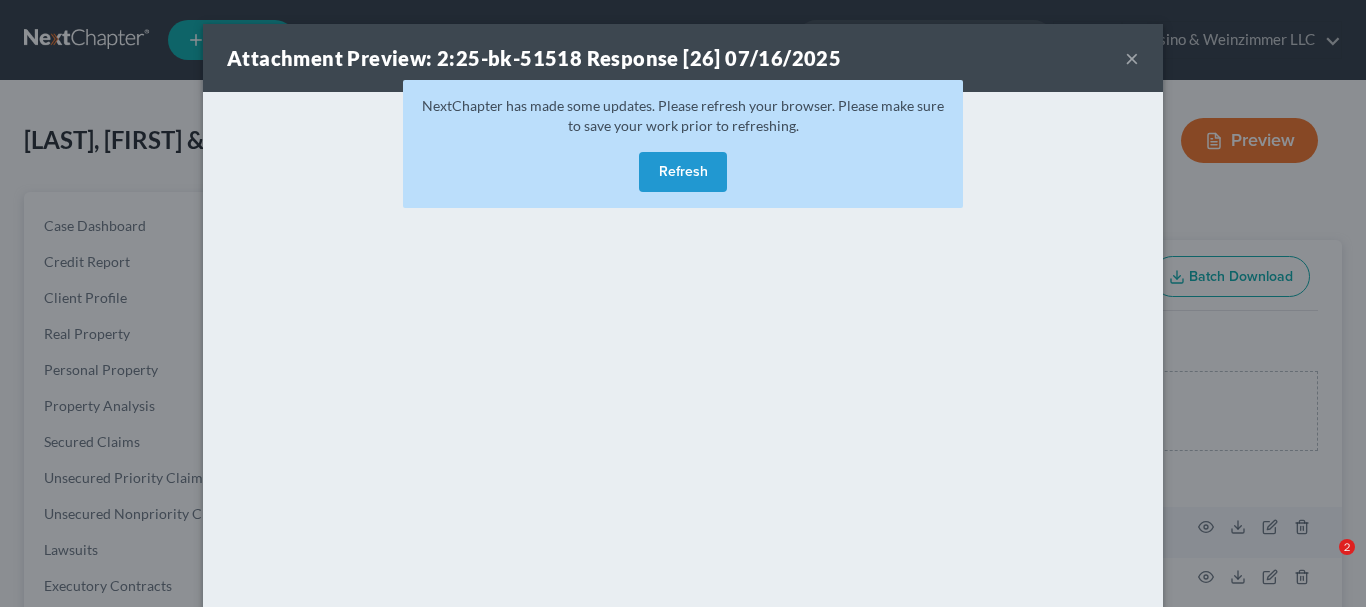 scroll, scrollTop: 500, scrollLeft: 0, axis: vertical 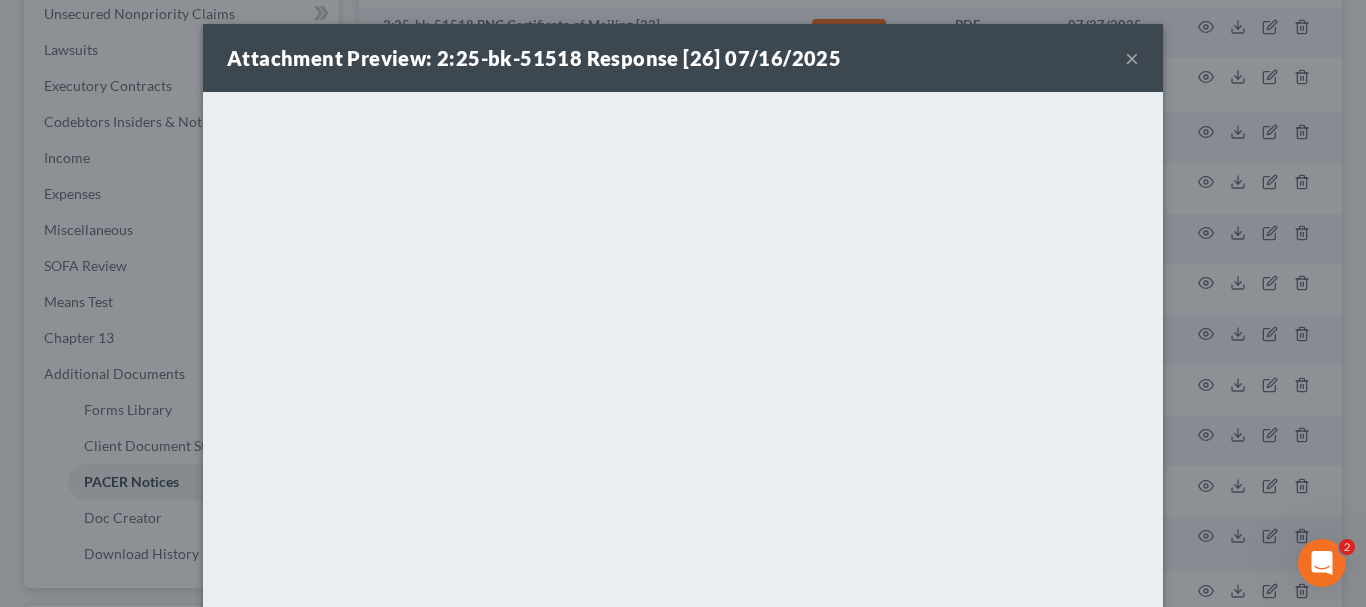click on "×" at bounding box center (1132, 58) 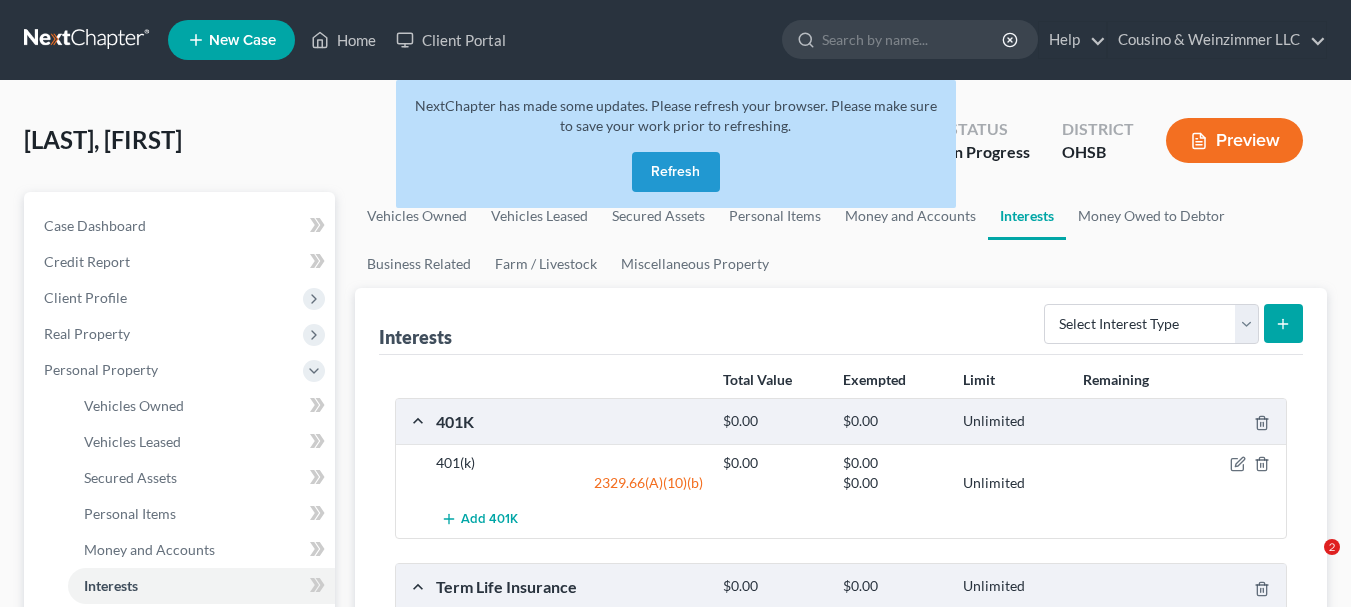 scroll, scrollTop: 200, scrollLeft: 0, axis: vertical 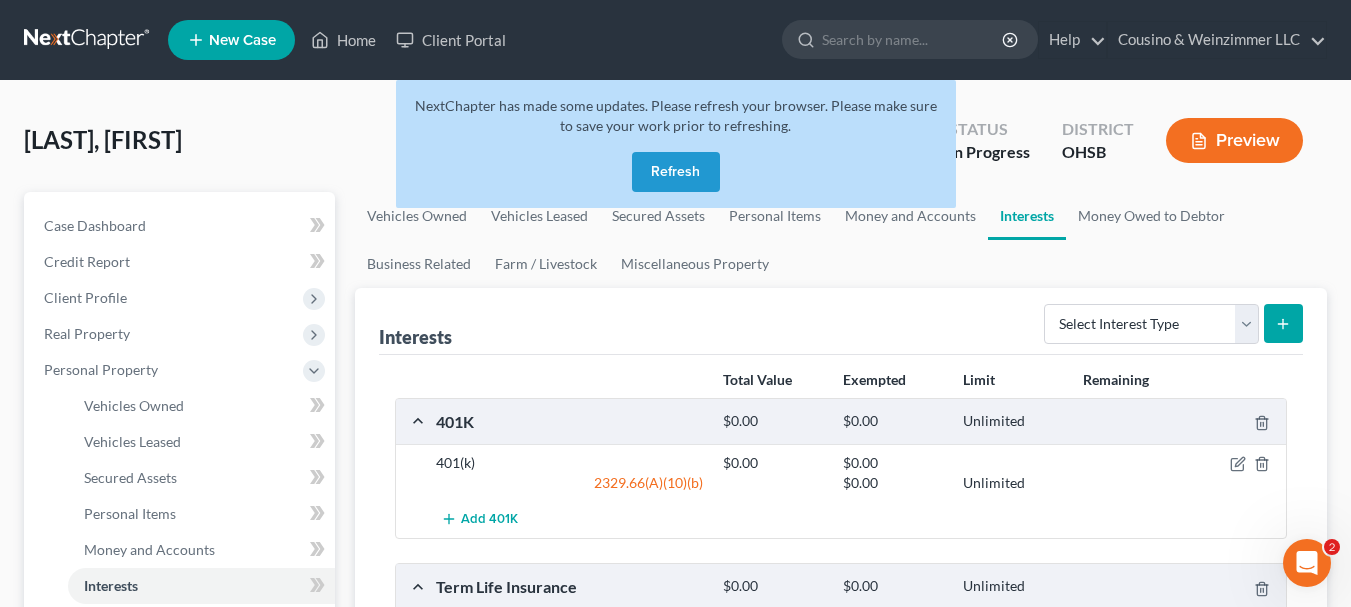 click on "Refresh" at bounding box center [676, 172] 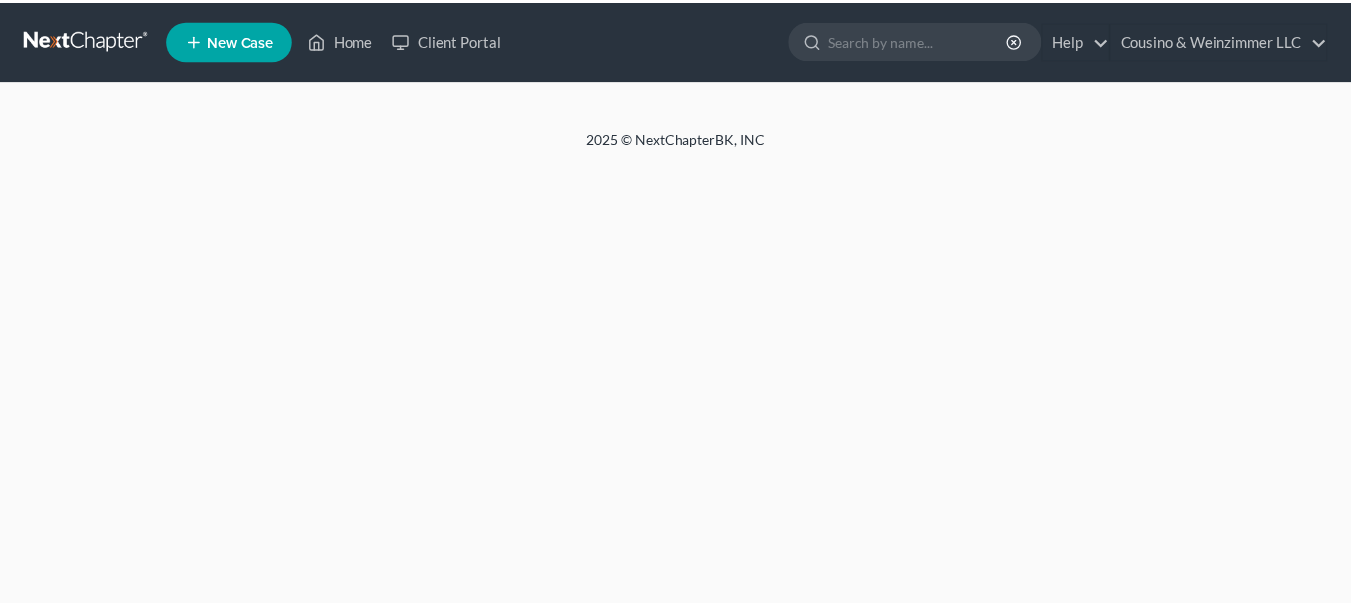 scroll, scrollTop: 0, scrollLeft: 0, axis: both 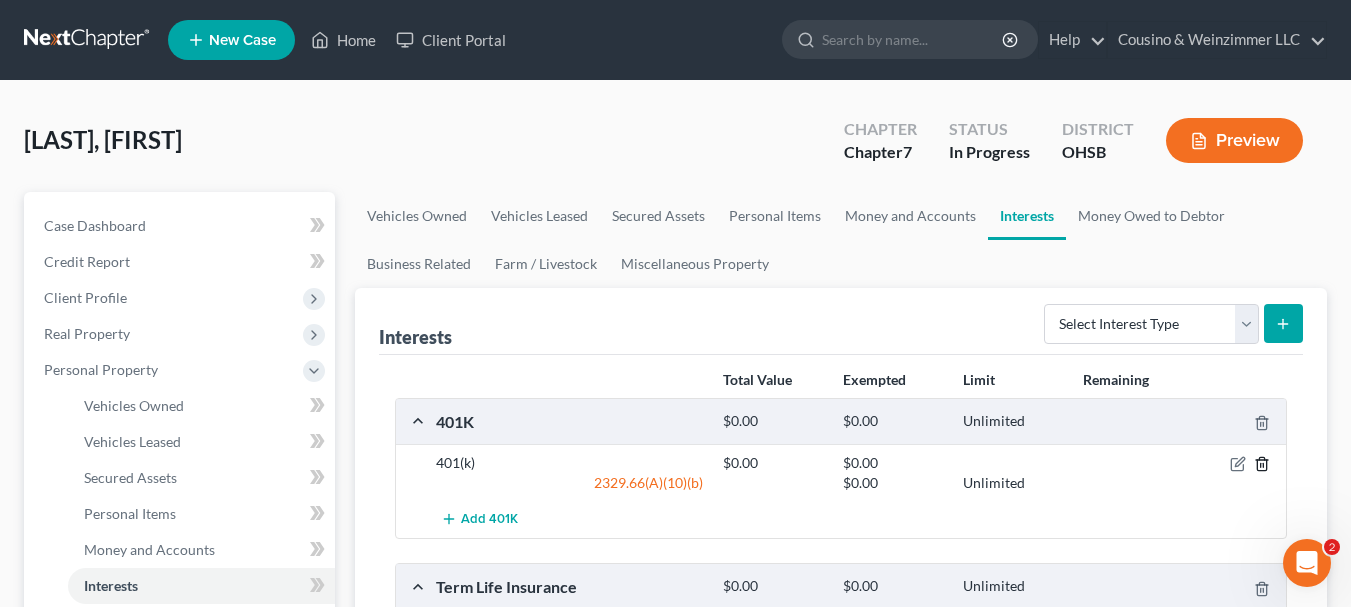 click 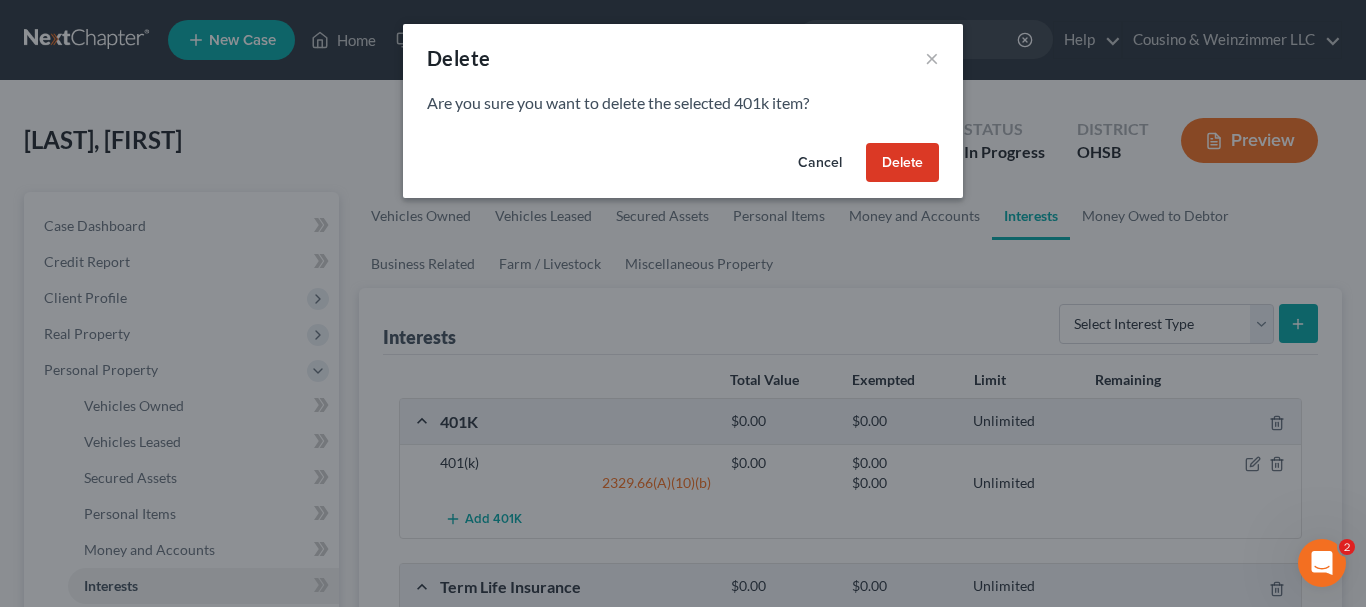 click on "Delete" at bounding box center [902, 163] 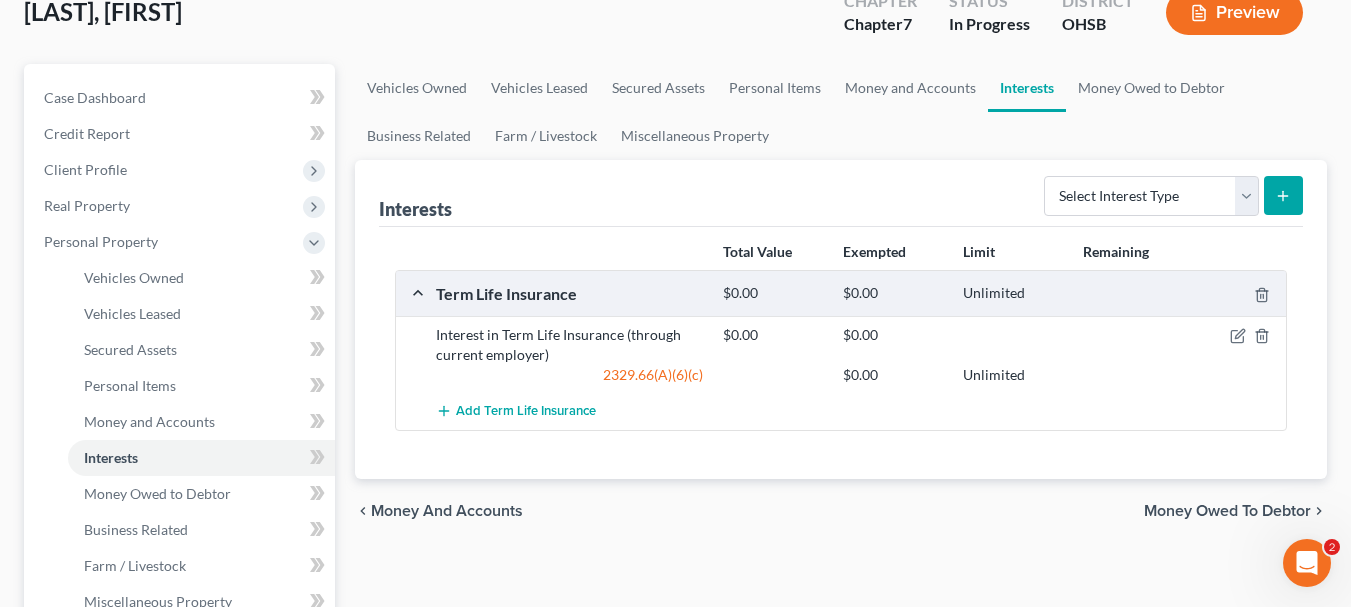 scroll, scrollTop: 100, scrollLeft: 0, axis: vertical 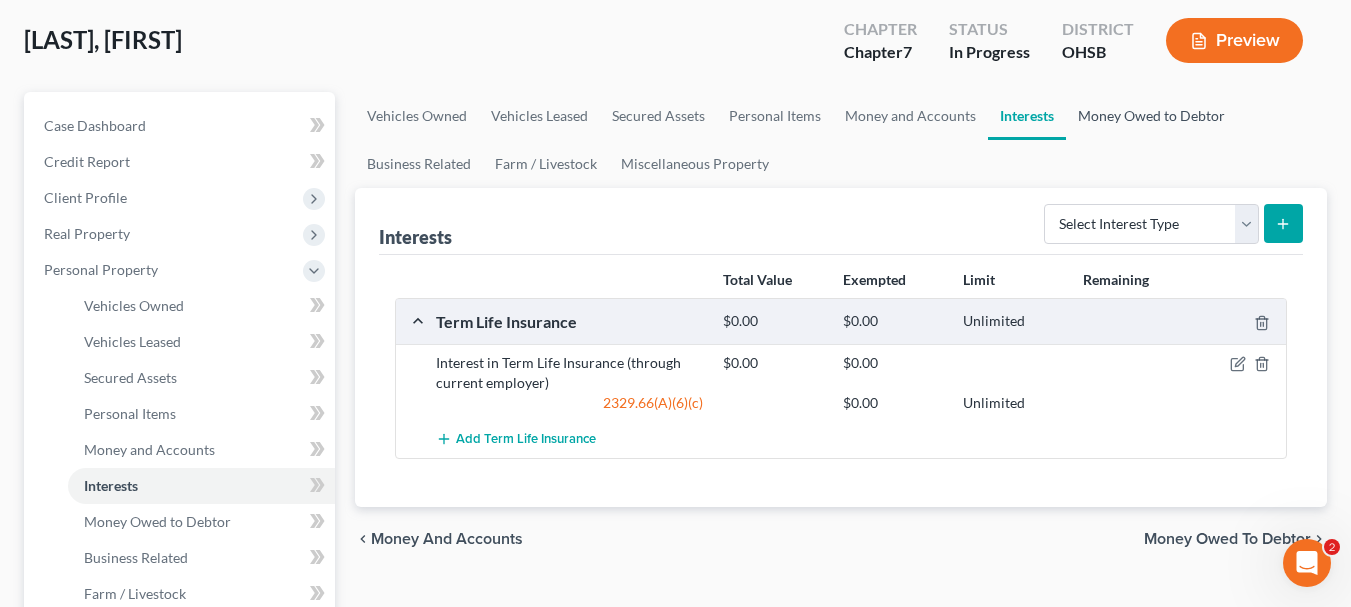 click on "Money Owed to Debtor" at bounding box center (1151, 116) 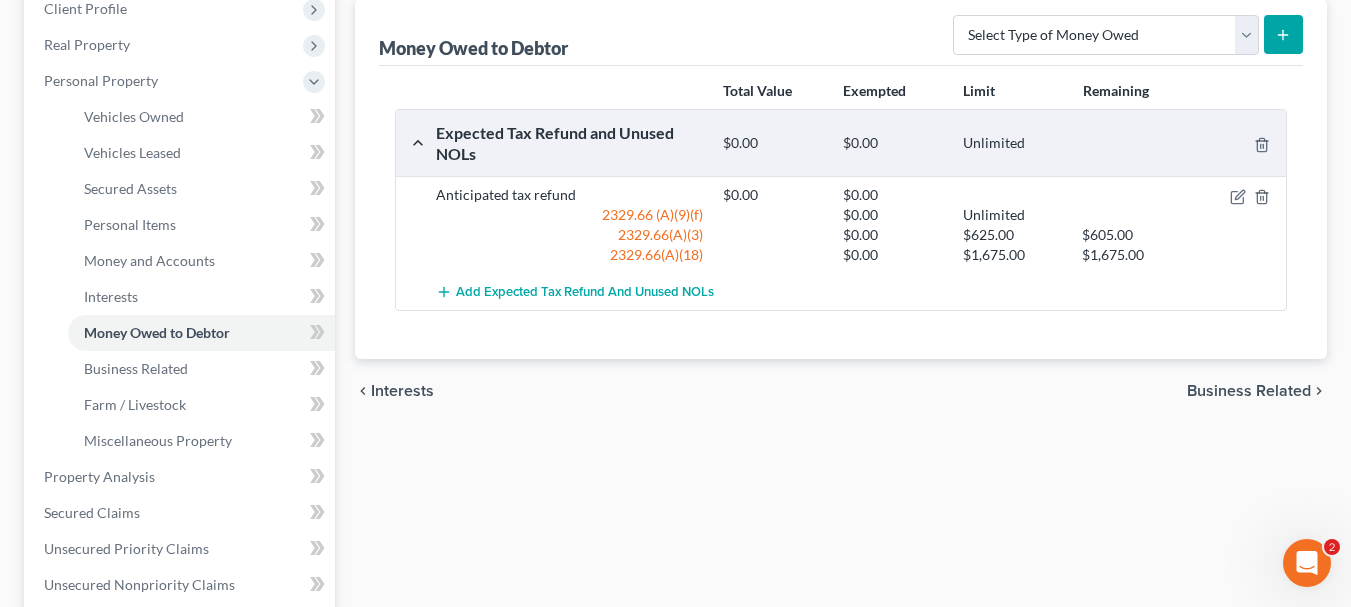 scroll, scrollTop: 300, scrollLeft: 0, axis: vertical 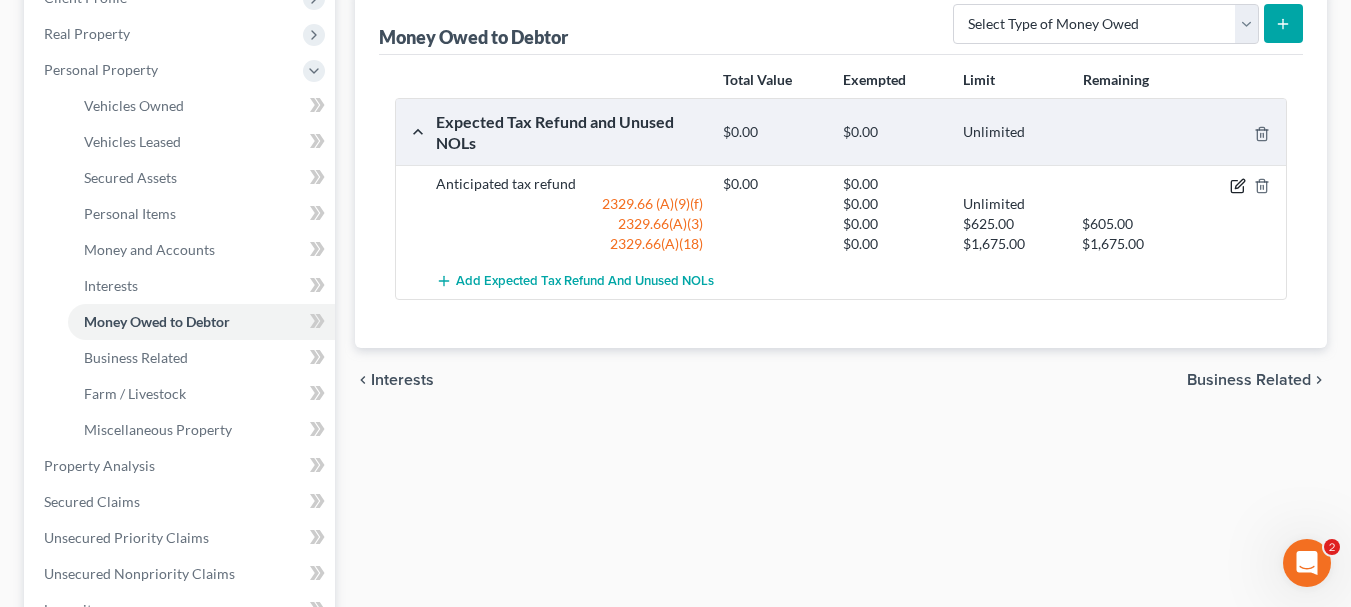 click 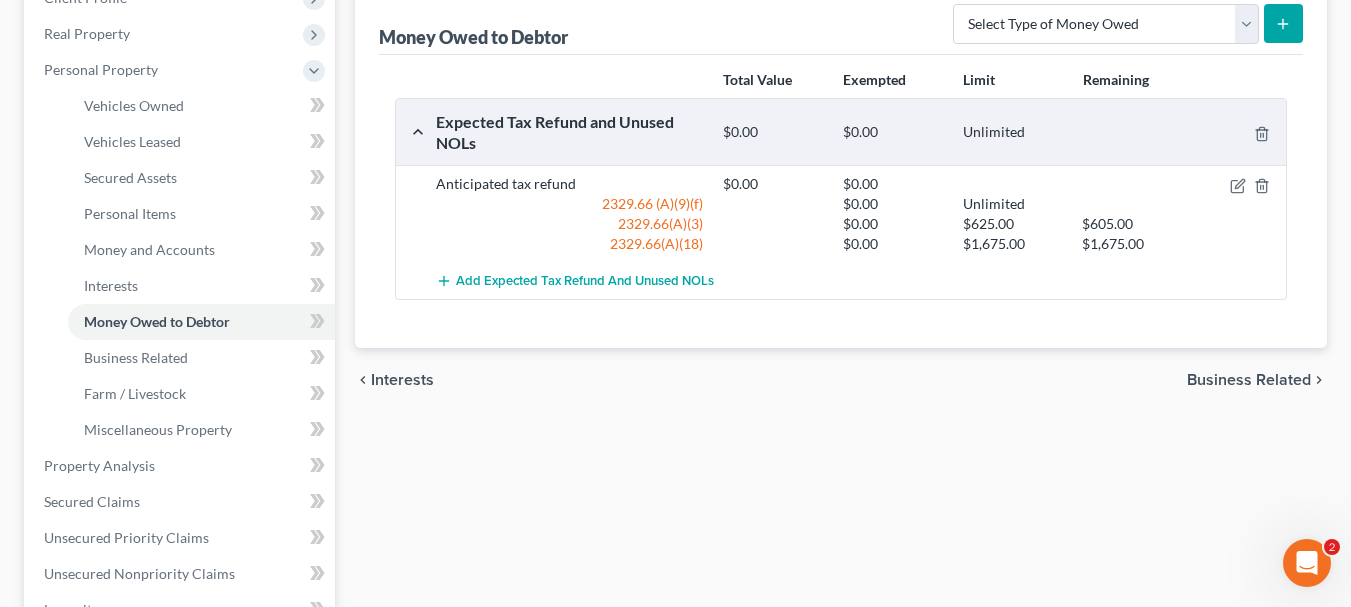 select on "0" 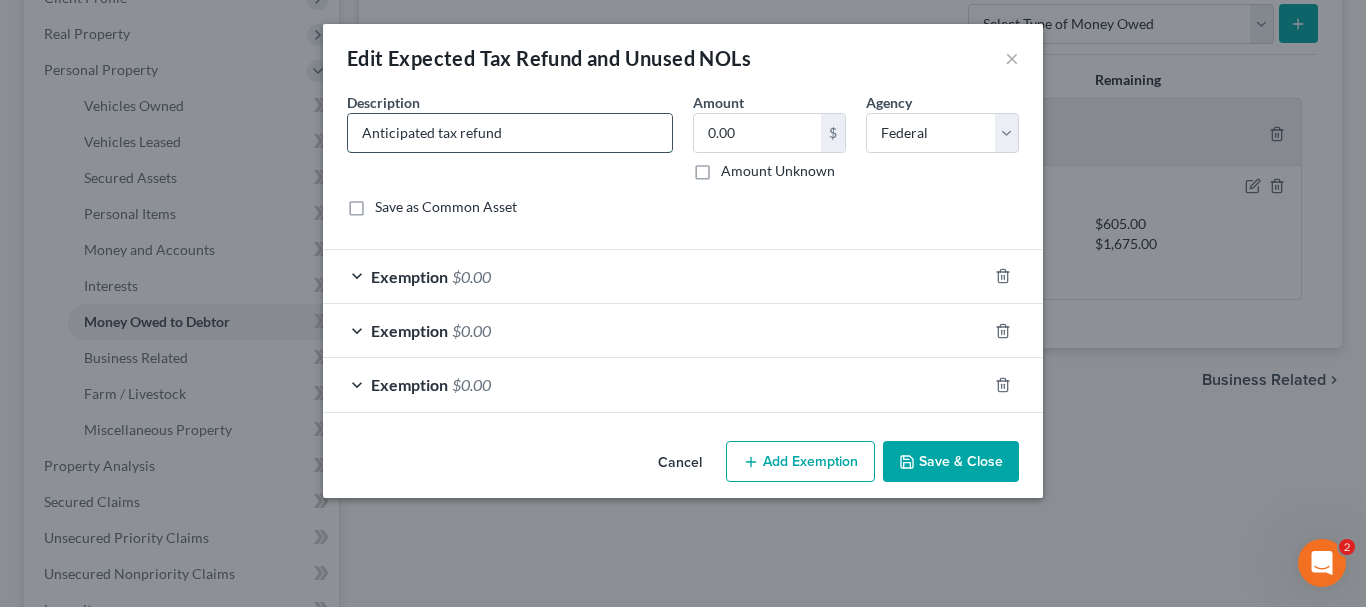click on "Anticipated tax refund" at bounding box center (510, 133) 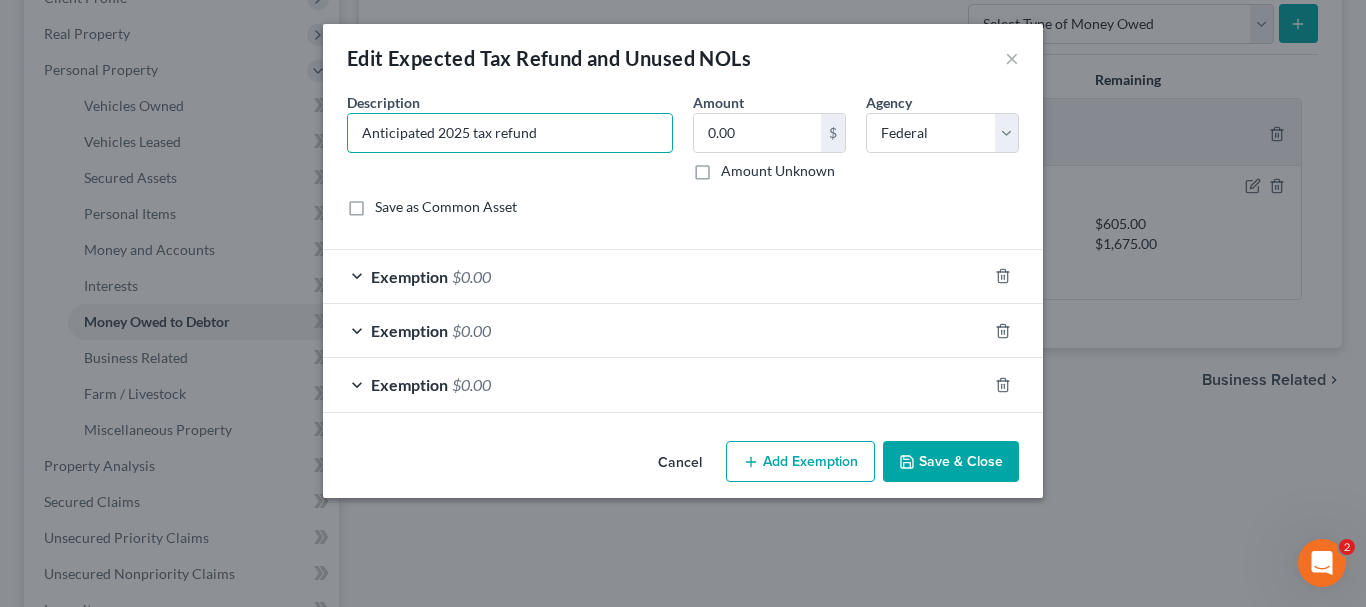 type on "Anticipated 2025 tax refund" 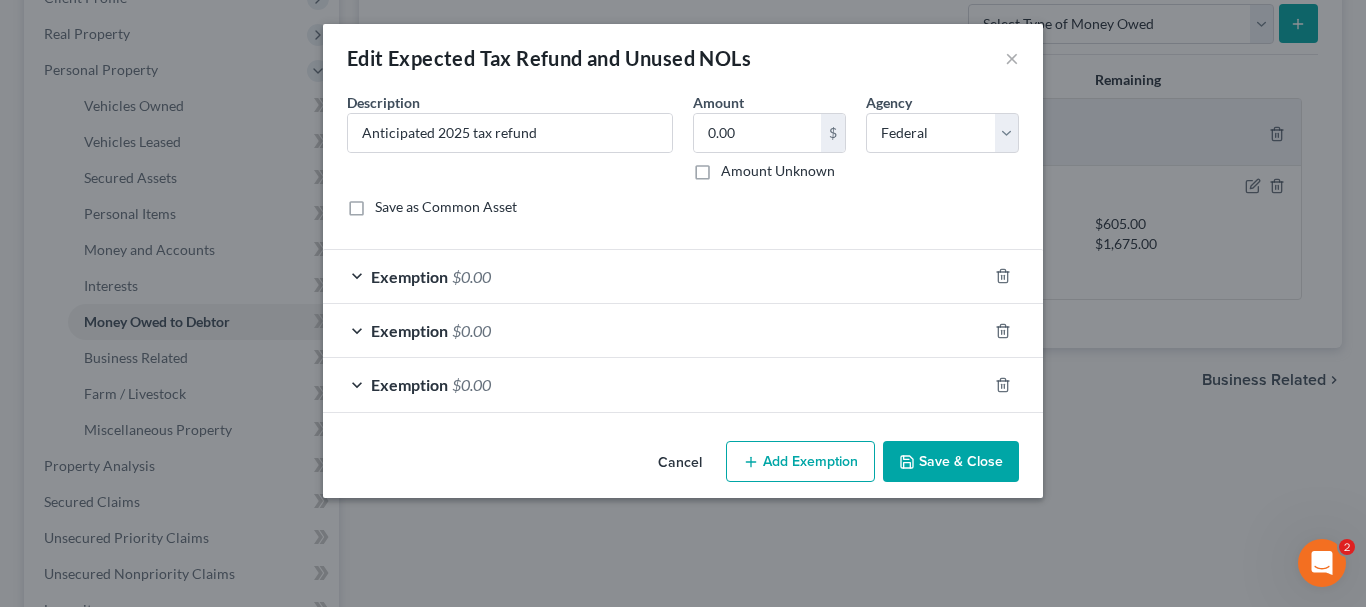 click on "Save & Close" at bounding box center [951, 462] 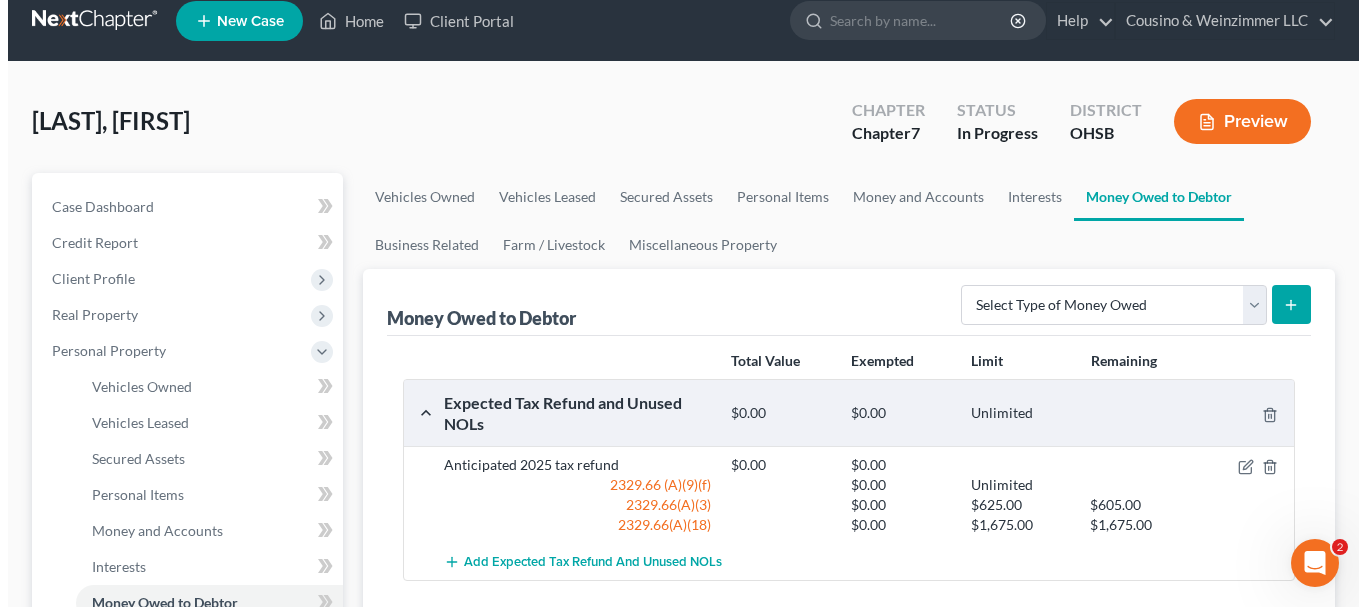 scroll, scrollTop: 0, scrollLeft: 0, axis: both 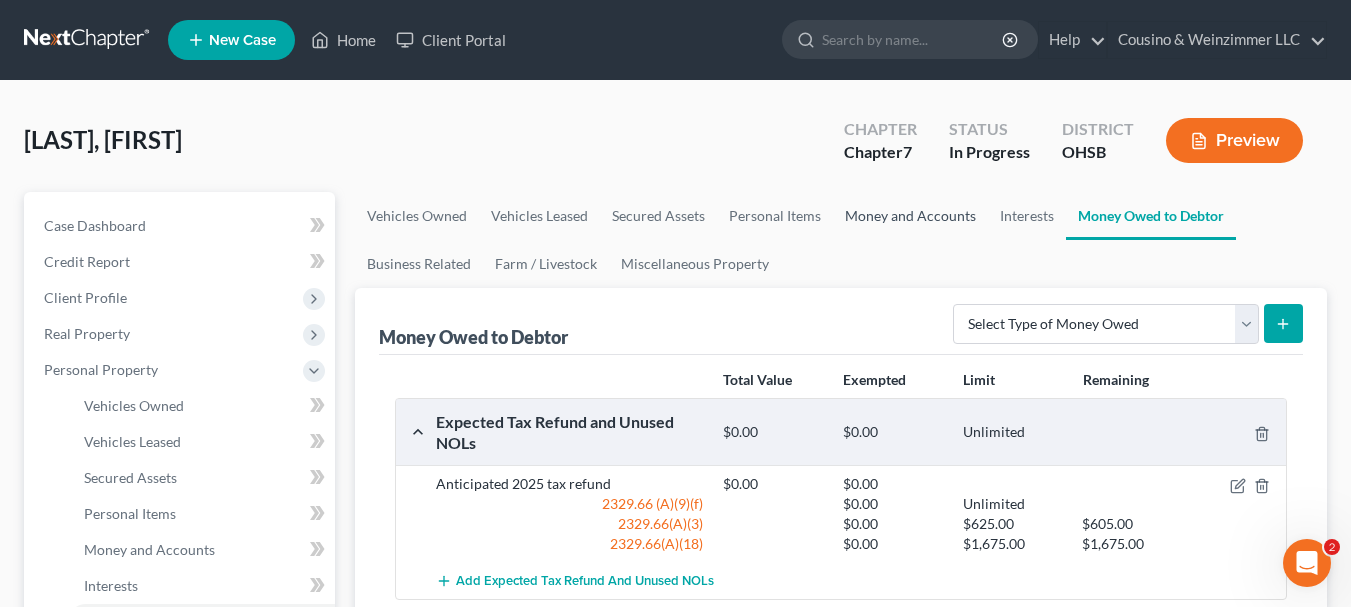 click on "Money and Accounts" at bounding box center (910, 216) 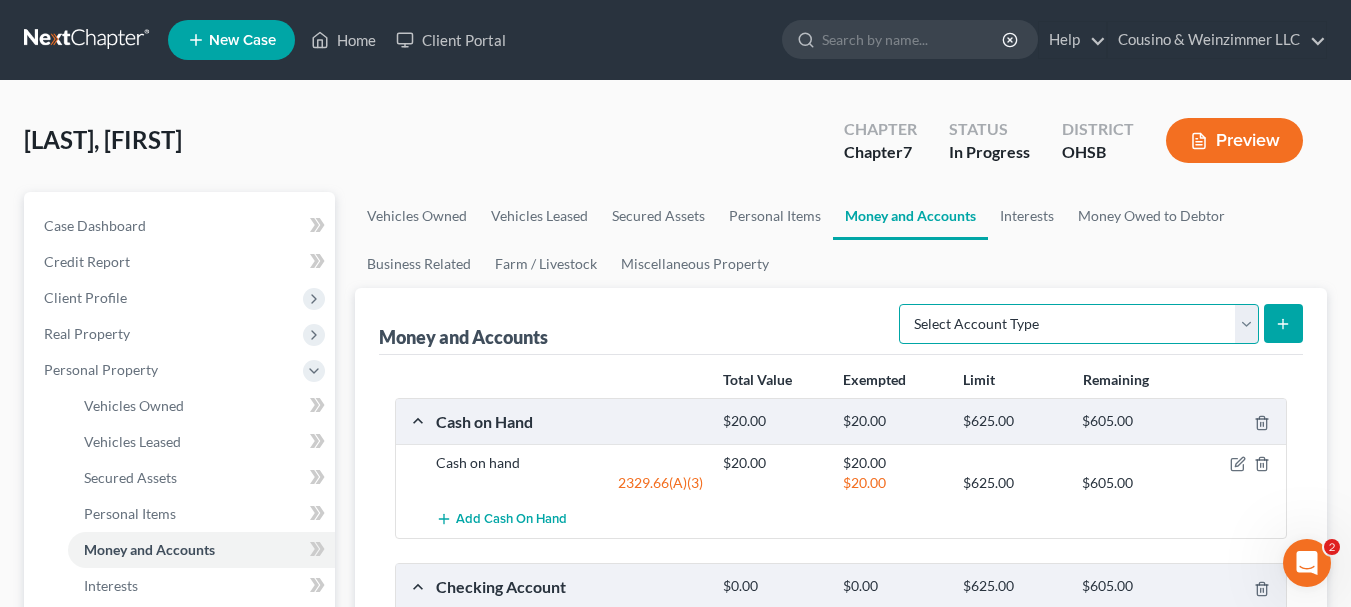 click on "Select Account Type Brokerage Cash on Hand Certificates of Deposit Checking Account Money Market Other (Credit Union, Health Savings Account, etc) Safe Deposit Box Savings Account Security Deposits or Prepayments" at bounding box center [1079, 324] 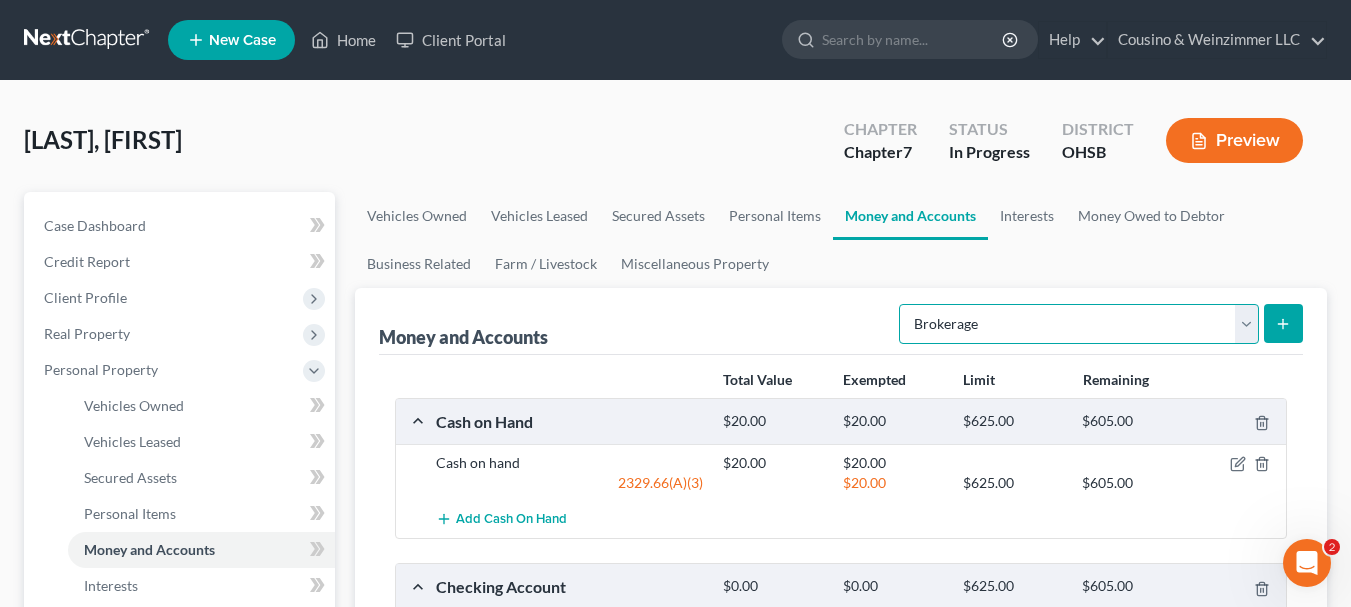 click on "Select Account Type Brokerage Cash on Hand Certificates of Deposit Checking Account Money Market Other (Credit Union, Health Savings Account, etc) Safe Deposit Box Savings Account Security Deposits or Prepayments" at bounding box center (1079, 324) 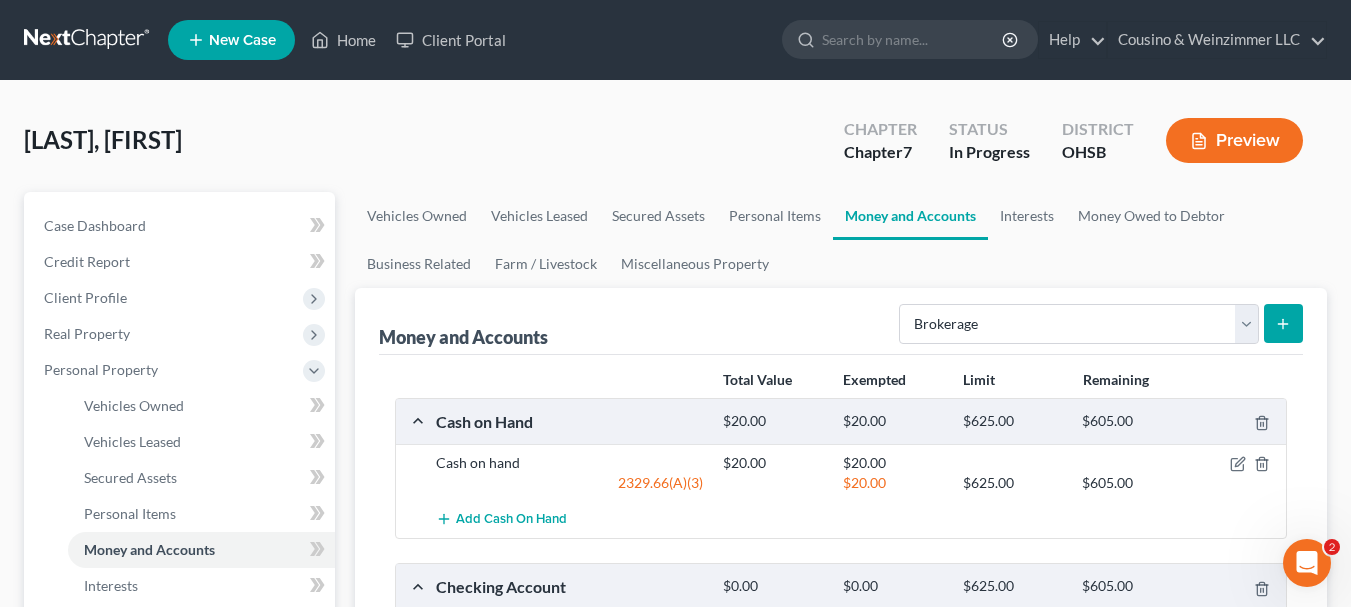 click 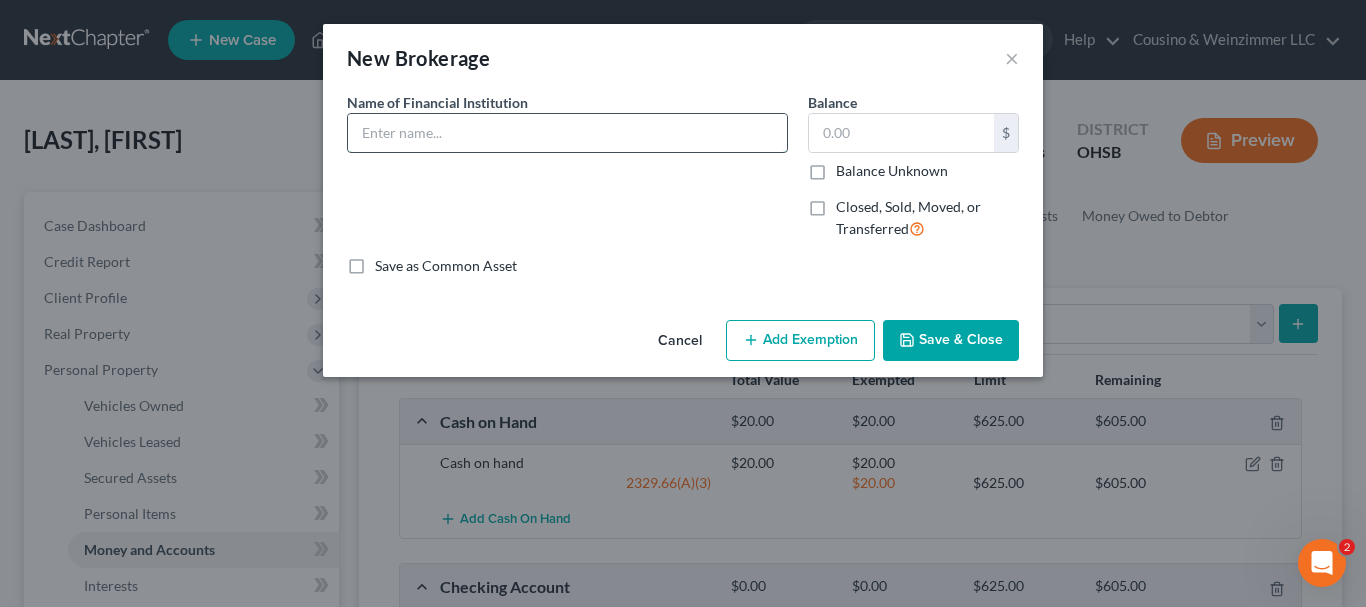 click at bounding box center (567, 133) 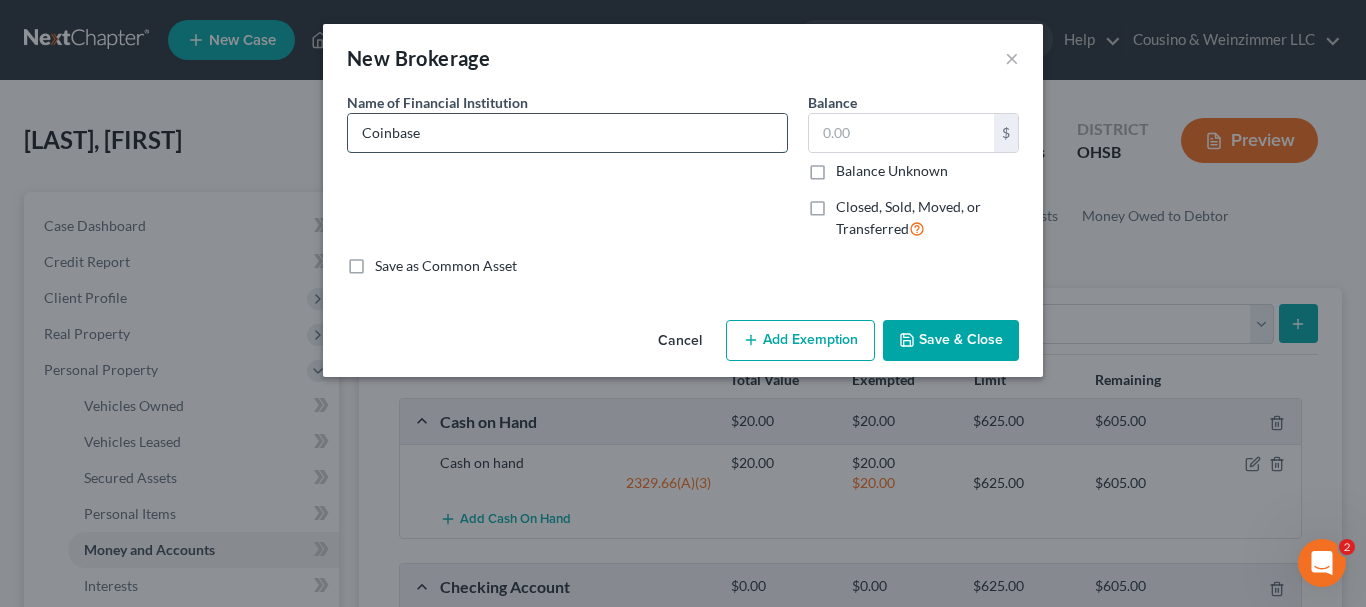type on "Coinbase" 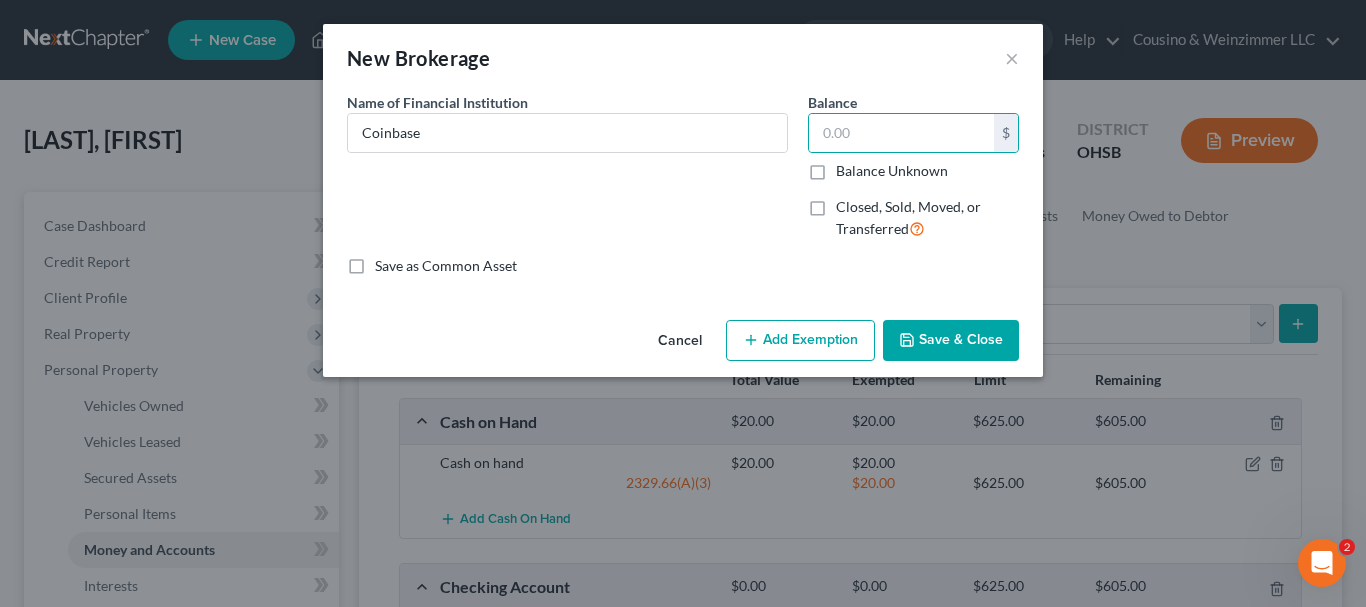 click on "Save & Close" at bounding box center (951, 341) 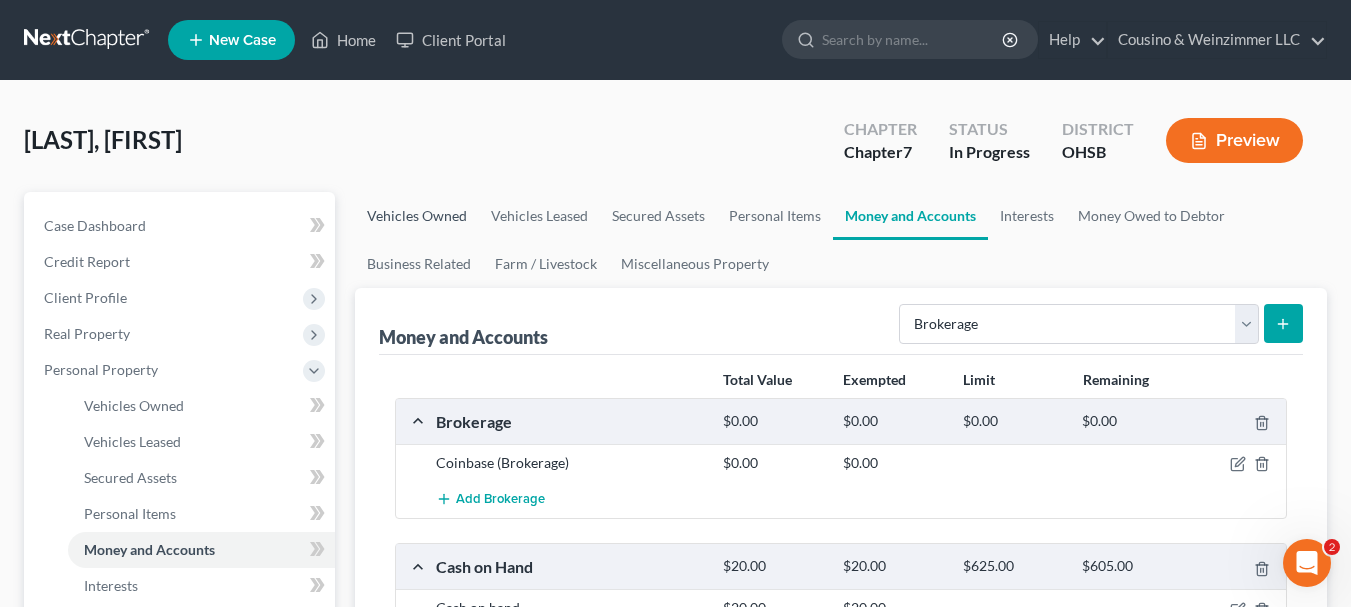 click on "Vehicles Owned" at bounding box center [417, 216] 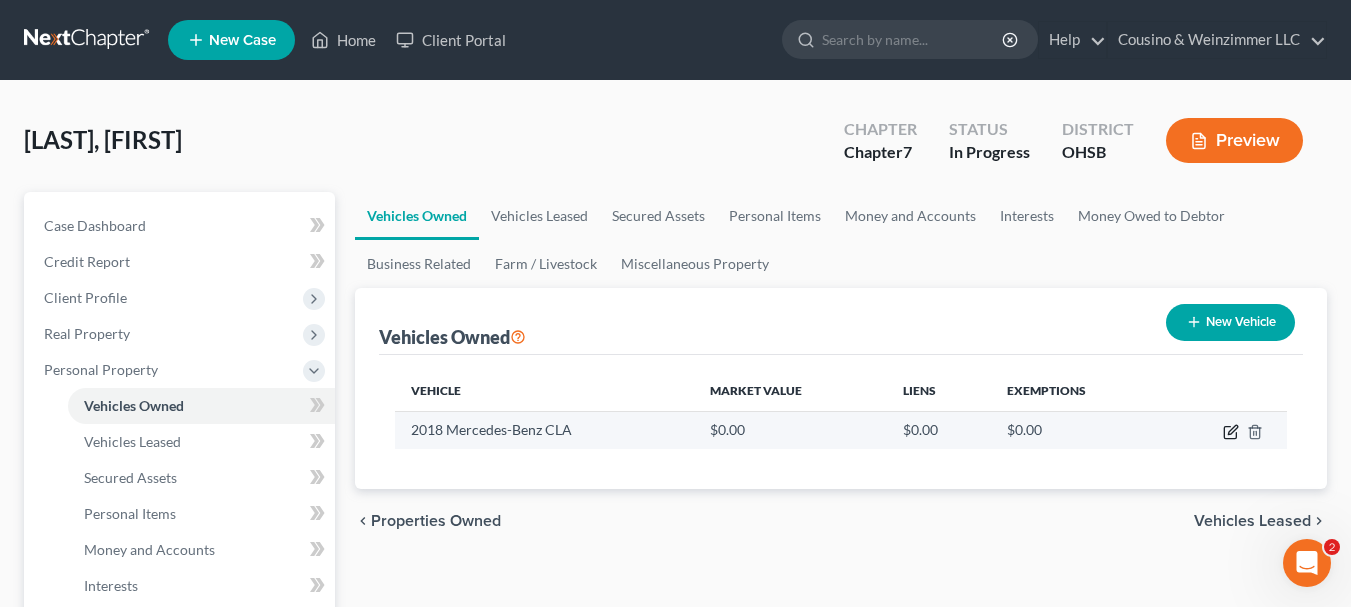 click 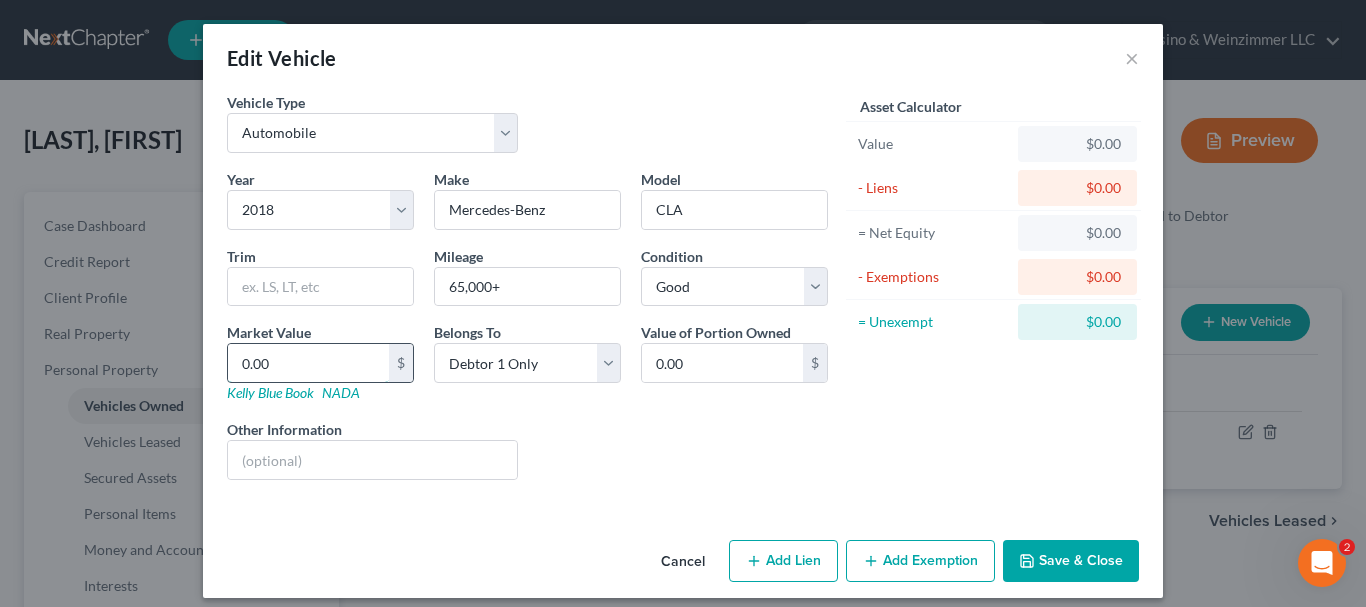 click on "0.00" at bounding box center [308, 363] 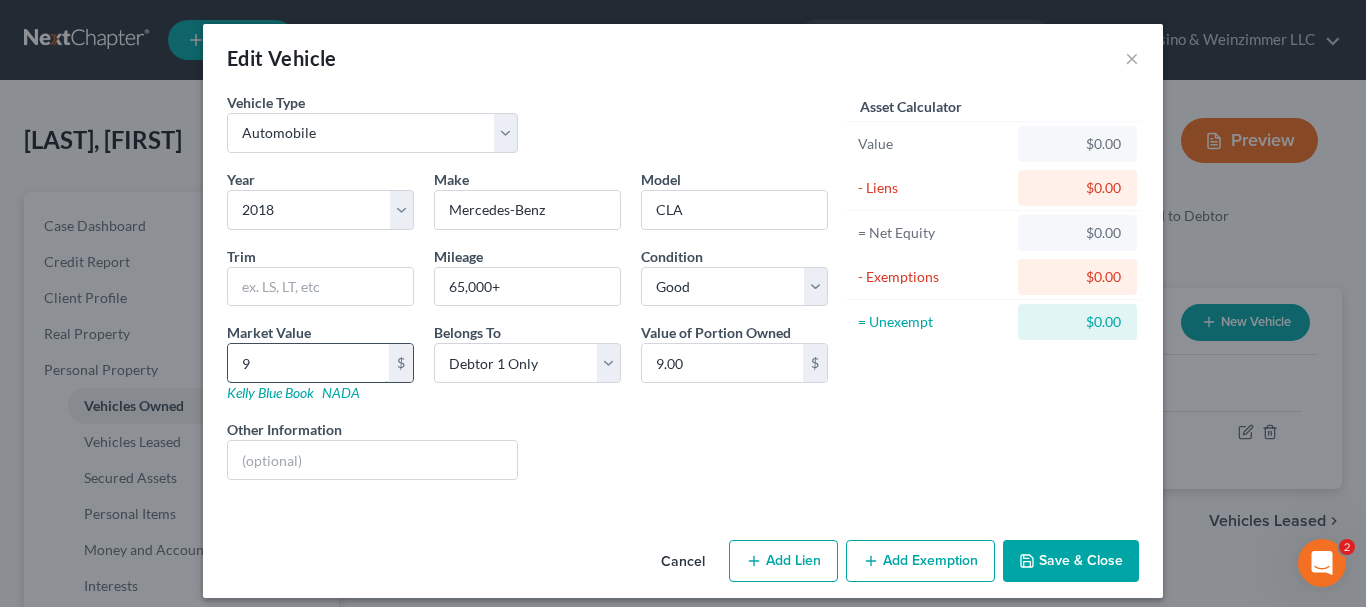 type on "97" 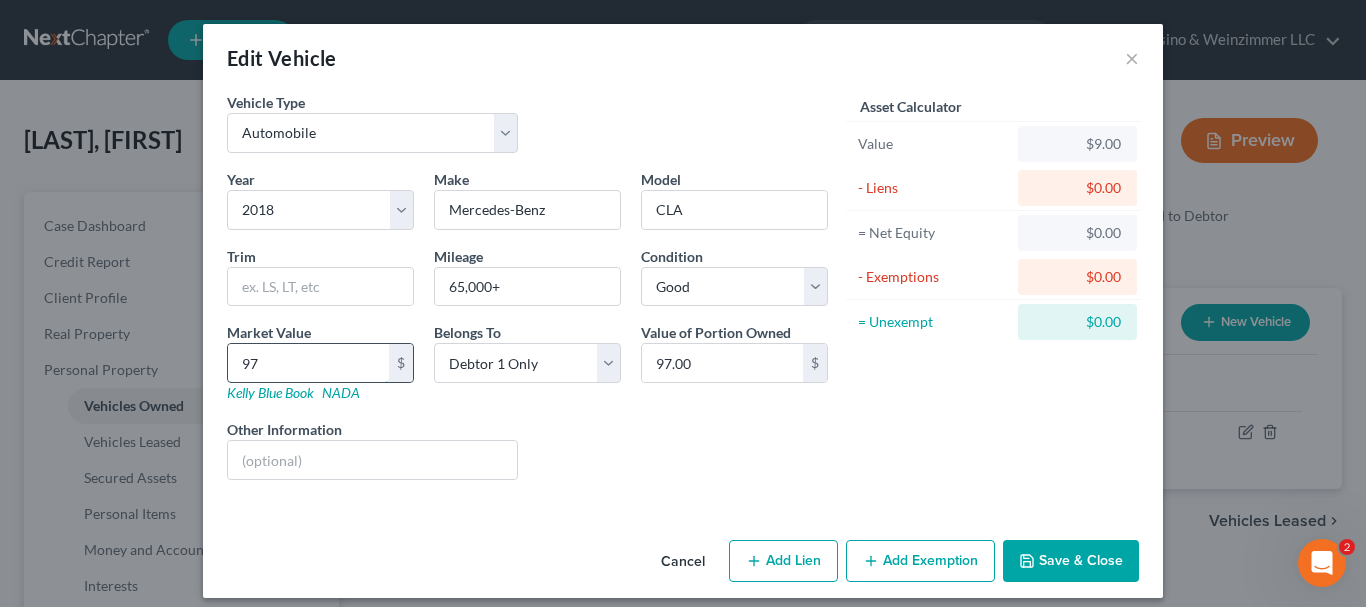 type on "975" 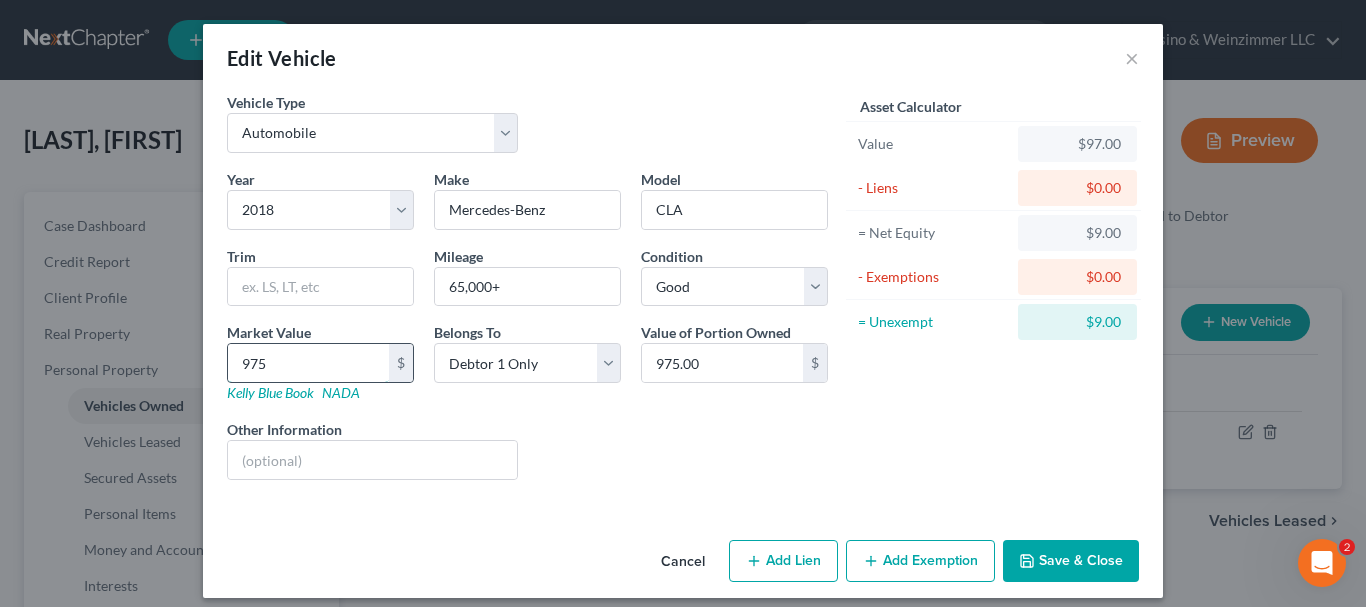 type on "9750" 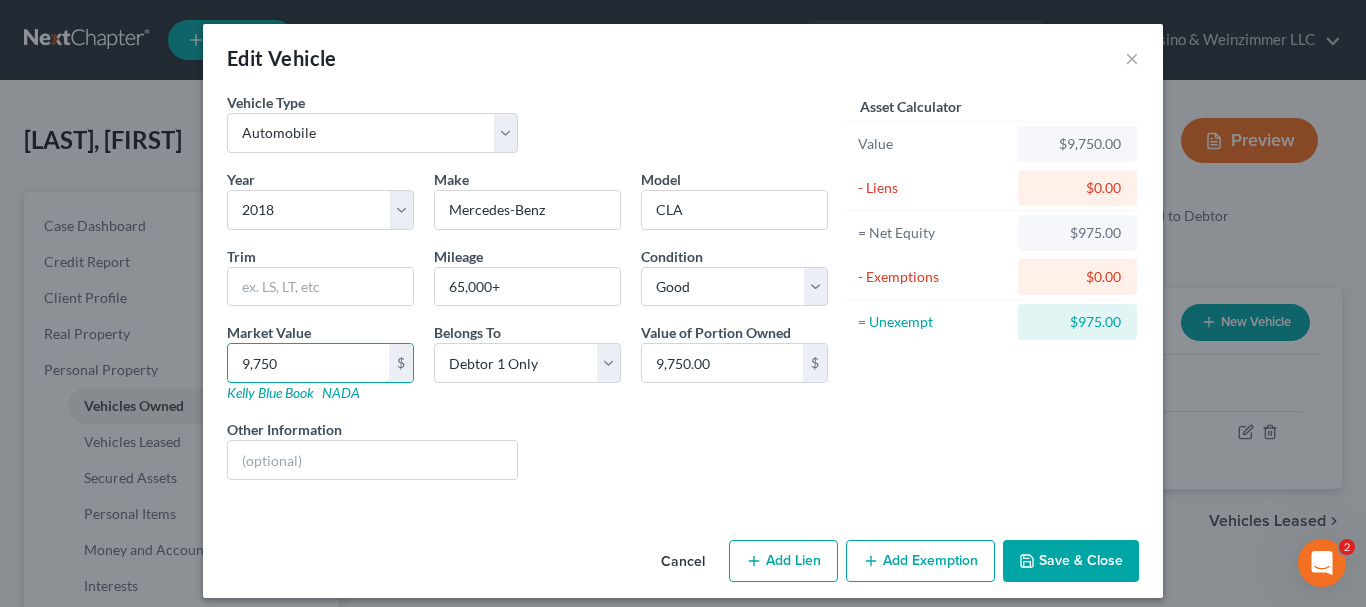 type on "9,750" 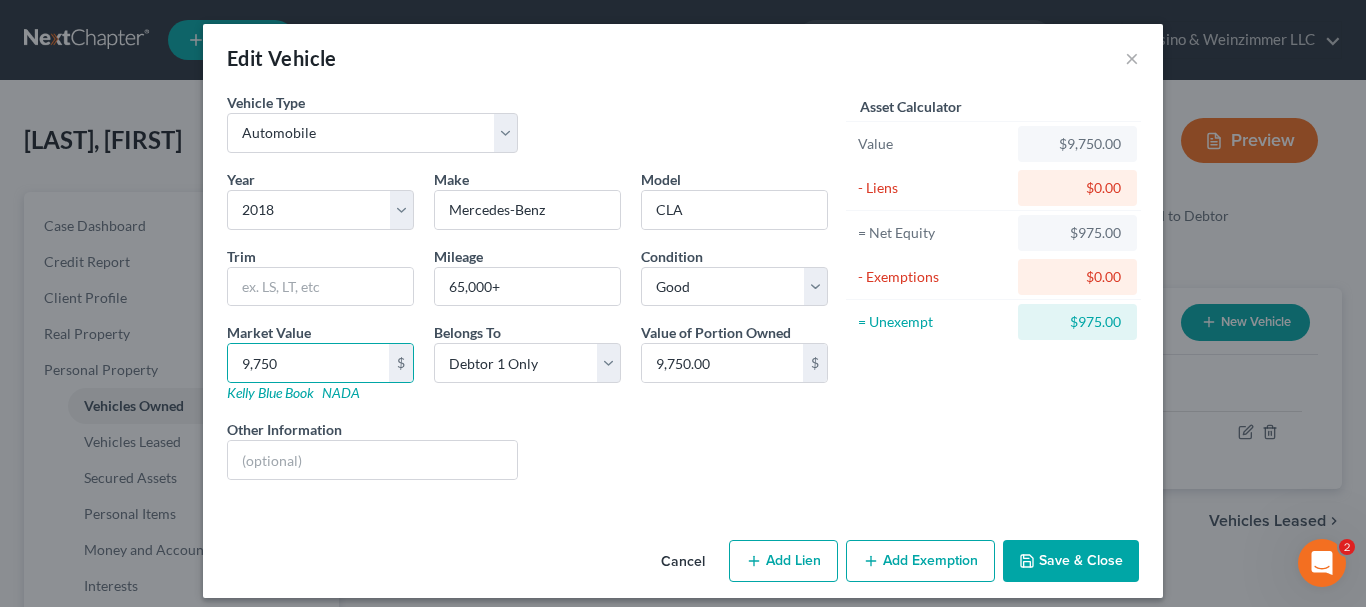 click on "Add Exemption" at bounding box center [920, 561] 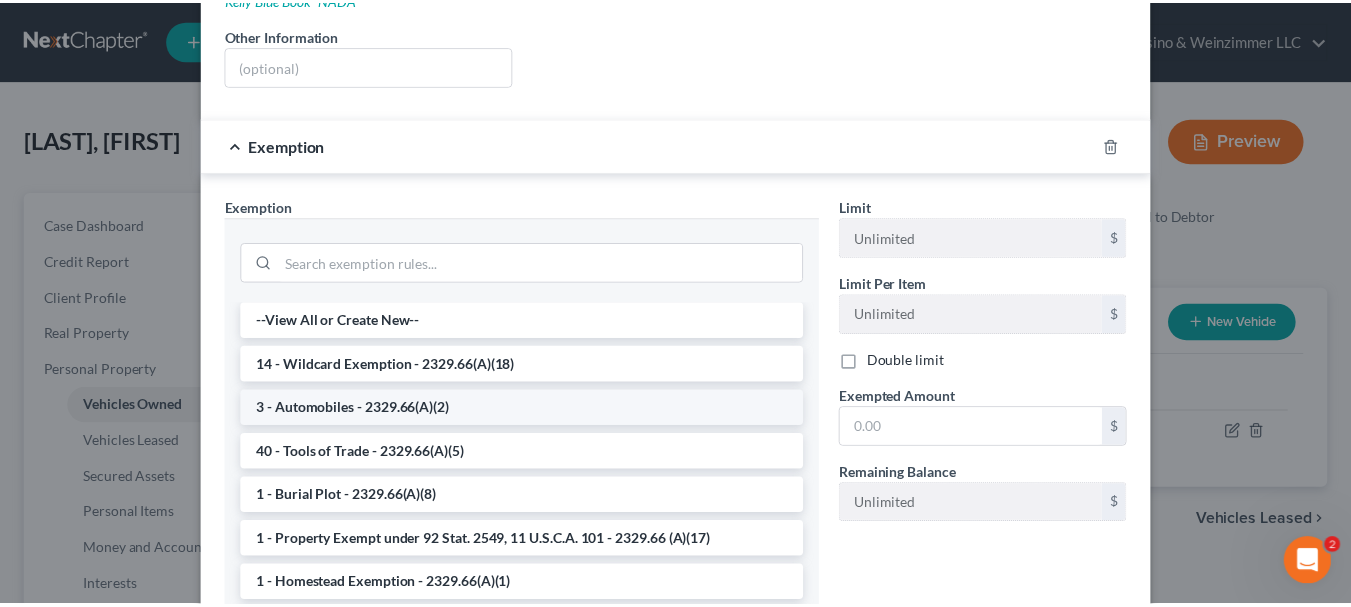 scroll, scrollTop: 400, scrollLeft: 0, axis: vertical 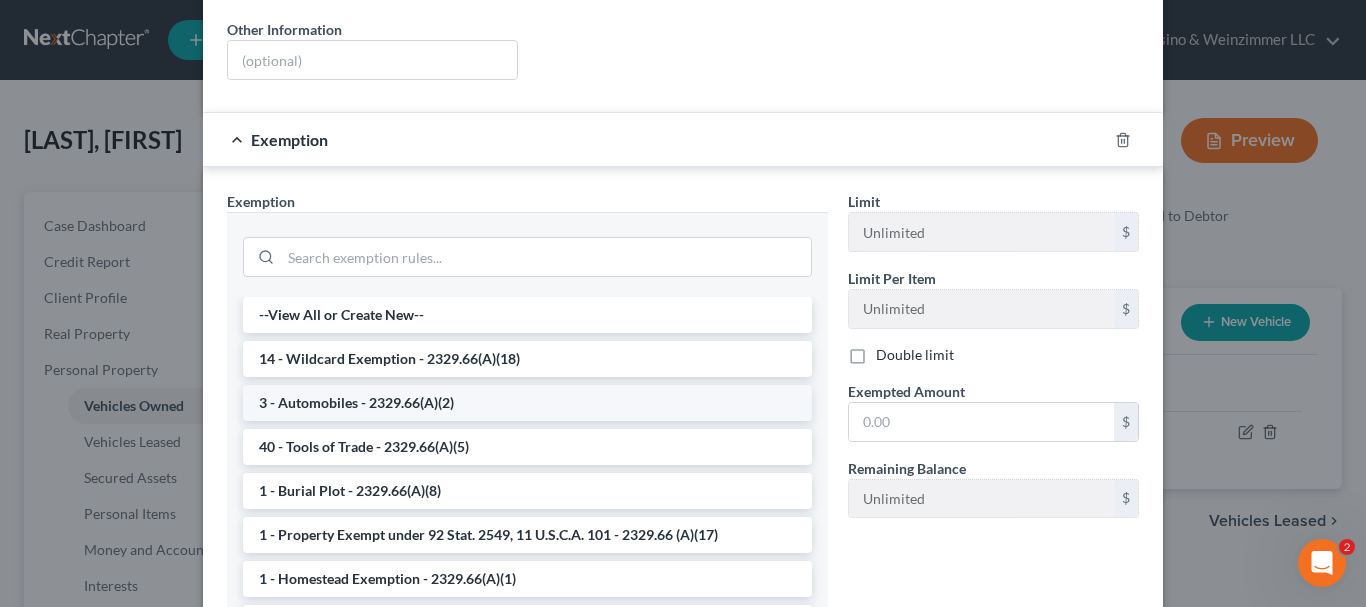 click on "3 - Automobiles - 2329.66(A)(2)" at bounding box center [527, 403] 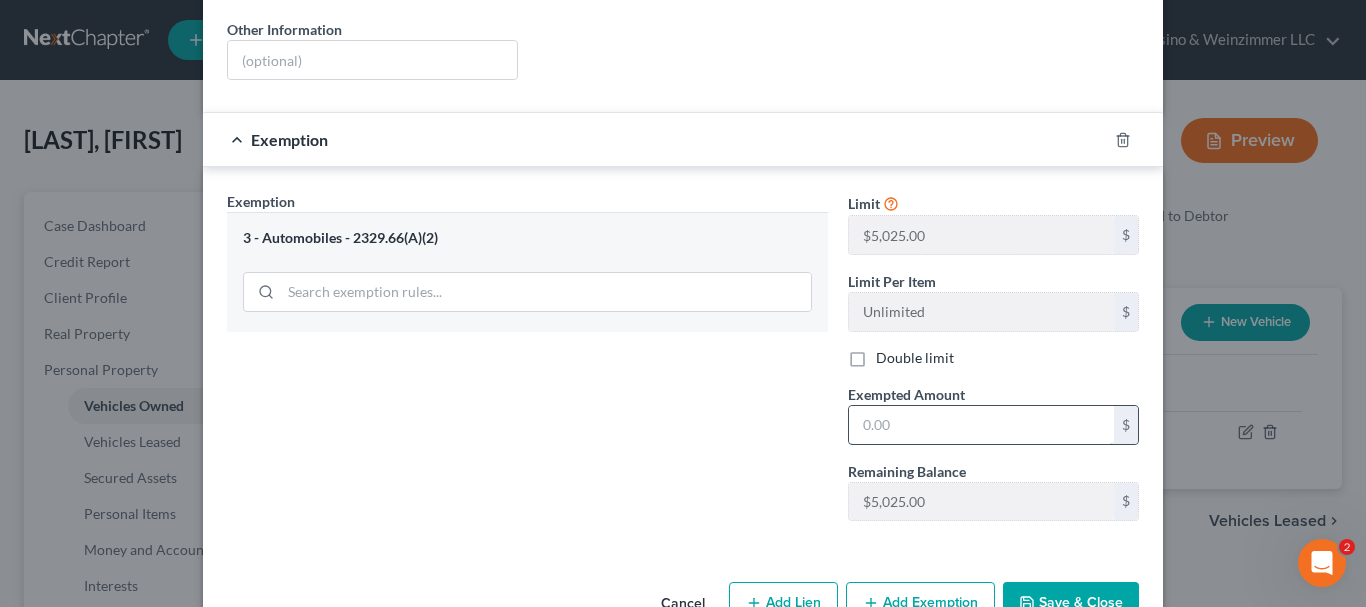 click at bounding box center [981, 425] 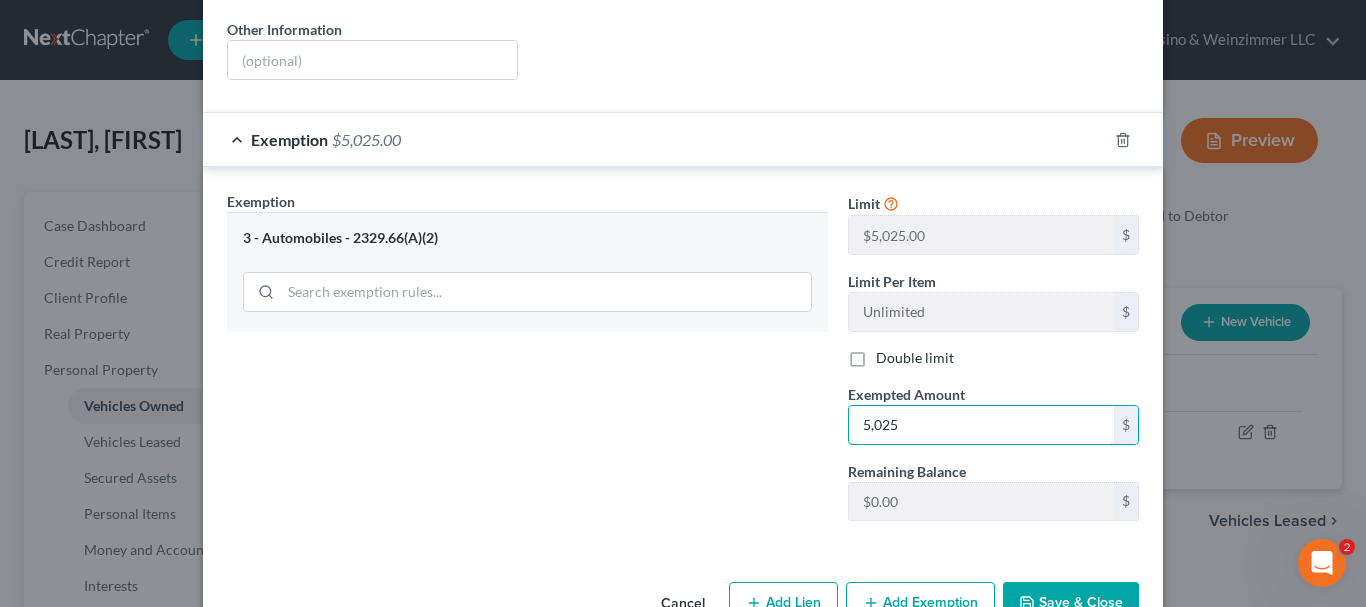 type on "5,025" 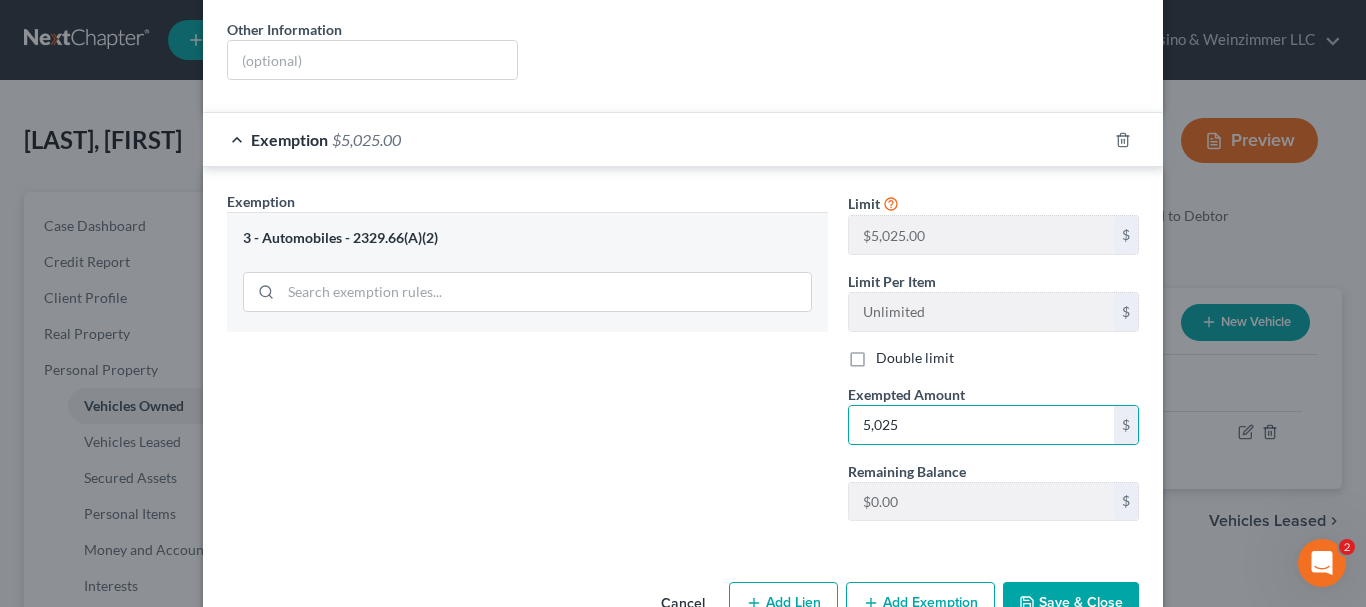 click on "Save & Close" at bounding box center [1071, 603] 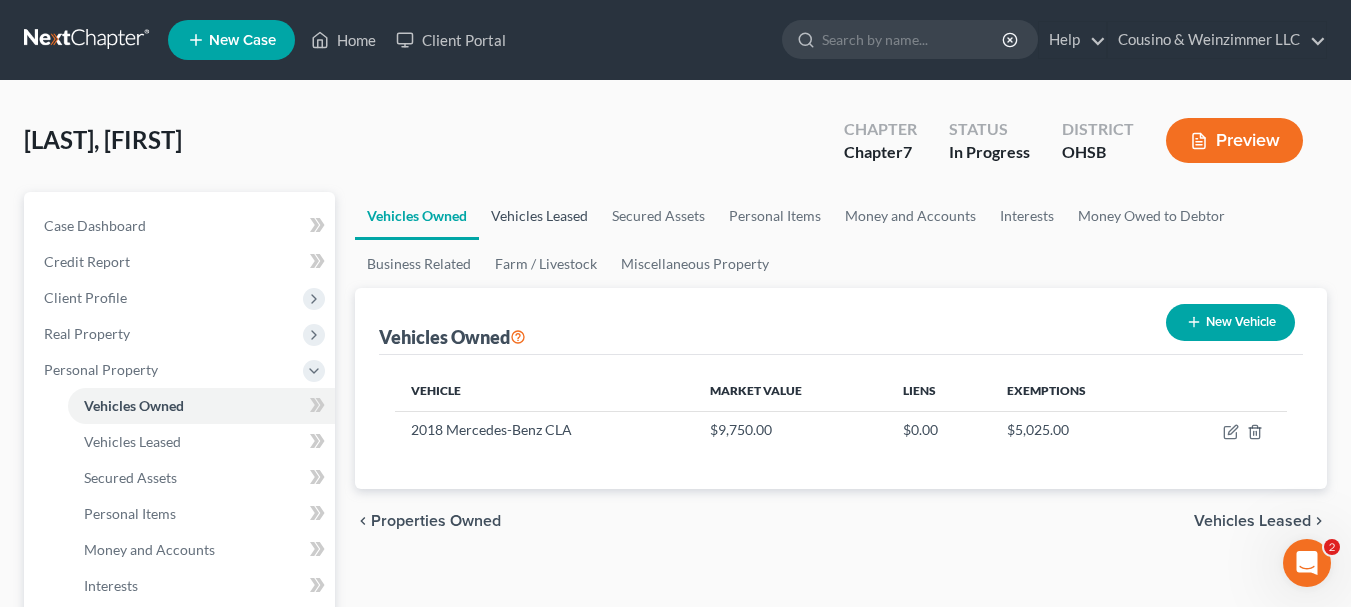 click on "Vehicles Leased" at bounding box center [539, 216] 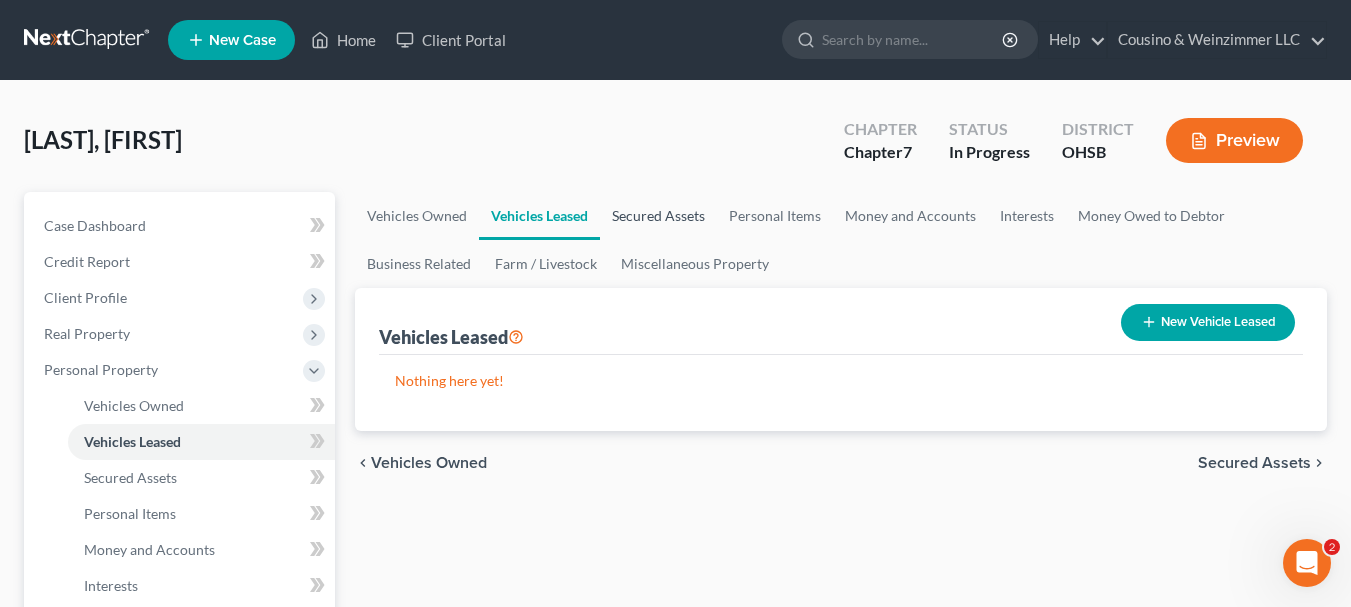 click on "Secured Assets" at bounding box center [658, 216] 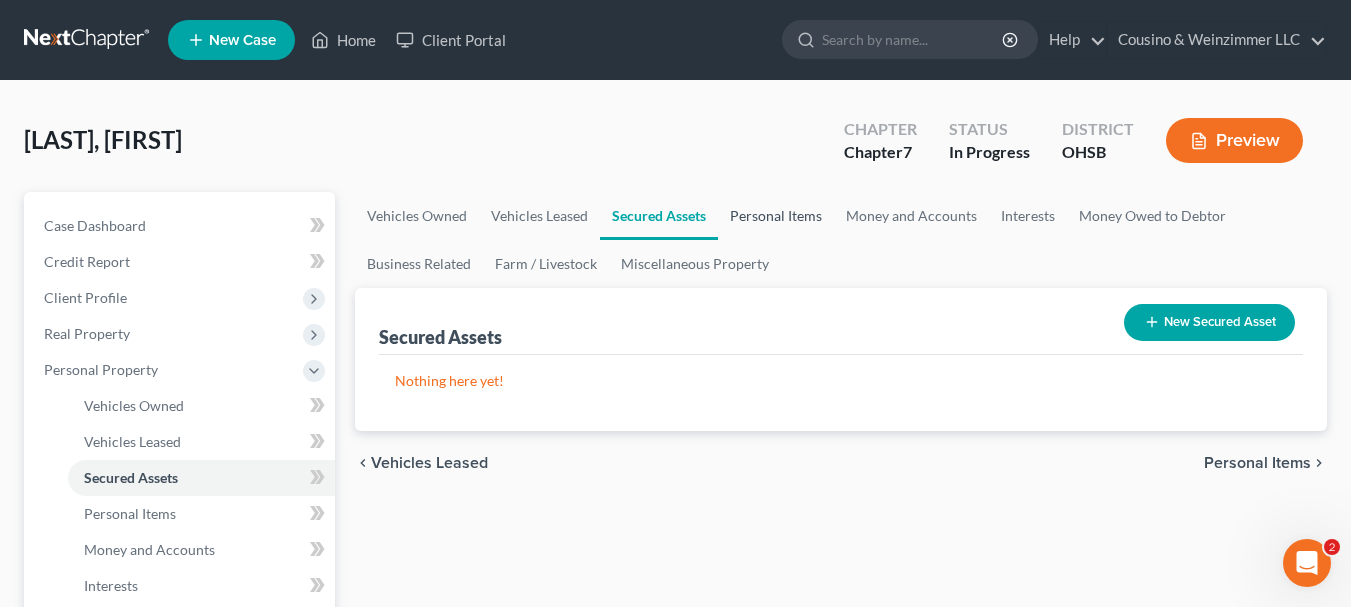click on "Personal Items" at bounding box center (776, 216) 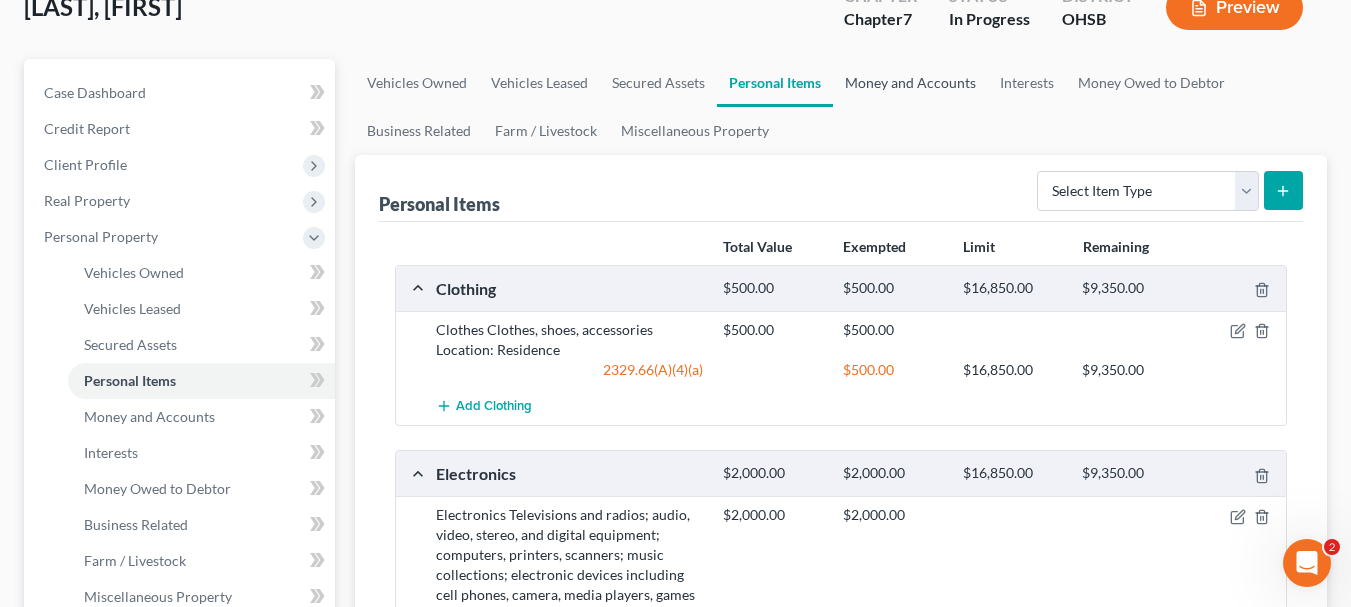 scroll, scrollTop: 0, scrollLeft: 0, axis: both 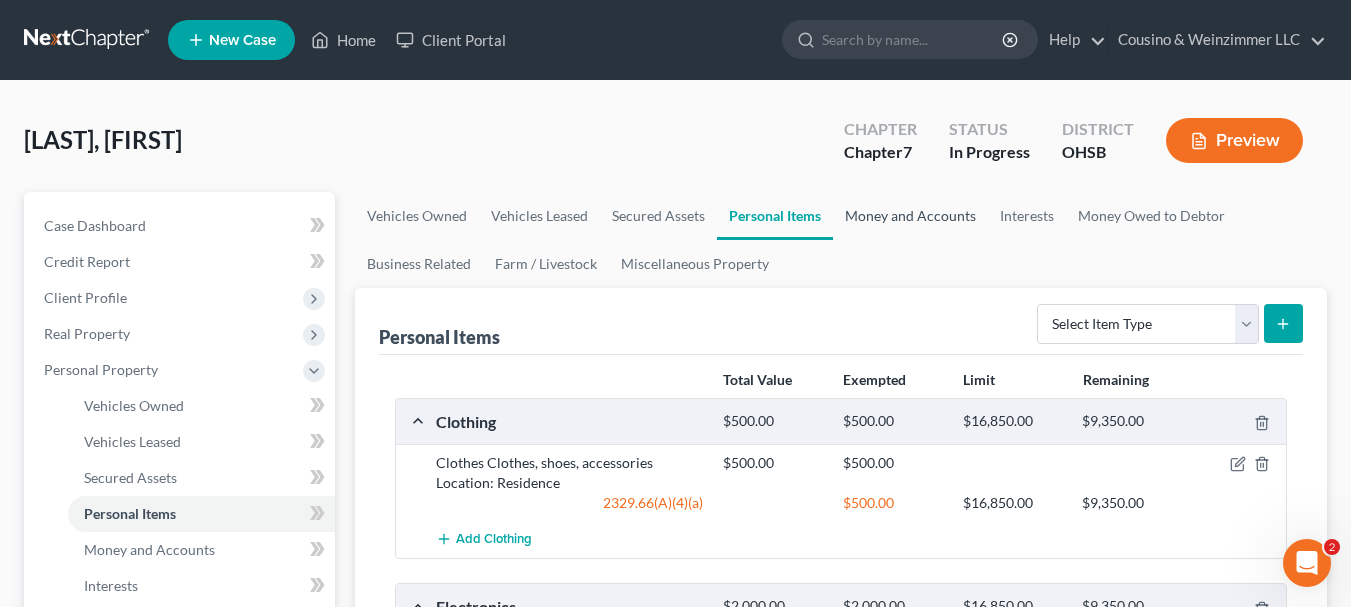 click on "Money and Accounts" at bounding box center [910, 216] 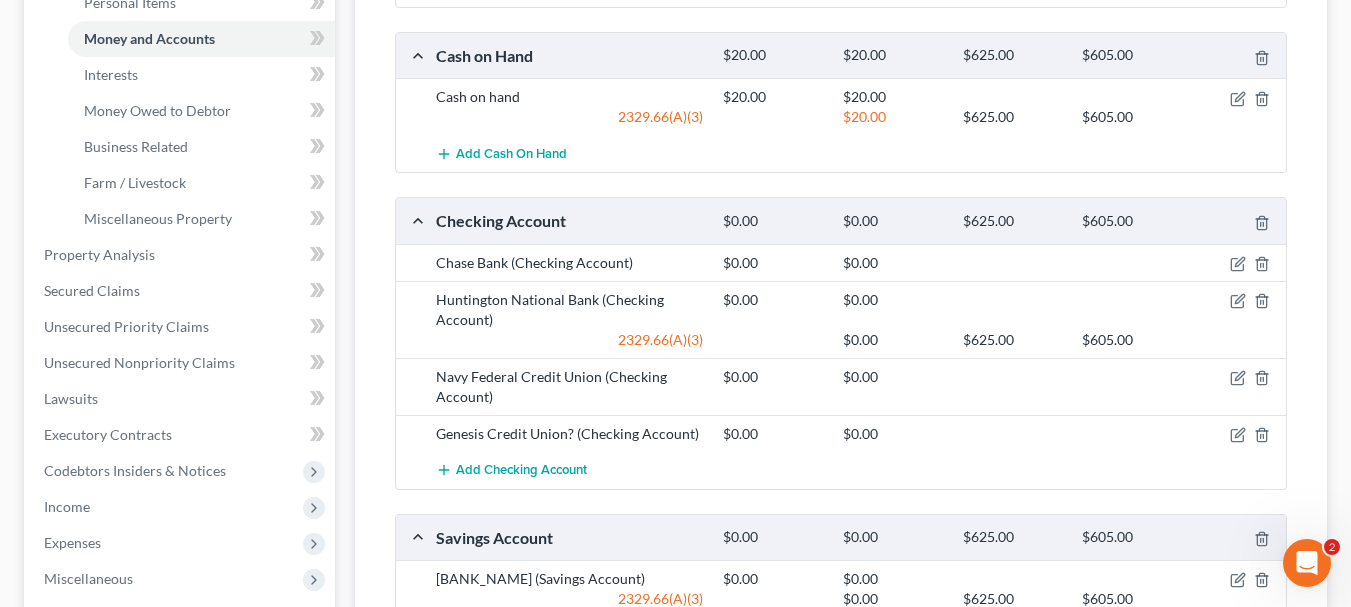 scroll, scrollTop: 600, scrollLeft: 0, axis: vertical 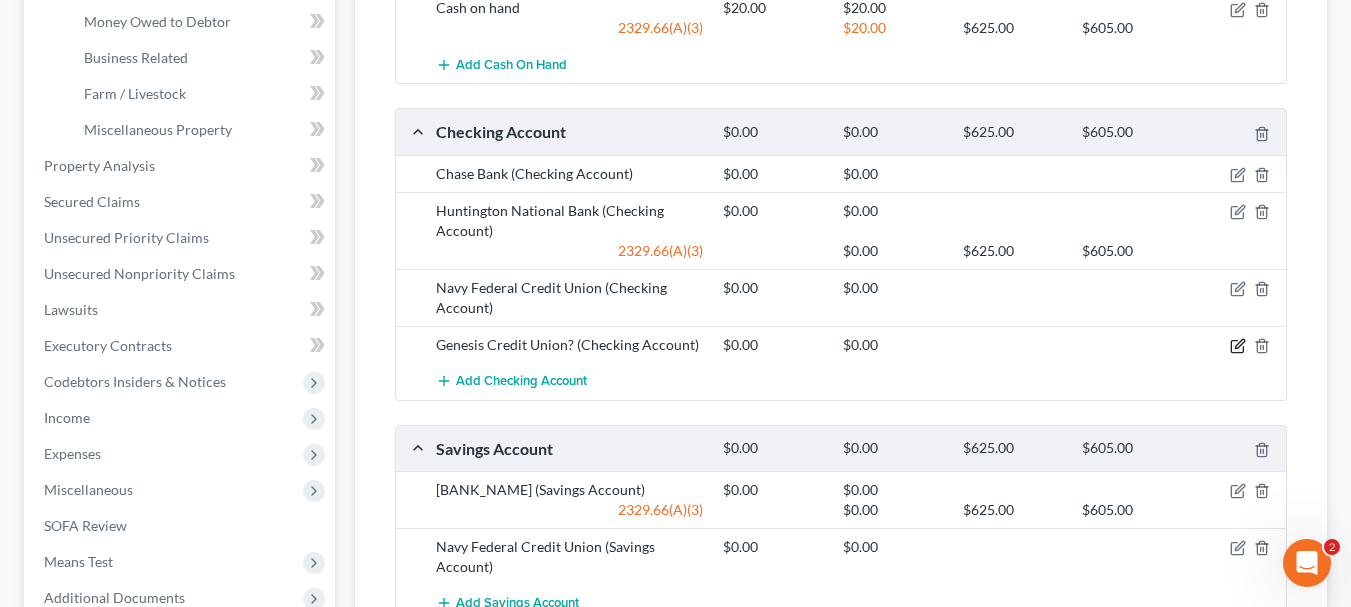 click 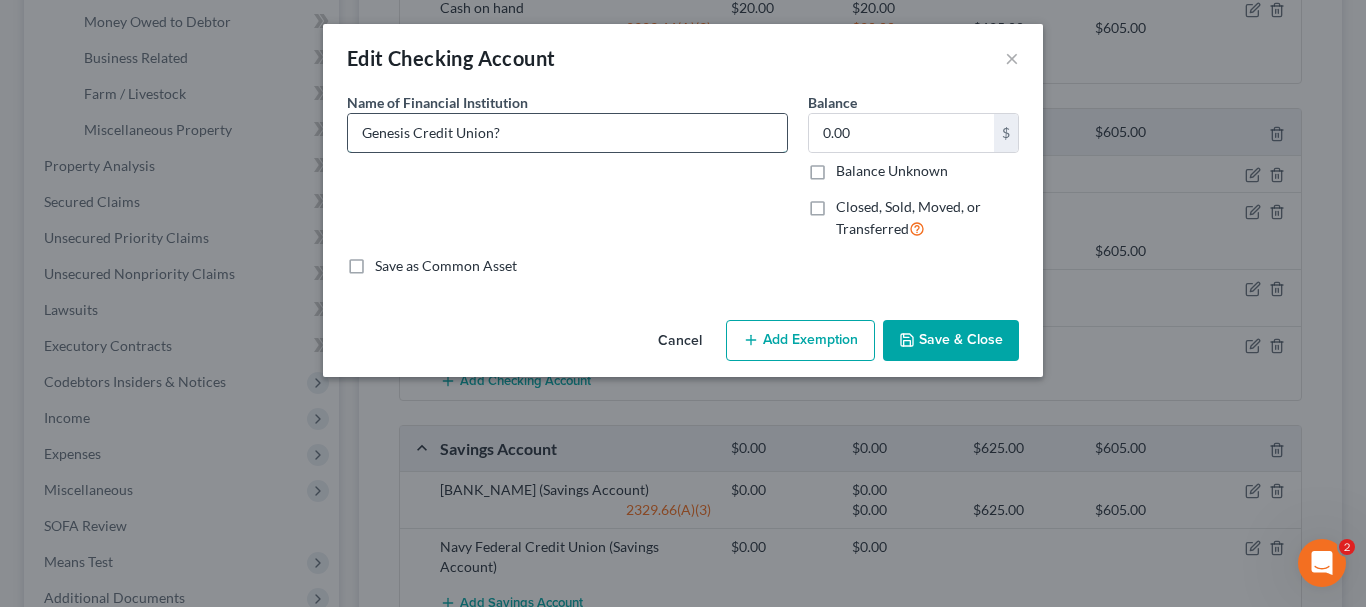 drag, startPoint x: 396, startPoint y: 135, endPoint x: 408, endPoint y: 135, distance: 12 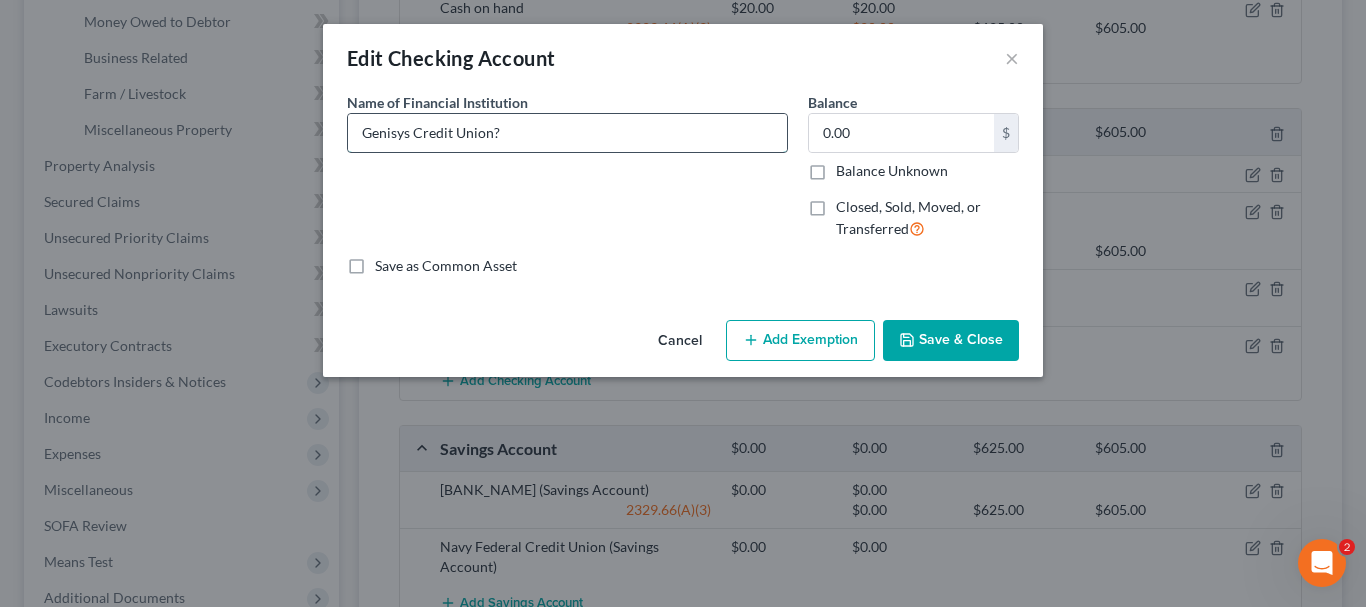 click on "Genisys Credit Union?" at bounding box center (567, 133) 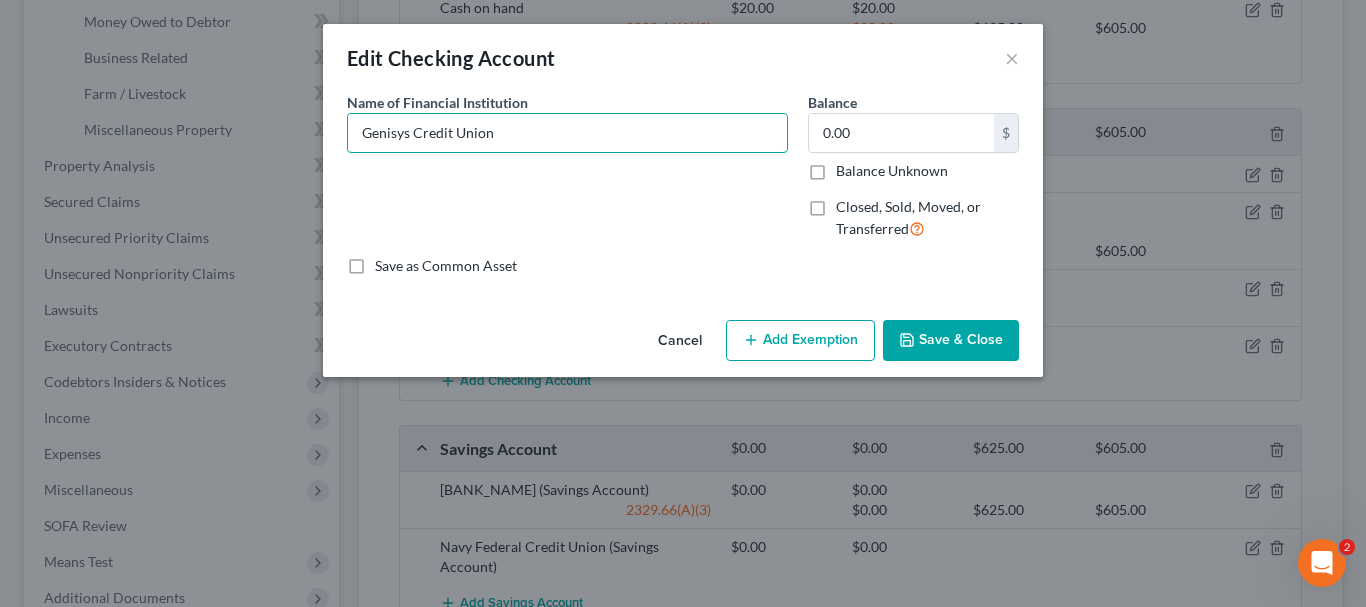 type on "Genisys Credit Union" 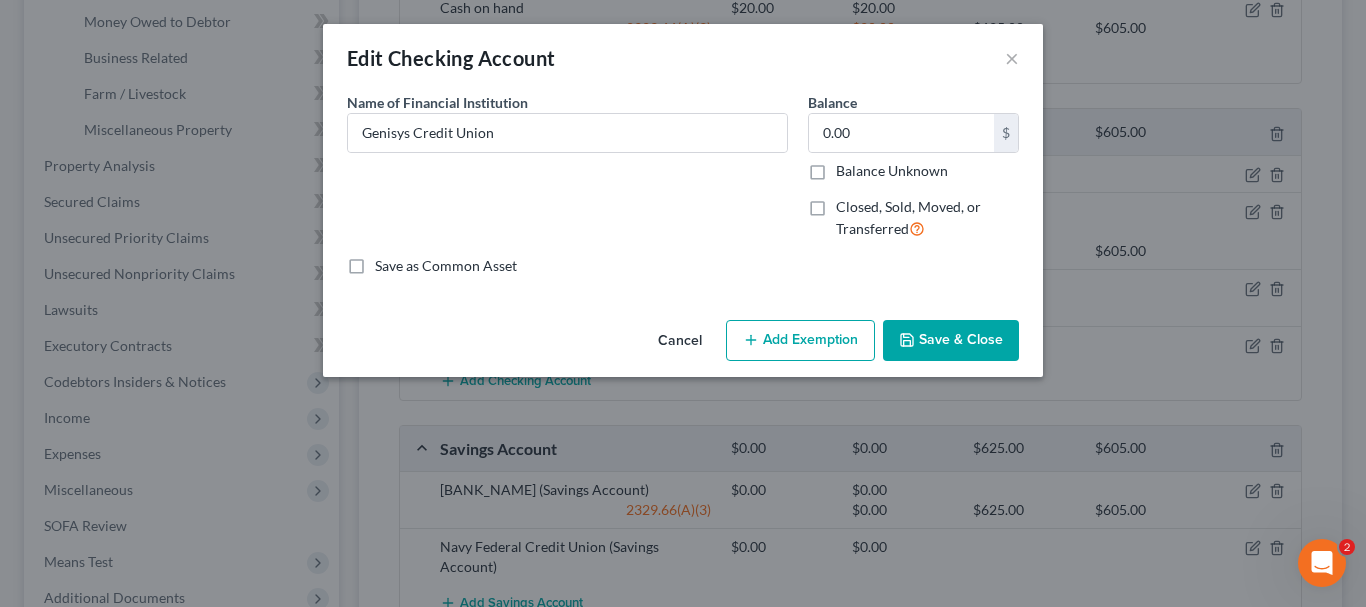 click on "Save & Close" at bounding box center (951, 341) 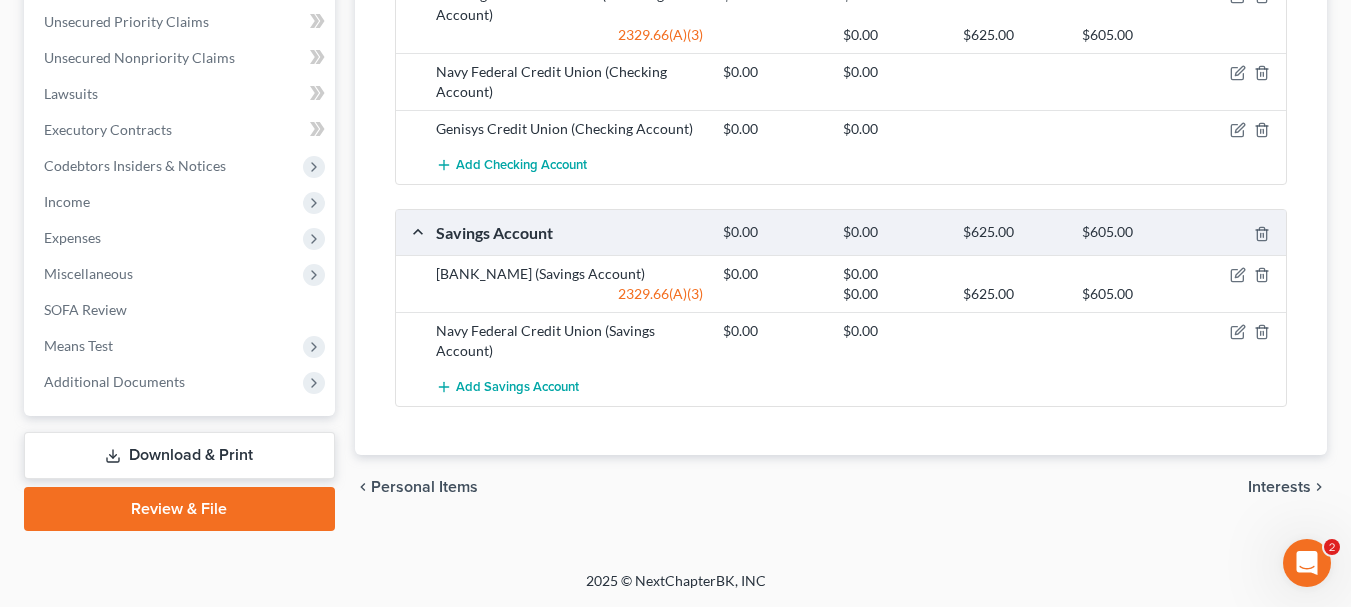 scroll, scrollTop: 824, scrollLeft: 0, axis: vertical 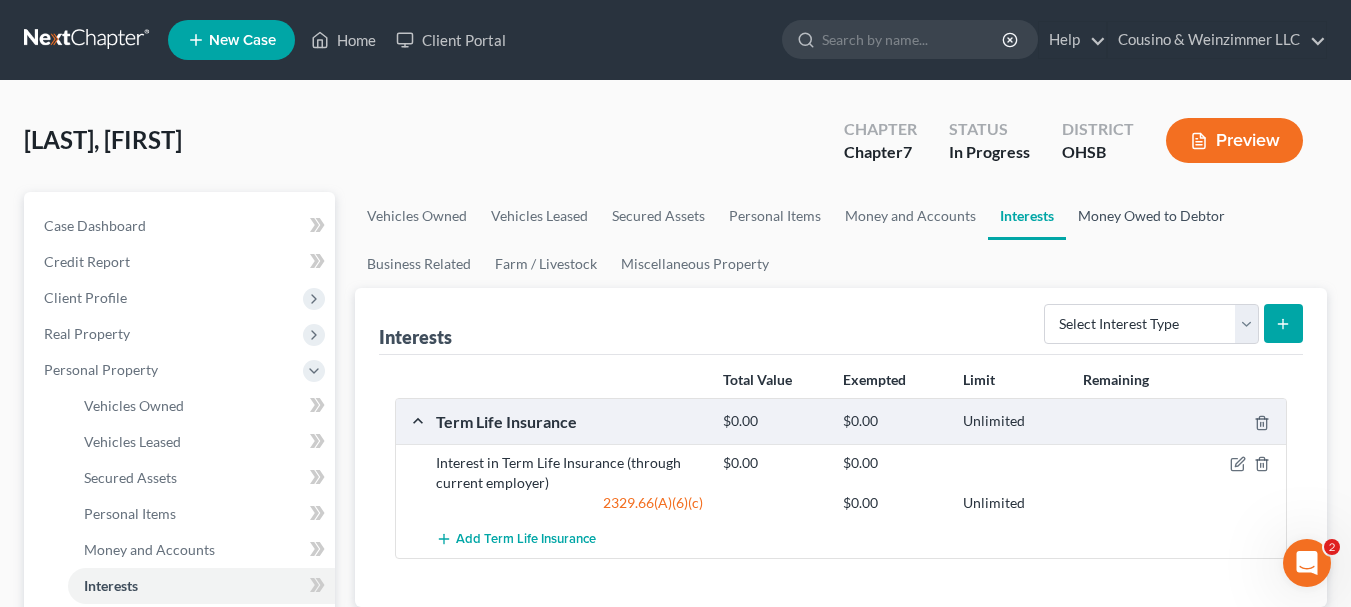 click on "Money Owed to Debtor" at bounding box center [1151, 216] 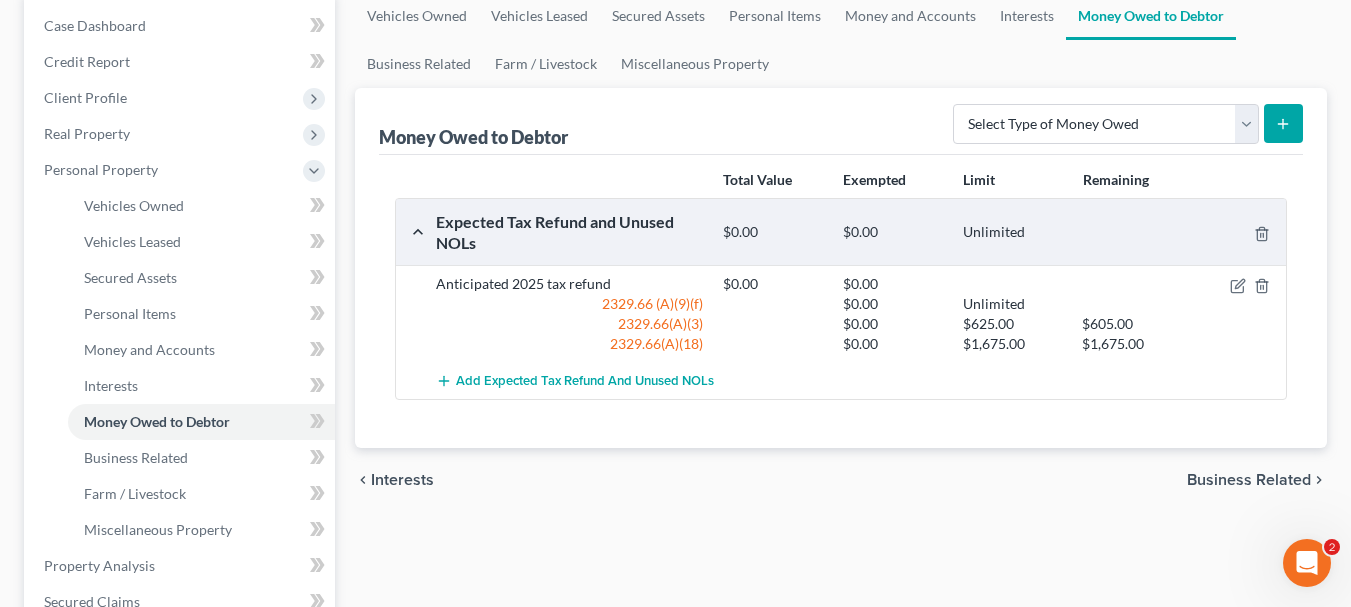 scroll, scrollTop: 100, scrollLeft: 0, axis: vertical 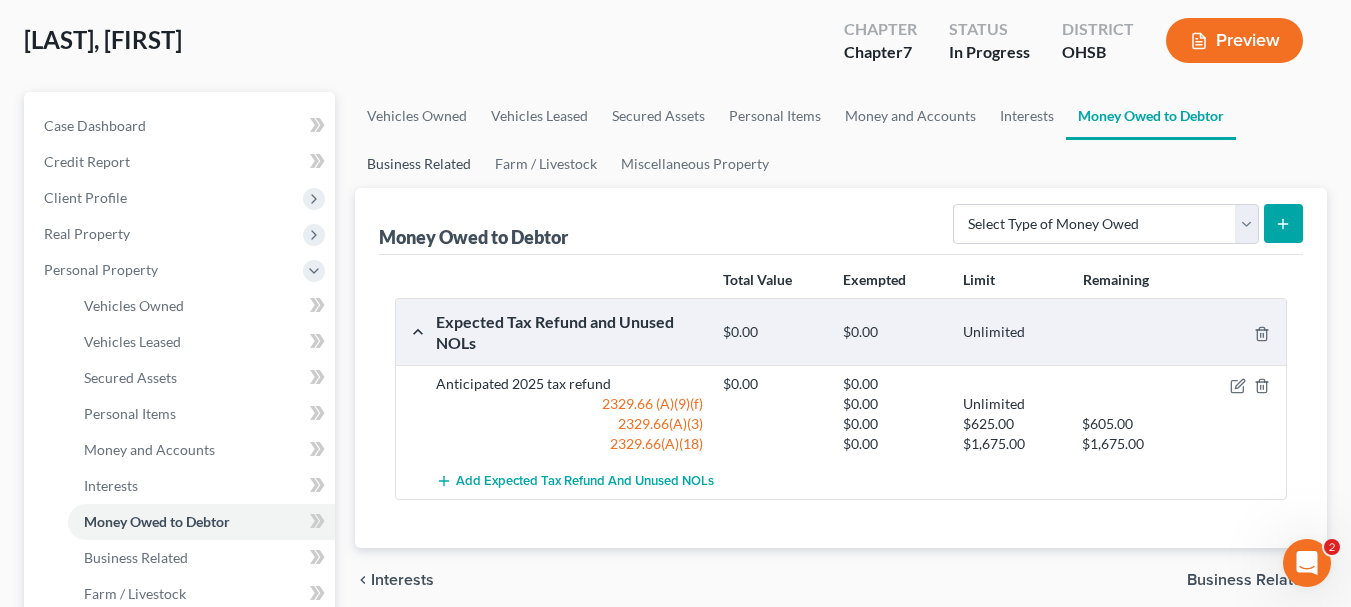 click on "Business Related" at bounding box center [419, 164] 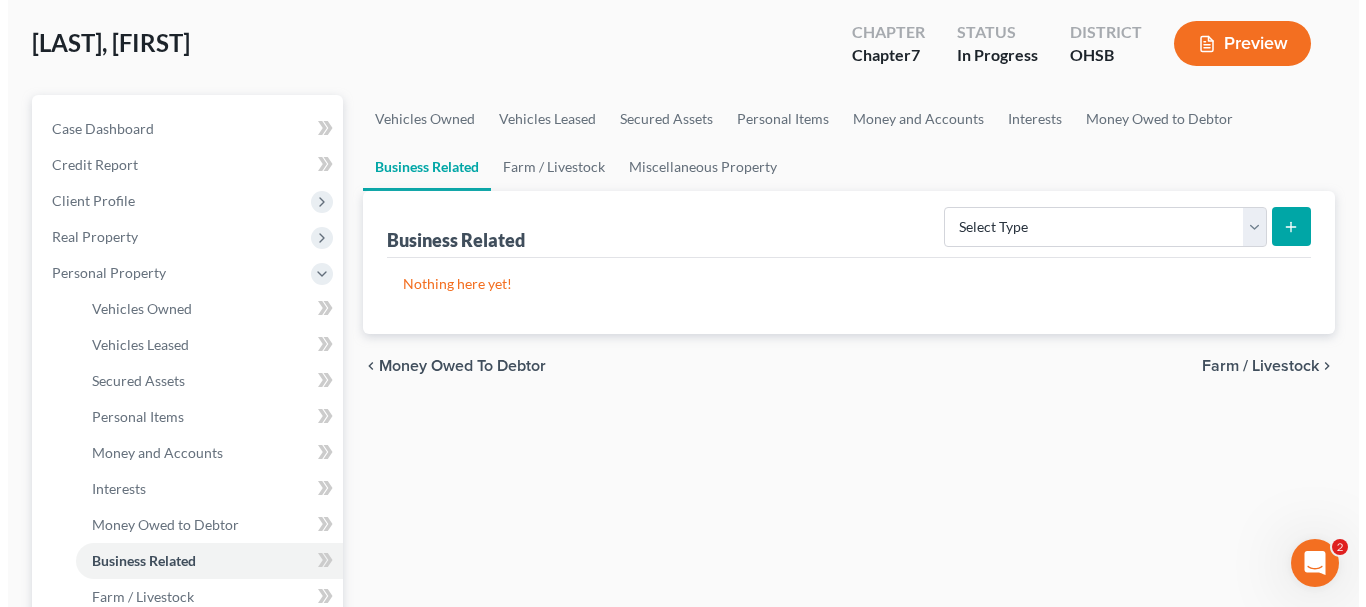 scroll, scrollTop: 0, scrollLeft: 0, axis: both 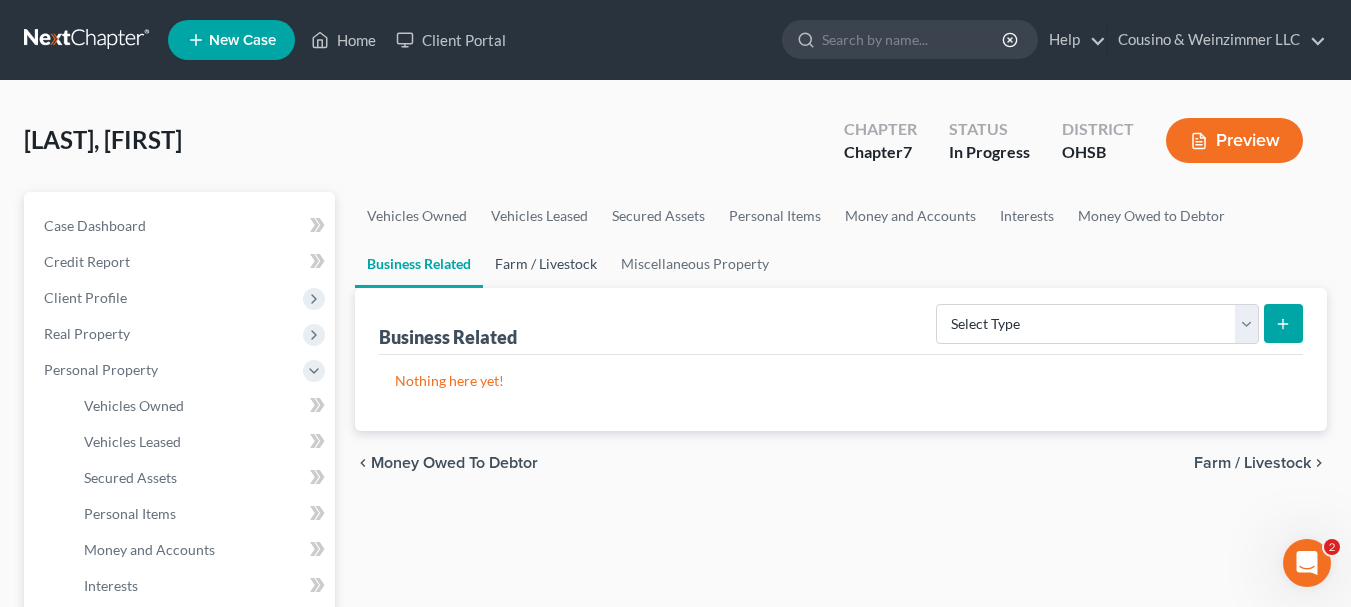 click on "Farm / Livestock" at bounding box center (546, 264) 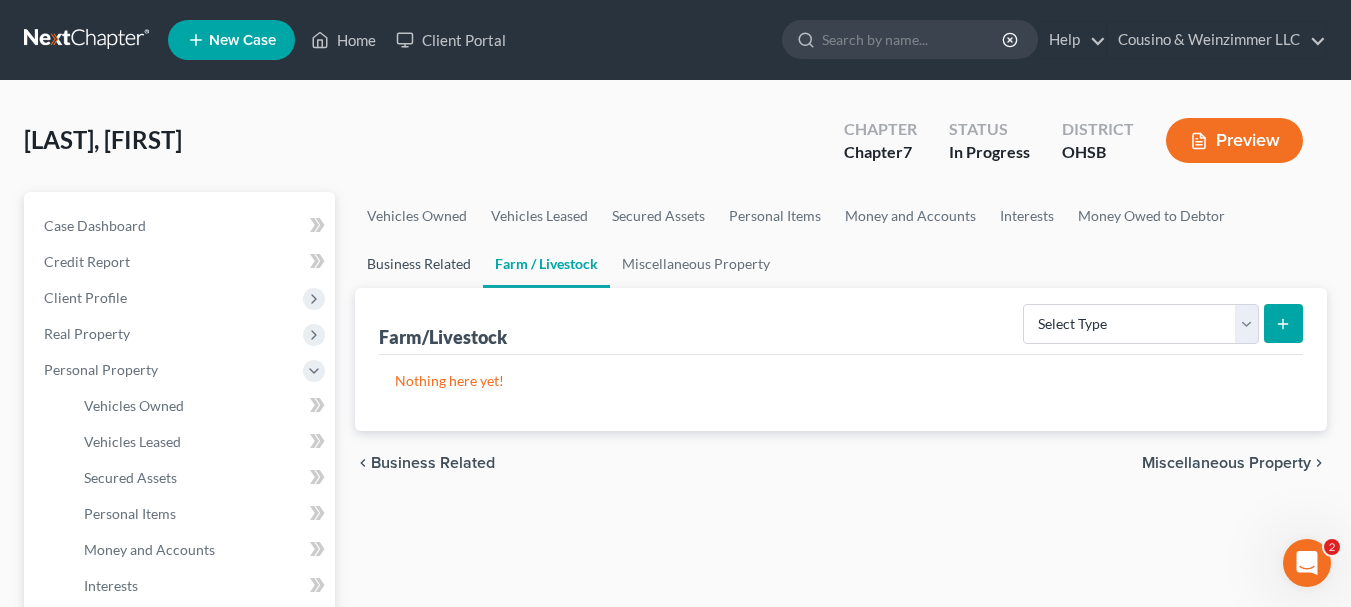 click on "Business Related" at bounding box center [419, 264] 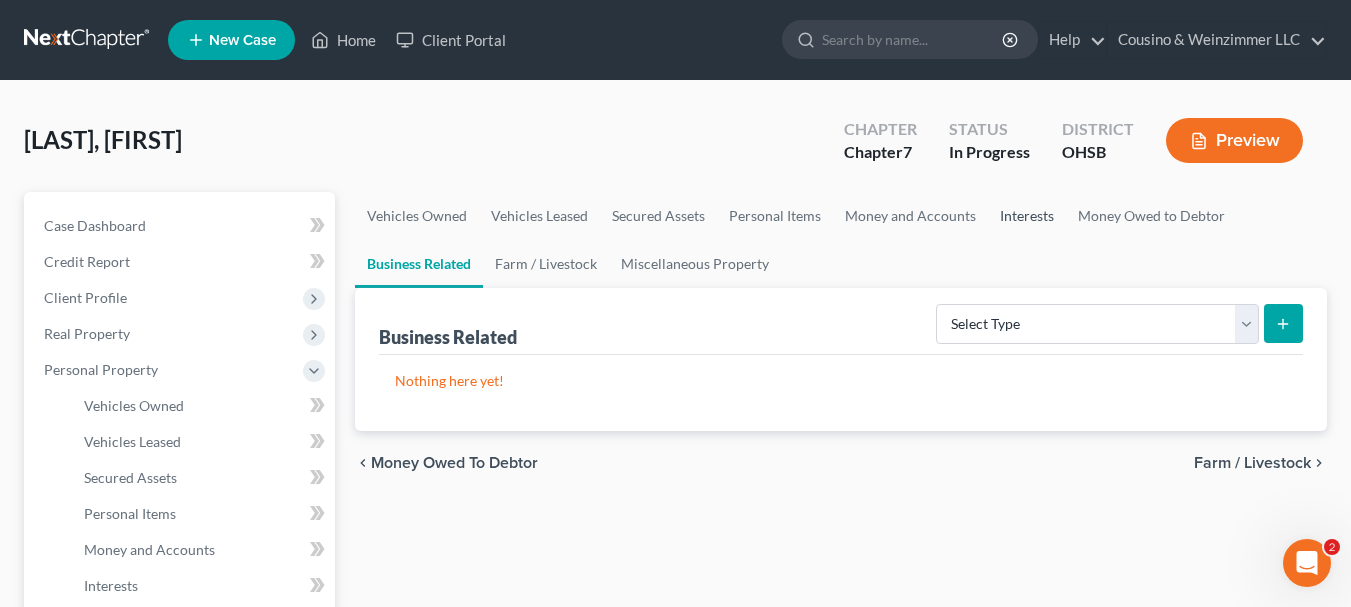 click on "Interests" at bounding box center (1027, 216) 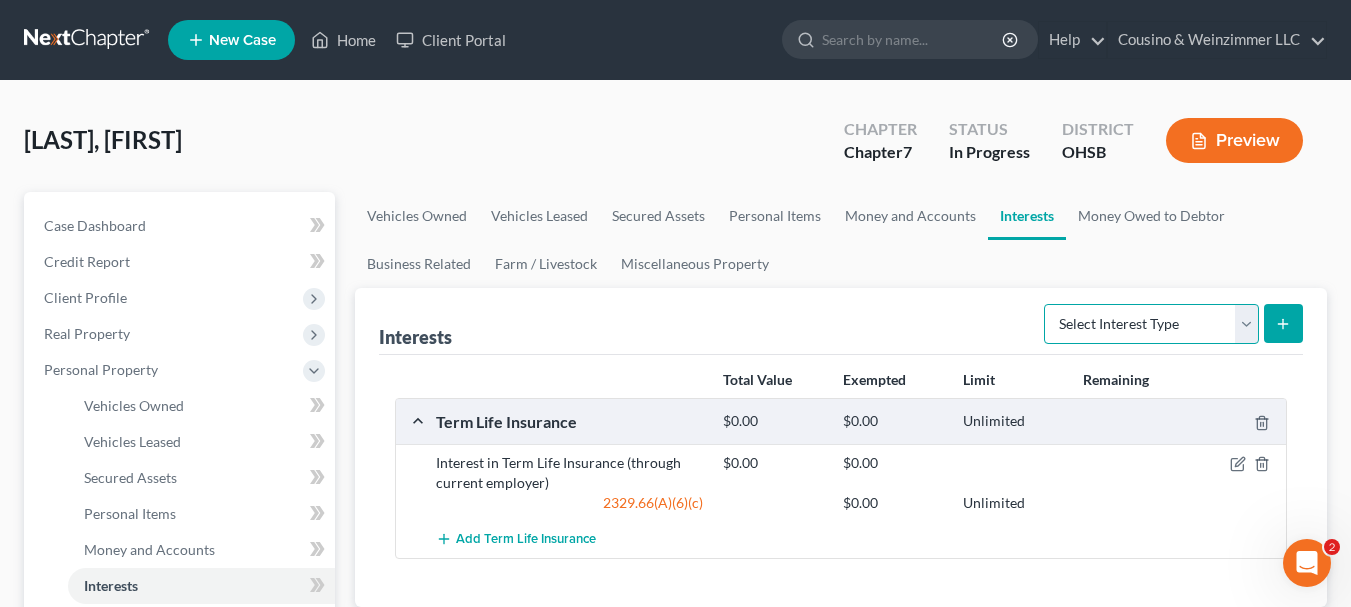 click on "Select Interest Type 401K Annuity Bond Education IRA Government Bond Government Pension Plan Incorporated Business IRA Joint Venture (Active) Joint Venture (Inactive) Keogh Mutual Fund Other Retirement Plan Partnership (Active) Partnership (Inactive) Pension Plan Stock Term Life Insurance Unincorporated Business Whole Life Insurance" at bounding box center [1151, 324] 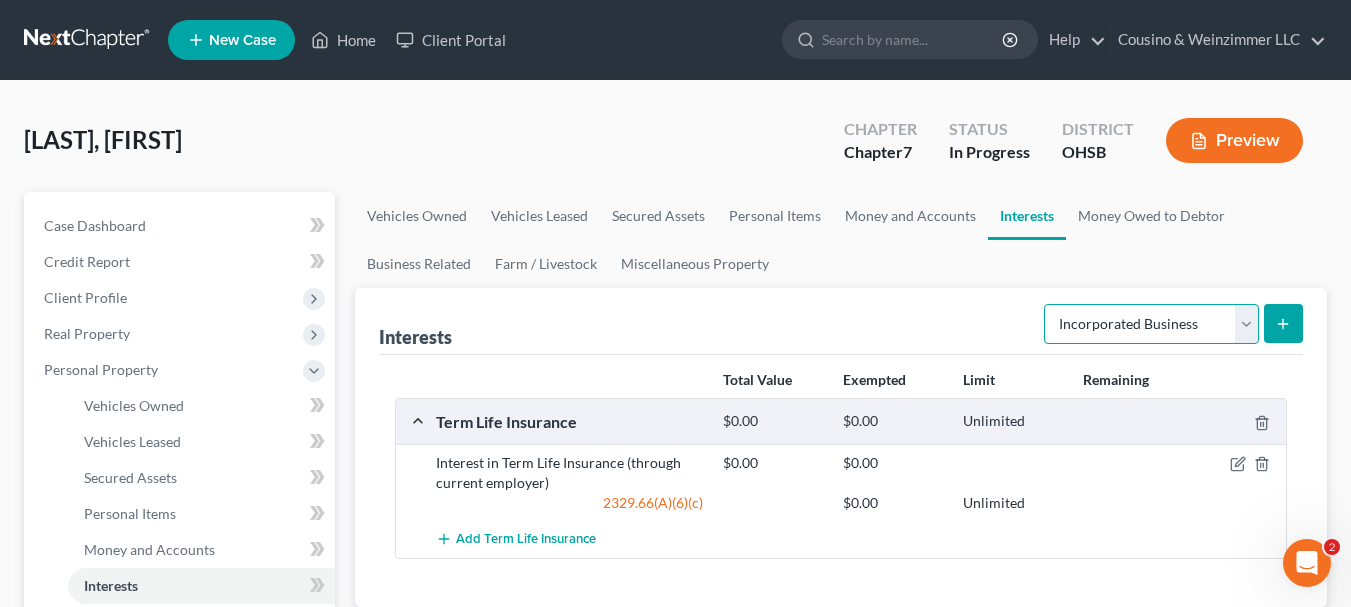 click on "Select Interest Type 401K Annuity Bond Education IRA Government Bond Government Pension Plan Incorporated Business IRA Joint Venture (Active) Joint Venture (Inactive) Keogh Mutual Fund Other Retirement Plan Partnership (Active) Partnership (Inactive) Pension Plan Stock Term Life Insurance Unincorporated Business Whole Life Insurance" at bounding box center [1151, 324] 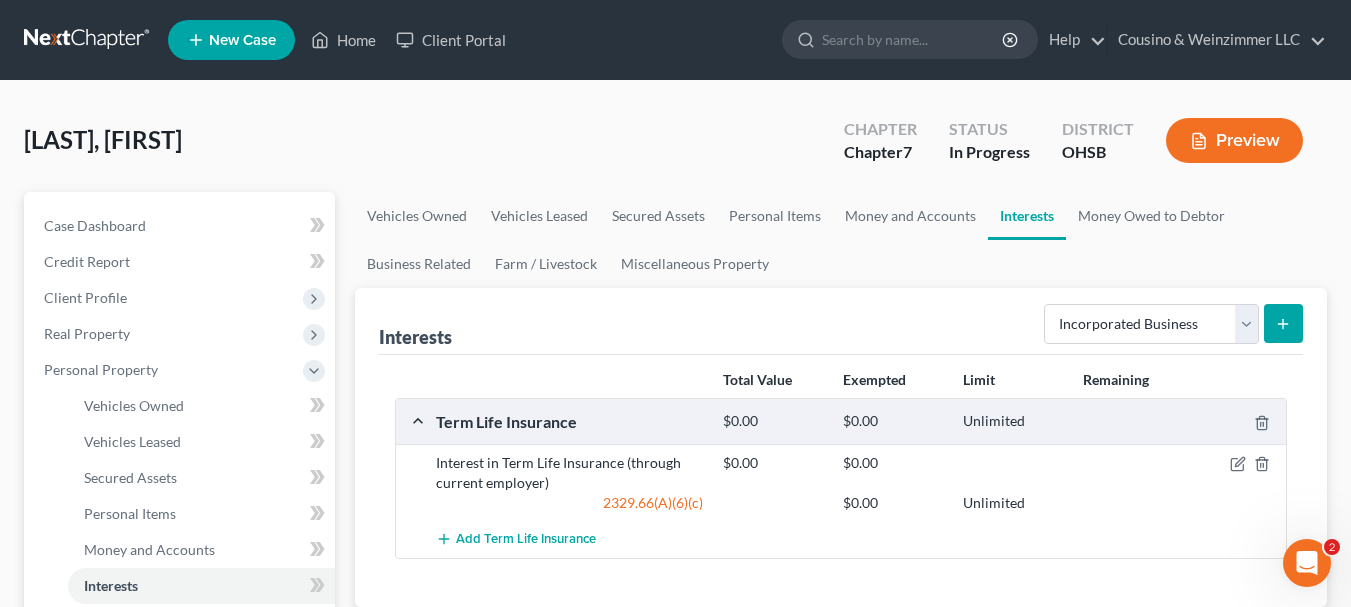 click 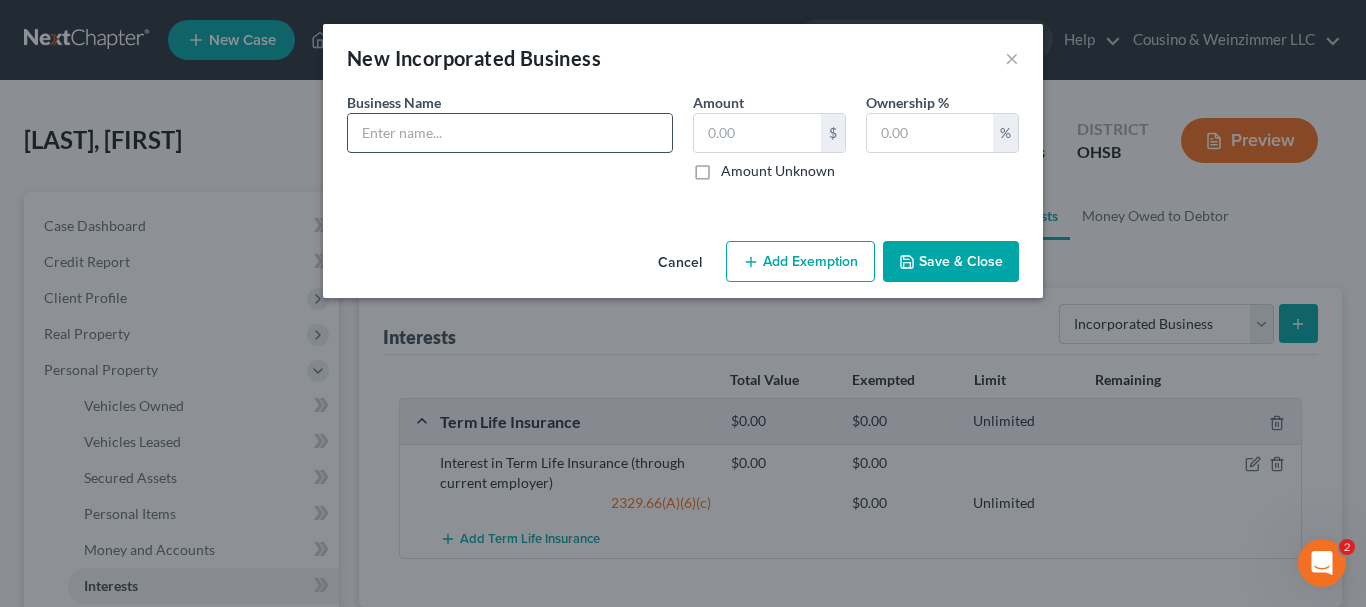click at bounding box center (510, 133) 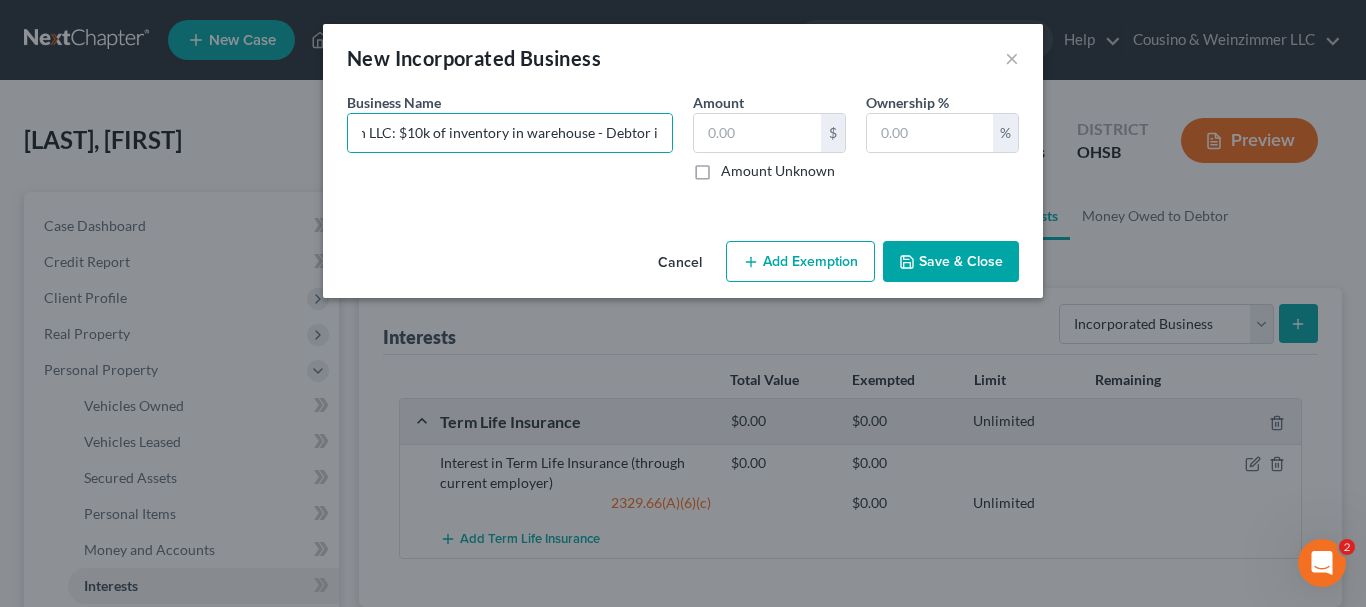 scroll, scrollTop: 0, scrollLeft: 0, axis: both 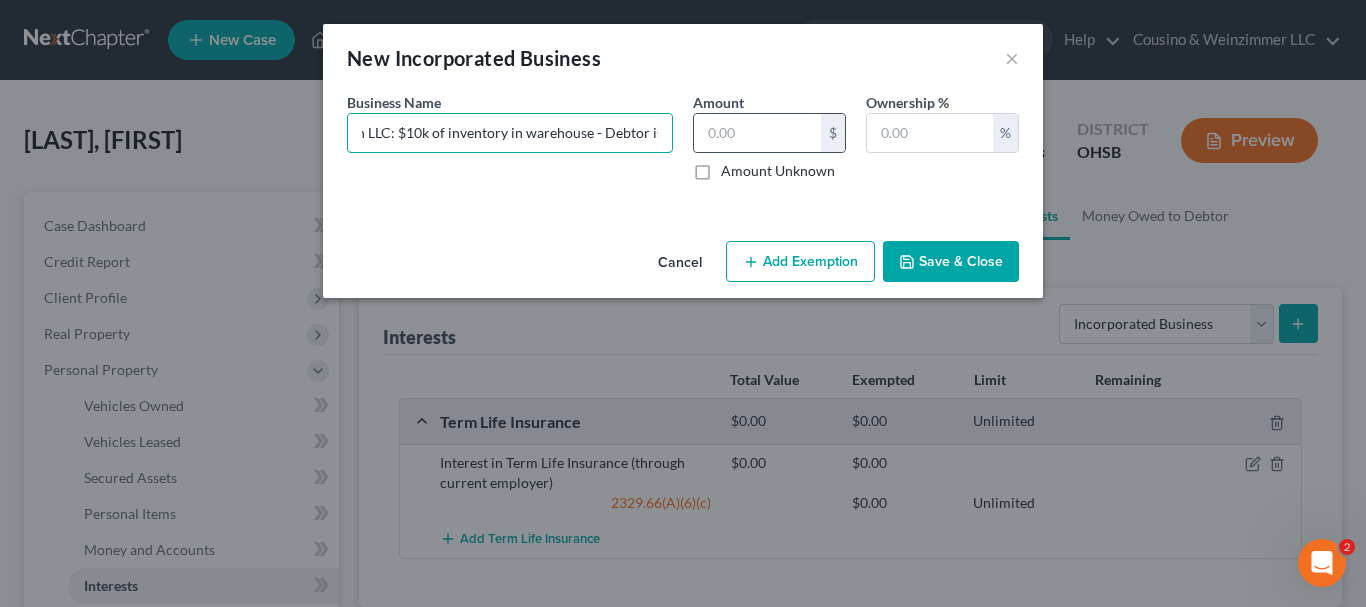 drag, startPoint x: 643, startPoint y: 139, endPoint x: 769, endPoint y: 152, distance: 126.66886 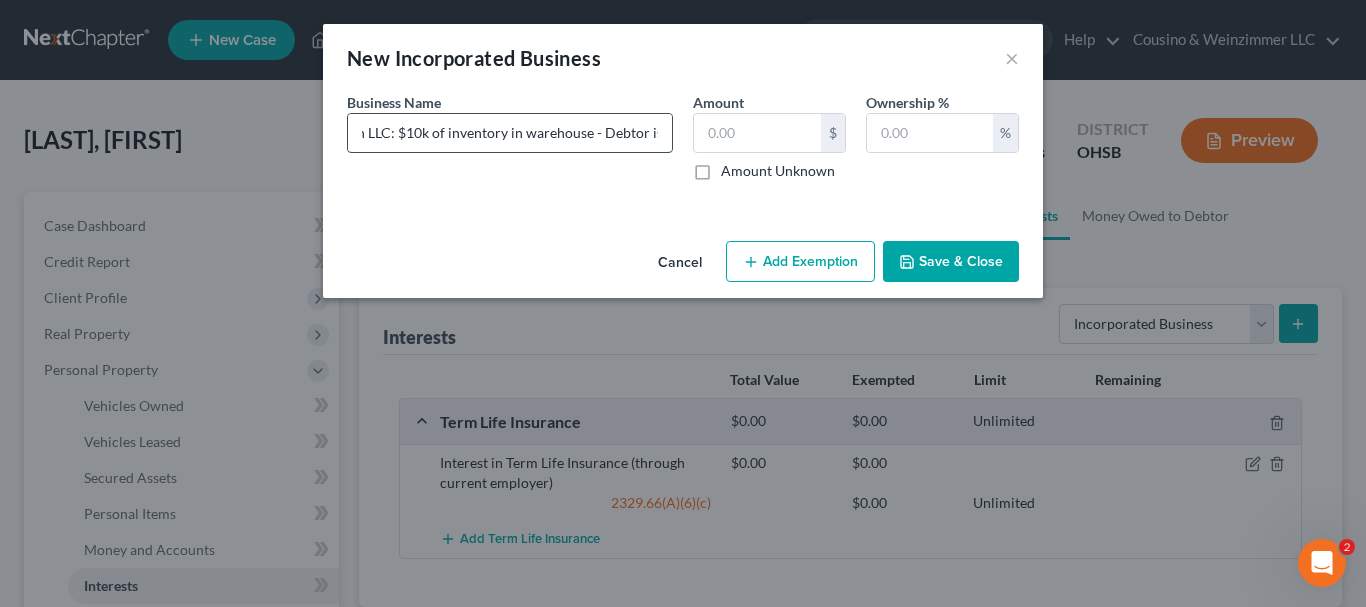 click on "The Interstellar Association LLC: $10k of inventory in warehouse - Debtor is" at bounding box center (510, 133) 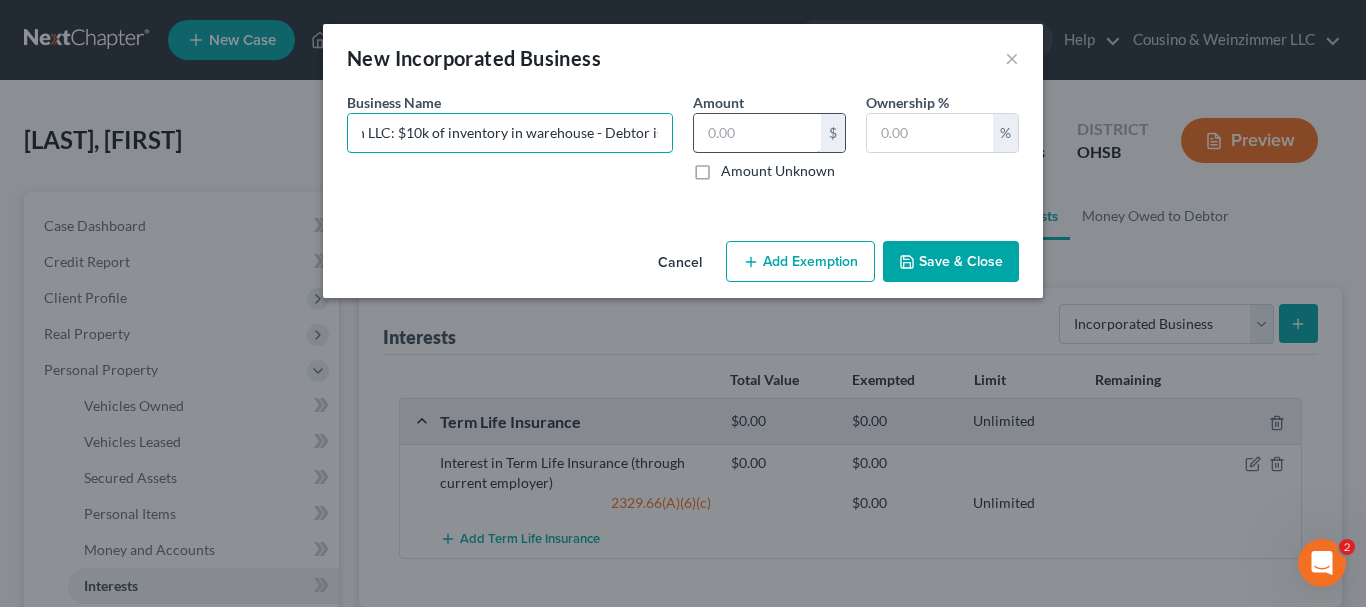 drag, startPoint x: 599, startPoint y: 130, endPoint x: 745, endPoint y: 129, distance: 146.00342 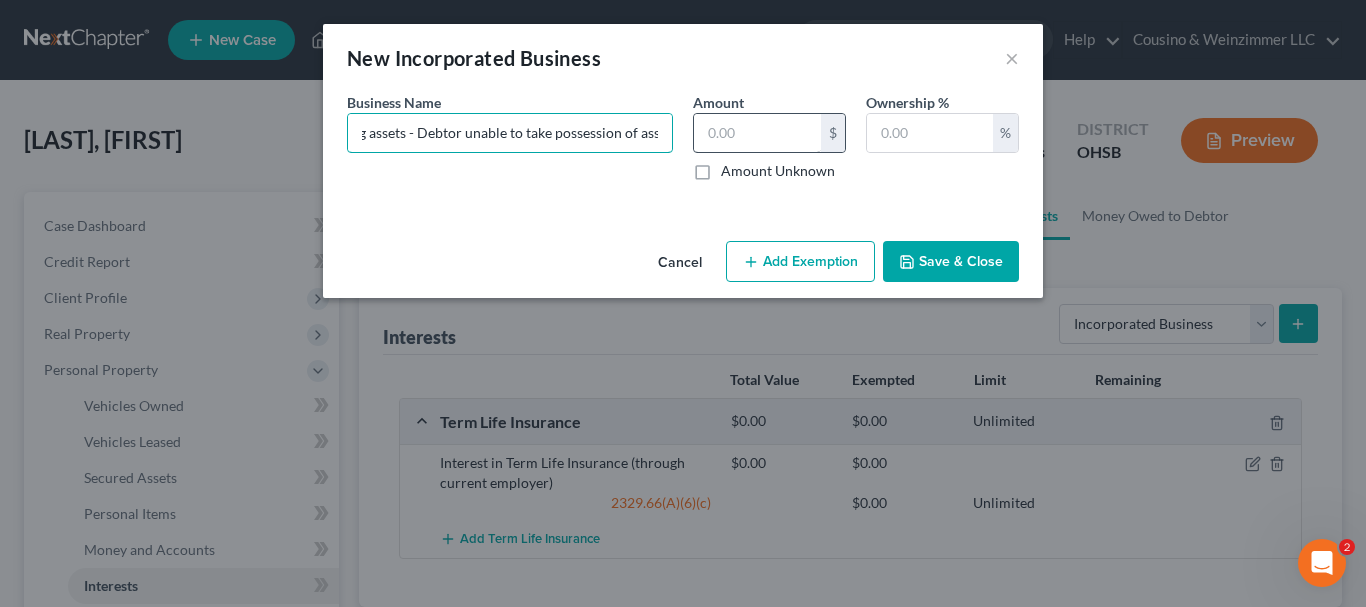 scroll, scrollTop: 0, scrollLeft: 580, axis: horizontal 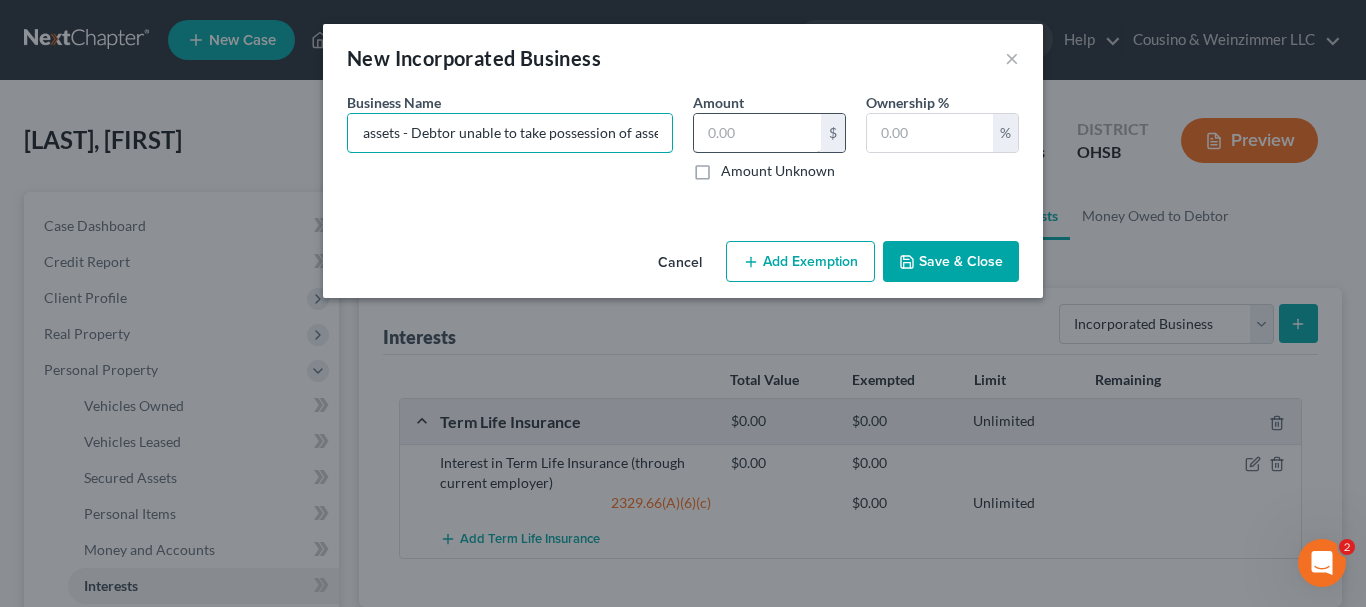 type on "The Interstellar Association LLC: $10k of inventory in warehouse - UpSell Ecommerce holding assets - Debtor unable to take possession of assets" 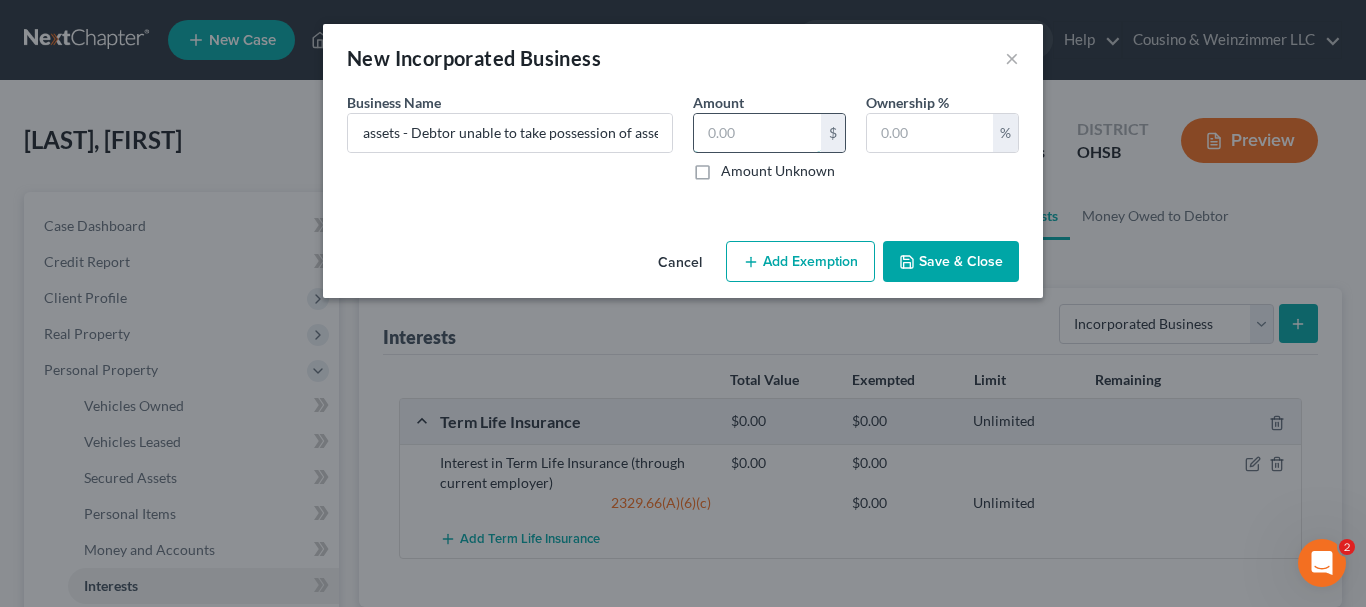 scroll, scrollTop: 0, scrollLeft: 0, axis: both 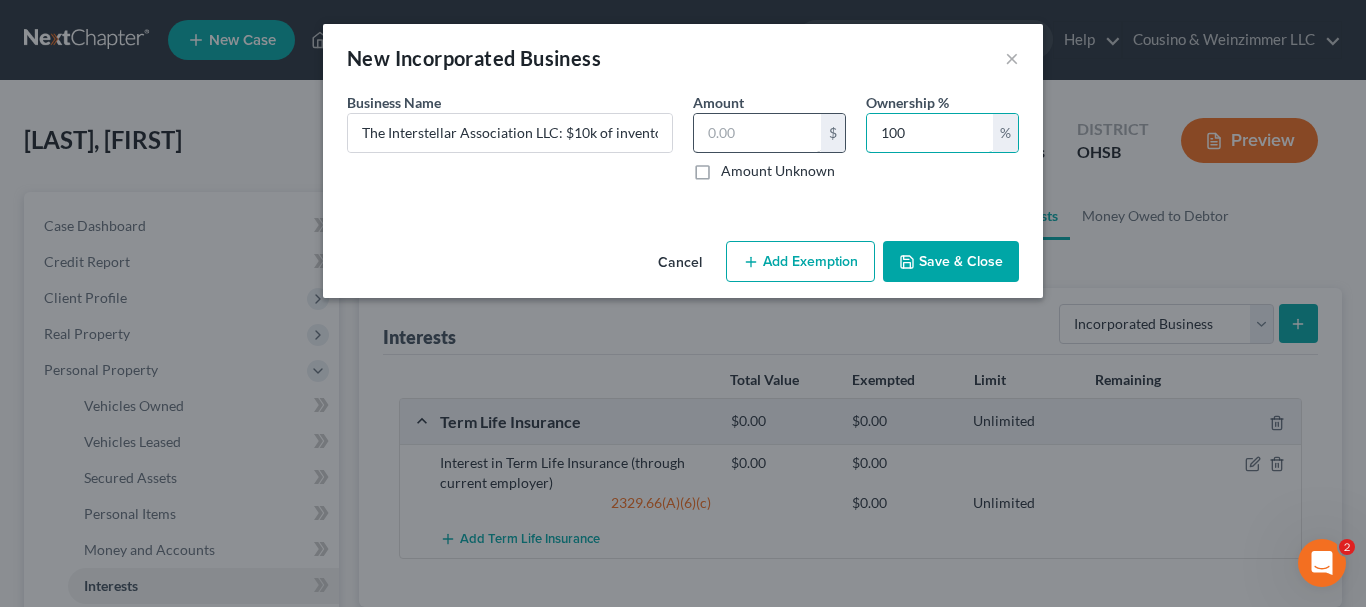 type on "100" 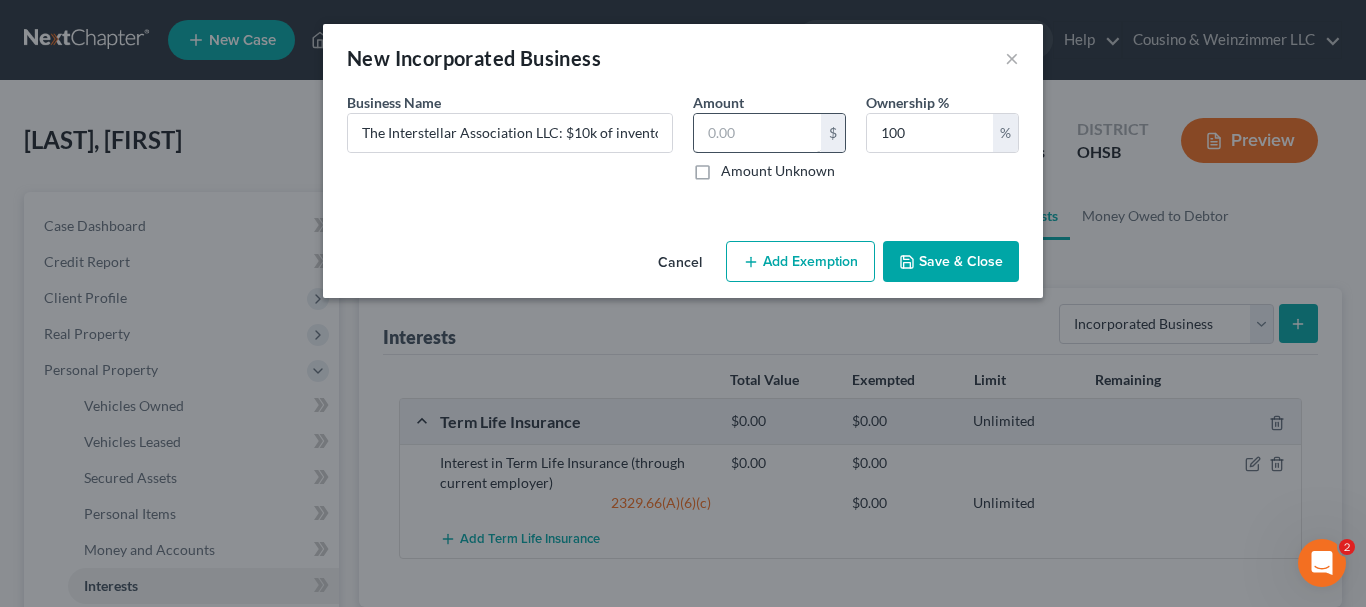 type 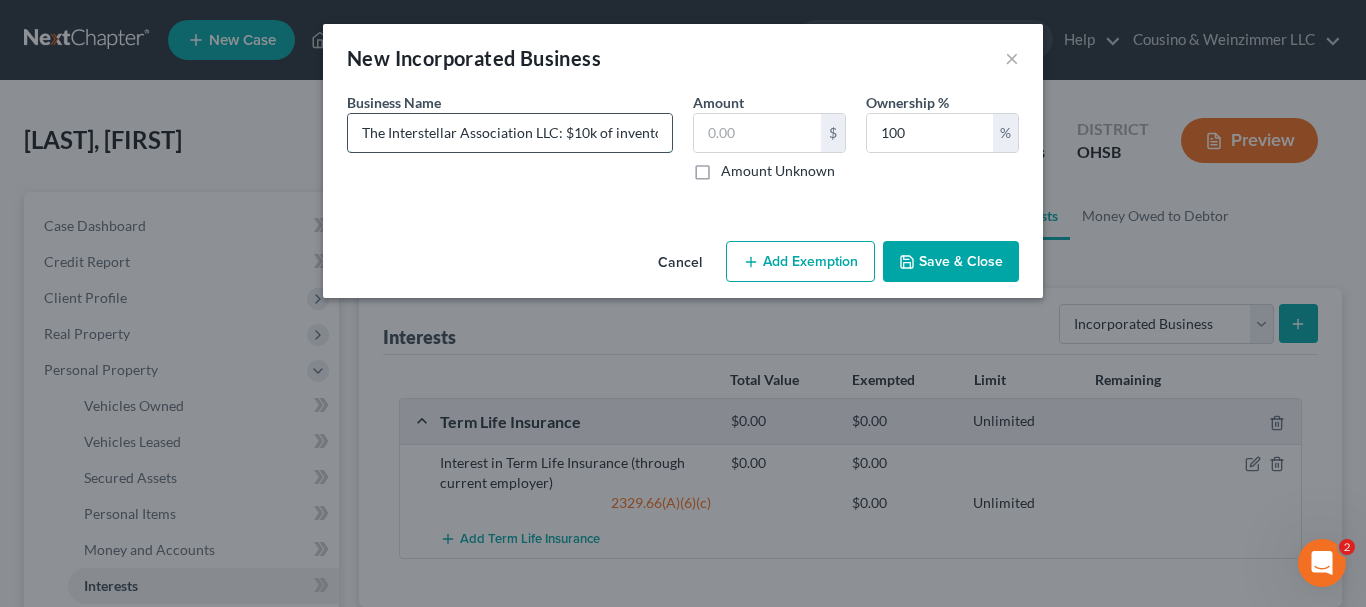 click on "The Interstellar Association LLC: $10k of inventory in warehouse - UpSell Ecommerce holding assets - Debtor unable to take possession of assets" at bounding box center [510, 133] 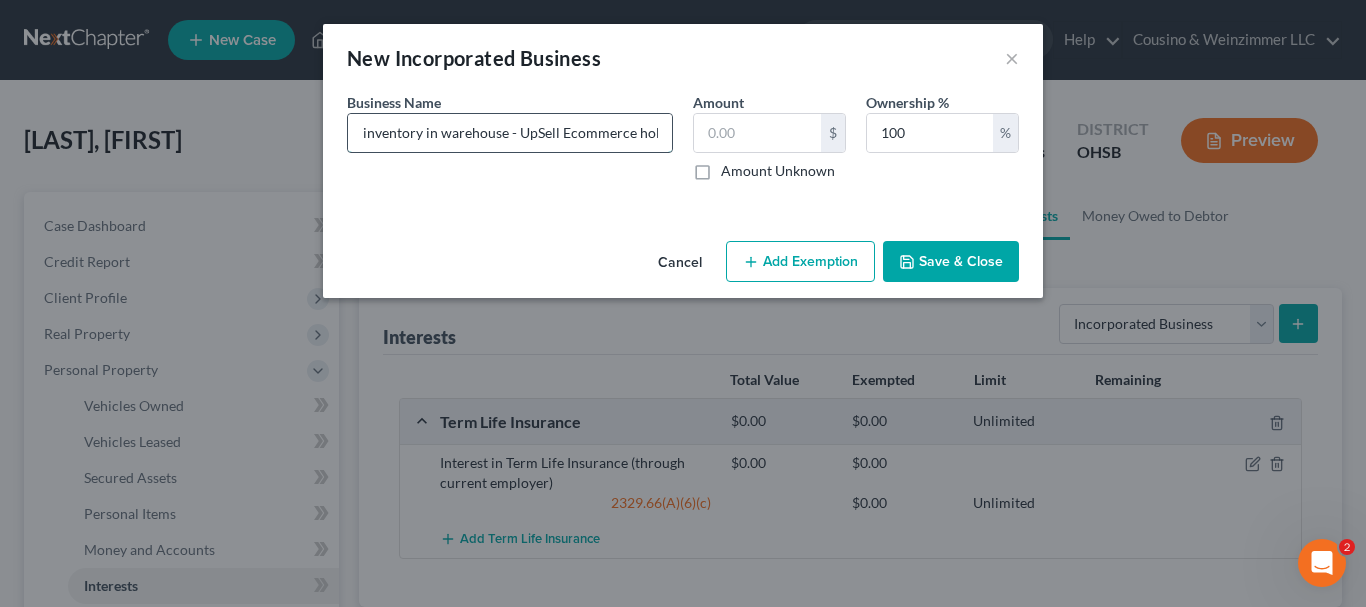 scroll, scrollTop: 0, scrollLeft: 257, axis: horizontal 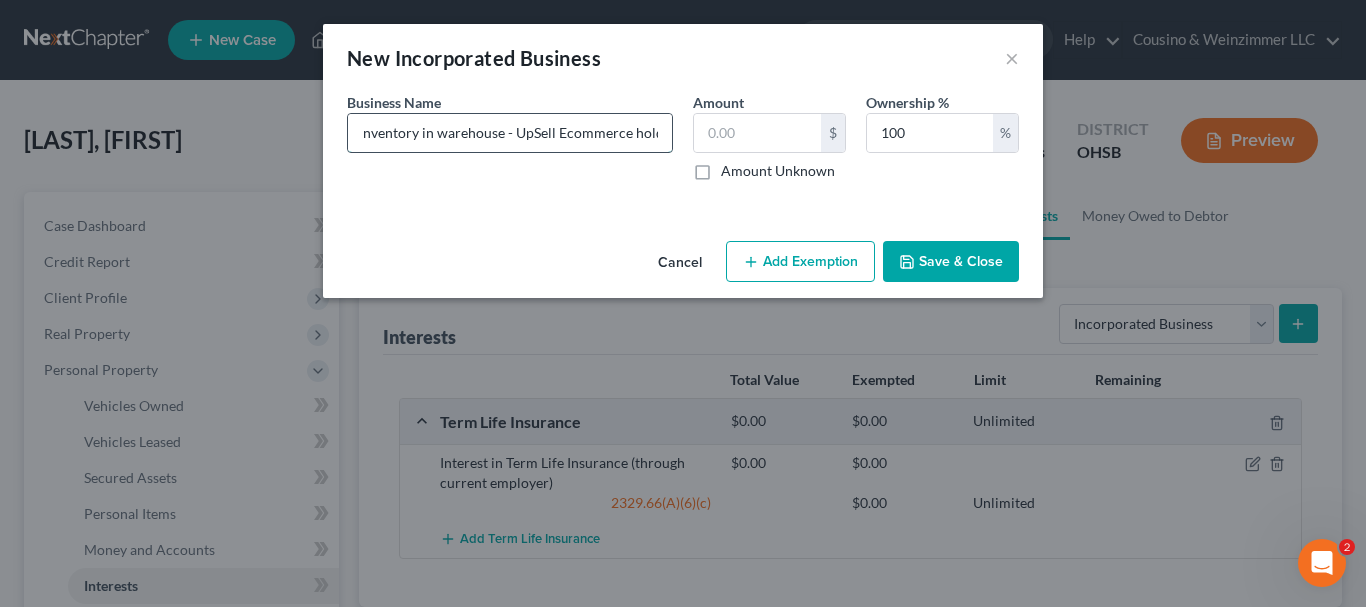 click on "The Interstellar Association LLC: $10k of inventory in warehouse - UpSell Ecommerce holding assets - Debtor unable to take possession of assets" at bounding box center (510, 133) 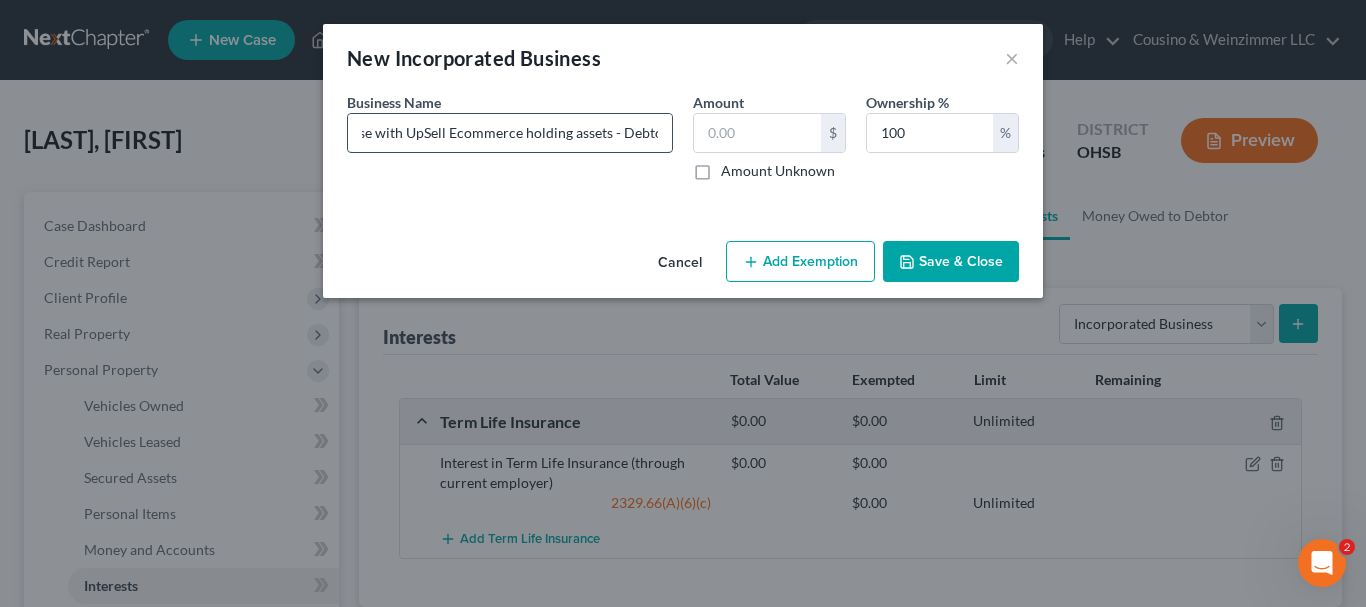 scroll, scrollTop: 0, scrollLeft: 423, axis: horizontal 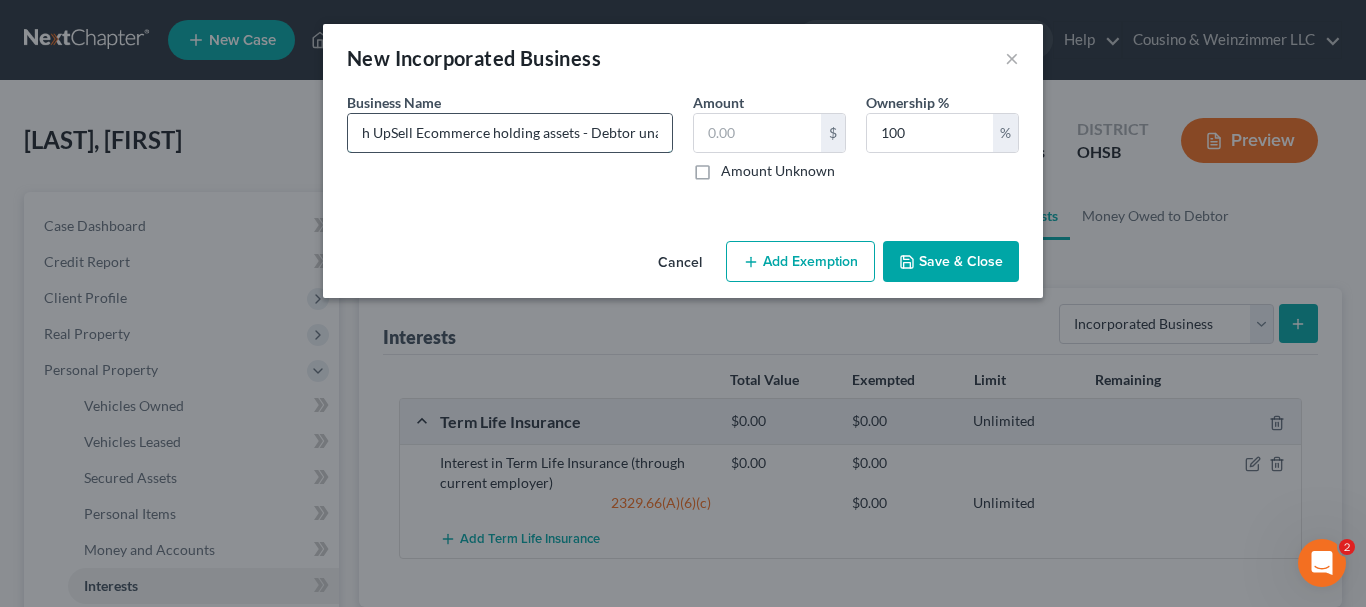 drag, startPoint x: 485, startPoint y: 134, endPoint x: 572, endPoint y: 145, distance: 87.69264 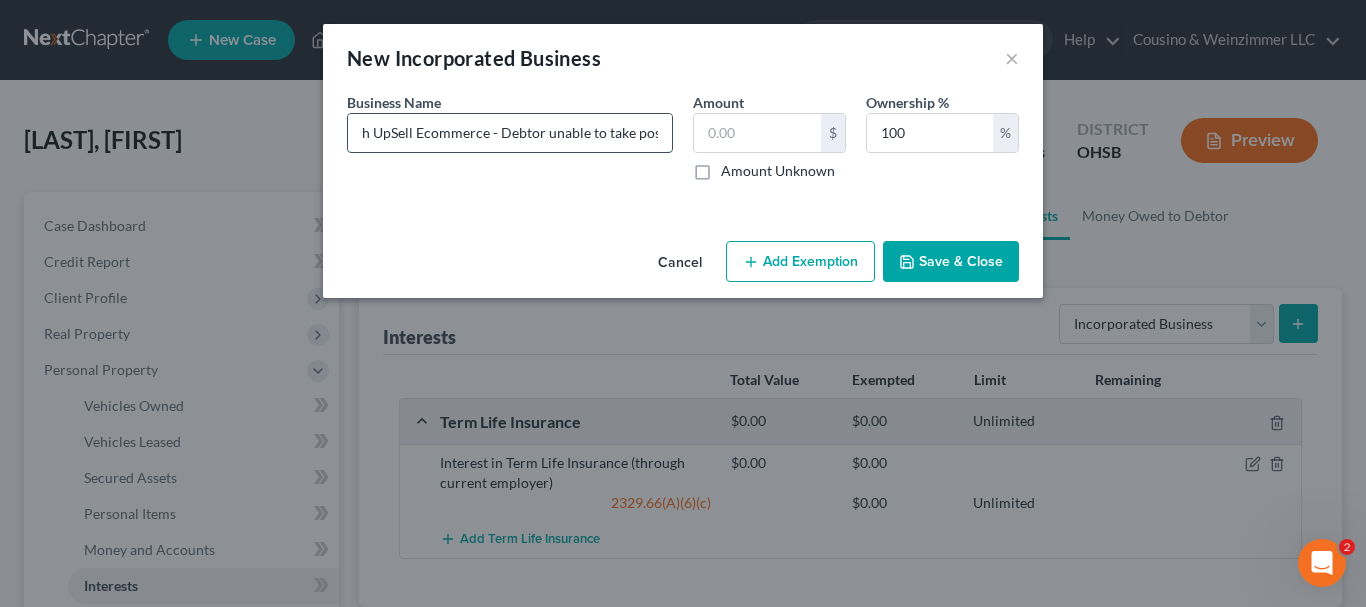 click on "The Interstellar Association LLC: $10k of inventory in warehouse with UpSell Ecommerce - Debtor unable to take possession of assets" at bounding box center [510, 133] 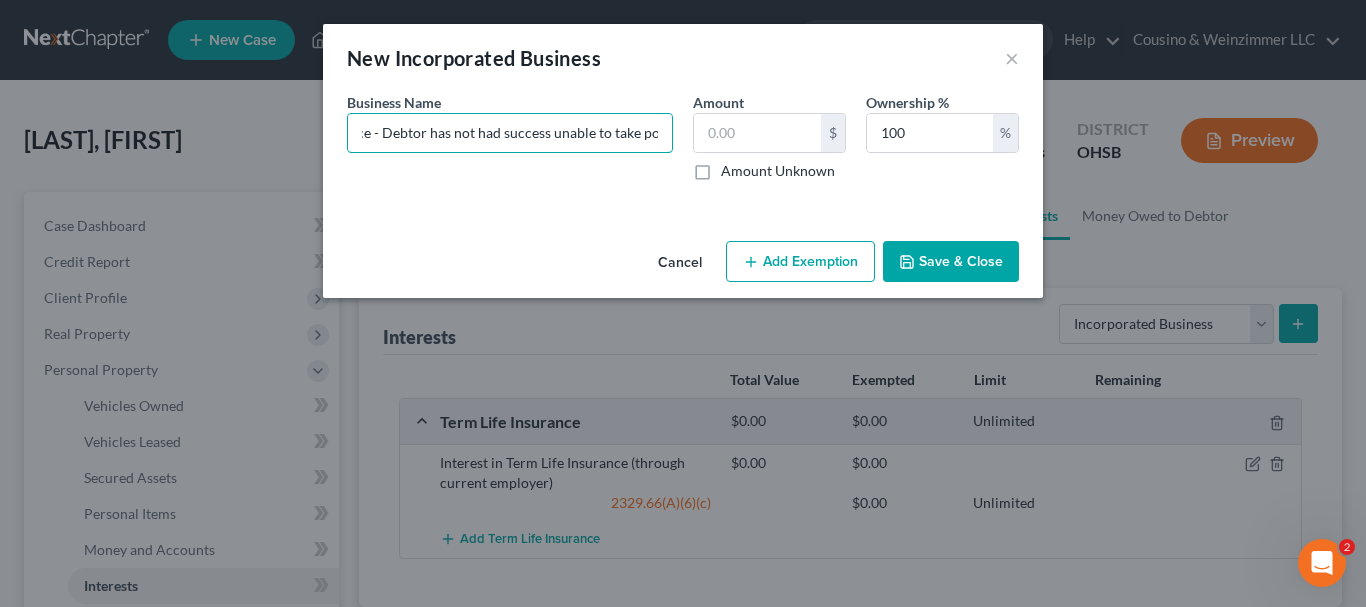scroll, scrollTop: 0, scrollLeft: 555, axis: horizontal 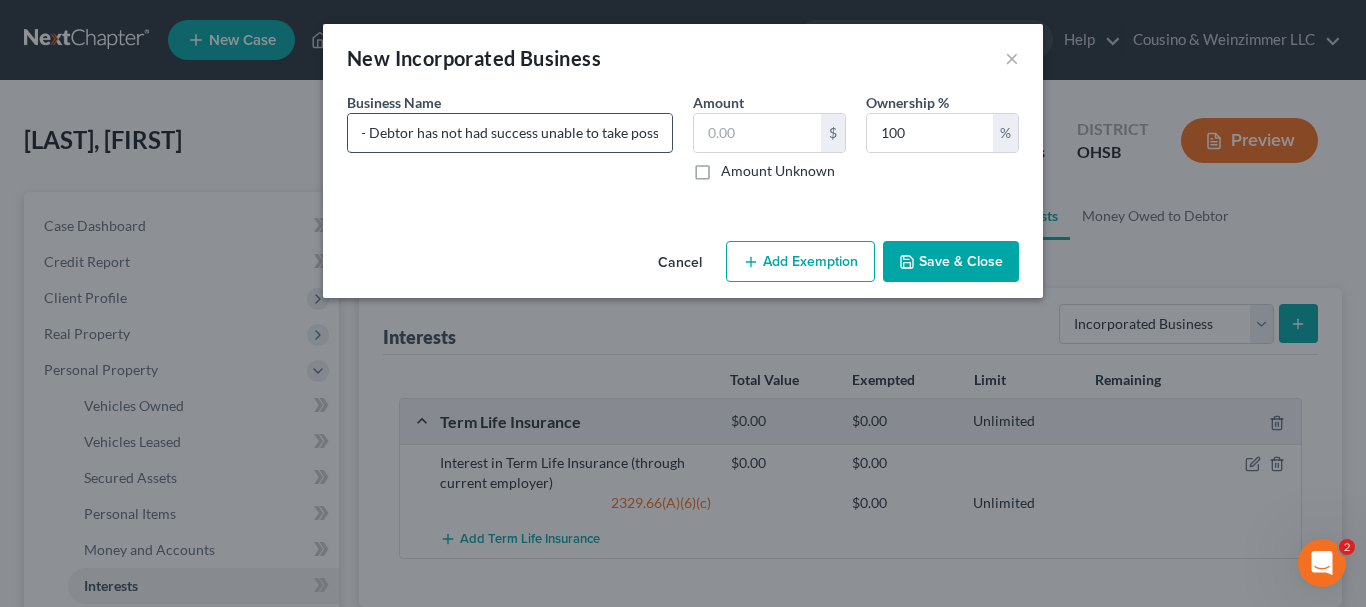 drag, startPoint x: 528, startPoint y: 131, endPoint x: 588, endPoint y: 138, distance: 60.40695 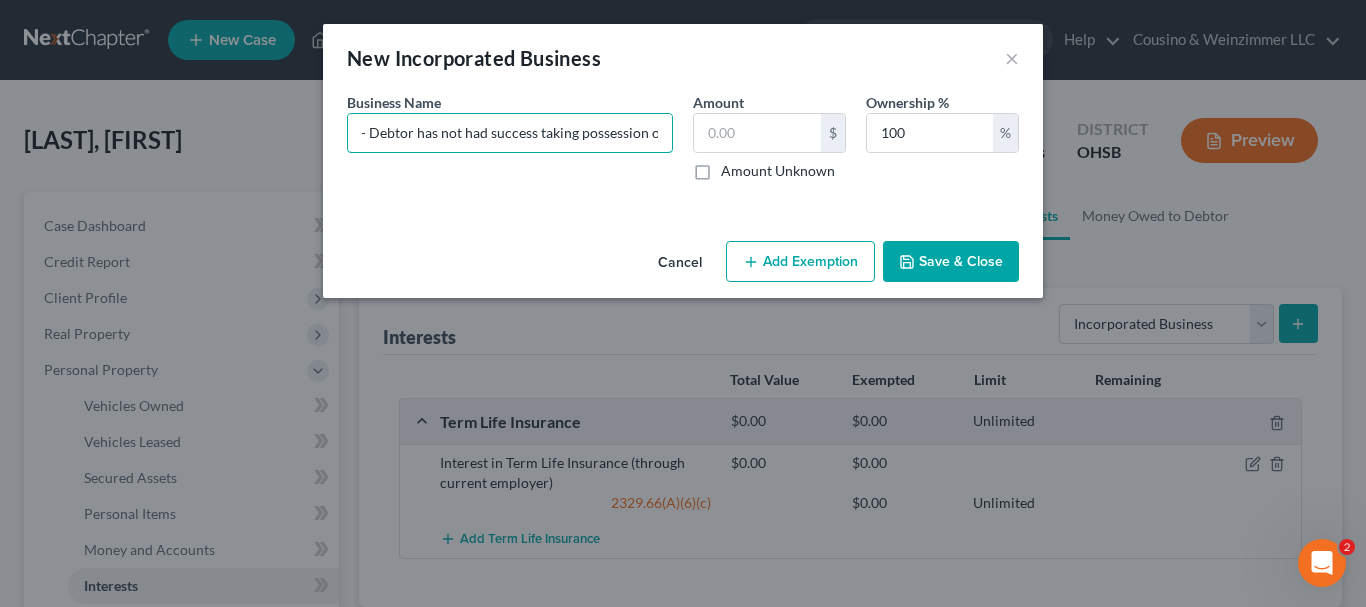 type on "The Interstellar Association LLC: $10k of inventory in warehouse with UpSell Ecommerce - Debtor has not had success taking possession of assets" 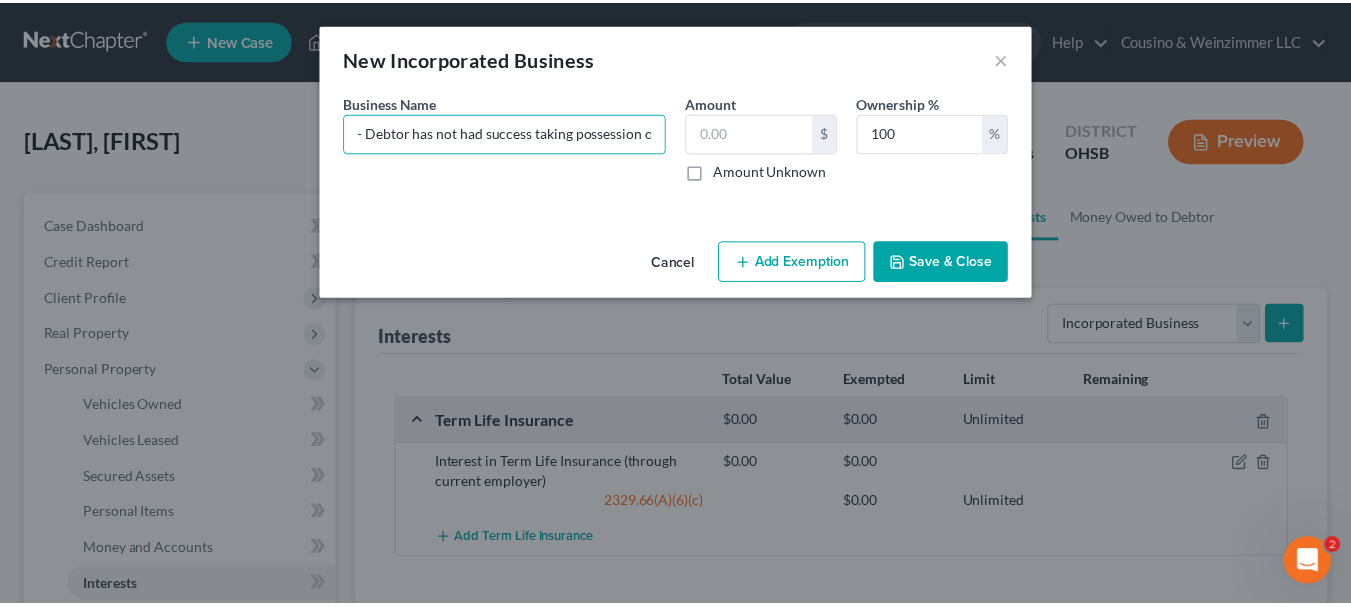 scroll, scrollTop: 0, scrollLeft: 0, axis: both 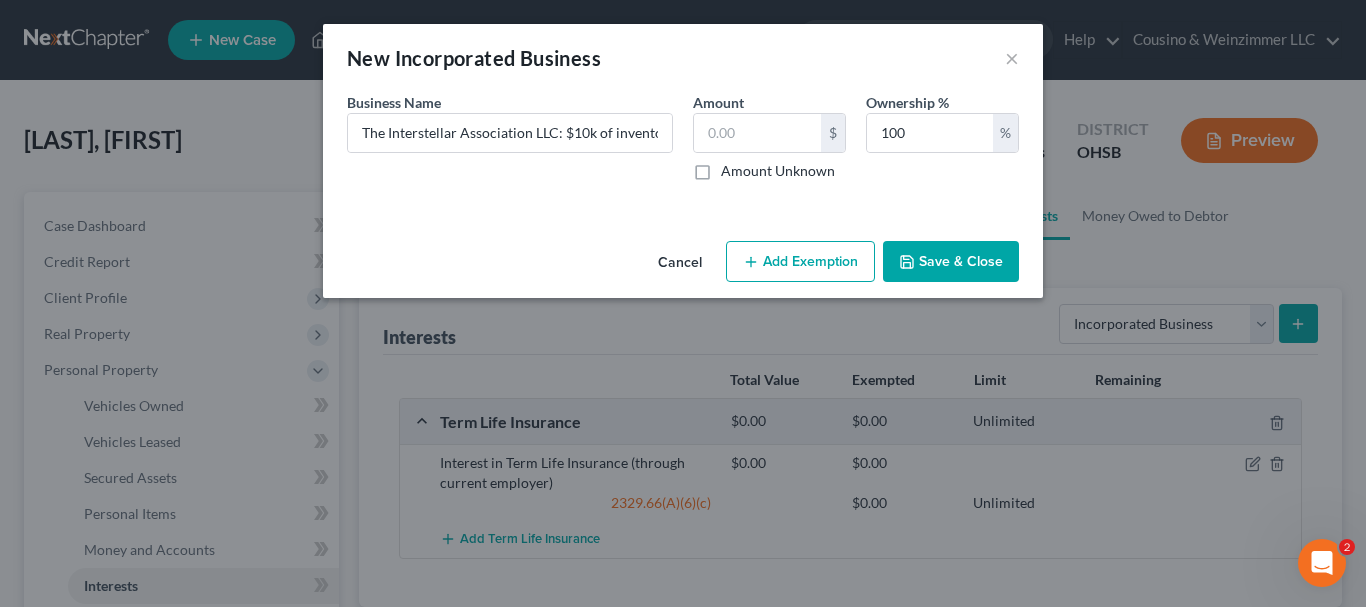 click on "Save & Close" at bounding box center [951, 262] 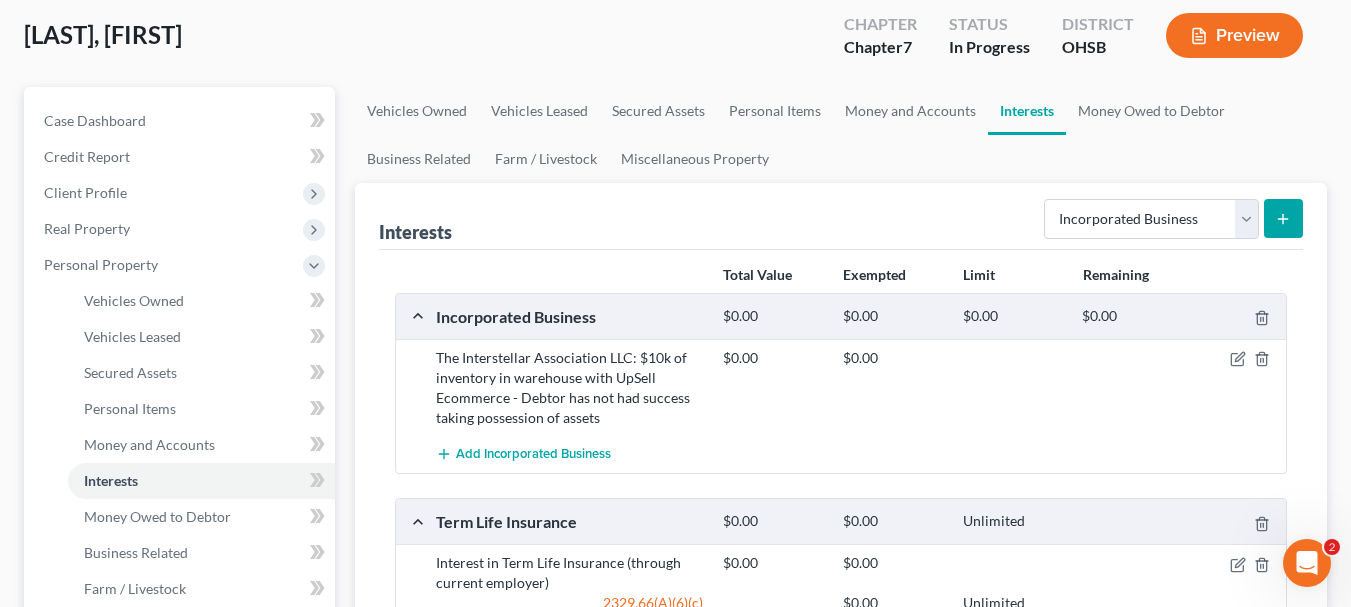 scroll, scrollTop: 100, scrollLeft: 0, axis: vertical 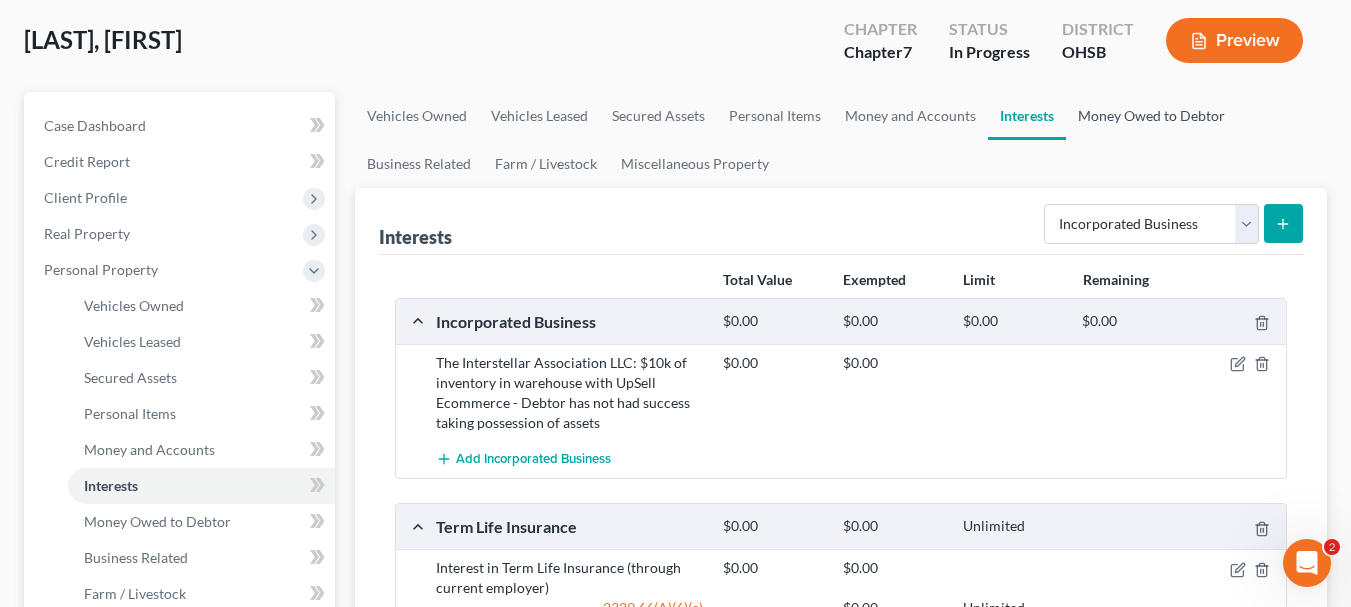 click on "Money Owed to Debtor" at bounding box center (1151, 116) 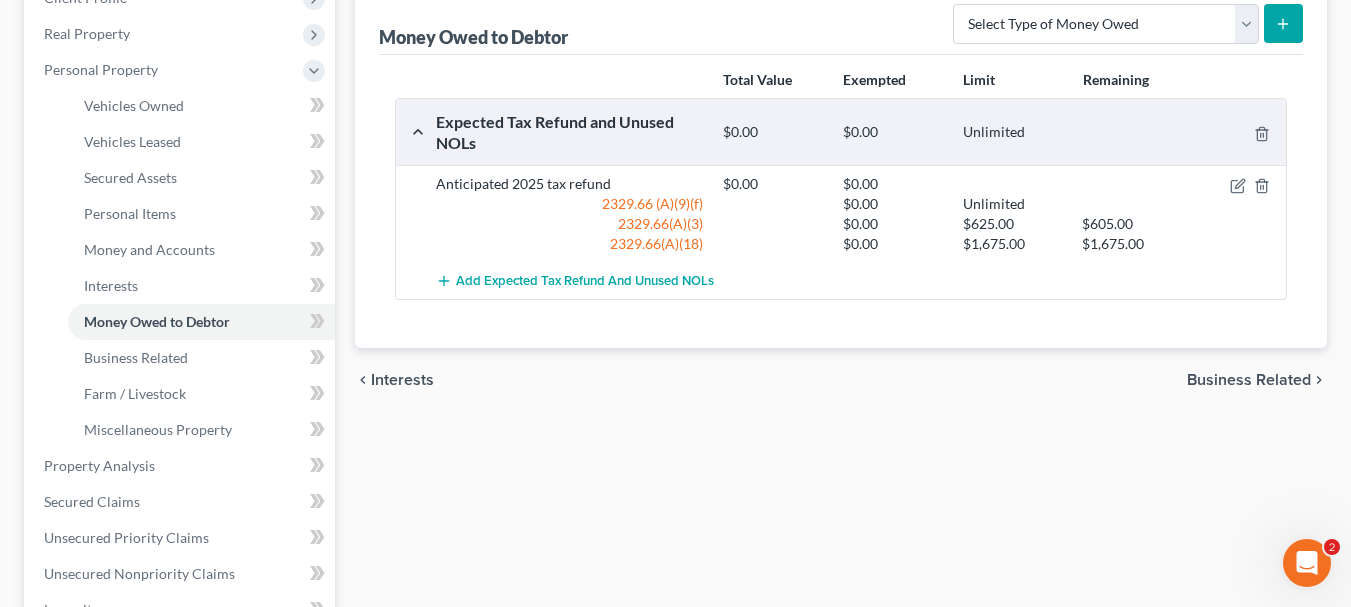 scroll, scrollTop: 0, scrollLeft: 0, axis: both 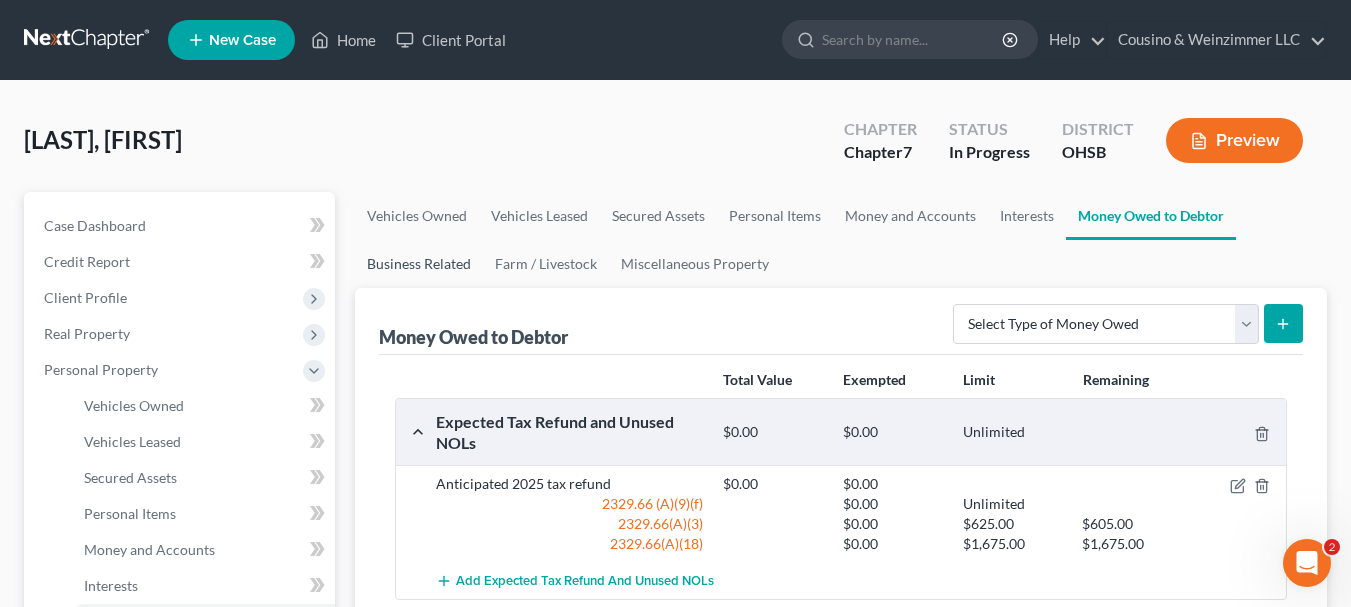 click on "Business Related" at bounding box center [419, 264] 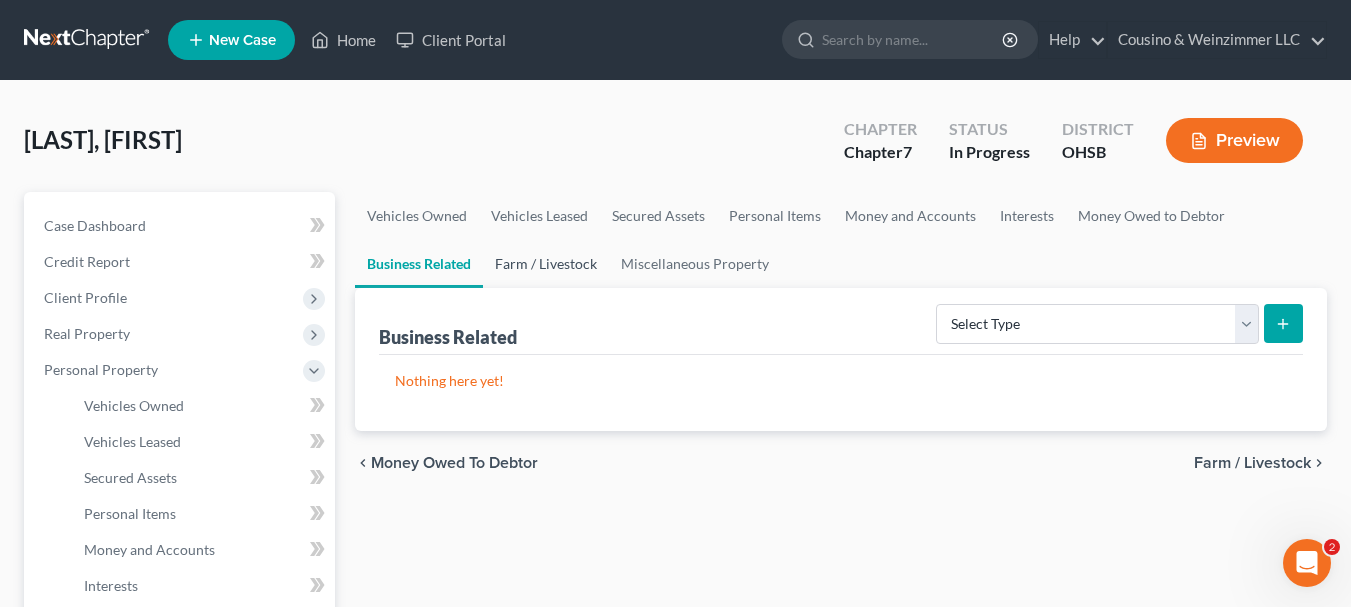 click on "Farm / Livestock" at bounding box center (546, 264) 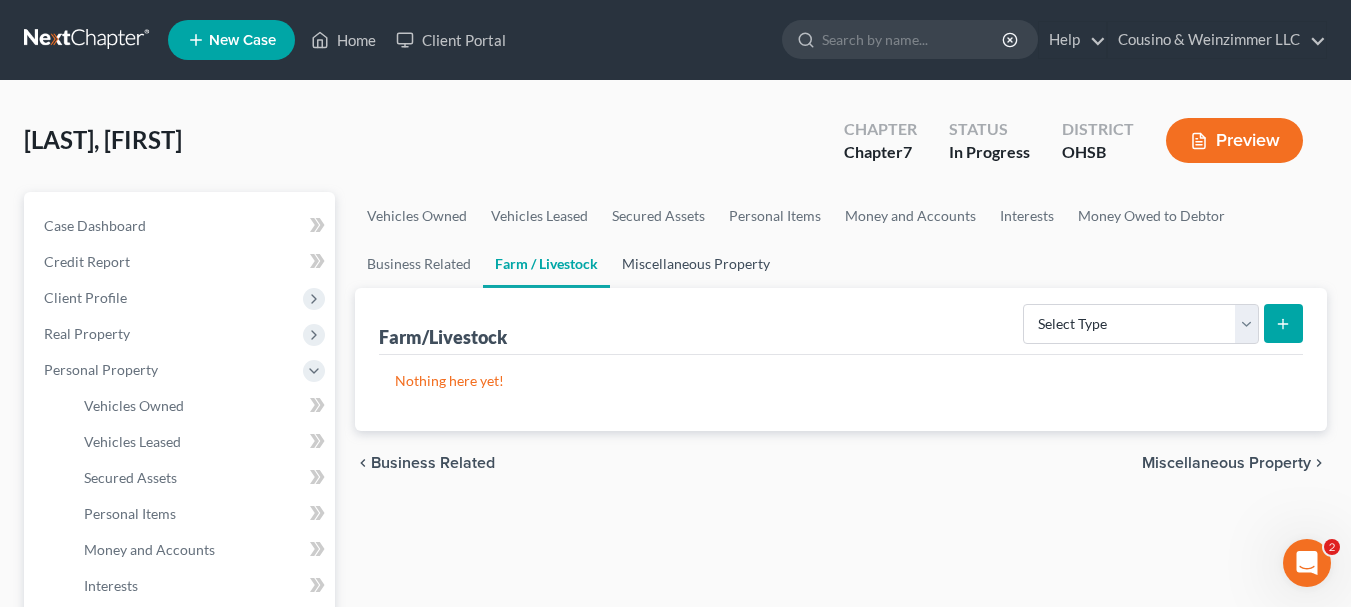 click on "Miscellaneous Property" at bounding box center [696, 264] 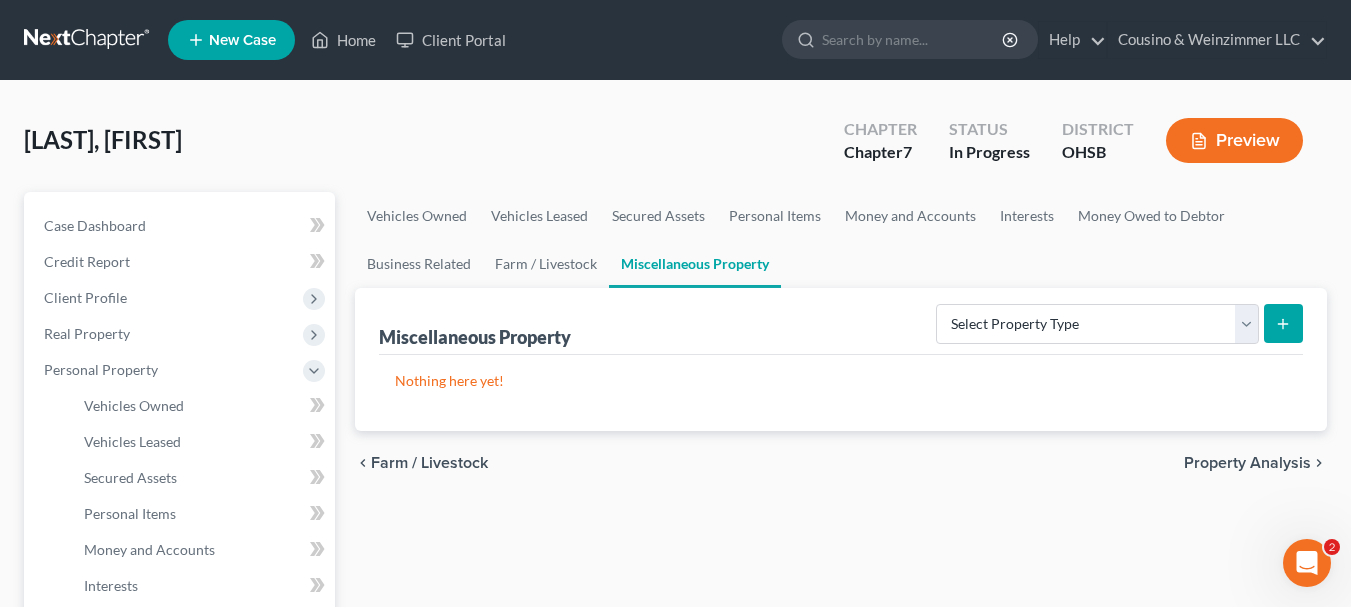 click on "Property Analysis" at bounding box center [1247, 463] 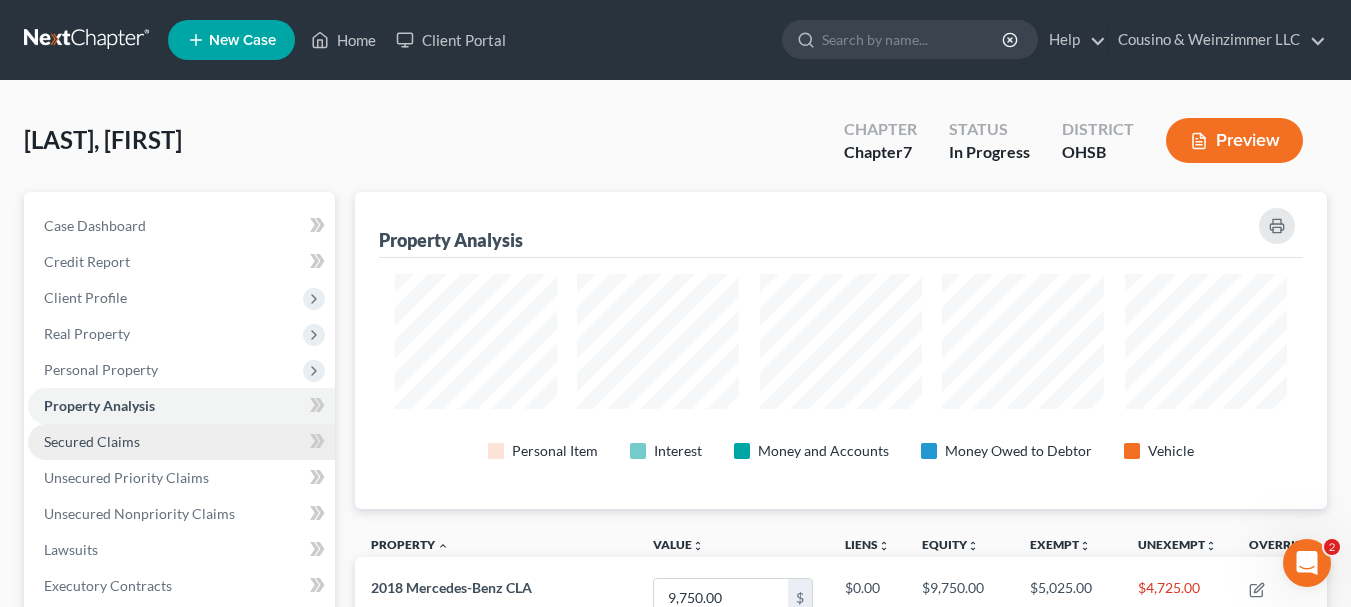 scroll, scrollTop: 71, scrollLeft: 0, axis: vertical 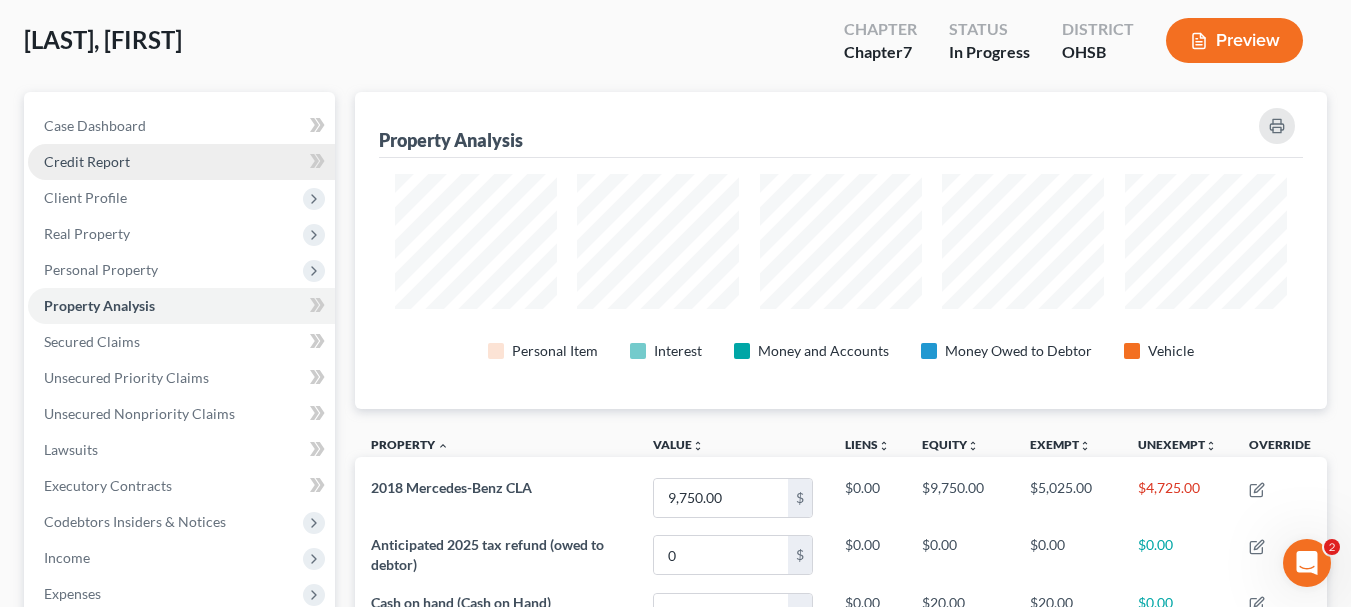 click on "Credit Report" at bounding box center [87, 161] 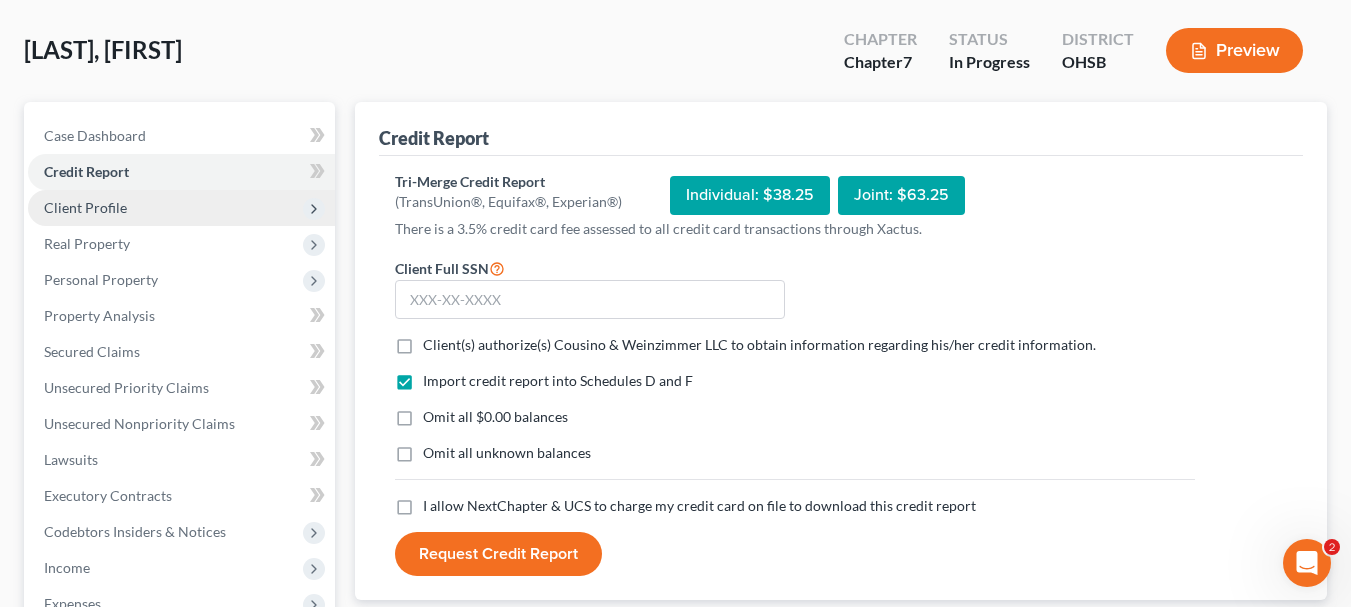 scroll, scrollTop: 300, scrollLeft: 0, axis: vertical 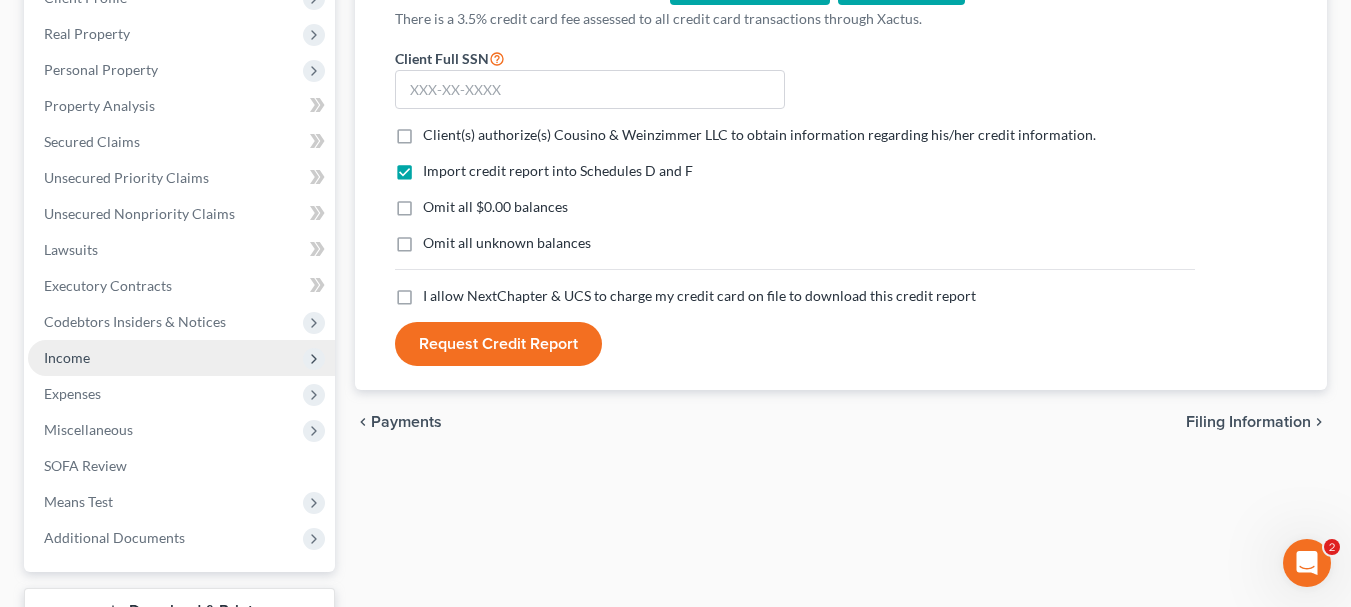 click on "Income" at bounding box center (67, 357) 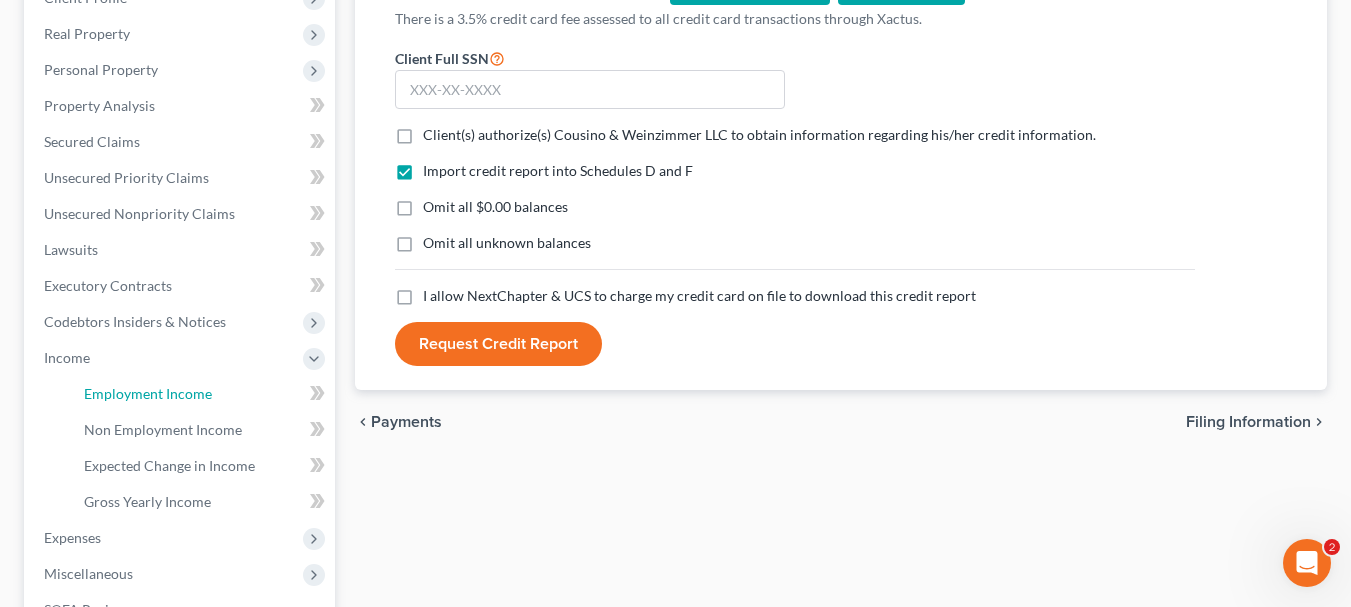 drag, startPoint x: 101, startPoint y: 391, endPoint x: 647, endPoint y: 317, distance: 550.9918 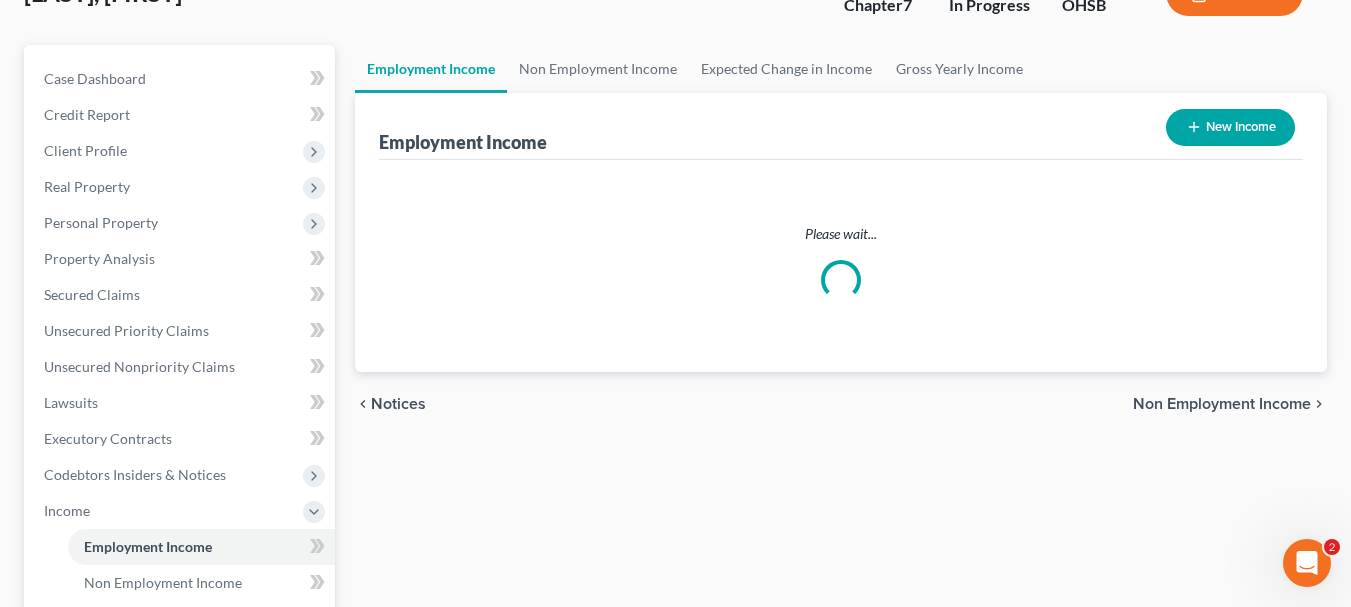 scroll, scrollTop: 0, scrollLeft: 0, axis: both 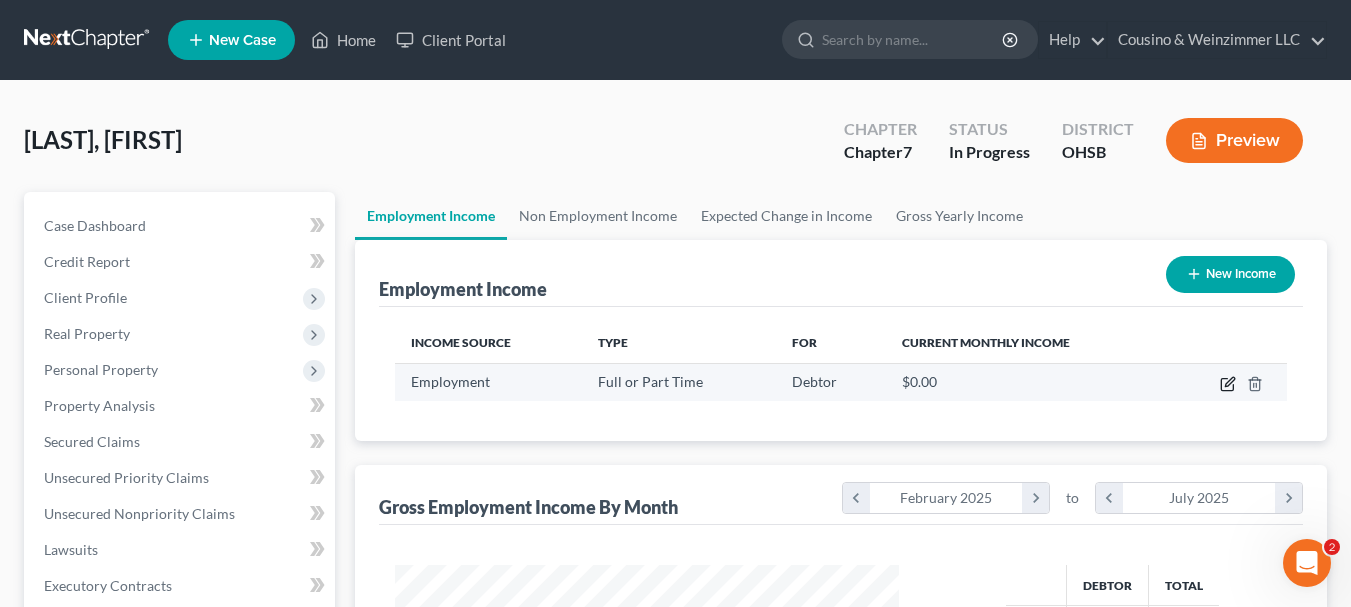 click 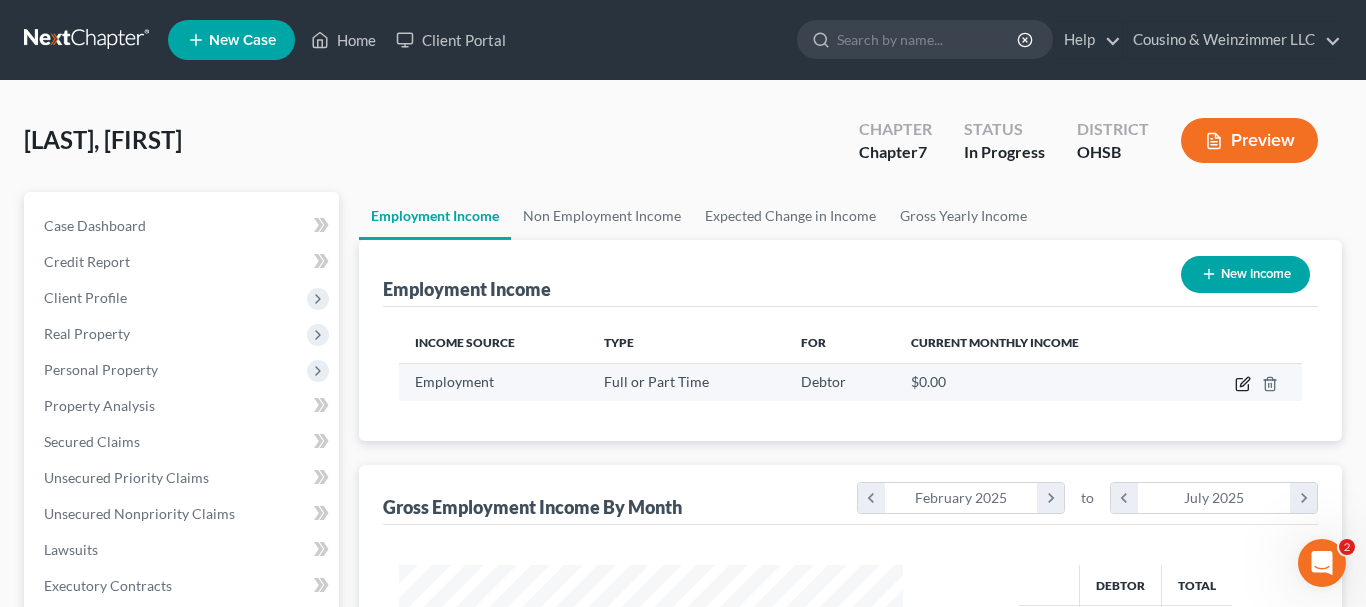 select on "0" 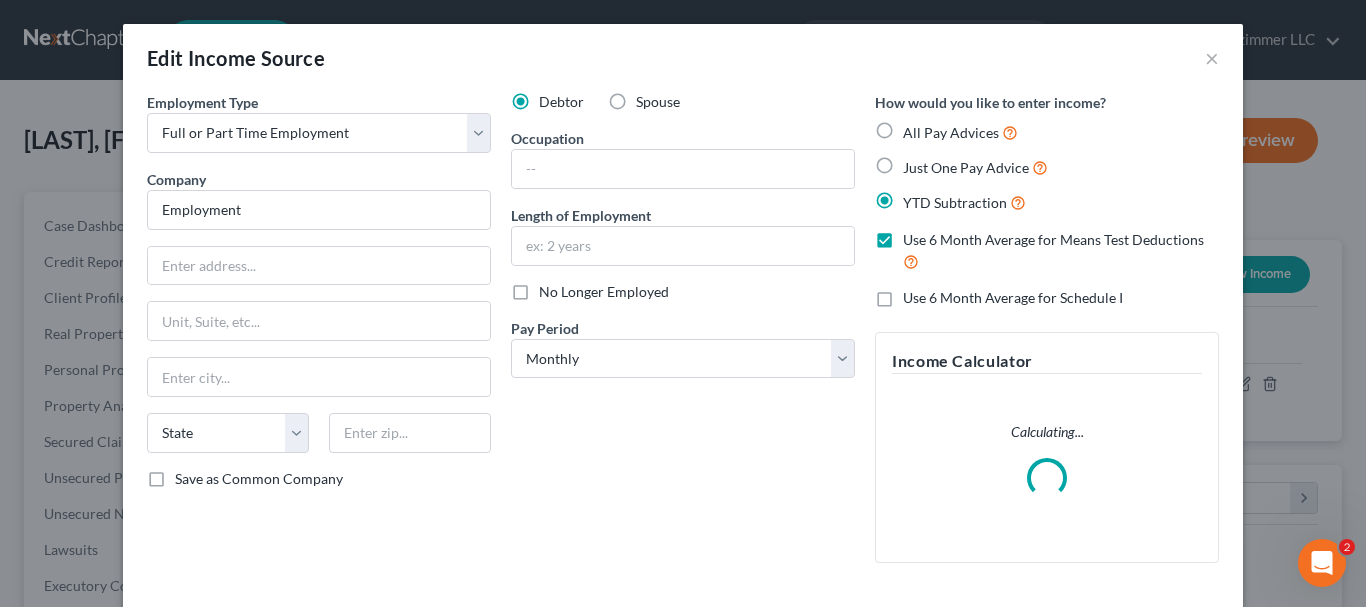 scroll, scrollTop: 999642, scrollLeft: 999450, axis: both 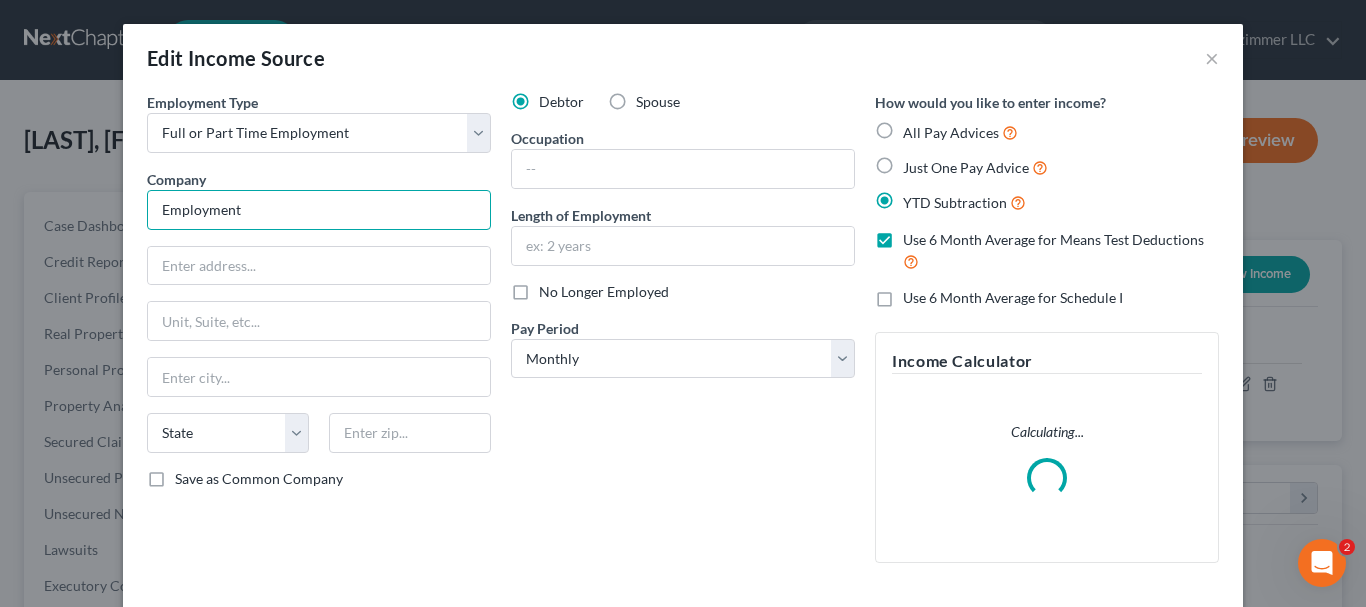 click on "Employment" at bounding box center (319, 210) 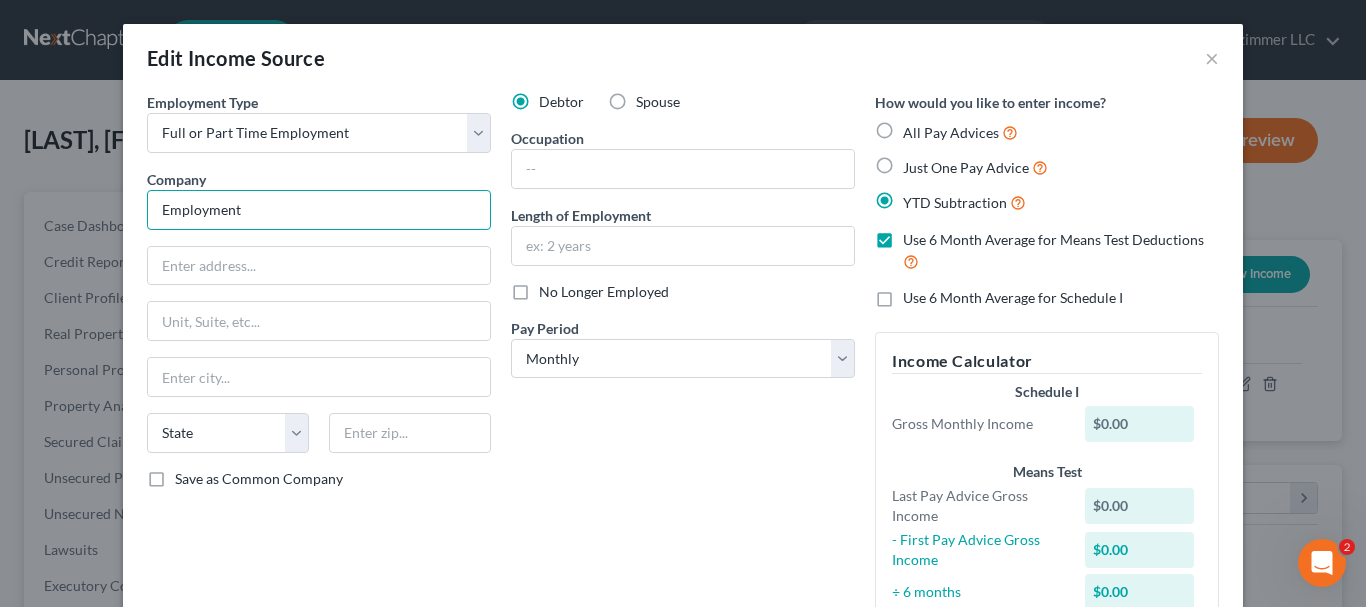 drag, startPoint x: 283, startPoint y: 225, endPoint x: 94, endPoint y: 206, distance: 189.95262 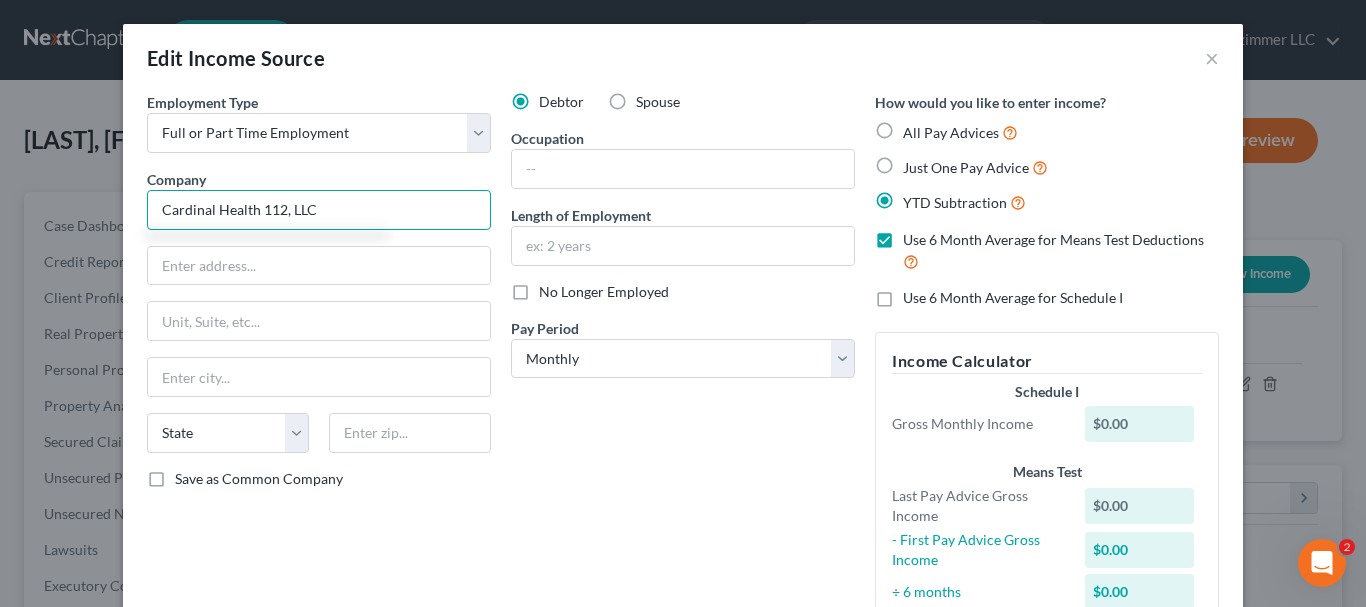 type on "Cardinal Health 112, LLC" 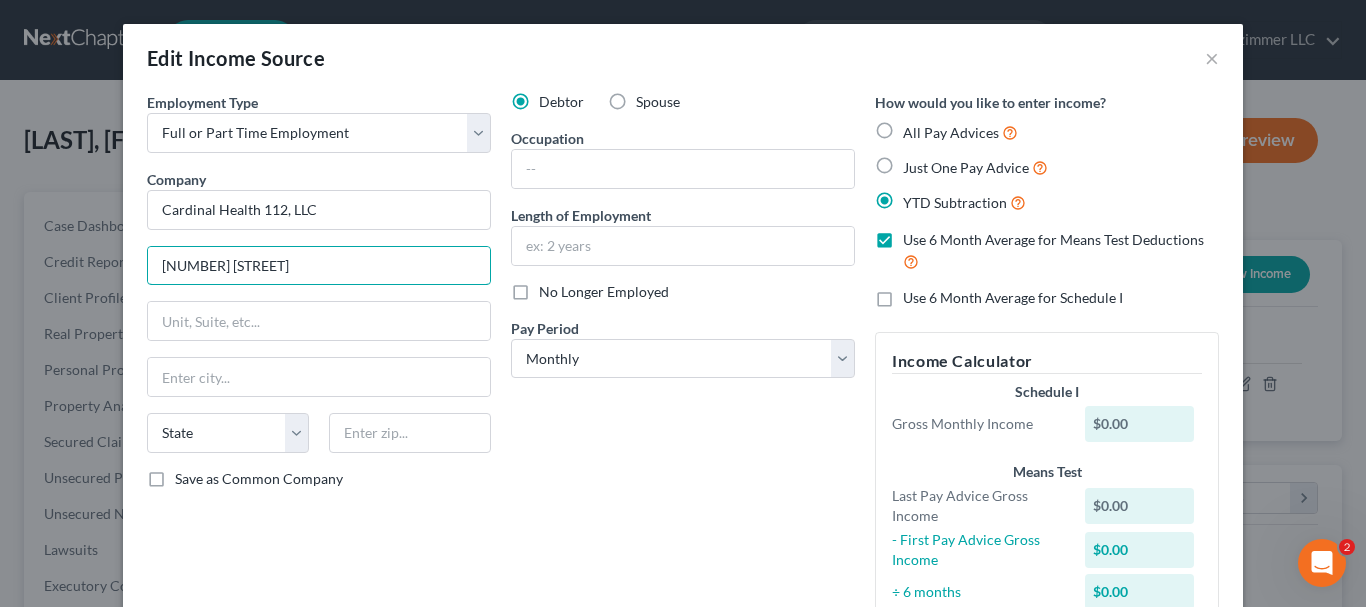 type on "[NUMBER] [STREET]" 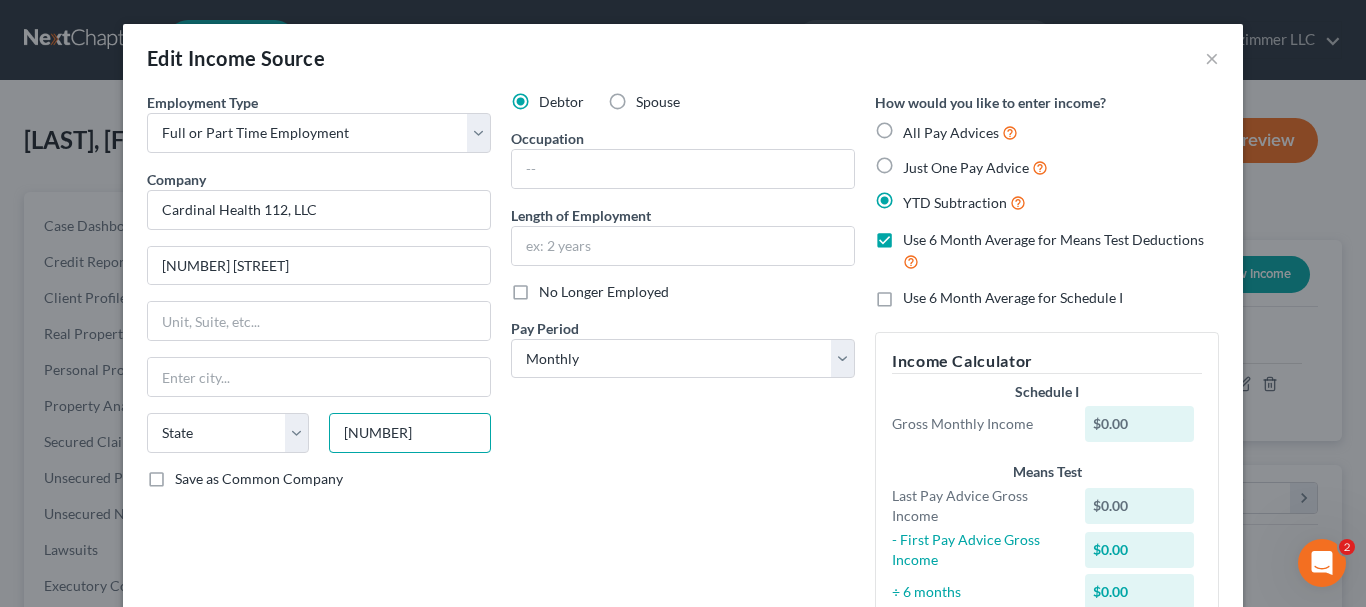 type on "[NUMBER]" 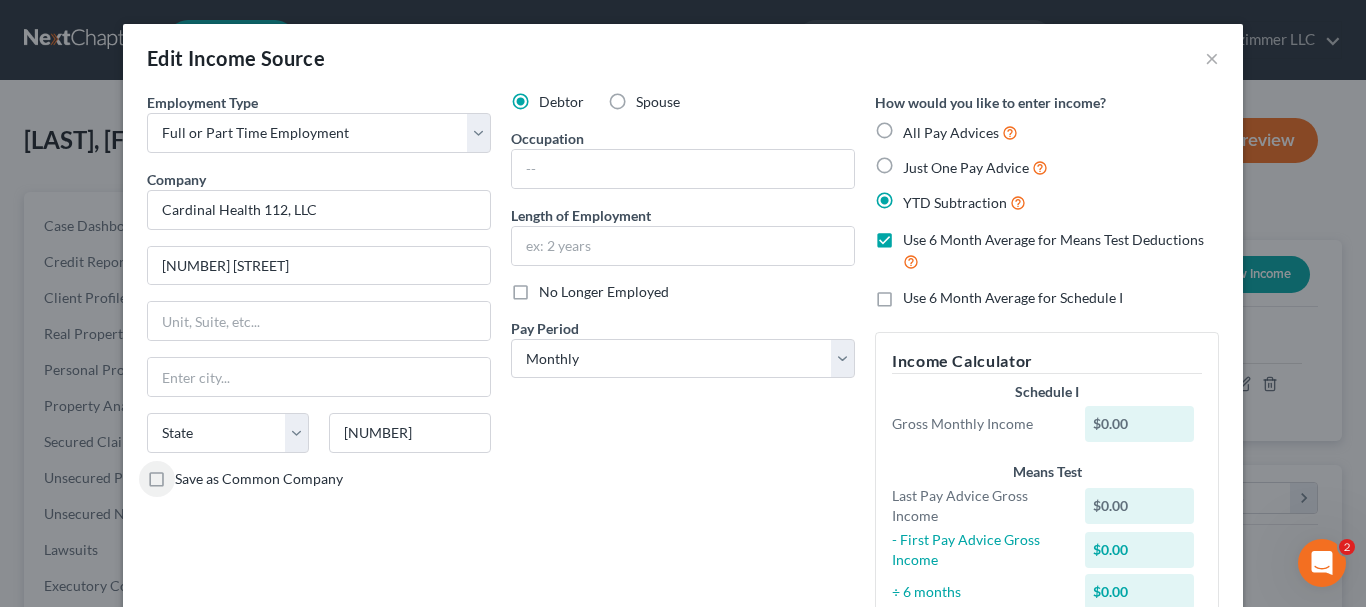 type on "Dublin" 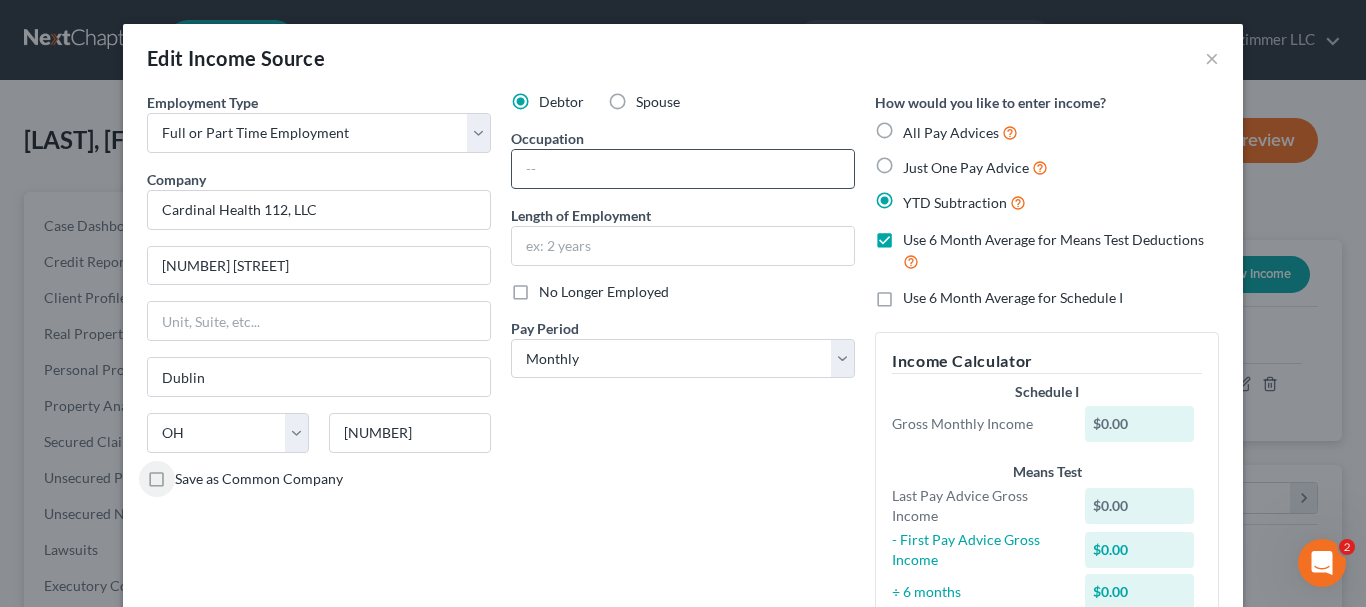 click at bounding box center (683, 169) 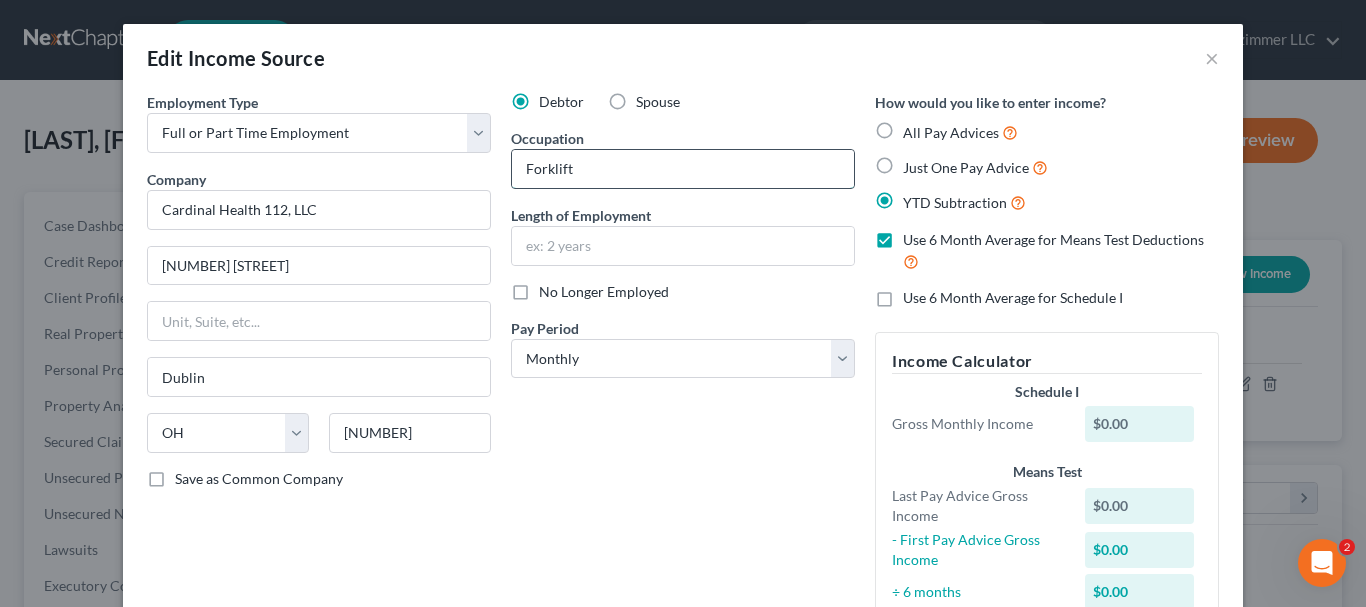 type on "Forklift" 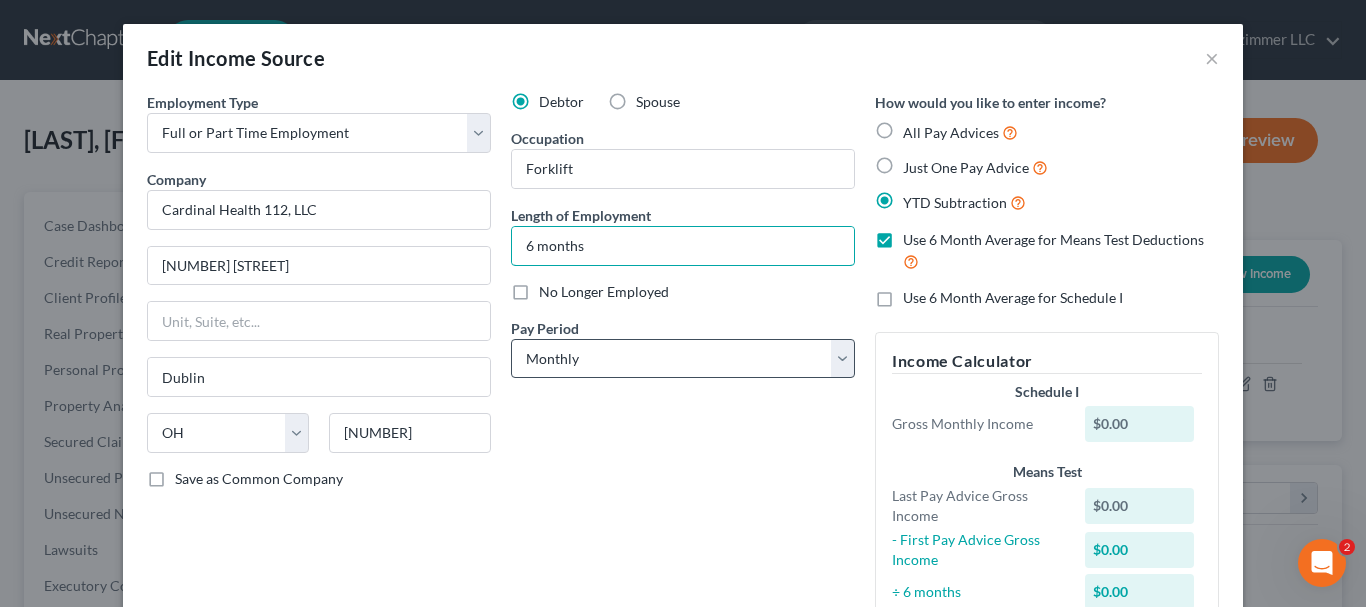 type on "6 months" 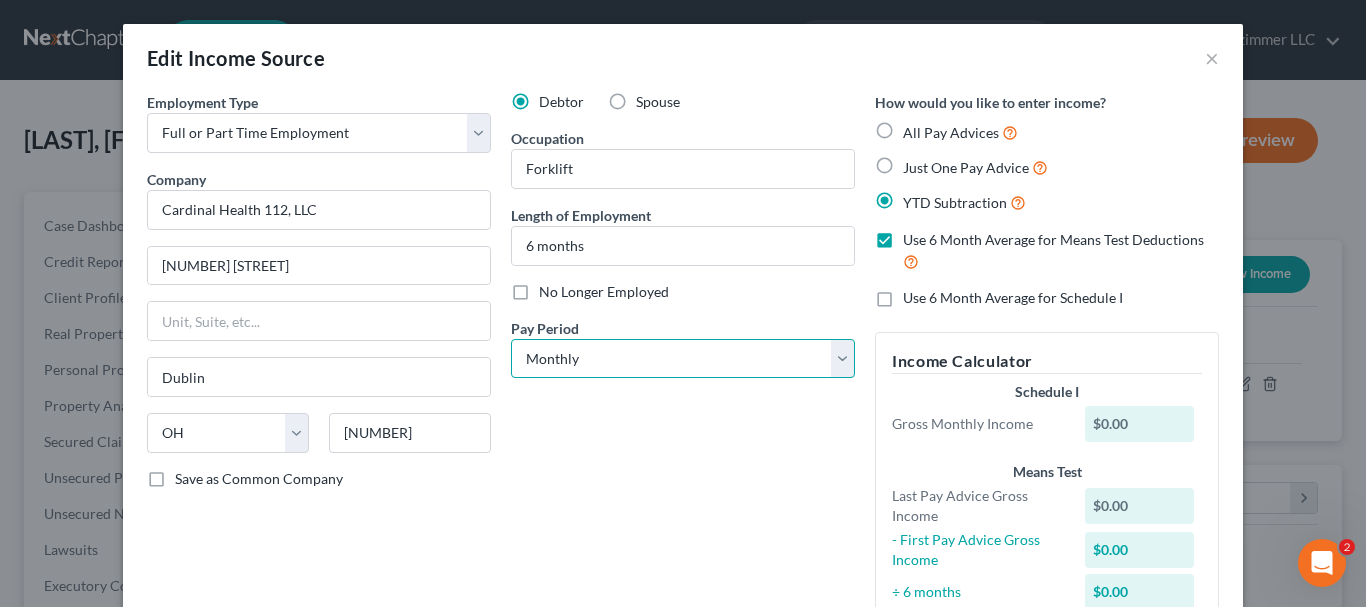 click on "Select Monthly Twice Monthly Every Other Week Weekly" at bounding box center [683, 359] 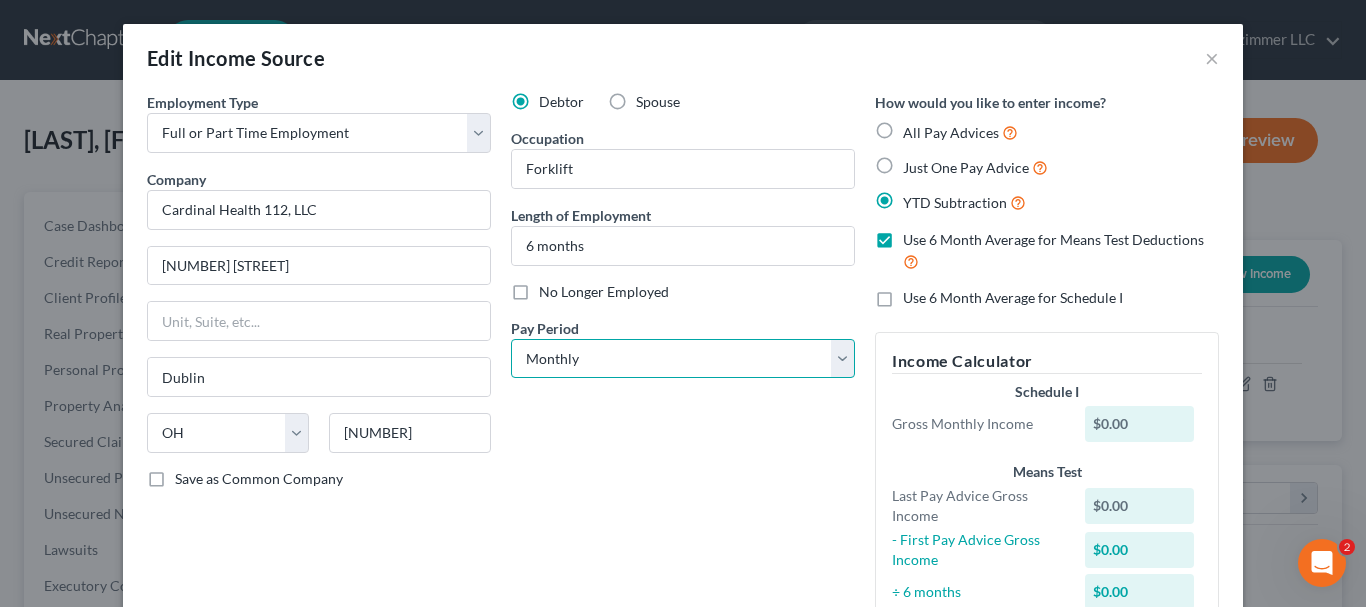 select on "2" 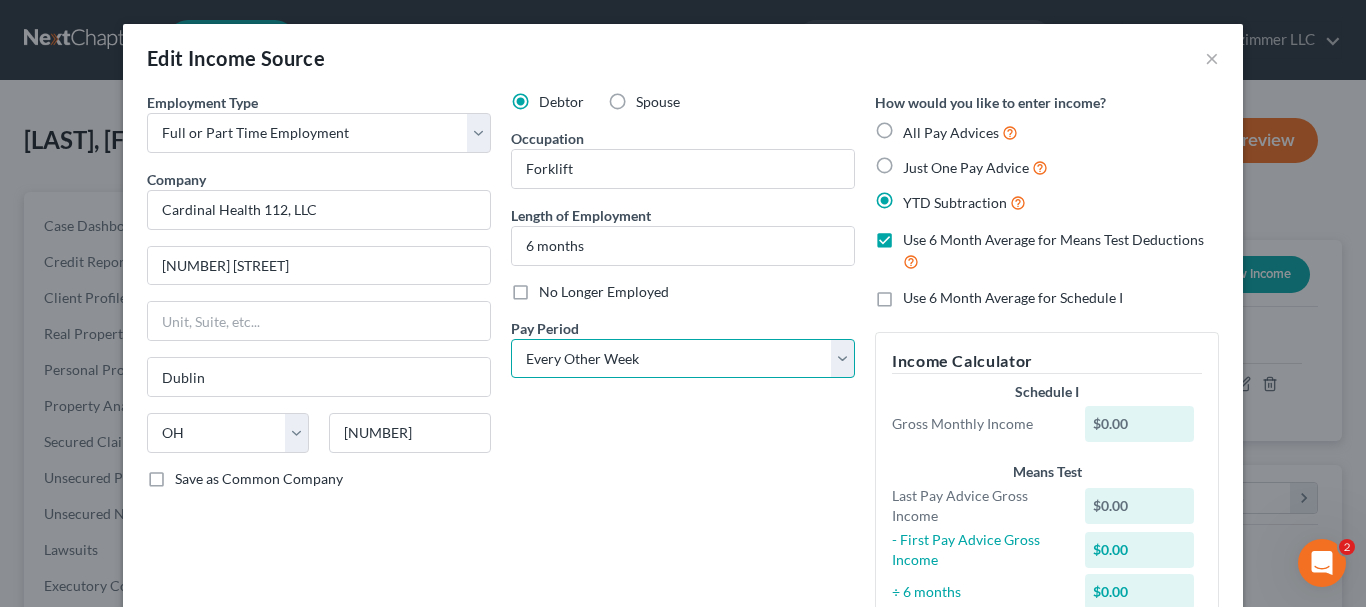 click on "Select Monthly Twice Monthly Every Other Week Weekly" at bounding box center [683, 359] 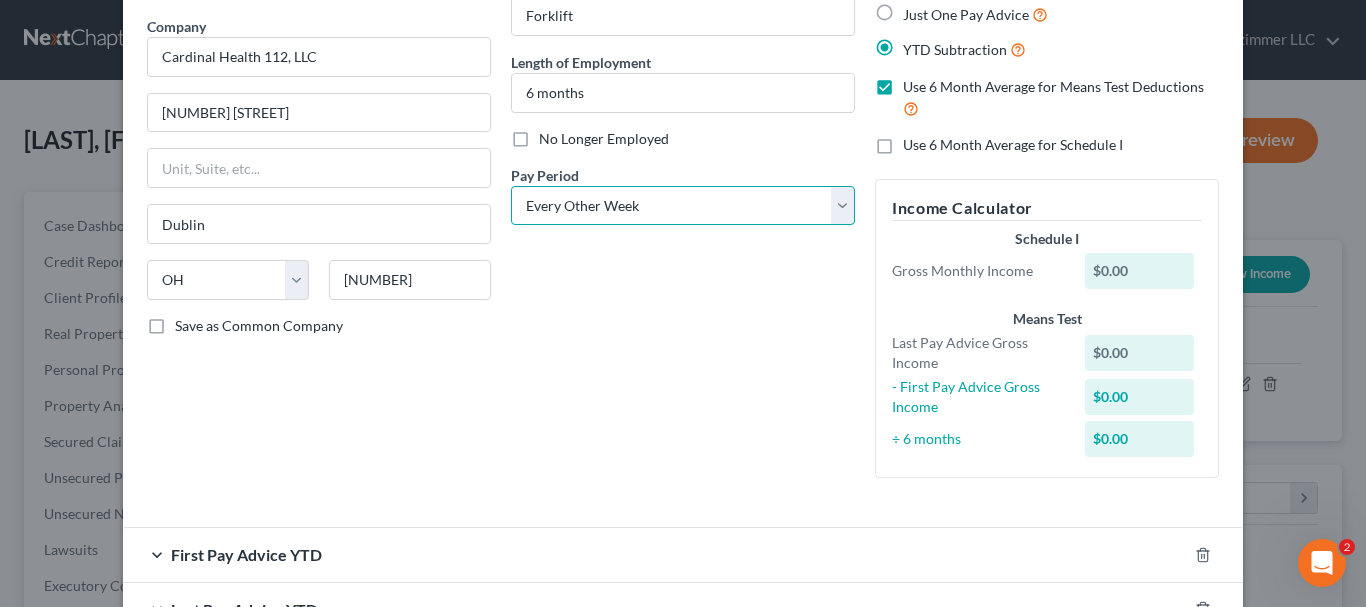scroll, scrollTop: 293, scrollLeft: 0, axis: vertical 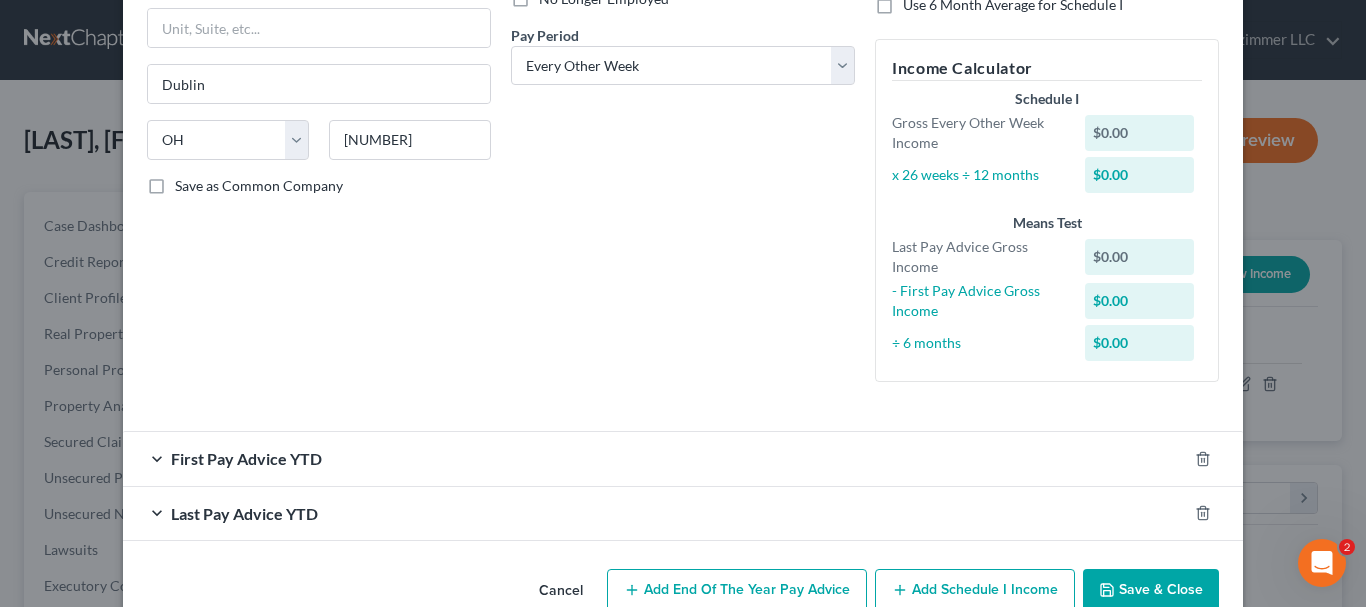 click on "Last Pay Advice YTD" at bounding box center [655, 513] 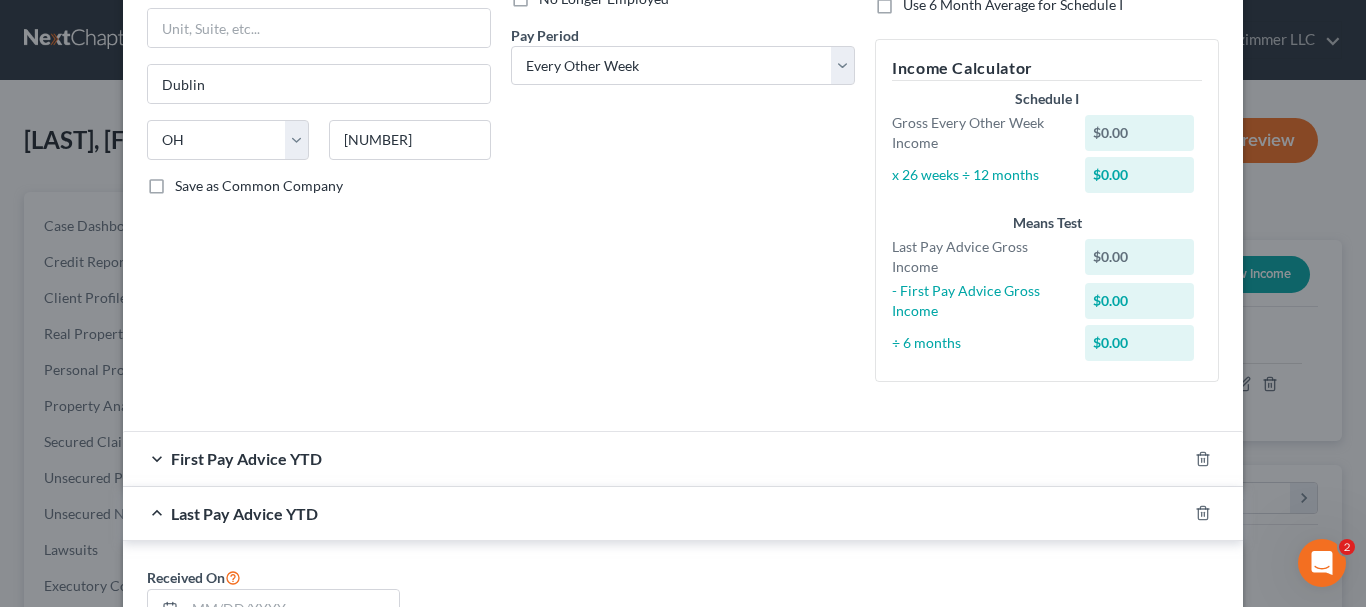 scroll, scrollTop: 393, scrollLeft: 0, axis: vertical 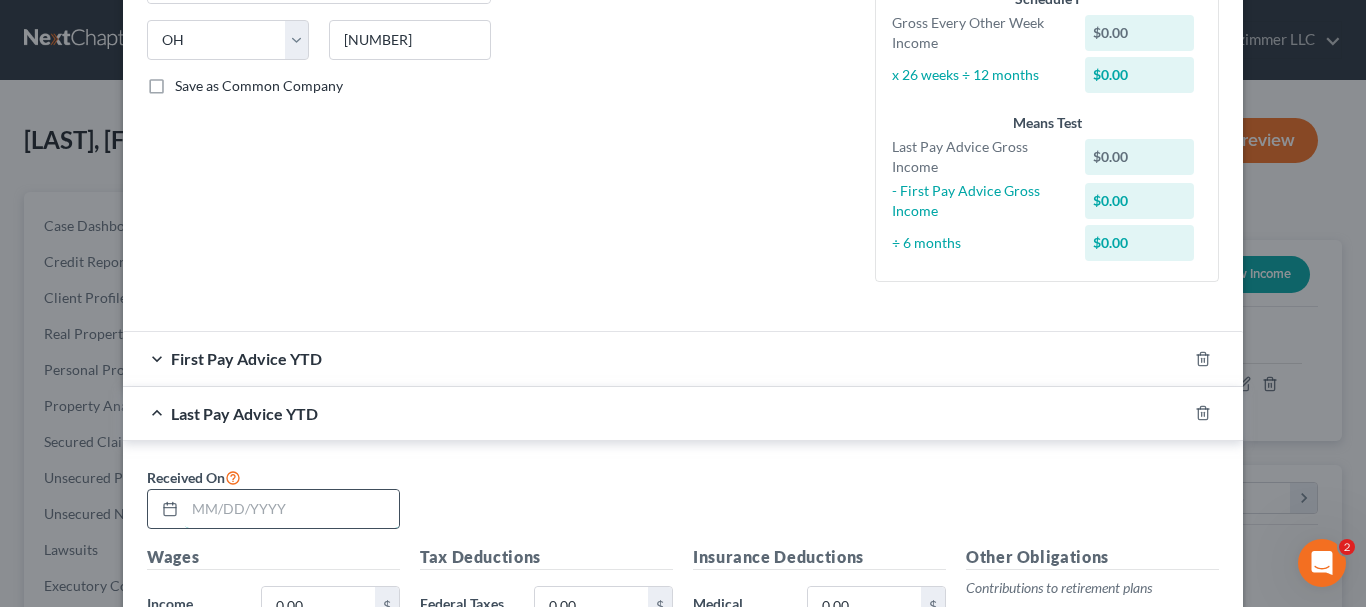 click at bounding box center [292, 509] 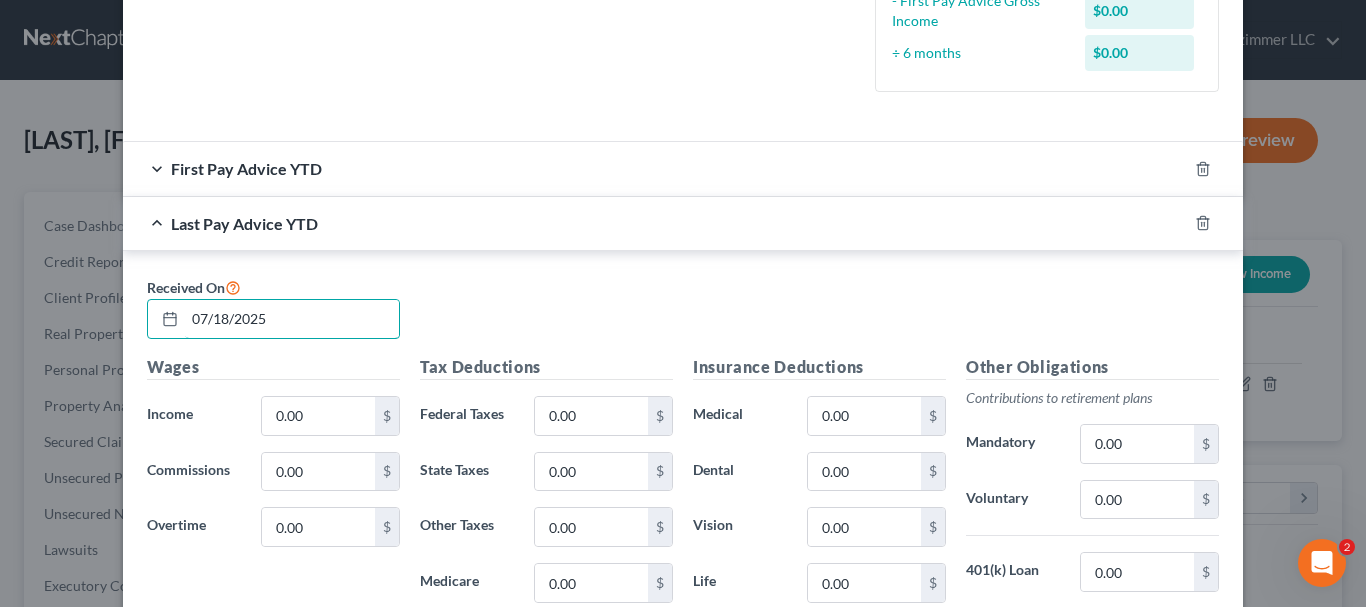 scroll, scrollTop: 593, scrollLeft: 0, axis: vertical 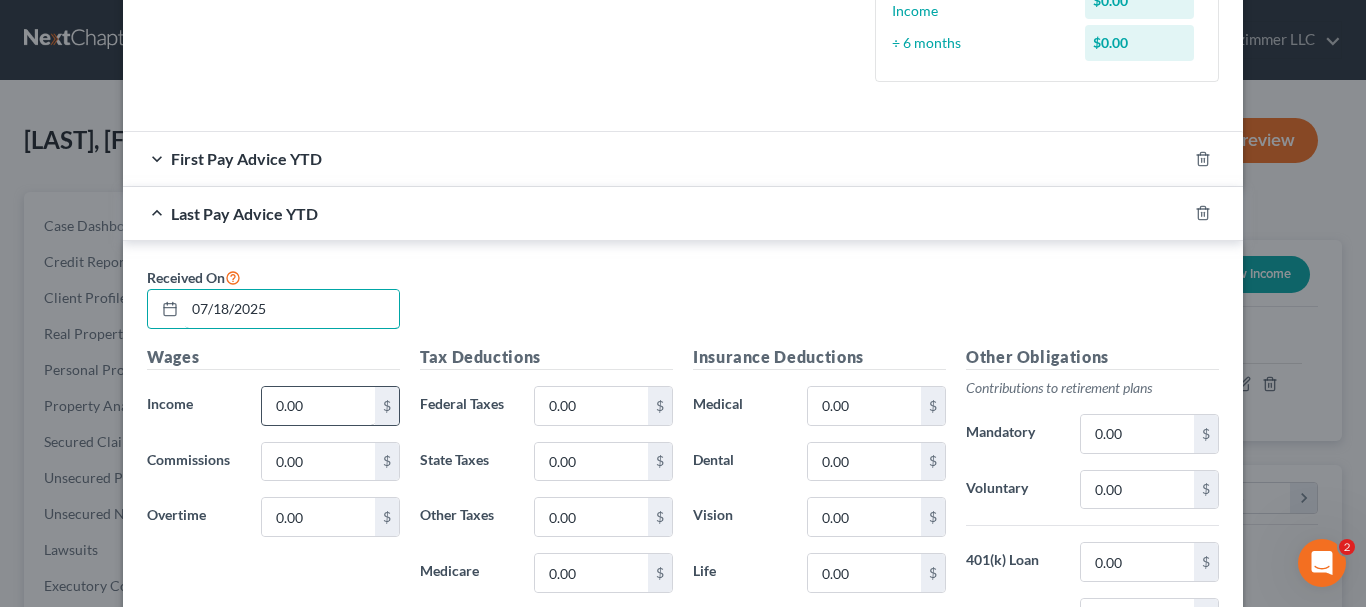 type on "07/18/2025" 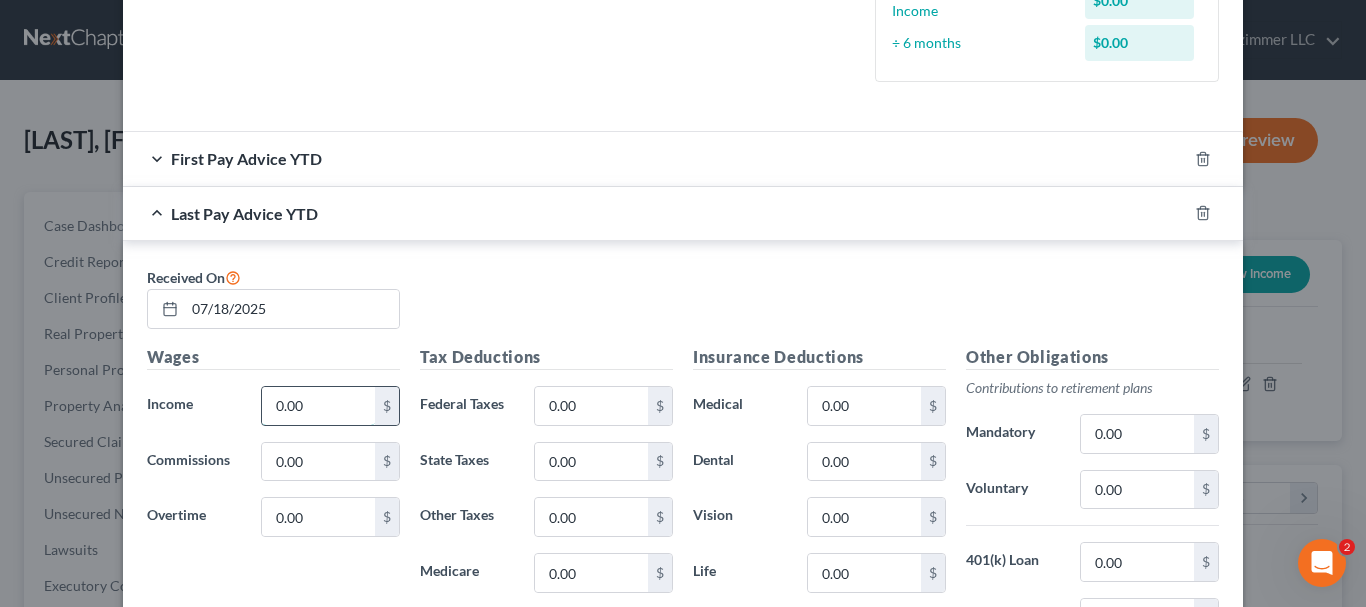 click on "0.00" at bounding box center (318, 406) 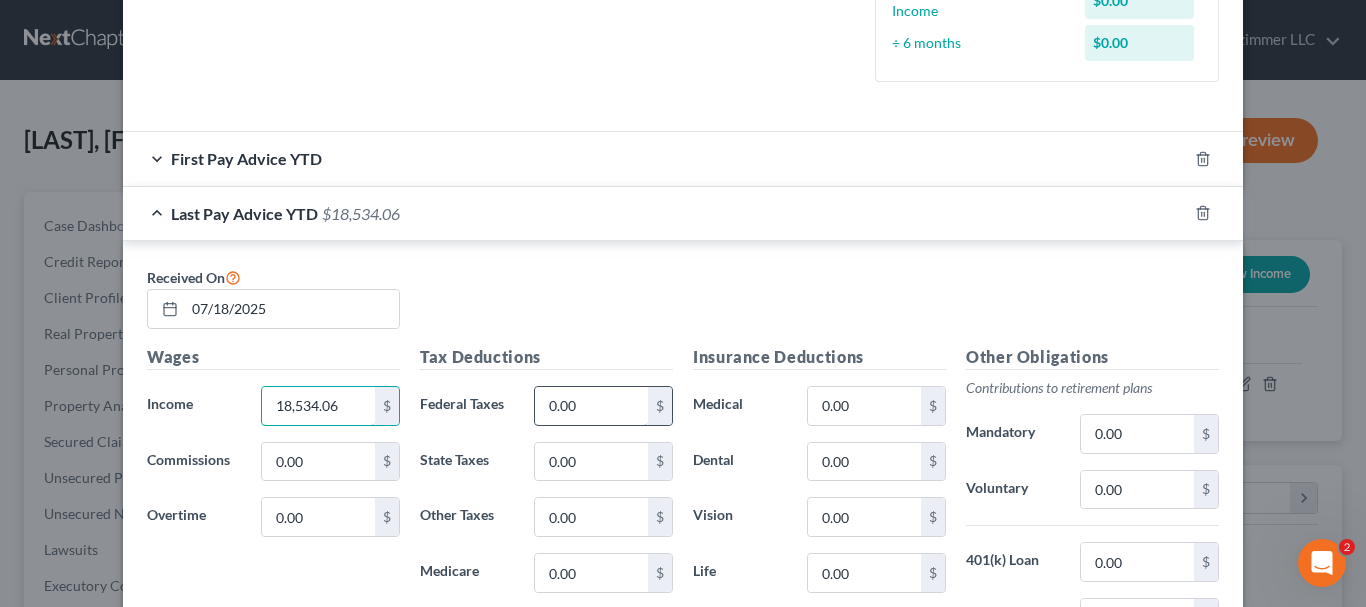 type on "18,534.06" 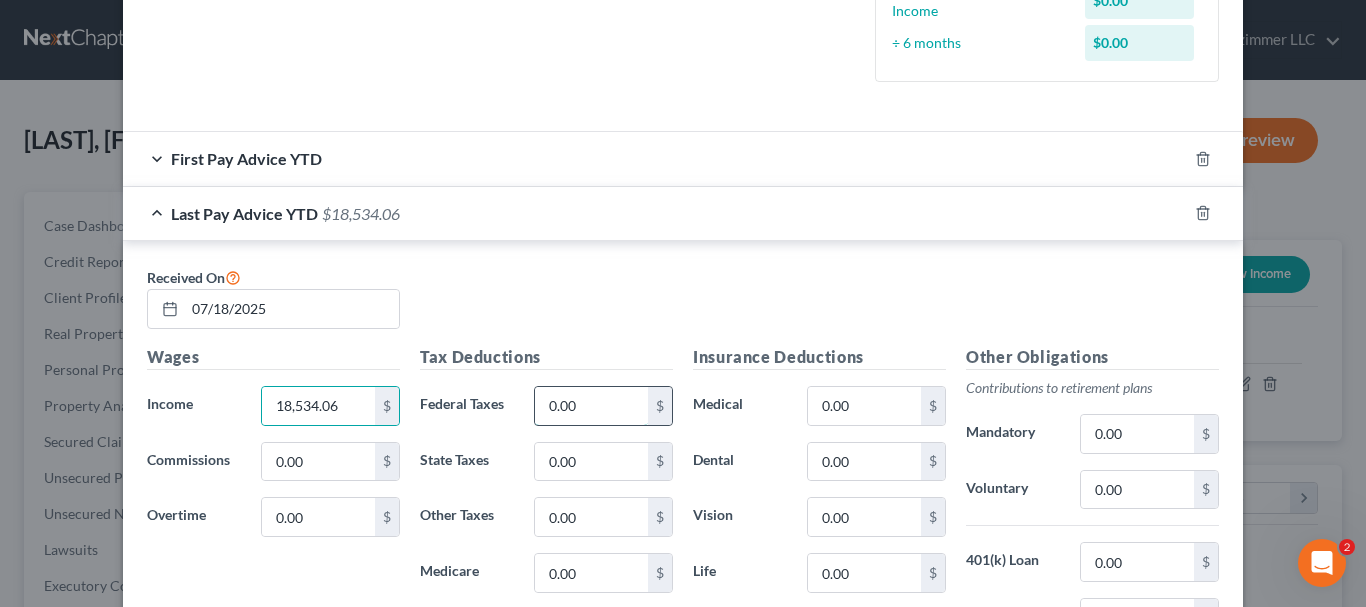 click on "0.00" at bounding box center [591, 406] 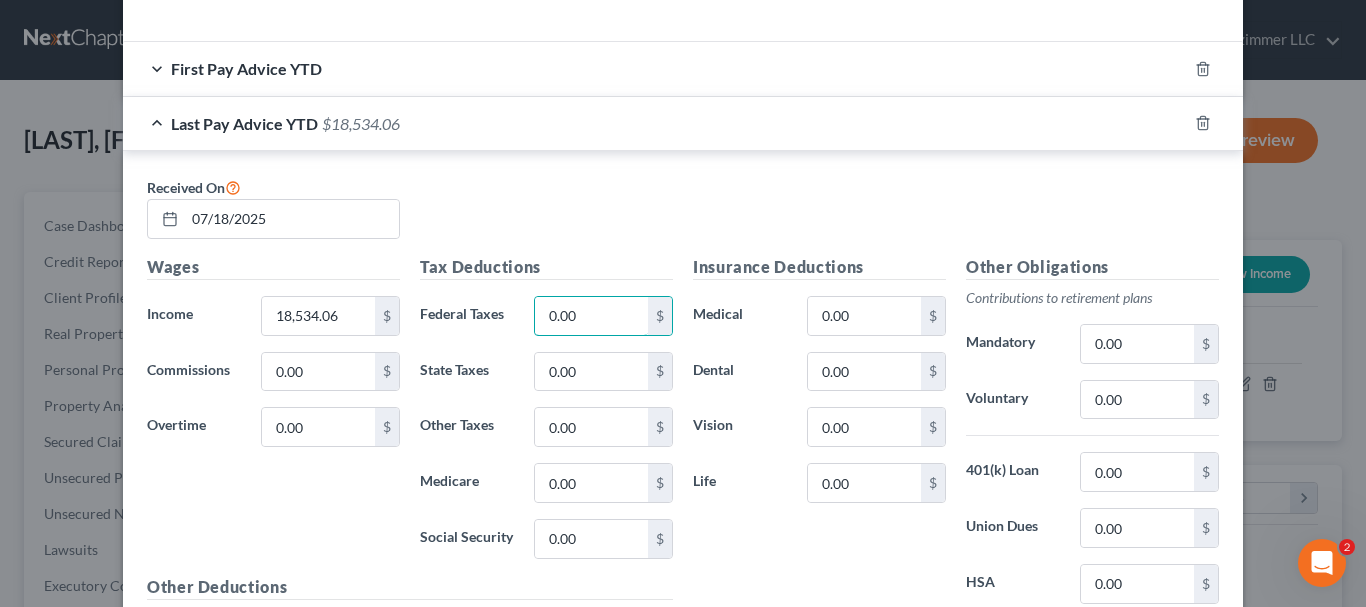 scroll, scrollTop: 693, scrollLeft: 0, axis: vertical 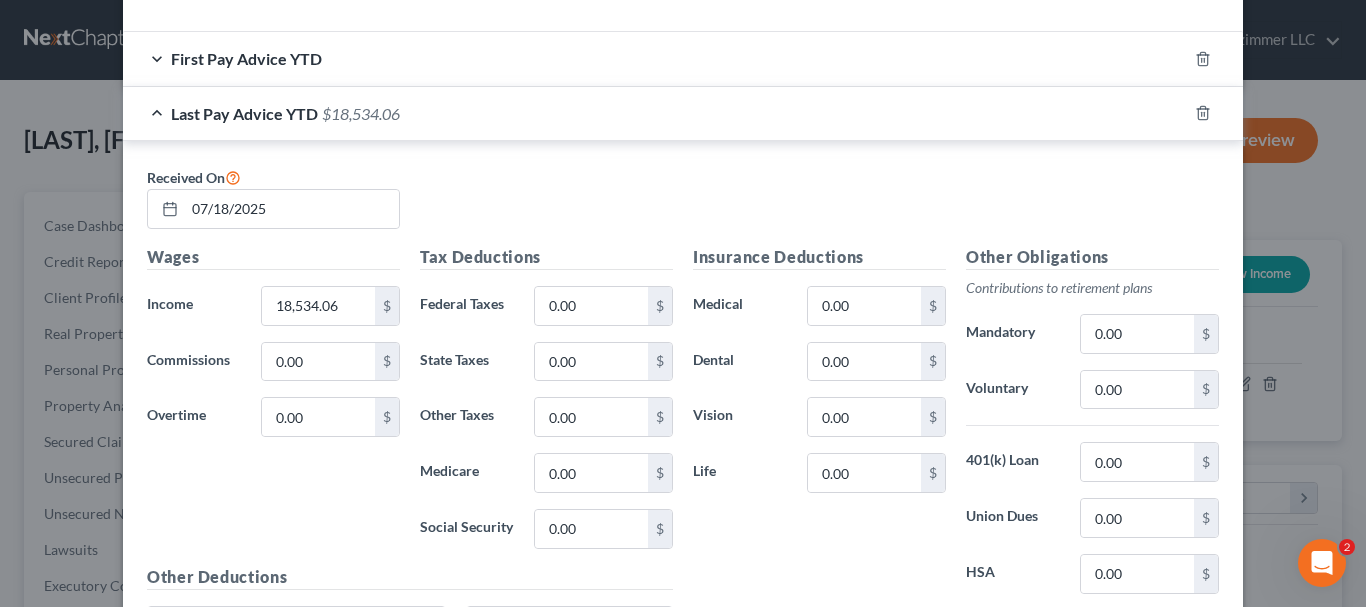 click on "First Pay Advice YTD" at bounding box center [246, 58] 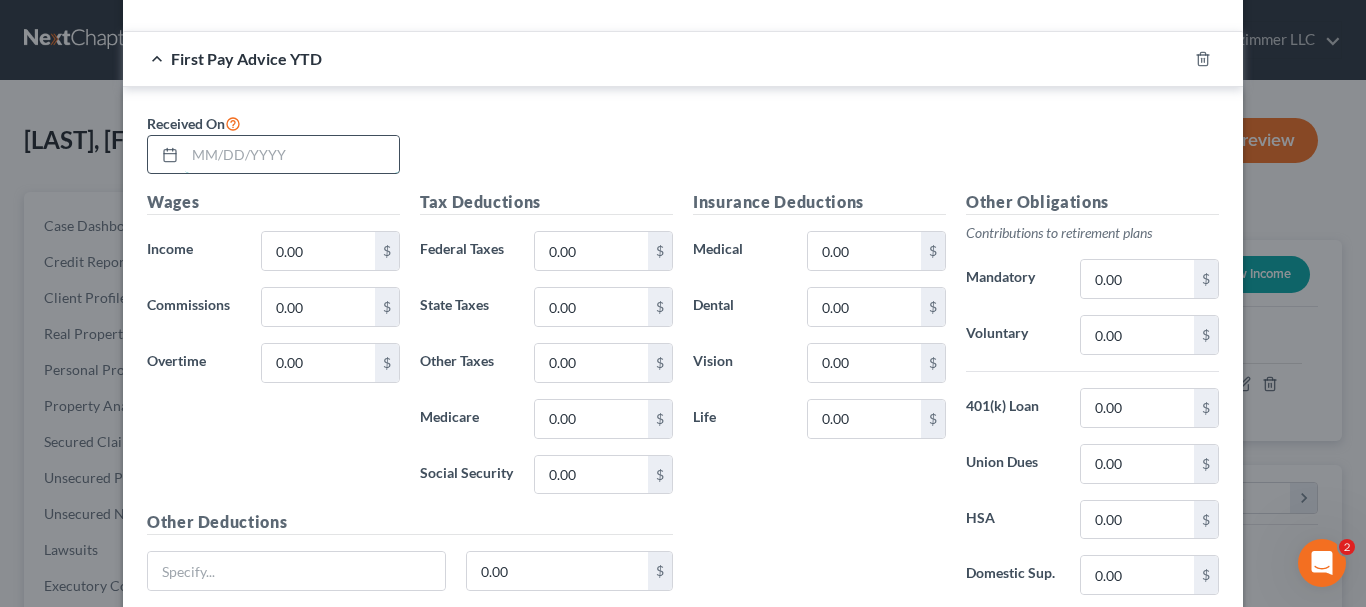 click at bounding box center [292, 155] 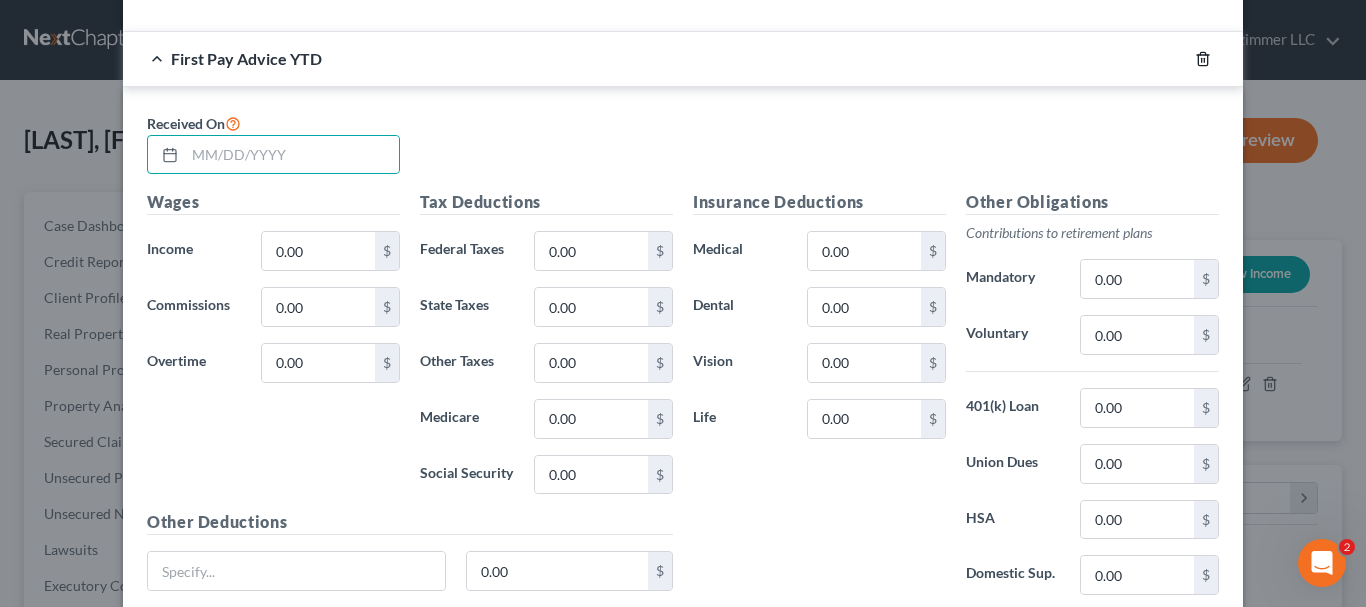 click 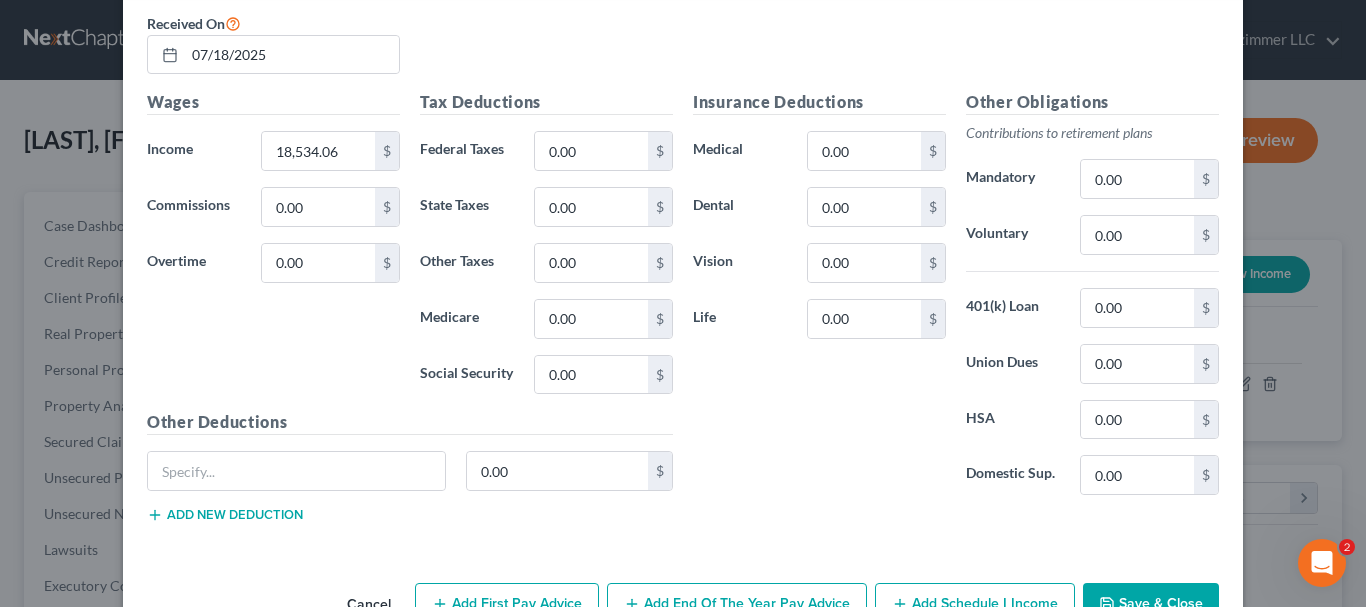 scroll, scrollTop: 851, scrollLeft: 0, axis: vertical 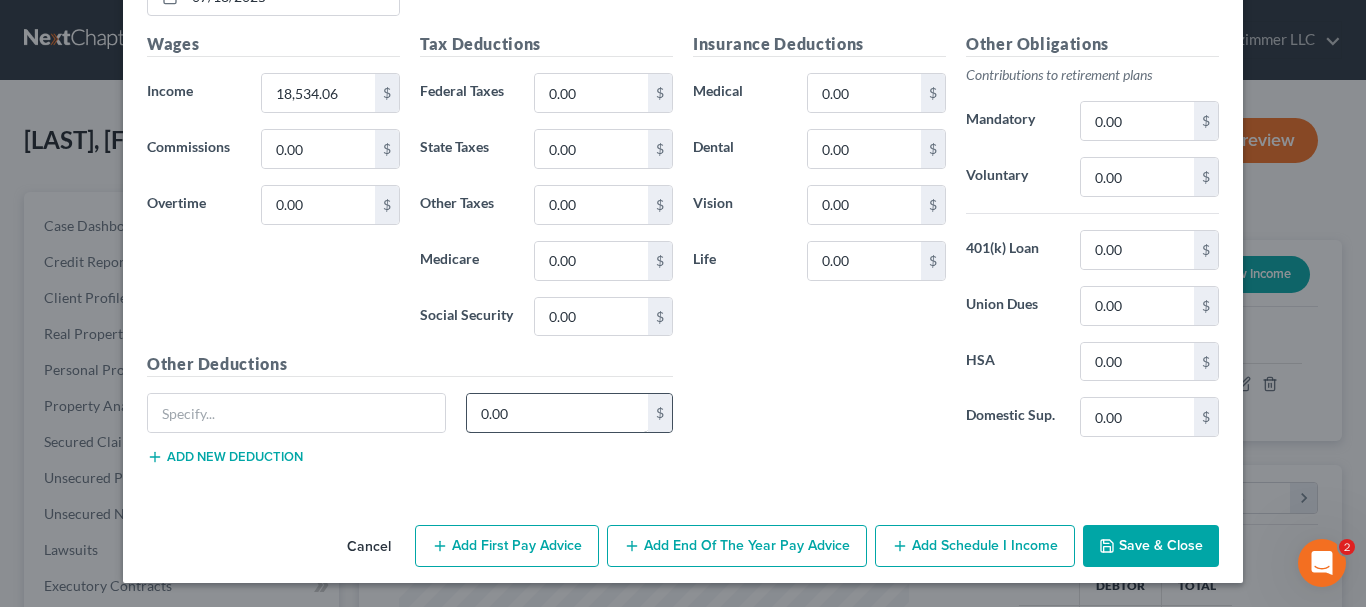 drag, startPoint x: 889, startPoint y: 543, endPoint x: 547, endPoint y: 431, distance: 359.8722 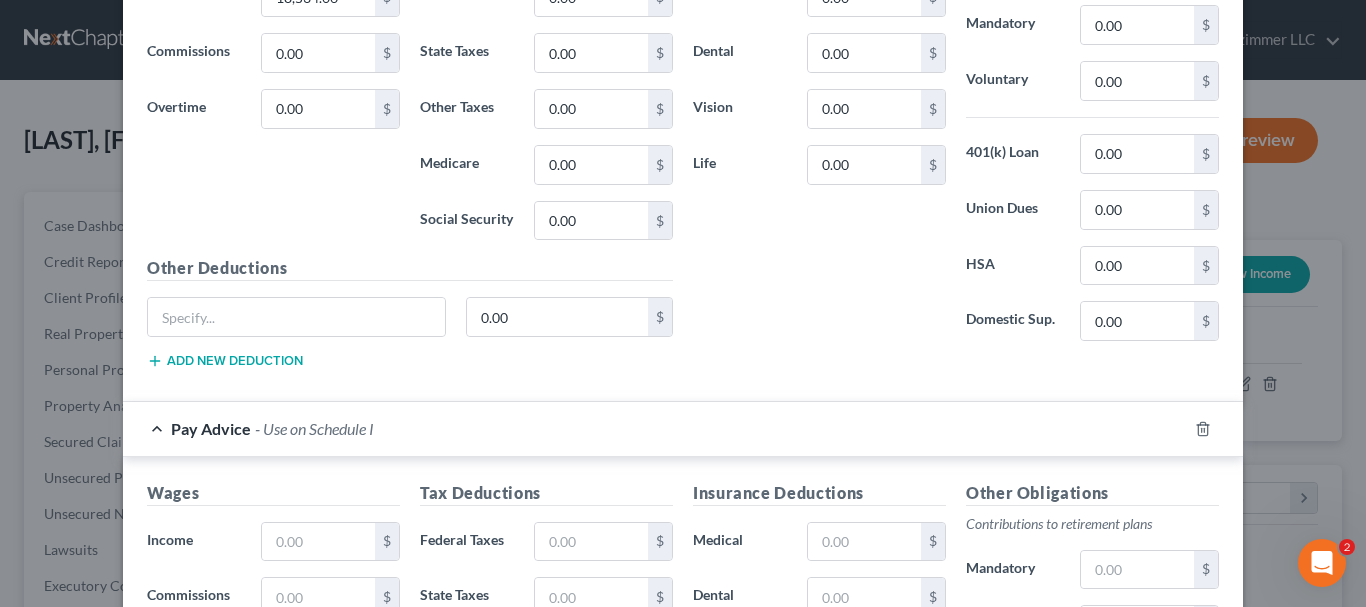 scroll, scrollTop: 1251, scrollLeft: 0, axis: vertical 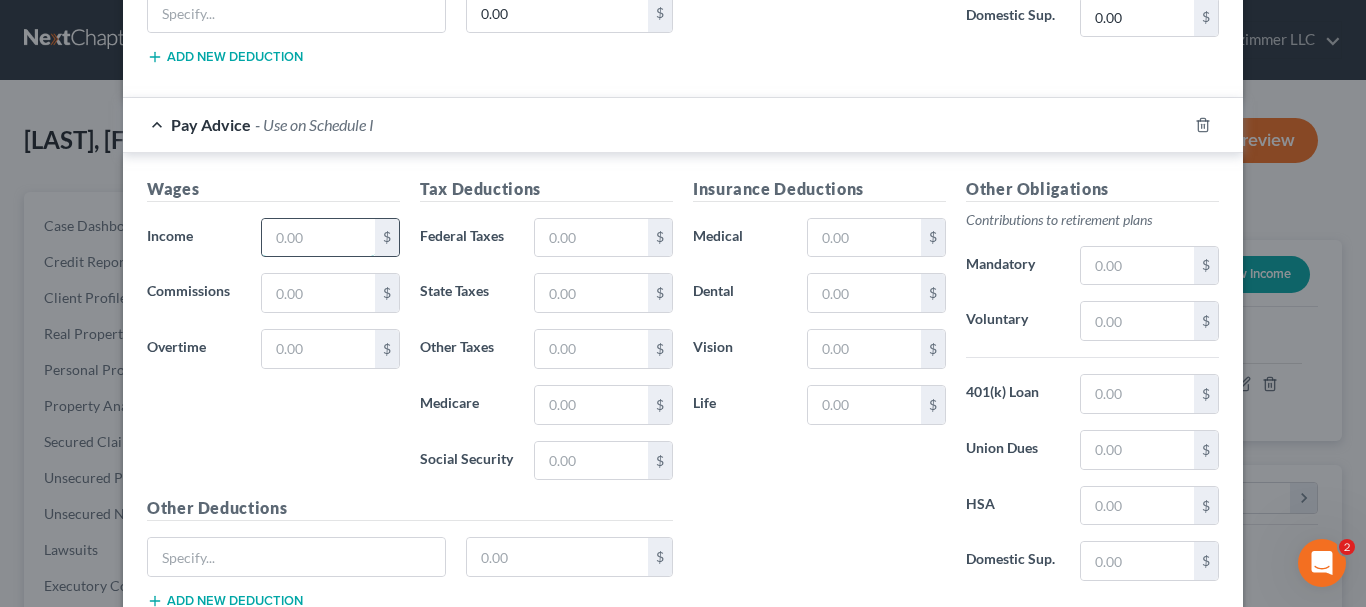 click at bounding box center (318, 238) 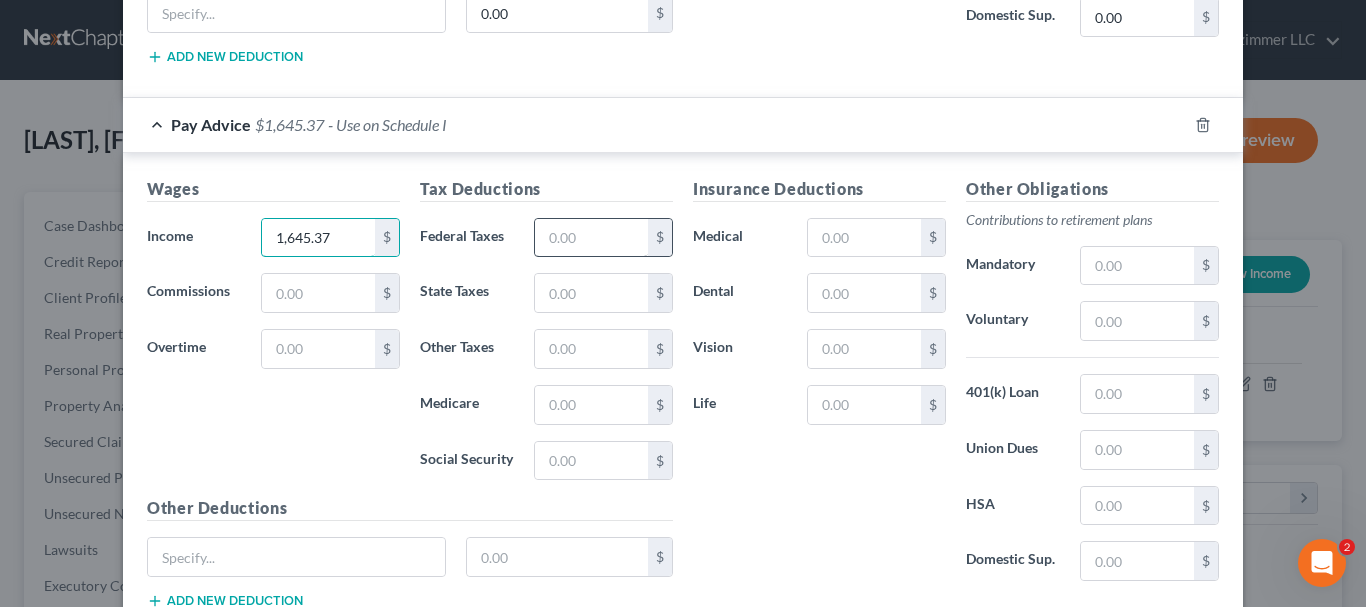 type on "1,645.37" 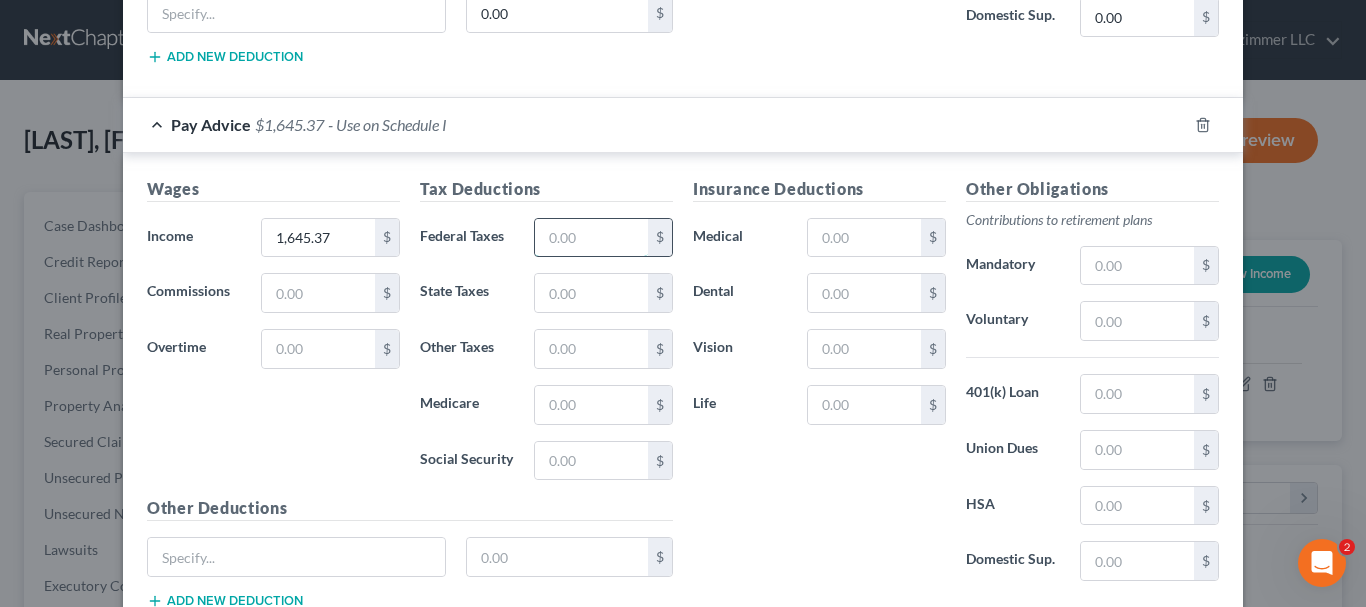 click at bounding box center (591, 238) 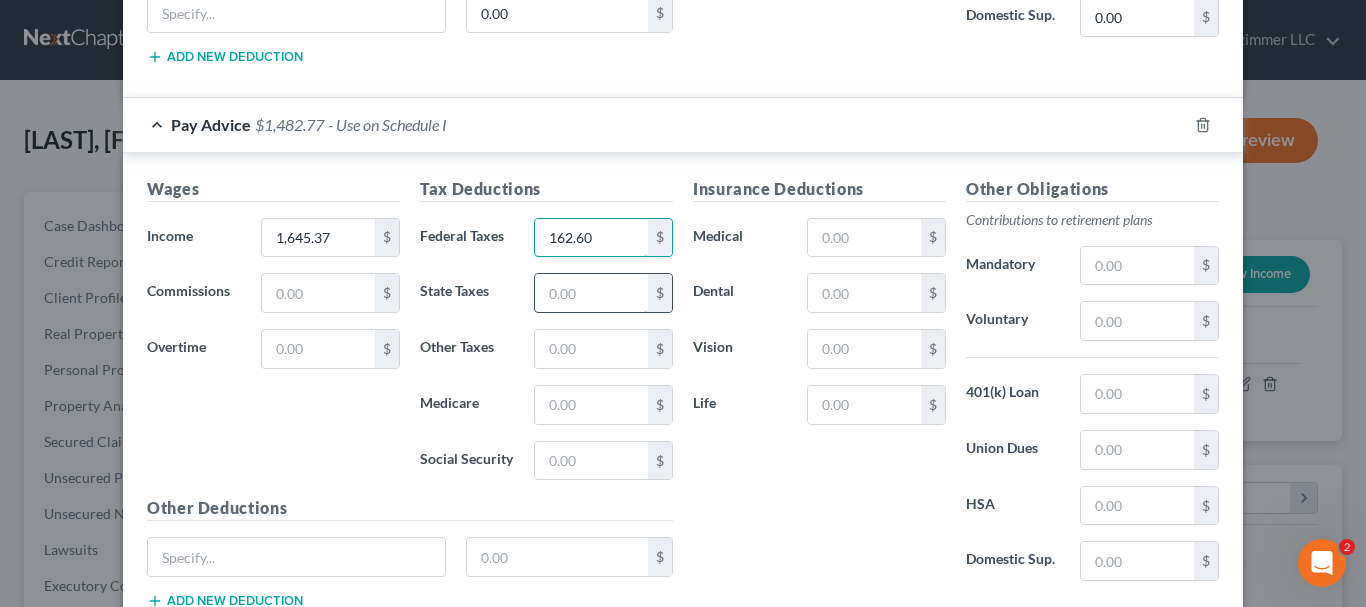 type on "162.60" 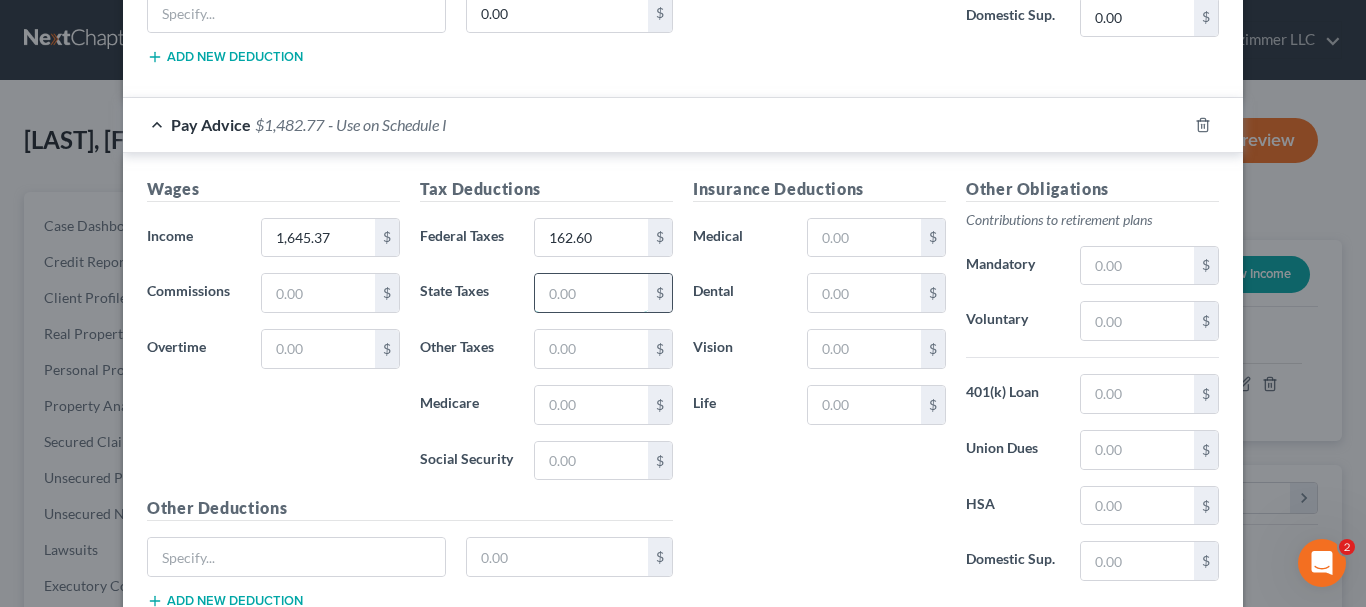 click at bounding box center [591, 293] 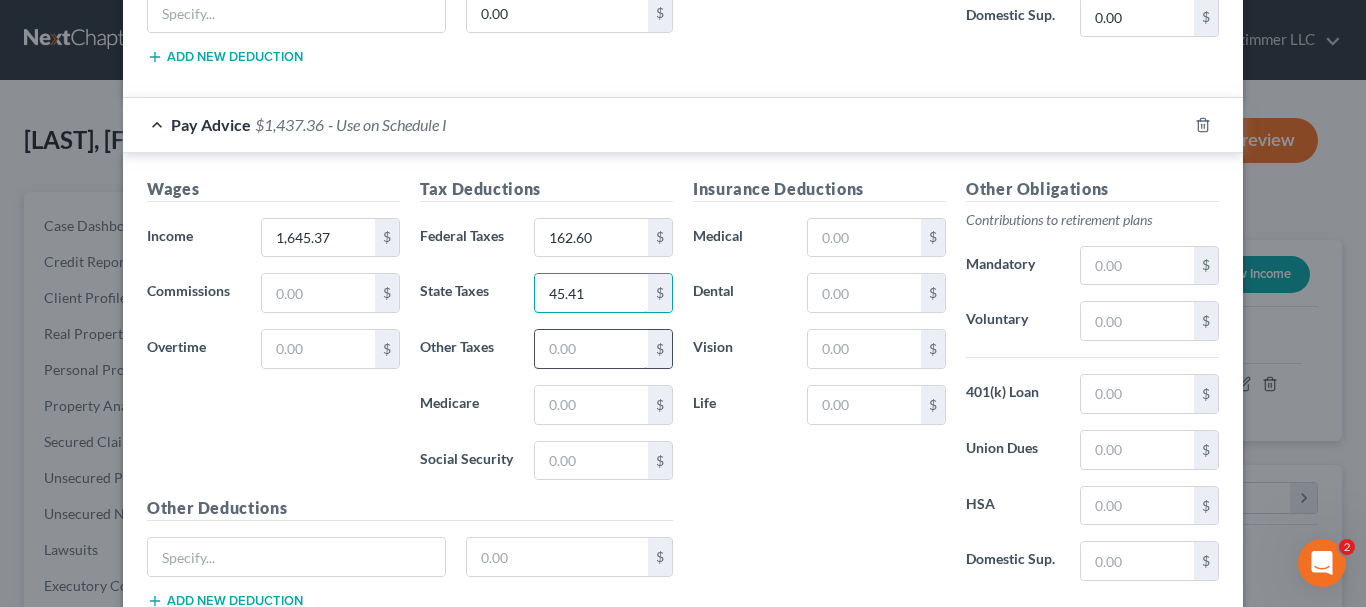 type on "45.41" 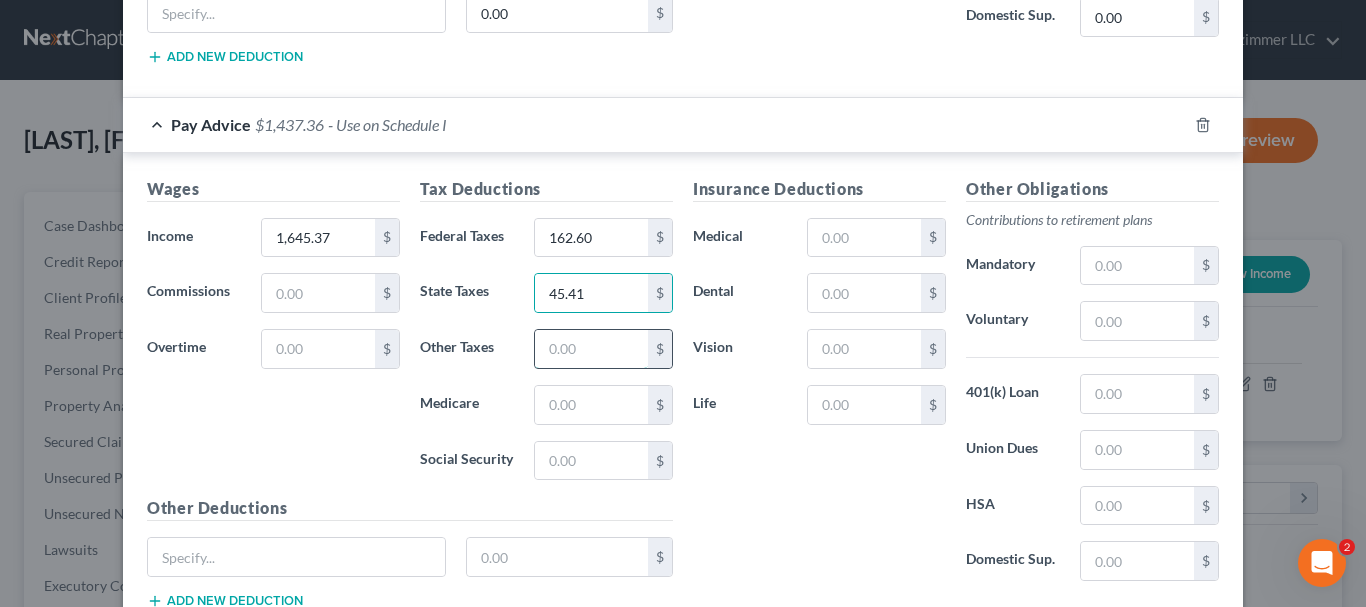 click at bounding box center (591, 349) 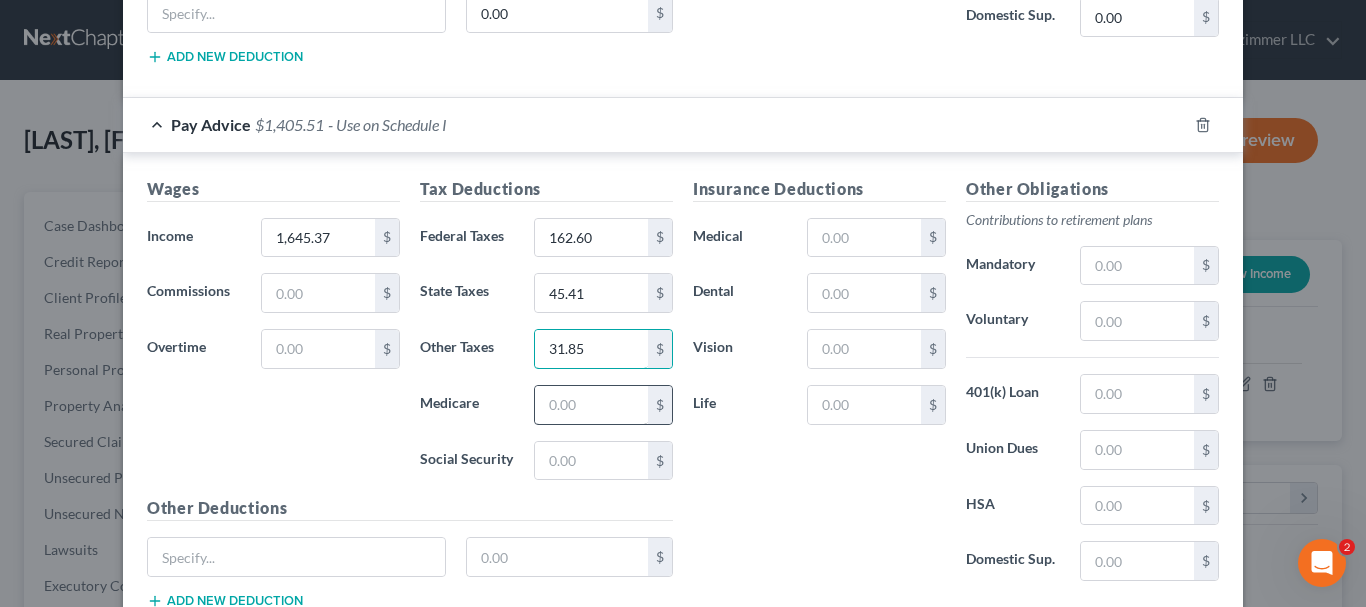 type on "31.85" 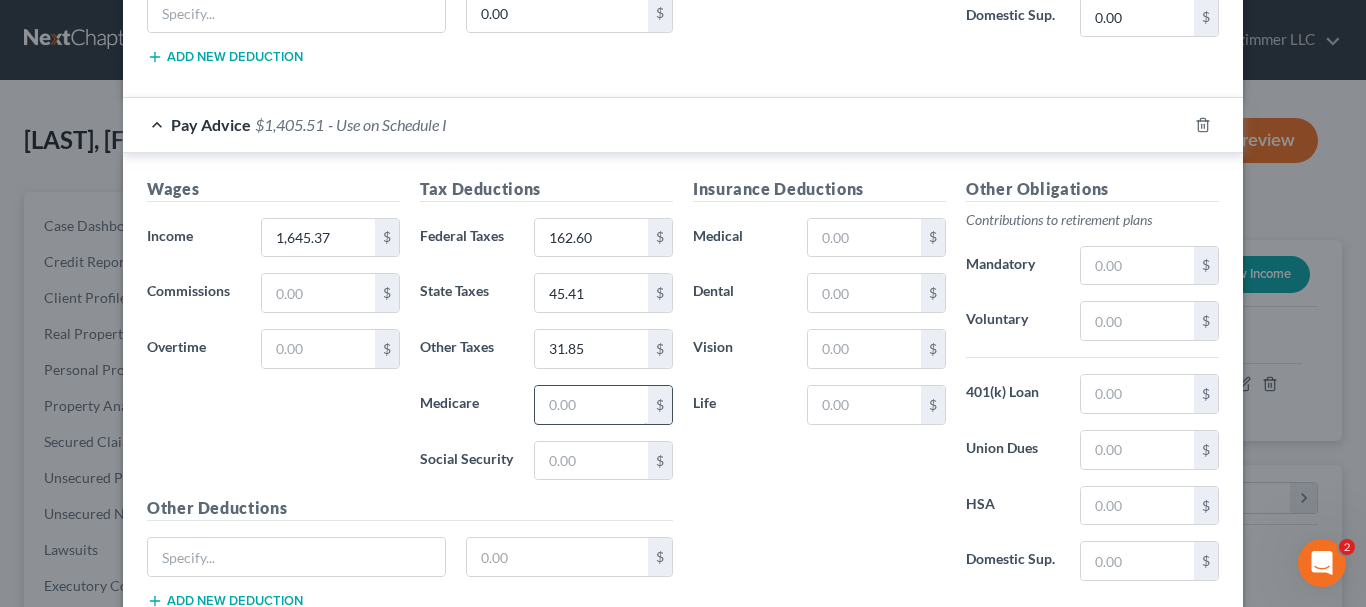 click at bounding box center (591, 405) 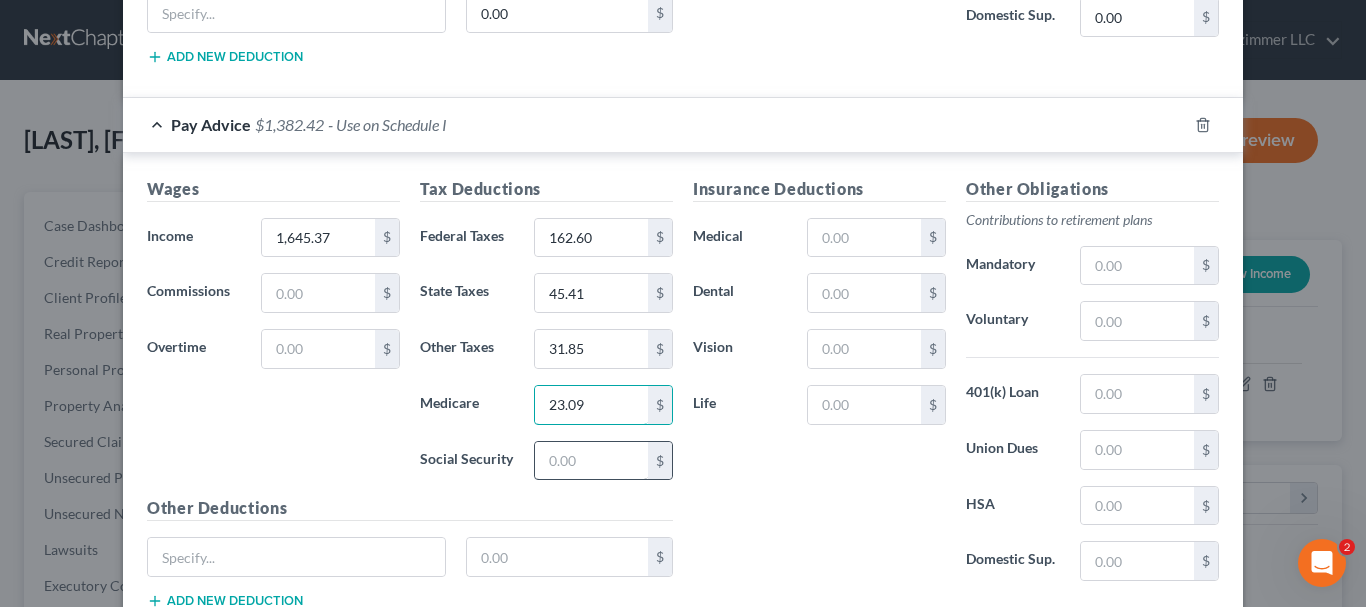 type on "23.09" 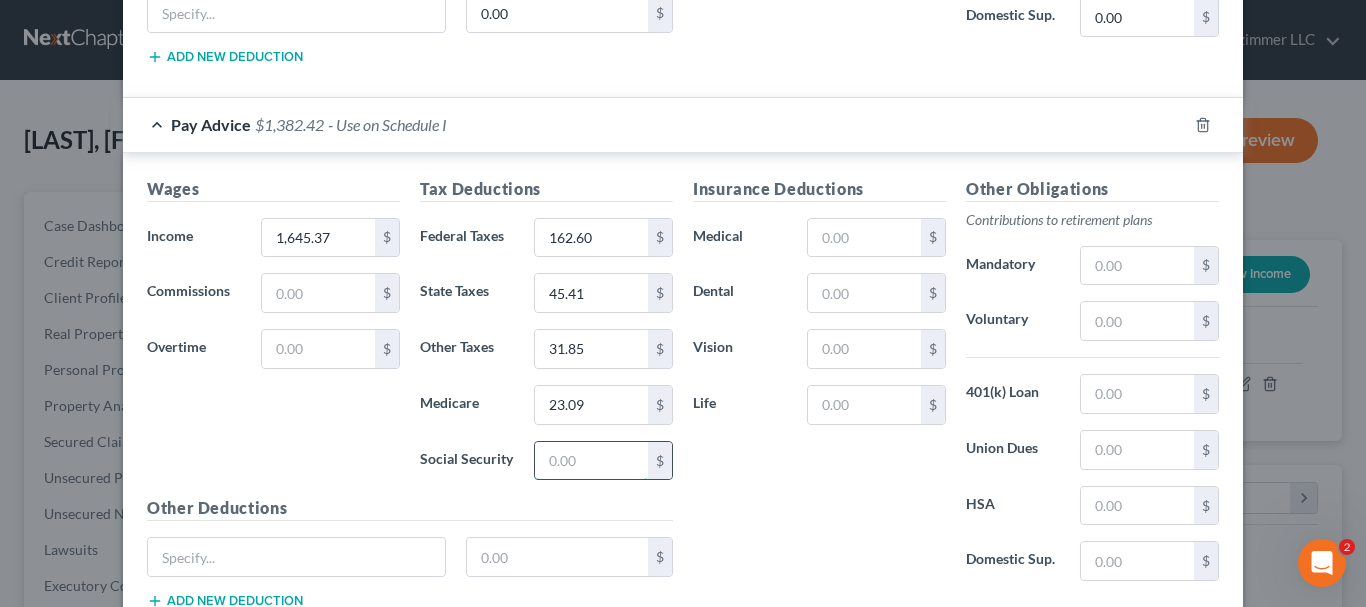 click at bounding box center [591, 461] 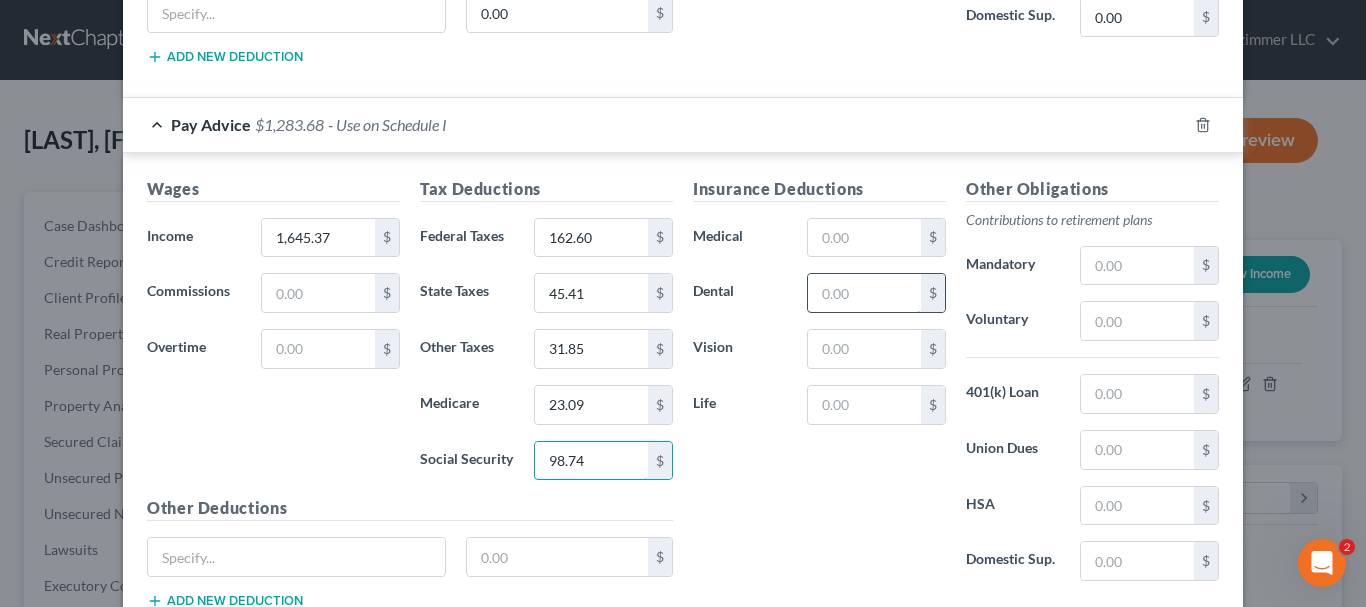 type on "98.74" 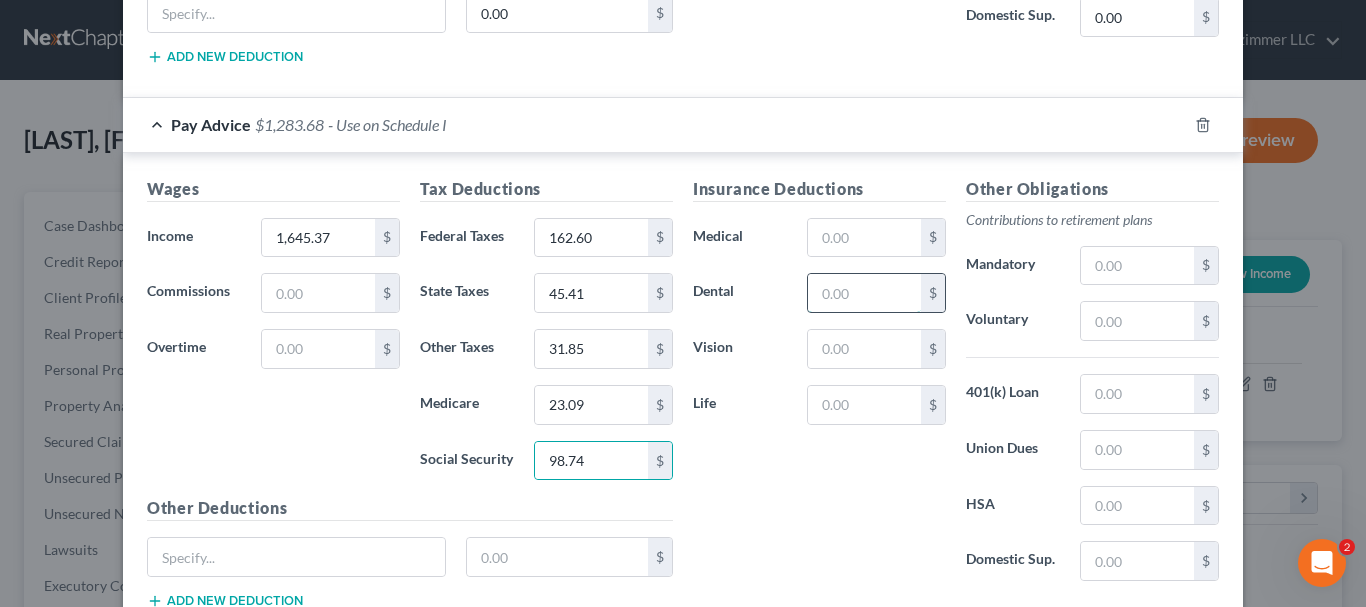 click at bounding box center (864, 293) 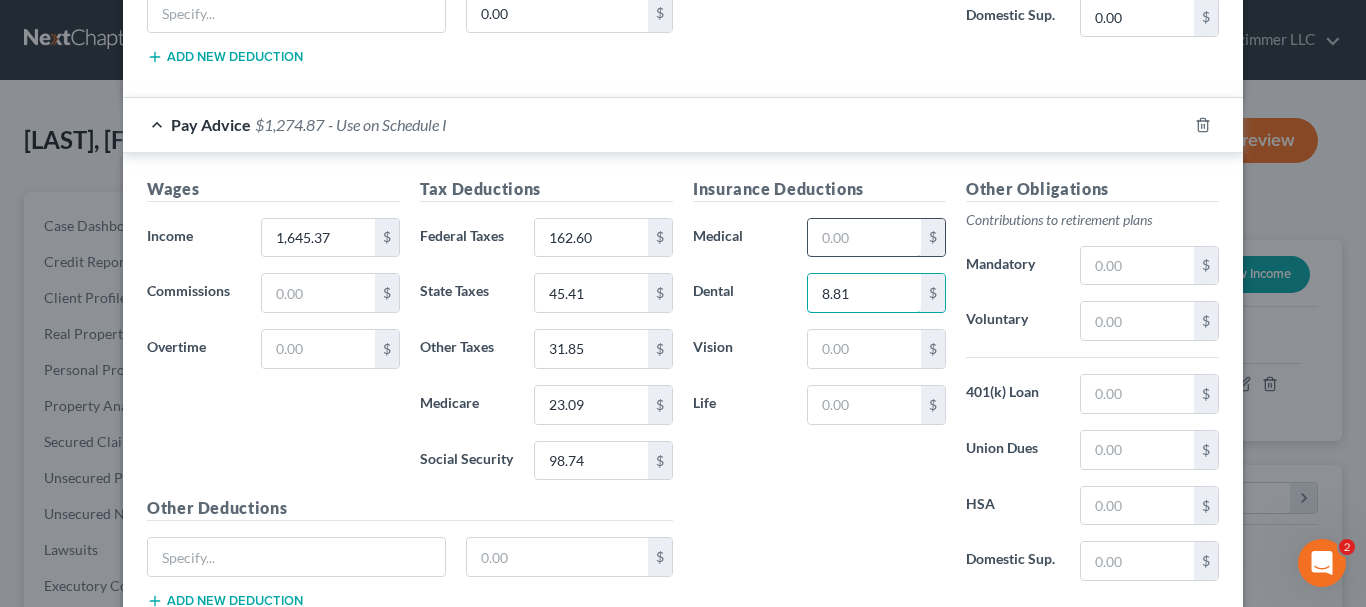 type on "8.81" 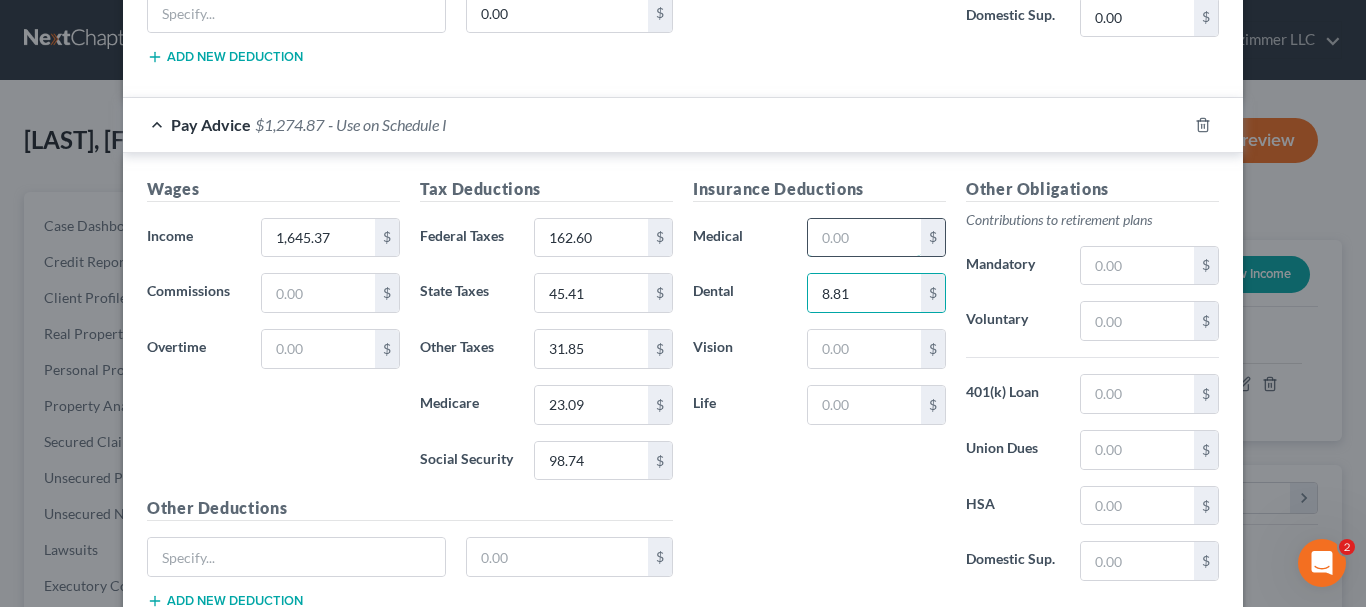 click at bounding box center [864, 238] 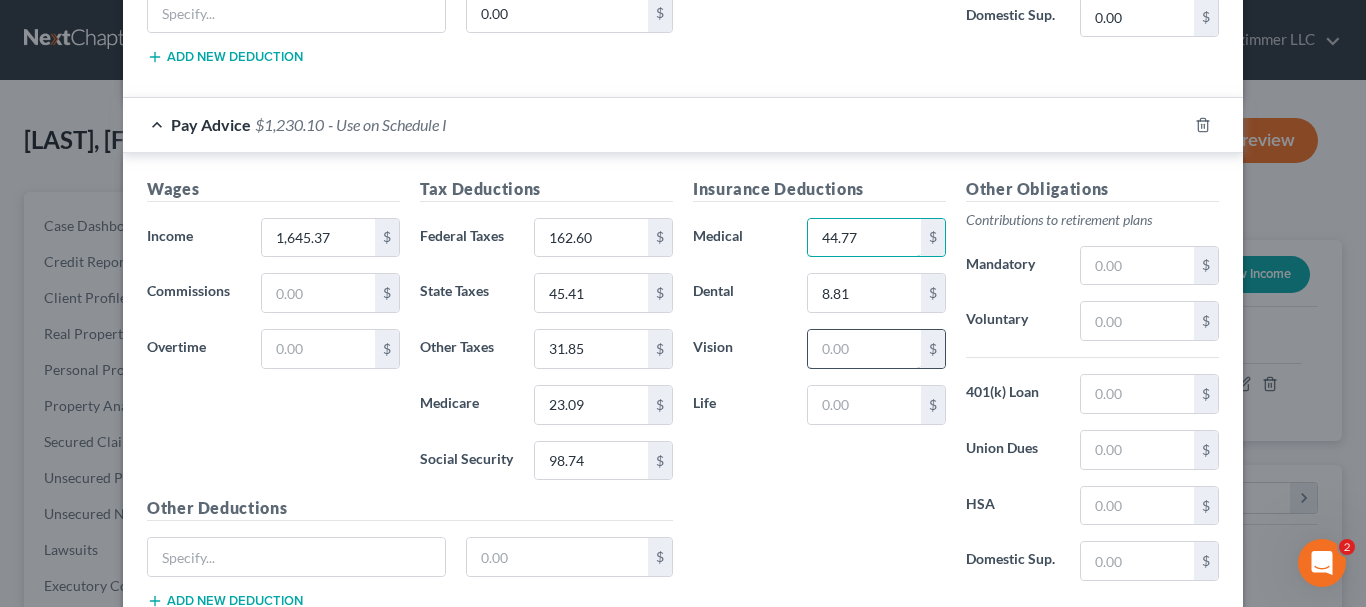 type on "44.77" 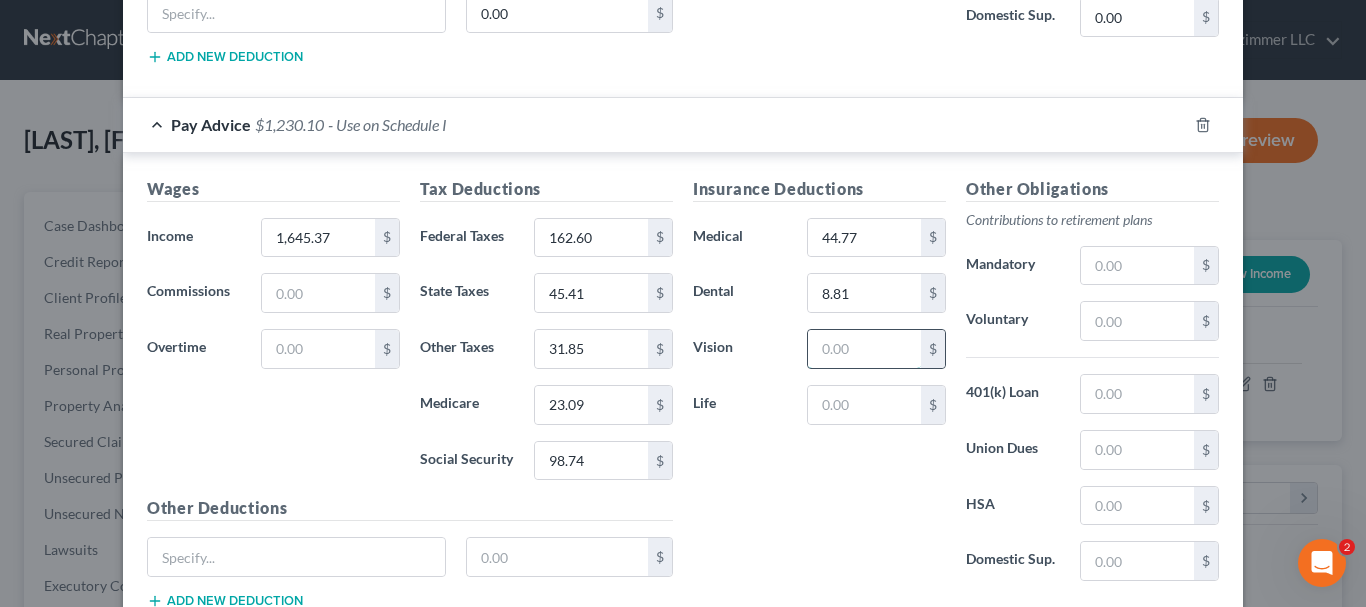 click at bounding box center (864, 349) 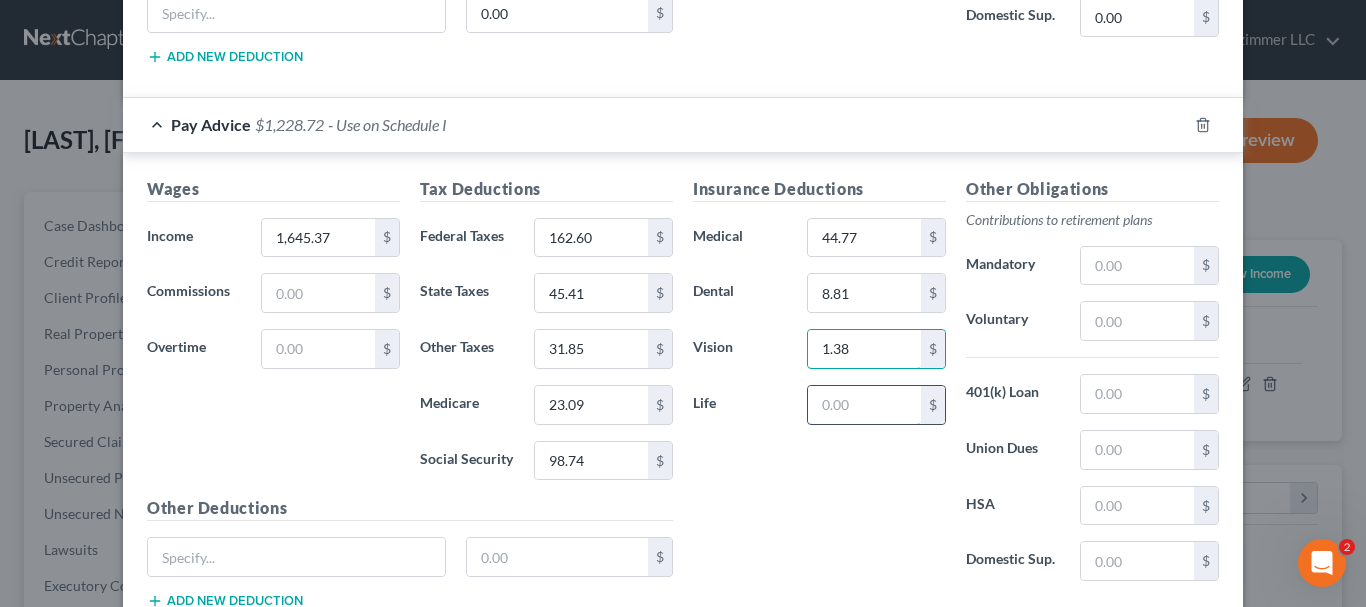 type on "1.38" 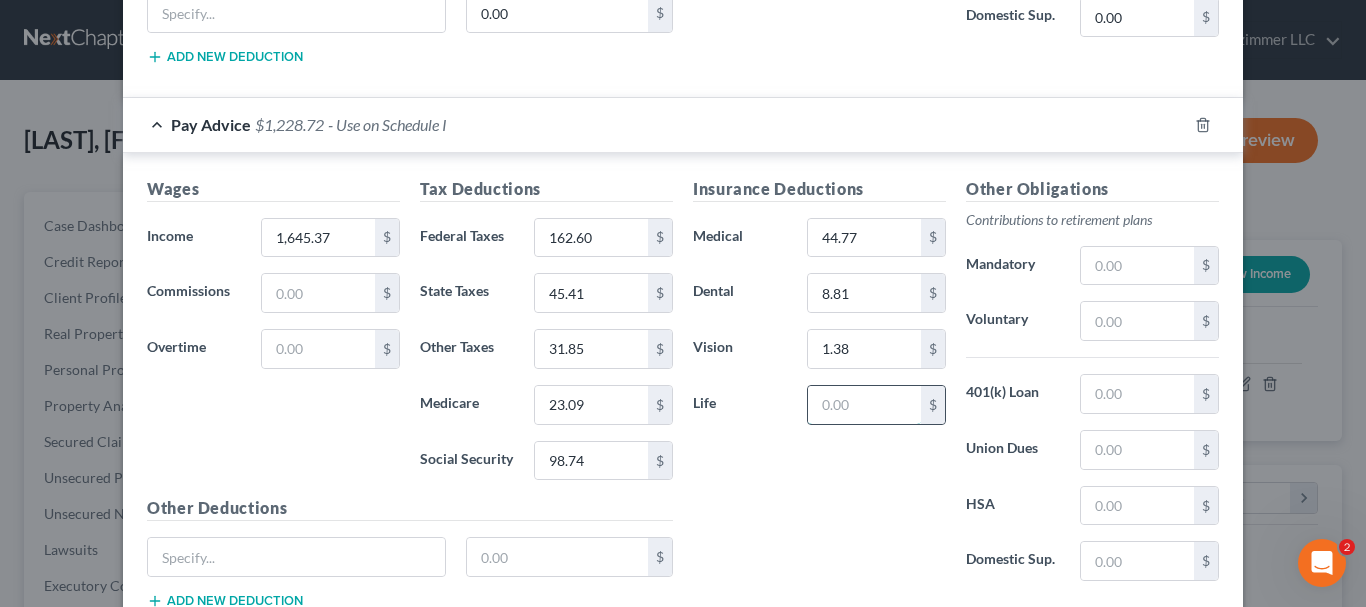 click at bounding box center [864, 405] 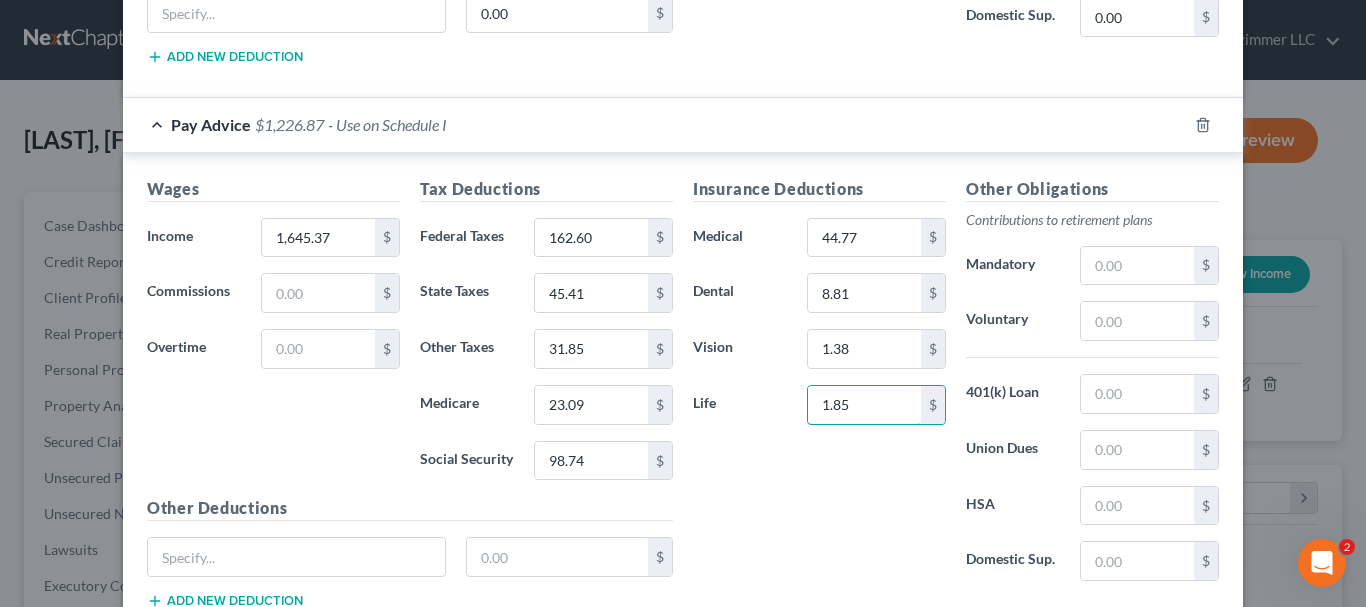 type on "1.85" 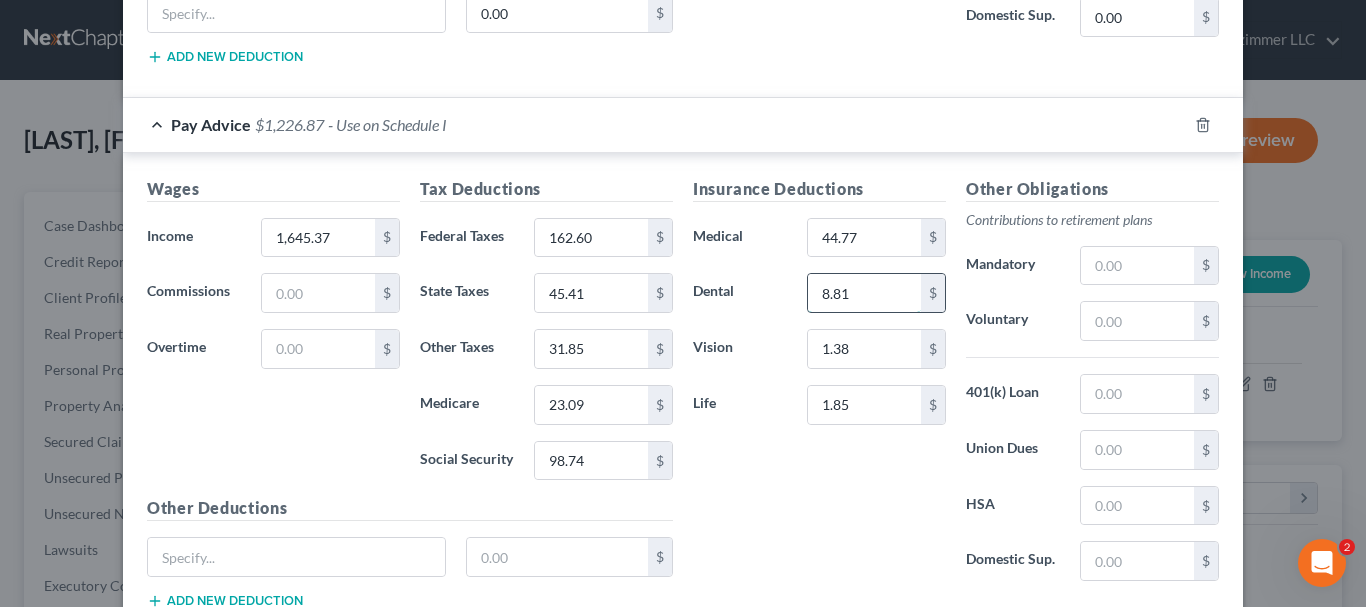 click on "8.81" at bounding box center (864, 293) 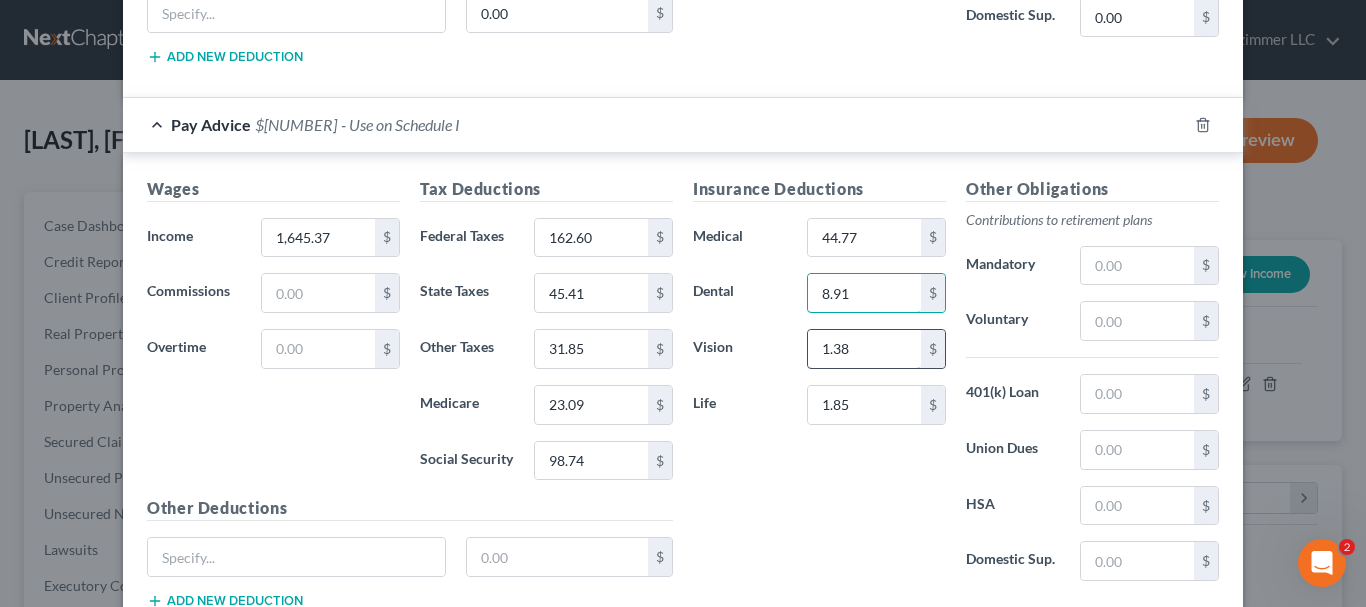 type on "8.91" 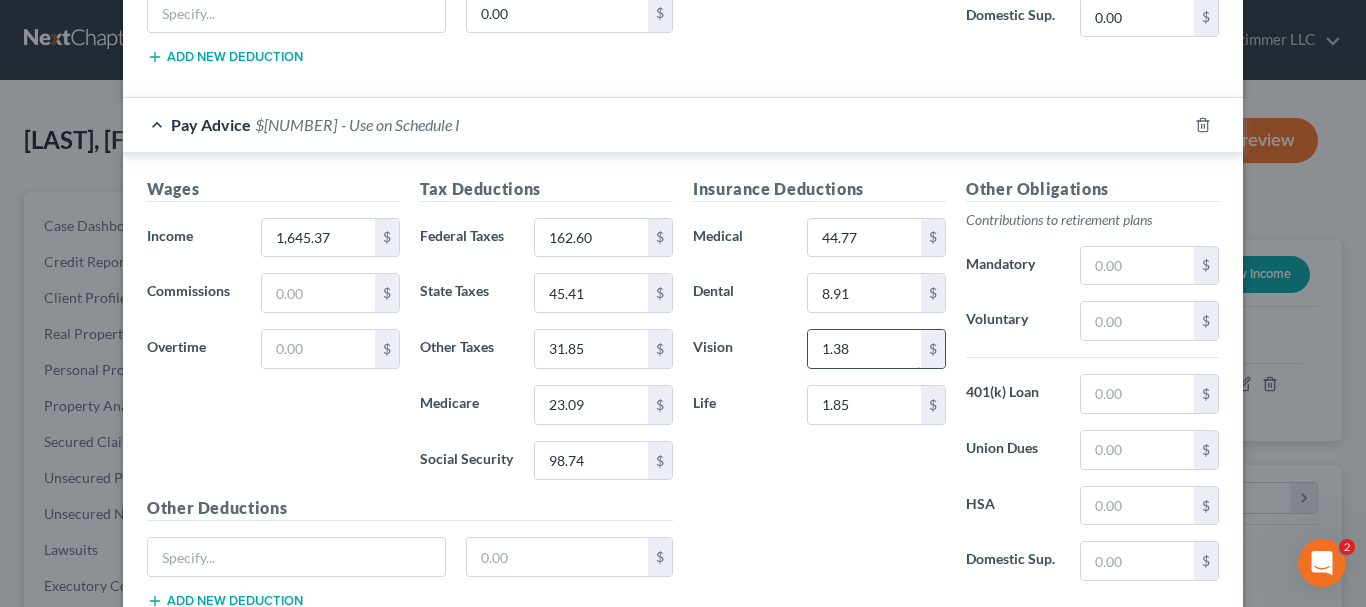 click on "1.38" at bounding box center [864, 349] 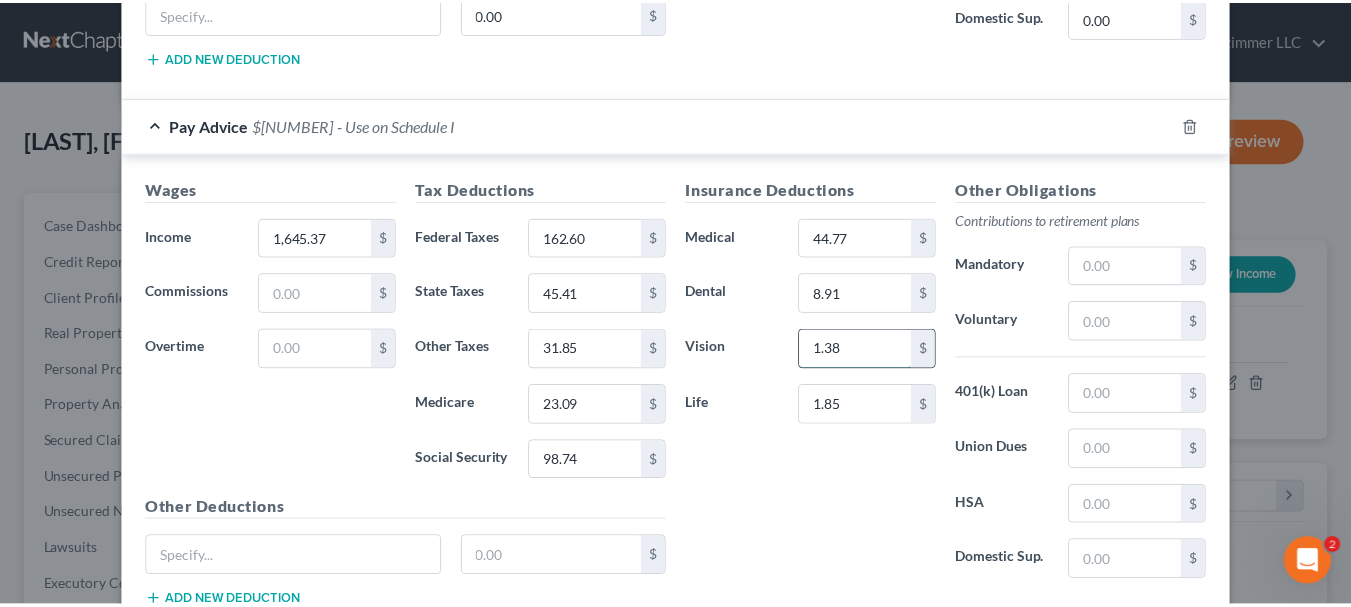 scroll, scrollTop: 1395, scrollLeft: 0, axis: vertical 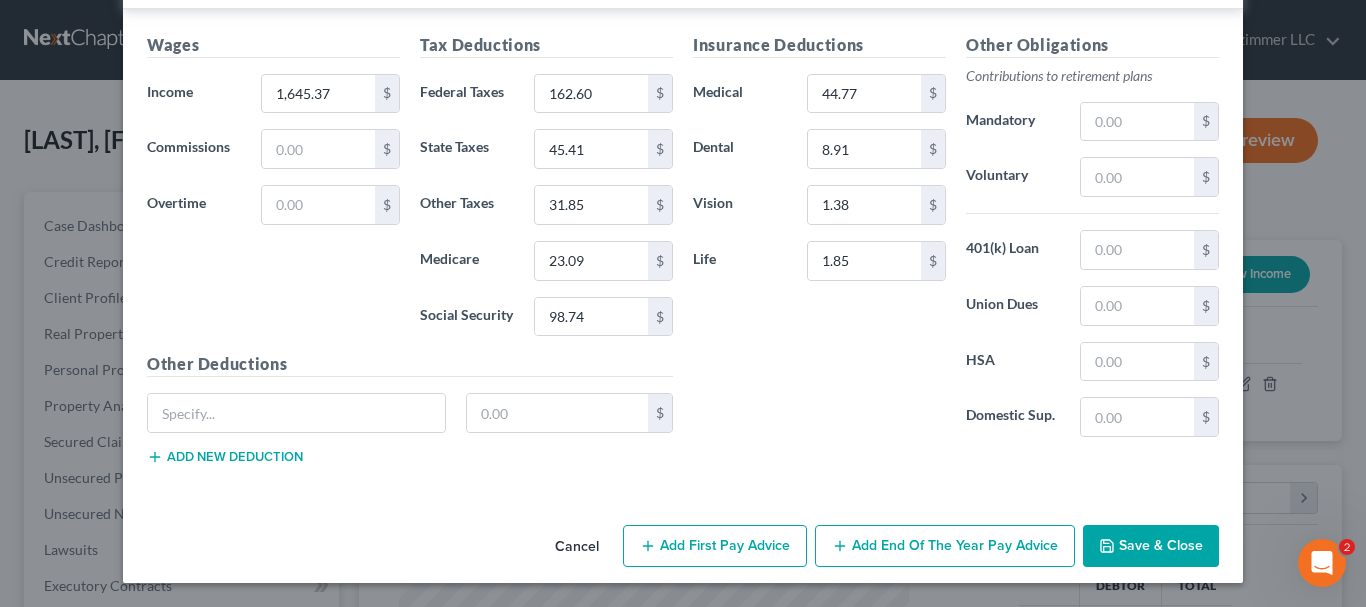 click on "Save & Close" at bounding box center (1151, 546) 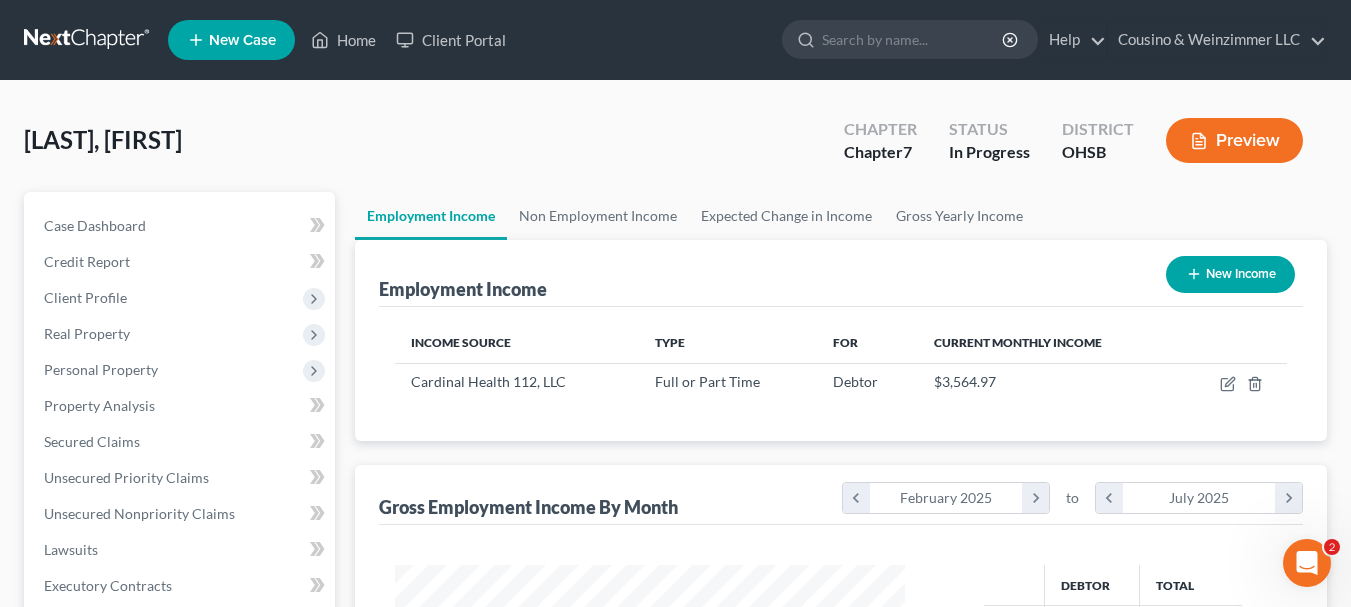 scroll, scrollTop: 359, scrollLeft: 544, axis: both 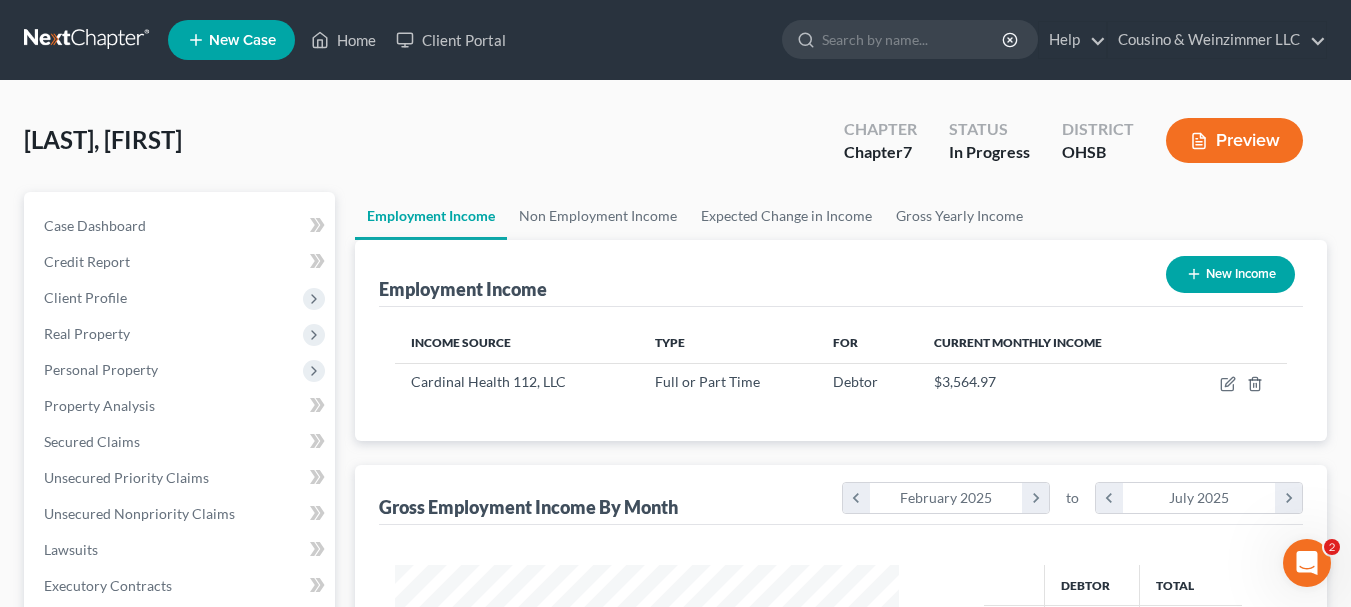 click on "New Income" at bounding box center (1230, 274) 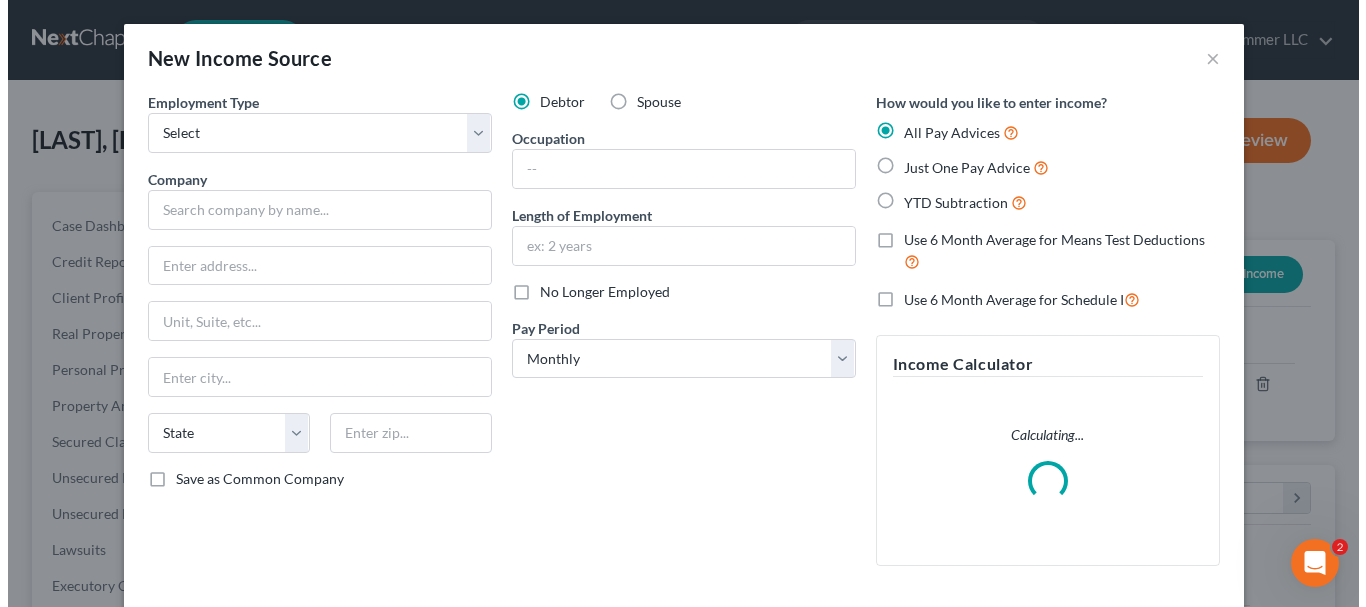 scroll, scrollTop: 999642, scrollLeft: 999450, axis: both 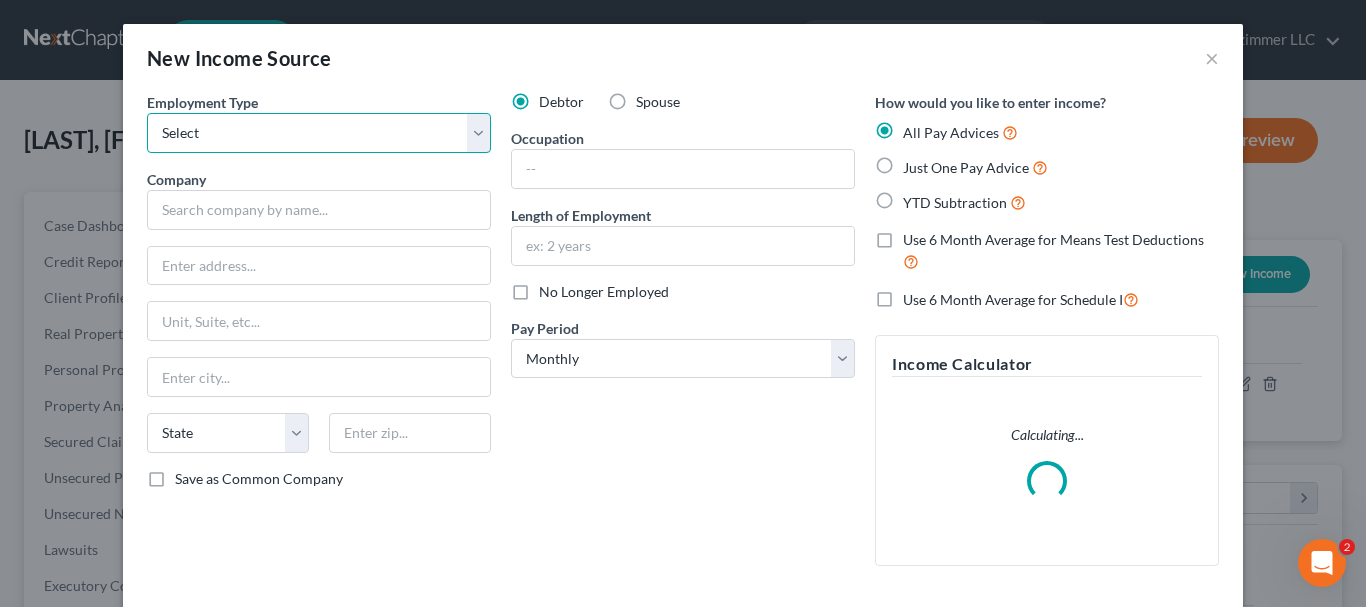 click on "Select Full or Part Time Employment Self Employment" at bounding box center (319, 133) 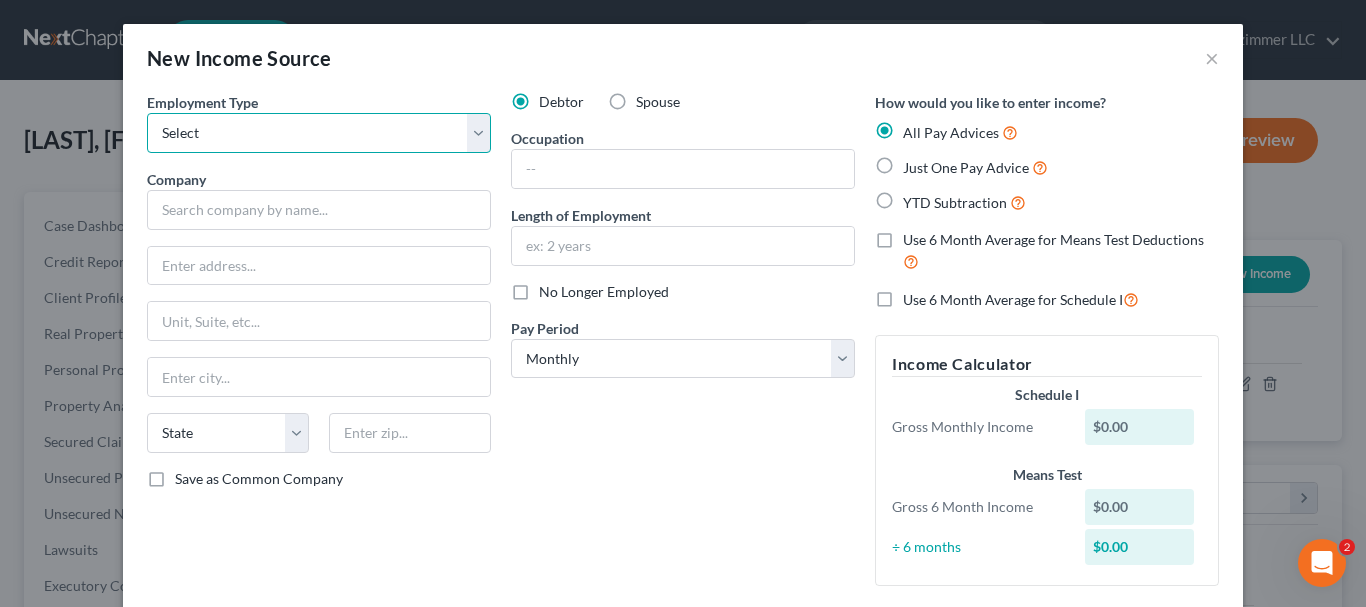 select on "0" 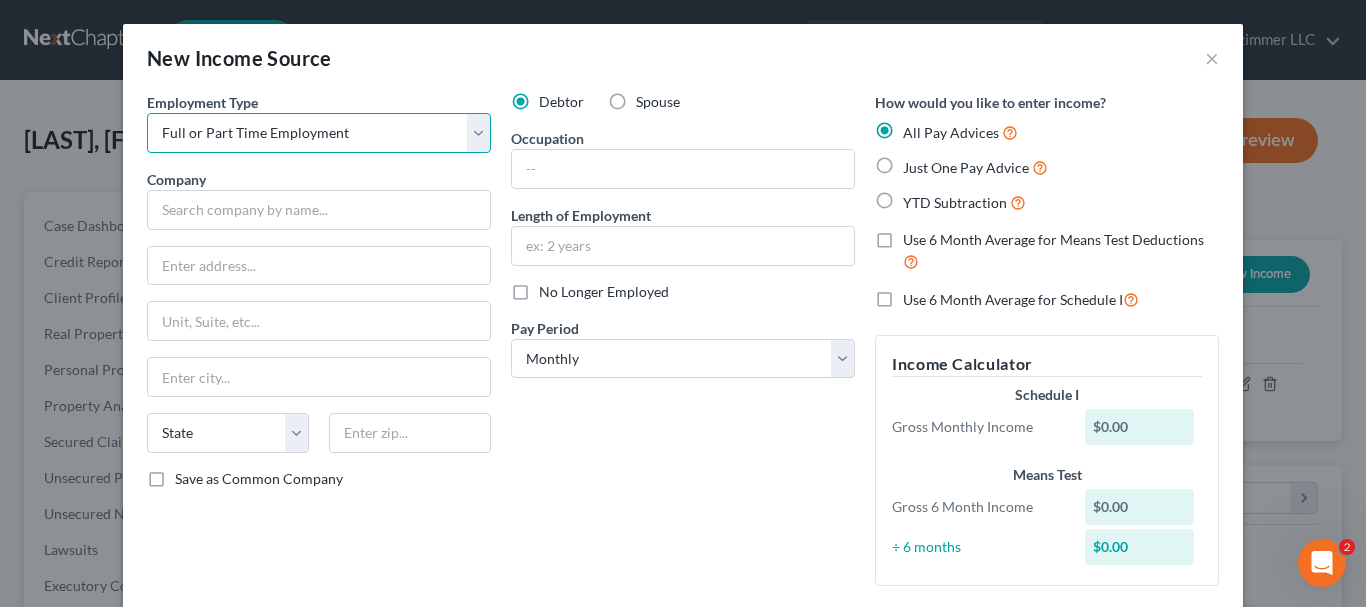 click on "Select Full or Part Time Employment Self Employment" at bounding box center (319, 133) 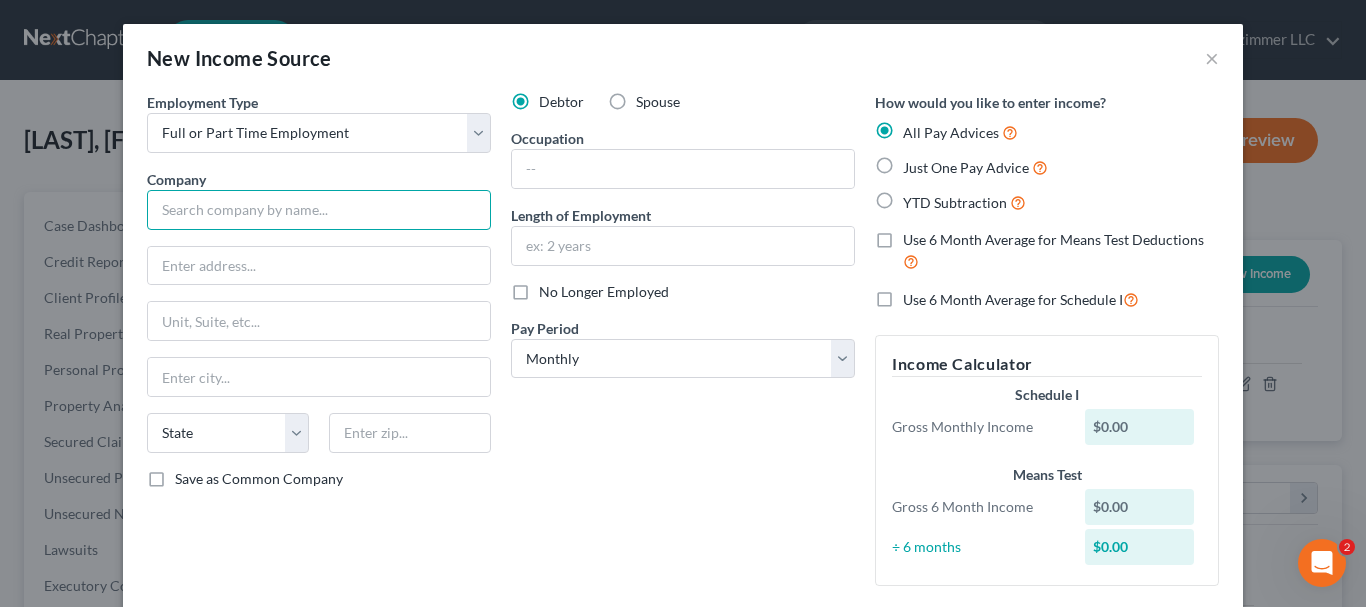 click at bounding box center [319, 210] 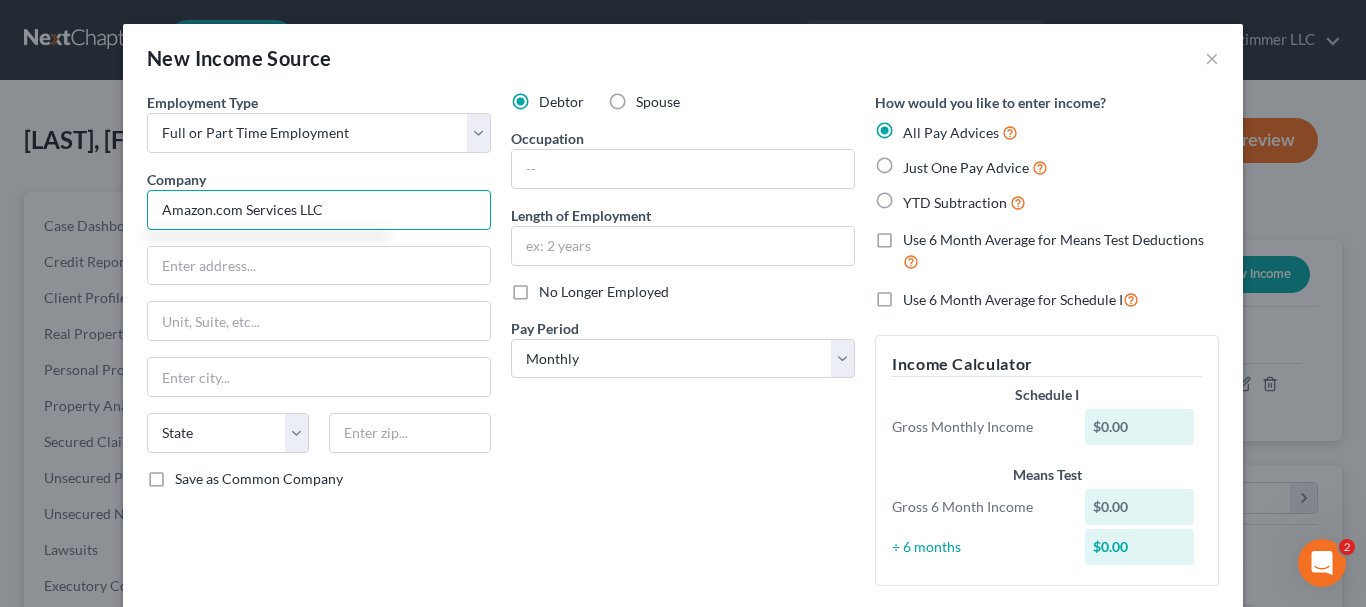 type on "Amazon.com Services LLC" 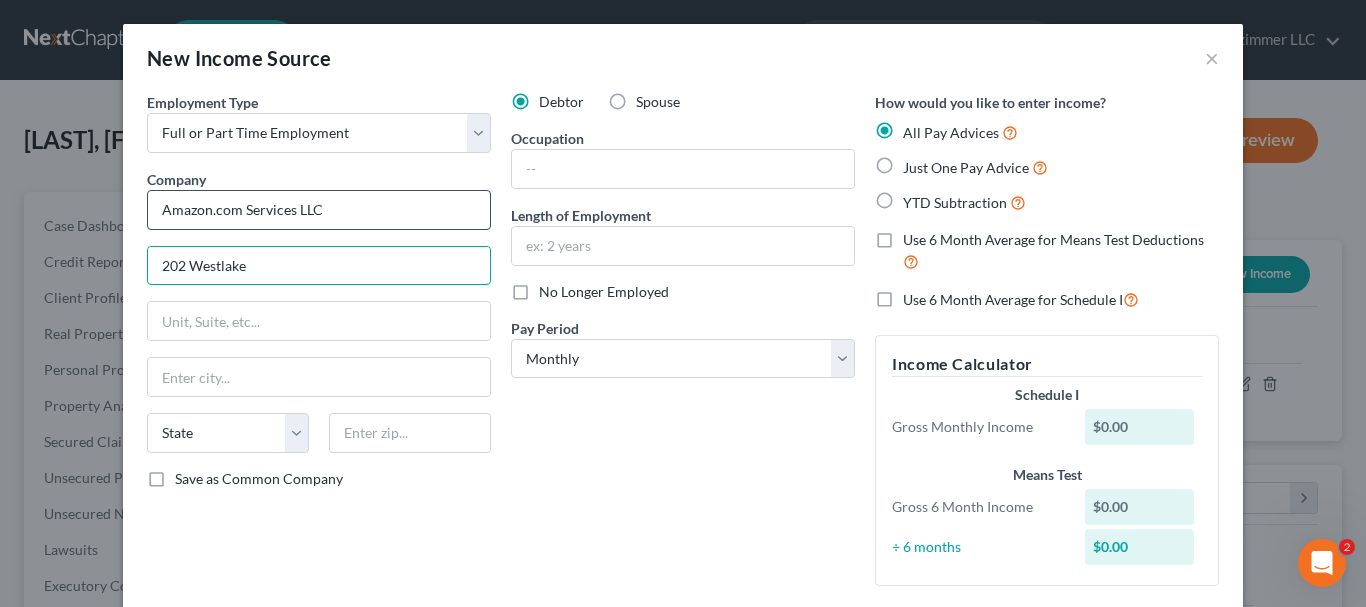 type on "[NUMBER] [STREET] N" 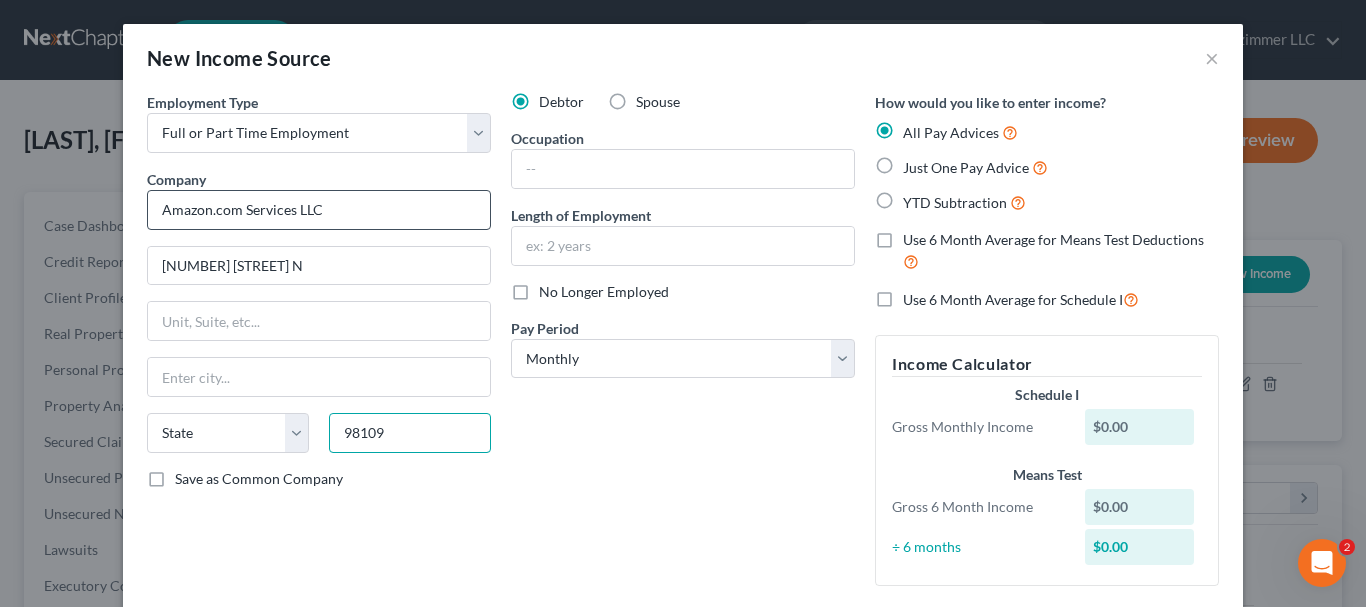 type on "98109" 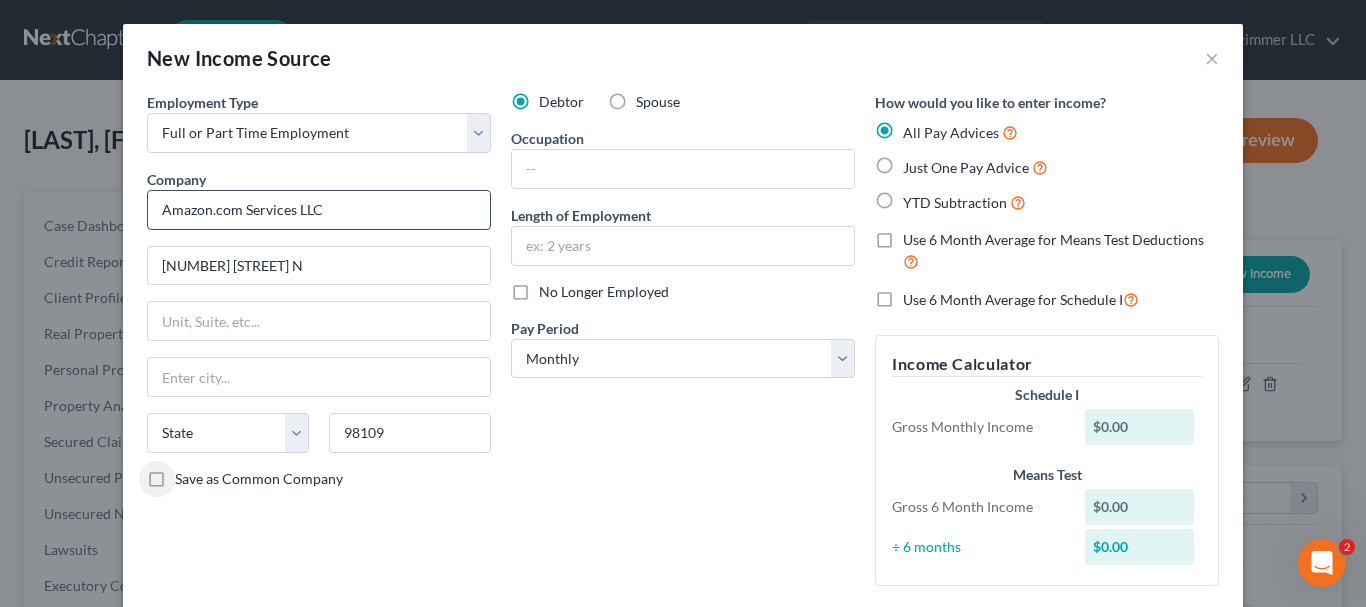 type on "Seattle" 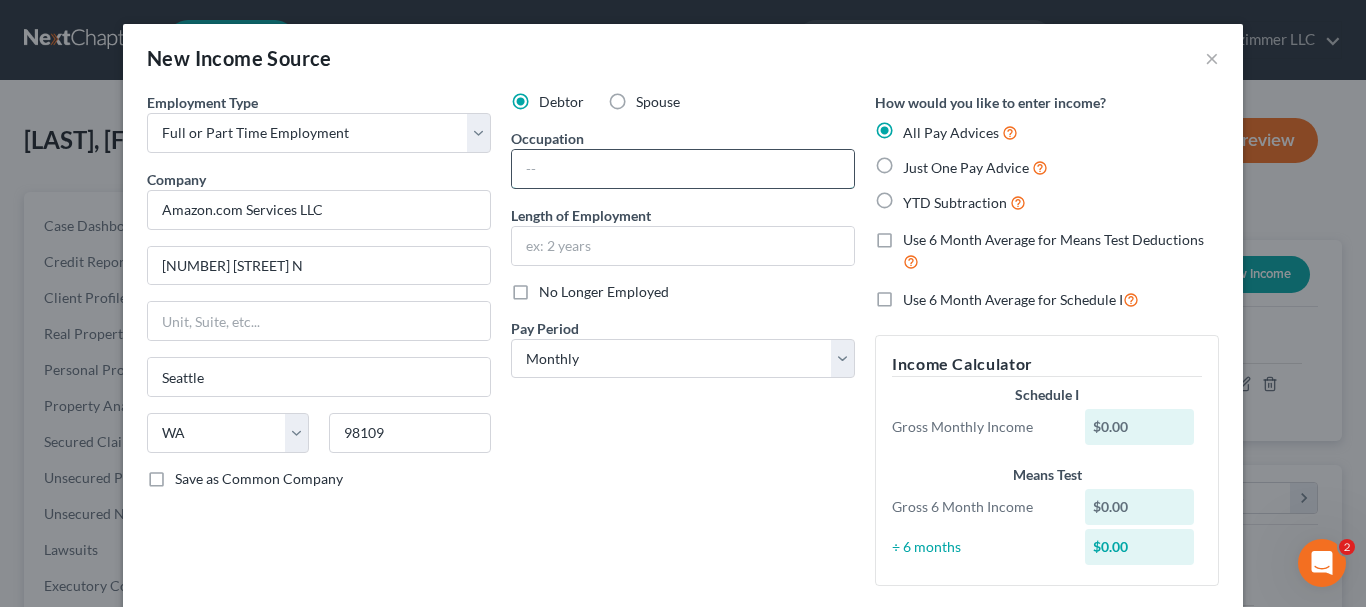 click at bounding box center (683, 169) 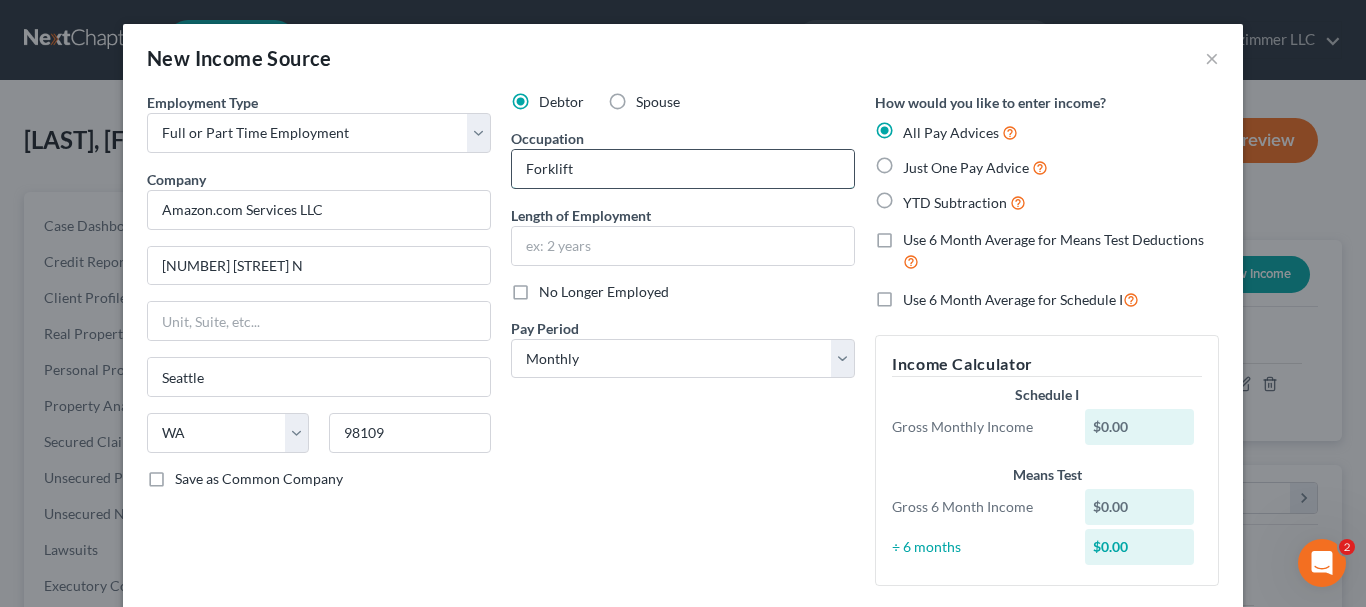 type on "Forklift" 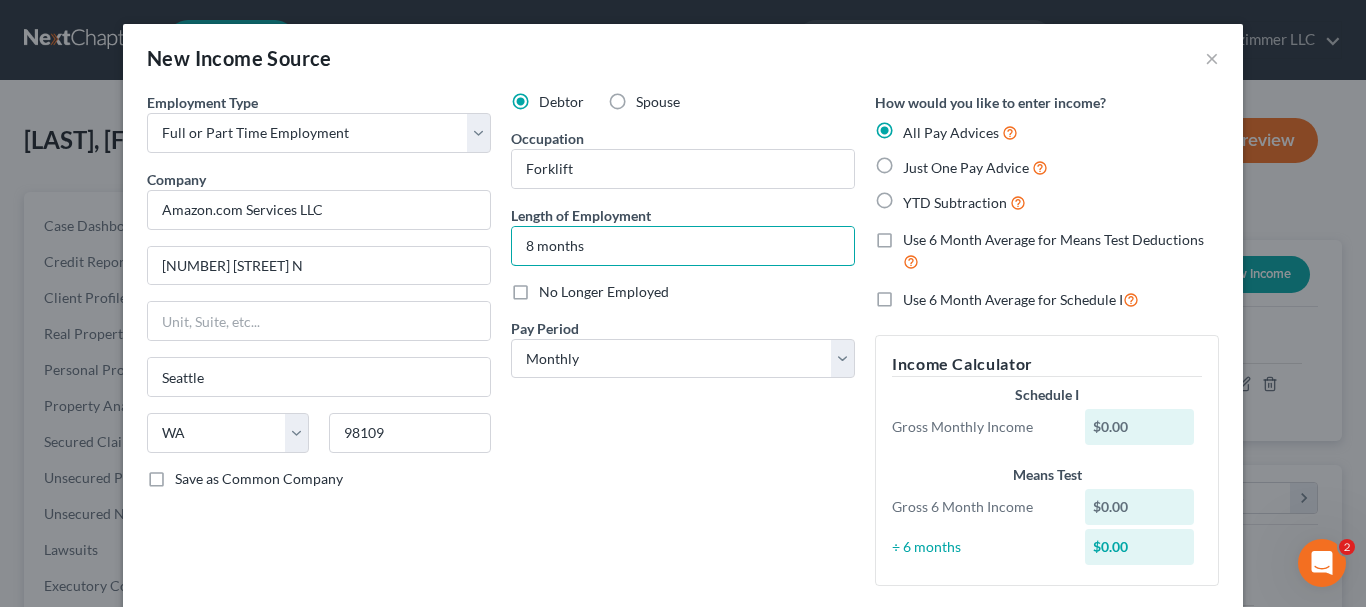 type on "8 months" 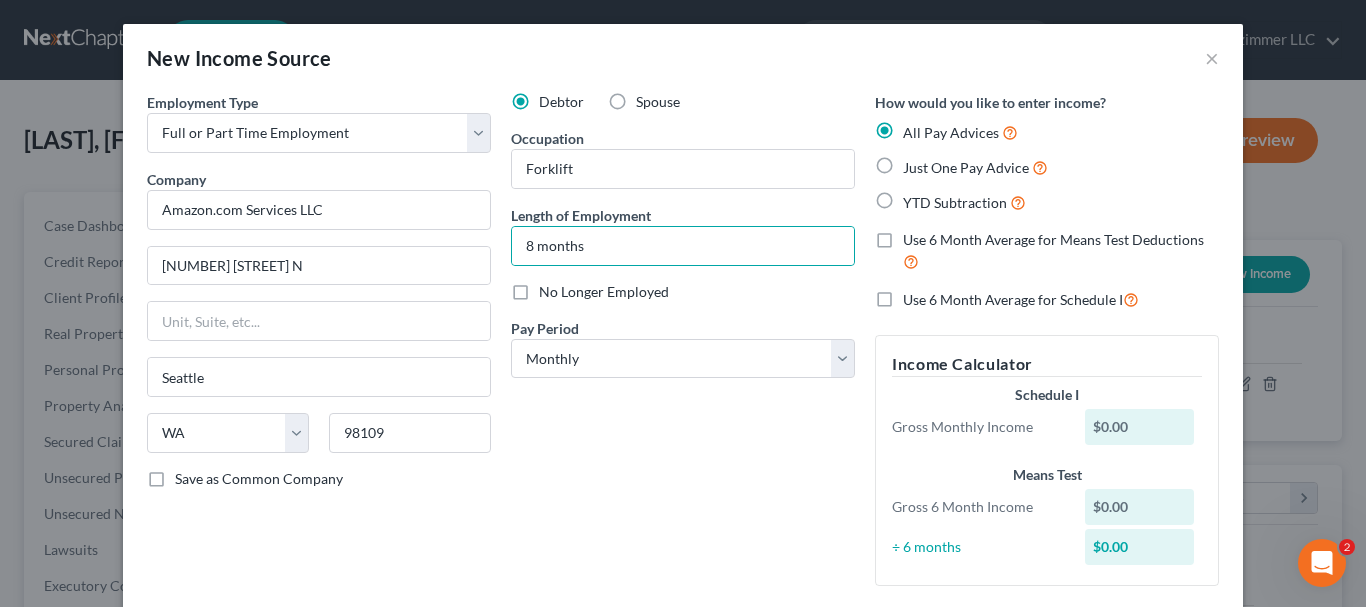click on "YTD Subtraction" at bounding box center [964, 202] 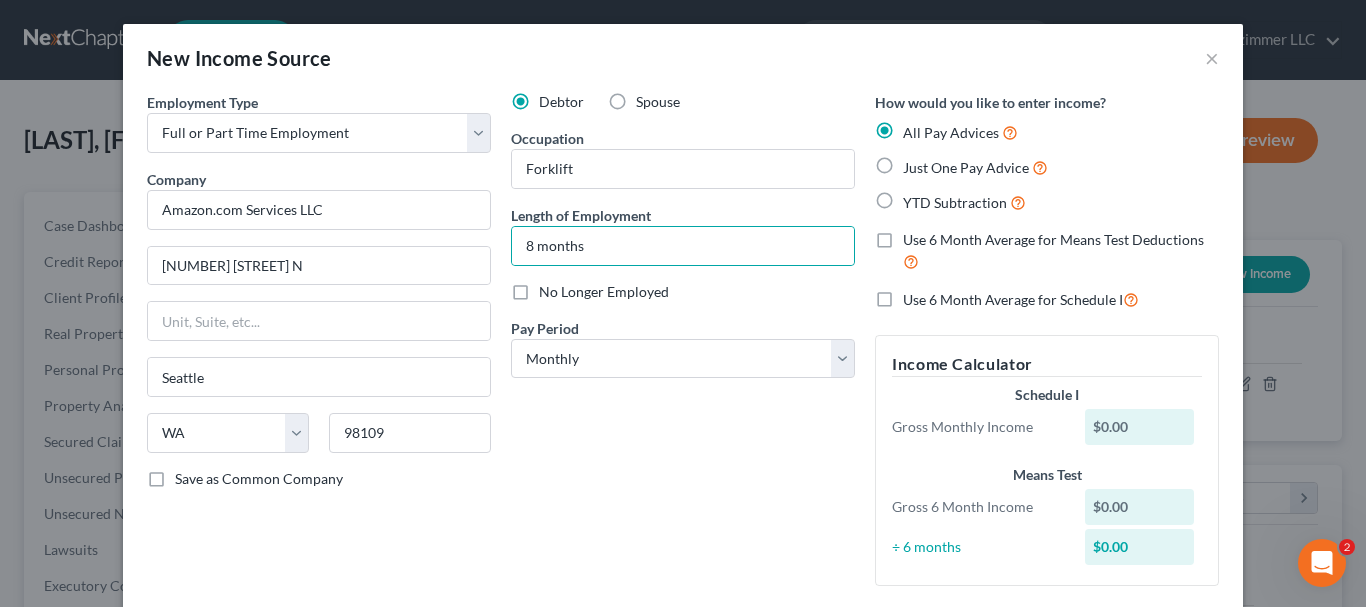 click on "YTD Subtraction" at bounding box center [917, 197] 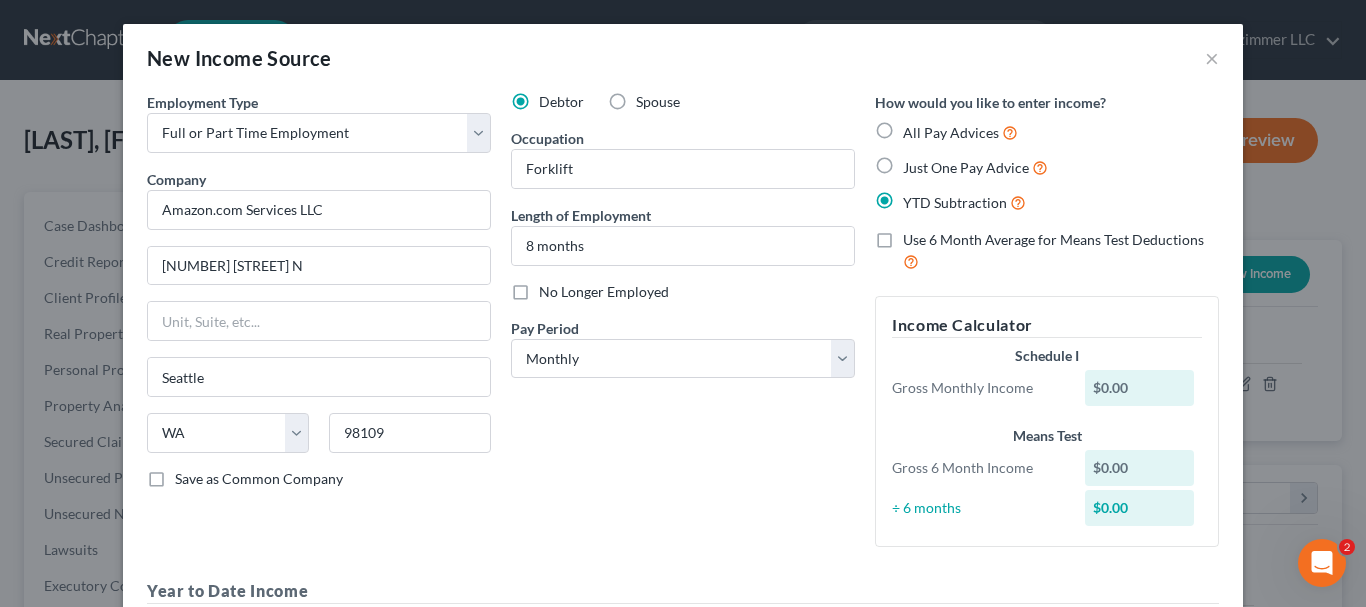 click on "Use 6 Month Average for Means Test Deductions" at bounding box center (1061, 251) 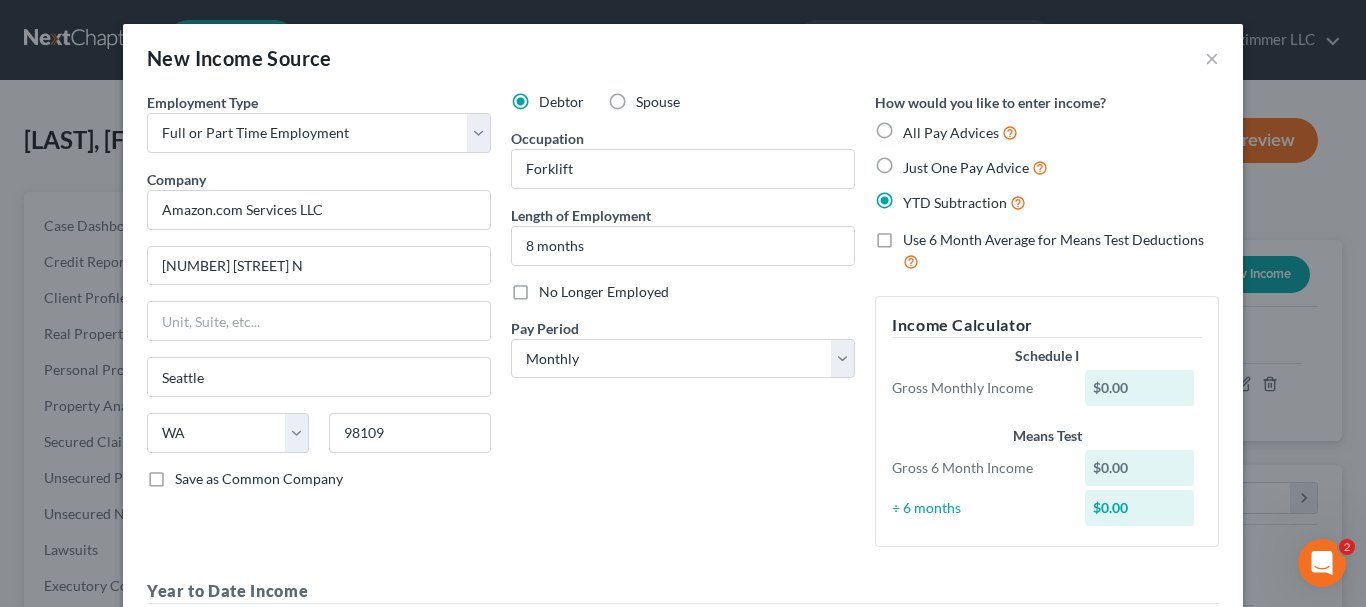 click on "Use 6 Month Average for Means Test Deductions" at bounding box center [917, 236] 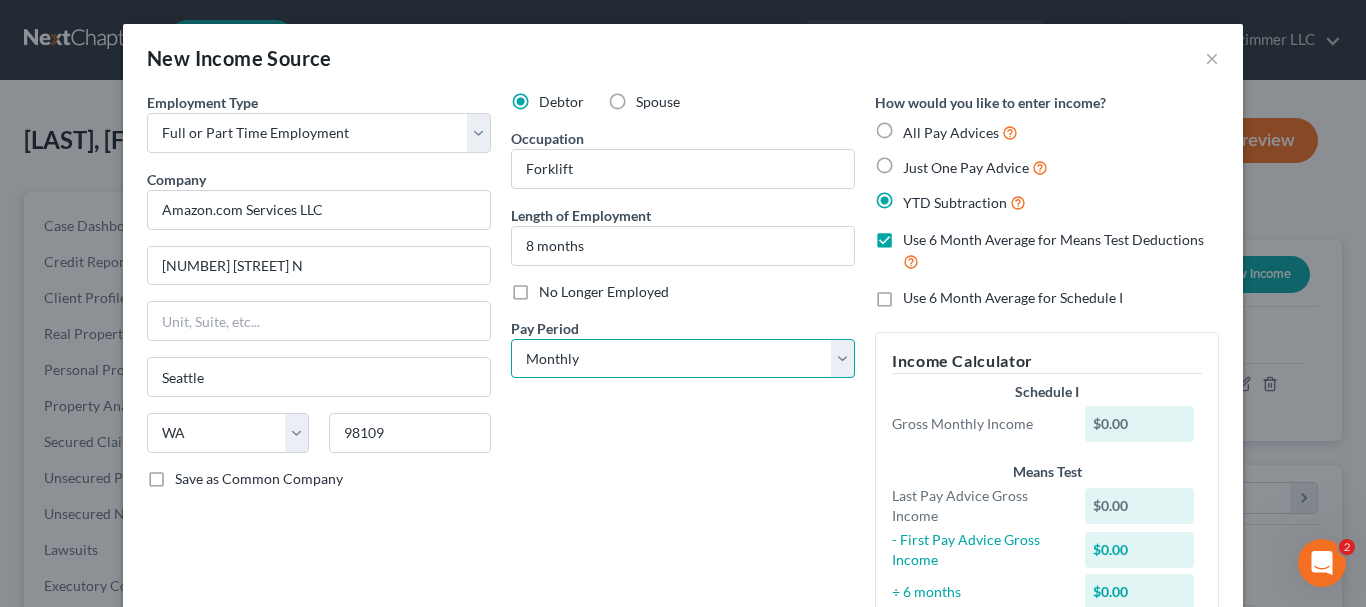 click on "Select Monthly Twice Monthly Every Other Week Weekly" at bounding box center [683, 359] 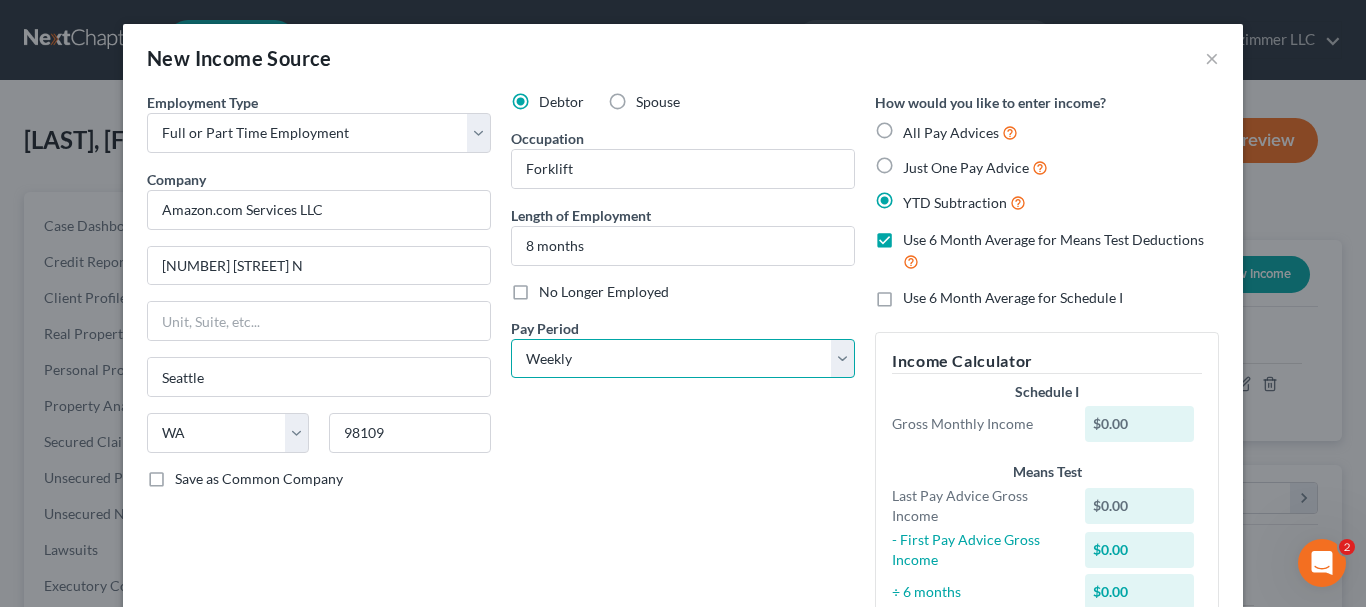 click on "Select Monthly Twice Monthly Every Other Week Weekly" at bounding box center (683, 359) 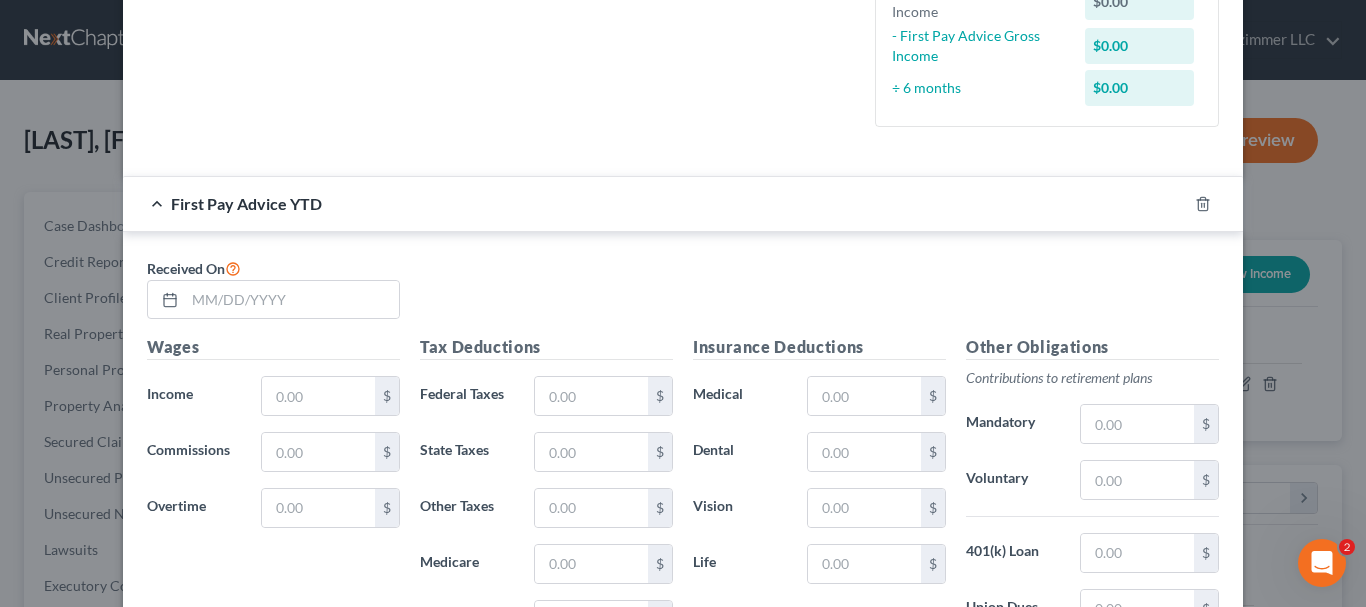 scroll, scrollTop: 600, scrollLeft: 0, axis: vertical 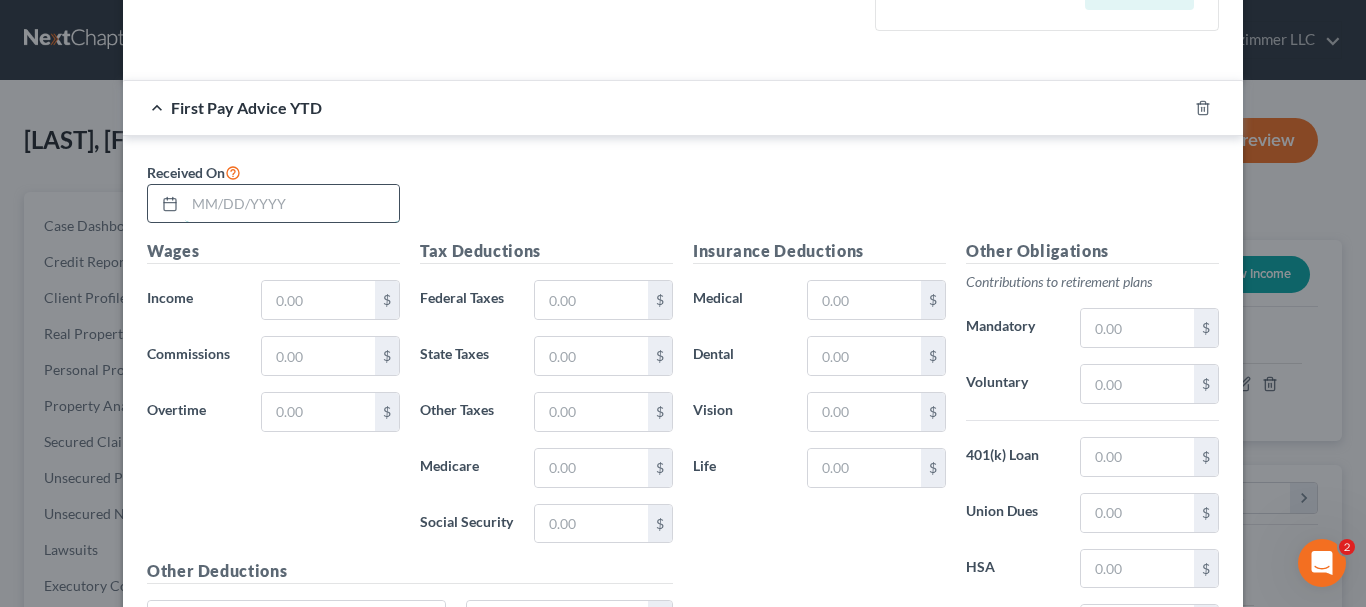 click at bounding box center [292, 204] 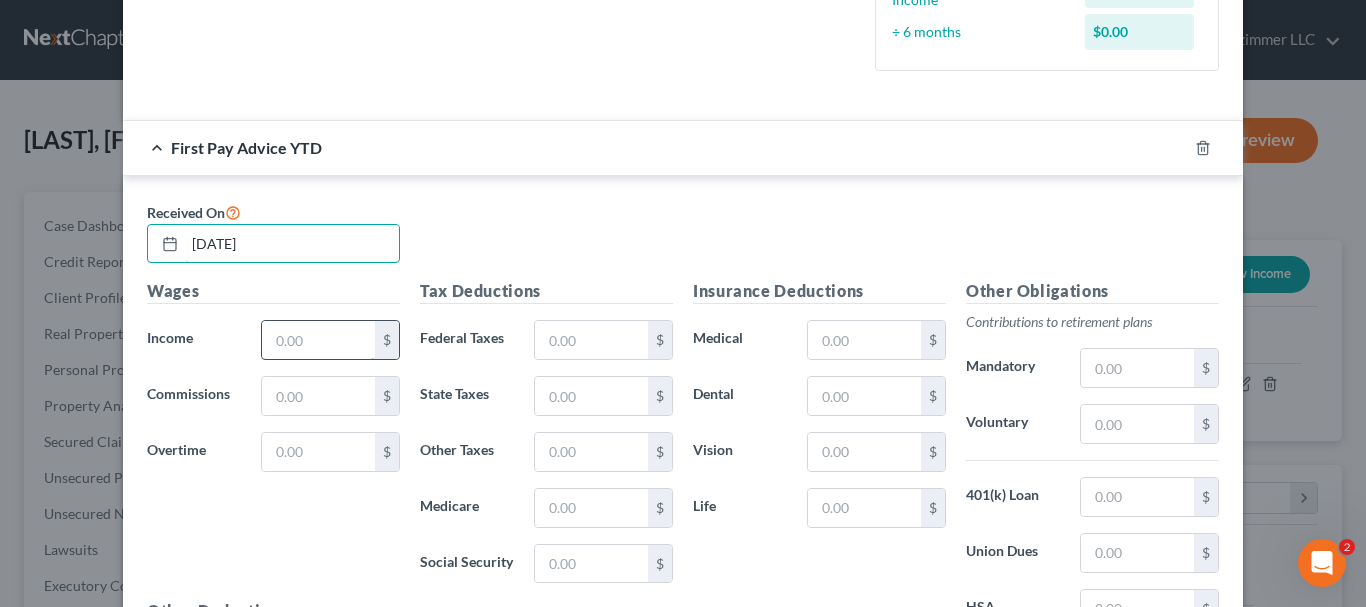 type on "[DATE]" 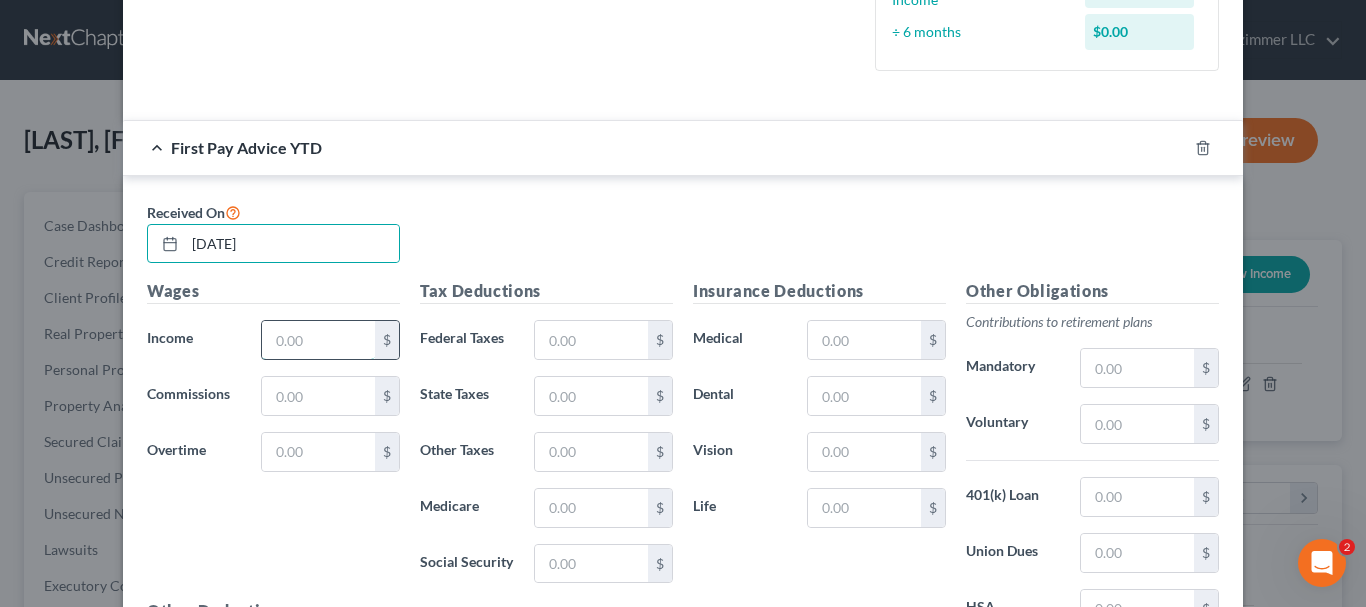 click at bounding box center [318, 340] 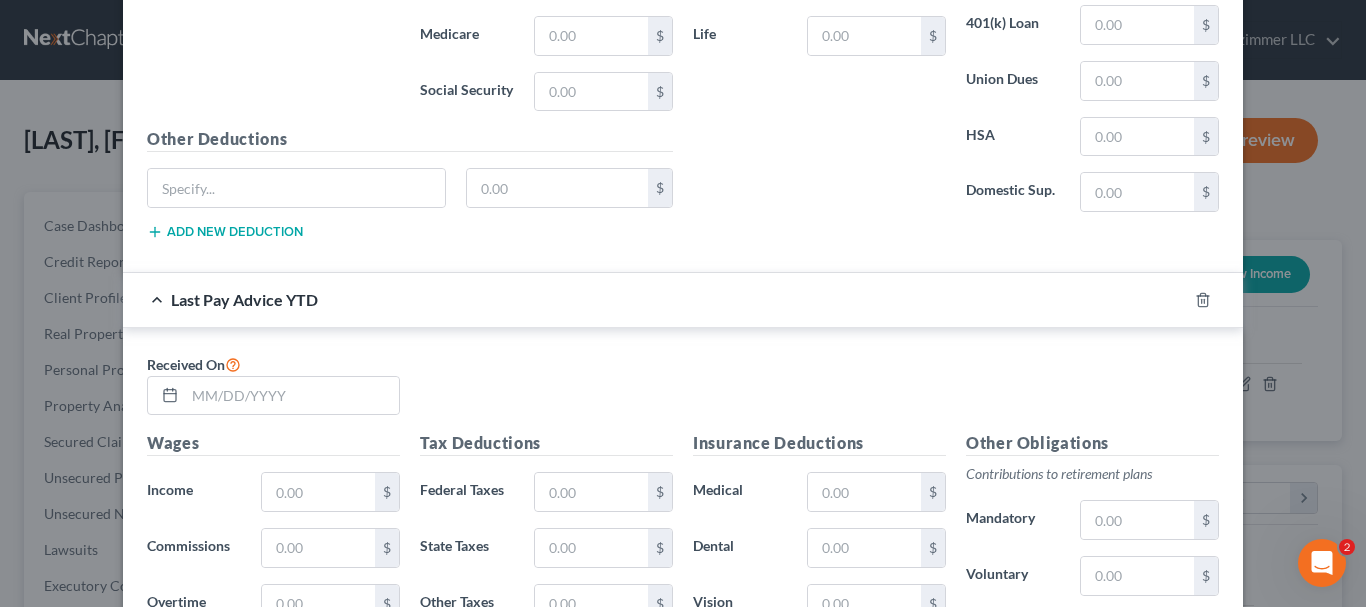 scroll, scrollTop: 1100, scrollLeft: 0, axis: vertical 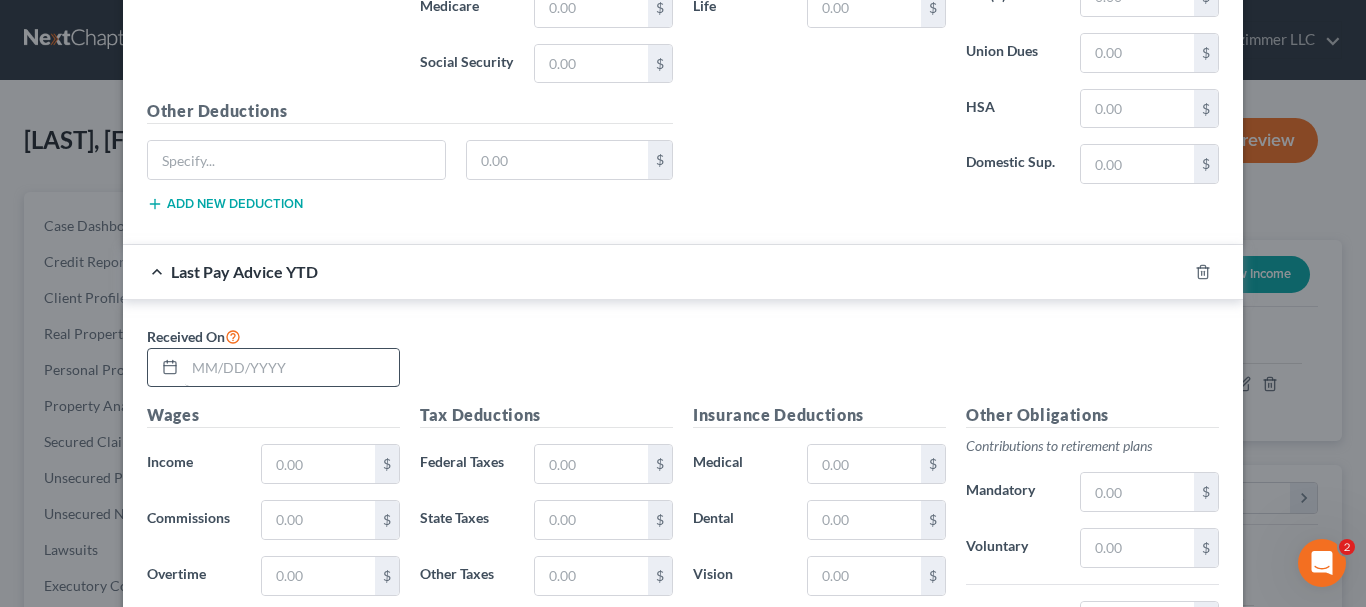 type on "2,800" 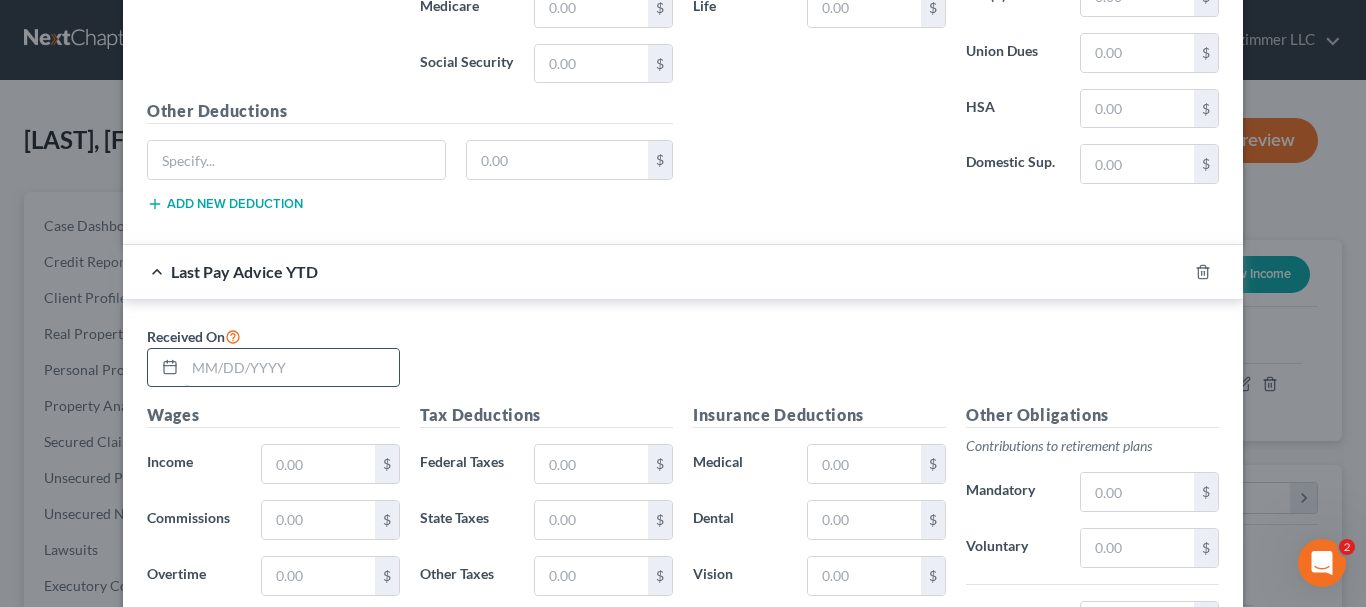 click at bounding box center (292, 368) 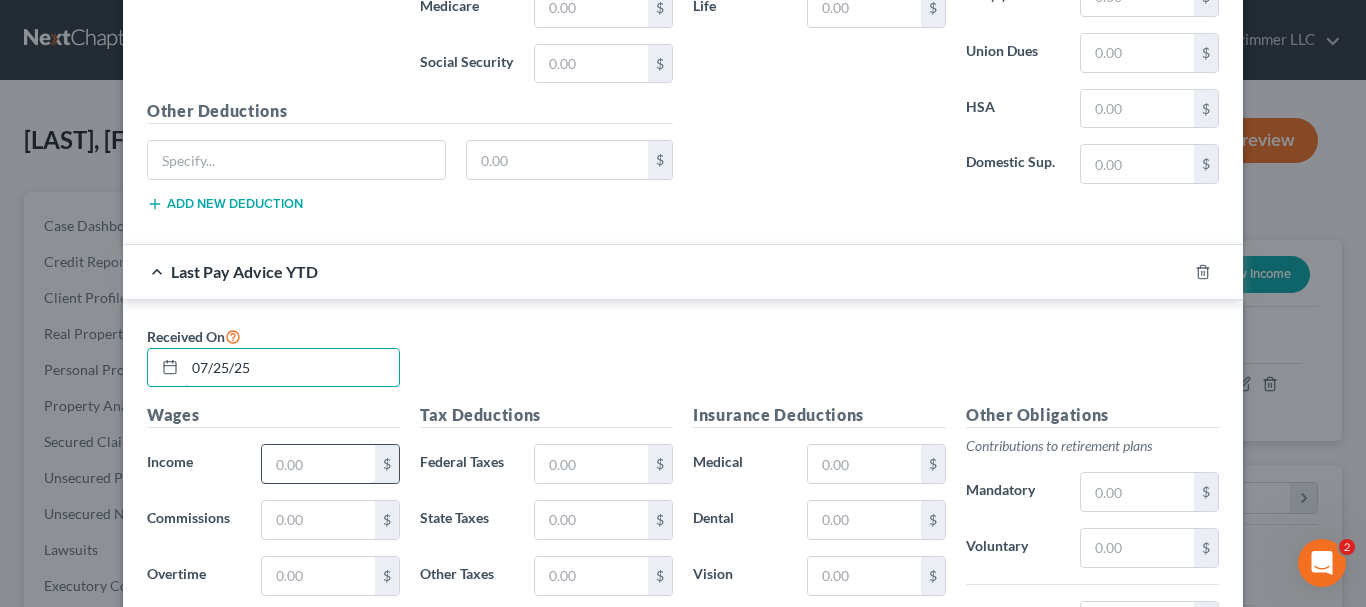 type on "07/25/25" 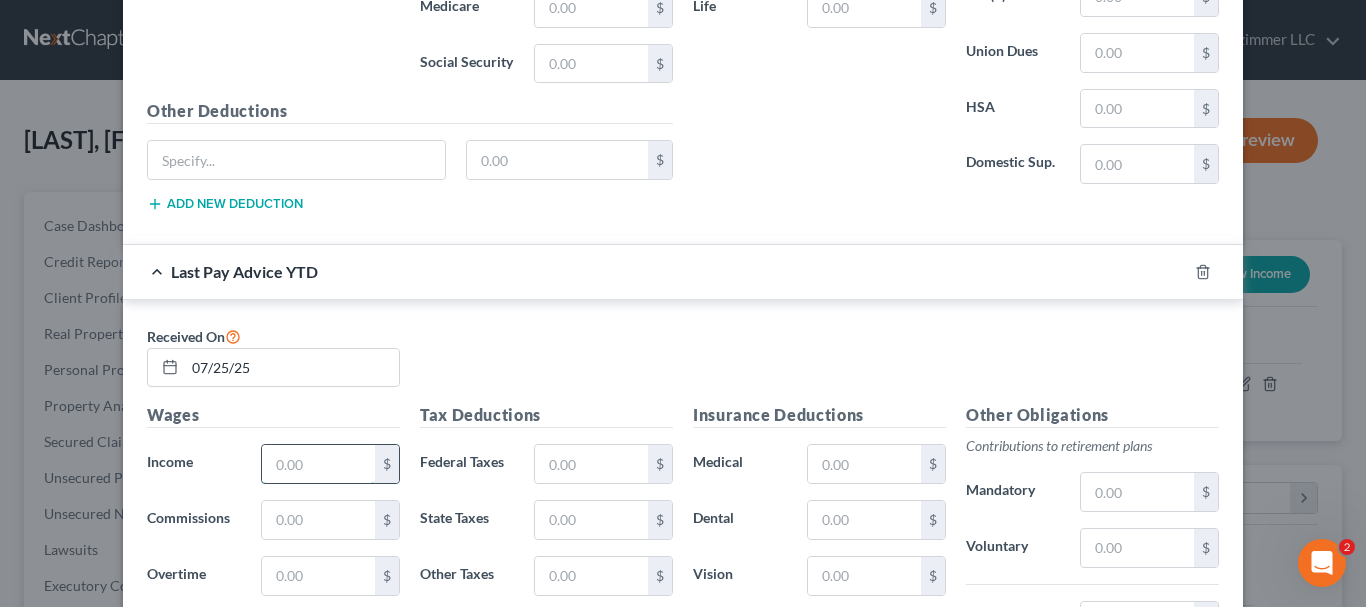 click at bounding box center [318, 464] 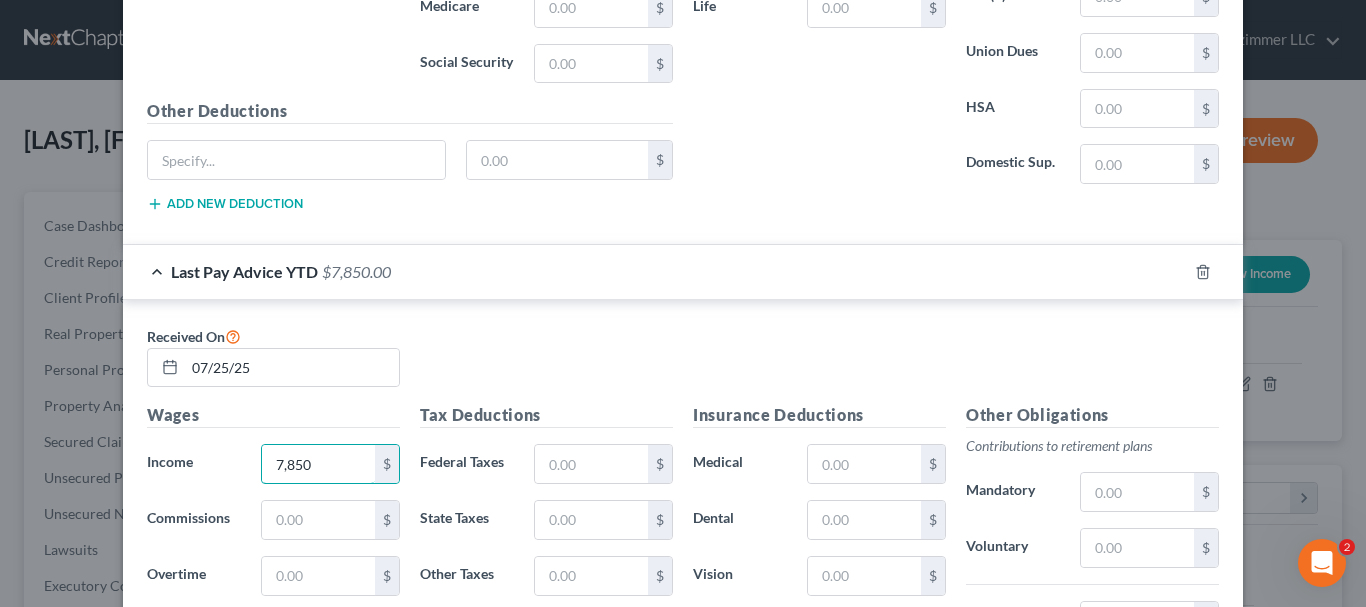 type on "7,850" 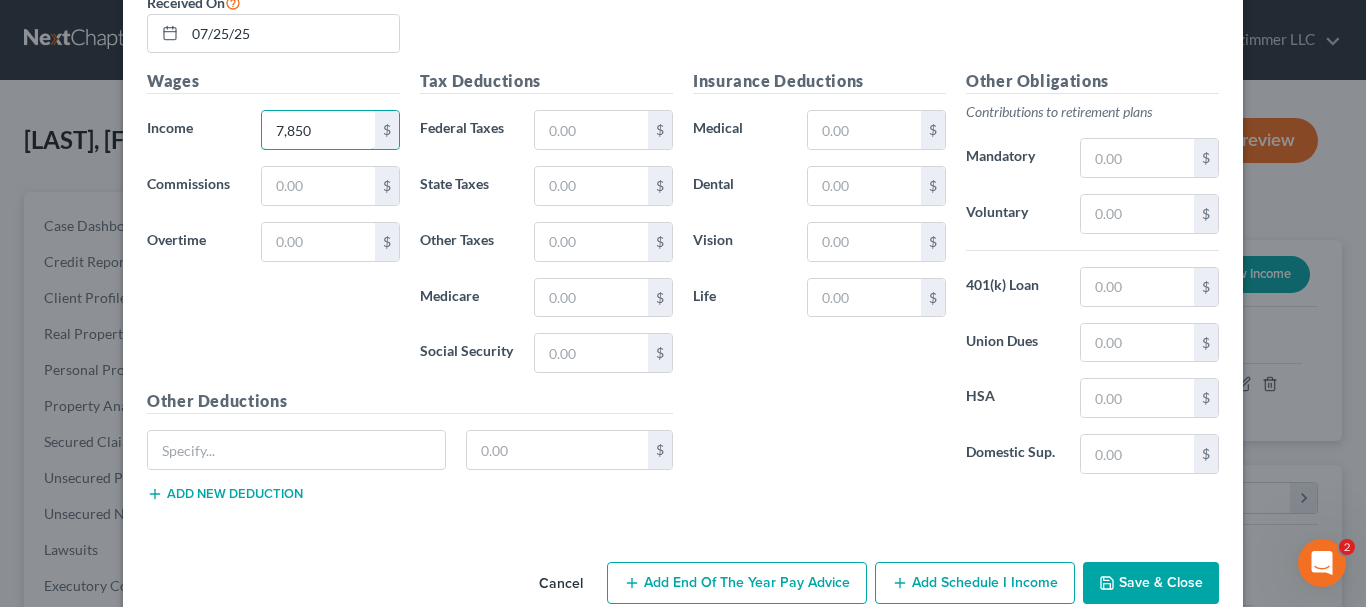 scroll, scrollTop: 1471, scrollLeft: 0, axis: vertical 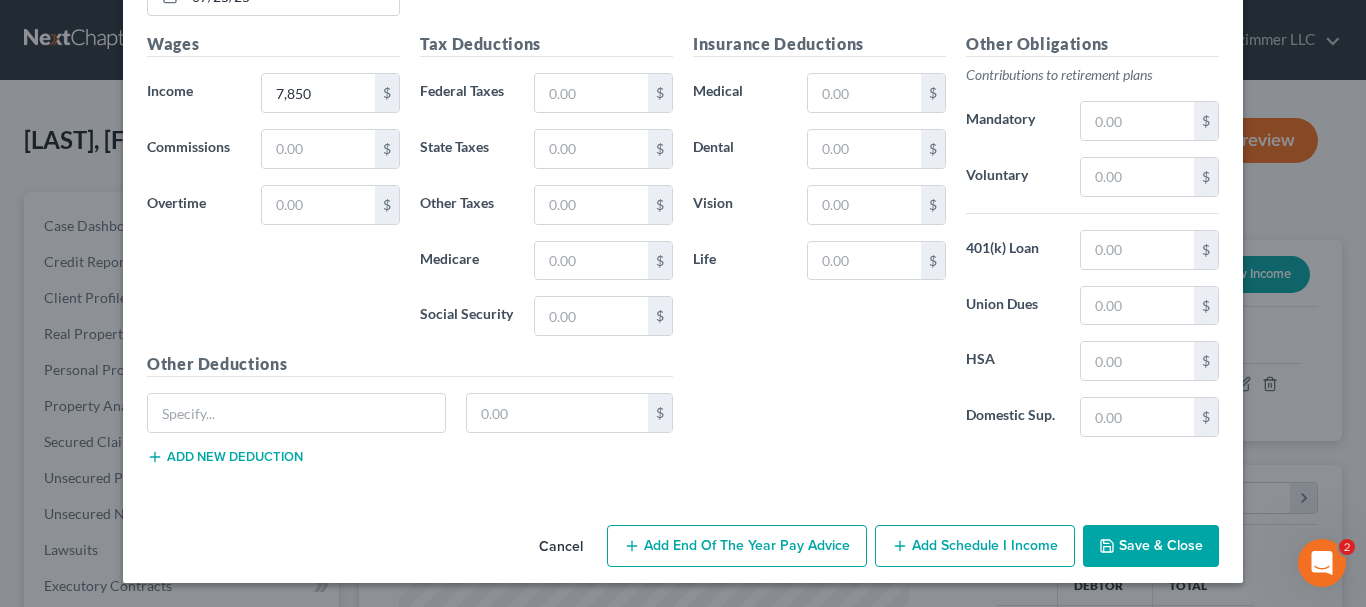 click on "Add Schedule I Income" at bounding box center (975, 546) 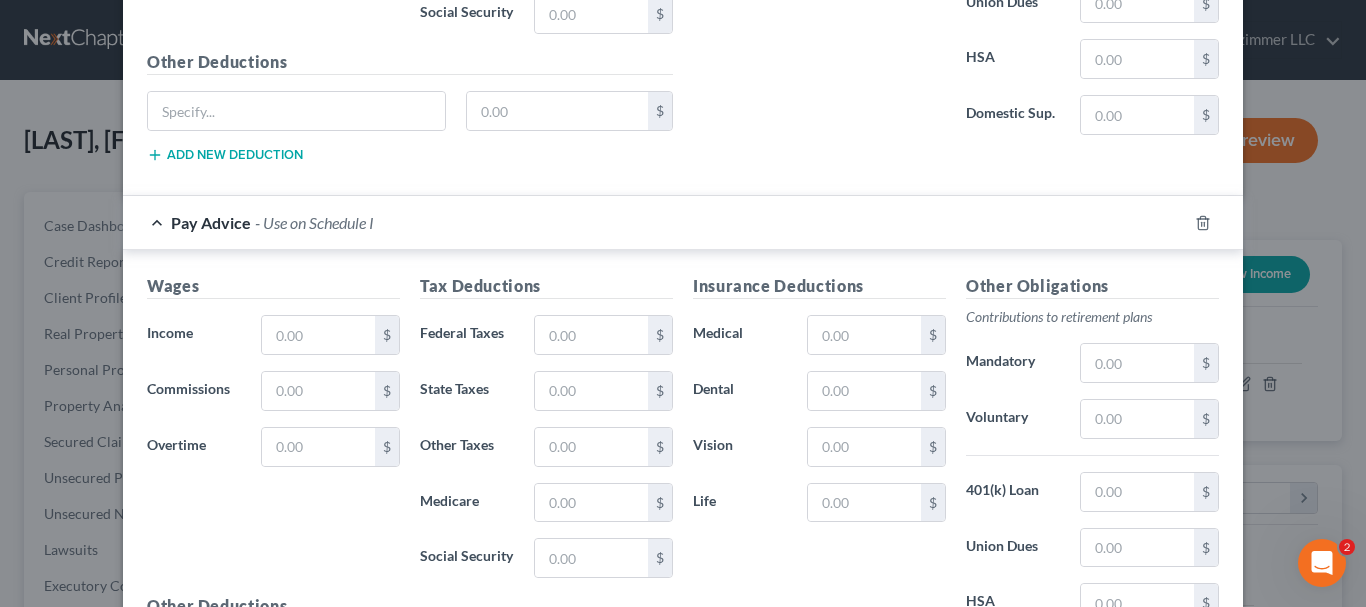 scroll, scrollTop: 1871, scrollLeft: 0, axis: vertical 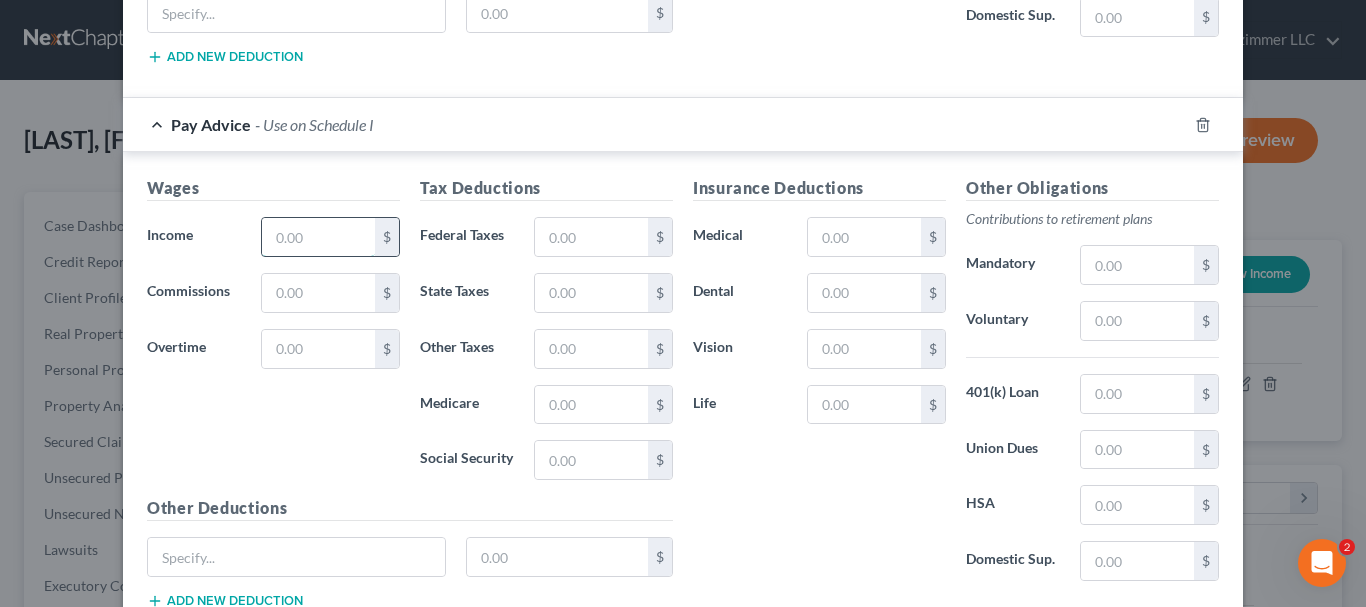 click at bounding box center (318, 237) 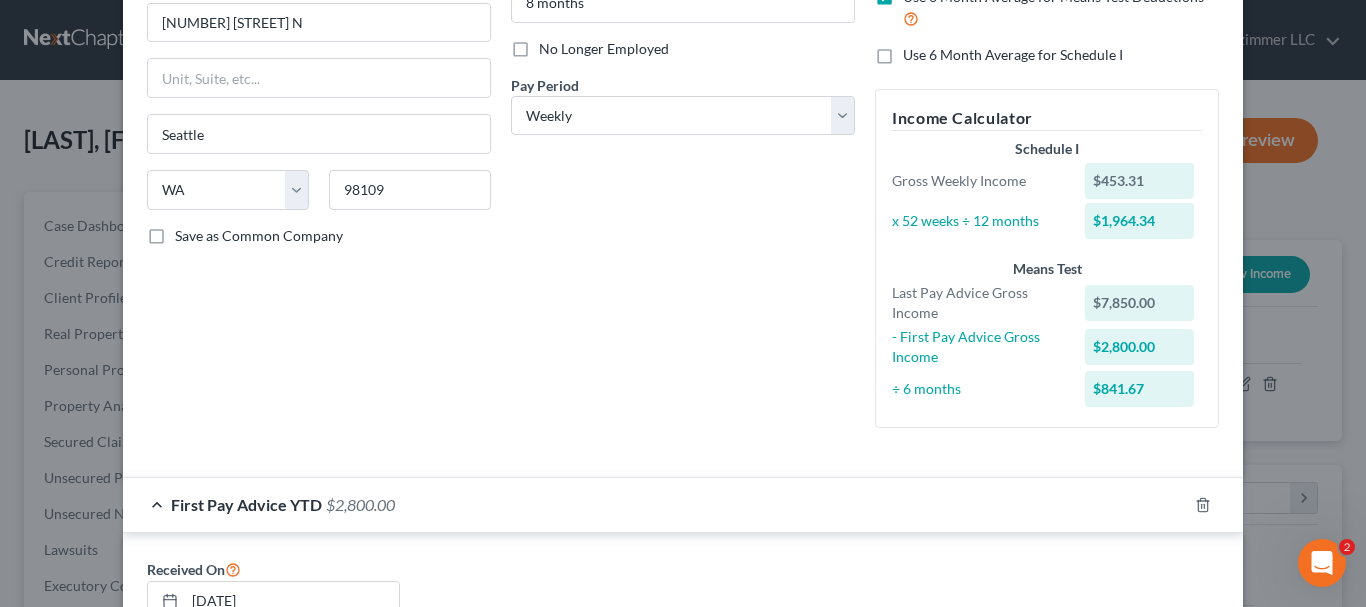 scroll, scrollTop: 271, scrollLeft: 0, axis: vertical 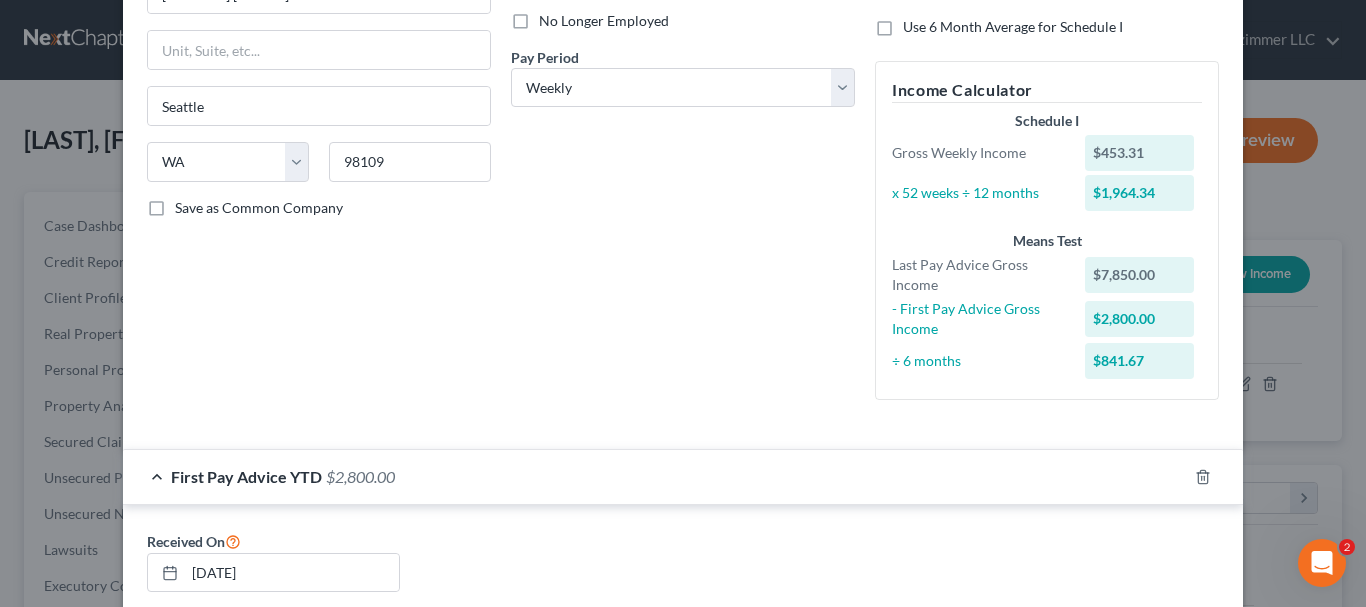 type on "453.31" 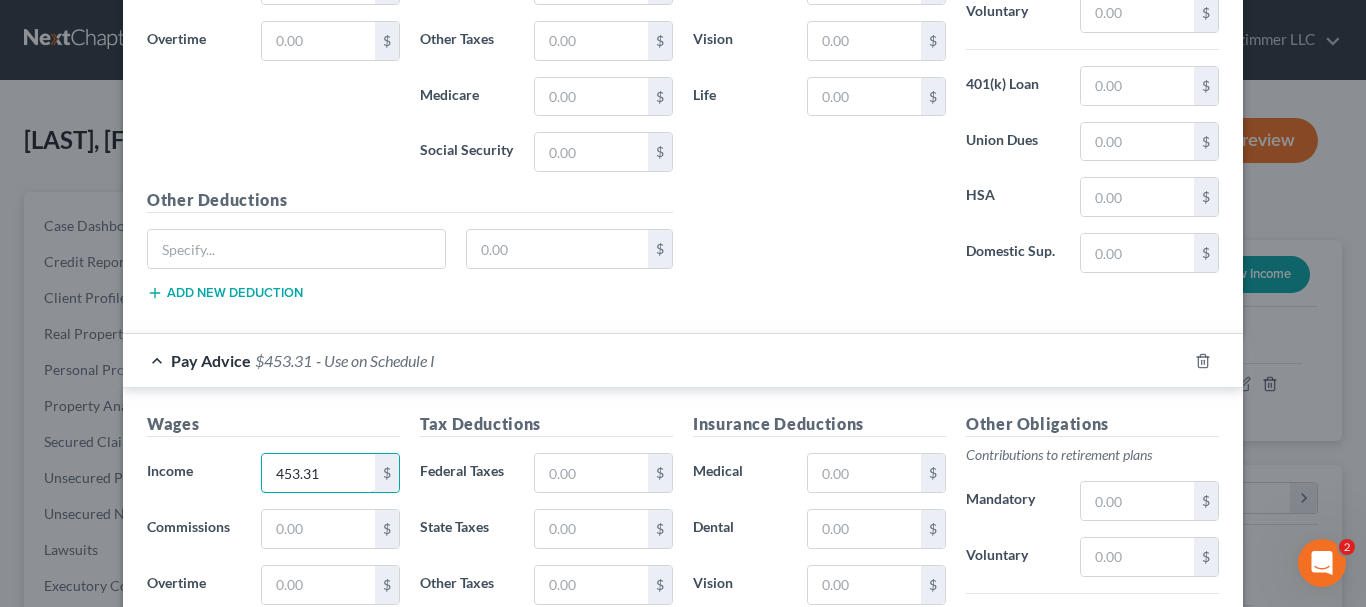 scroll, scrollTop: 1671, scrollLeft: 0, axis: vertical 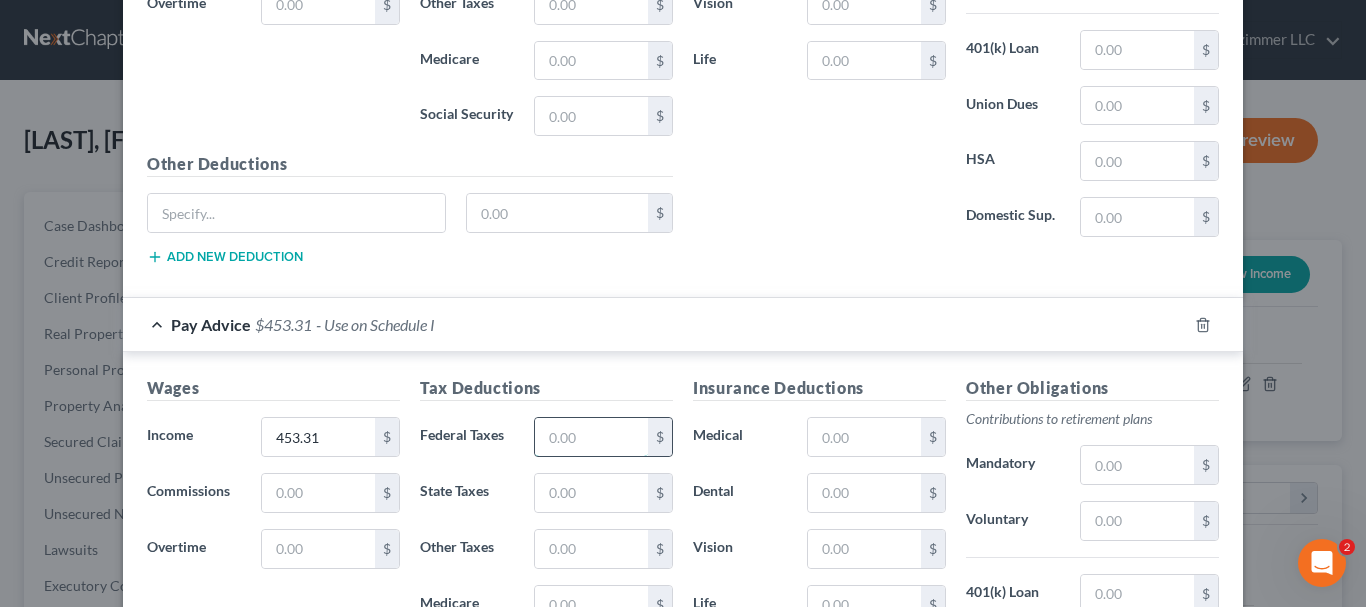 click at bounding box center (591, 437) 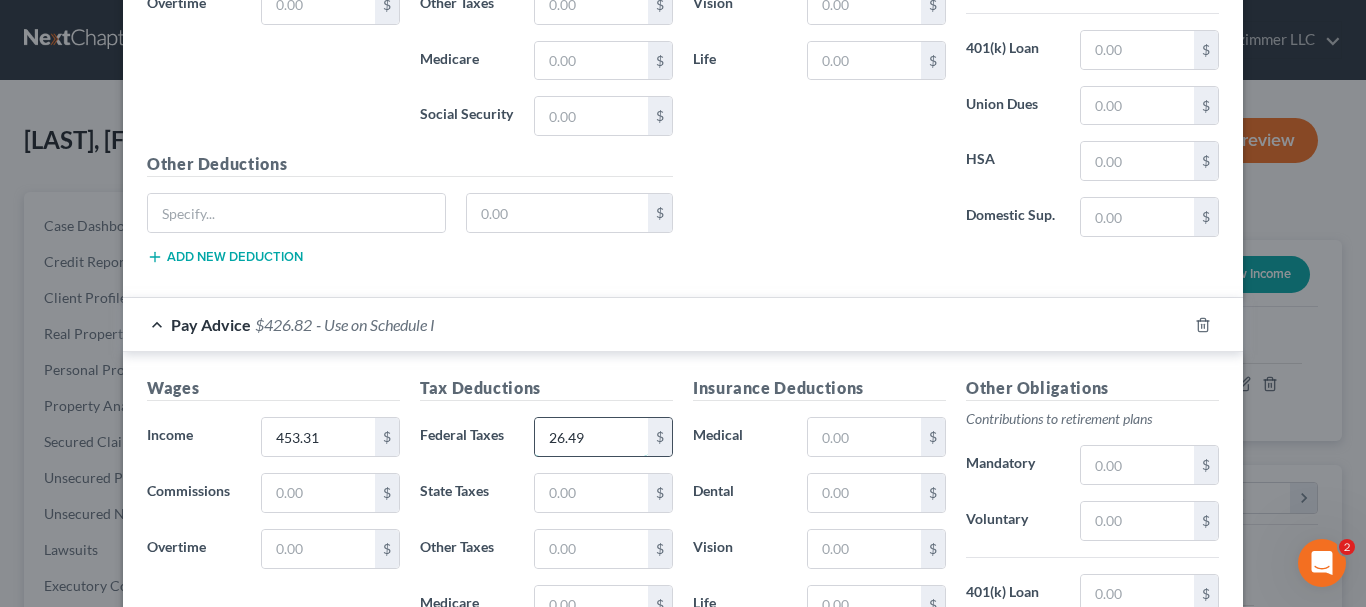 type on "26.49" 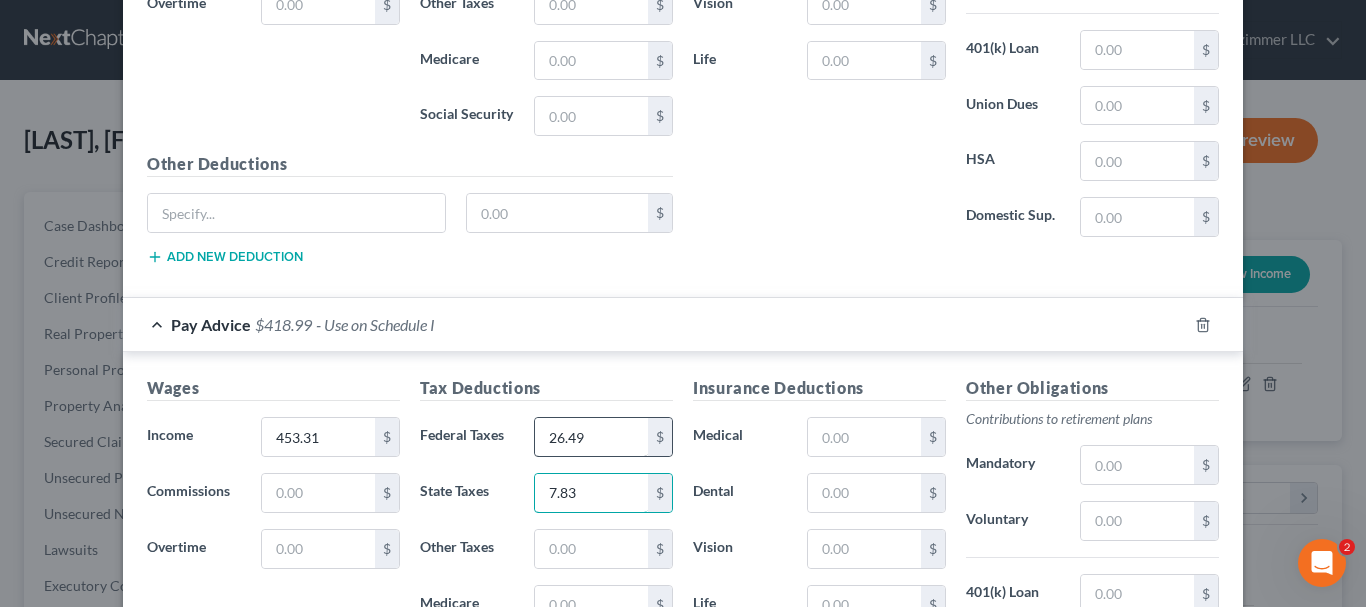 type on "7.83" 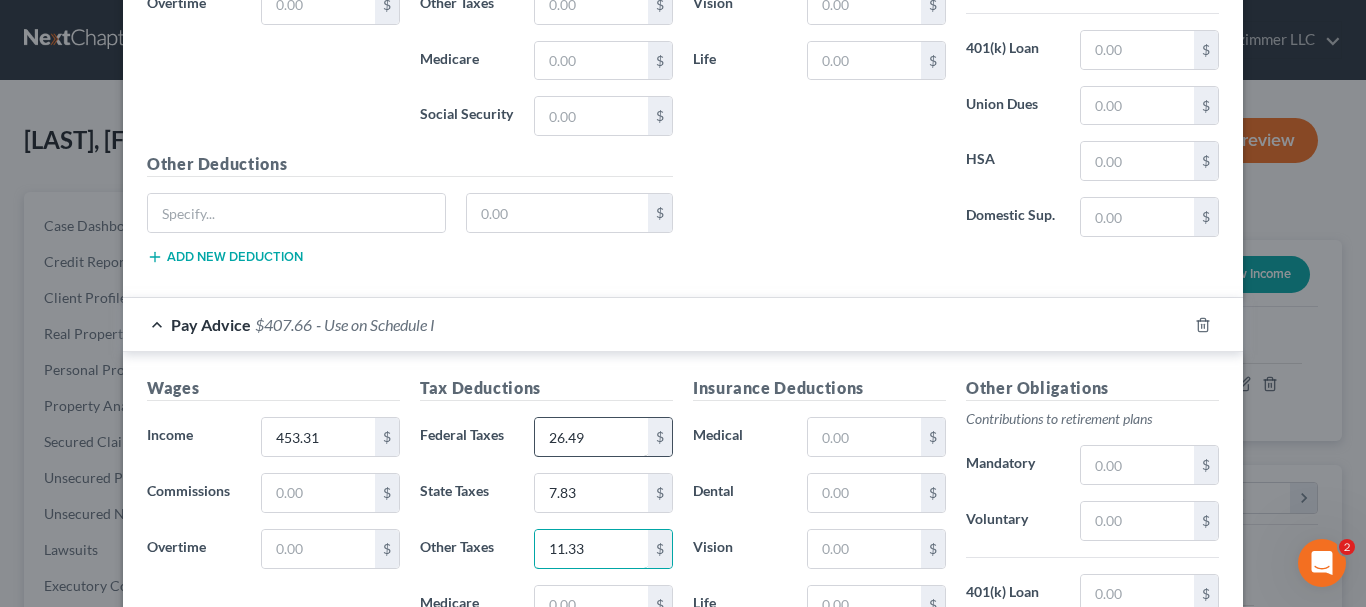 type on "11.33" 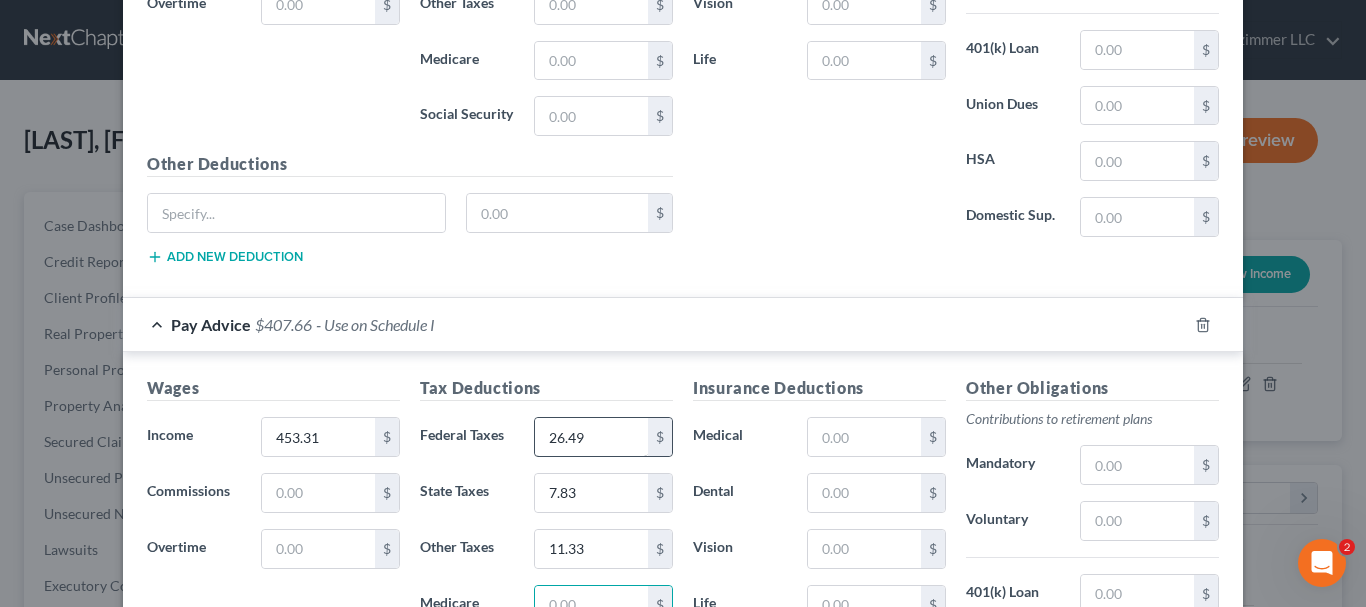 scroll, scrollTop: 1687, scrollLeft: 0, axis: vertical 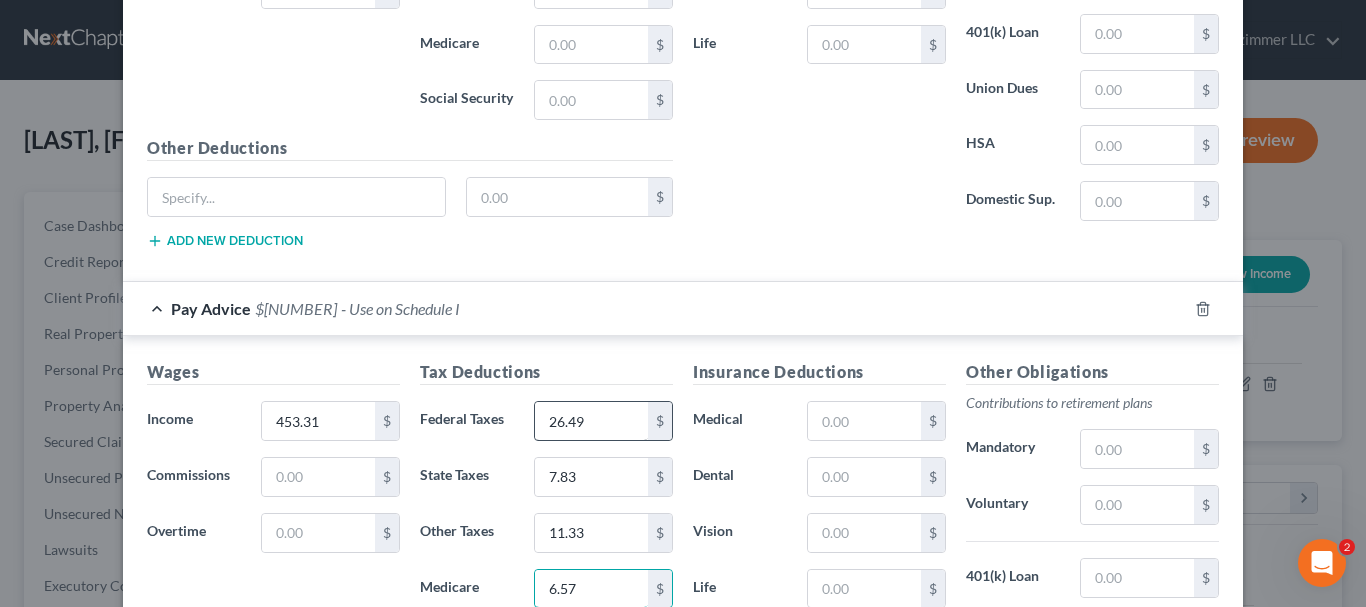 type on "6.57" 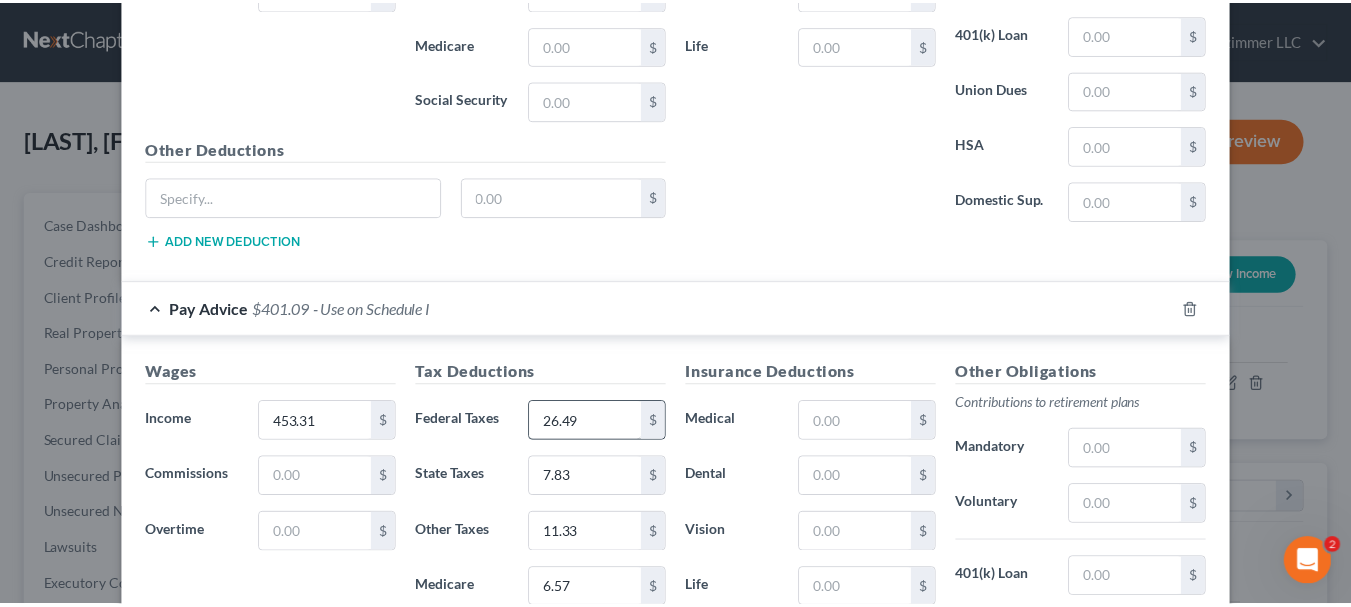 scroll, scrollTop: 2015, scrollLeft: 0, axis: vertical 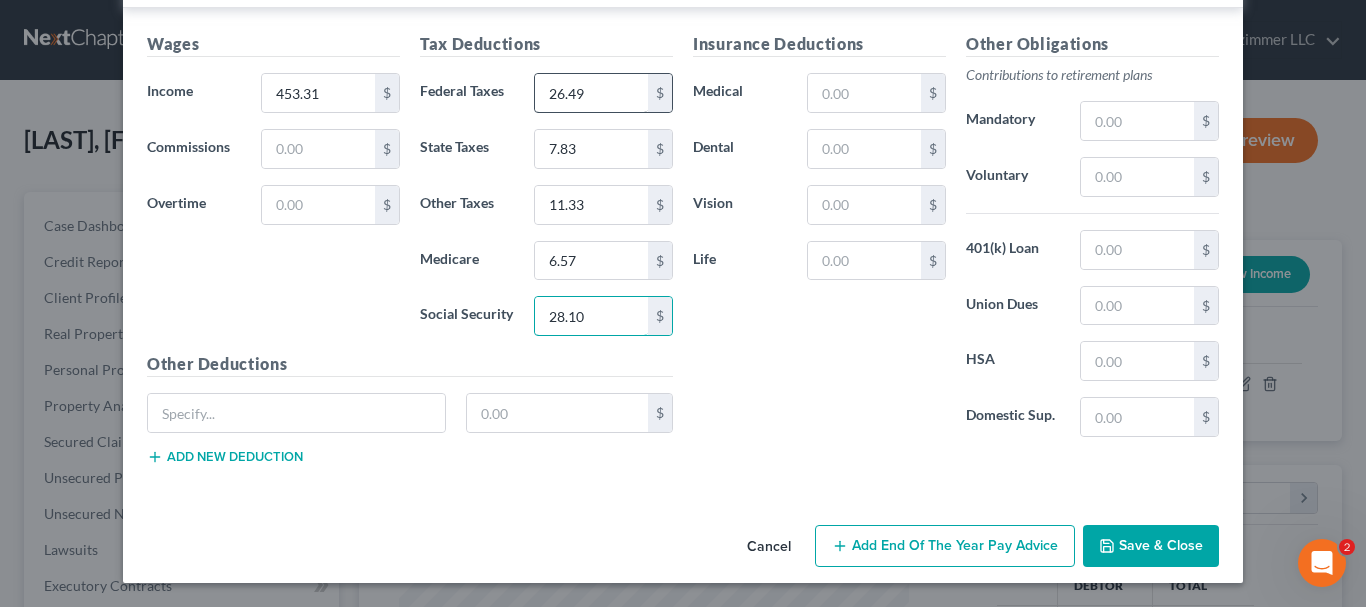 type on "28.10" 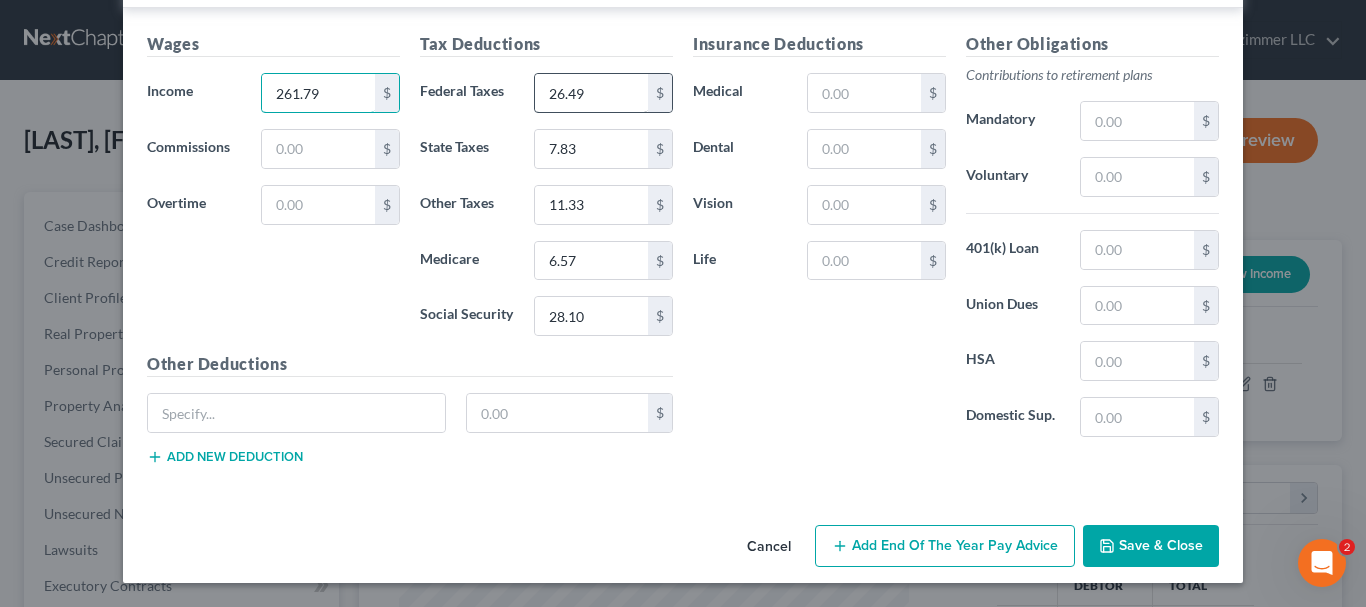 type on "261.79" 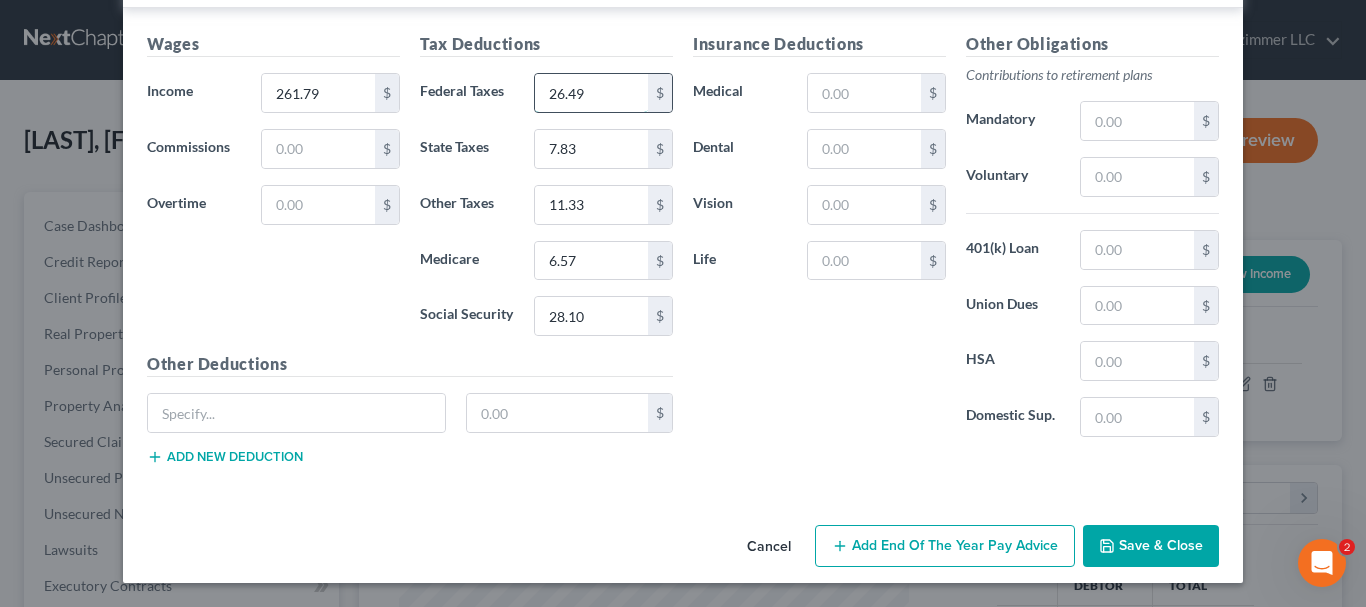 click on "26.49" at bounding box center [591, 93] 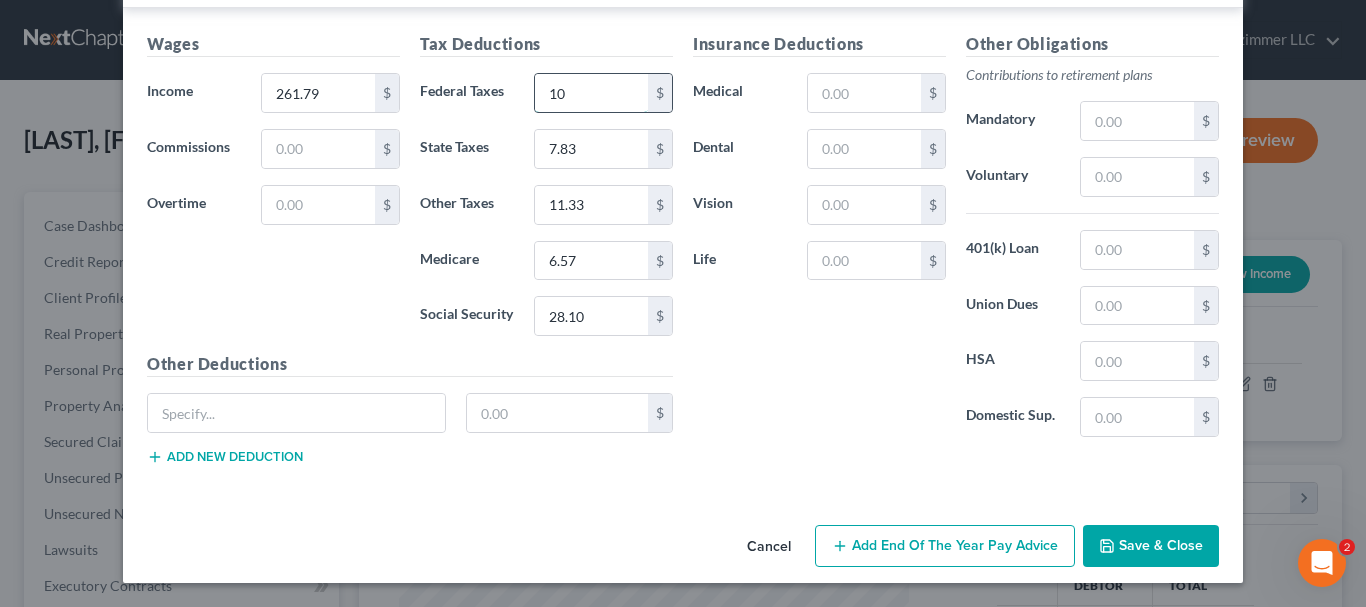 type on "10" 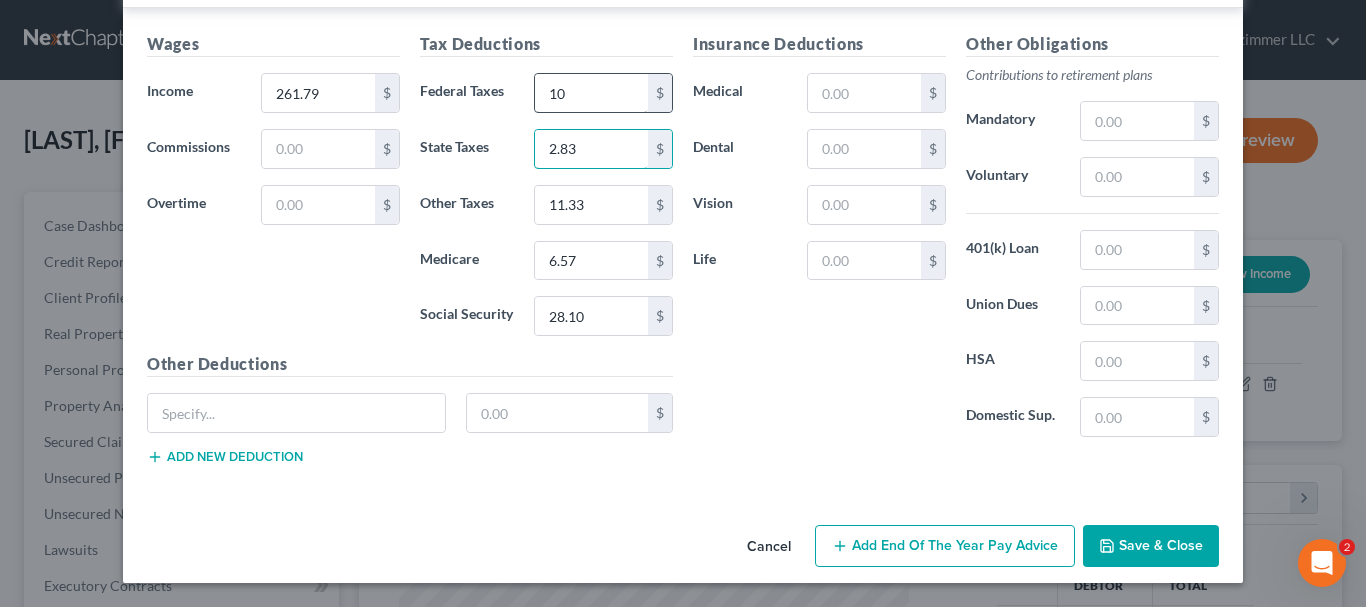 type on "2.83" 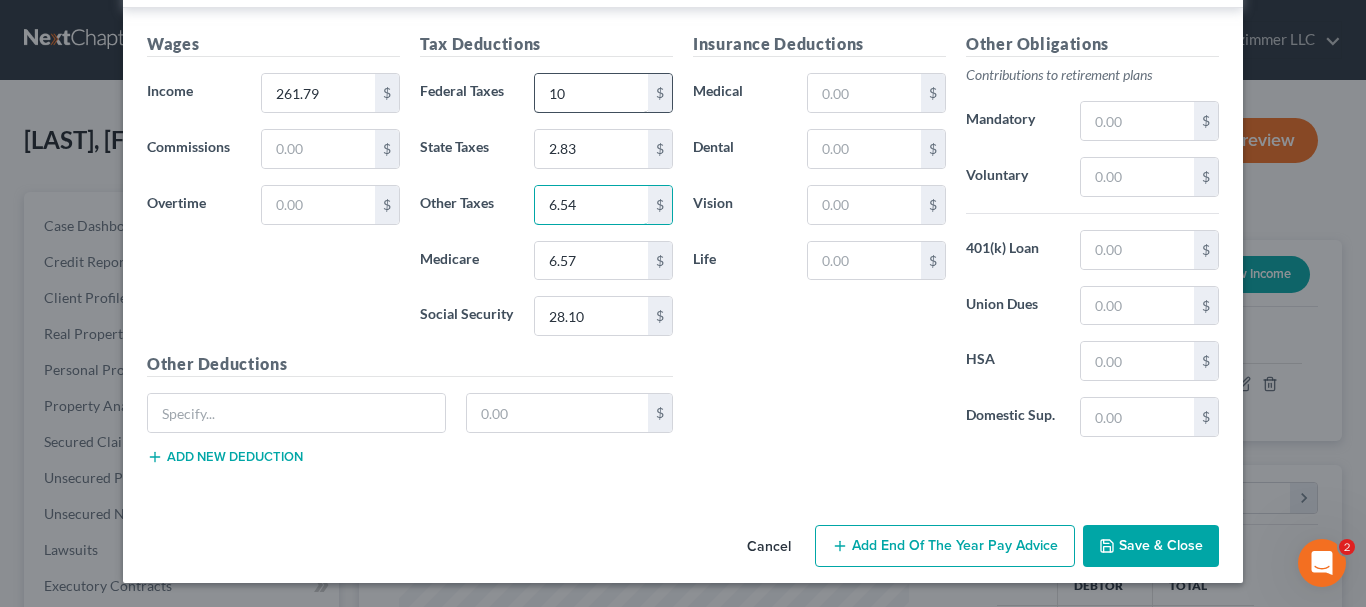 type on "6.54" 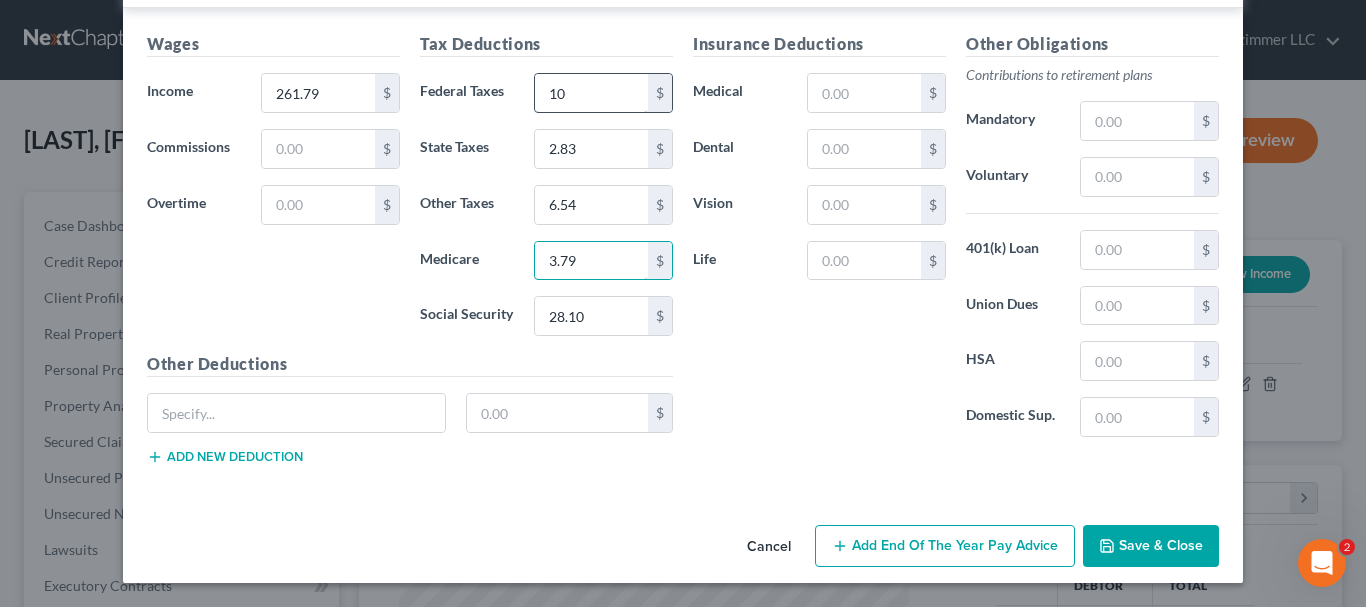 type on "3.79" 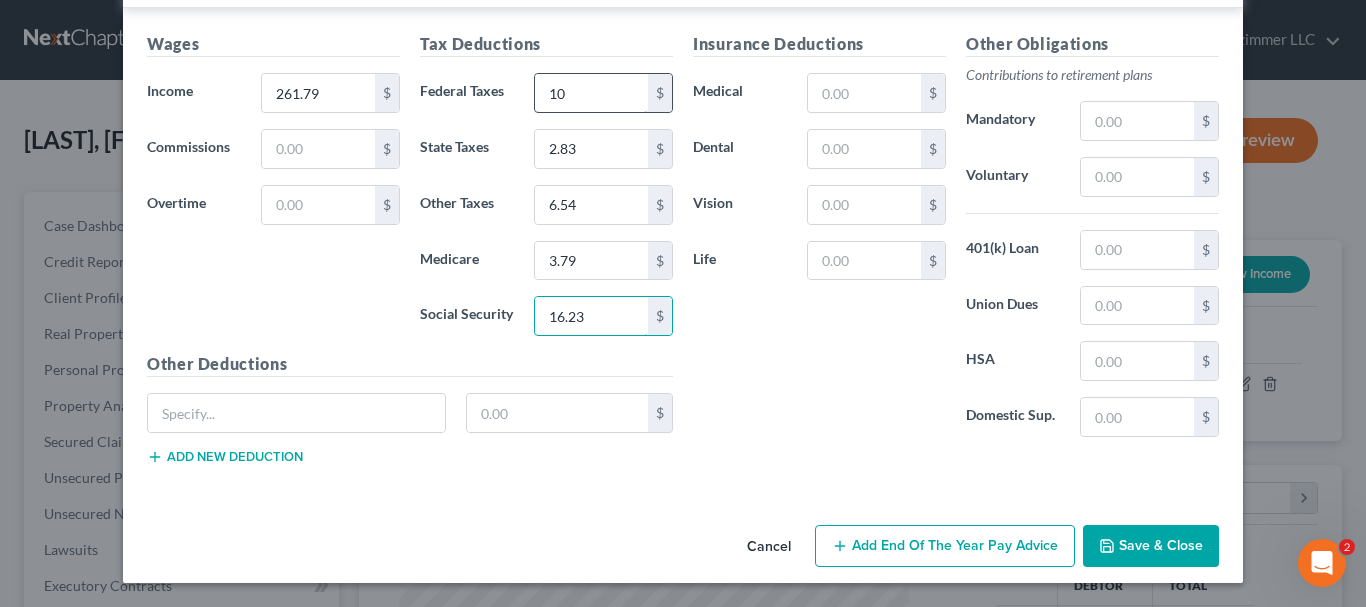 type on "16.23" 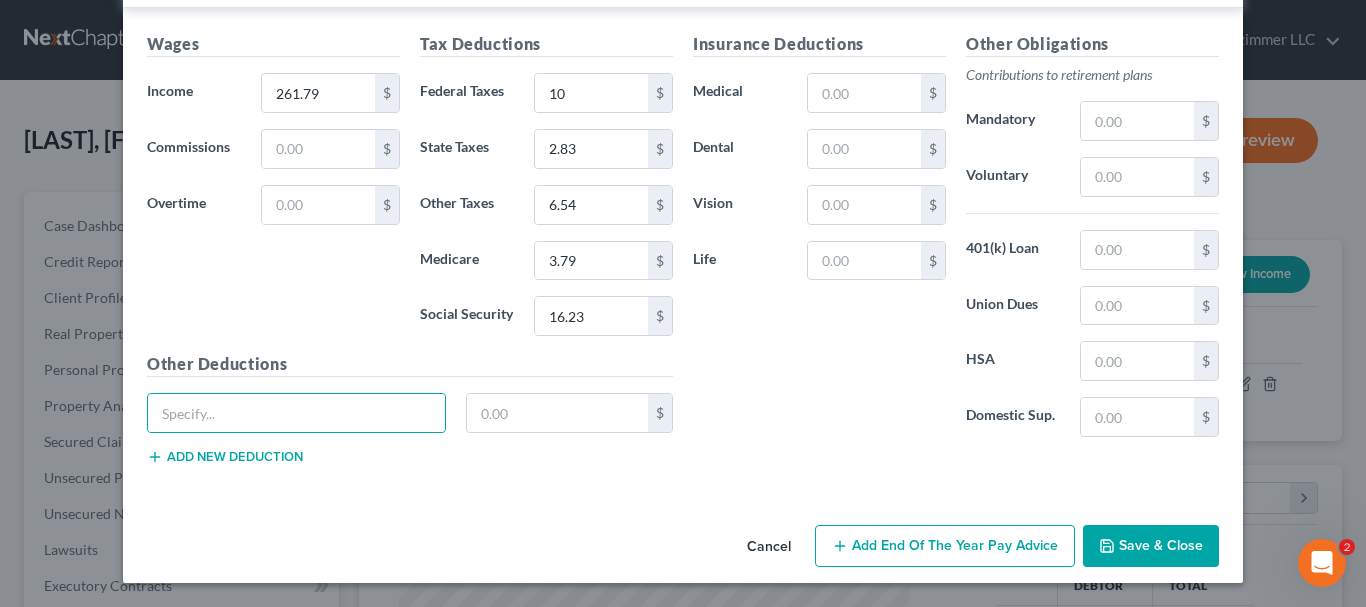 click 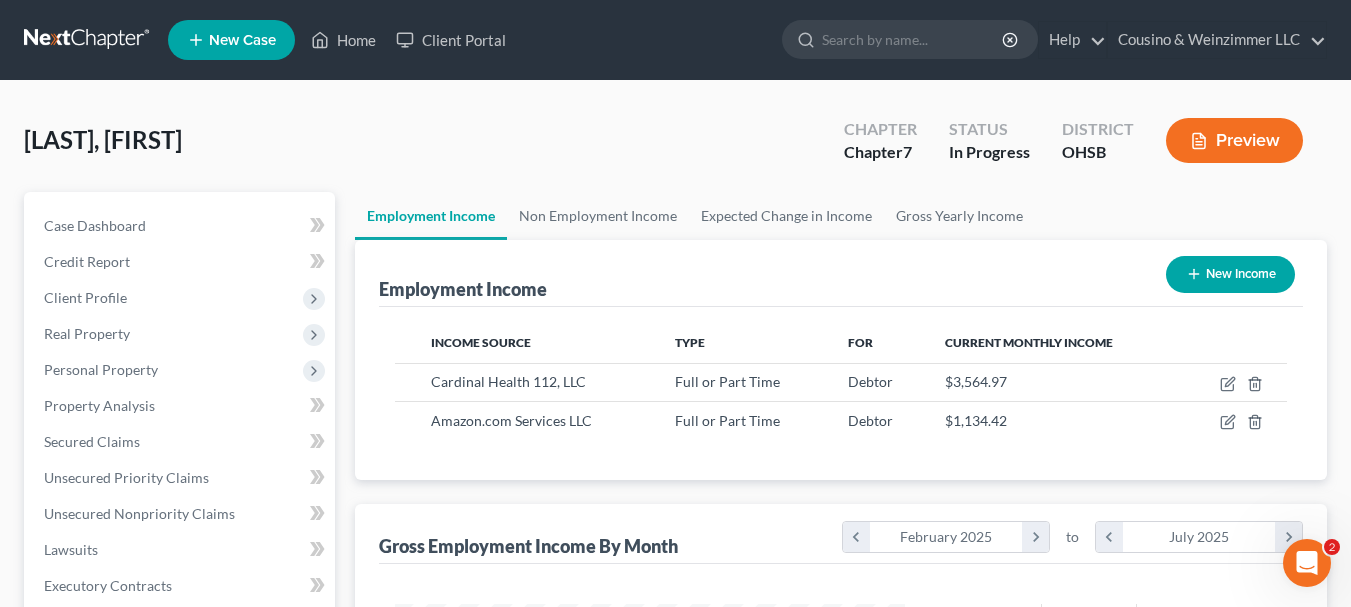 scroll, scrollTop: 359, scrollLeft: 544, axis: both 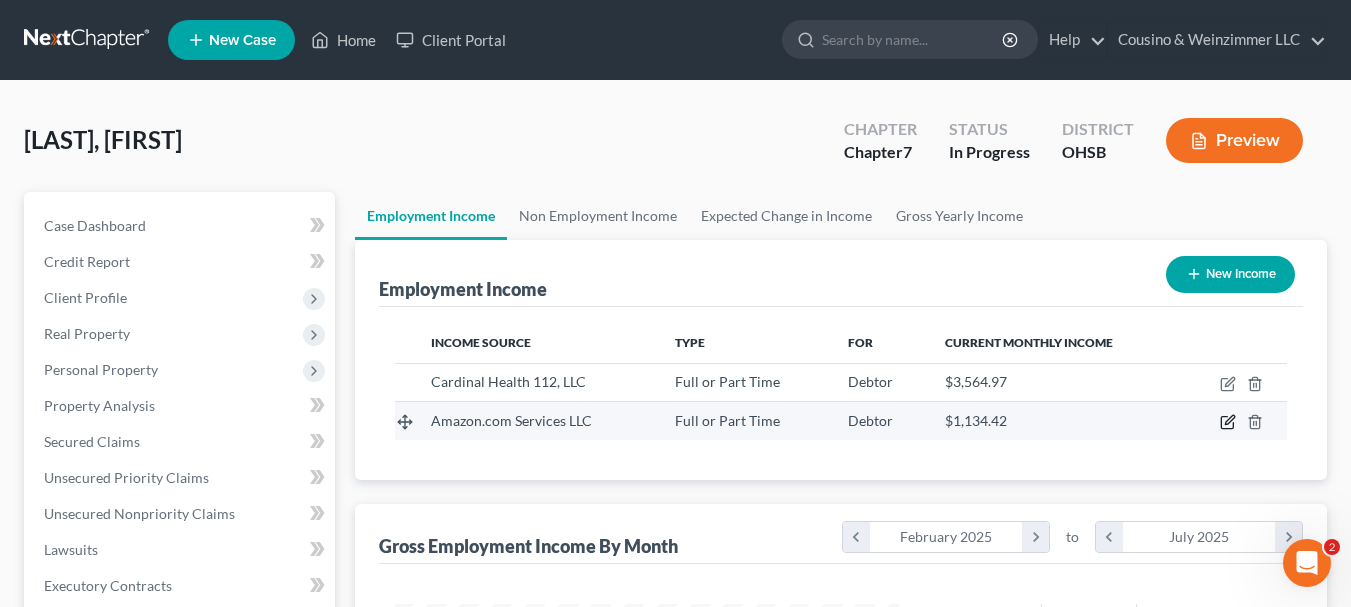 click 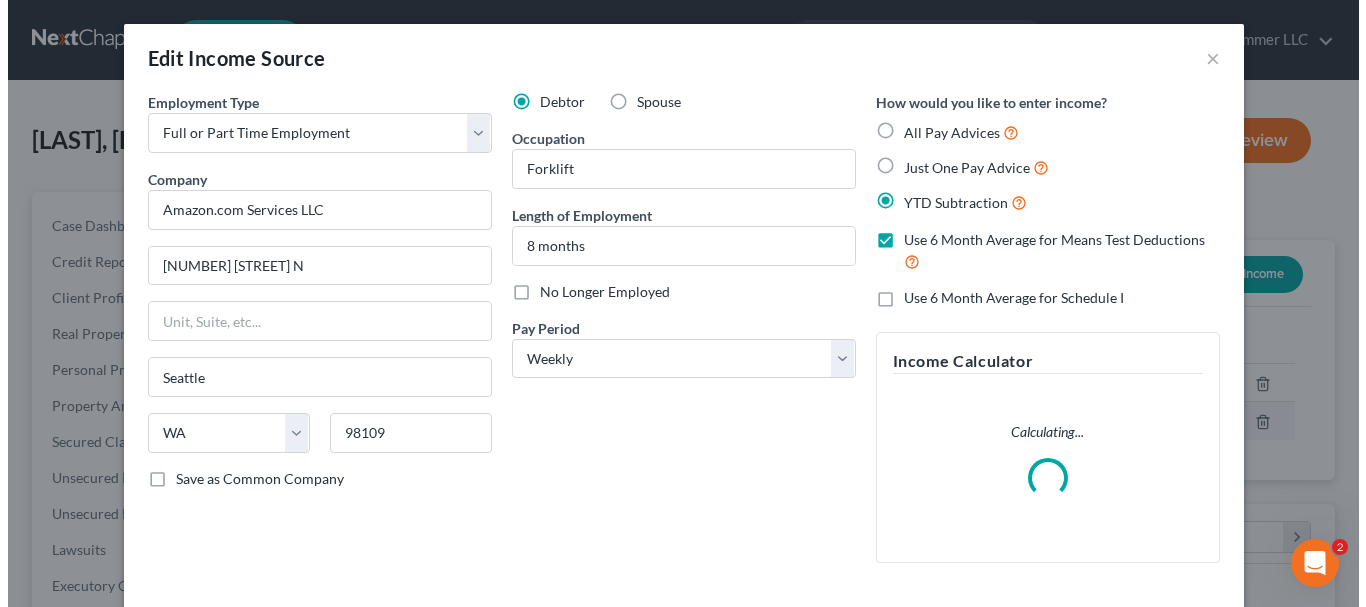 scroll, scrollTop: 999642, scrollLeft: 999450, axis: both 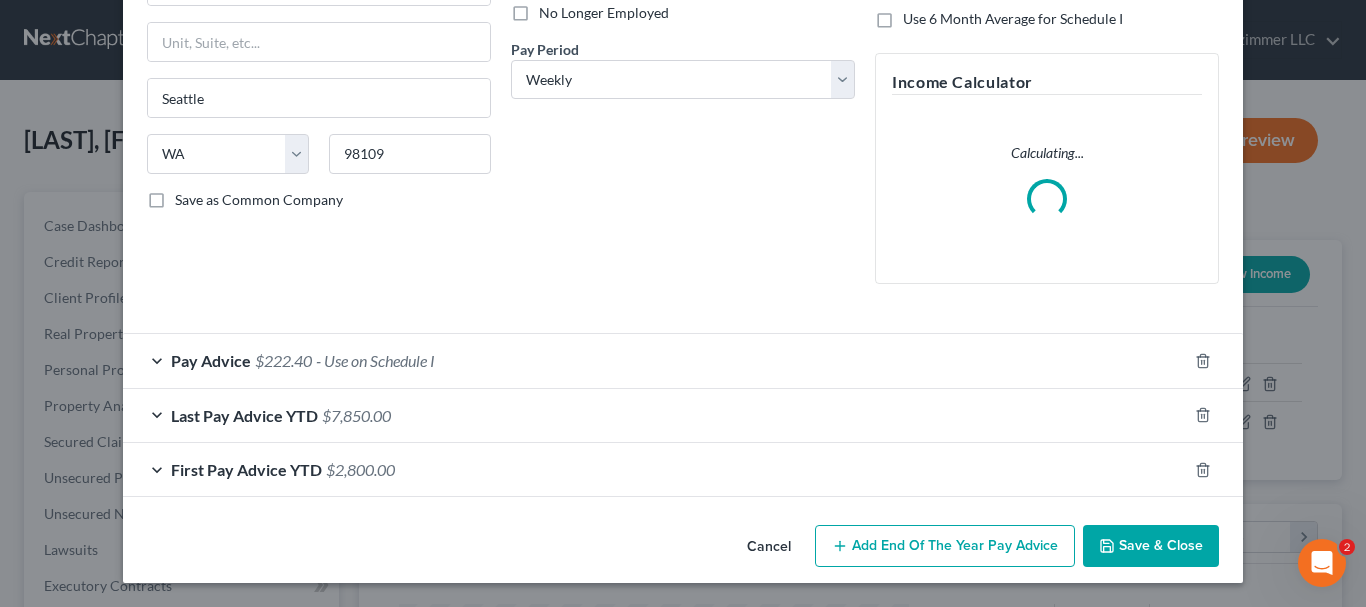 click on "Pay Advice" at bounding box center (211, 360) 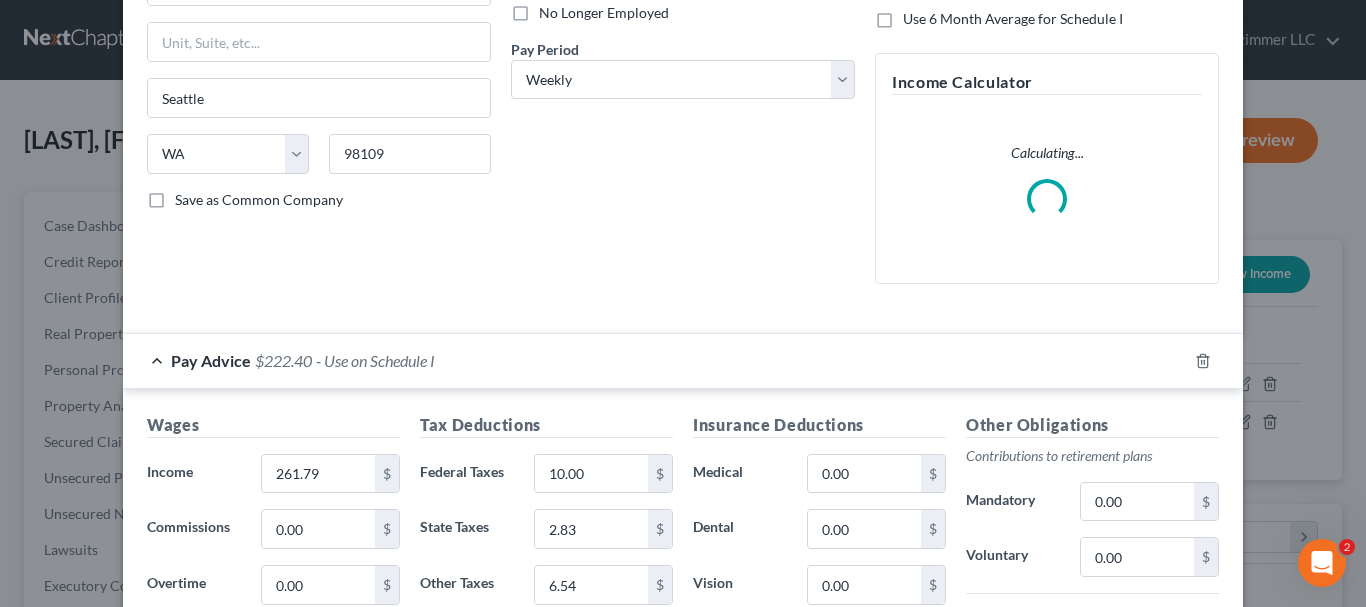 click on "Pay Advice" at bounding box center [211, 360] 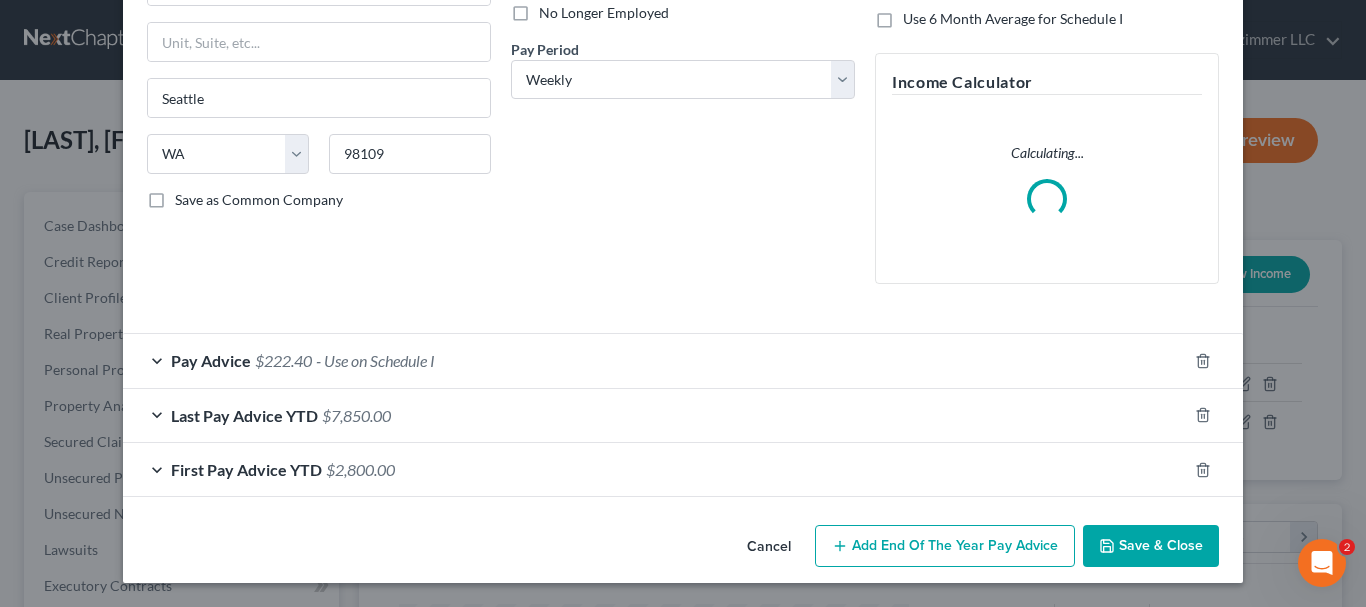 click on "First Pay Advice YTD" at bounding box center (246, 469) 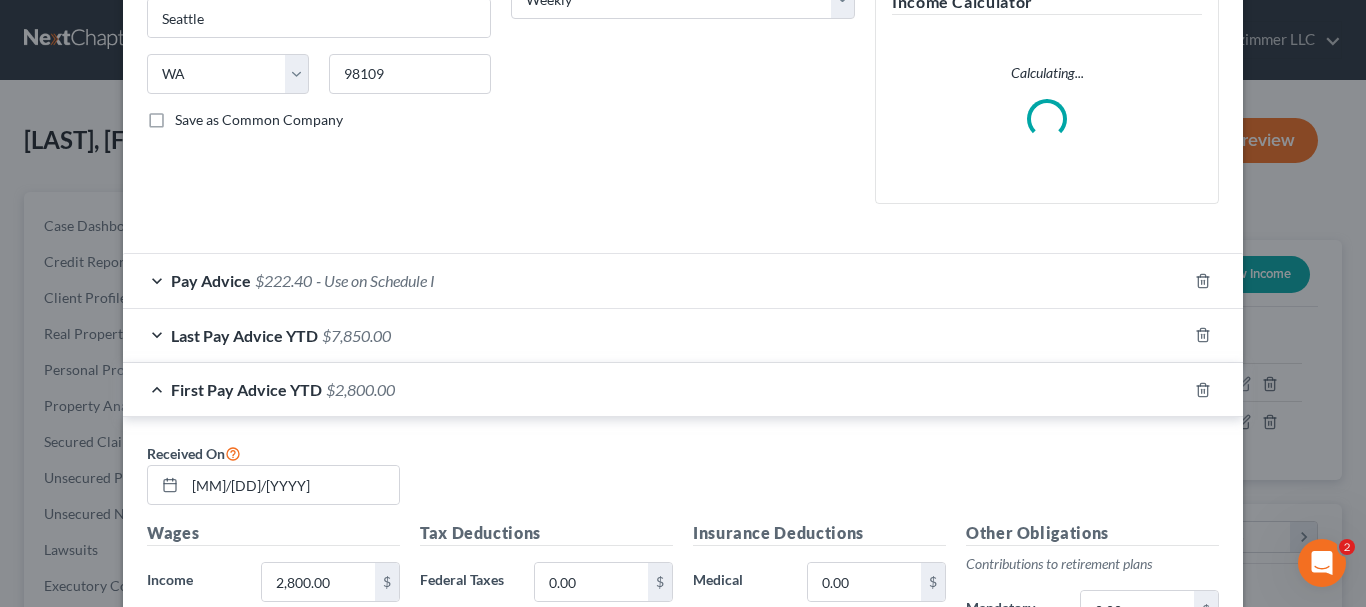 scroll, scrollTop: 579, scrollLeft: 0, axis: vertical 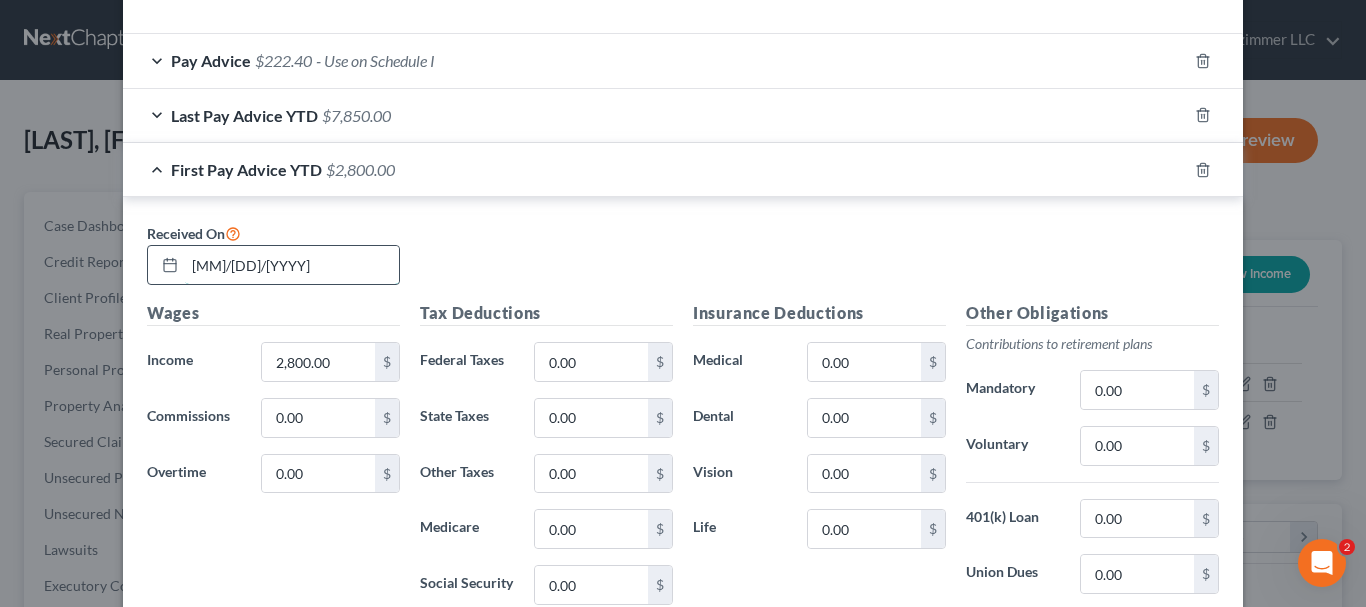 drag, startPoint x: 207, startPoint y: 273, endPoint x: 220, endPoint y: 269, distance: 13.601471 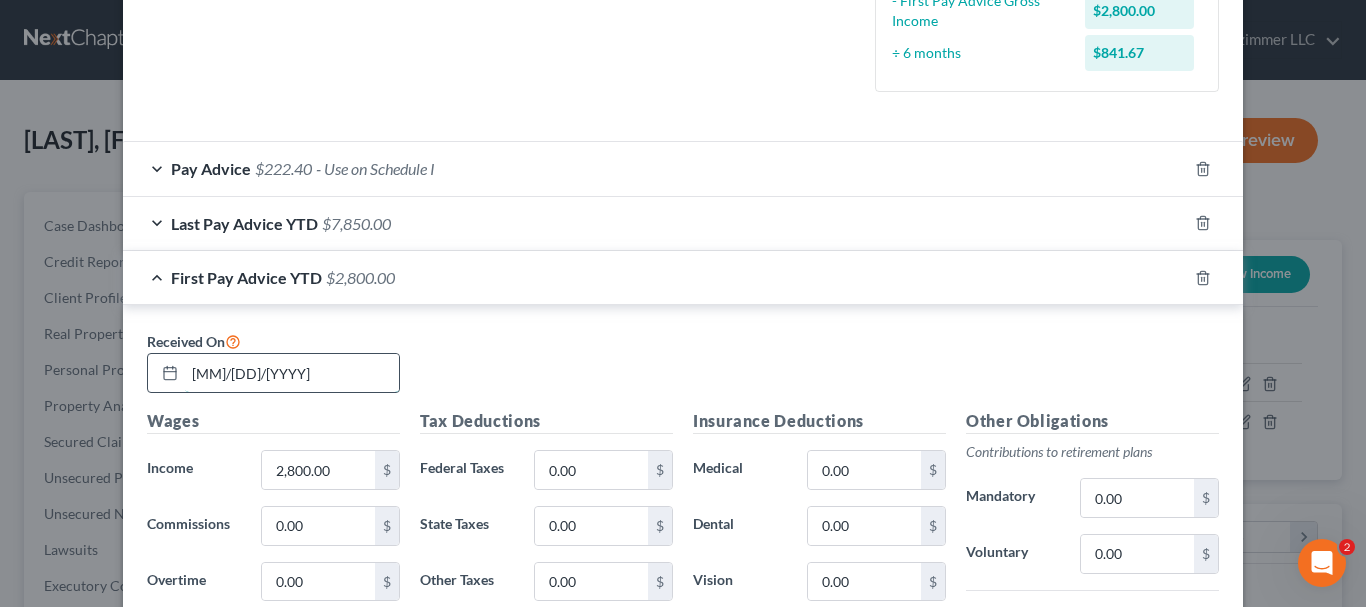 drag, startPoint x: 264, startPoint y: 381, endPoint x: 230, endPoint y: 383, distance: 34.058773 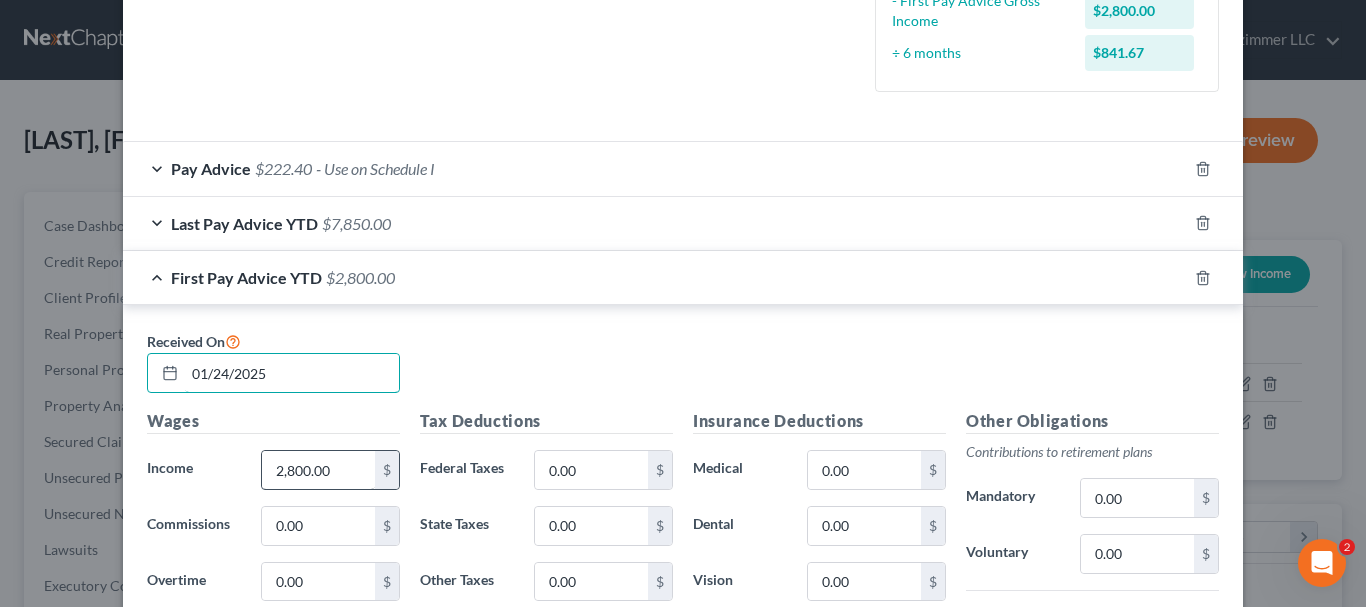 type on "01/24/2025" 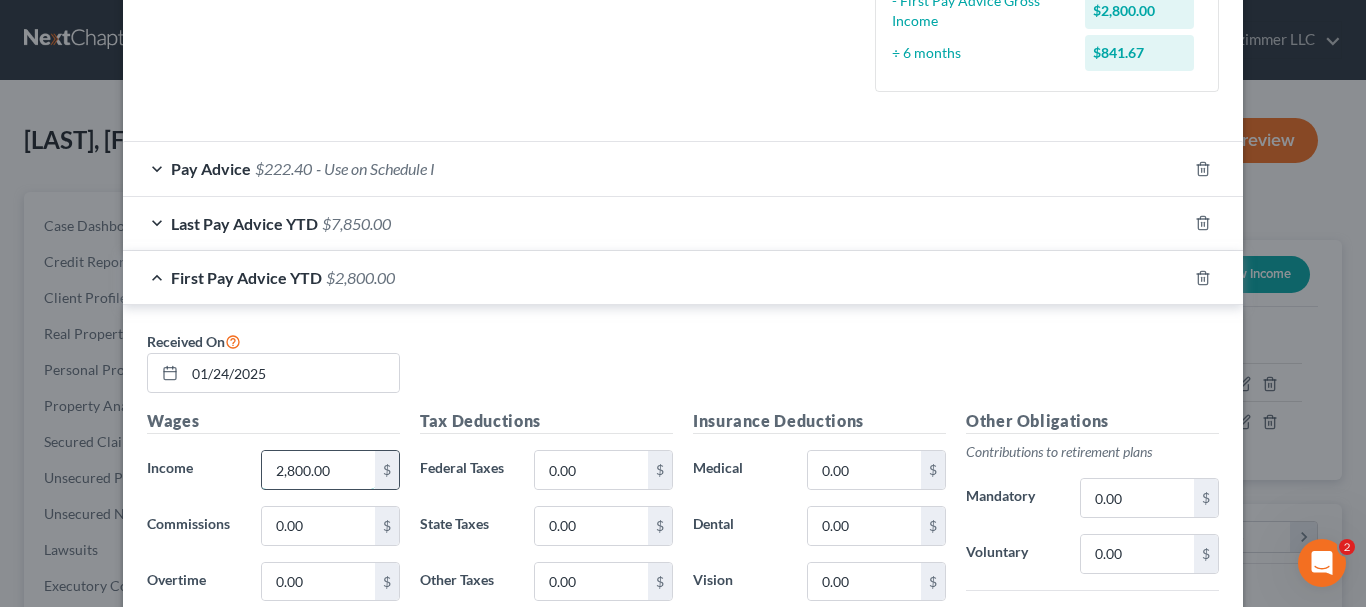 click on "2,800.00" at bounding box center [318, 470] 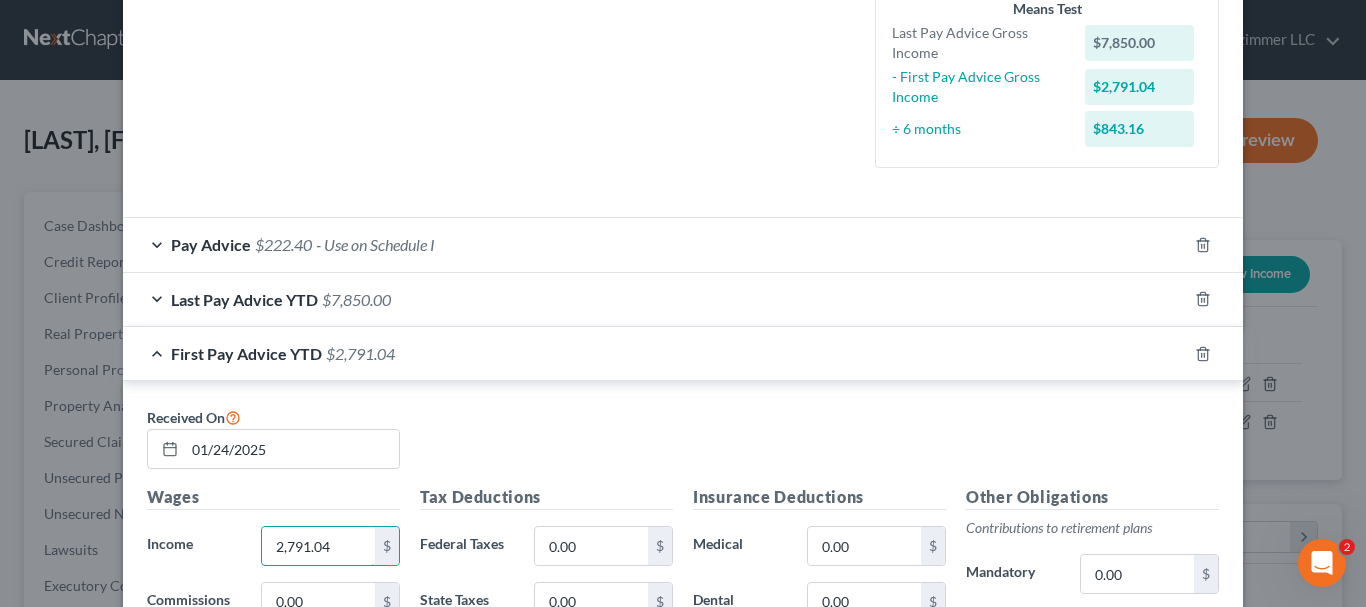 scroll, scrollTop: 479, scrollLeft: 0, axis: vertical 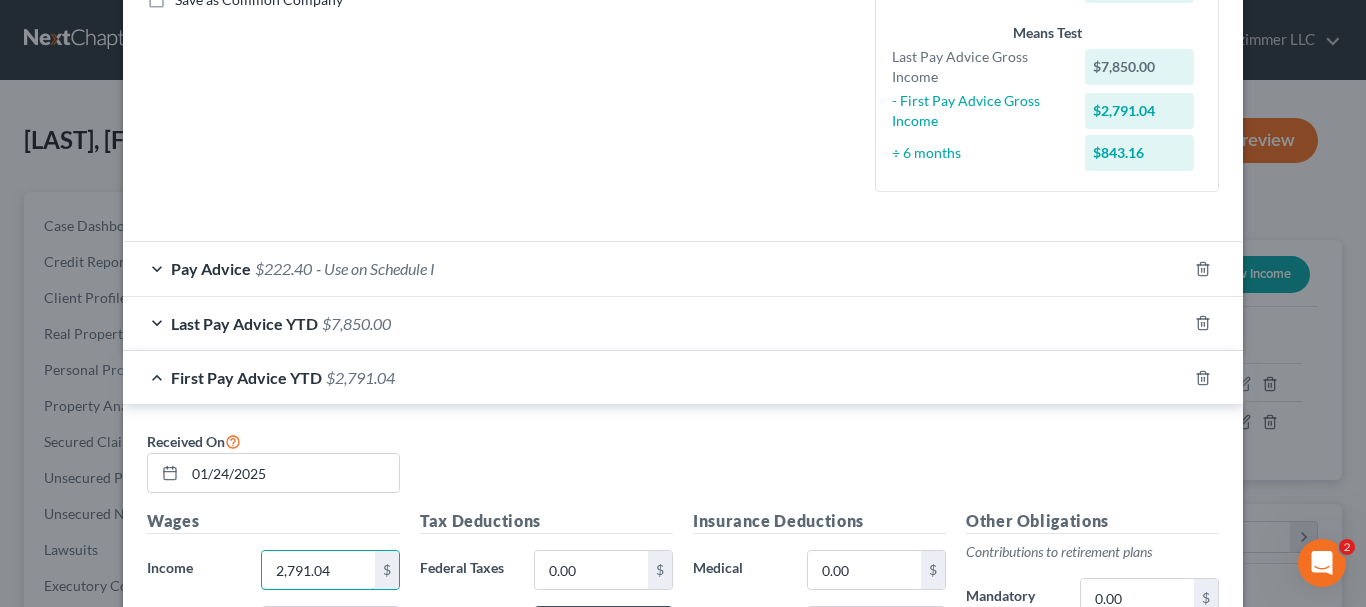 type on "2,791.04" 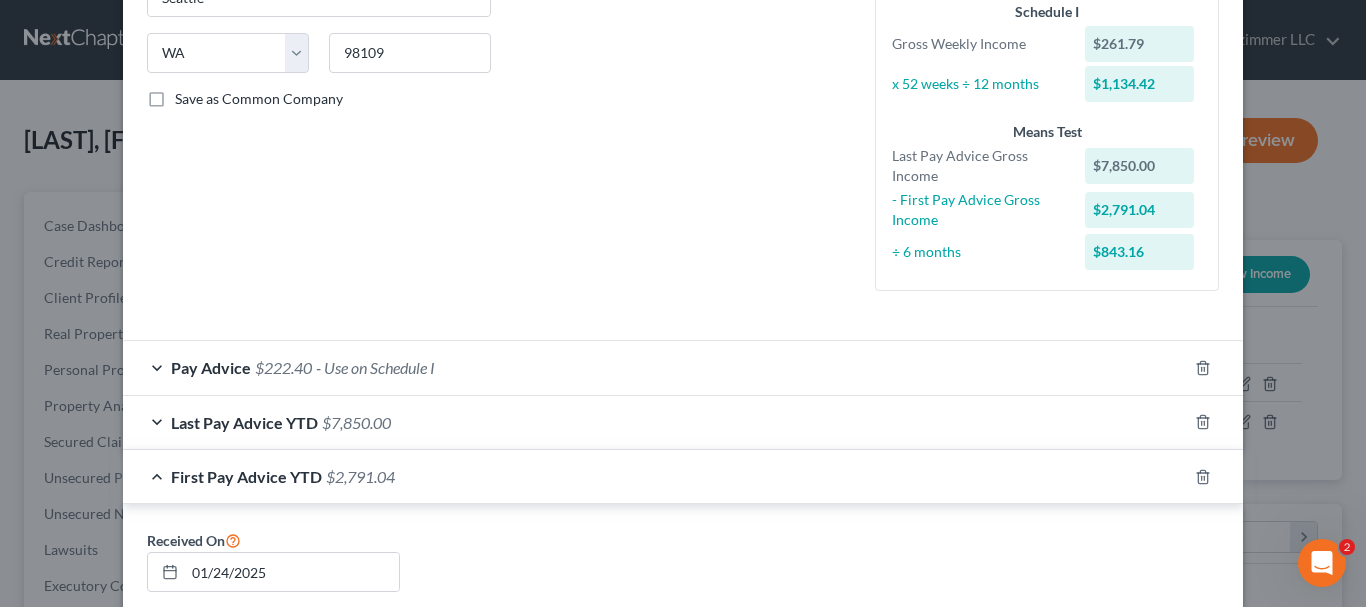 scroll, scrollTop: 379, scrollLeft: 0, axis: vertical 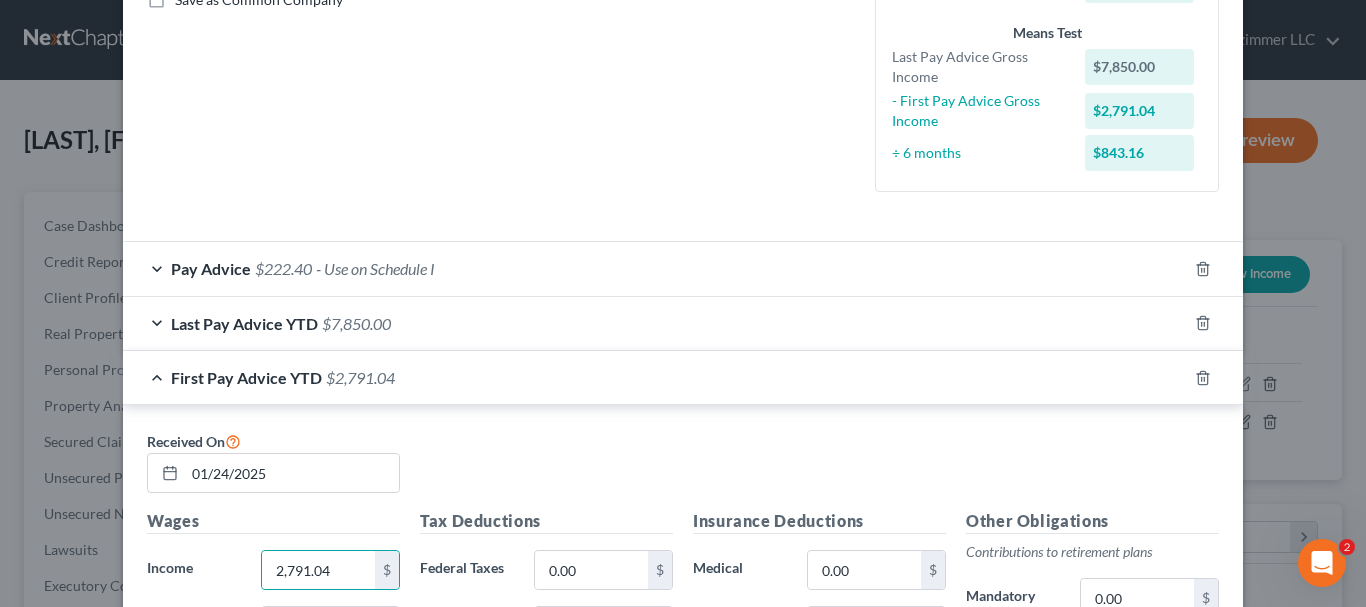 click on "Pay Advice $222.40 - Use on Schedule I" at bounding box center (655, 268) 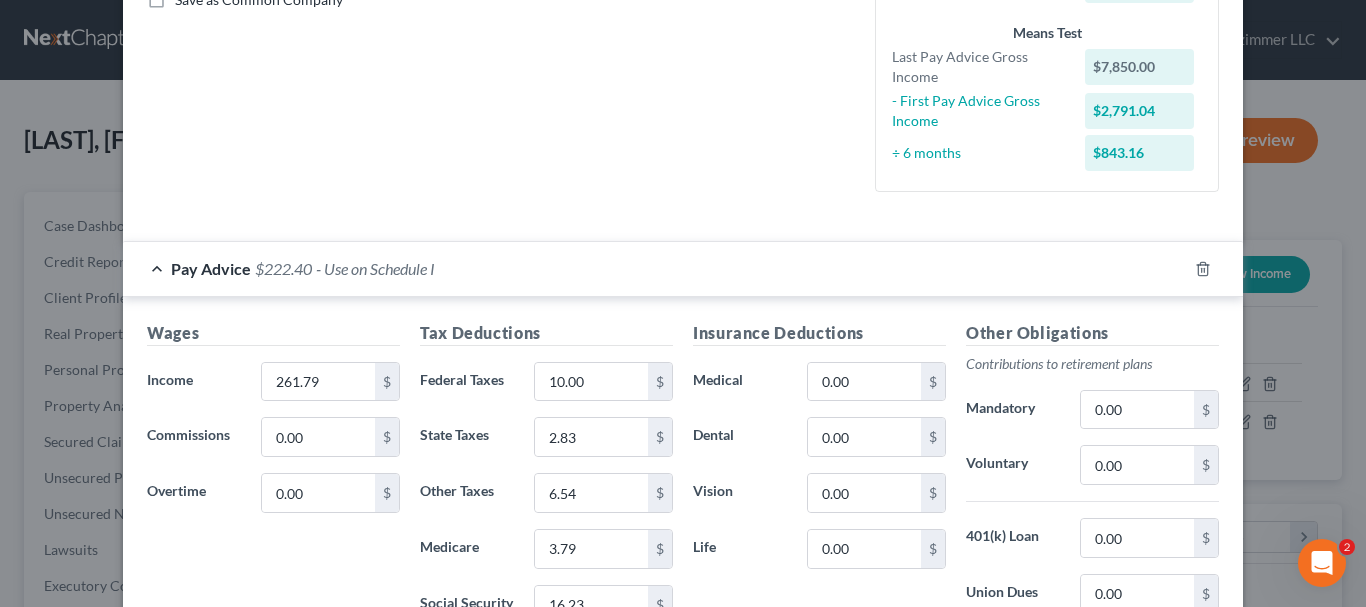 click on "Debtor Spouse Occupation Forklift Length of Employment 8 months No Longer Employed
Pay Period
*
Select Monthly Twice Monthly Every Other Week Weekly" at bounding box center (683, -90) 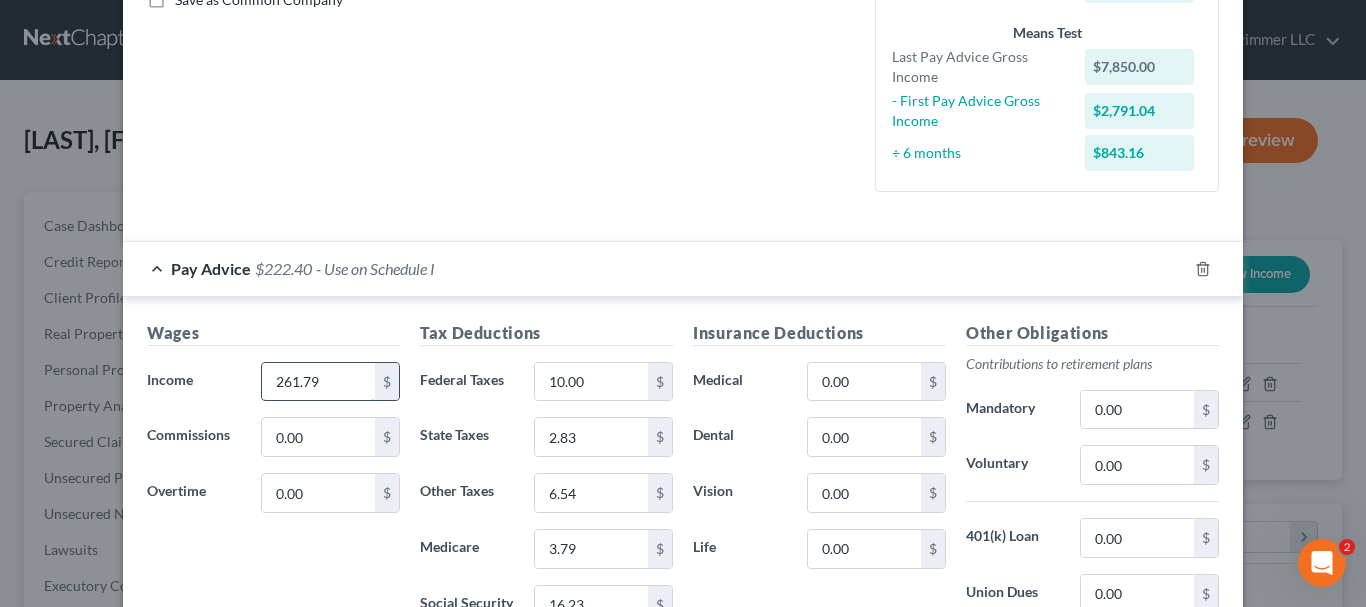 click on "261.79" at bounding box center [318, 382] 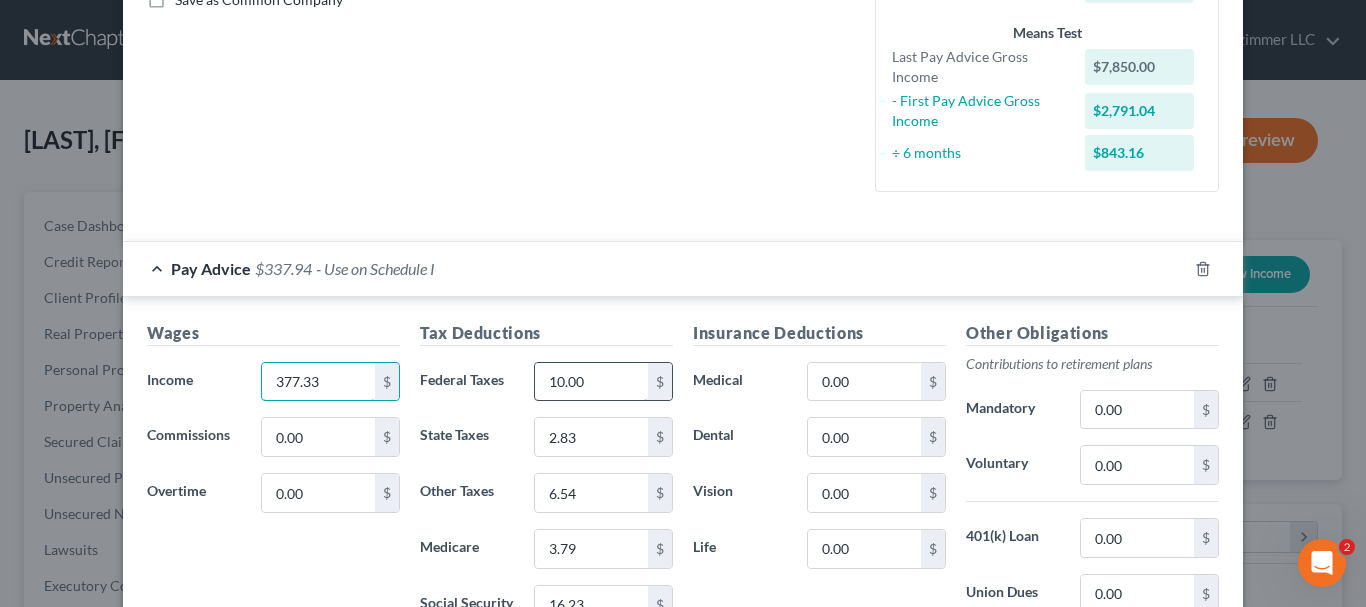 type on "377.33" 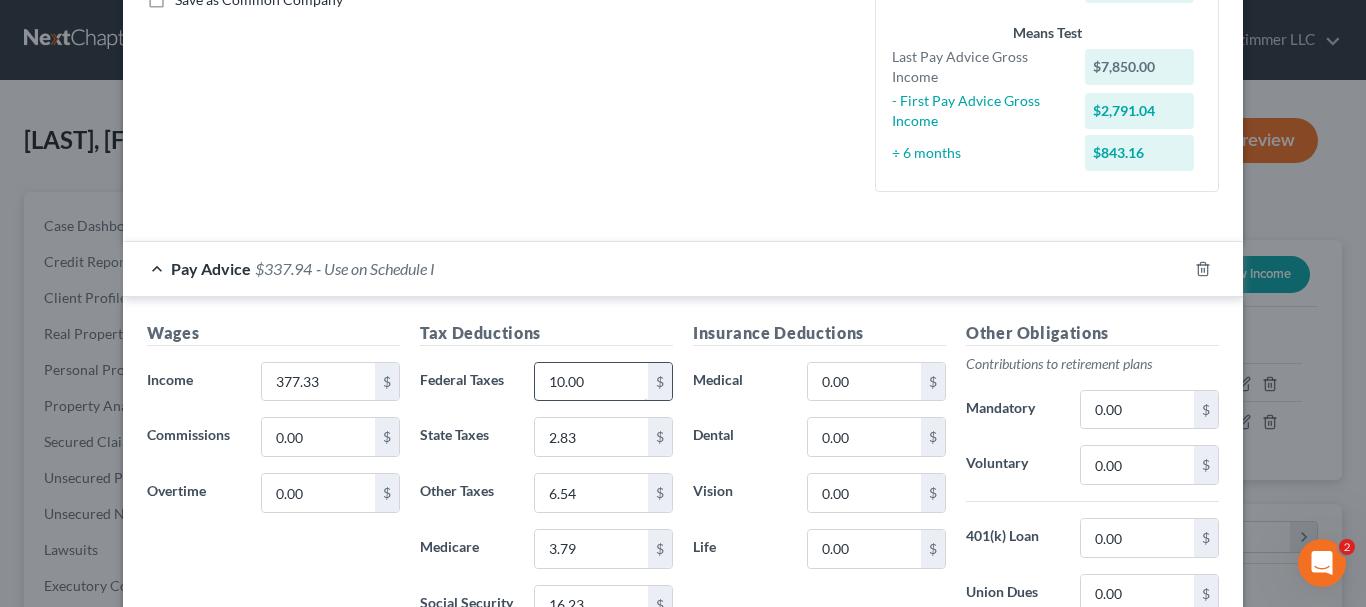 click on "10.00" at bounding box center [591, 382] 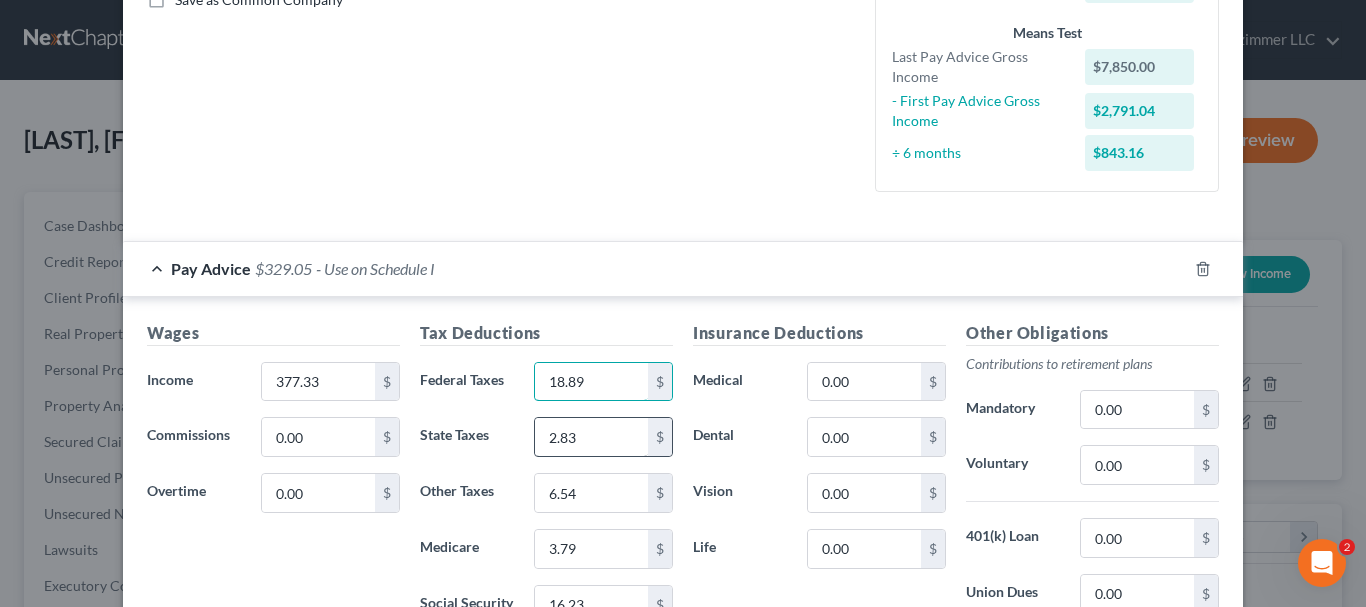 type on "18.89" 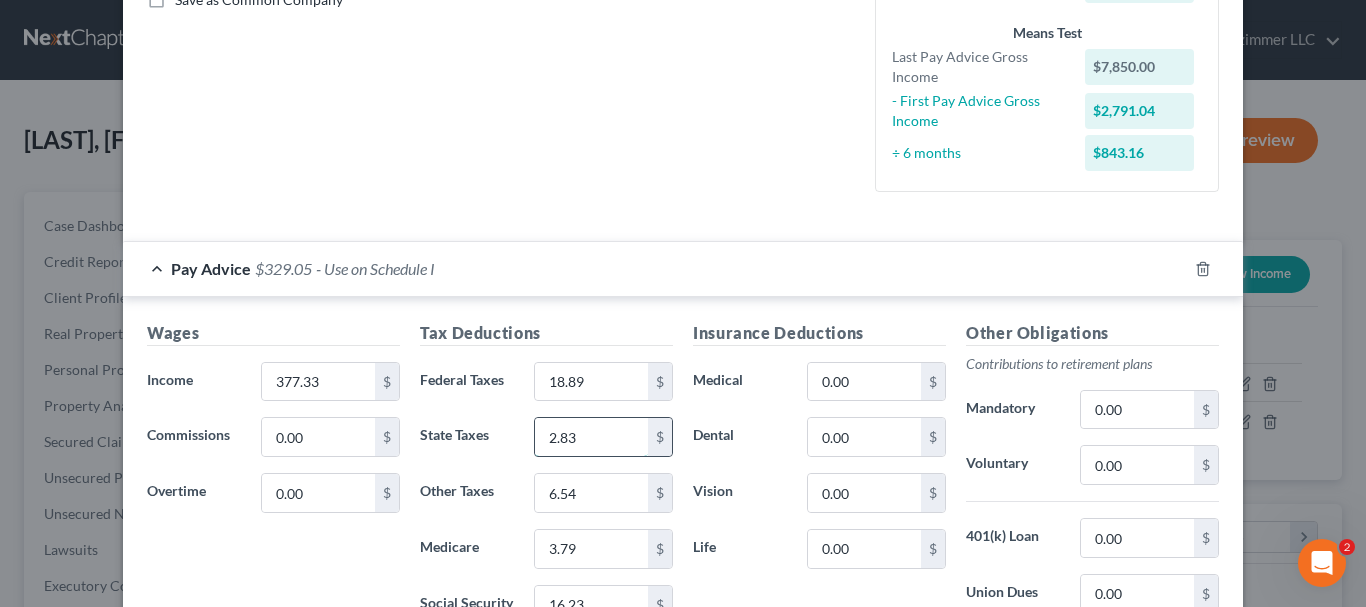 click on "2.83" at bounding box center [591, 437] 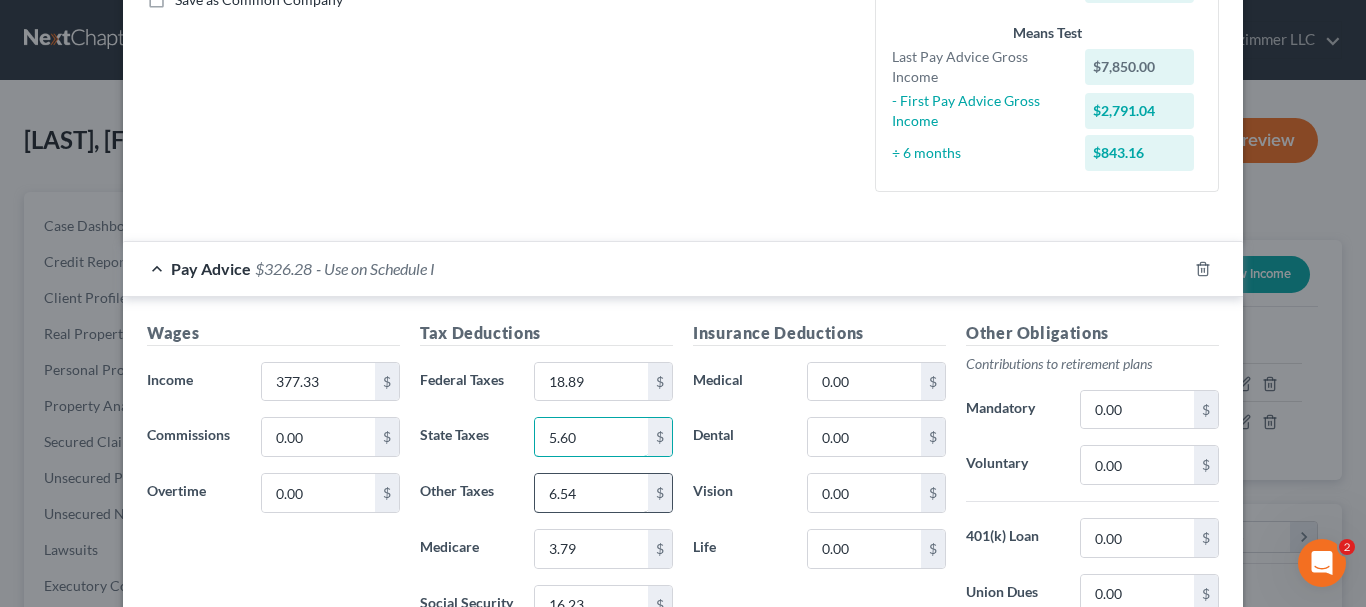 type on "5.60" 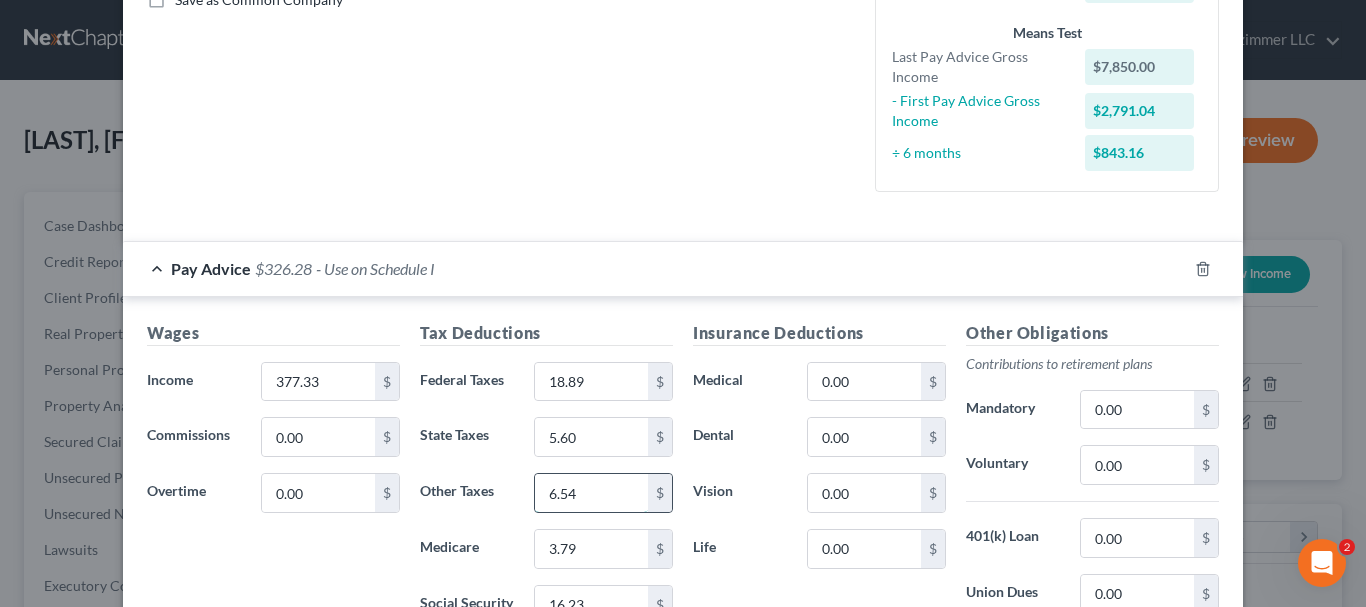 click on "6.54" at bounding box center (591, 493) 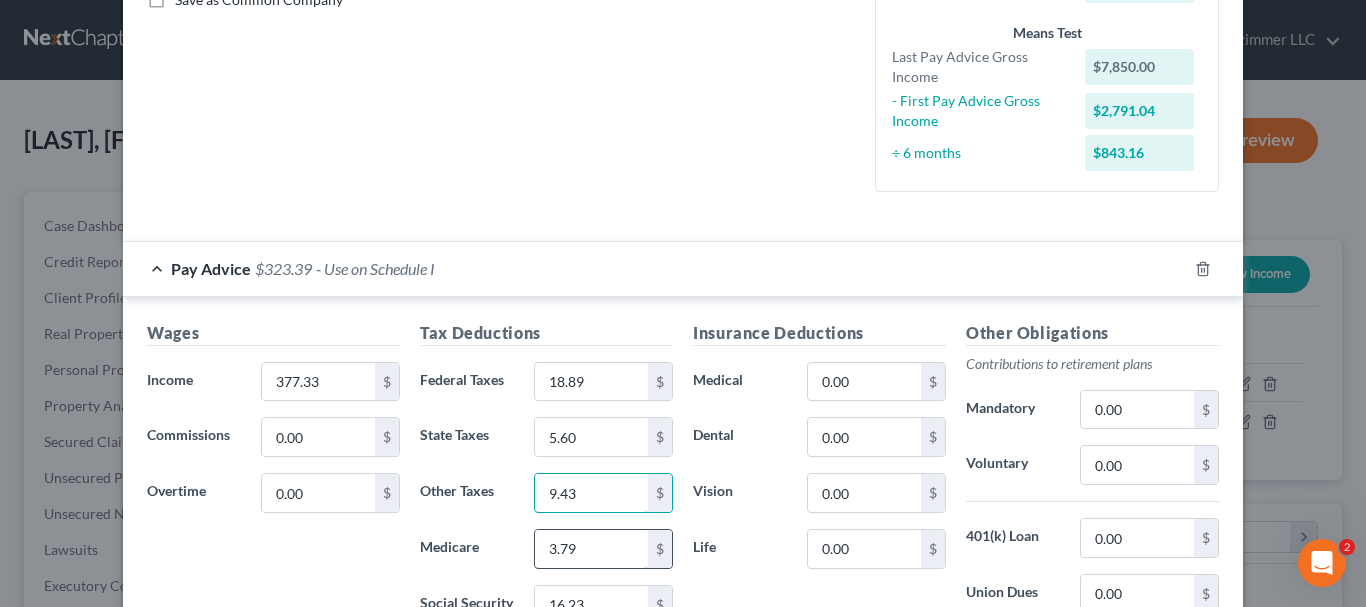 type on "9.43" 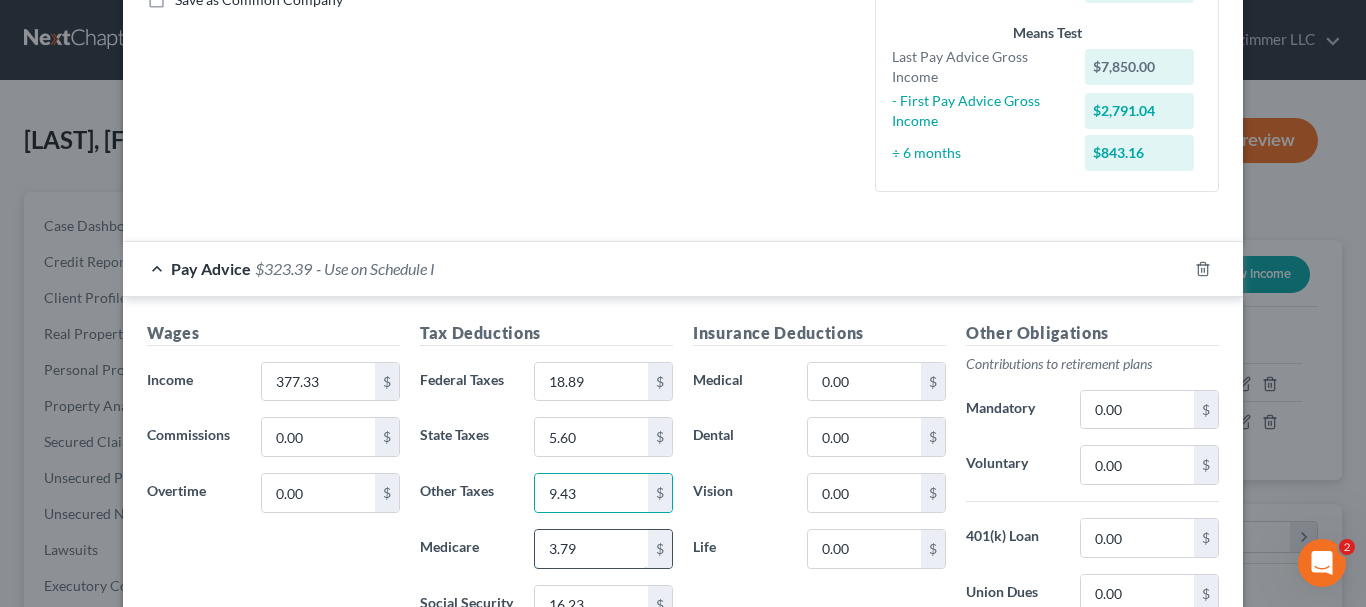 click on "3.79" at bounding box center (591, 549) 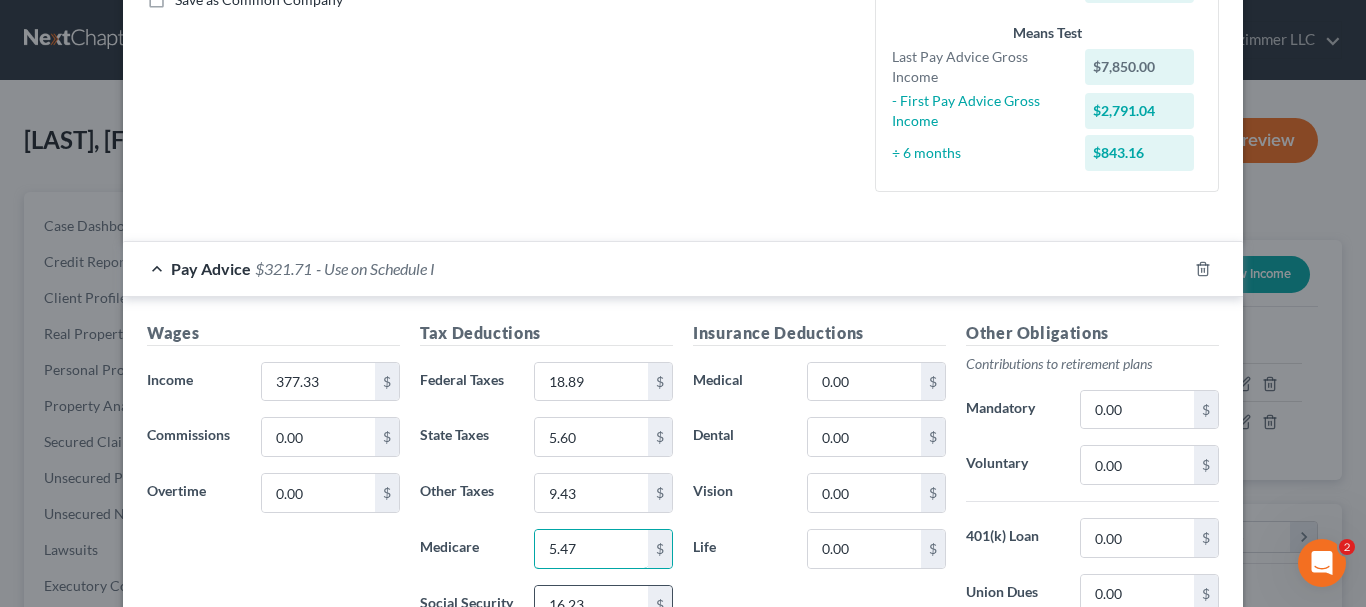 type on "5.47" 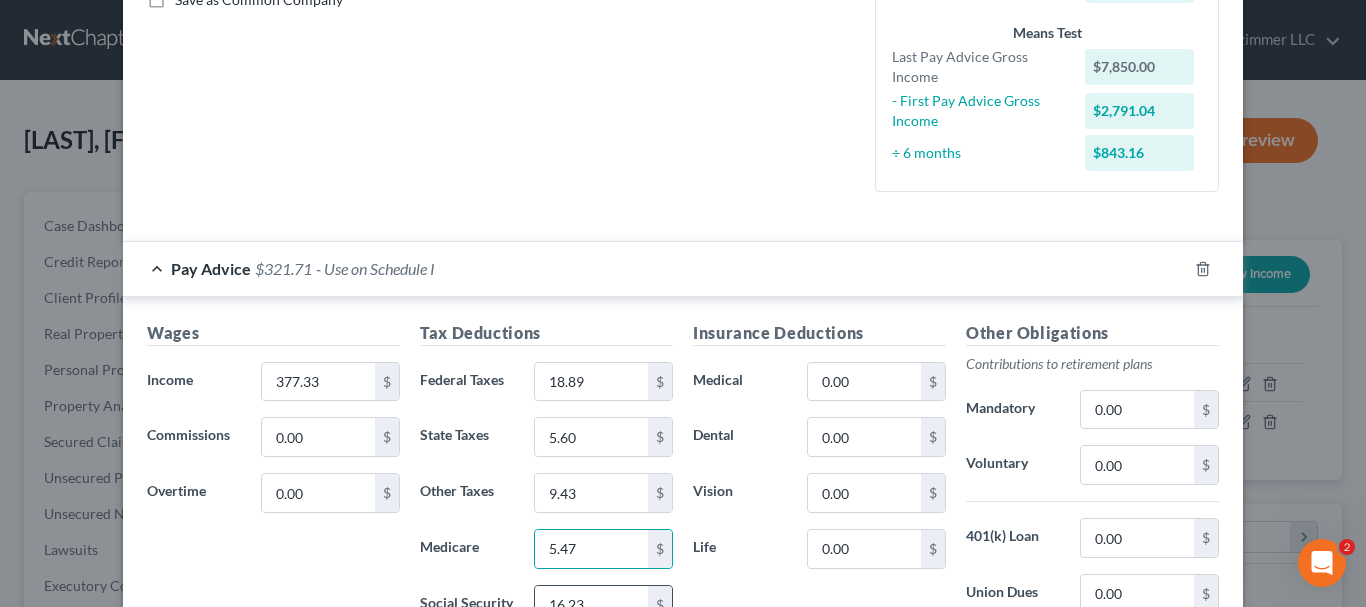 click on "16.23" at bounding box center (591, 605) 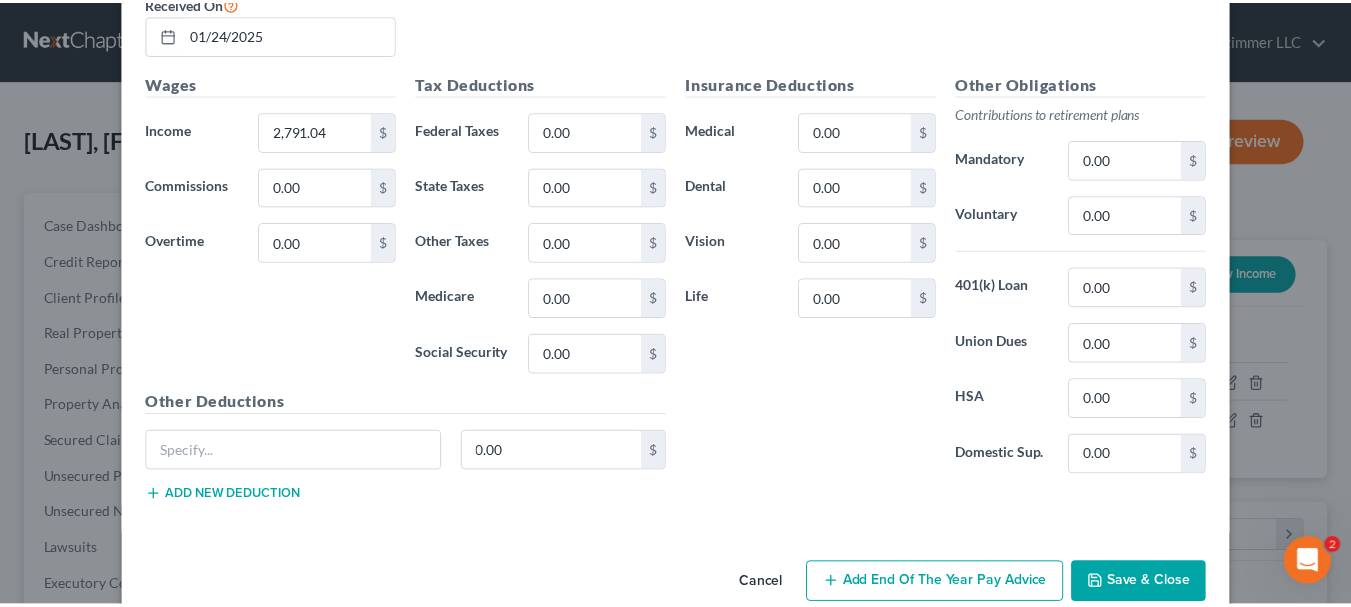 scroll, scrollTop: 1445, scrollLeft: 0, axis: vertical 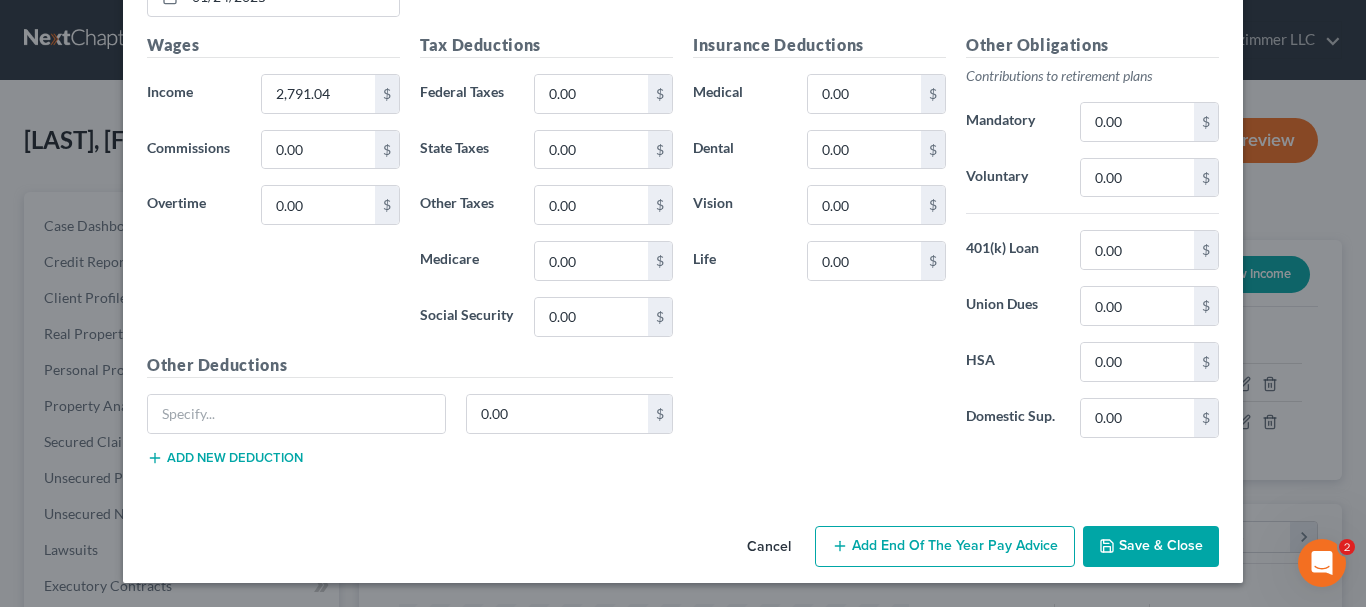 type on "23.39" 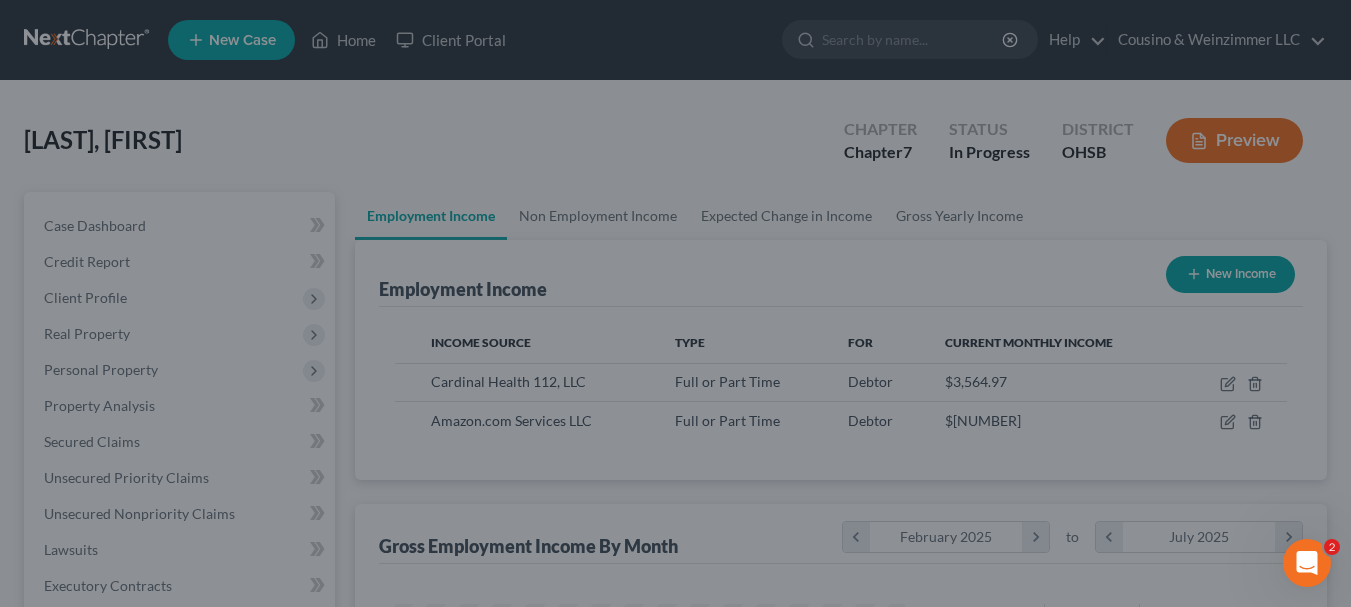 scroll, scrollTop: 359, scrollLeft: 544, axis: both 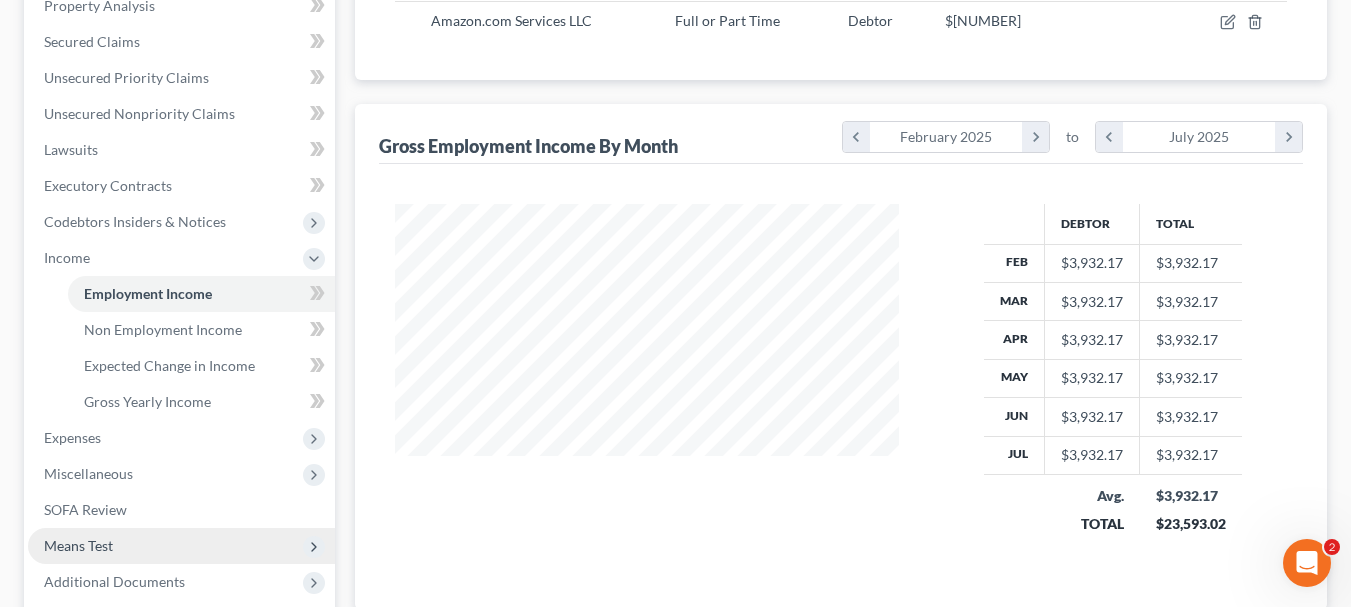 click on "Means Test" at bounding box center (78, 545) 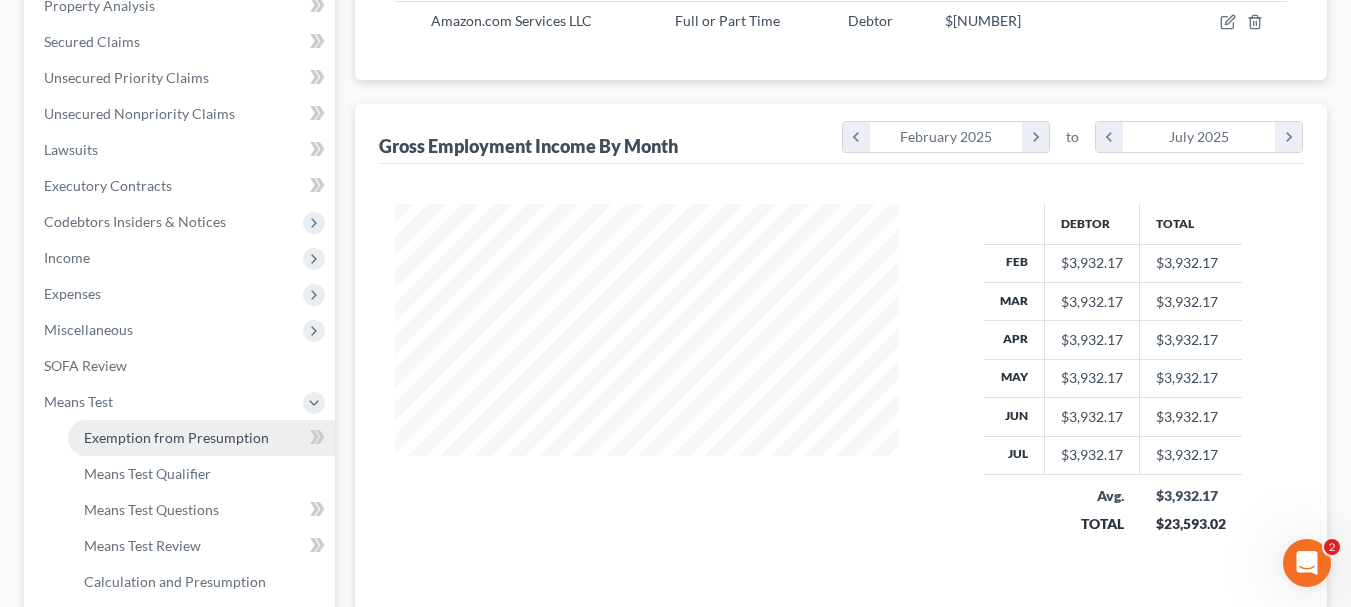 click on "Exemption from Presumption" at bounding box center (176, 437) 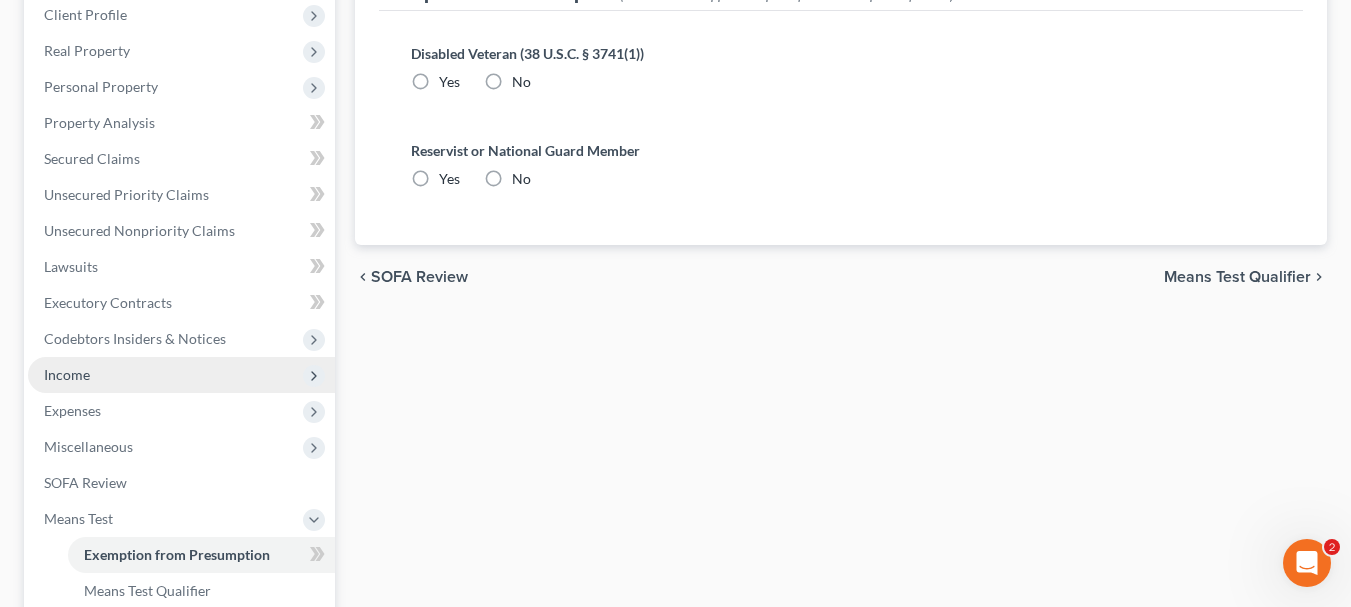 radio on "true" 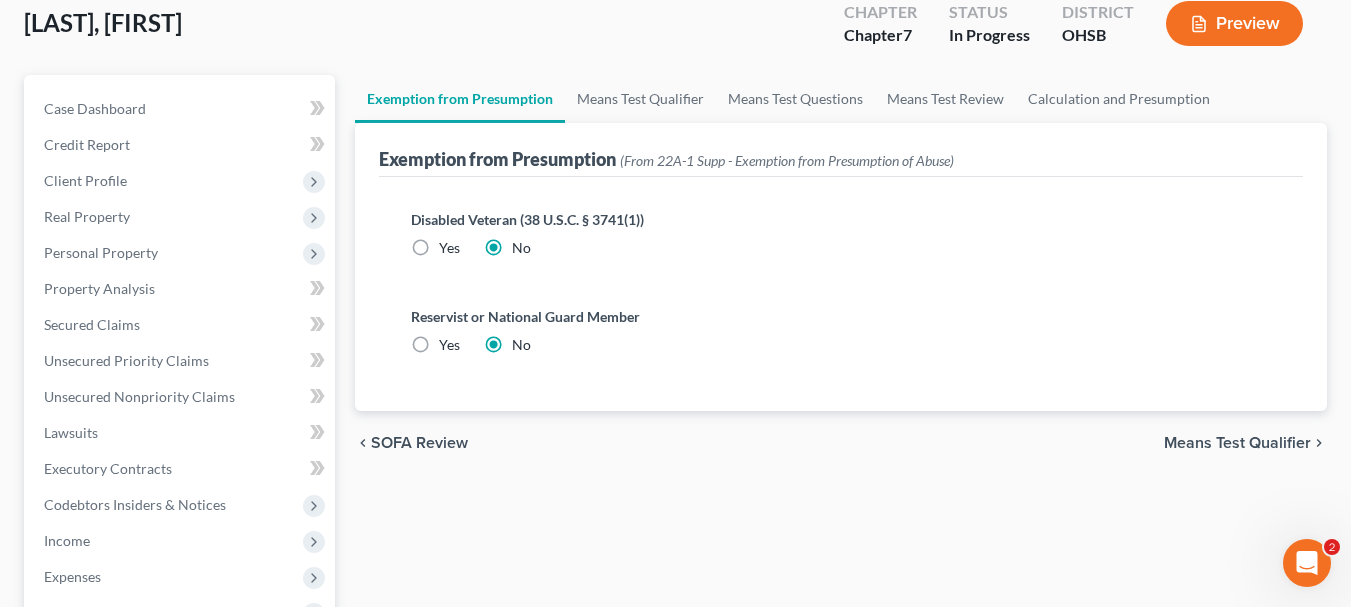 scroll, scrollTop: 0, scrollLeft: 0, axis: both 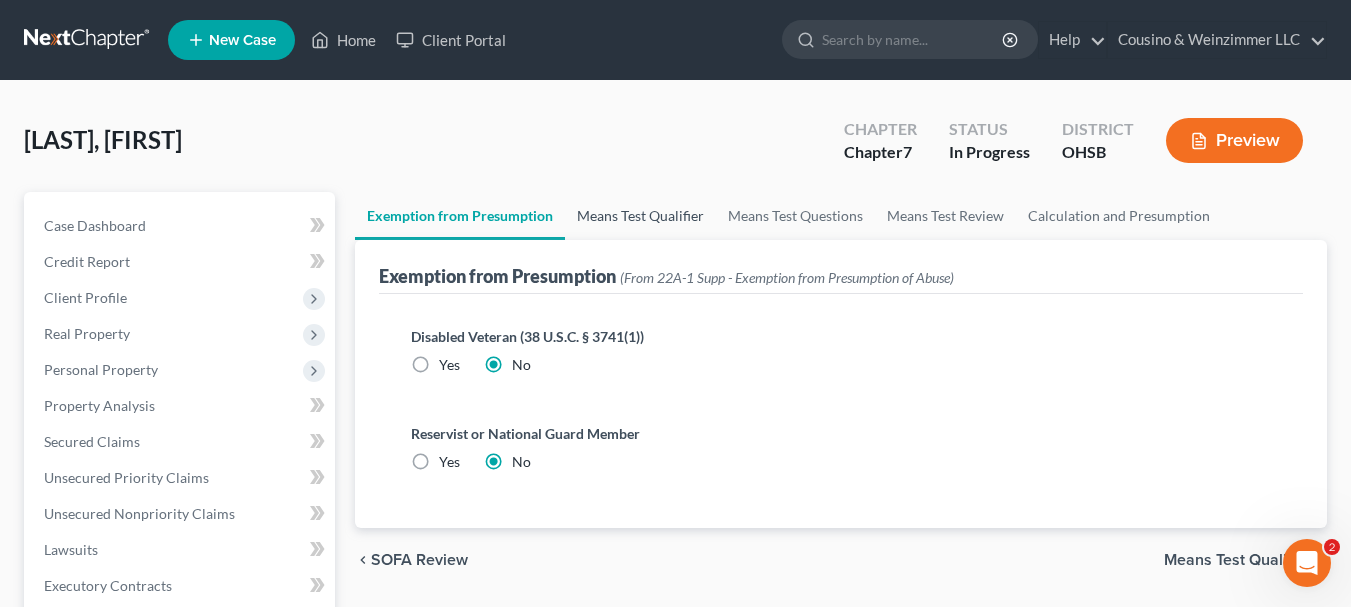 click on "Means Test Qualifier" at bounding box center [640, 216] 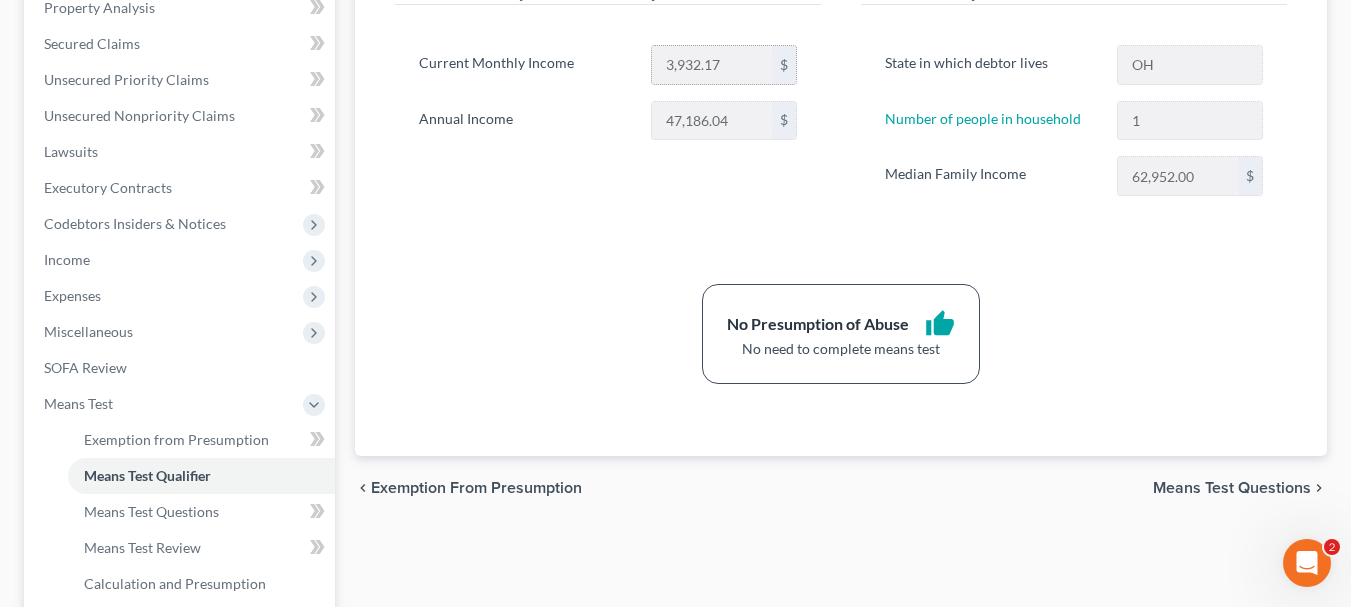 scroll, scrollTop: 400, scrollLeft: 0, axis: vertical 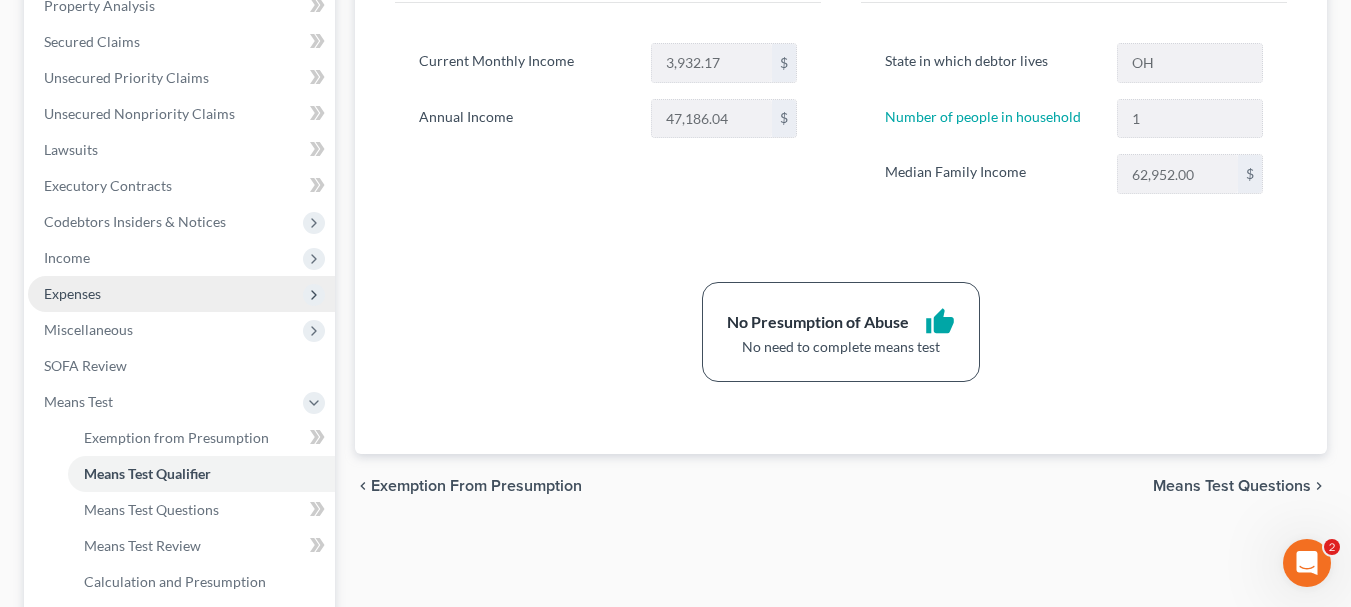click on "Expenses" at bounding box center (181, 294) 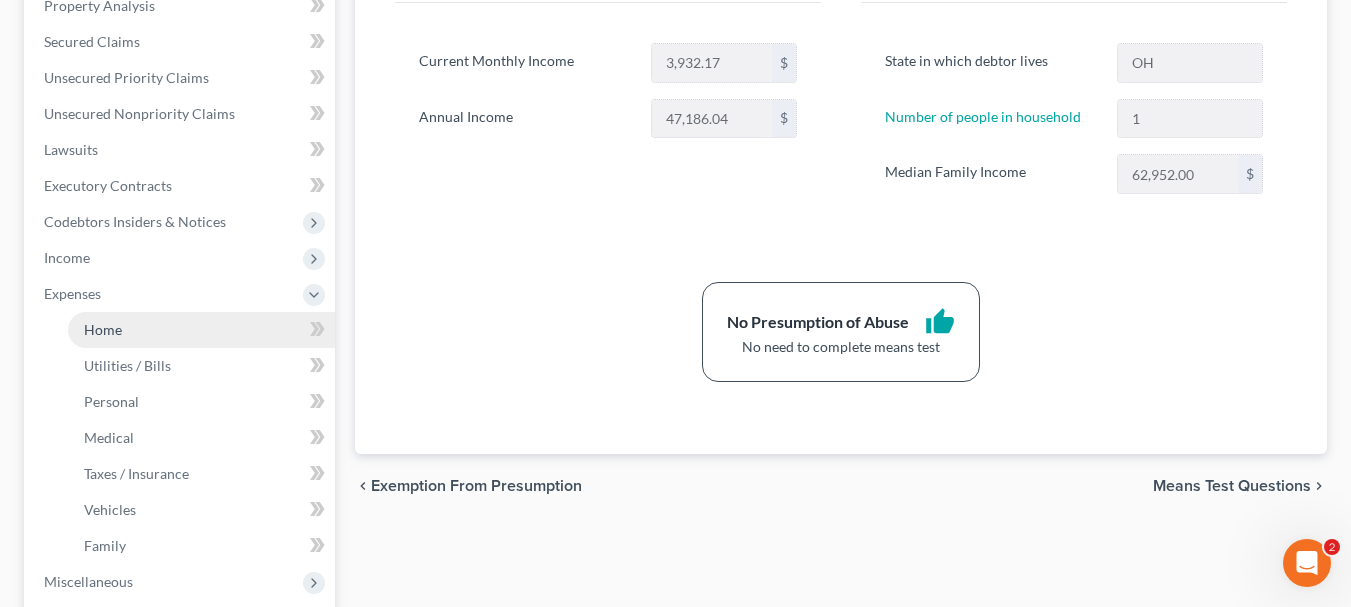 click on "Home" at bounding box center (201, 330) 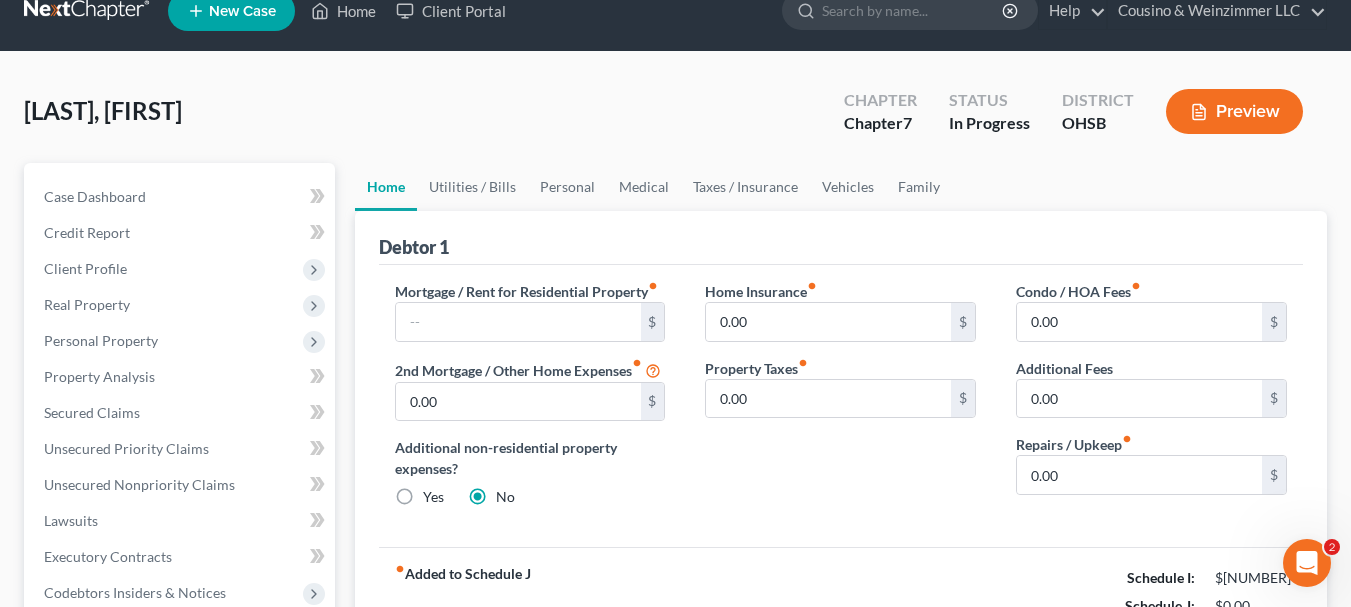 scroll, scrollTop: 0, scrollLeft: 0, axis: both 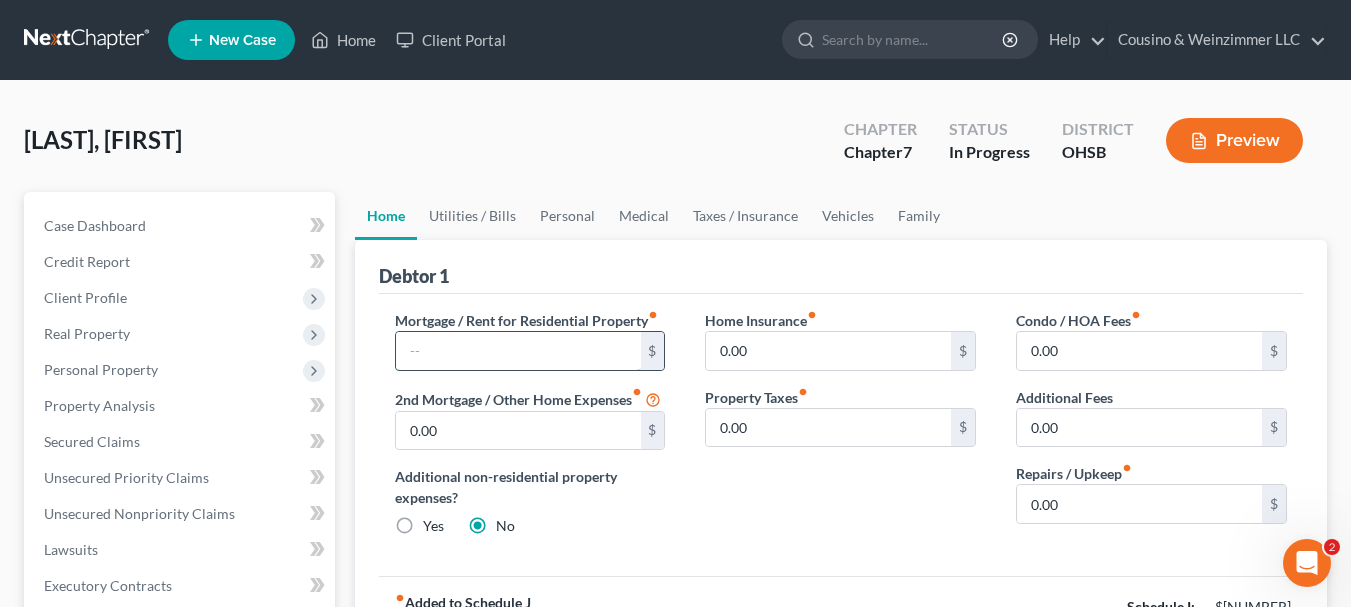 click at bounding box center [518, 351] 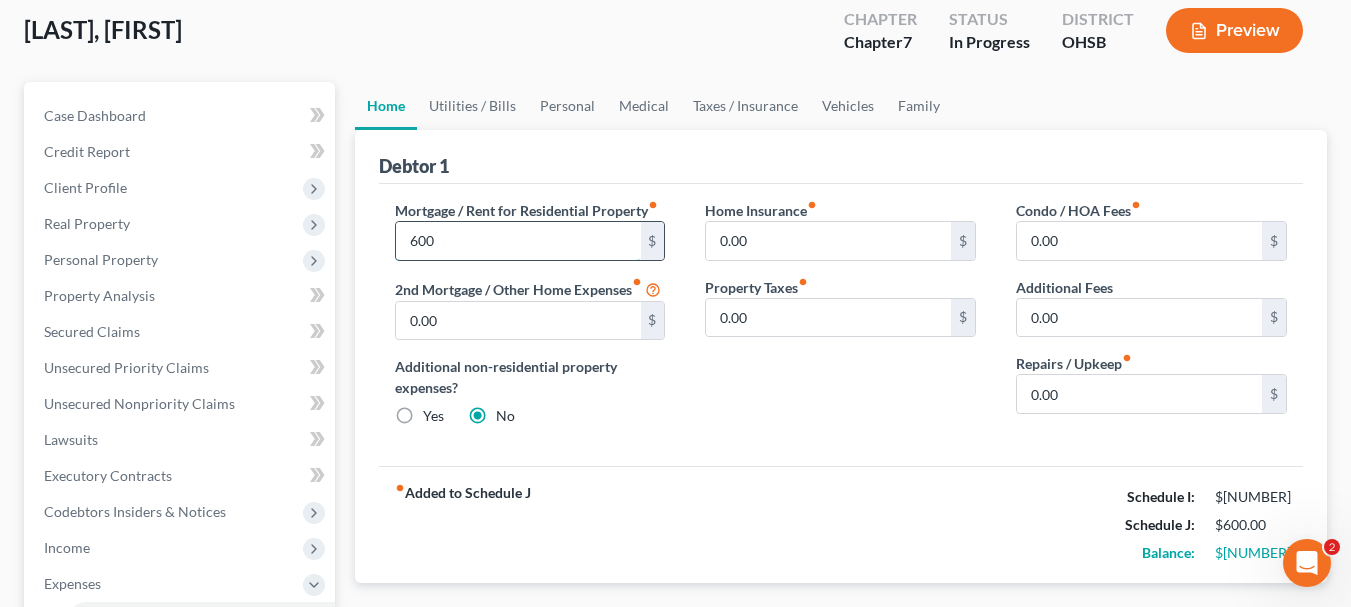 scroll, scrollTop: 200, scrollLeft: 0, axis: vertical 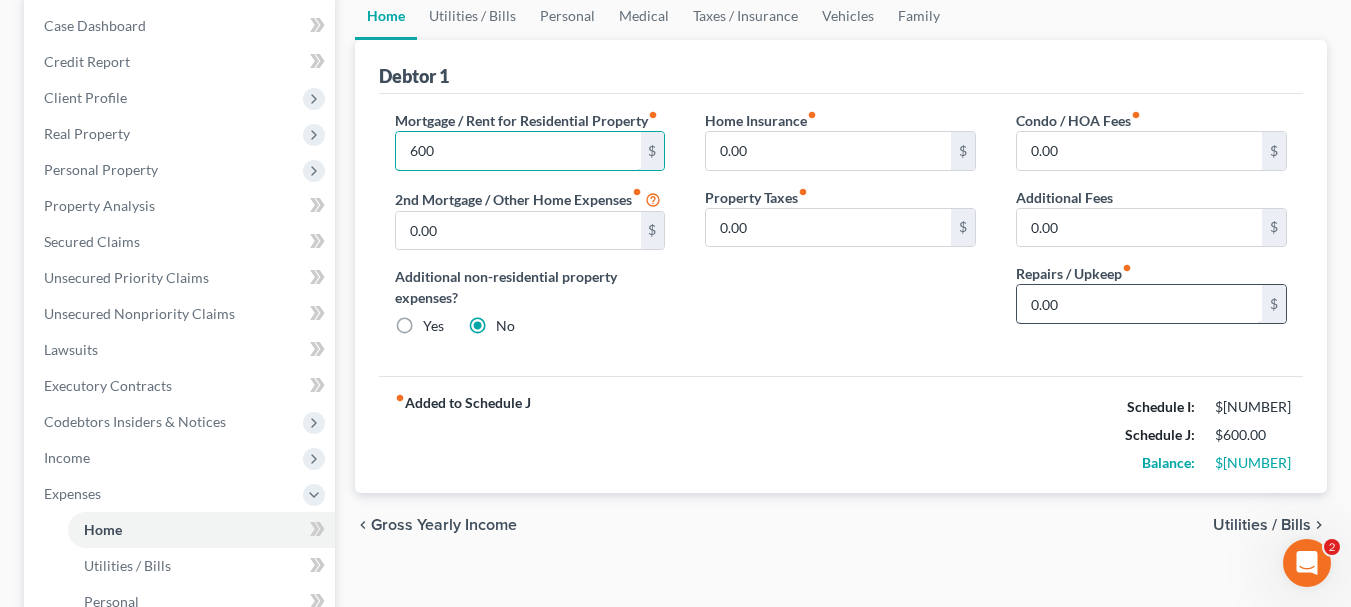 type on "600" 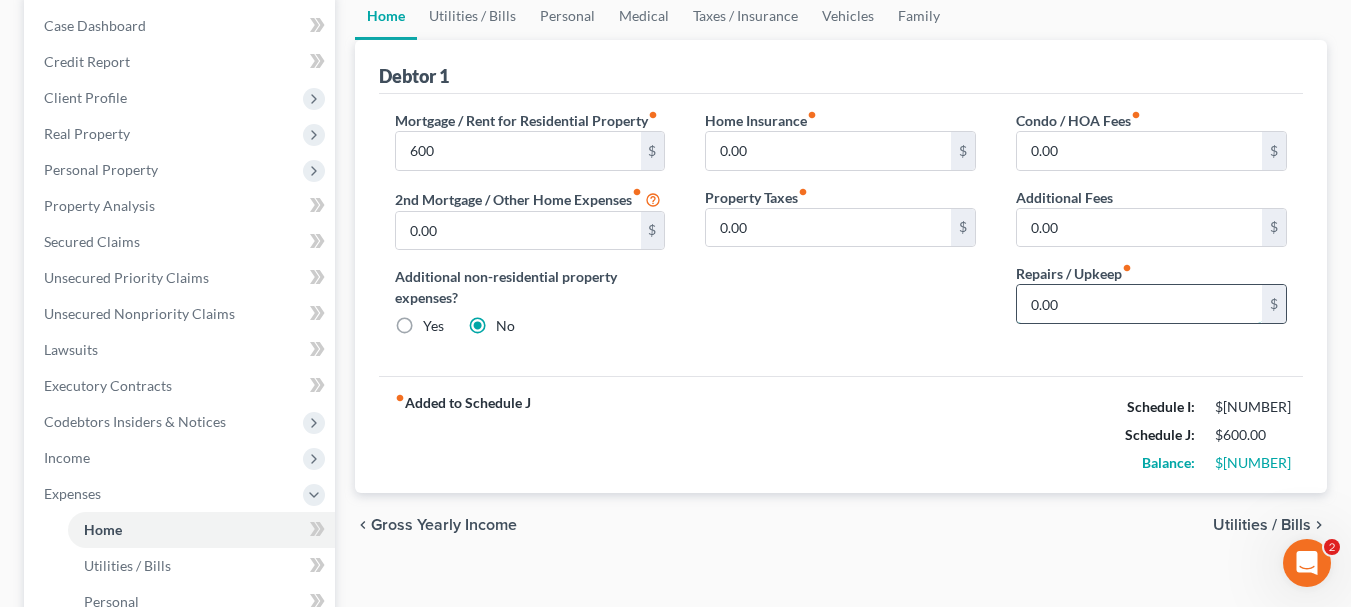 click on "0.00" at bounding box center (1139, 304) 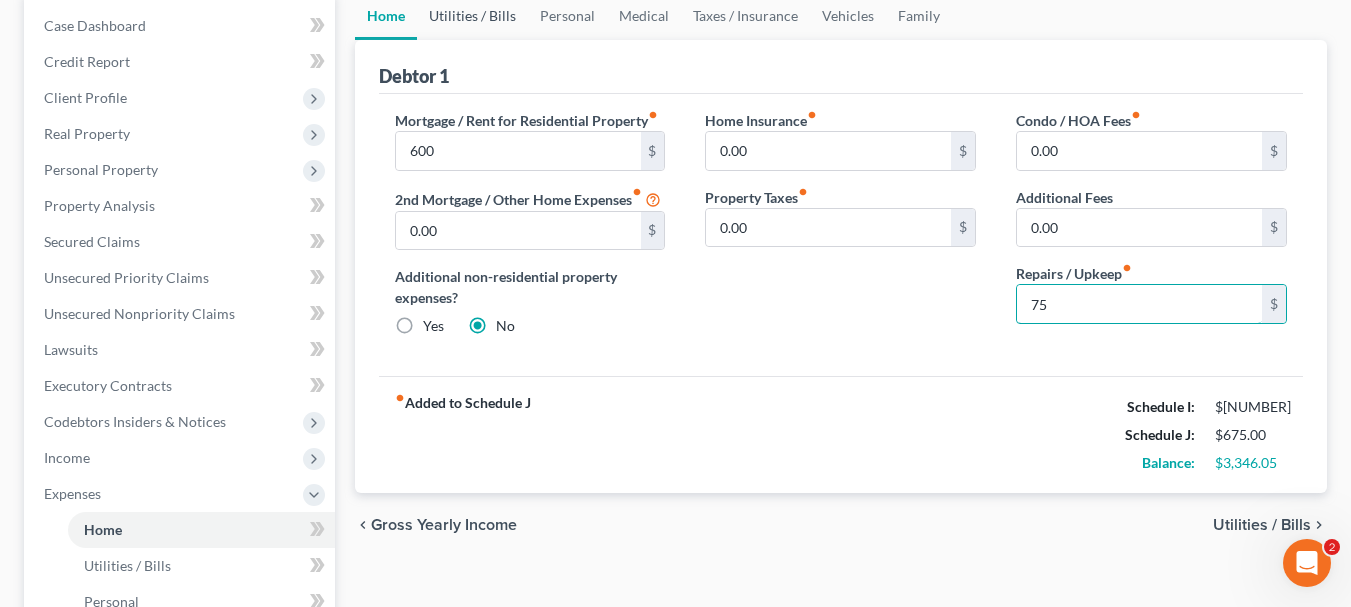 type on "75" 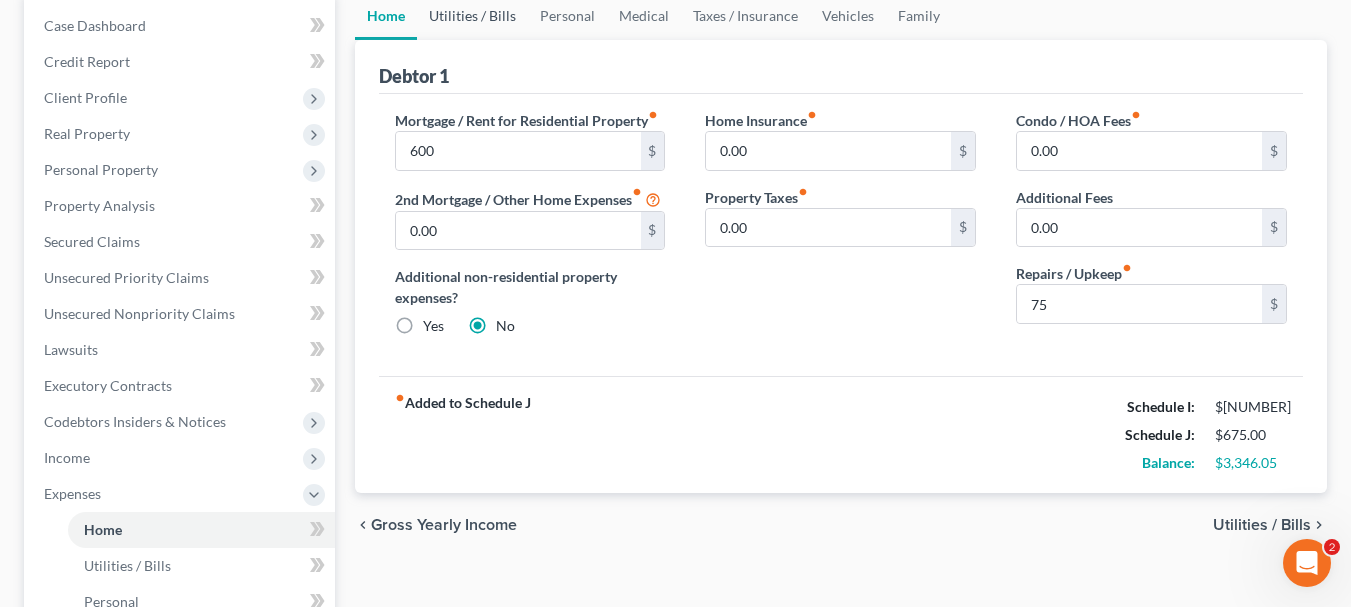click on "Utilities / Bills" at bounding box center [472, 16] 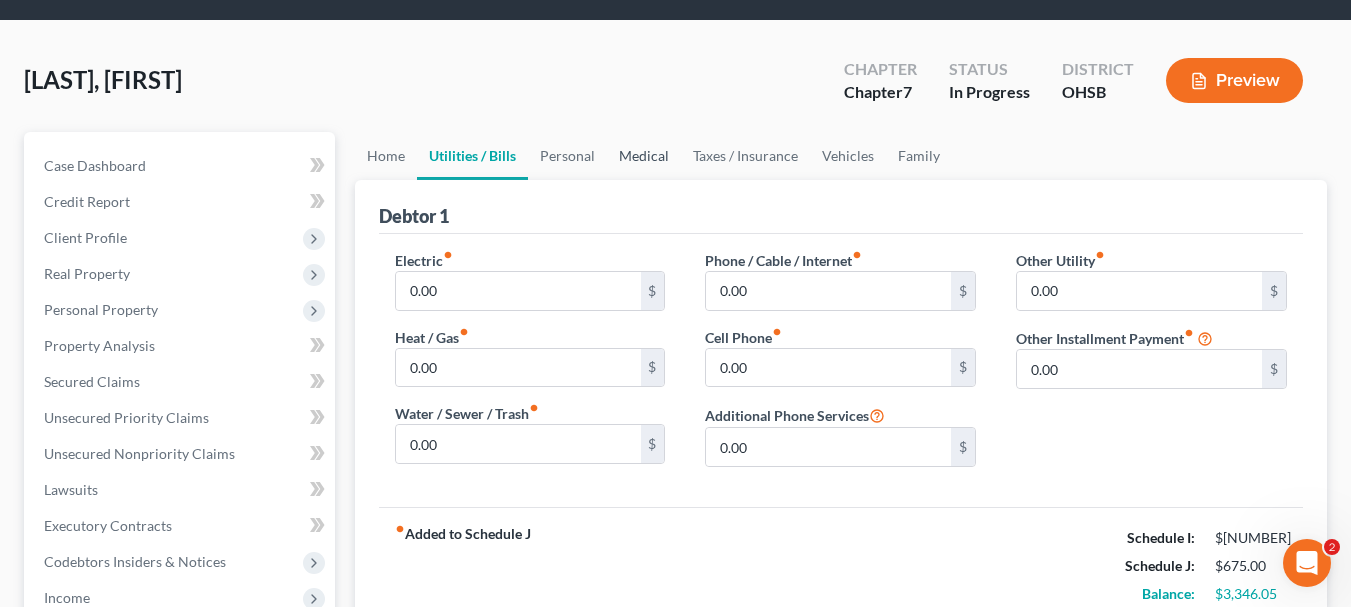 scroll, scrollTop: 0, scrollLeft: 0, axis: both 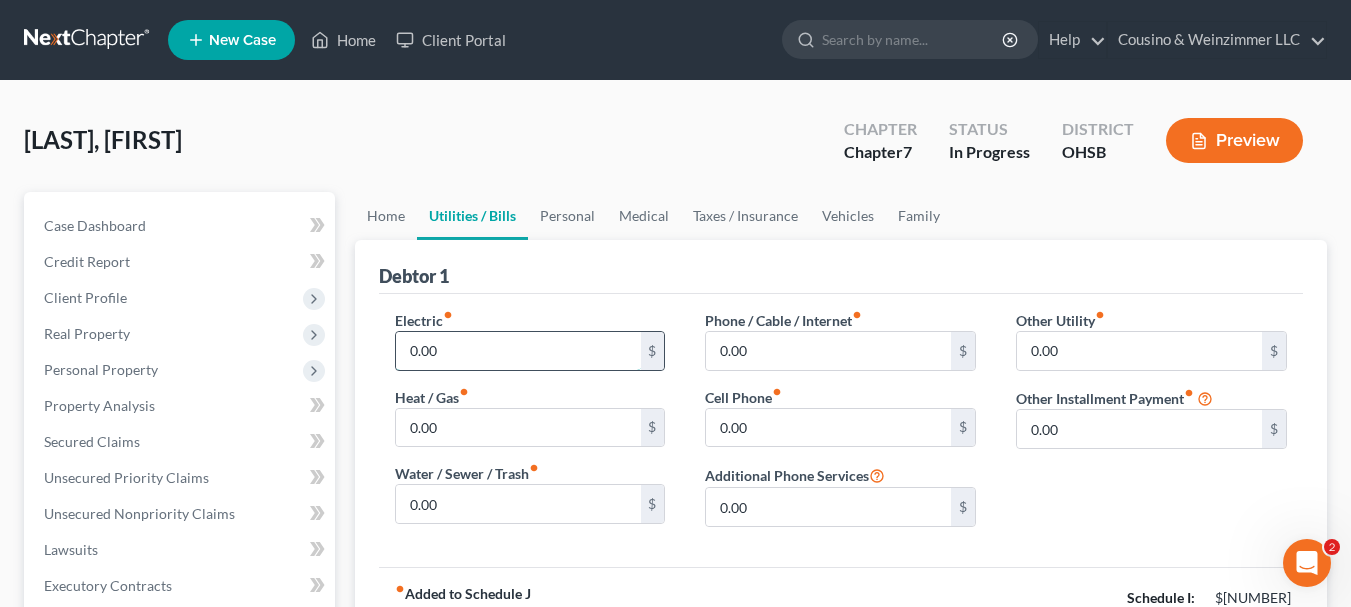 click on "0.00" at bounding box center (518, 351) 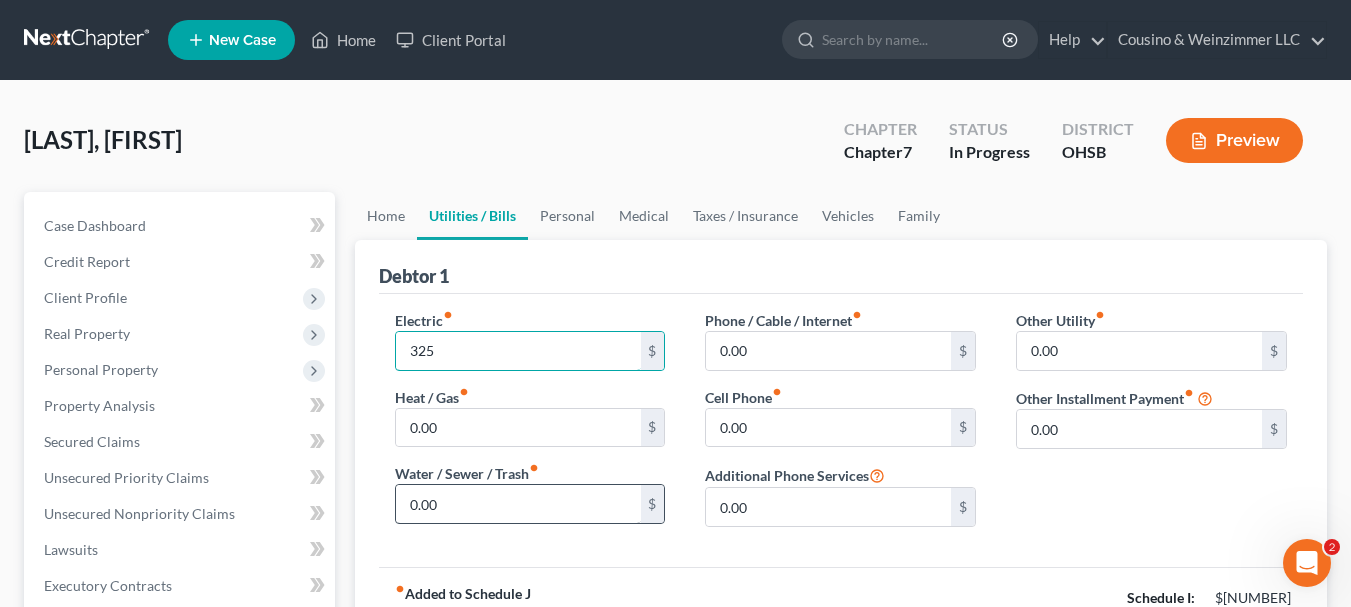 type on "325" 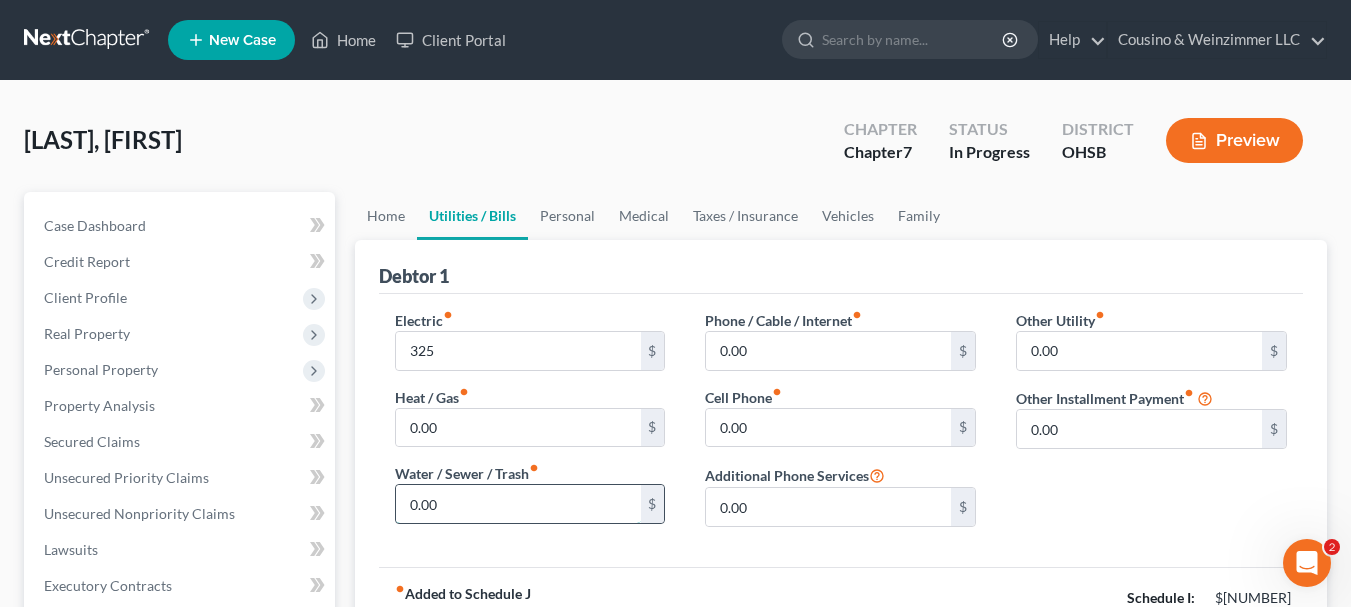 click on "0.00" at bounding box center (518, 504) 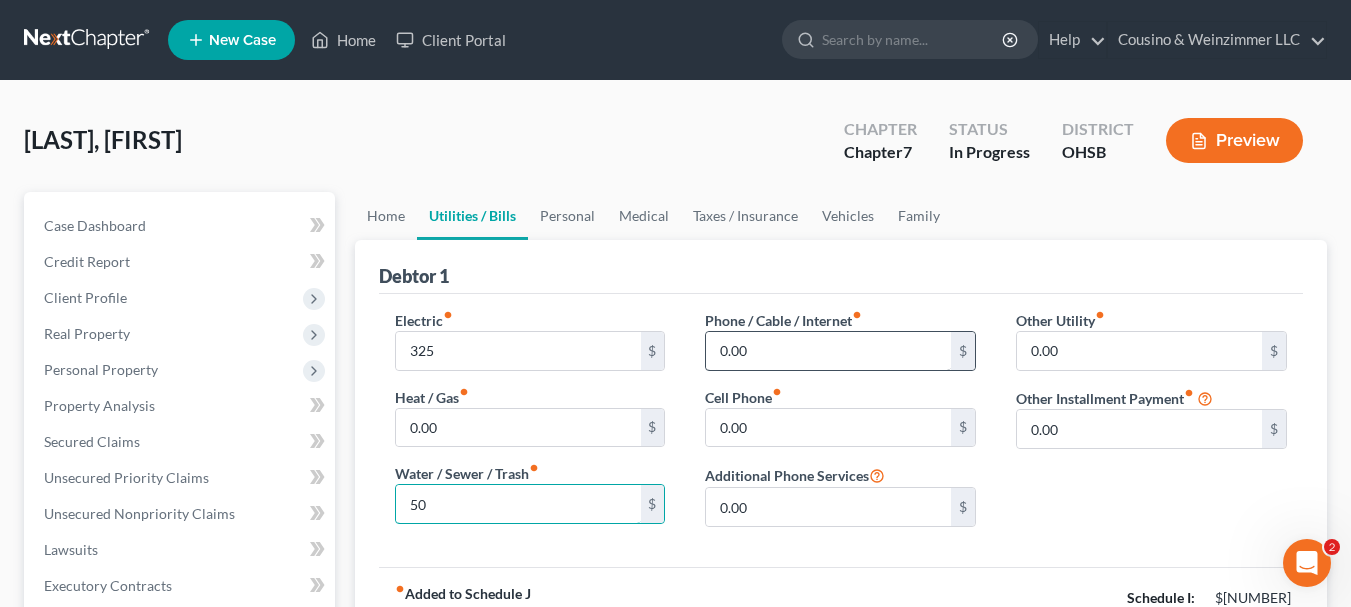 type on "50" 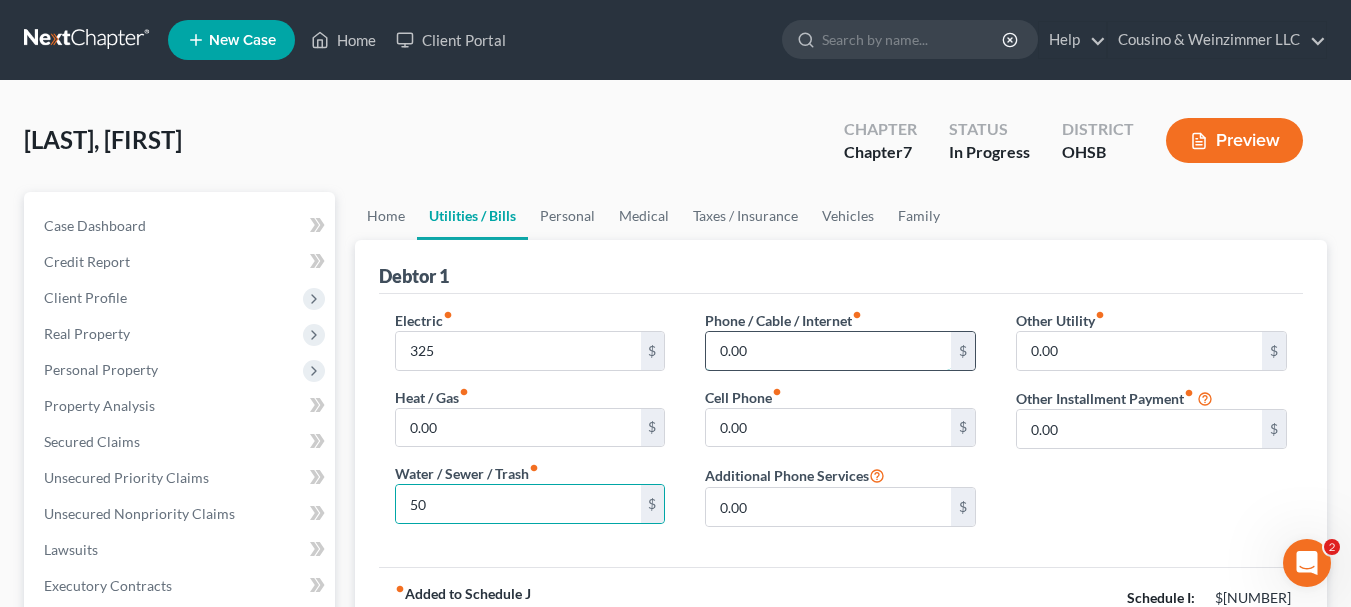 click on "0.00" at bounding box center [828, 351] 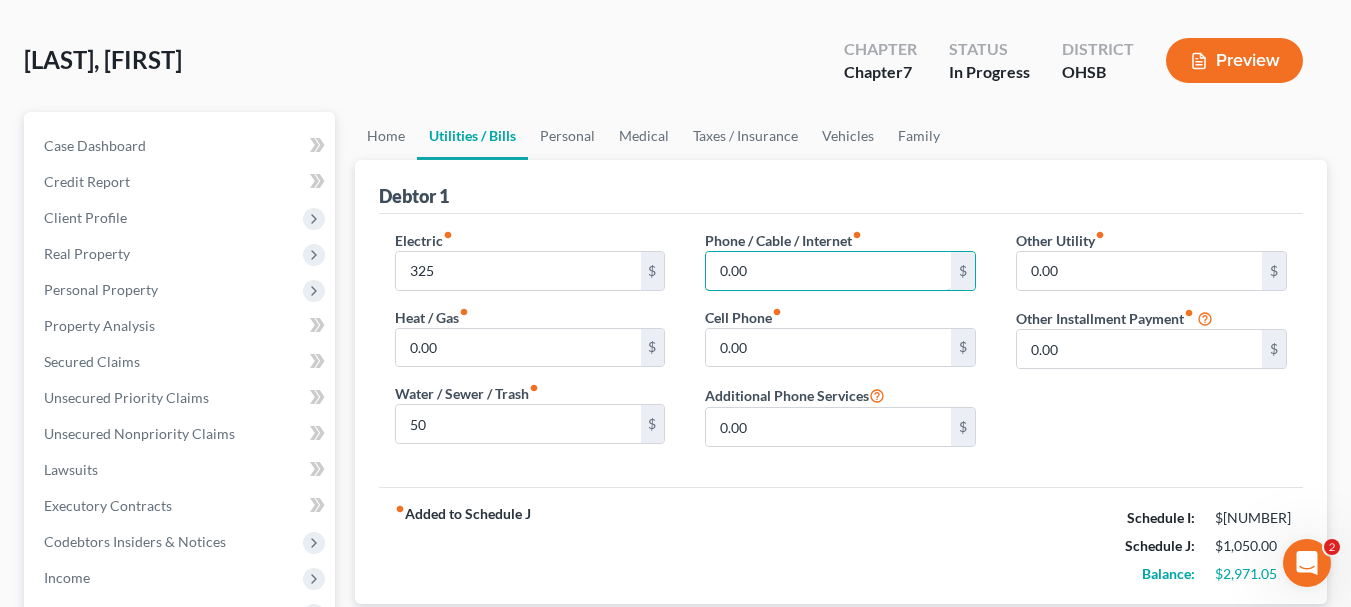 scroll, scrollTop: 100, scrollLeft: 0, axis: vertical 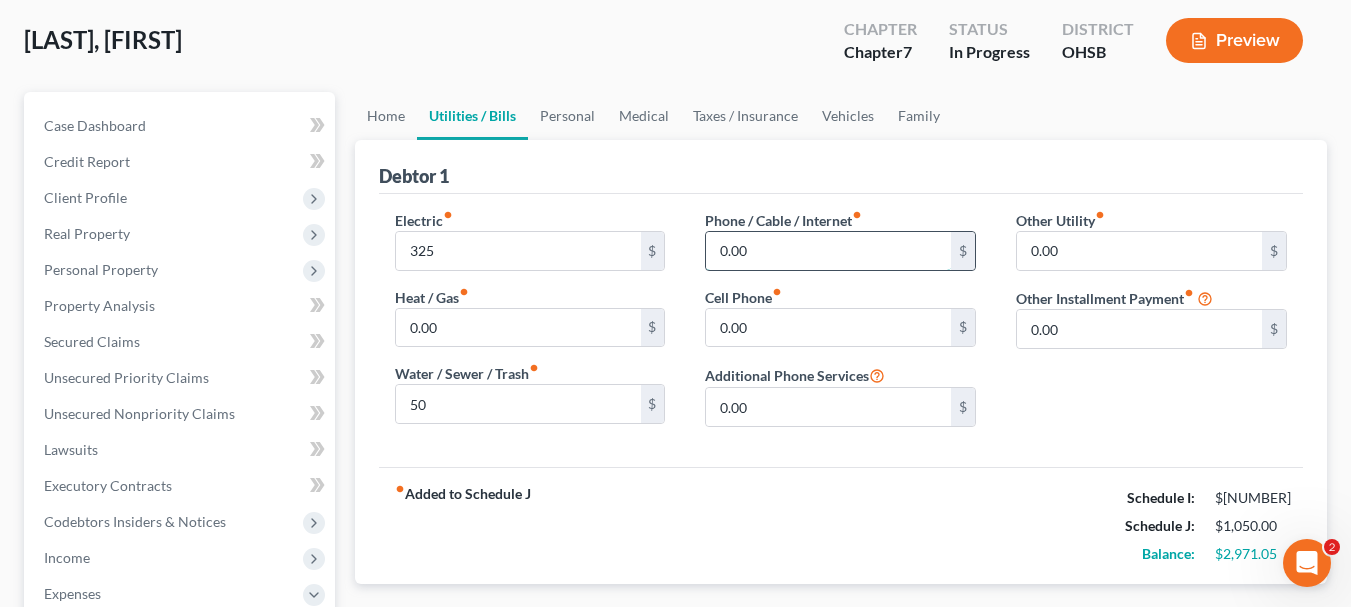 click on "0.00" at bounding box center (828, 251) 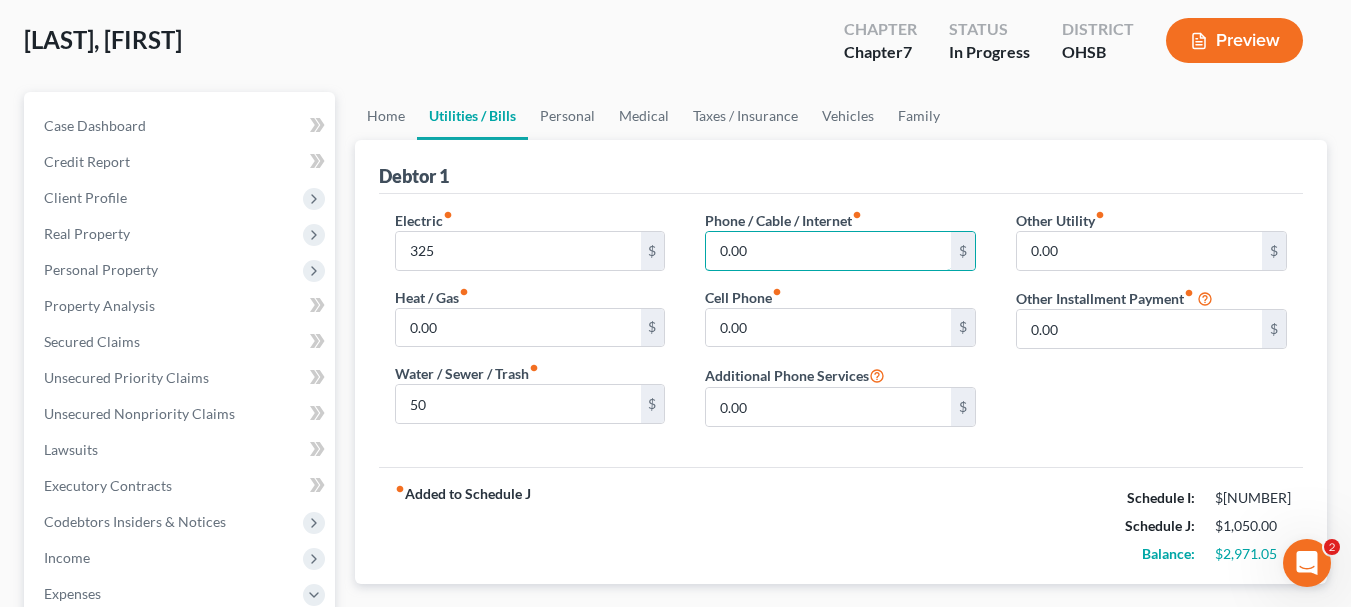 drag, startPoint x: 768, startPoint y: 252, endPoint x: 673, endPoint y: 265, distance: 95.885345 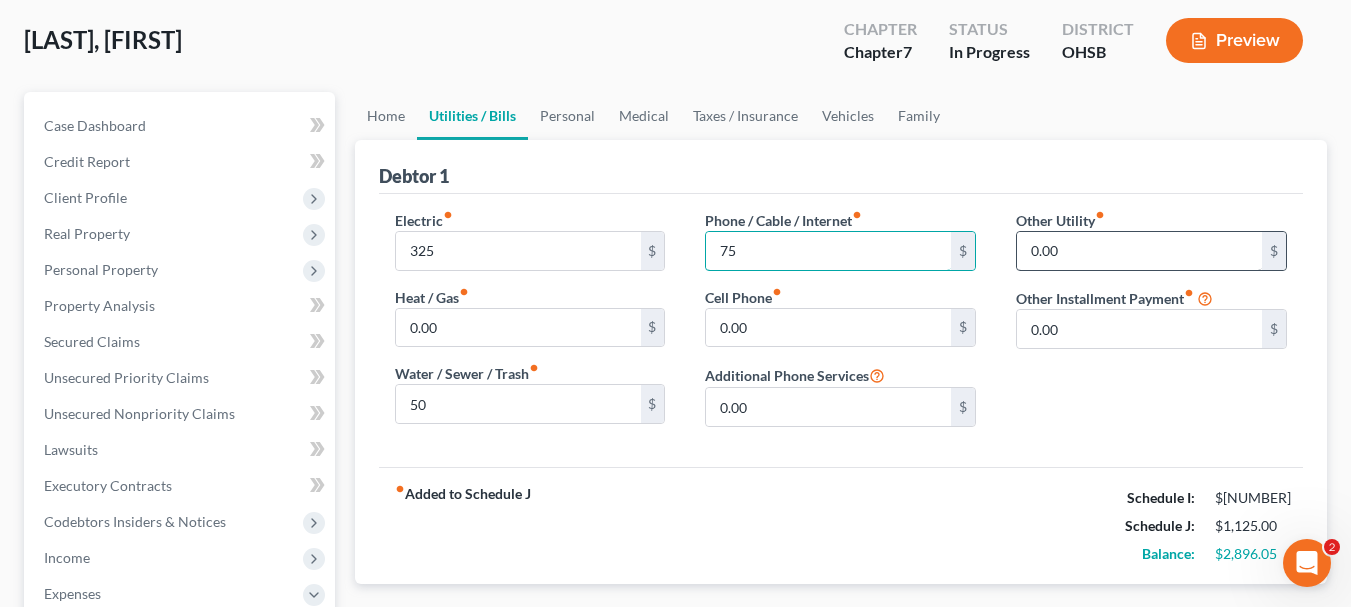type on "75" 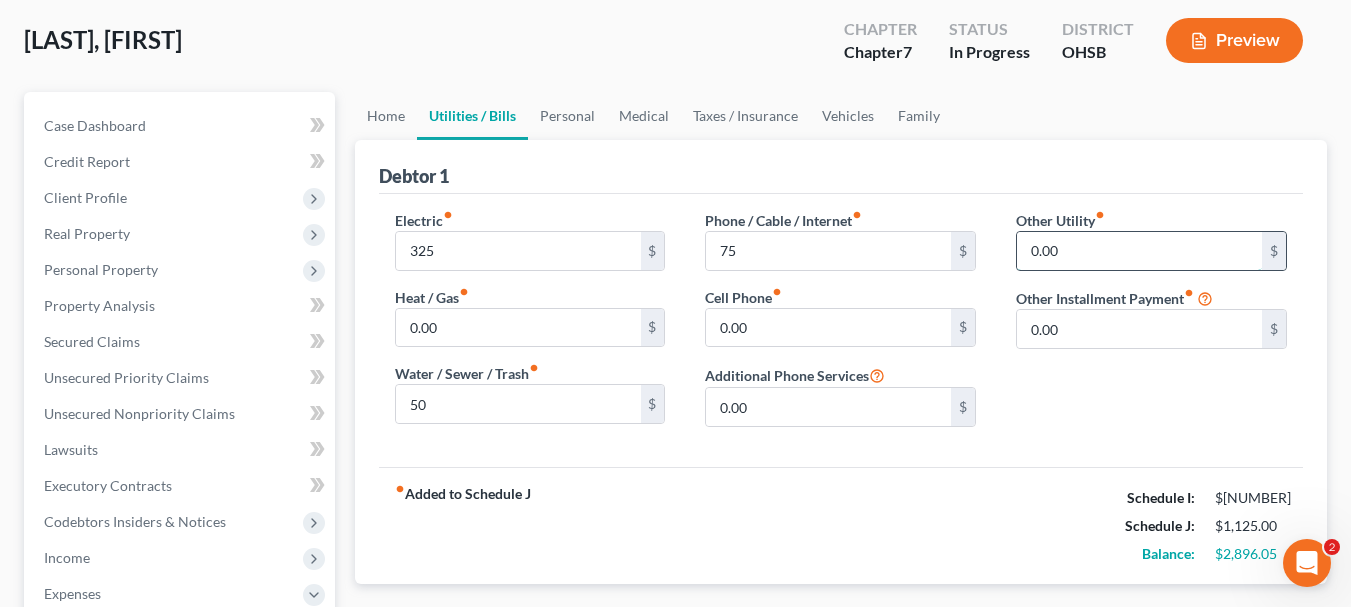 click on "0.00" at bounding box center [1139, 251] 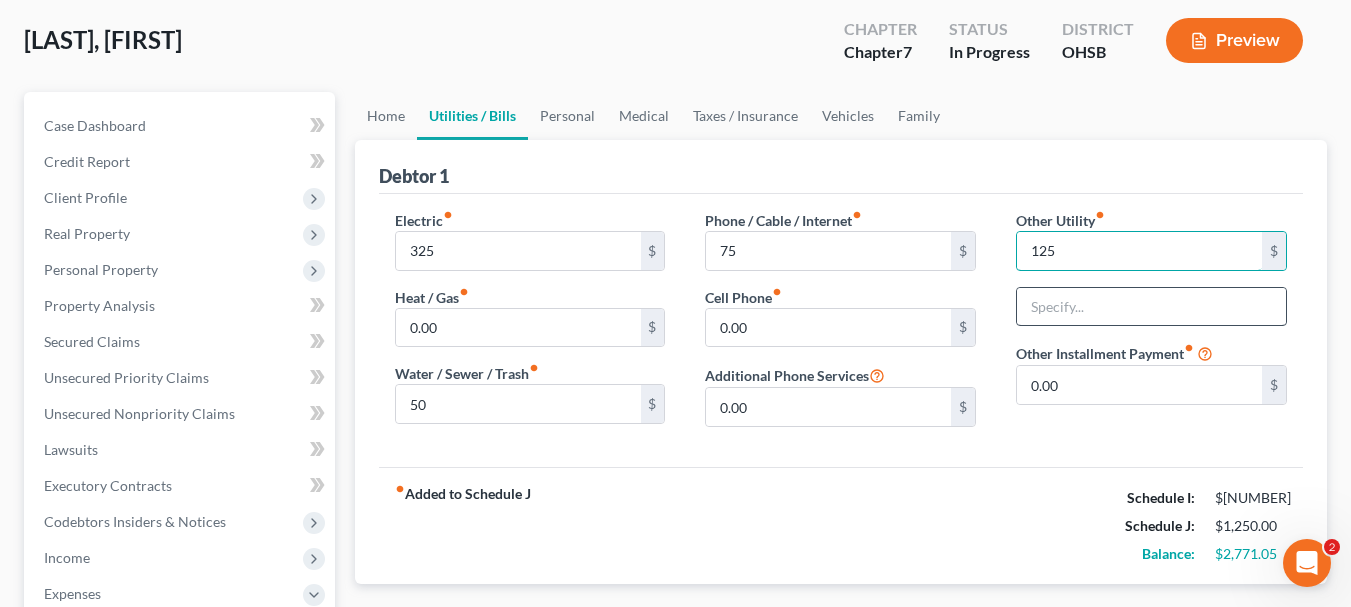 type on "125" 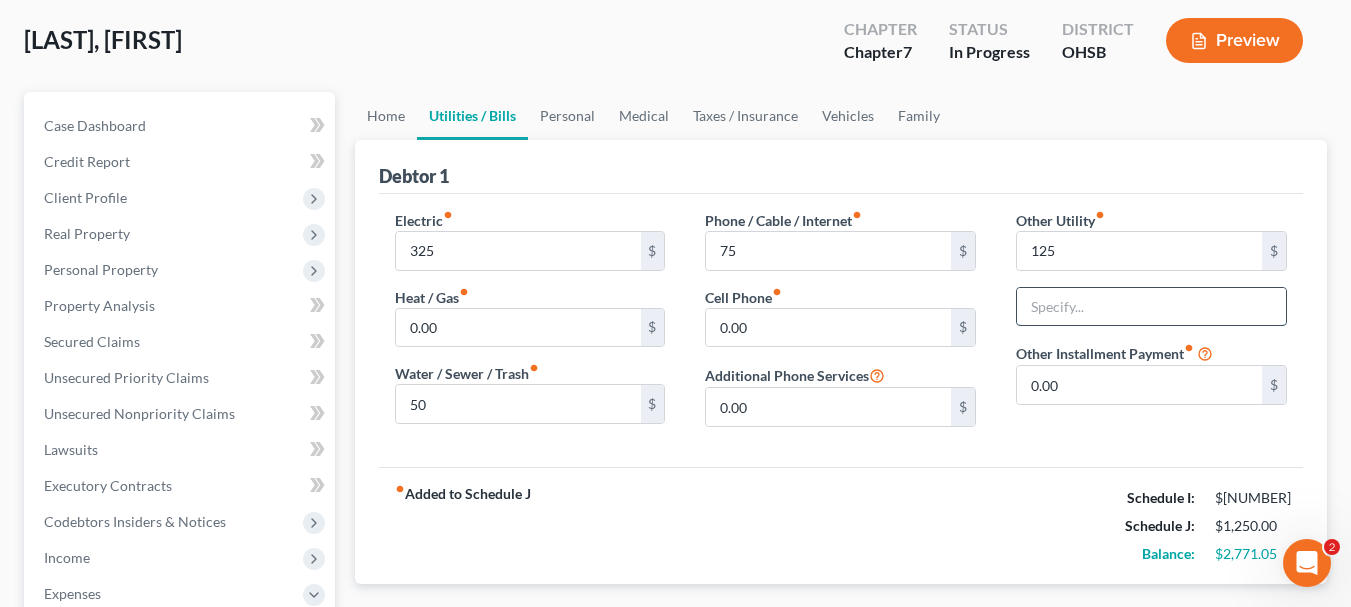 click at bounding box center [1151, 307] 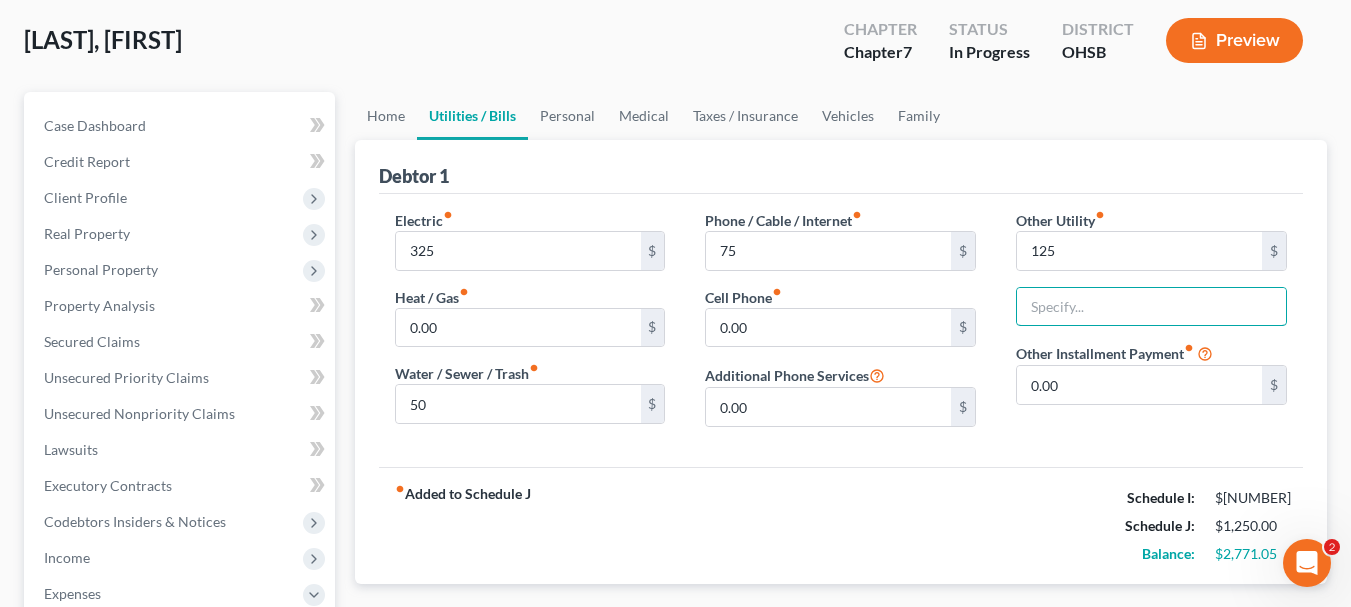 type on "Cable/Internet/Streaming Services" 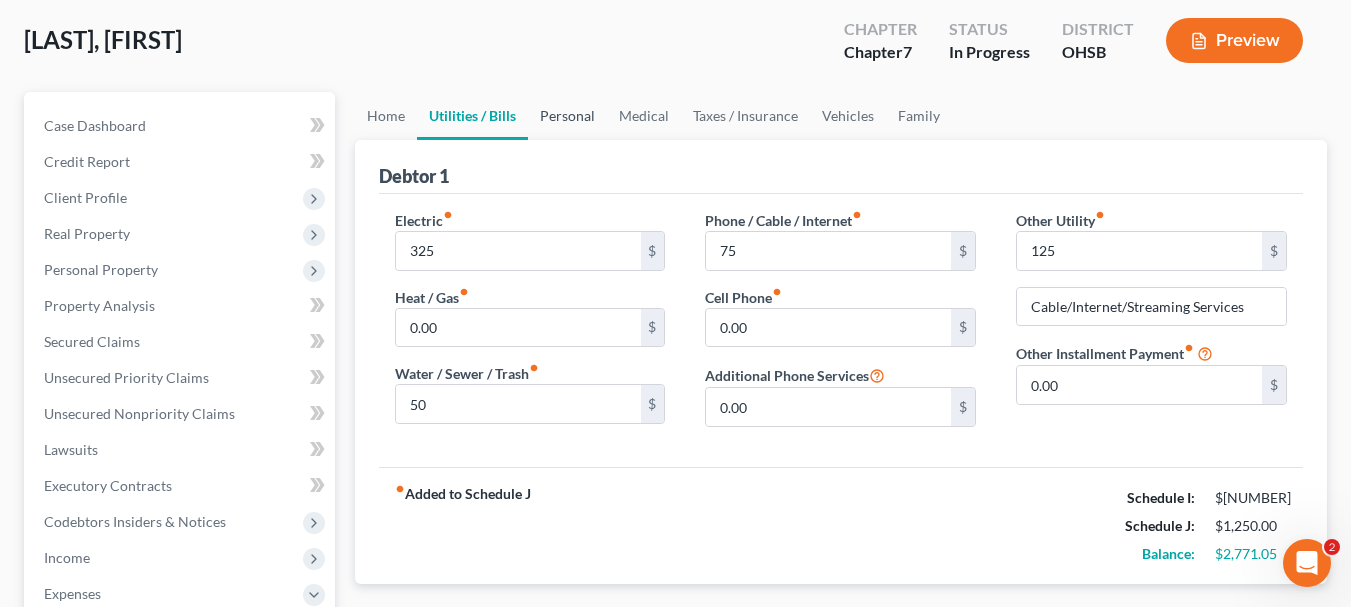 click on "Personal" at bounding box center [567, 116] 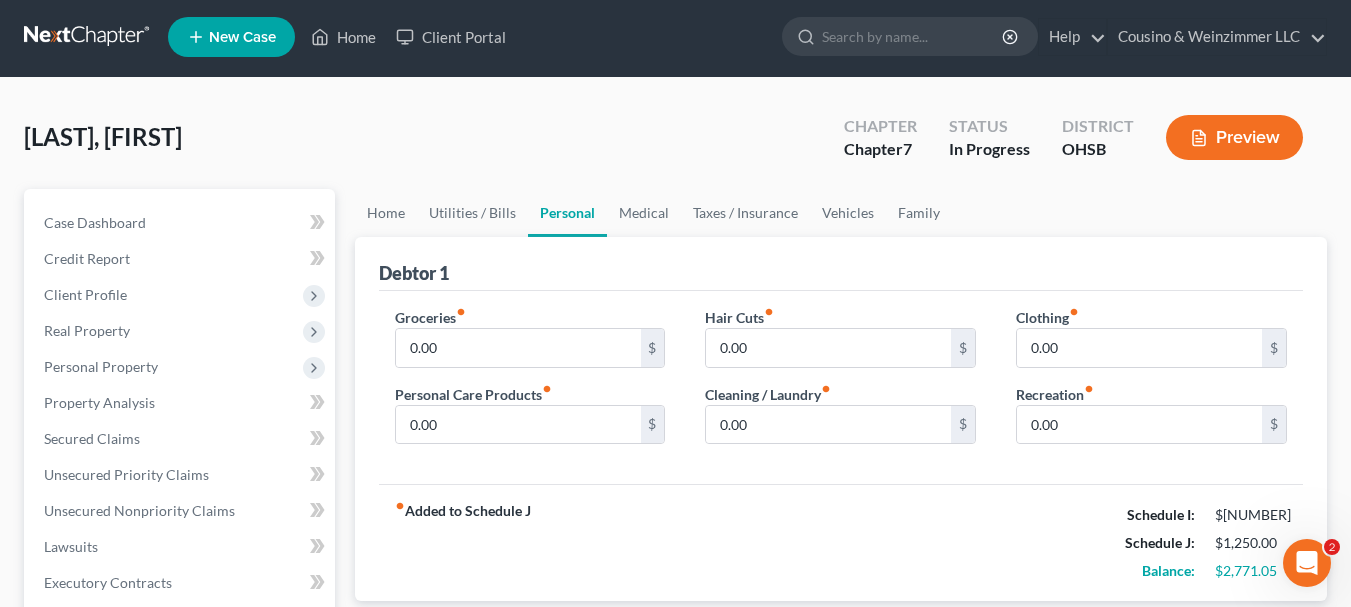 scroll, scrollTop: 0, scrollLeft: 0, axis: both 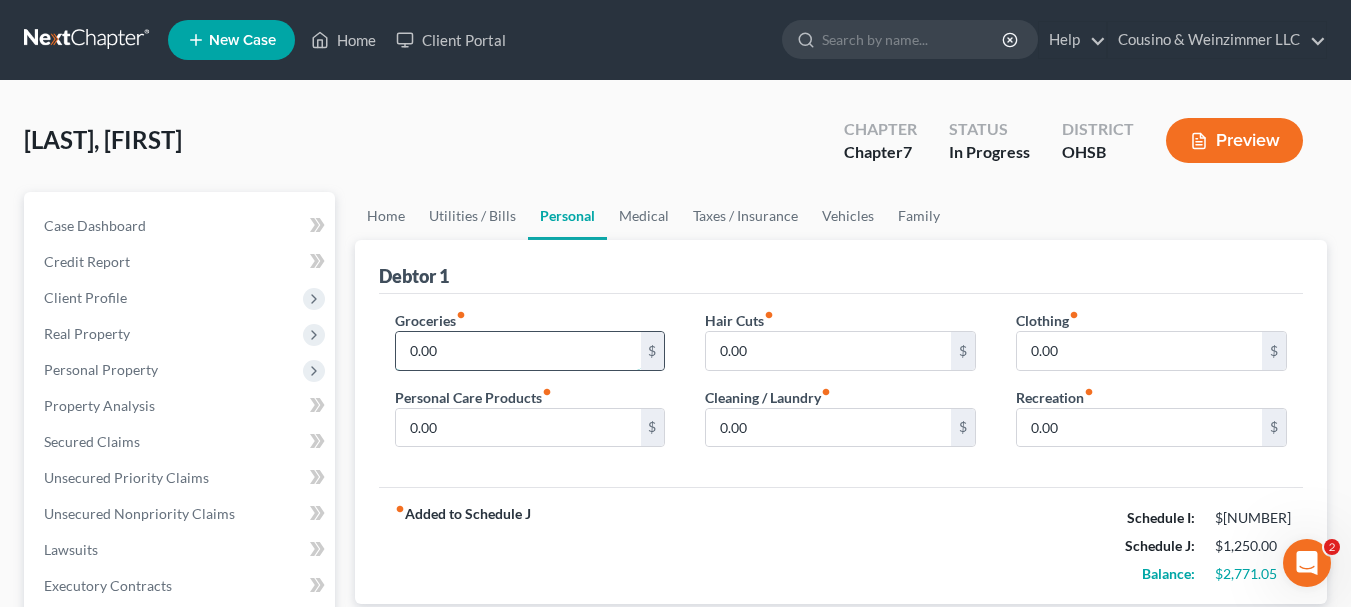 click on "0.00" at bounding box center (518, 351) 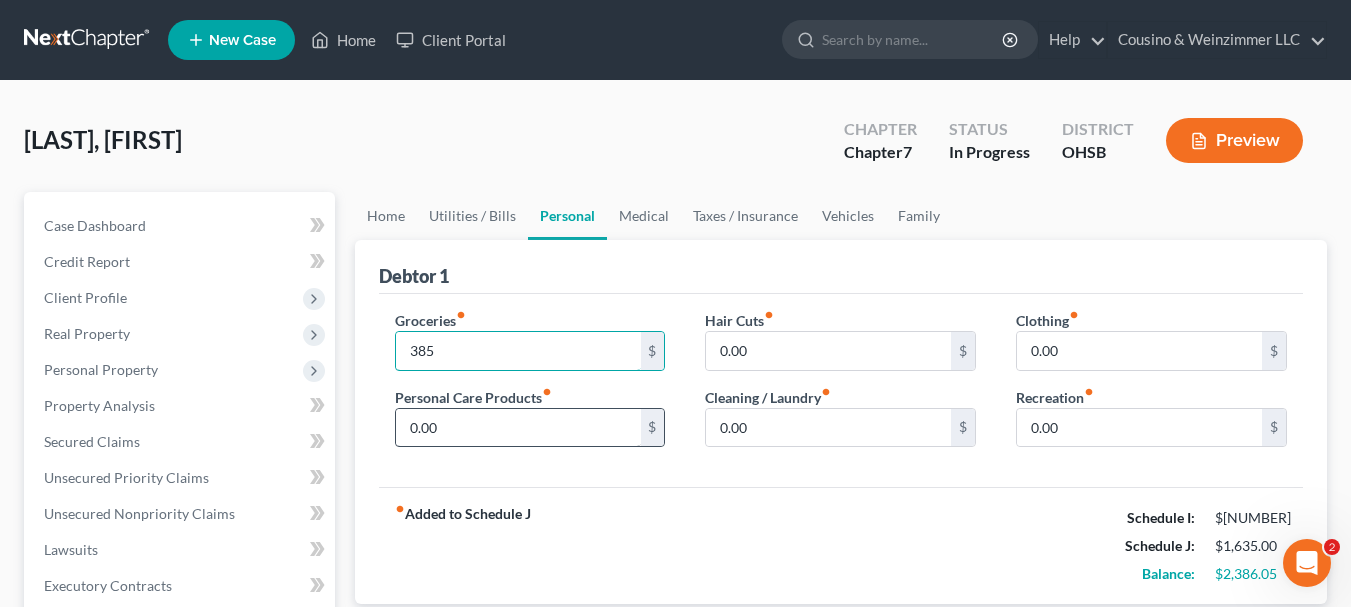 type on "385" 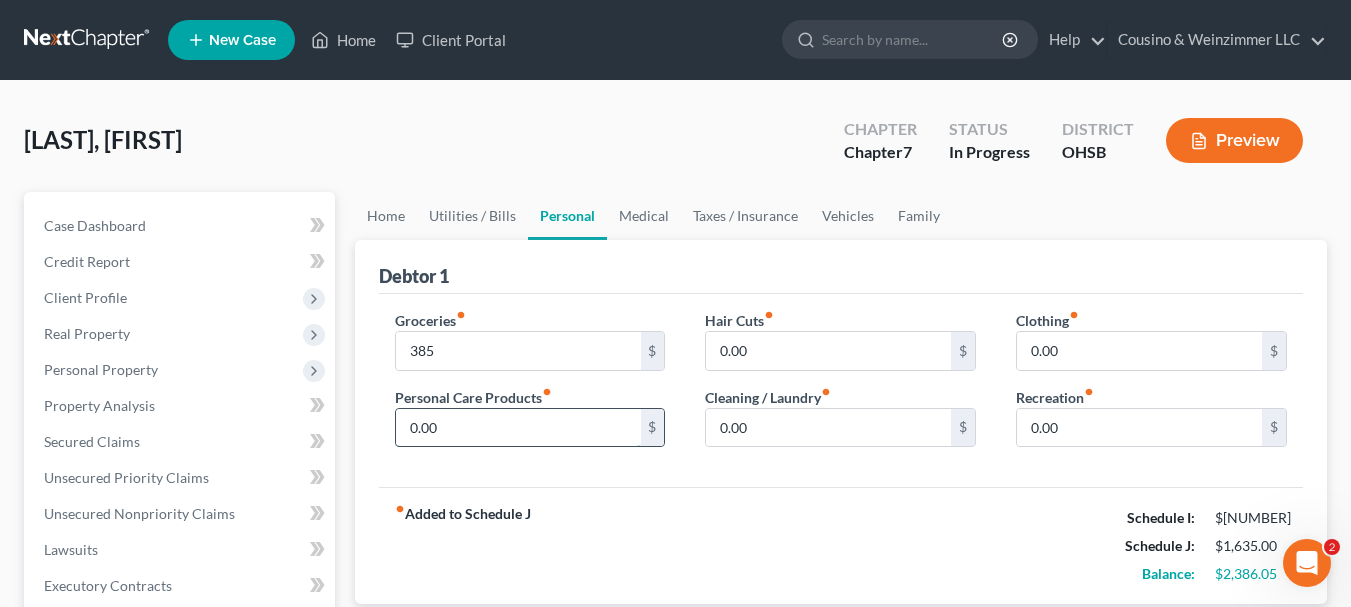 click on "0.00" at bounding box center [518, 428] 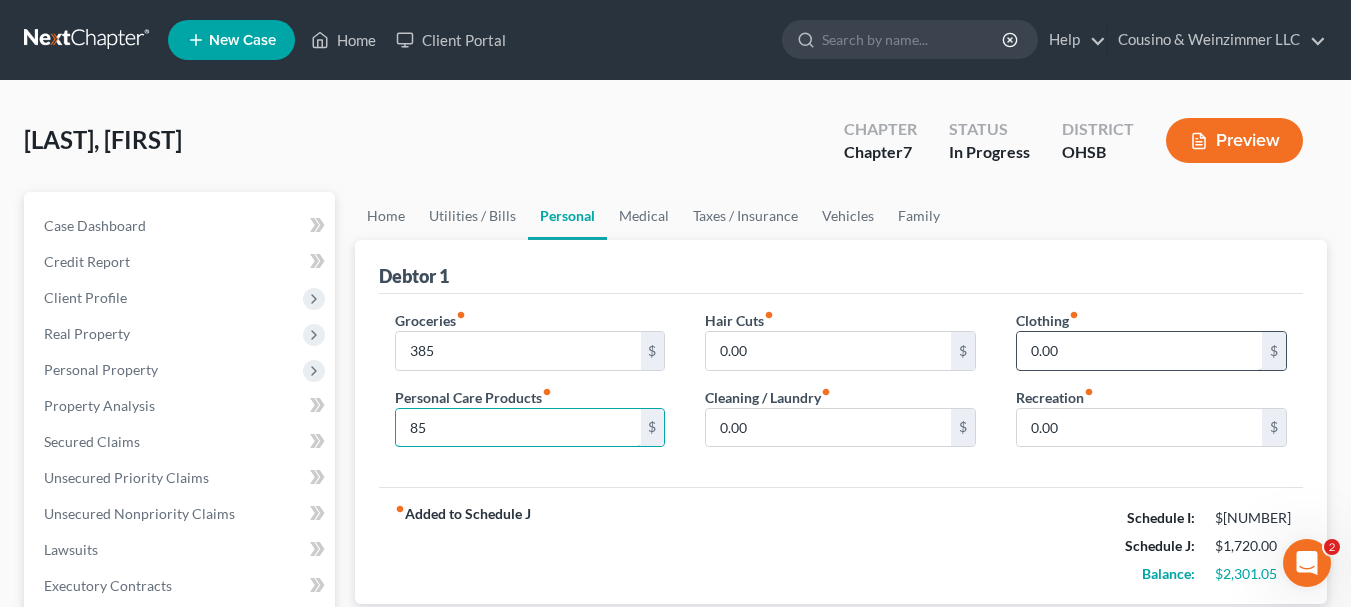 type on "85" 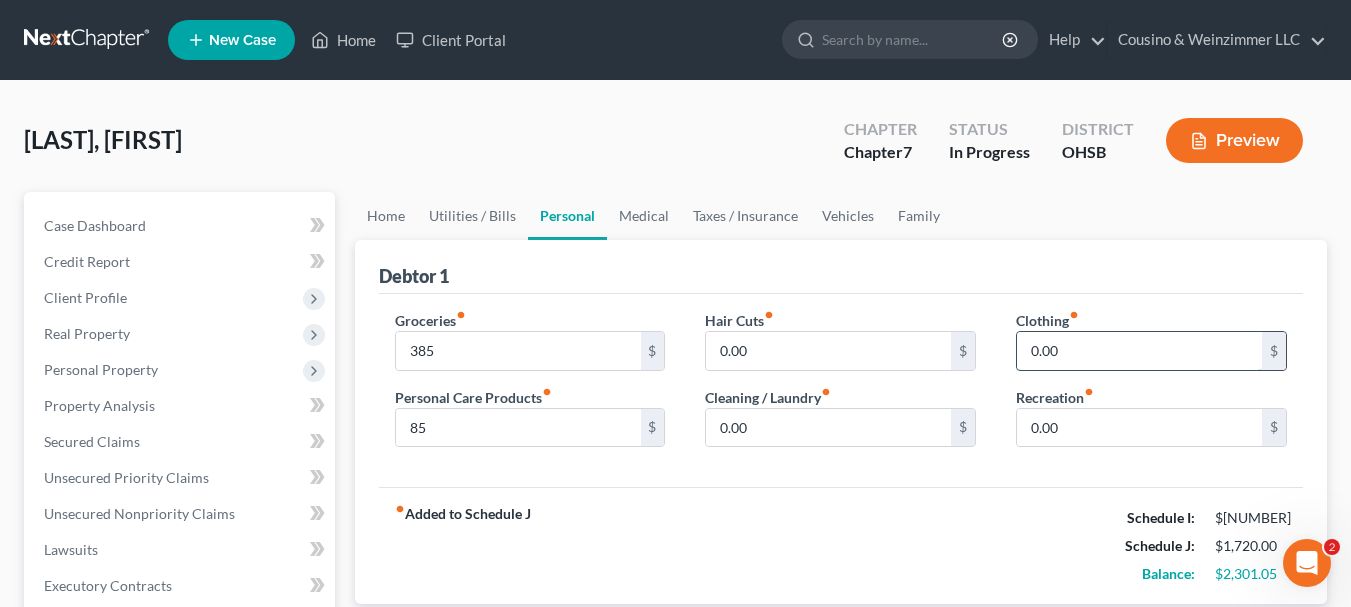 click on "0.00" at bounding box center (1139, 351) 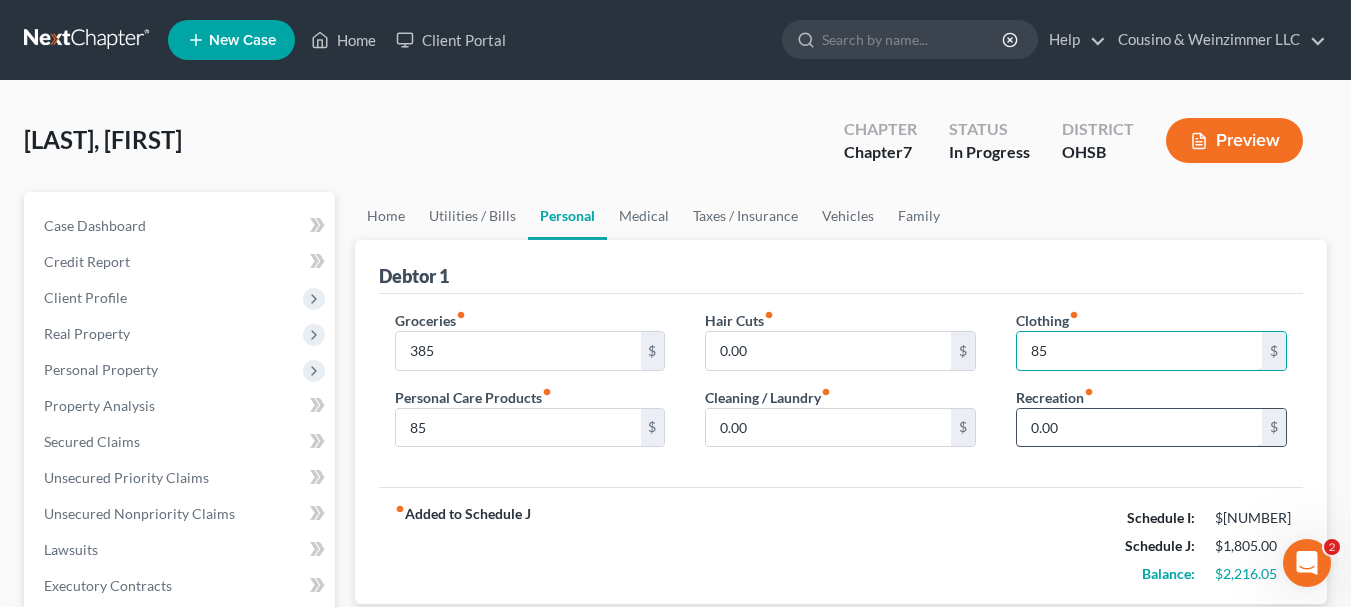 type on "85" 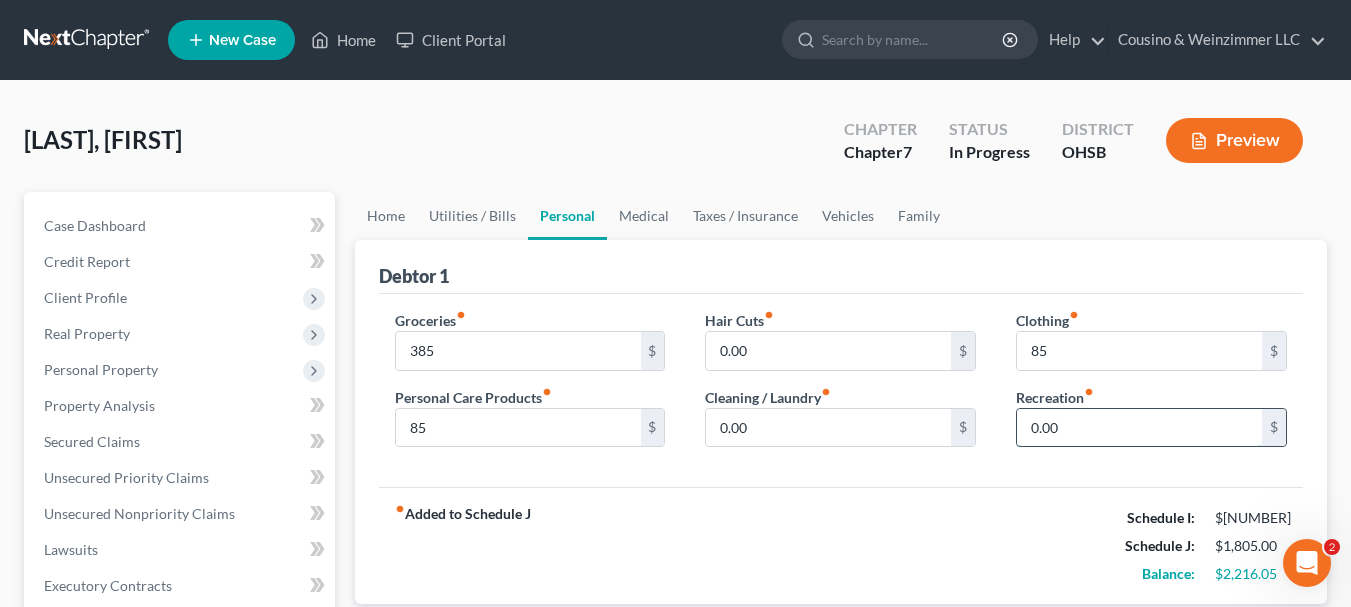 click on "0.00" at bounding box center [1139, 428] 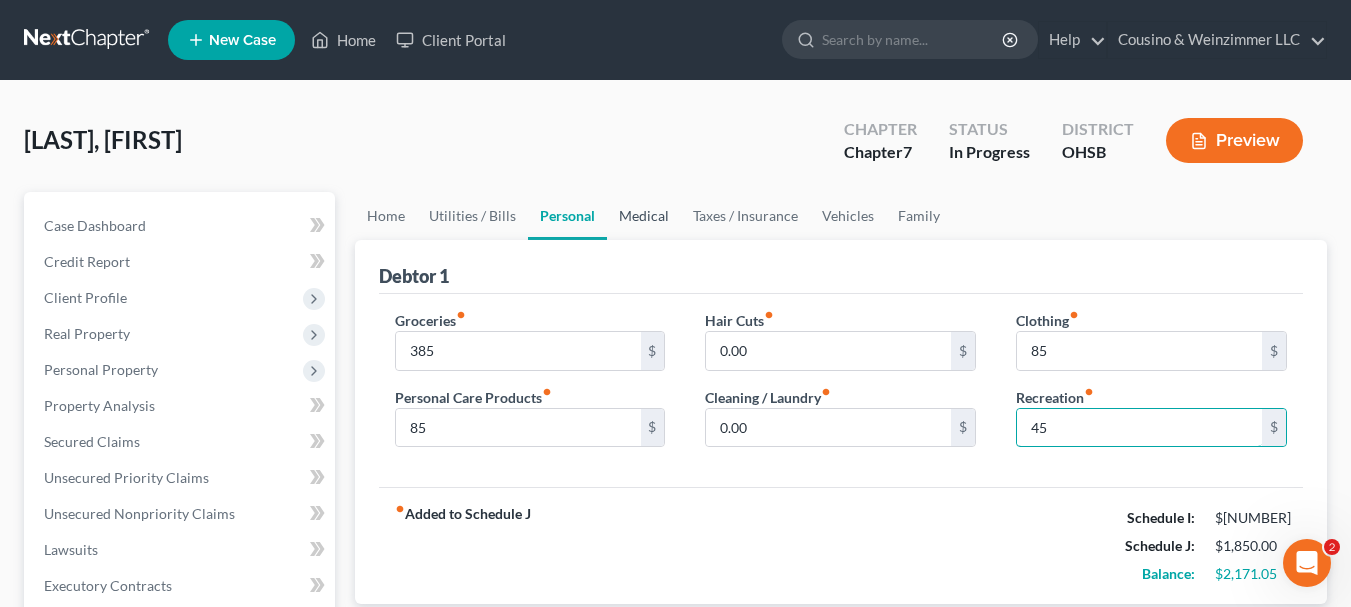 type on "45" 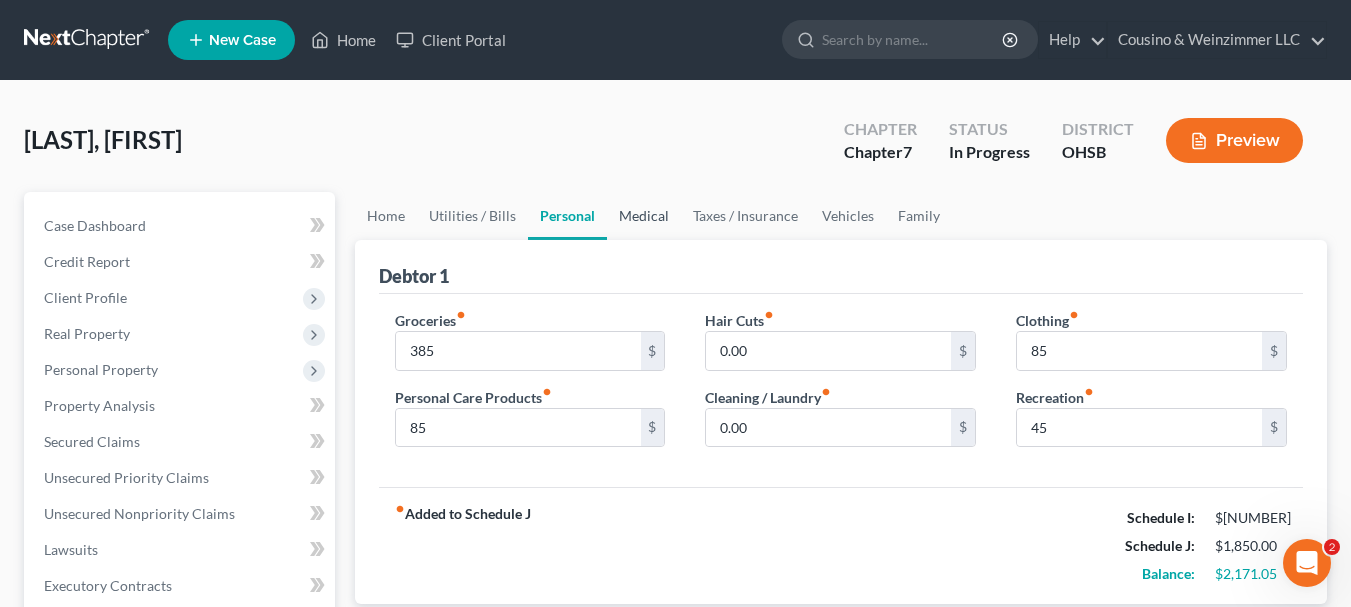 click on "Medical" at bounding box center (644, 216) 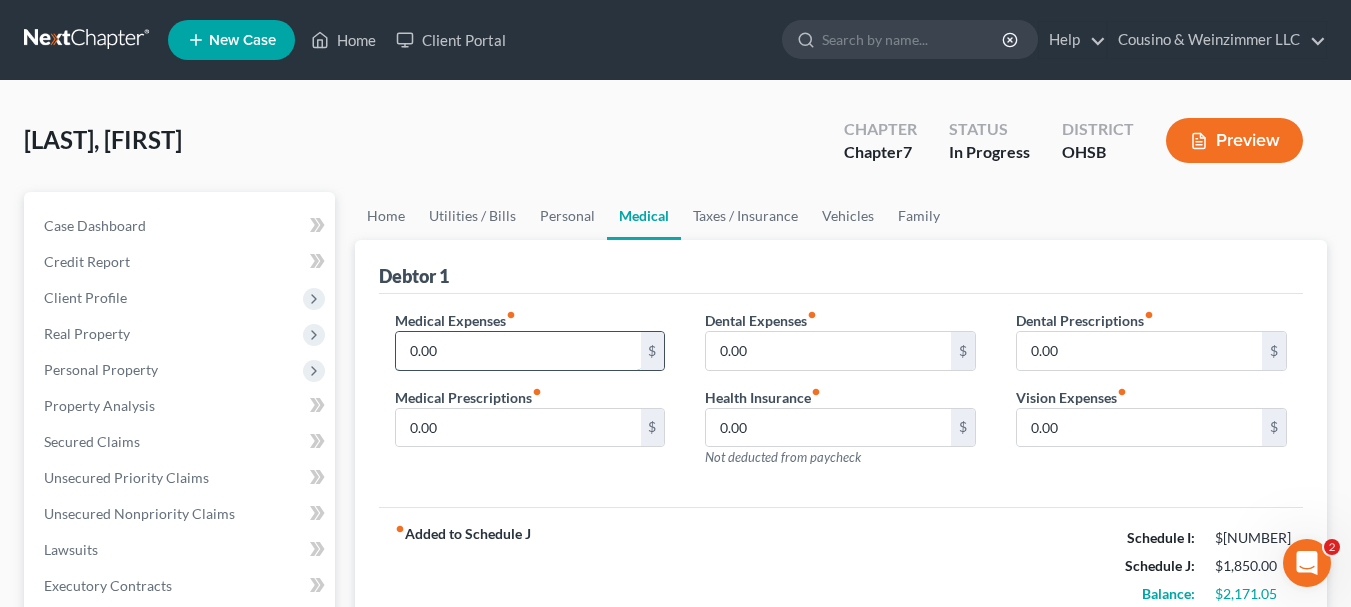 click on "0.00" at bounding box center (518, 351) 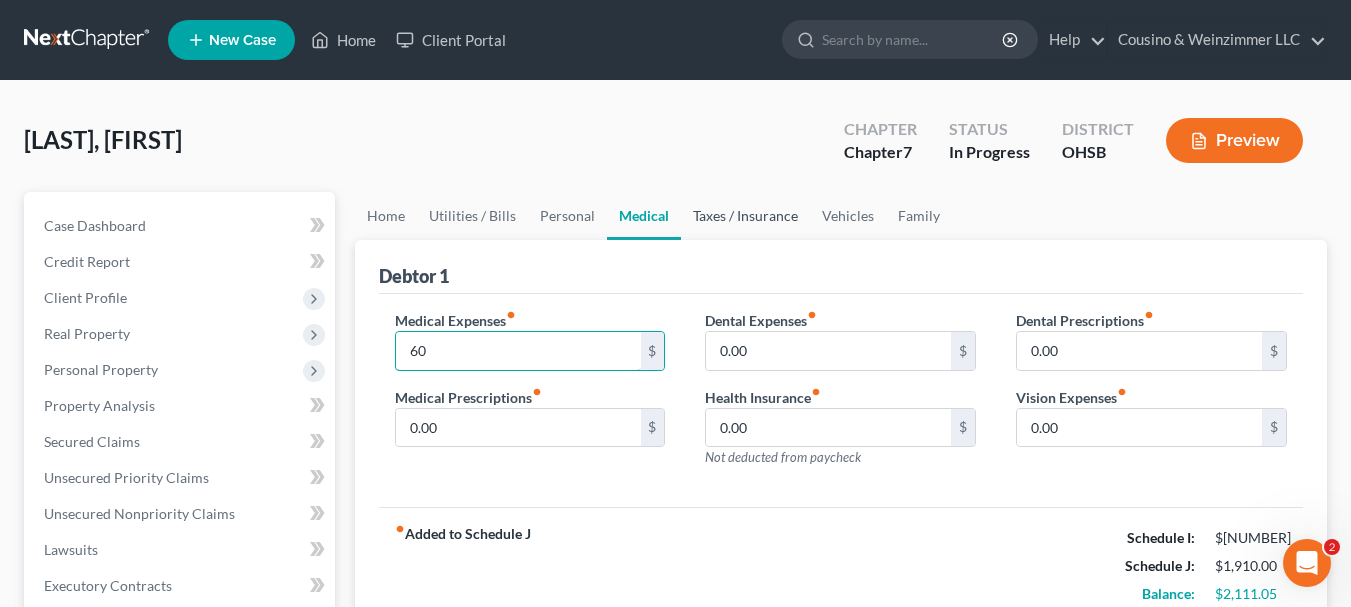 type on "60" 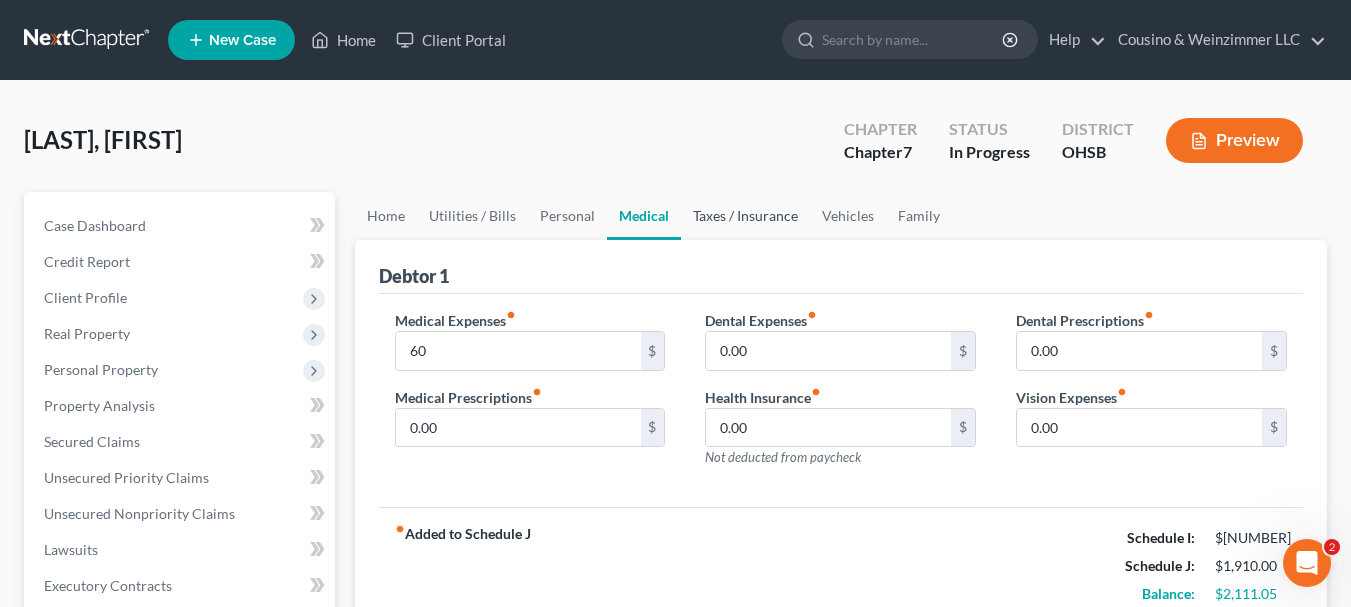 click on "Taxes / Insurance" at bounding box center (745, 216) 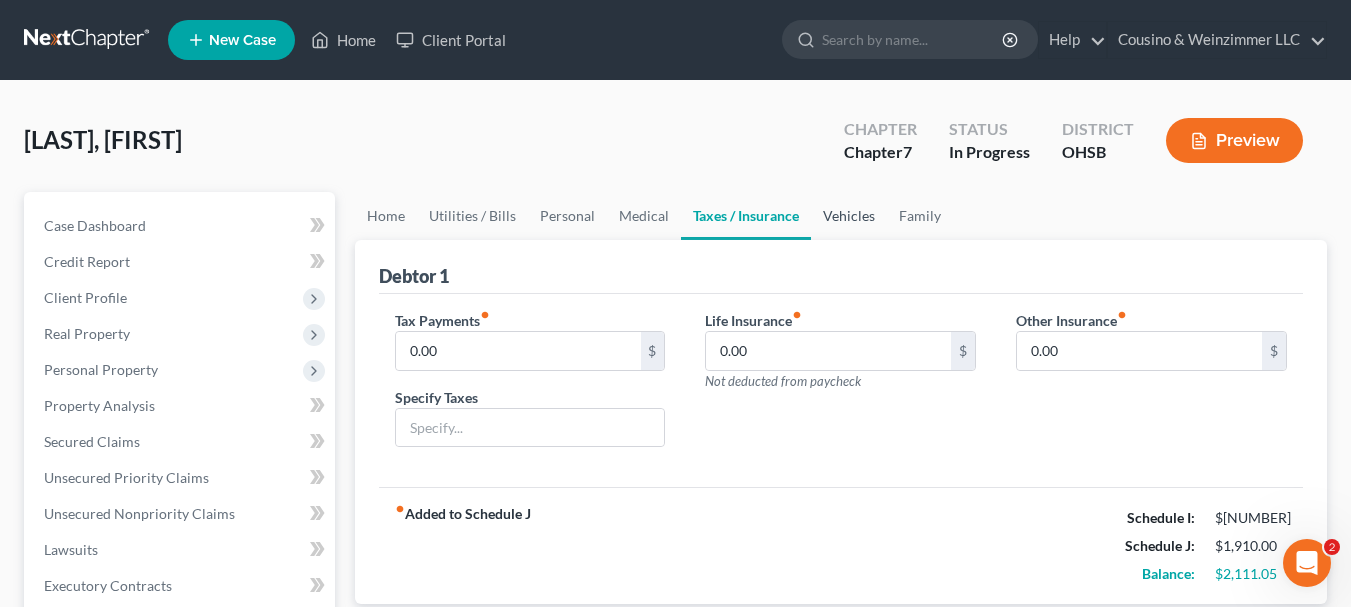 click on "Vehicles" at bounding box center (849, 216) 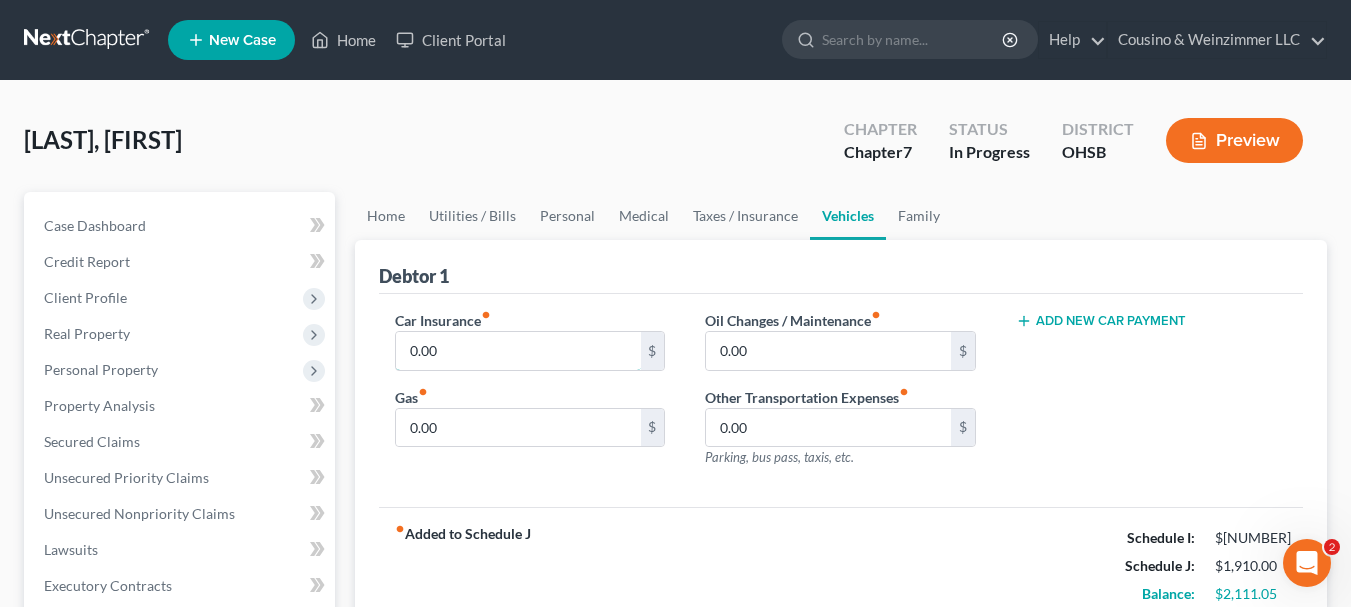 click on "0.00" at bounding box center [518, 351] 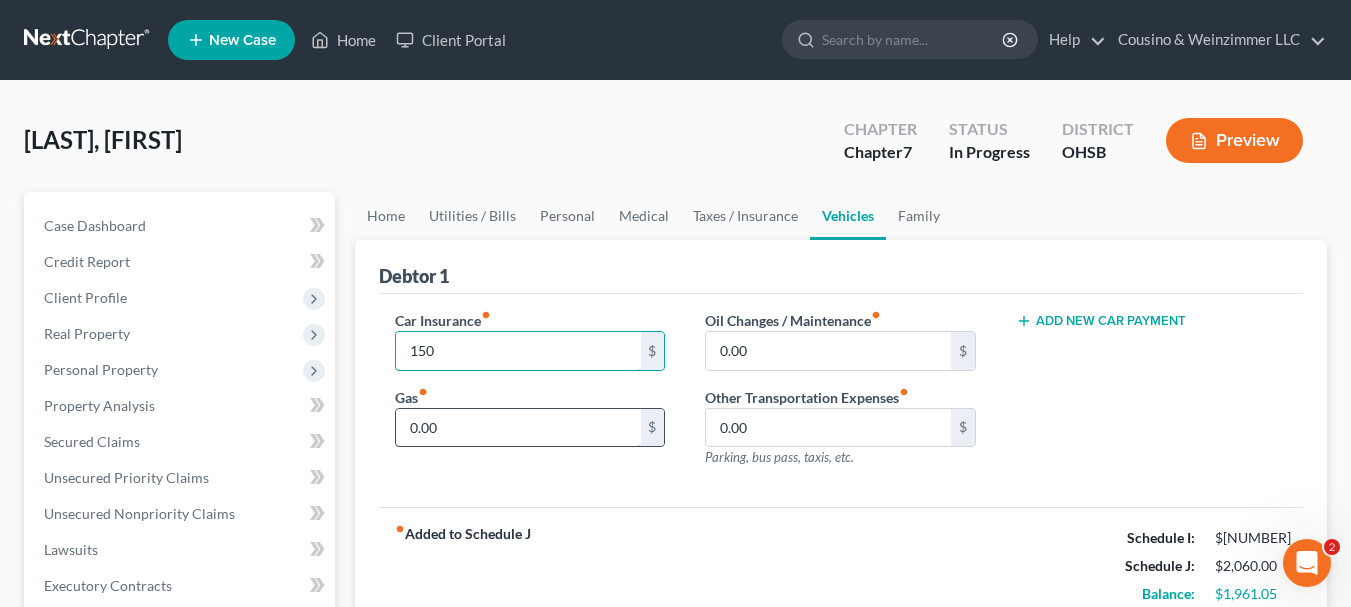 type on "150" 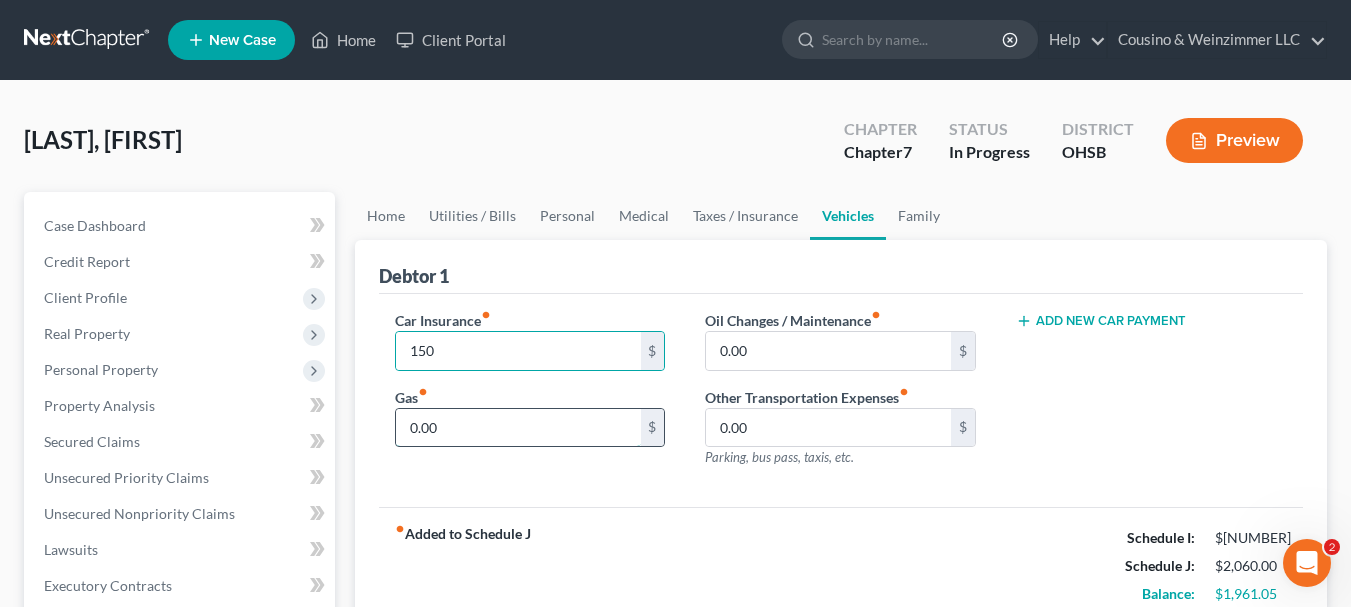 click on "0.00" at bounding box center (518, 428) 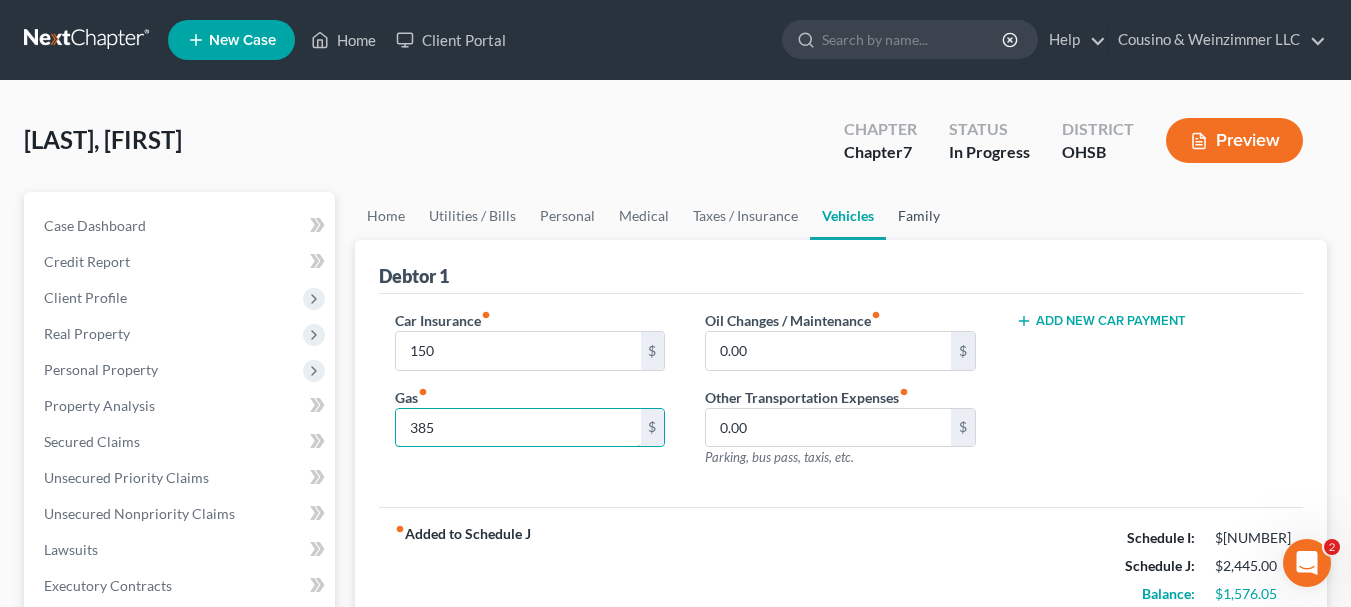 type on "385" 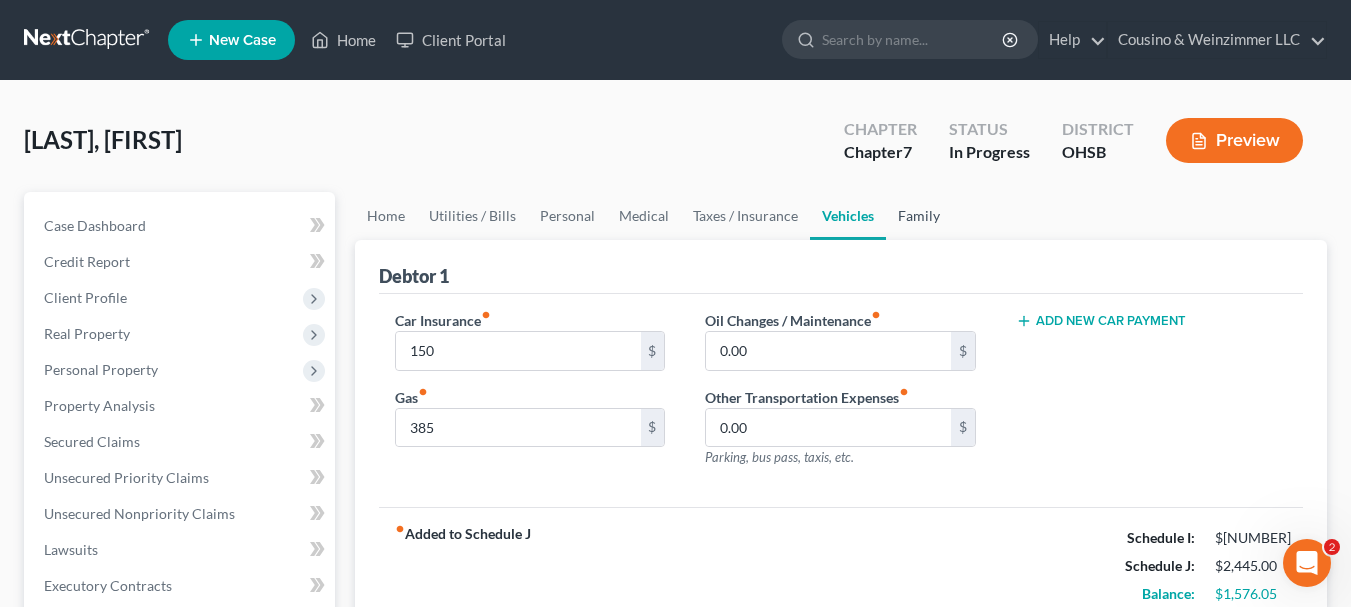 click on "Family" at bounding box center (919, 216) 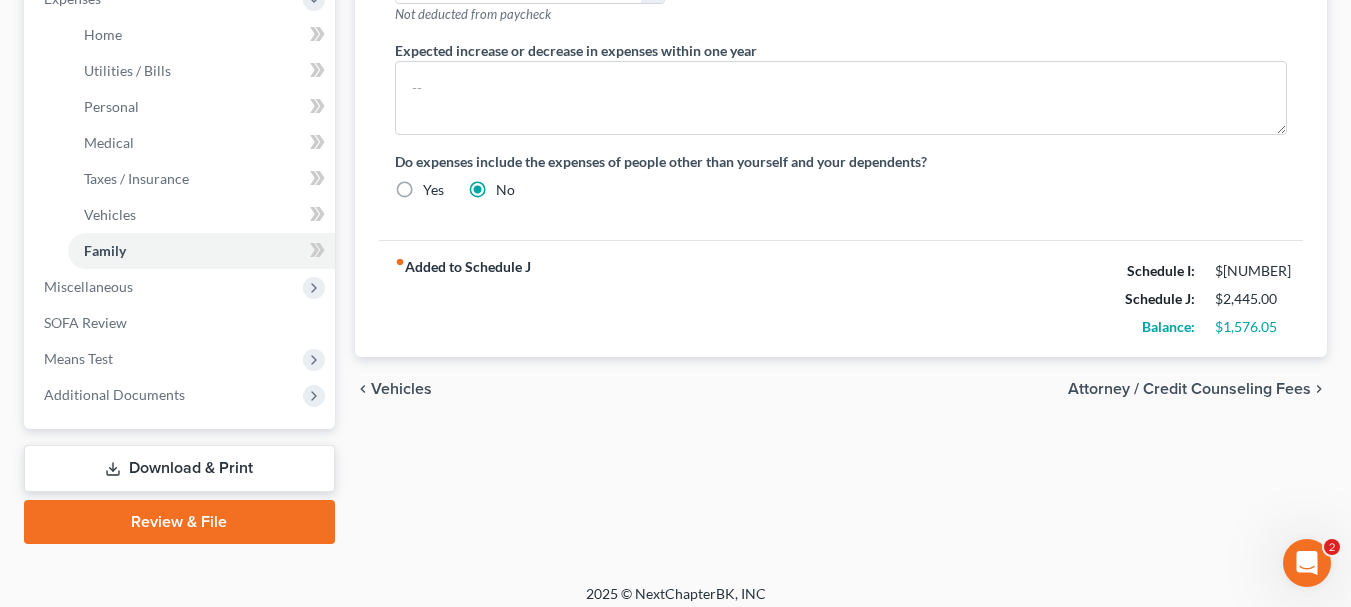 scroll, scrollTop: 708, scrollLeft: 0, axis: vertical 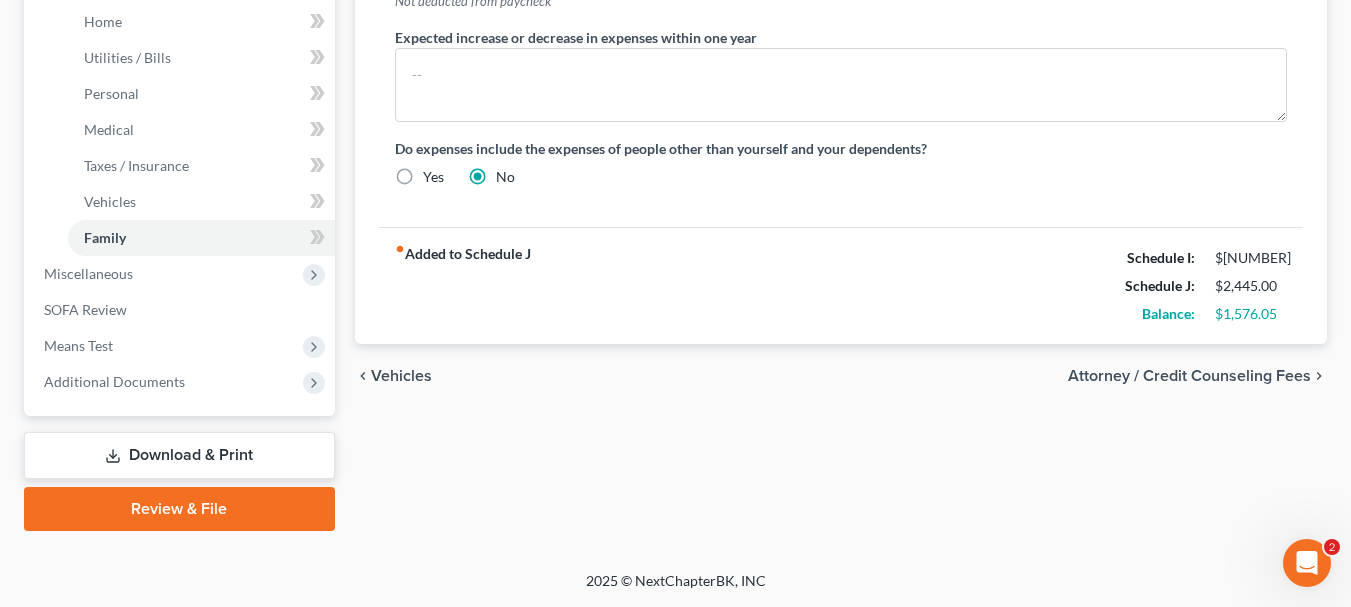 click on "Attorney / Credit Counseling Fees" at bounding box center (1189, 376) 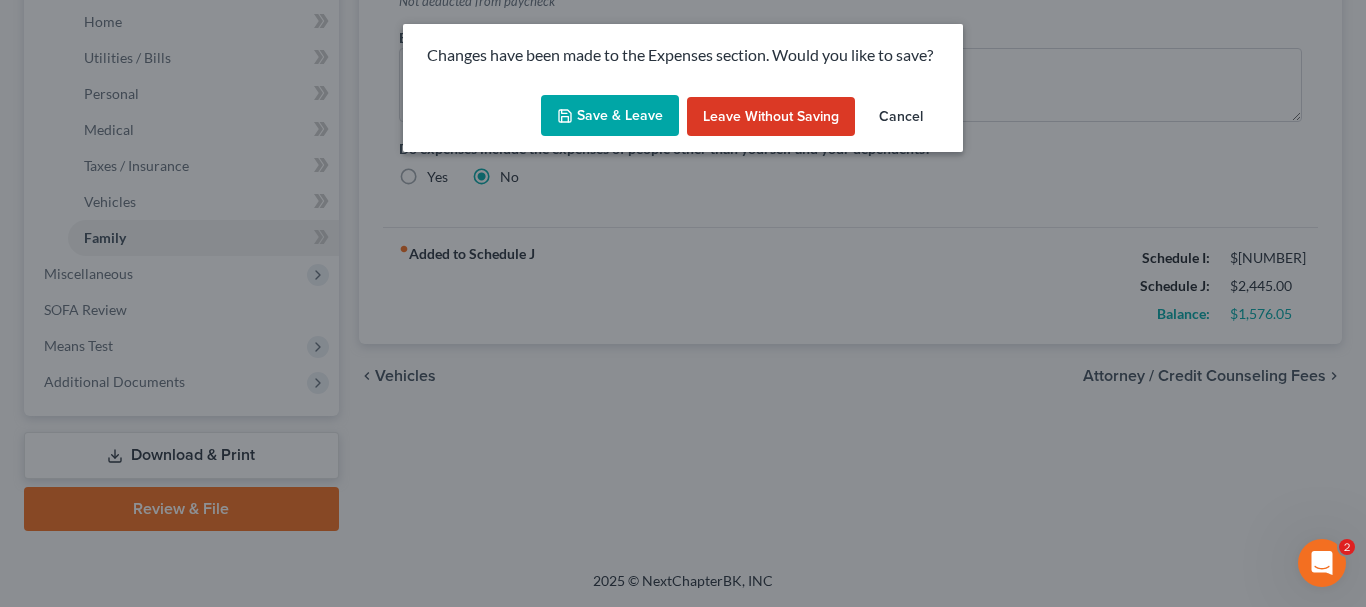 click on "Save & Leave" at bounding box center (610, 116) 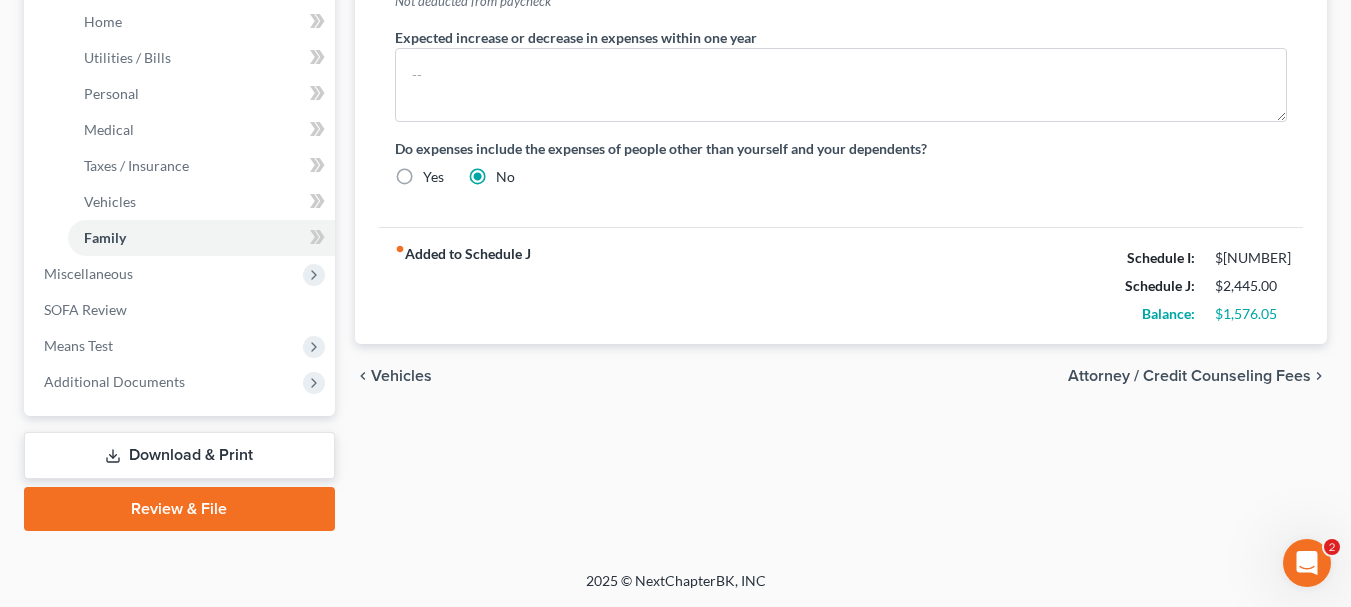 select on "0" 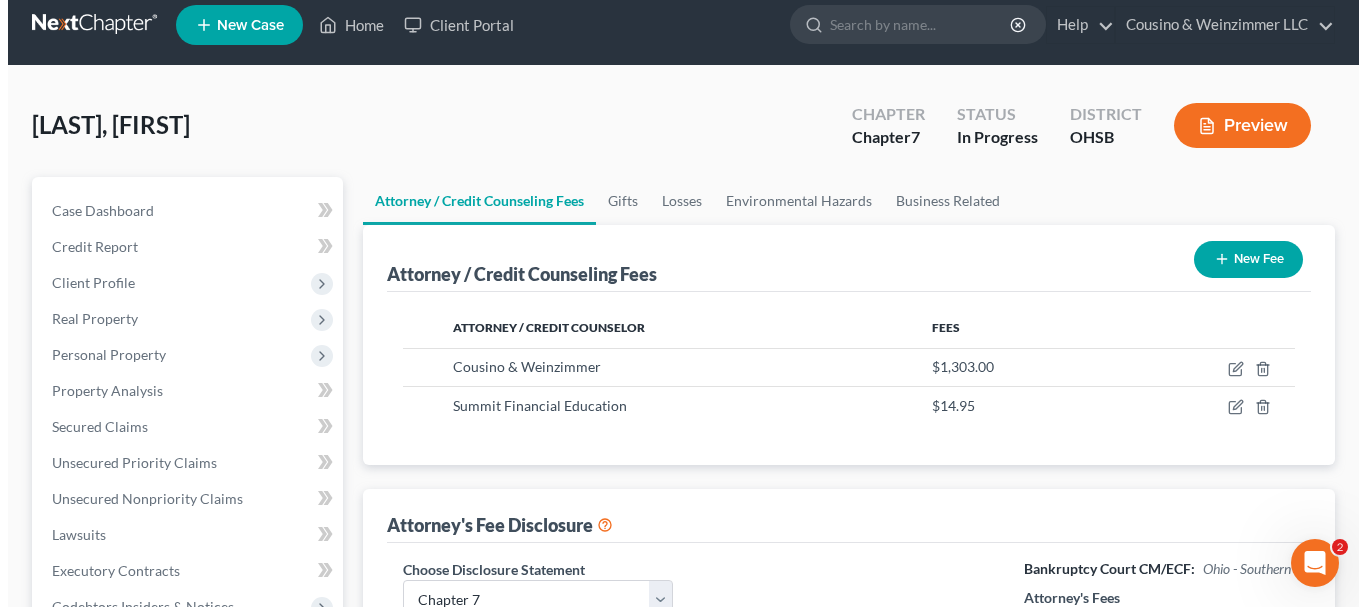 scroll, scrollTop: 0, scrollLeft: 0, axis: both 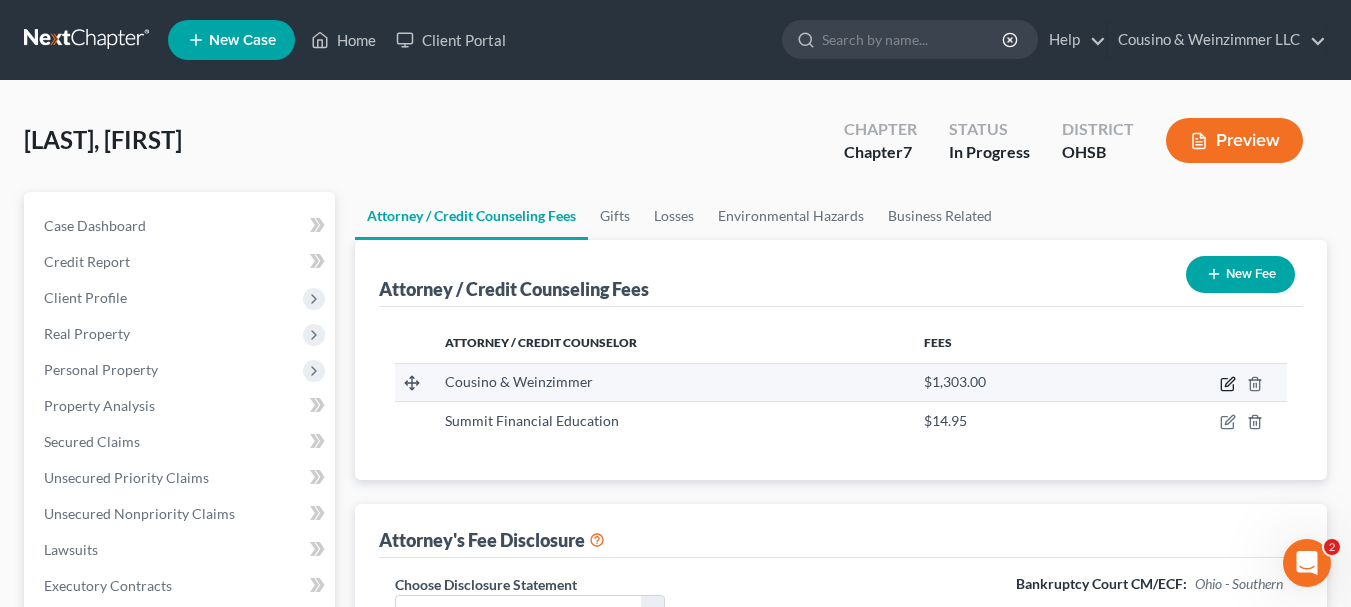 click 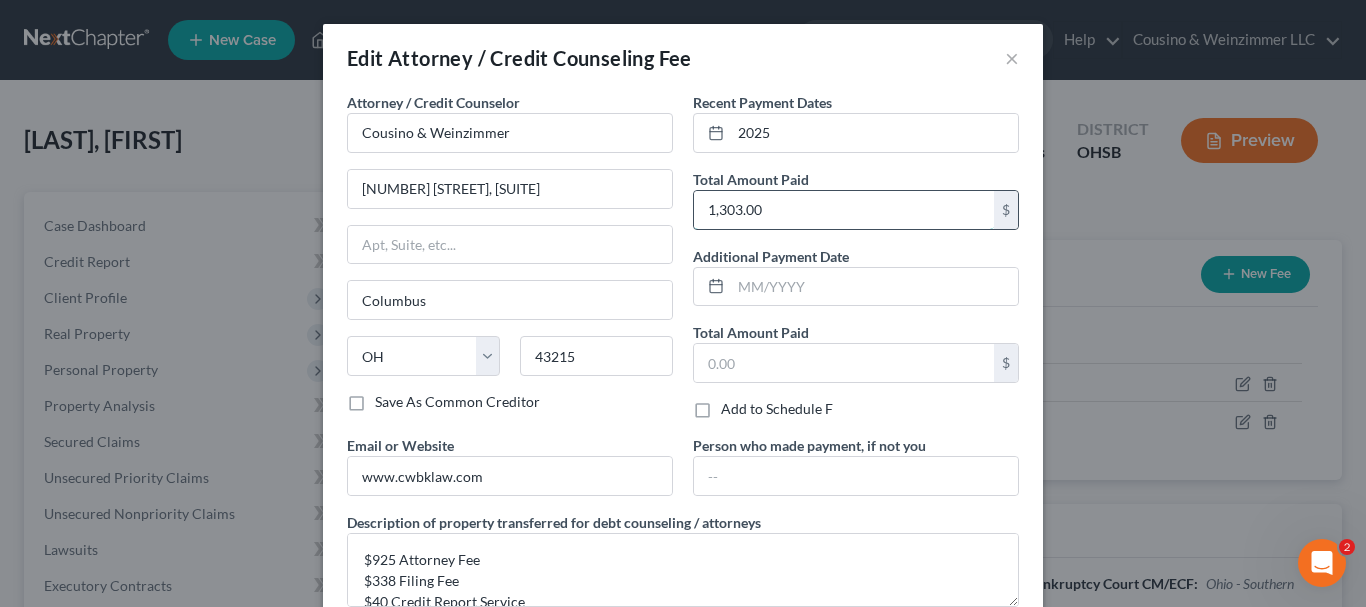 click on "1,303.00" at bounding box center (844, 210) 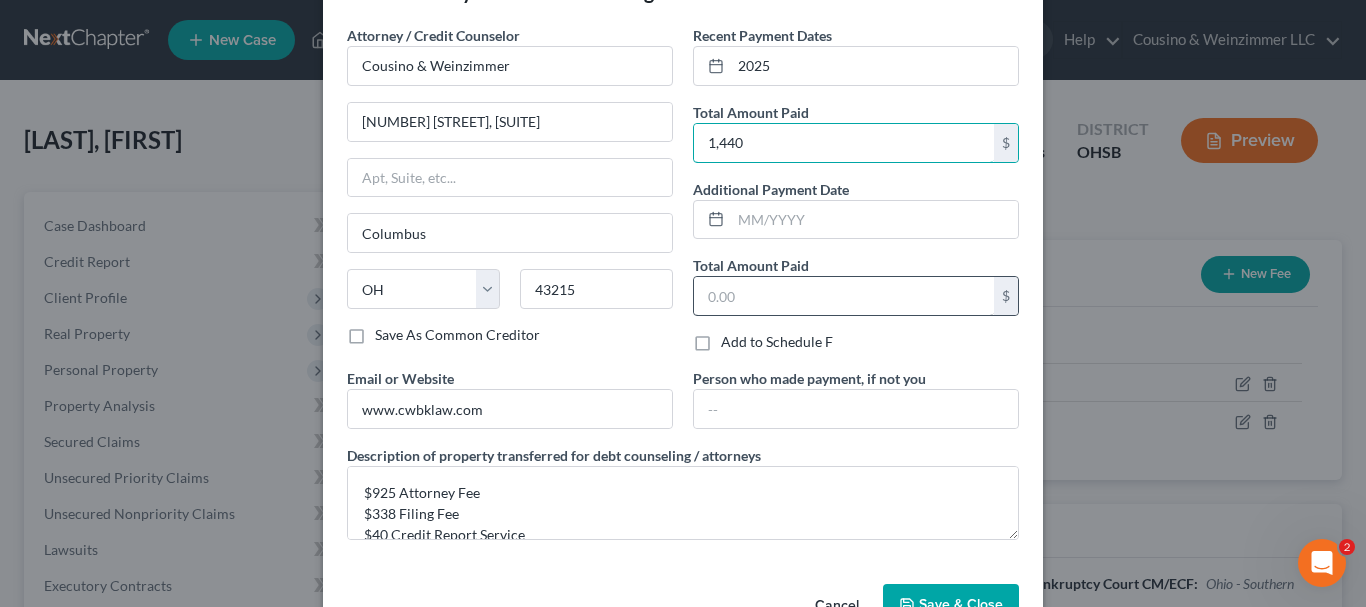 scroll, scrollTop: 126, scrollLeft: 0, axis: vertical 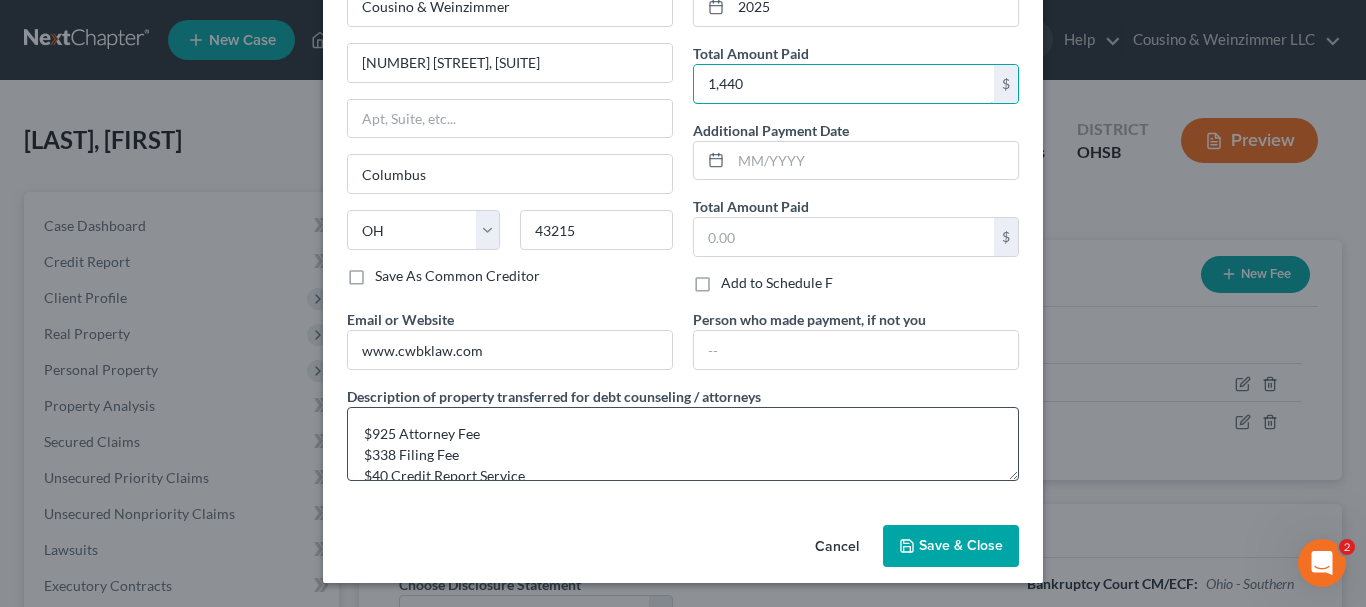 type on "1,440" 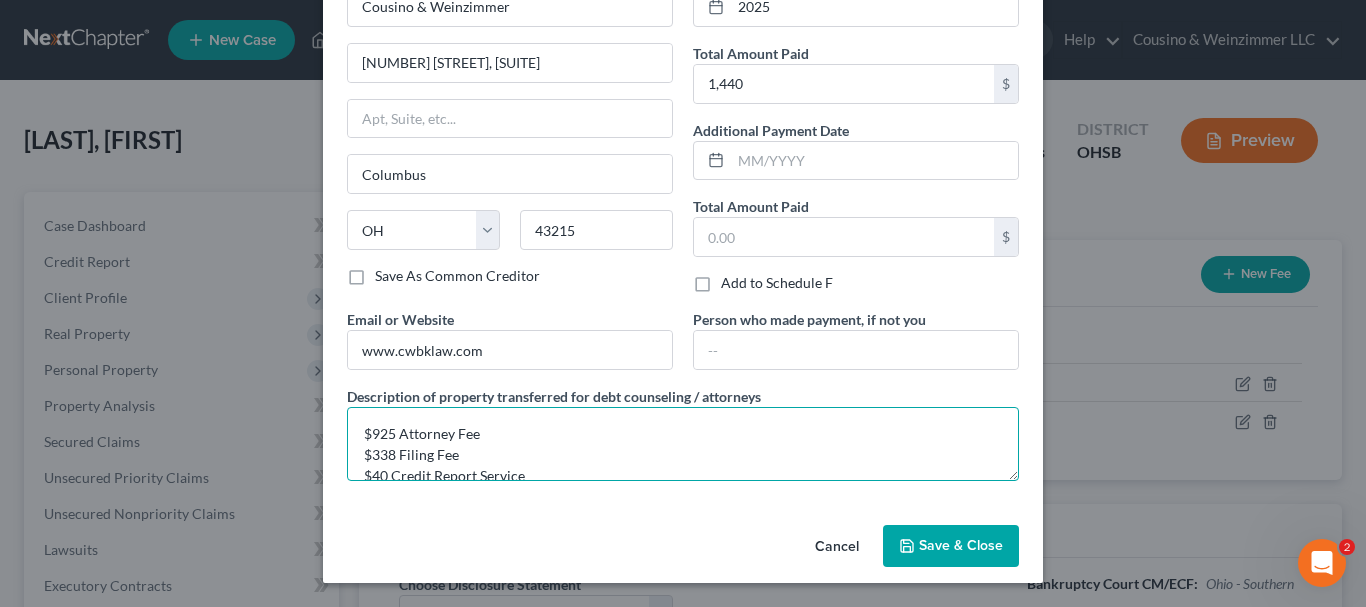 drag, startPoint x: 362, startPoint y: 433, endPoint x: 385, endPoint y: 437, distance: 23.345236 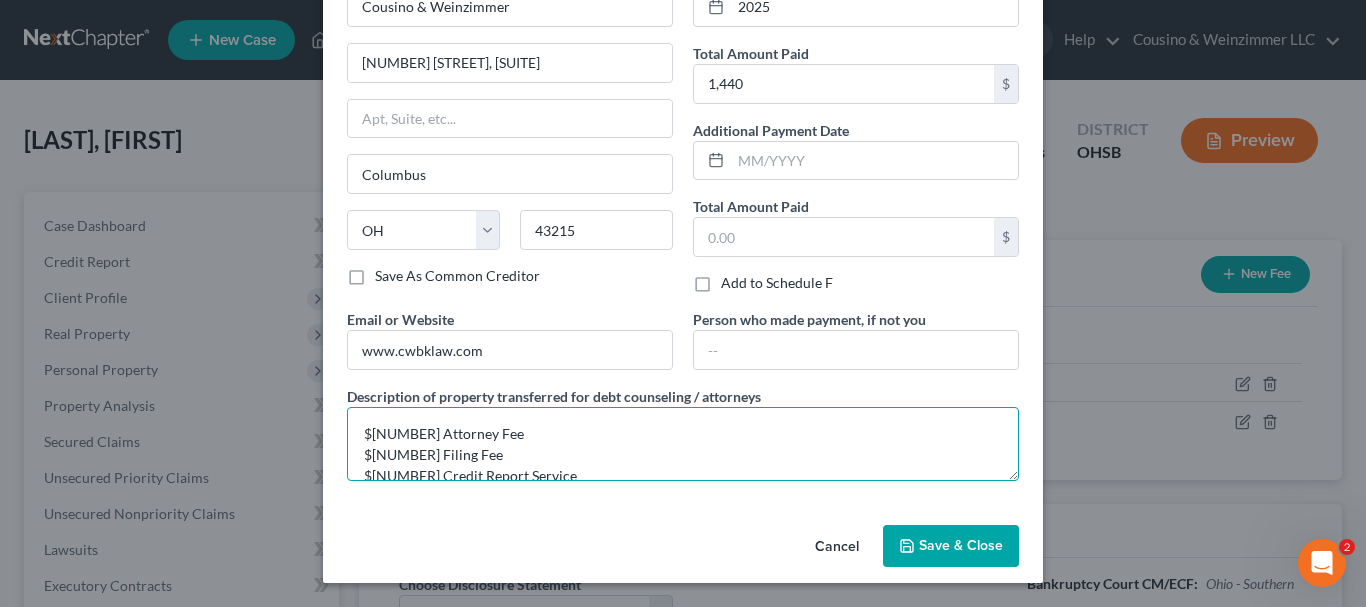 scroll, scrollTop: 14, scrollLeft: 0, axis: vertical 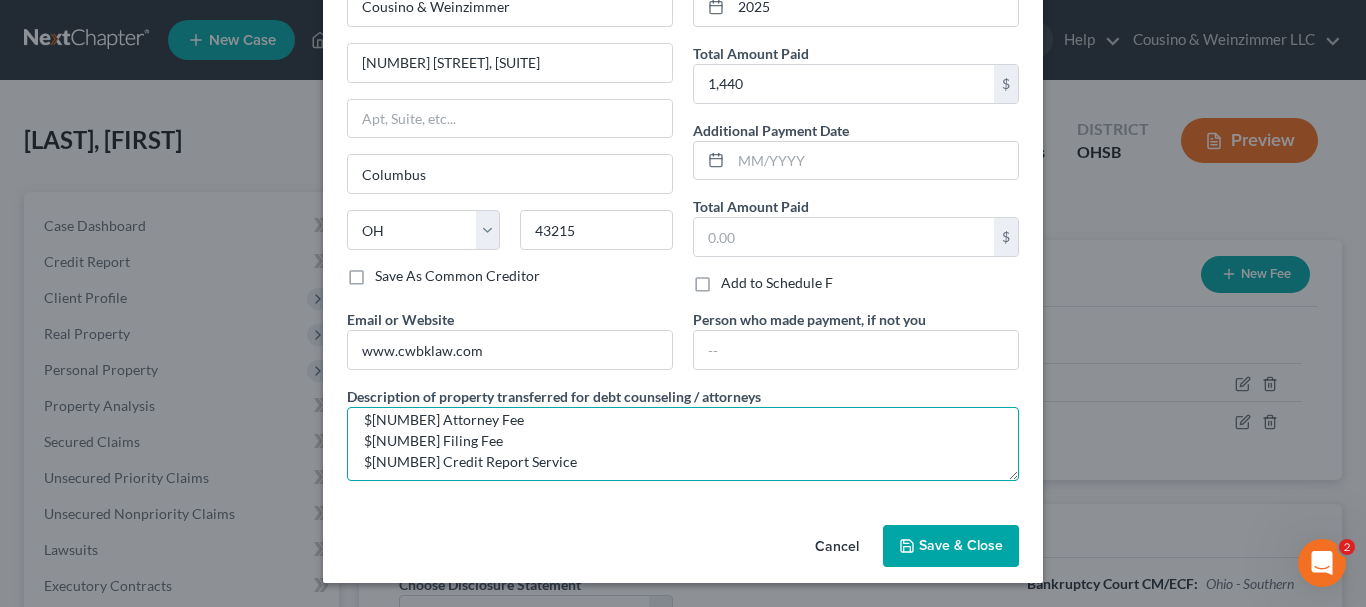 drag, startPoint x: 357, startPoint y: 457, endPoint x: 489, endPoint y: 434, distance: 133.9888 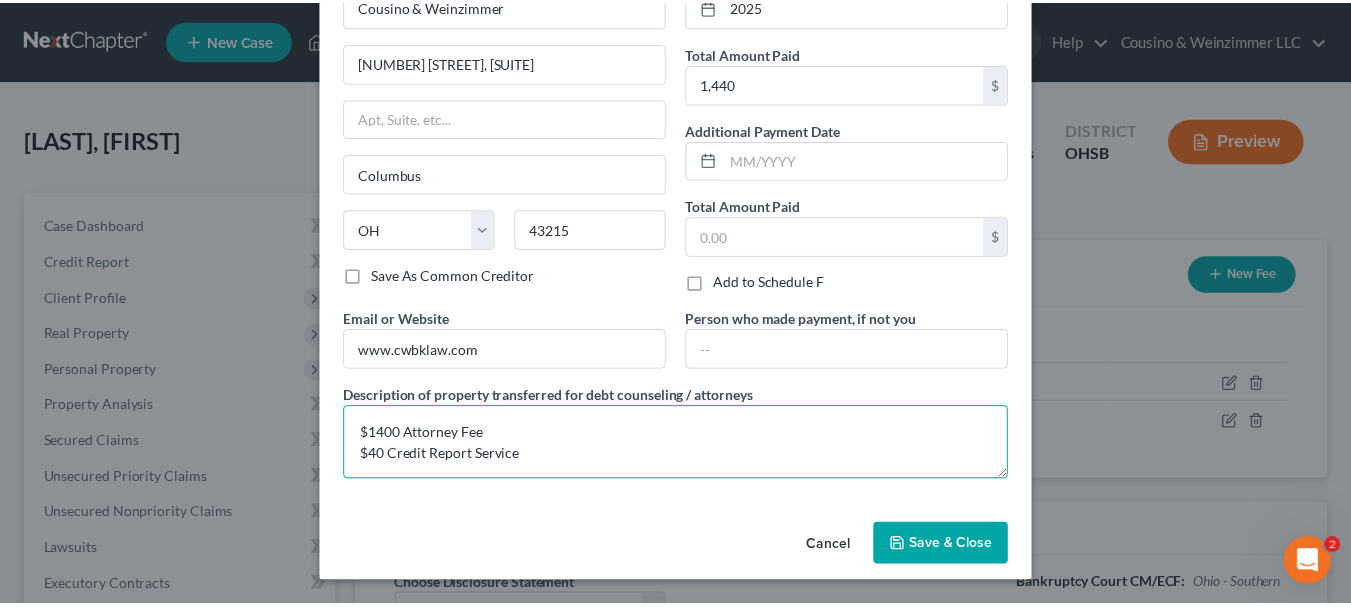scroll, scrollTop: 0, scrollLeft: 0, axis: both 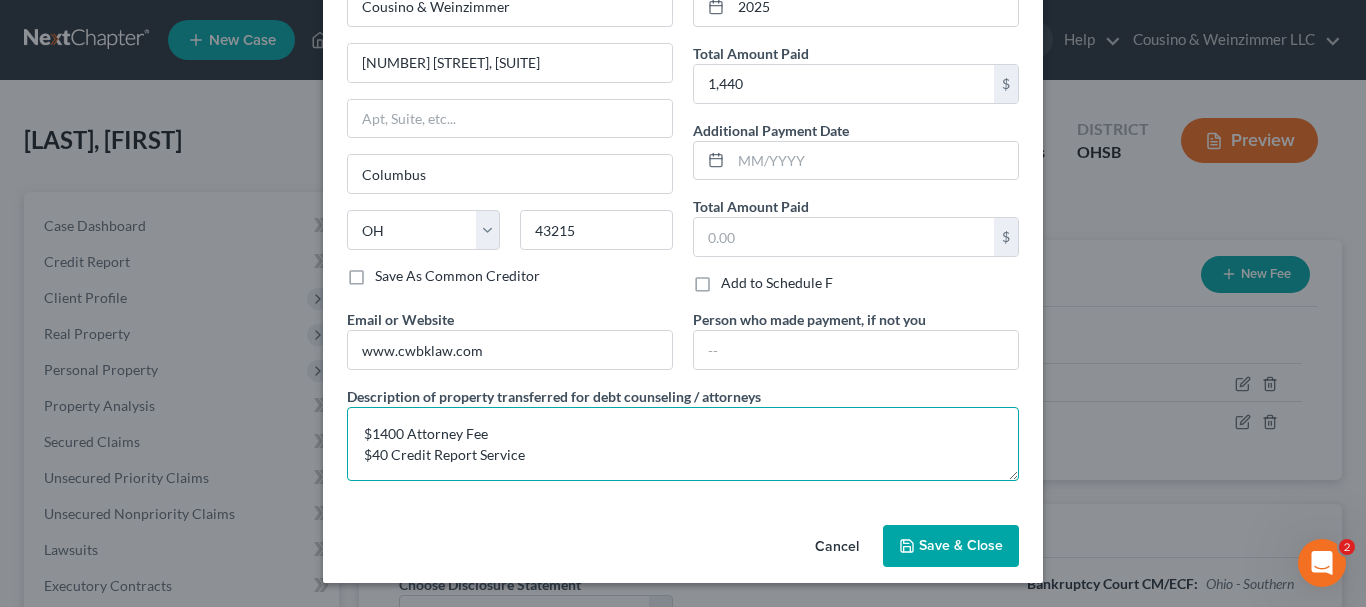 type on "$1400 Attorney Fee
$40 Credit Report Service" 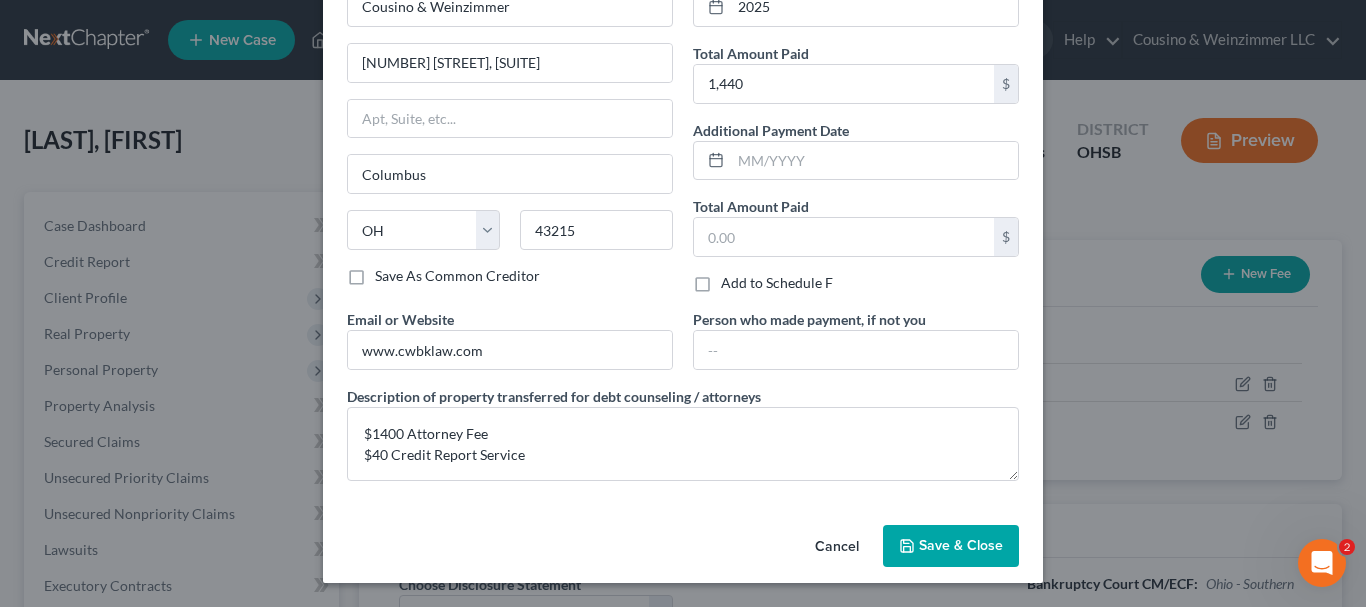 click on "Save & Close" at bounding box center (961, 545) 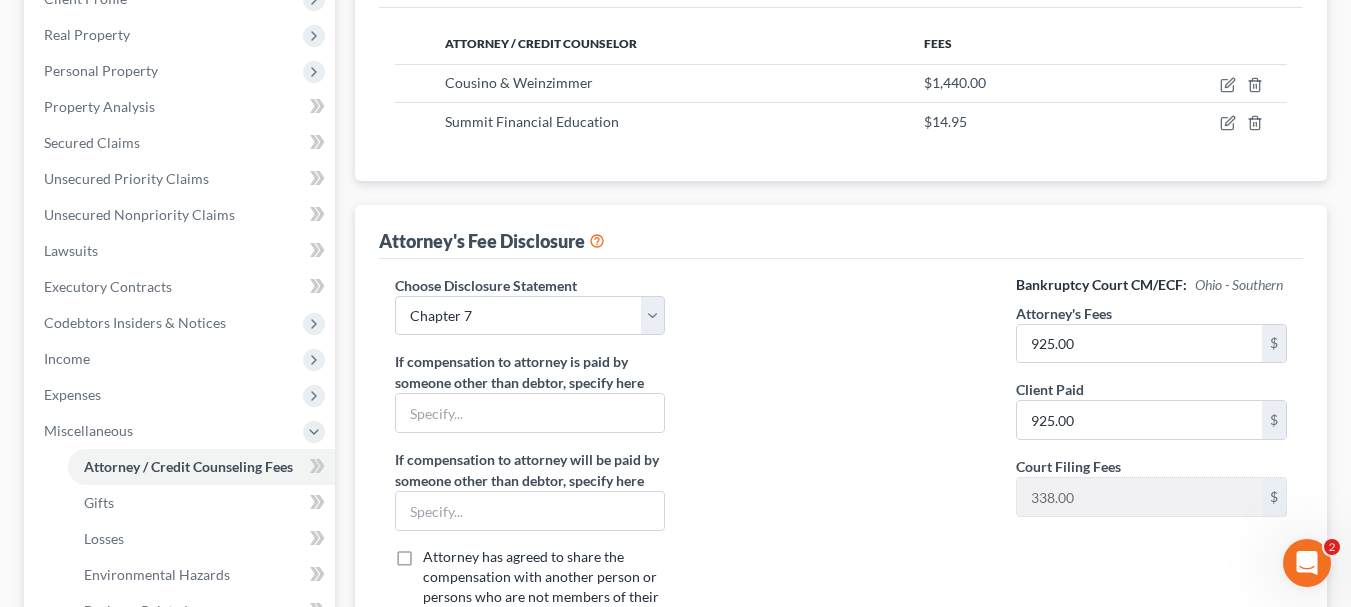 scroll, scrollTop: 300, scrollLeft: 0, axis: vertical 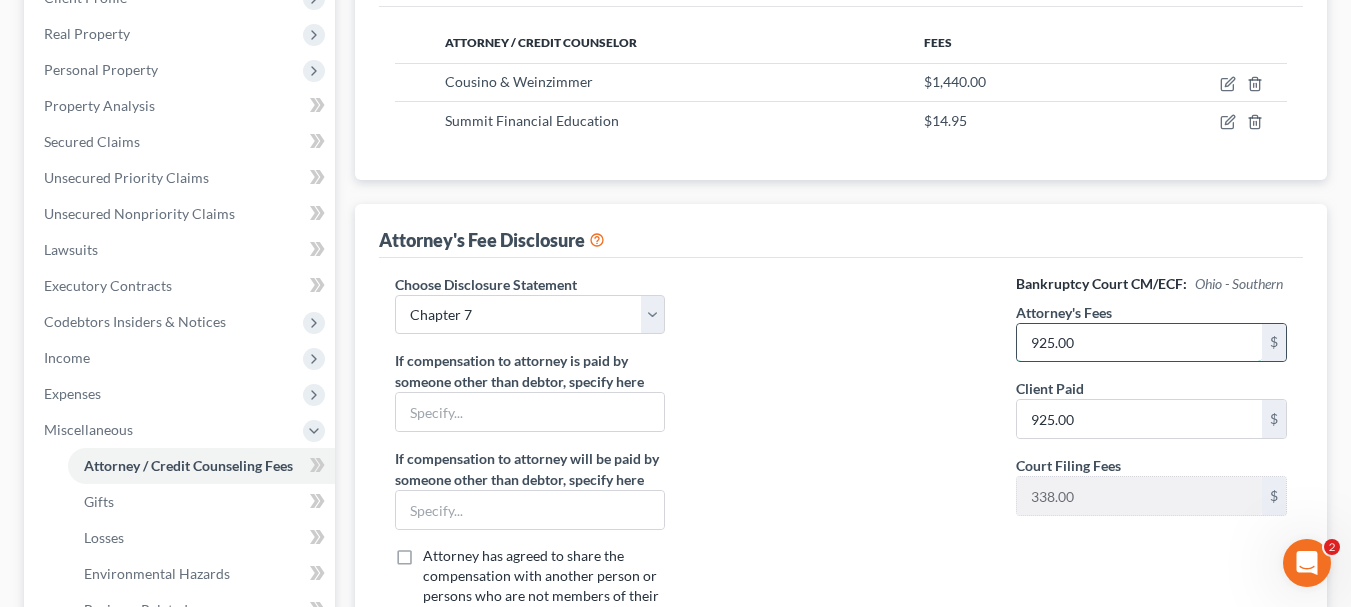 click on "925.00" at bounding box center (1139, 343) 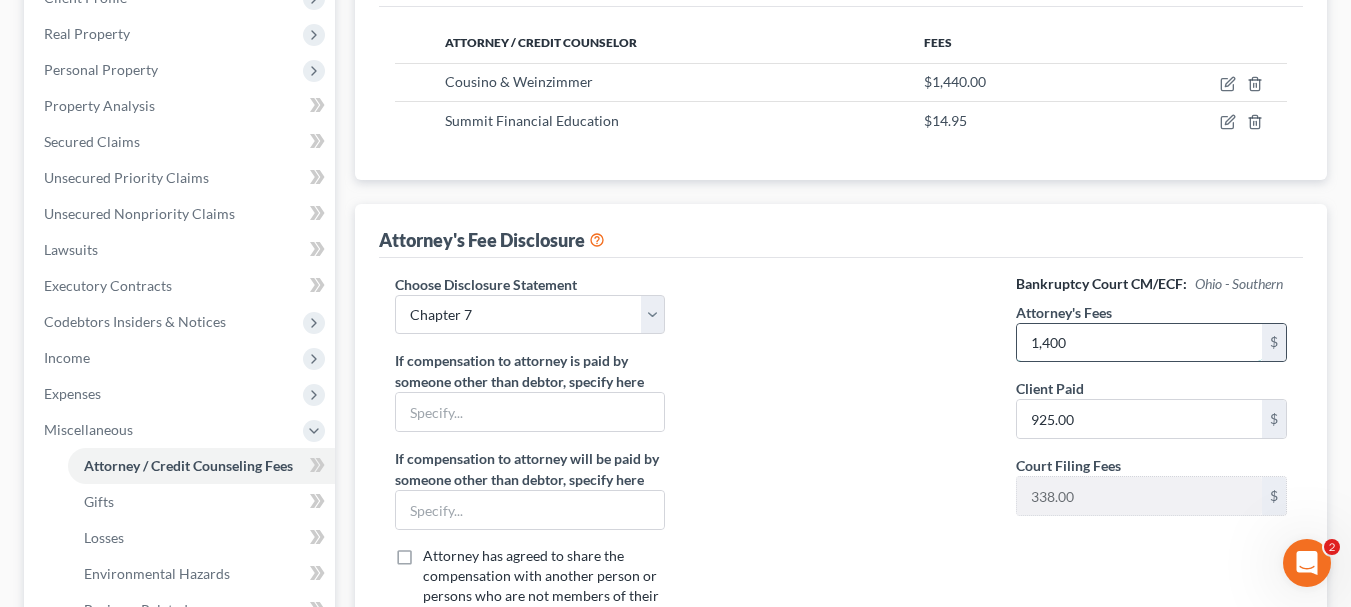 type on "1,400" 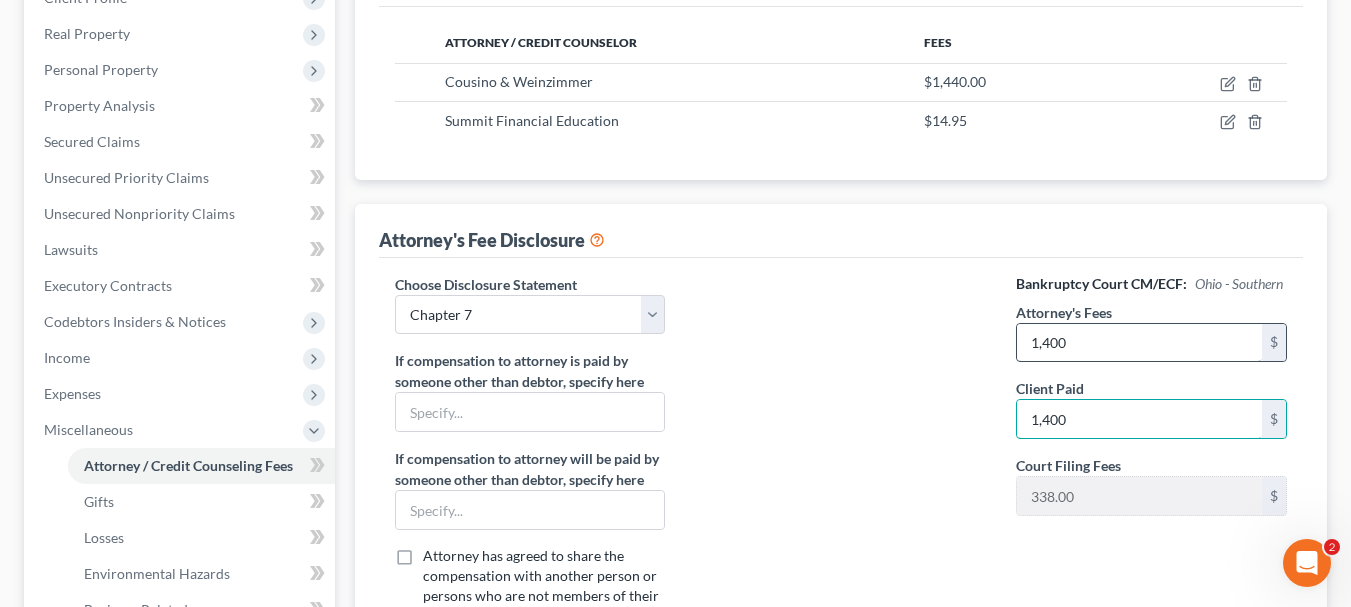 type on "1,400" 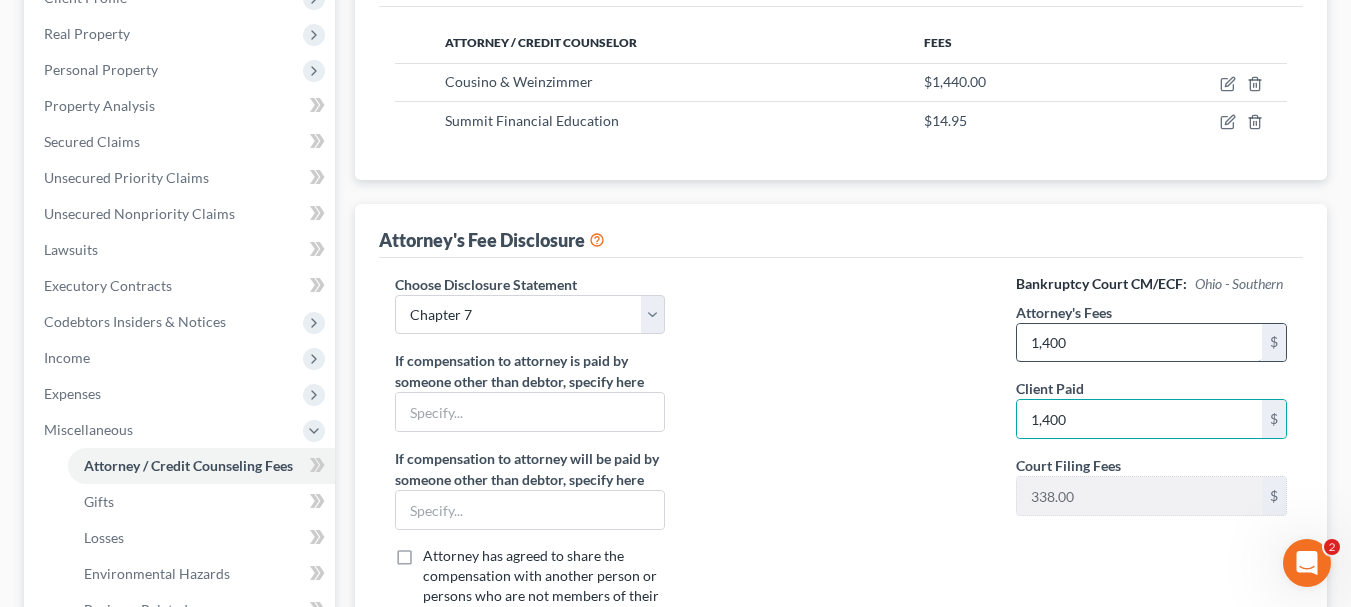 scroll, scrollTop: 636, scrollLeft: 0, axis: vertical 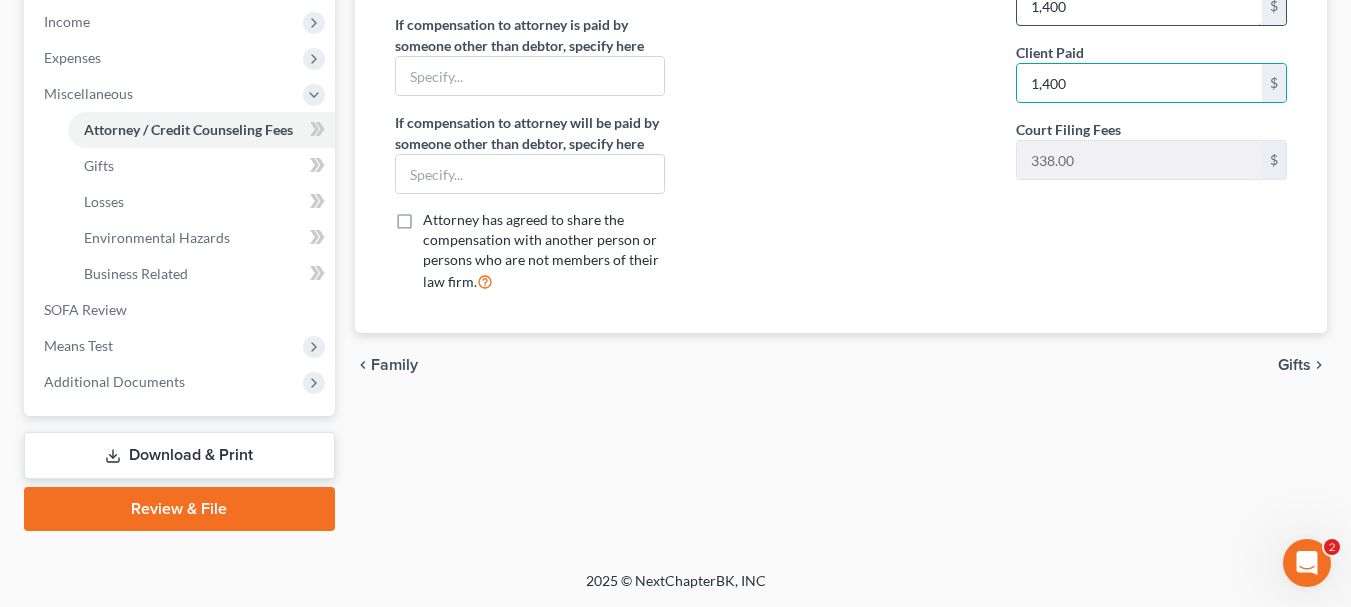 type 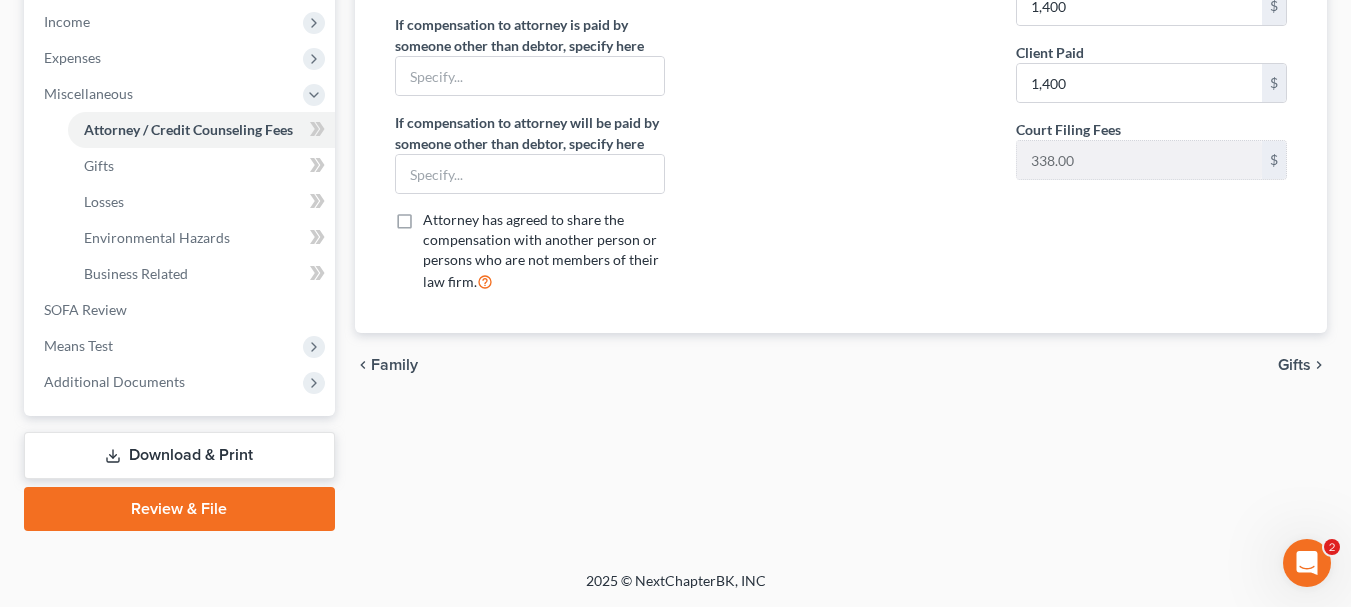 click on "Gifts" at bounding box center [1294, 365] 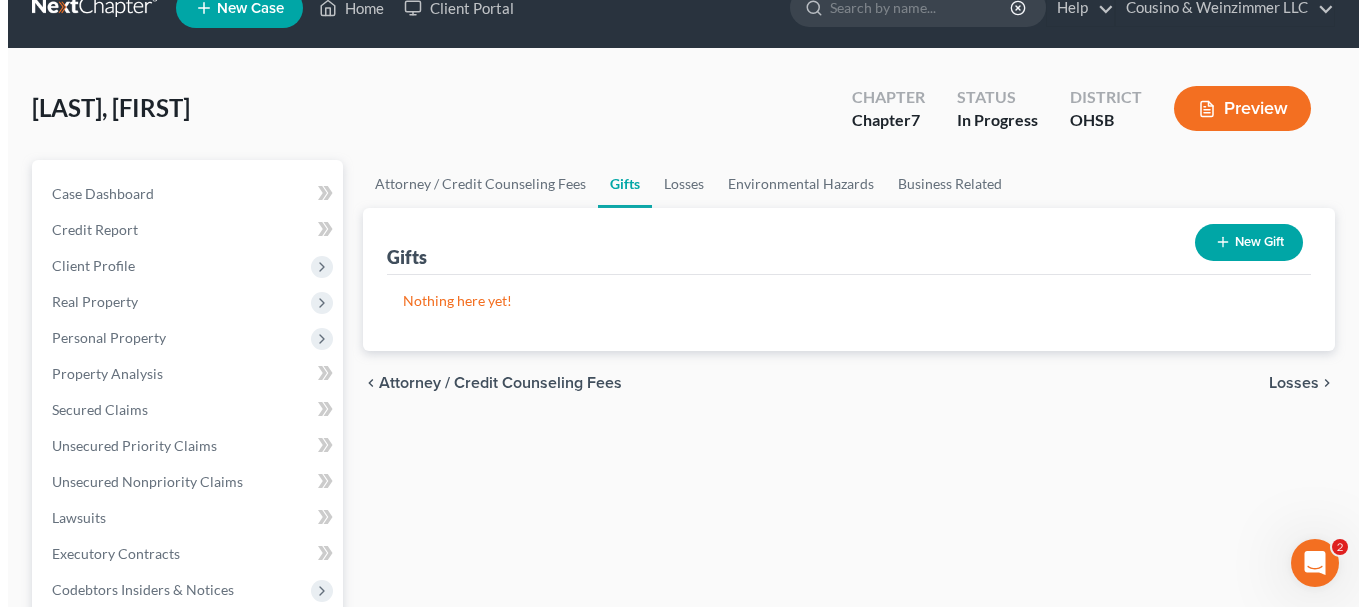 scroll, scrollTop: 0, scrollLeft: 0, axis: both 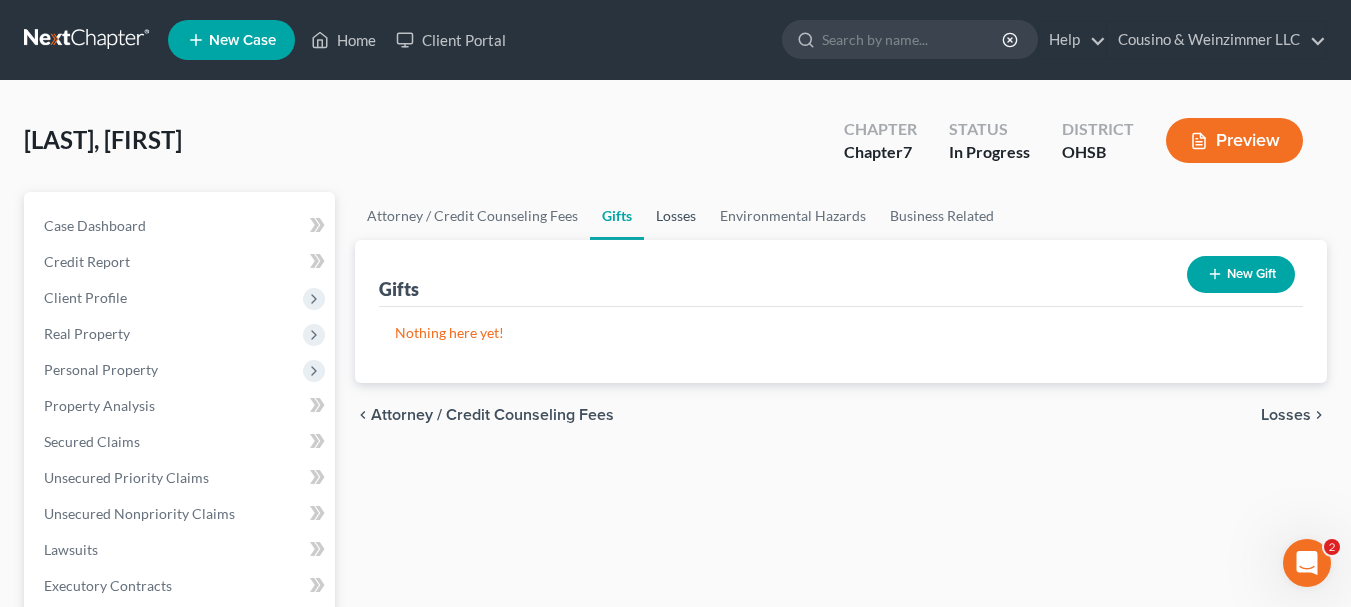 click on "Losses" at bounding box center [676, 216] 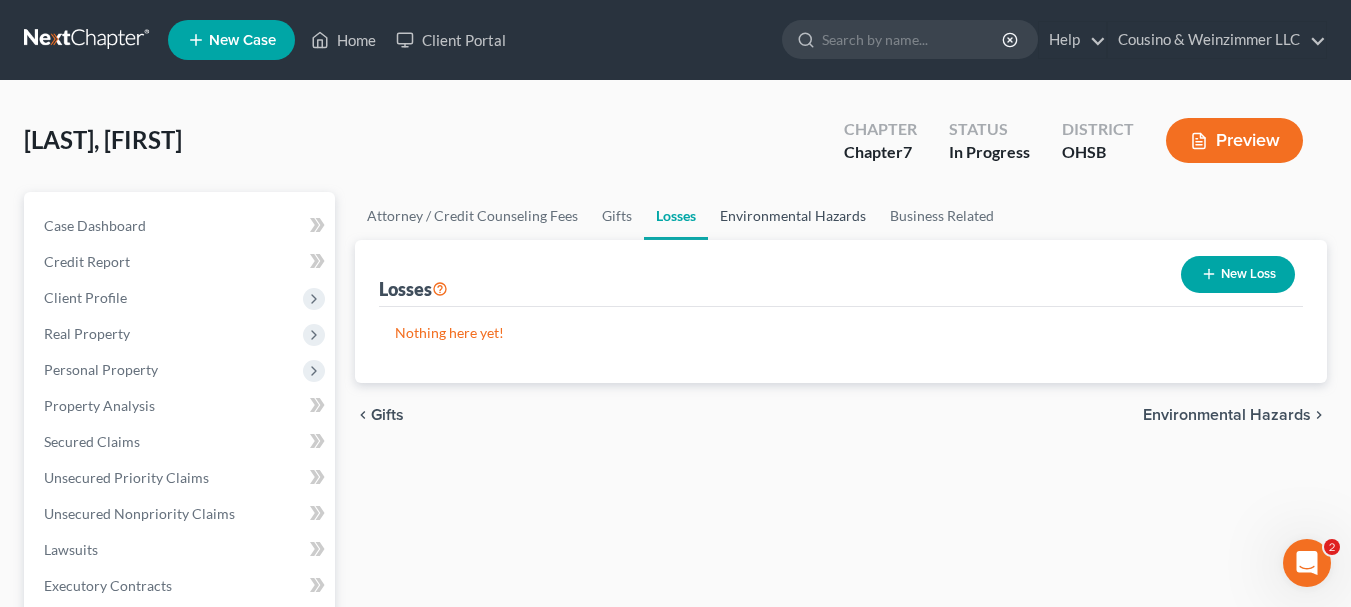 click on "Environmental Hazards" at bounding box center [793, 216] 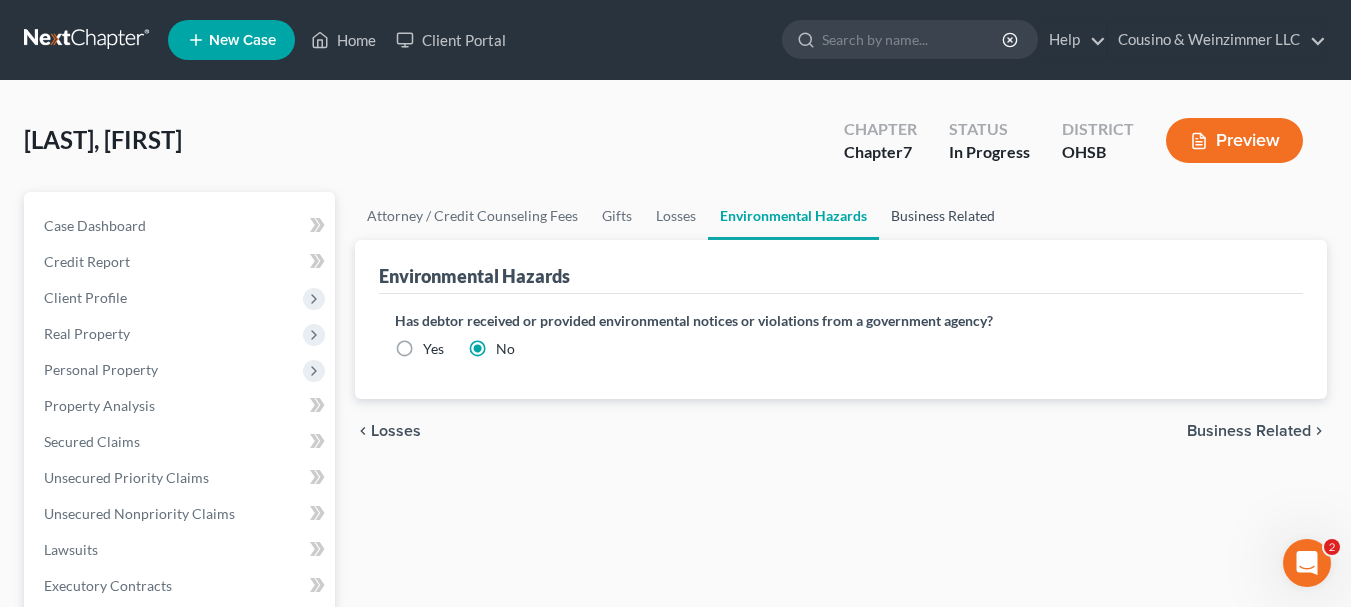 click on "Business Related" at bounding box center [943, 216] 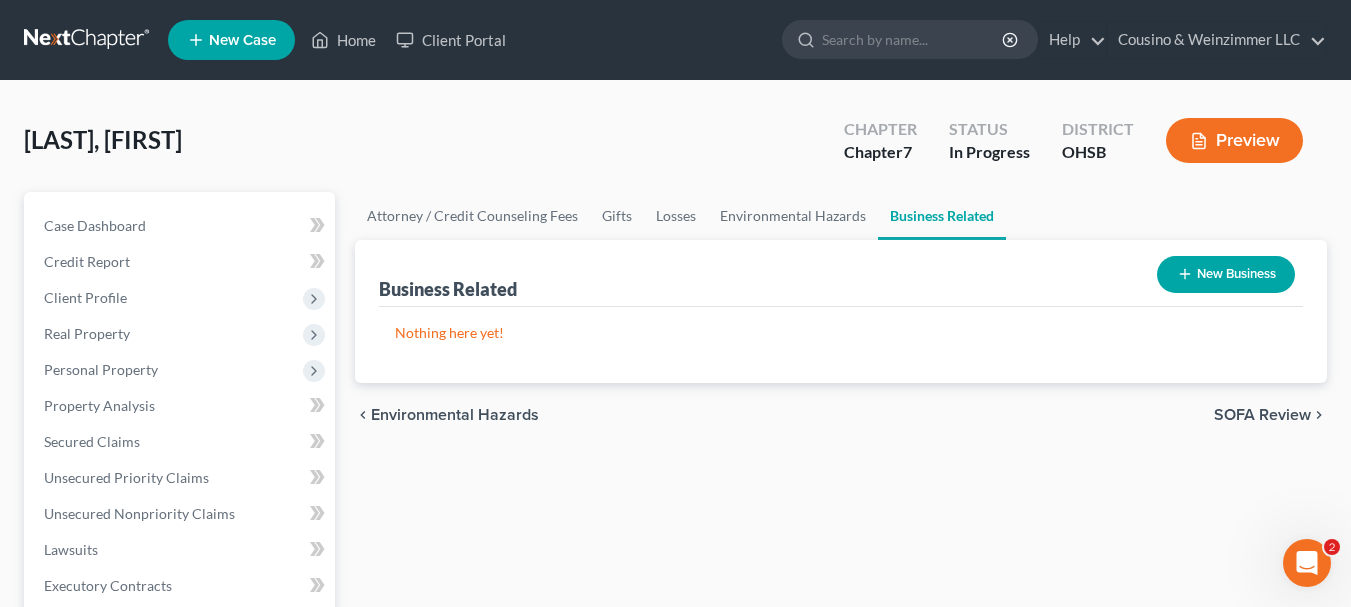 click on "New Business" at bounding box center [1226, 274] 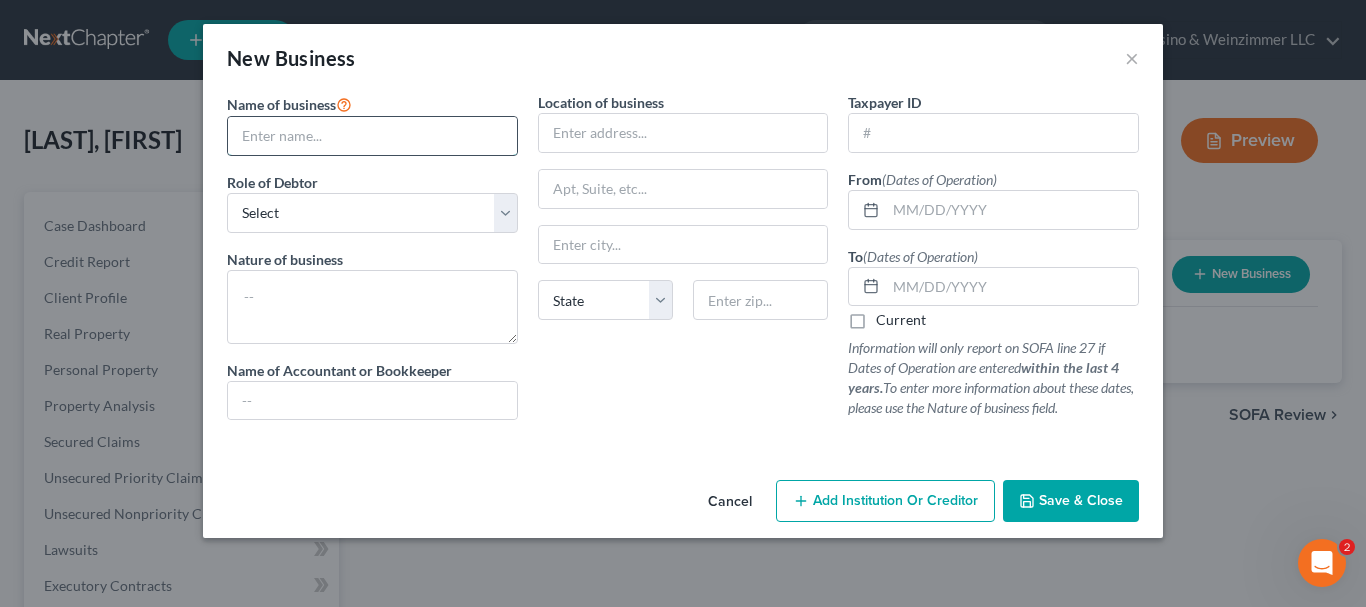 click at bounding box center [372, 136] 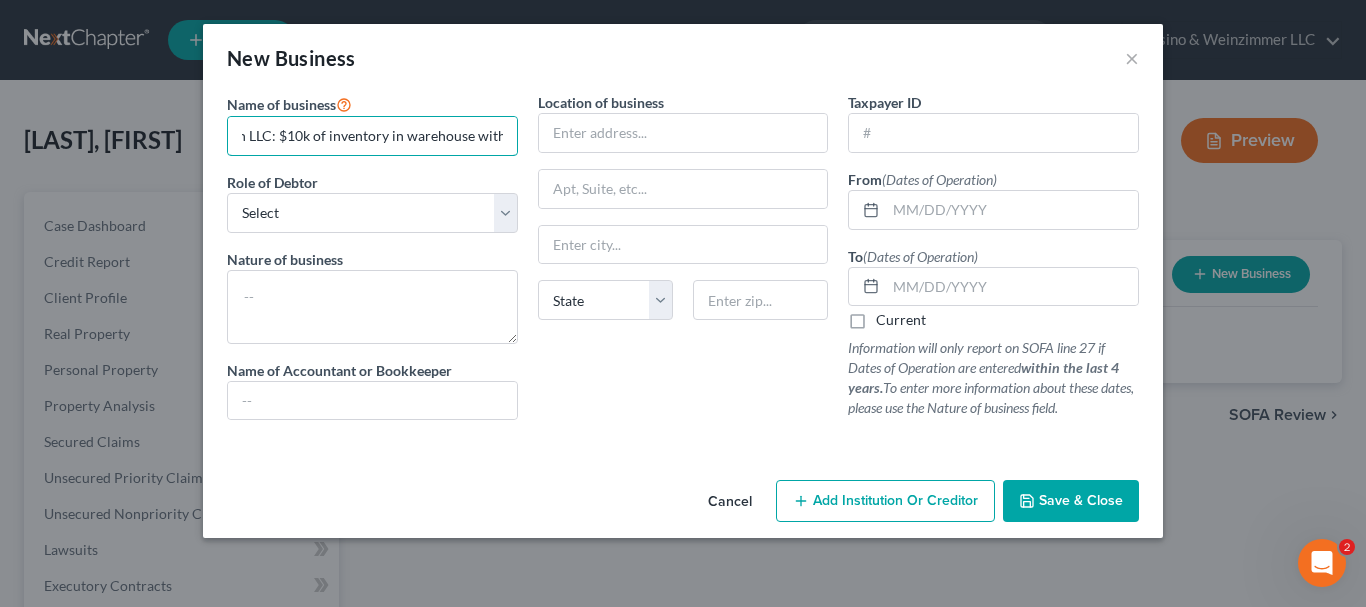 scroll, scrollTop: 0, scrollLeft: 623, axis: horizontal 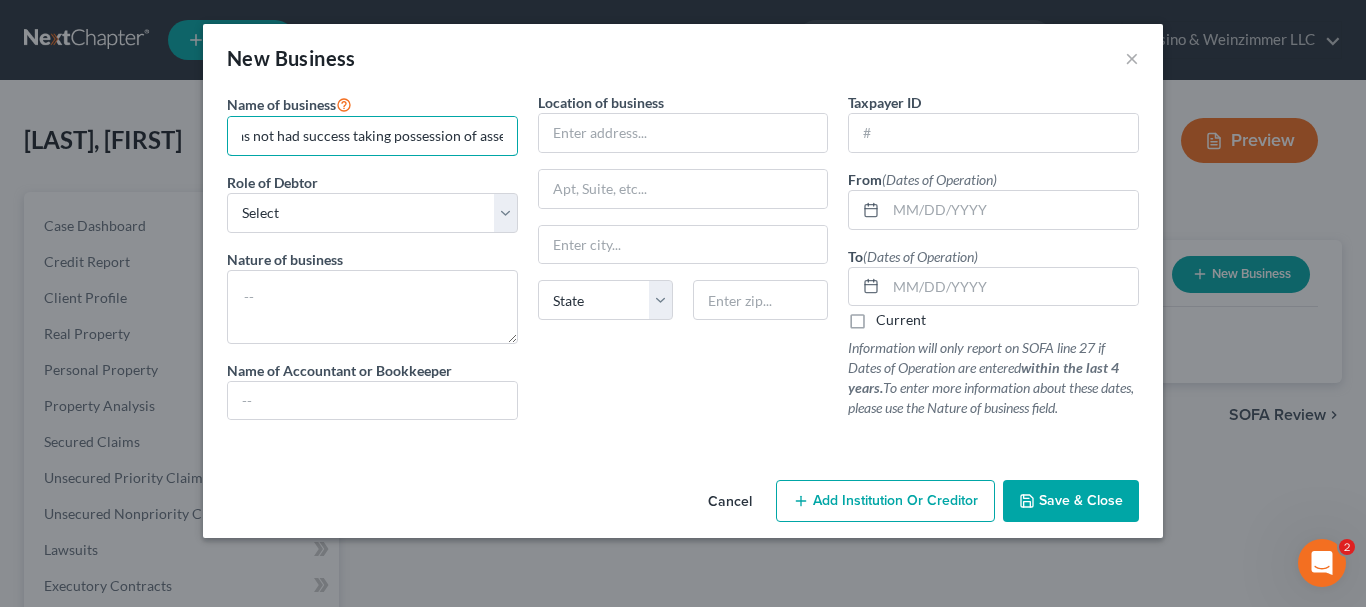 drag, startPoint x: 436, startPoint y: 140, endPoint x: 799, endPoint y: 164, distance: 363.7925 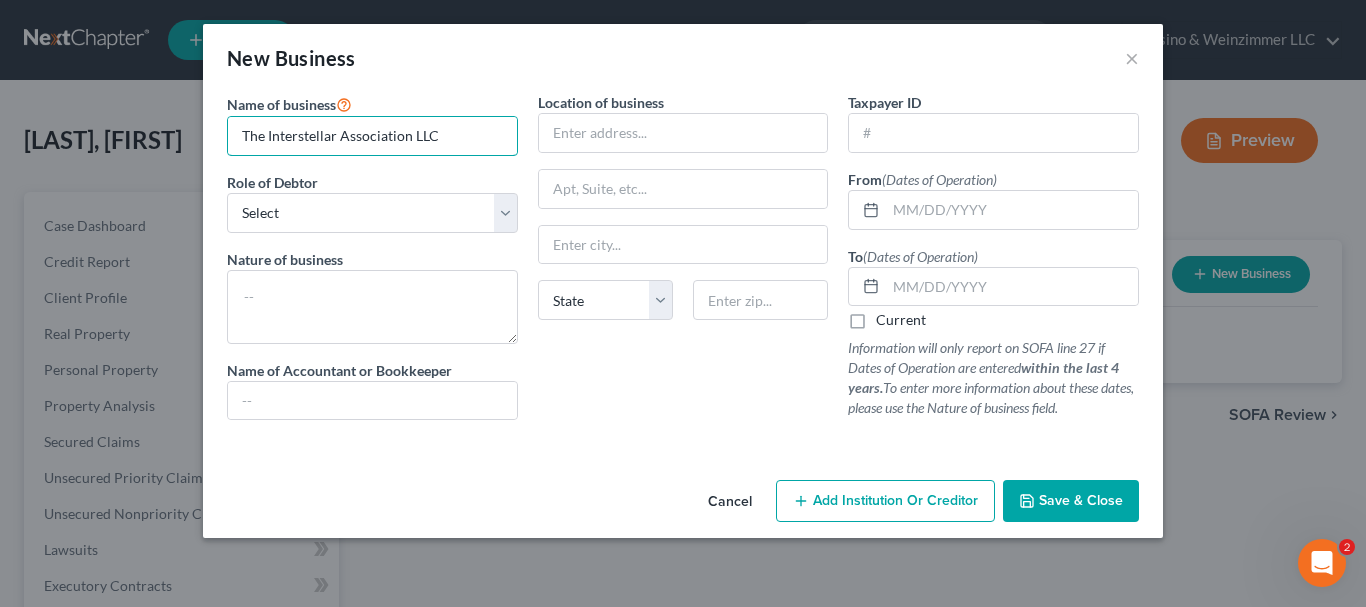 scroll, scrollTop: 0, scrollLeft: 0, axis: both 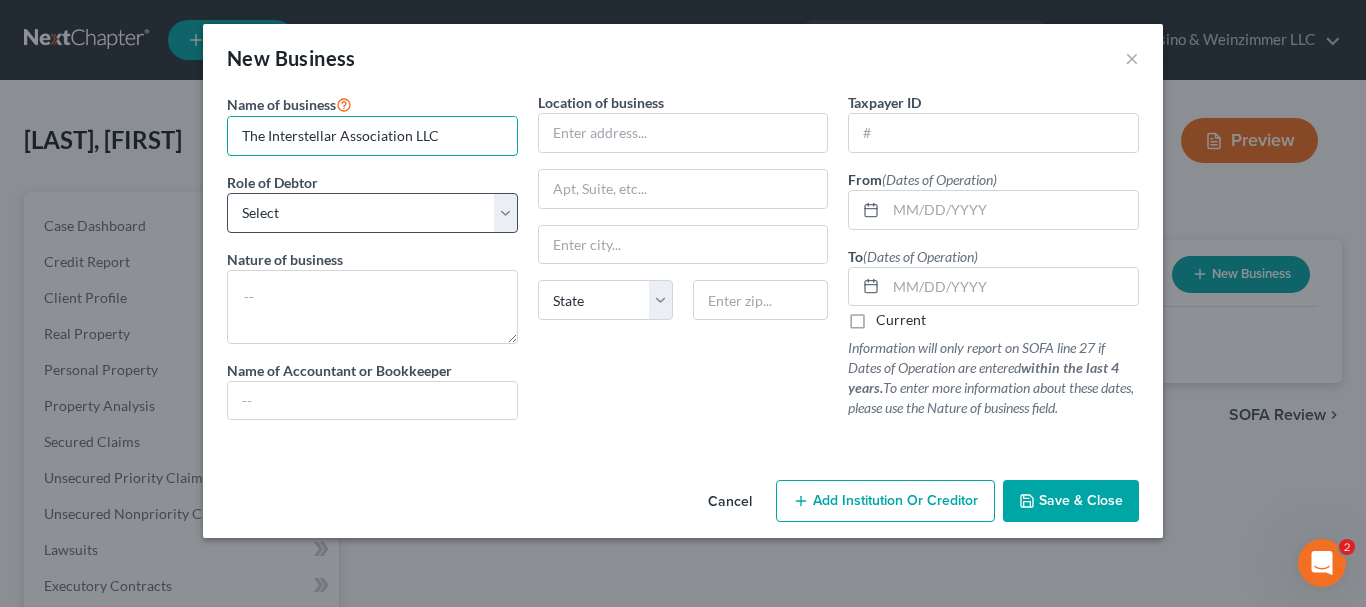 type on "The Interstellar Association LLC" 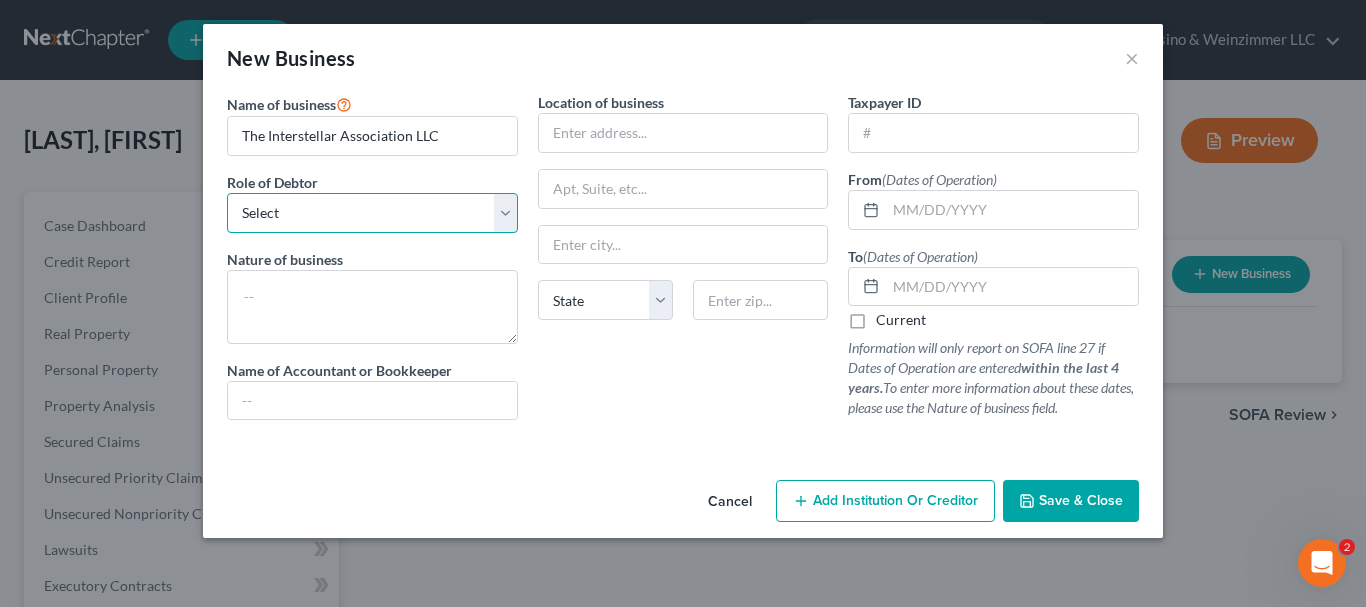 click on "Select A member of a limited liability company (LLC) or limited liability partnership (LLP) An officer, director, or managing executive of a corporation An owner of at least 5% of the voting or equity securities of a corporation A partner in a partnership A sole proprietor or self-employed in a trade, profession, or other activity, either full-time or part-time" at bounding box center [372, 213] 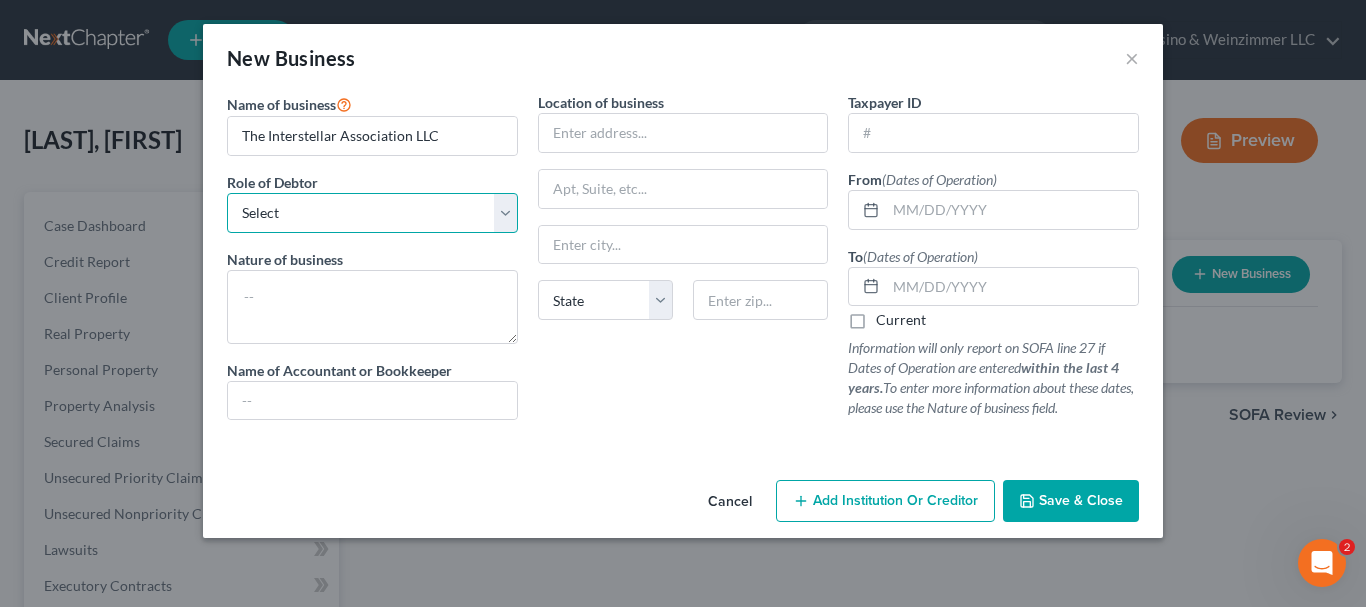select on "member" 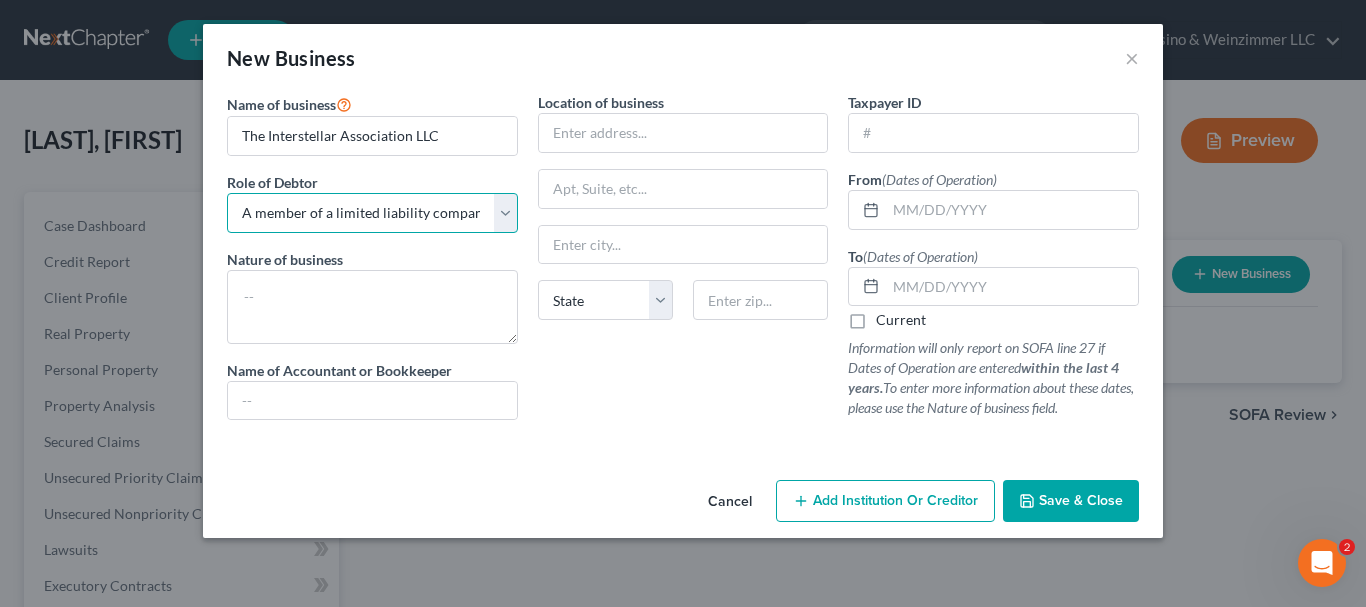 click on "Select A member of a limited liability company (LLC) or limited liability partnership (LLP) An officer, director, or managing executive of a corporation An owner of at least 5% of the voting or equity securities of a corporation A partner in a partnership A sole proprietor or self-employed in a trade, profession, or other activity, either full-time or part-time" at bounding box center (372, 213) 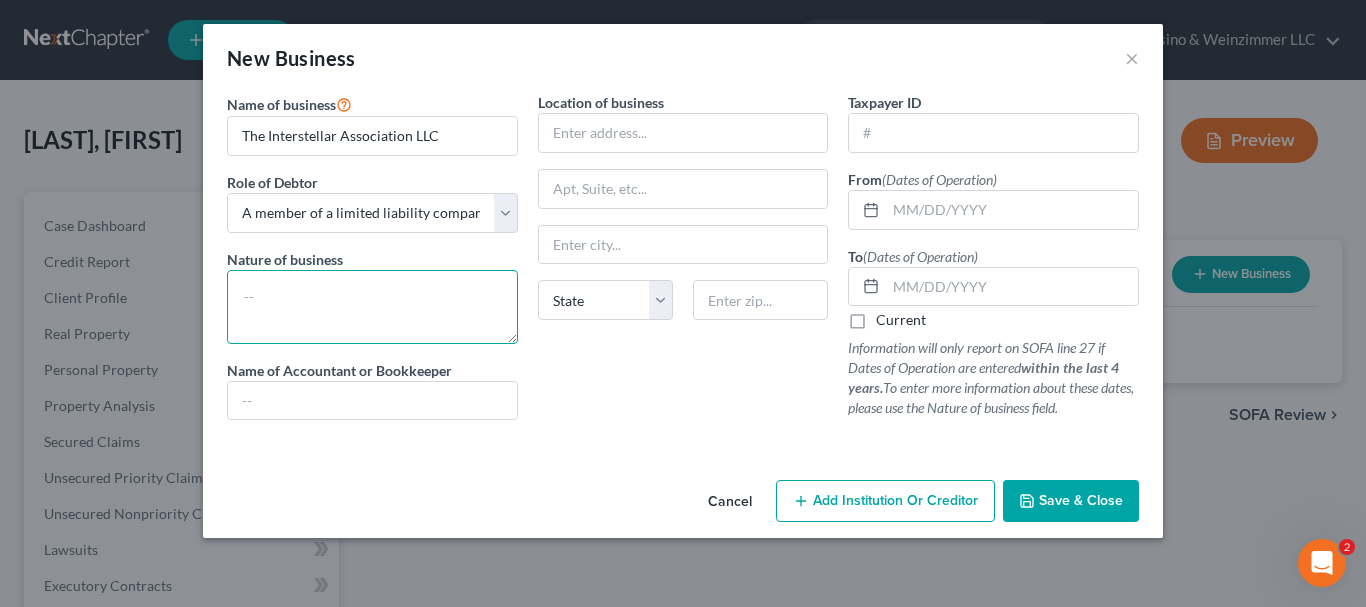 click at bounding box center (372, 307) 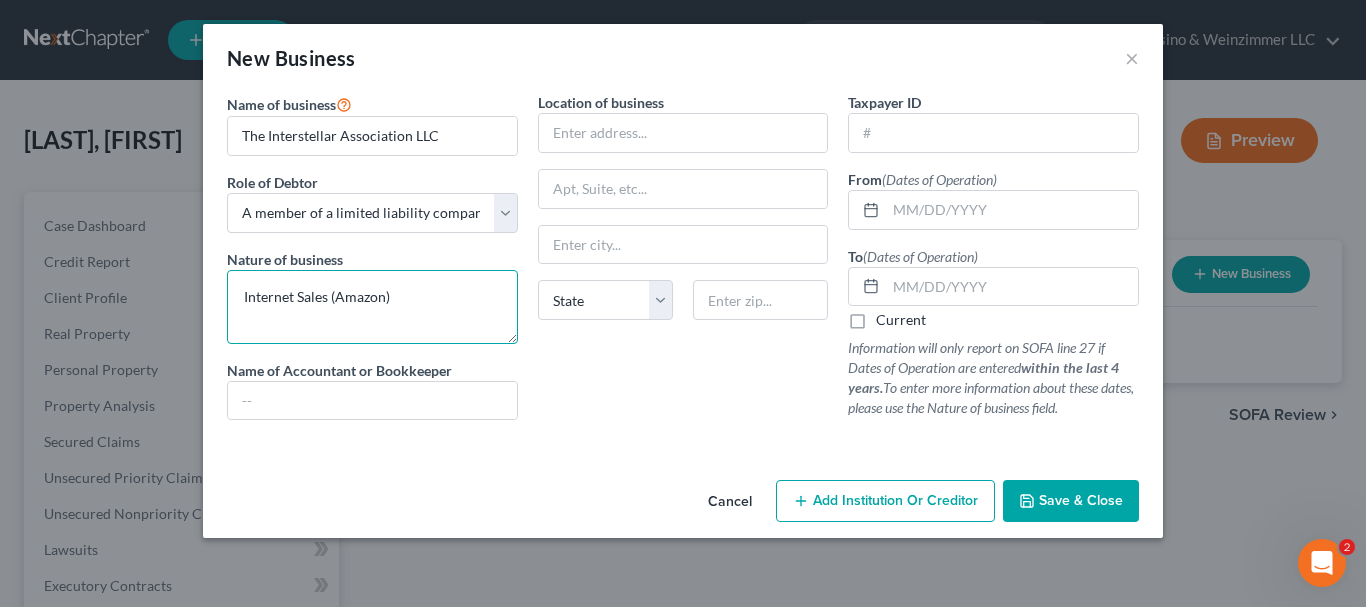 paste on ": $10k of inventory in warehouse with UpSell Ecommerce - Debtor has not had success taking possession of assets" 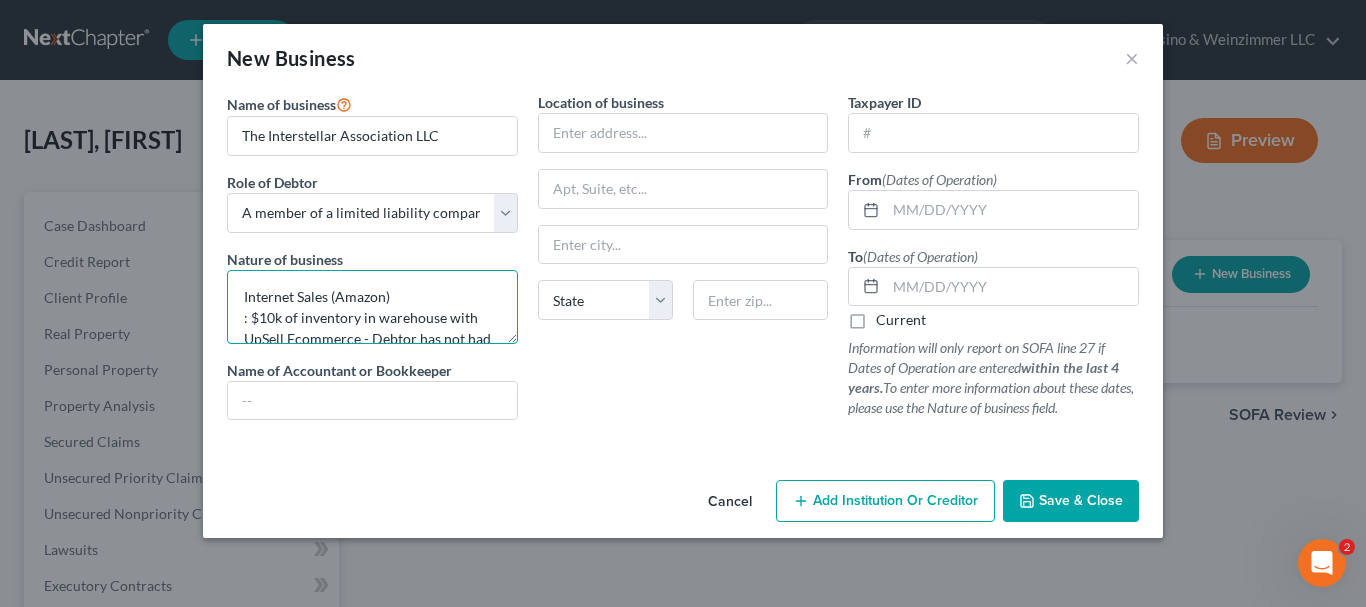 scroll, scrollTop: 25, scrollLeft: 0, axis: vertical 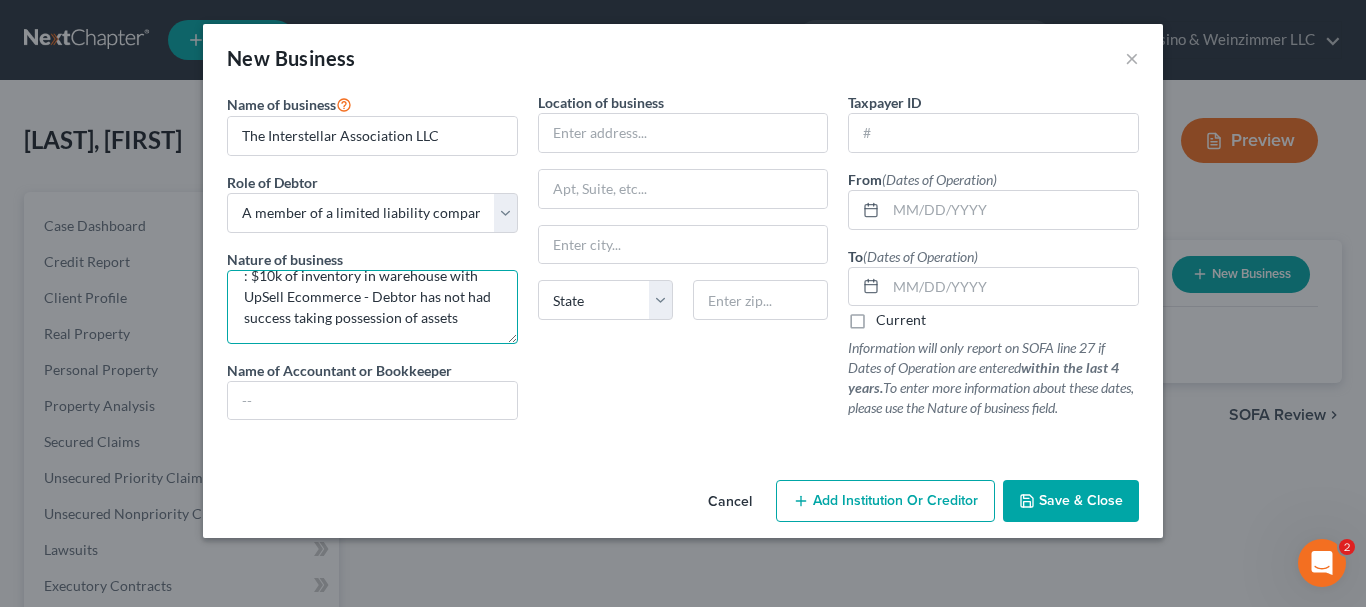 drag, startPoint x: 244, startPoint y: 292, endPoint x: 522, endPoint y: 346, distance: 283.19604 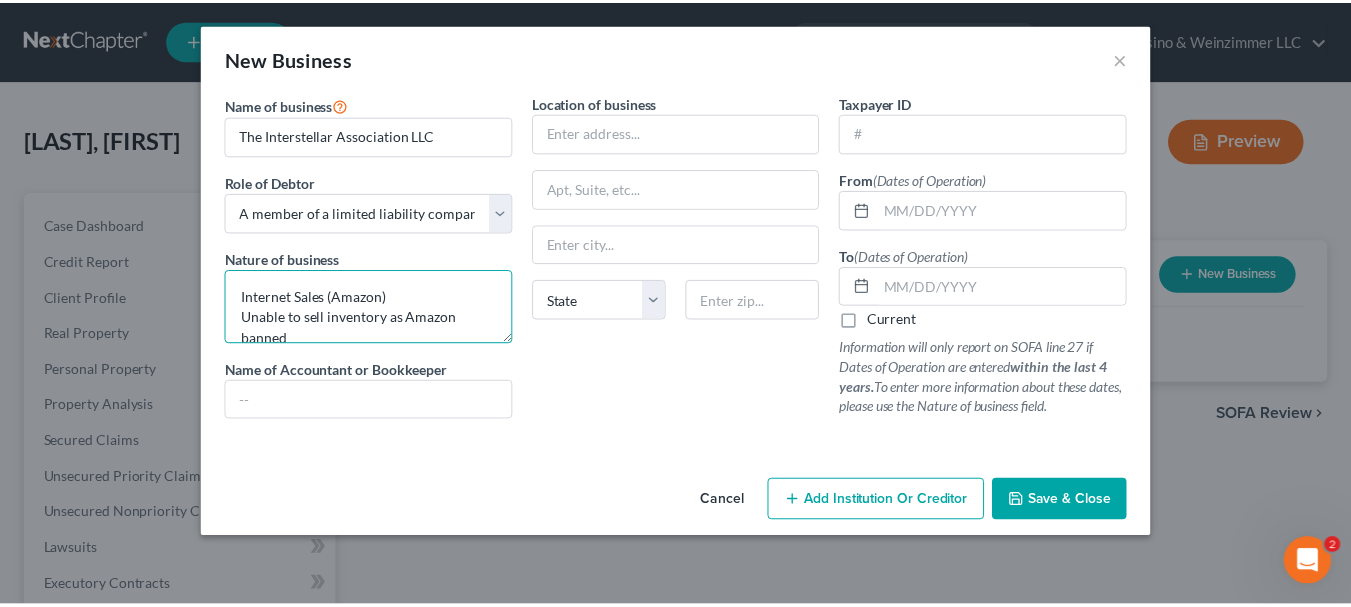 scroll, scrollTop: 4, scrollLeft: 0, axis: vertical 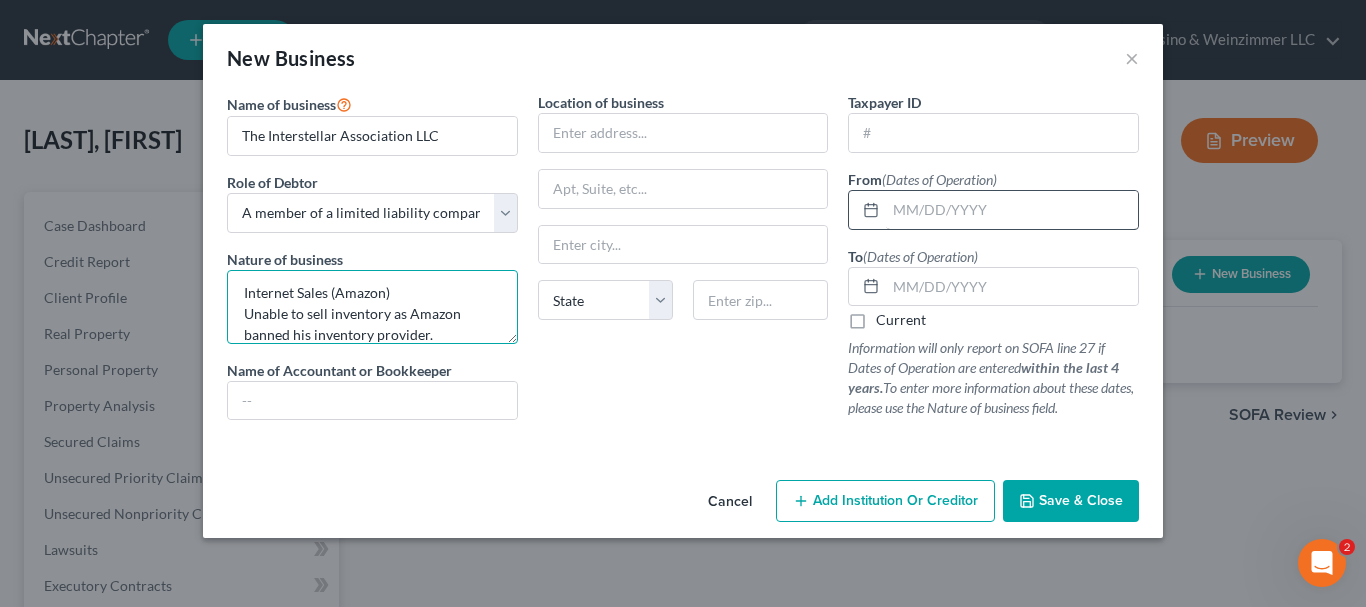 type on "Internet Sales (Amazon)
Unable to sell inventory as Amazon banned his inventory provider." 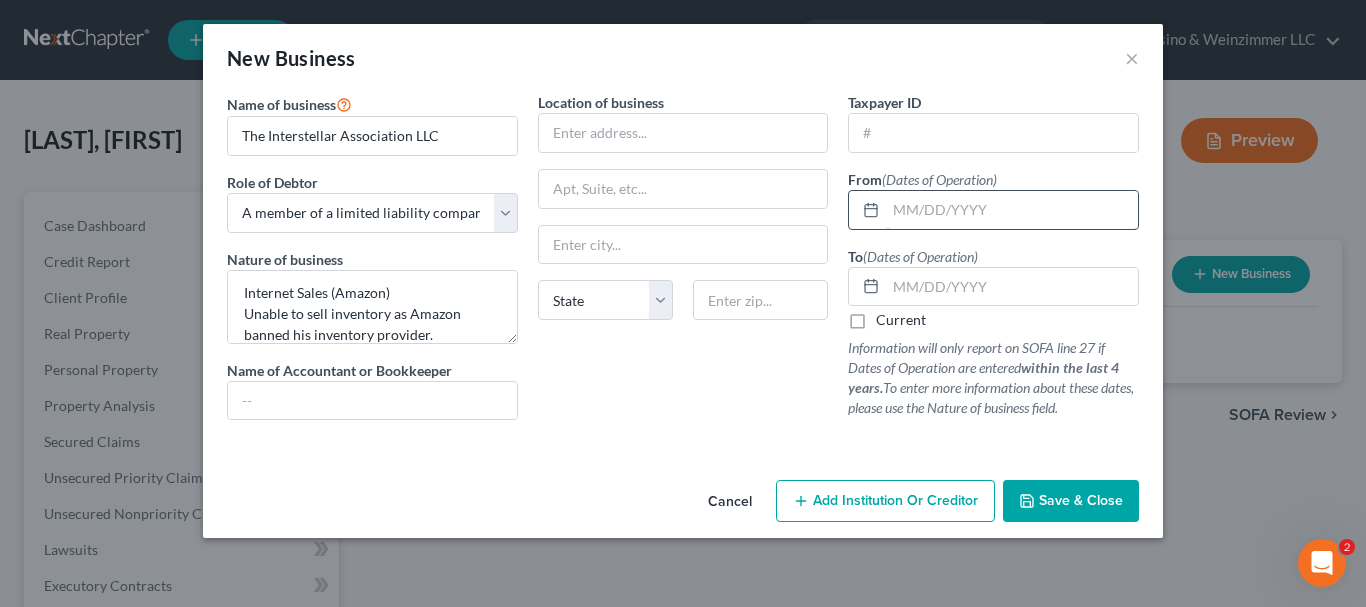 click at bounding box center [1012, 210] 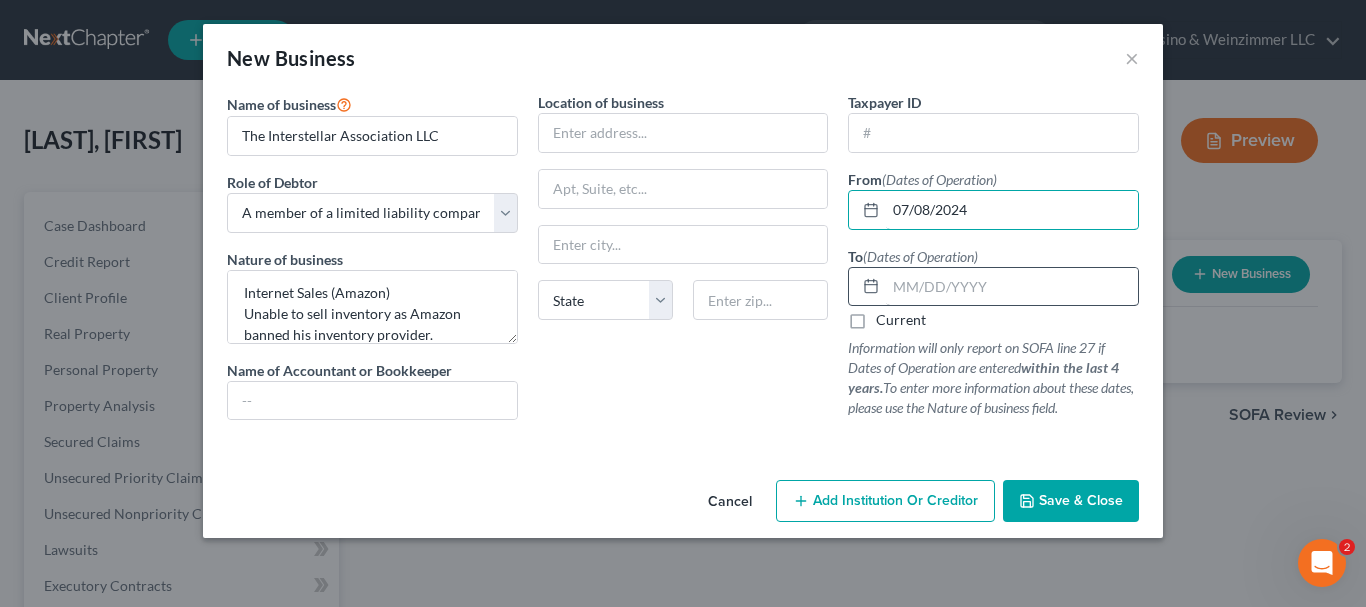type on "07/08/2024" 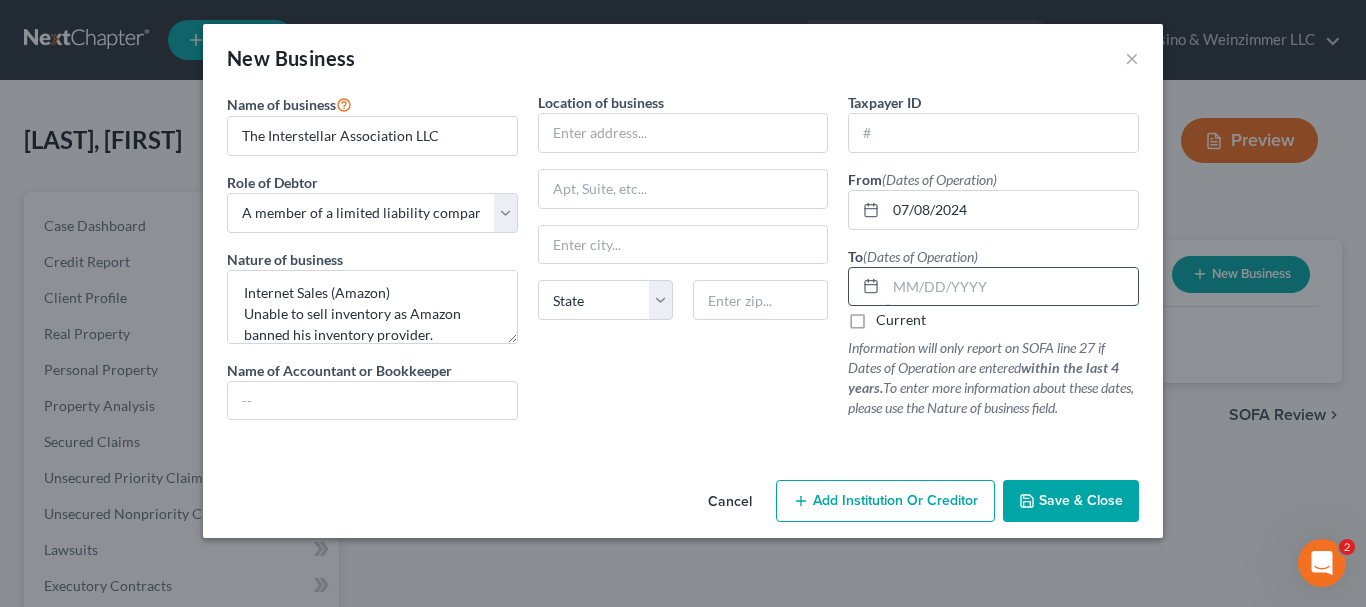 click at bounding box center (1012, 287) 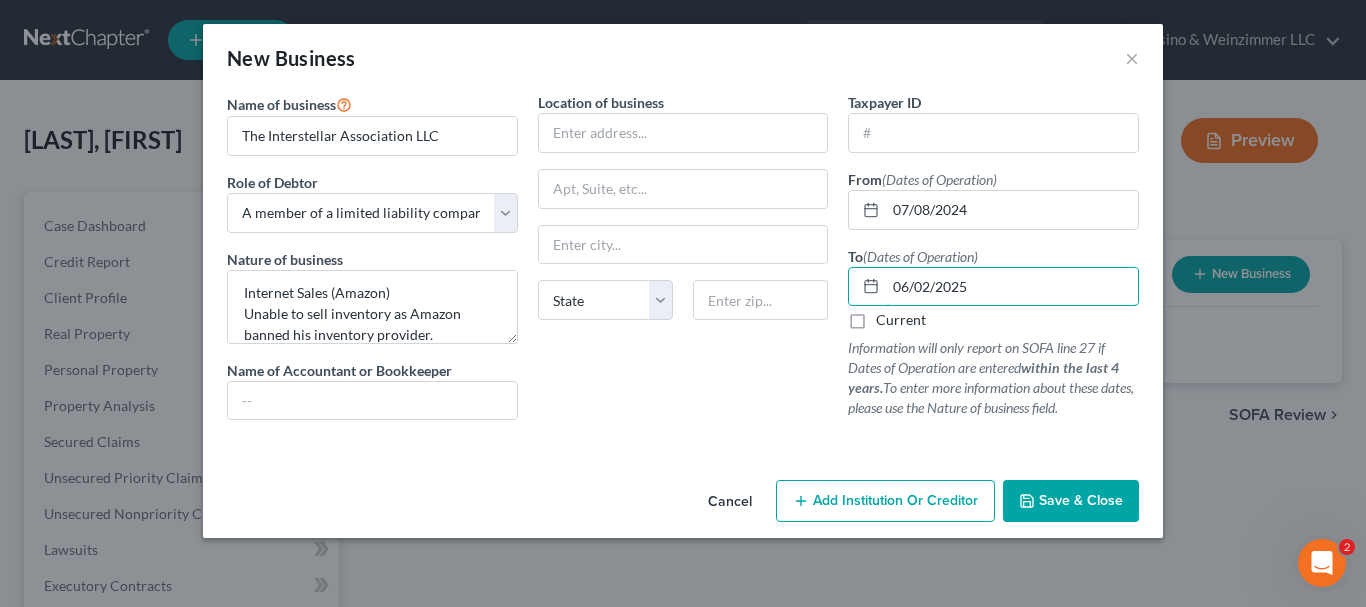 type on "06/02/2025" 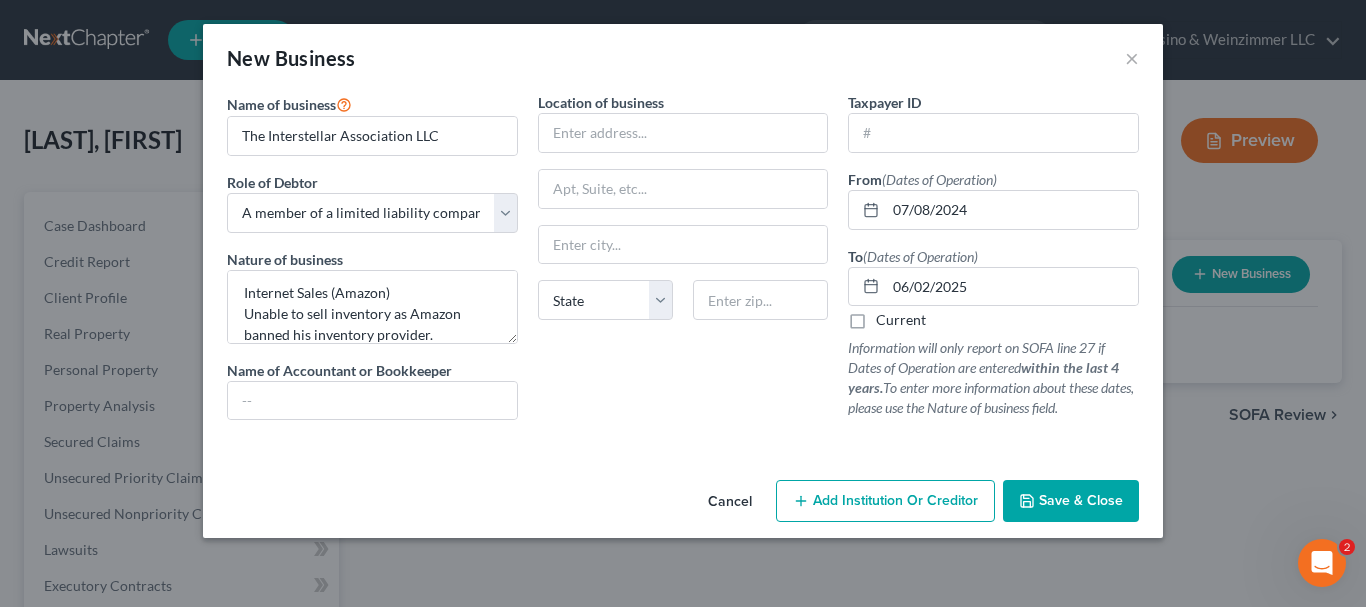click on "Save & Close" at bounding box center [1081, 500] 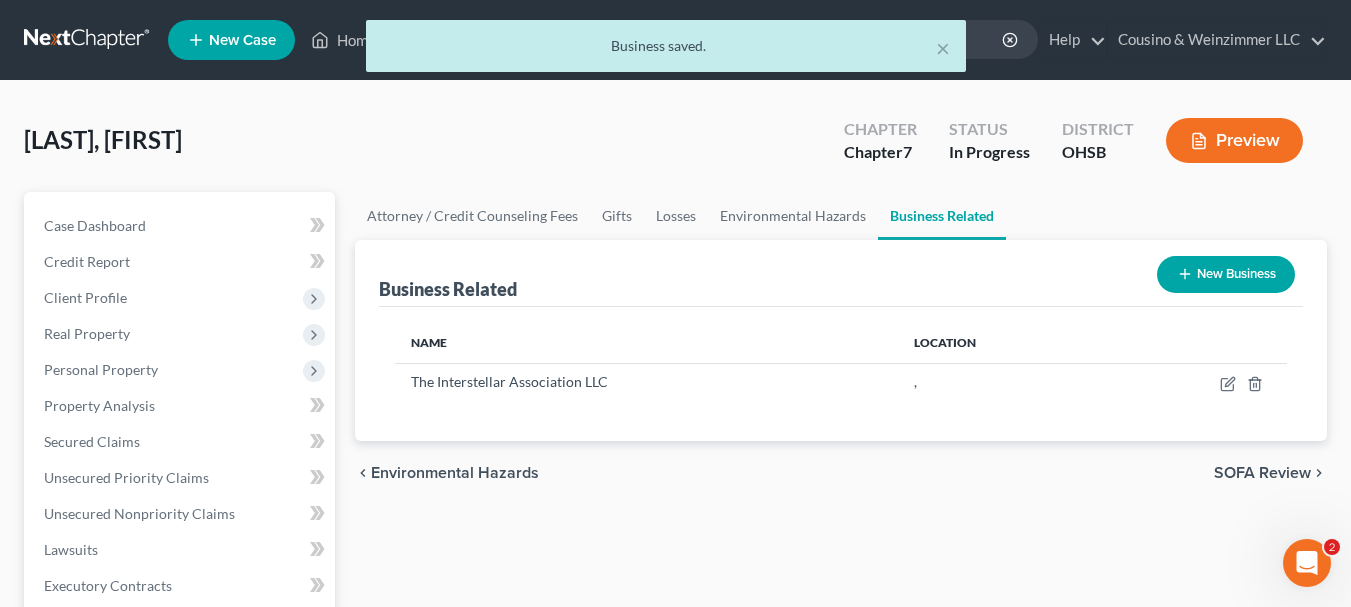click on "New Business" at bounding box center (1226, 274) 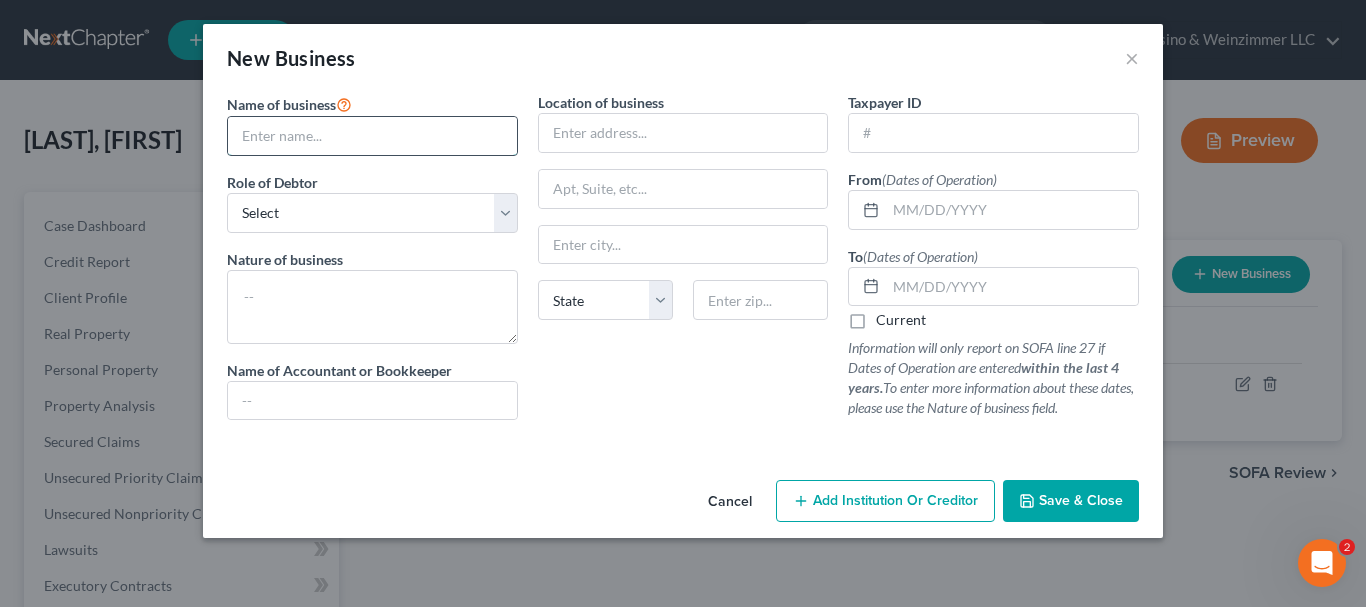 click at bounding box center [372, 136] 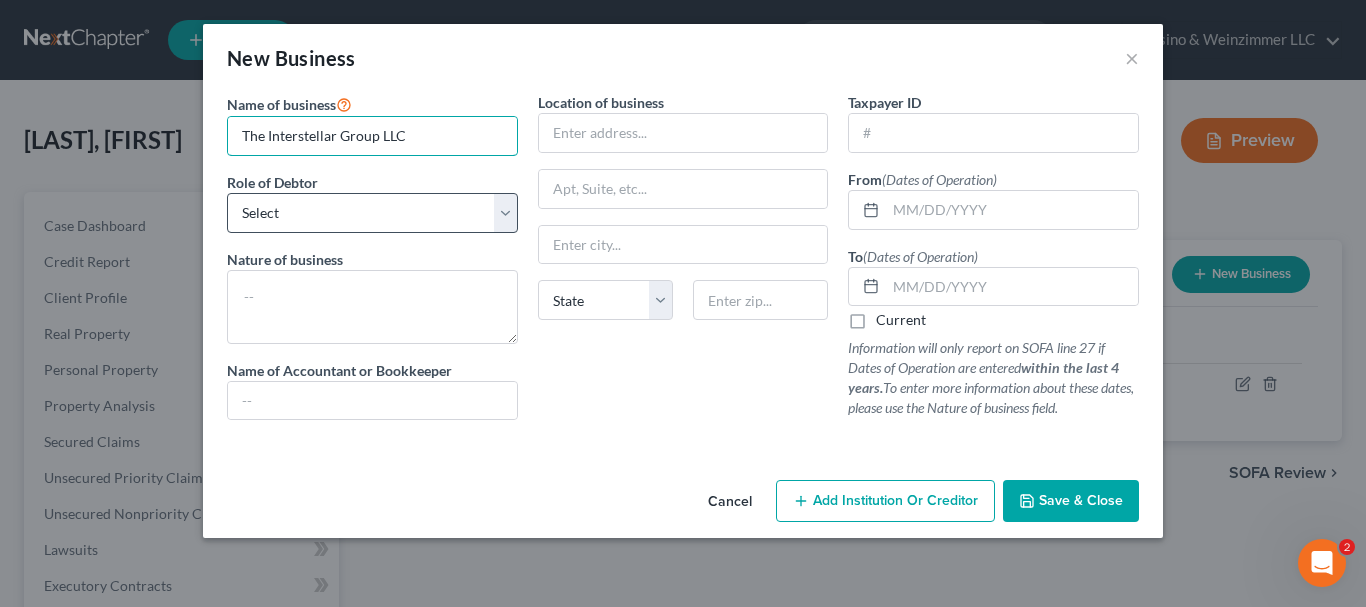 type on "The Interstellar Group LLC" 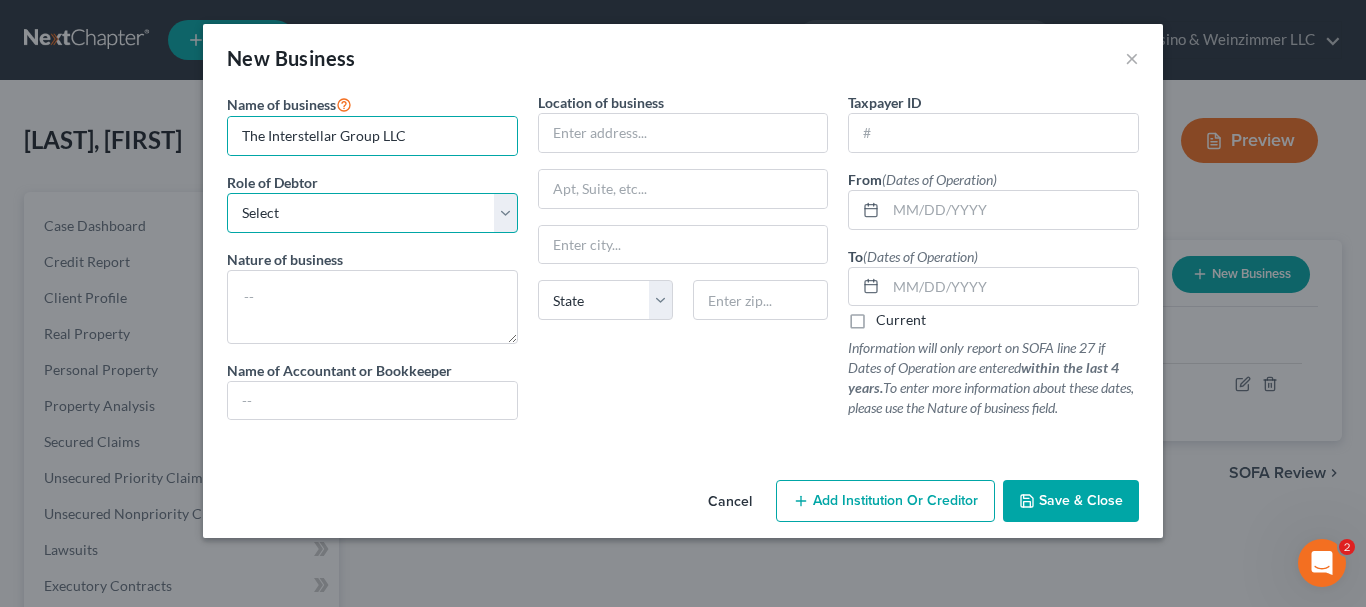 click on "Select A member of a limited liability company (LLC) or limited liability partnership (LLP) An officer, director, or managing executive of a corporation An owner of at least 5% of the voting or equity securities of a corporation A partner in a partnership A sole proprietor or self-employed in a trade, profession, or other activity, either full-time or part-time" at bounding box center [372, 213] 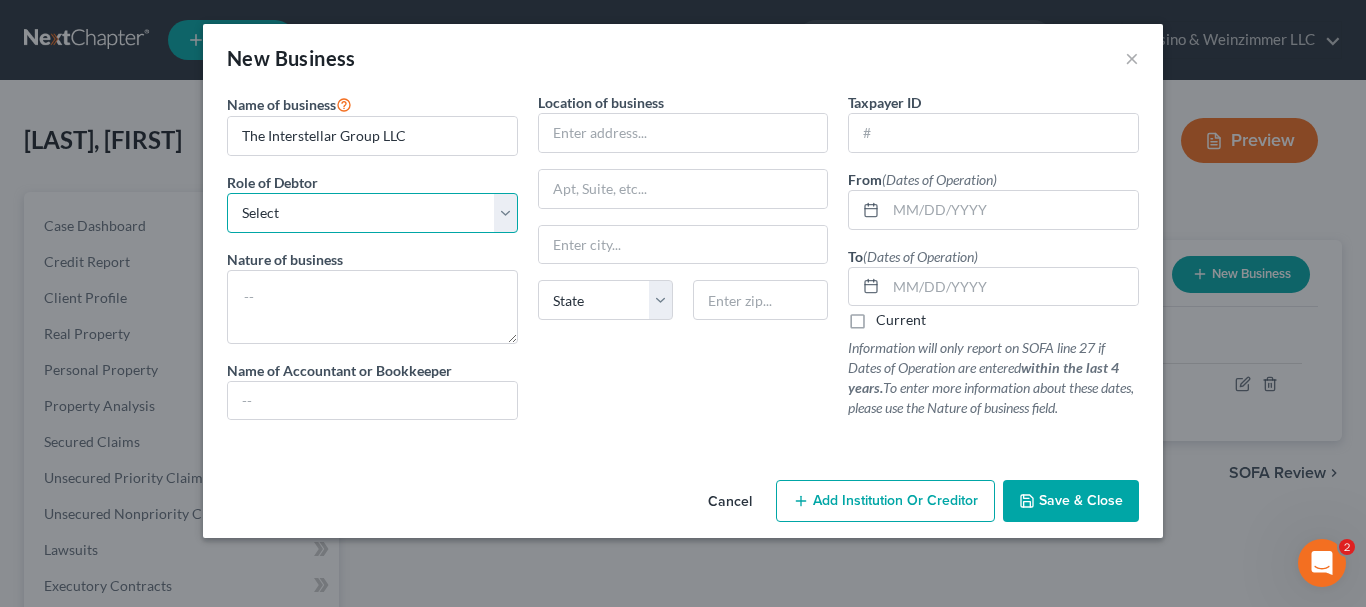 select on "member" 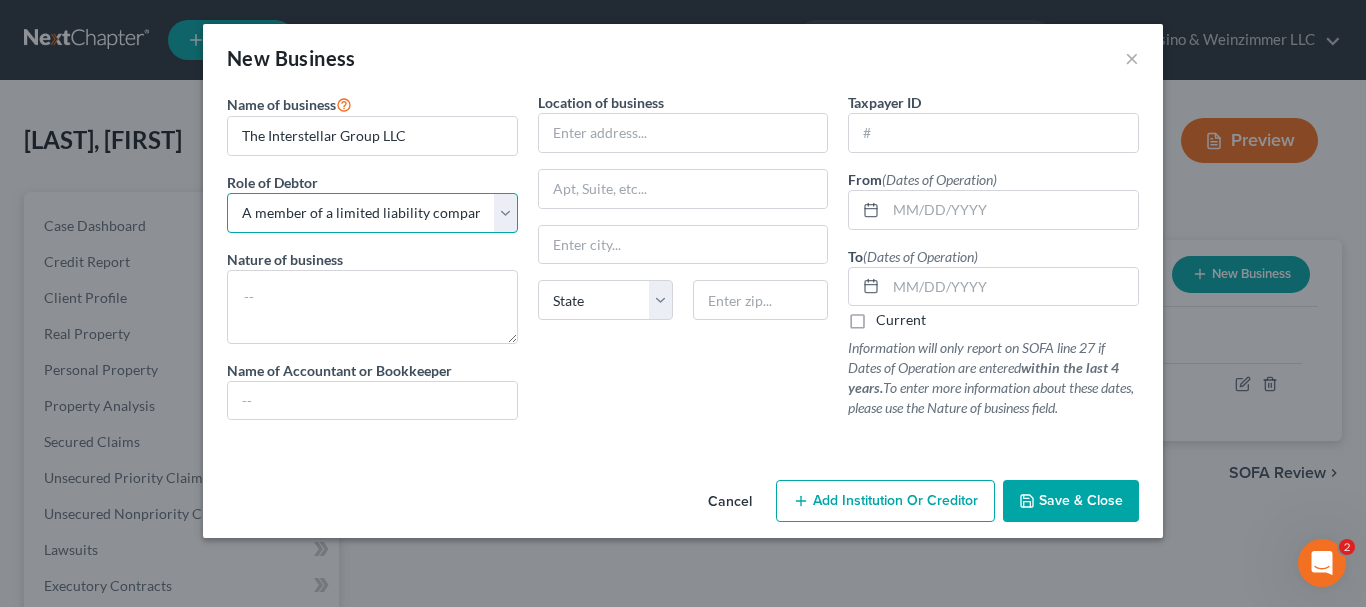 click on "Select A member of a limited liability company (LLC) or limited liability partnership (LLP) An officer, director, or managing executive of a corporation An owner of at least 5% of the voting or equity securities of a corporation A partner in a partnership A sole proprietor or self-employed in a trade, profession, or other activity, either full-time or part-time" at bounding box center [372, 213] 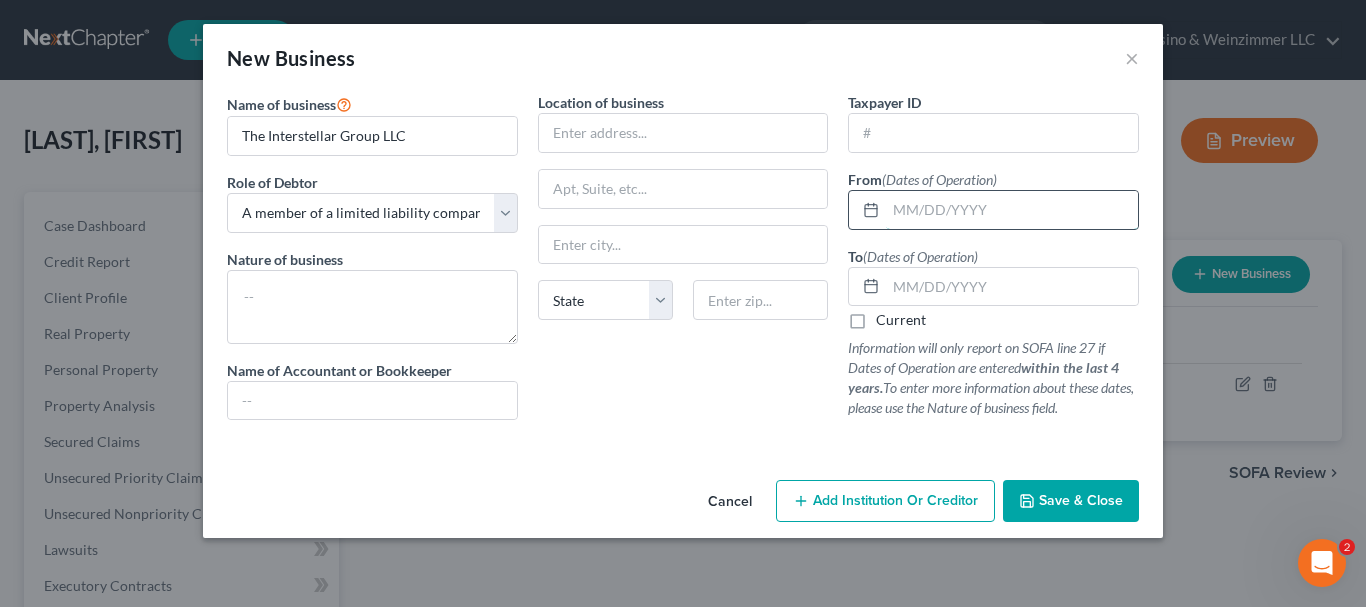 click at bounding box center (1012, 210) 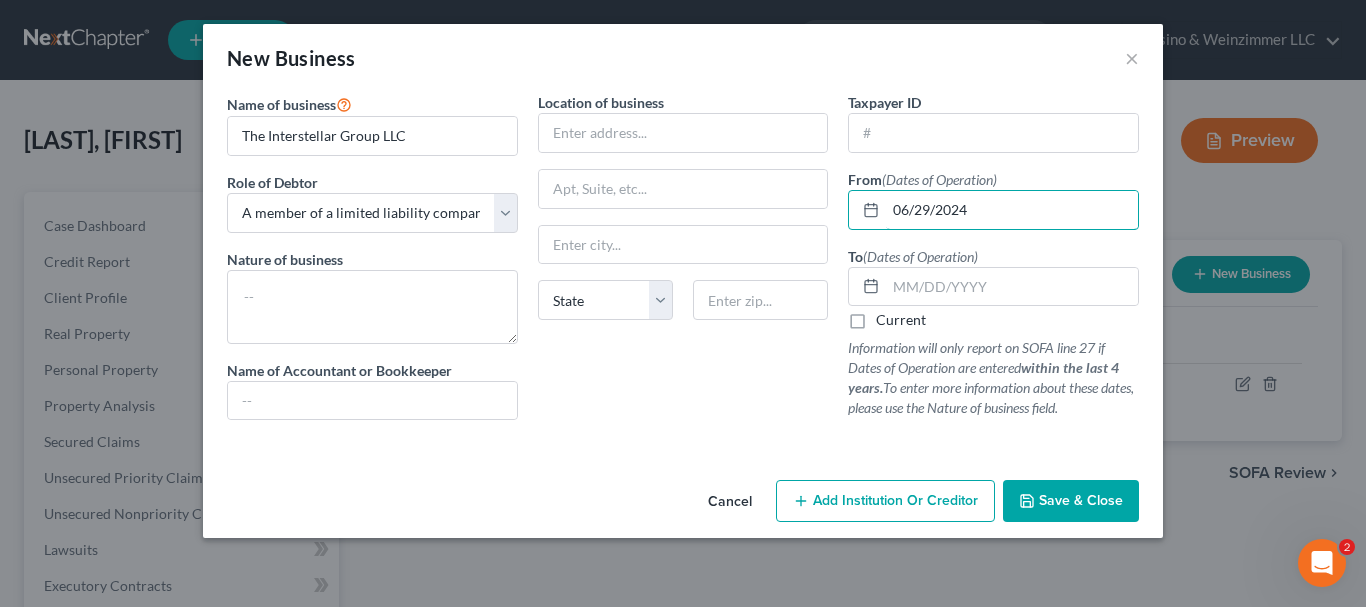 type on "06/29/2024" 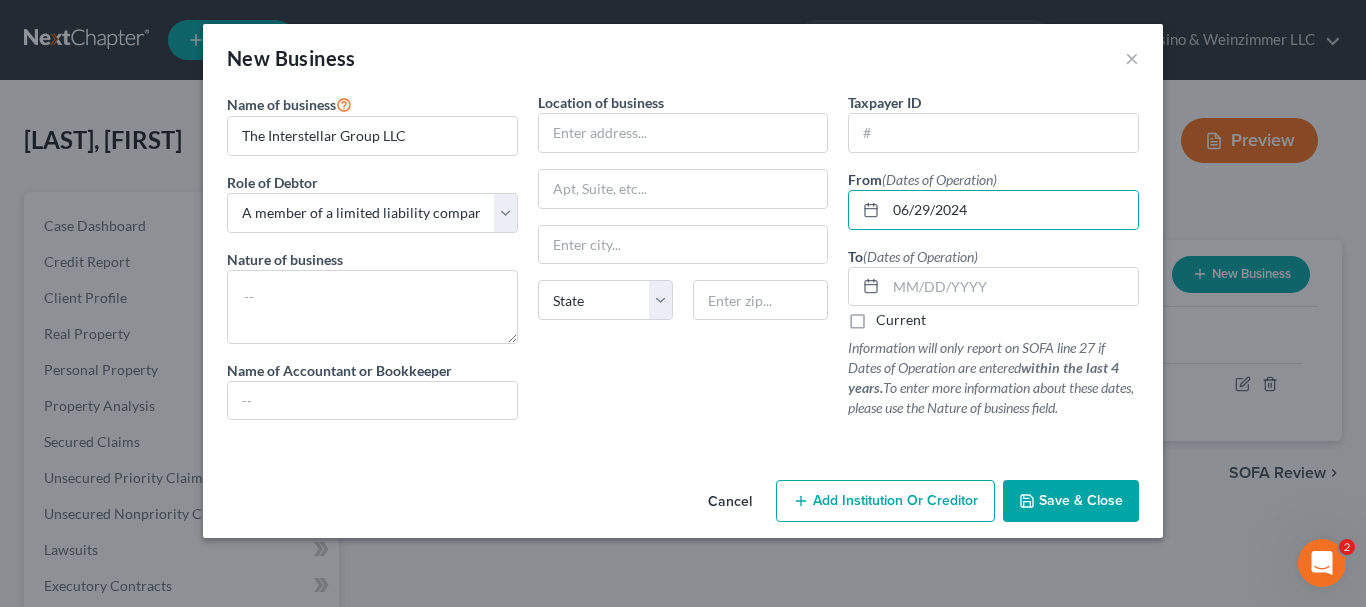 click on "Current" at bounding box center (901, 320) 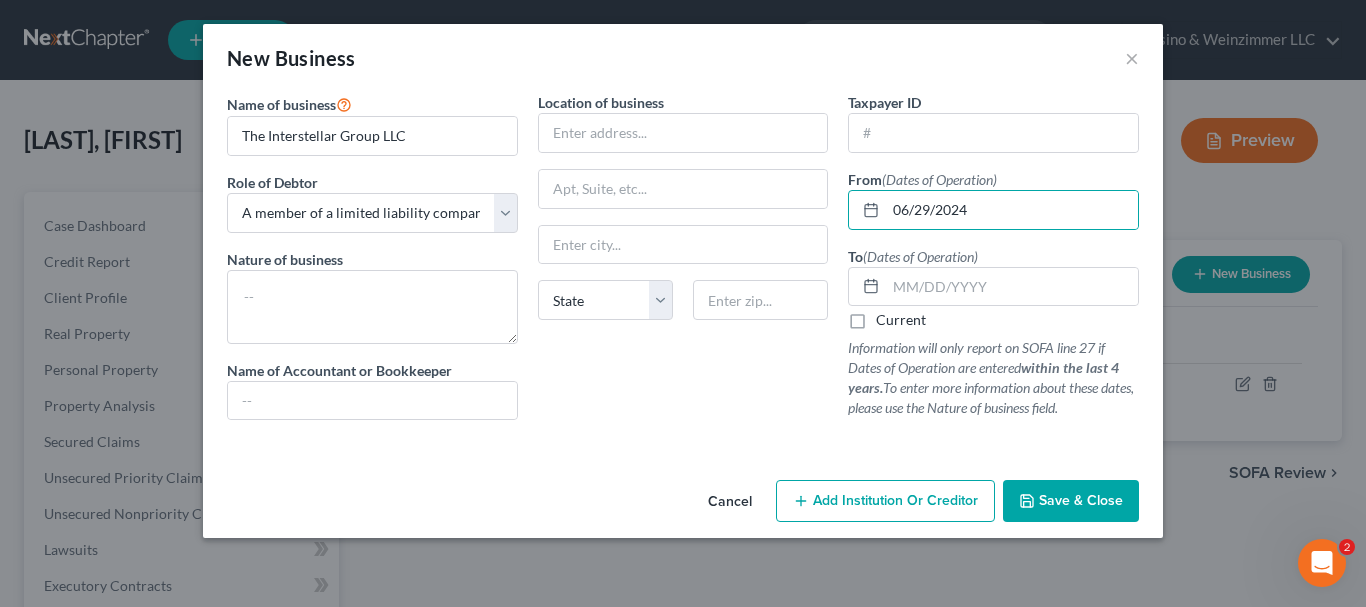 click on "Current" at bounding box center [890, 316] 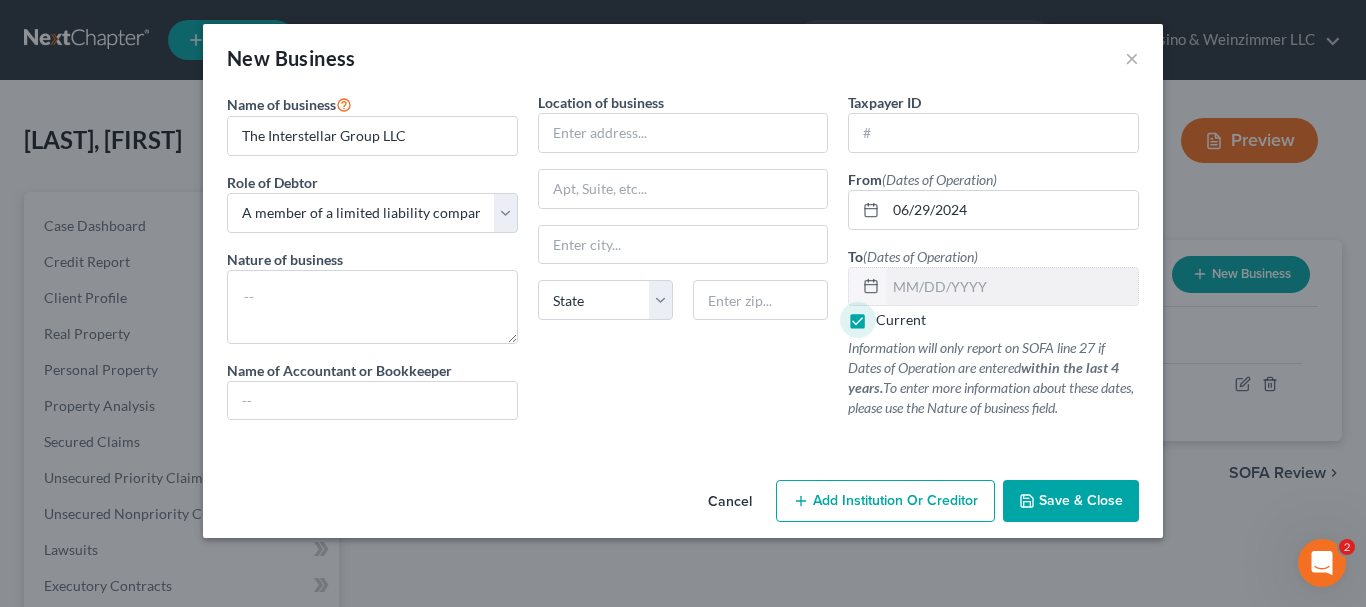 click on "Save & Close" at bounding box center [1081, 500] 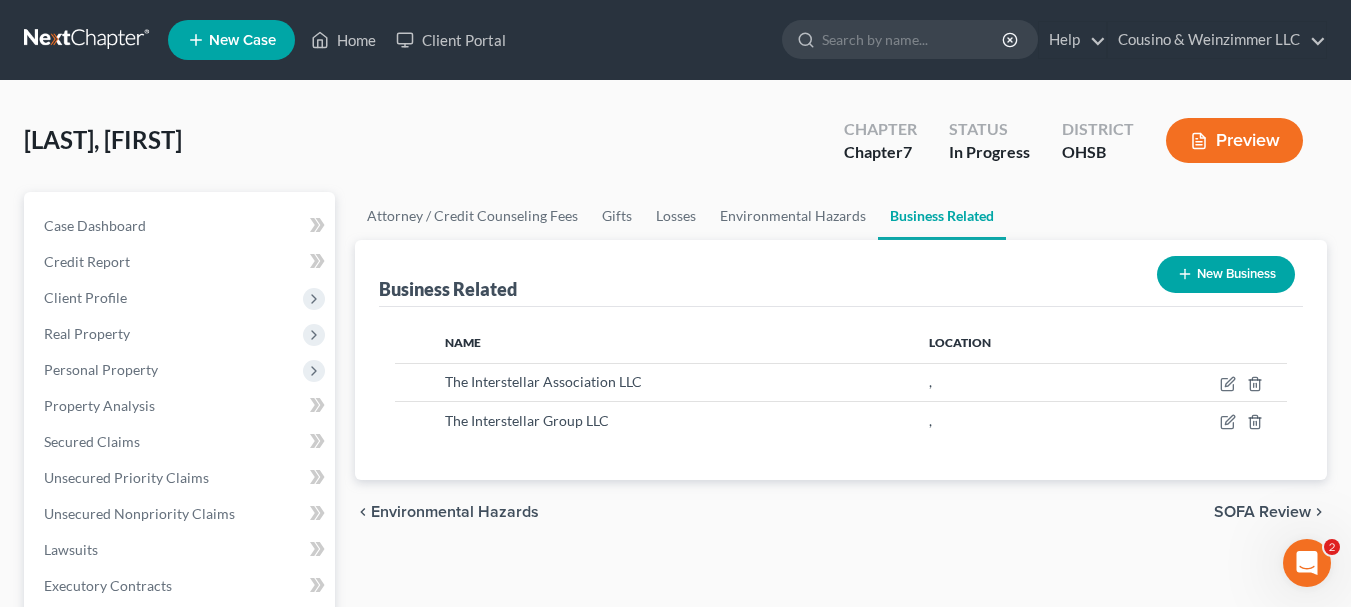 click on "New Business" at bounding box center [1226, 274] 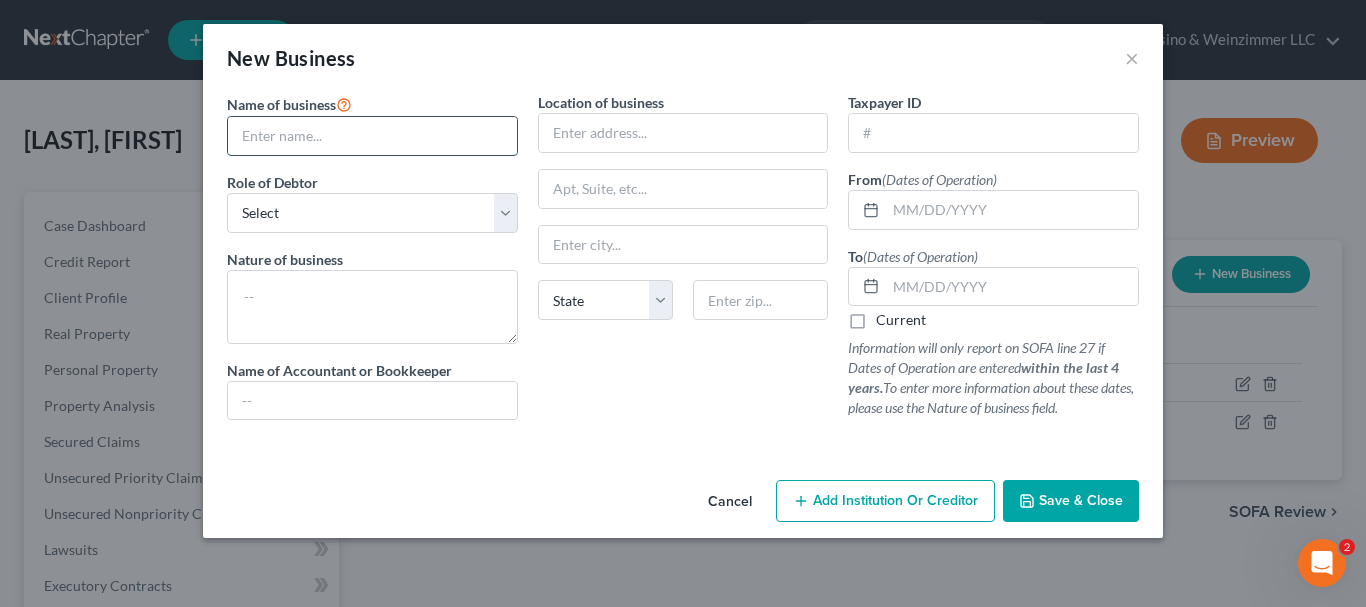 click at bounding box center [372, 136] 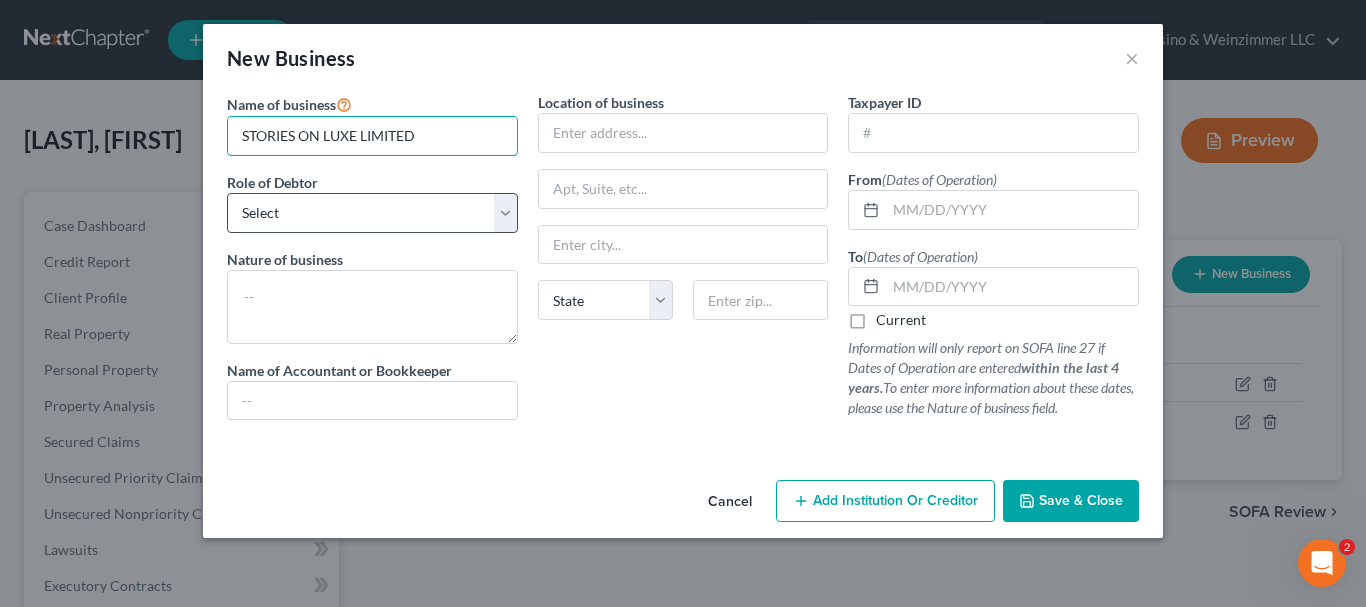 type on "STORIES ON LUXE LIMITED" 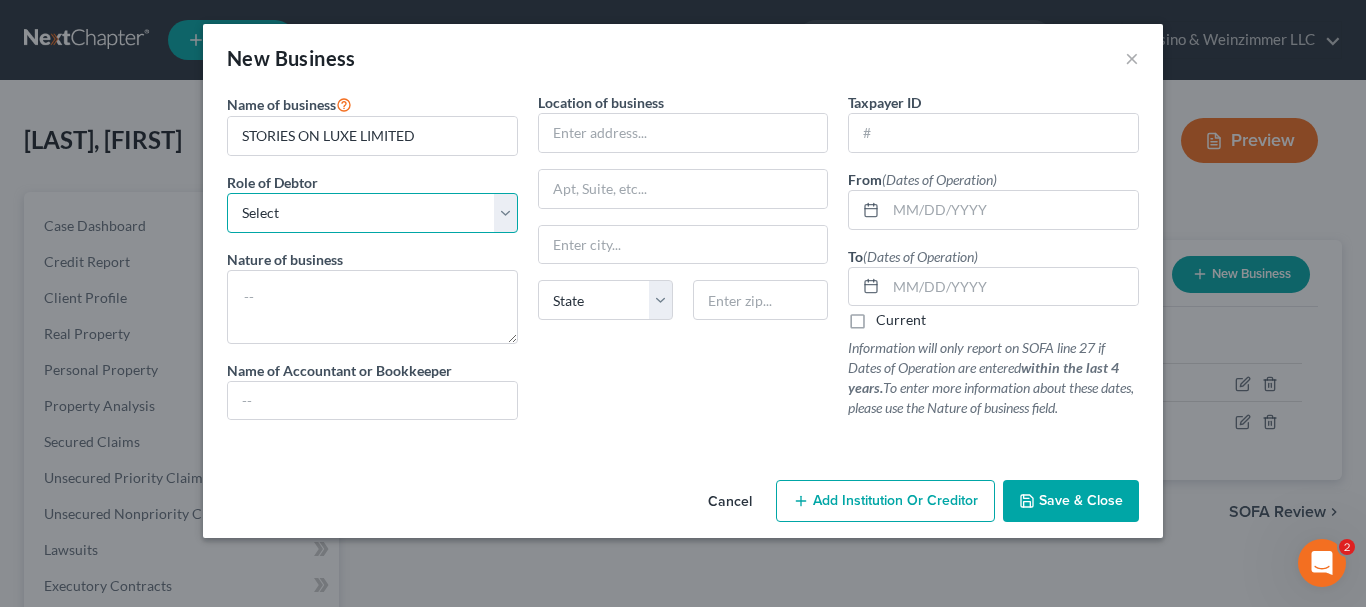 click on "Select A member of a limited liability company (LLC) or limited liability partnership (LLP) An officer, director, or managing executive of a corporation An owner of at least 5% of the voting or equity securities of a corporation A partner in a partnership A sole proprietor or self-employed in a trade, profession, or other activity, either full-time or part-time" at bounding box center [372, 213] 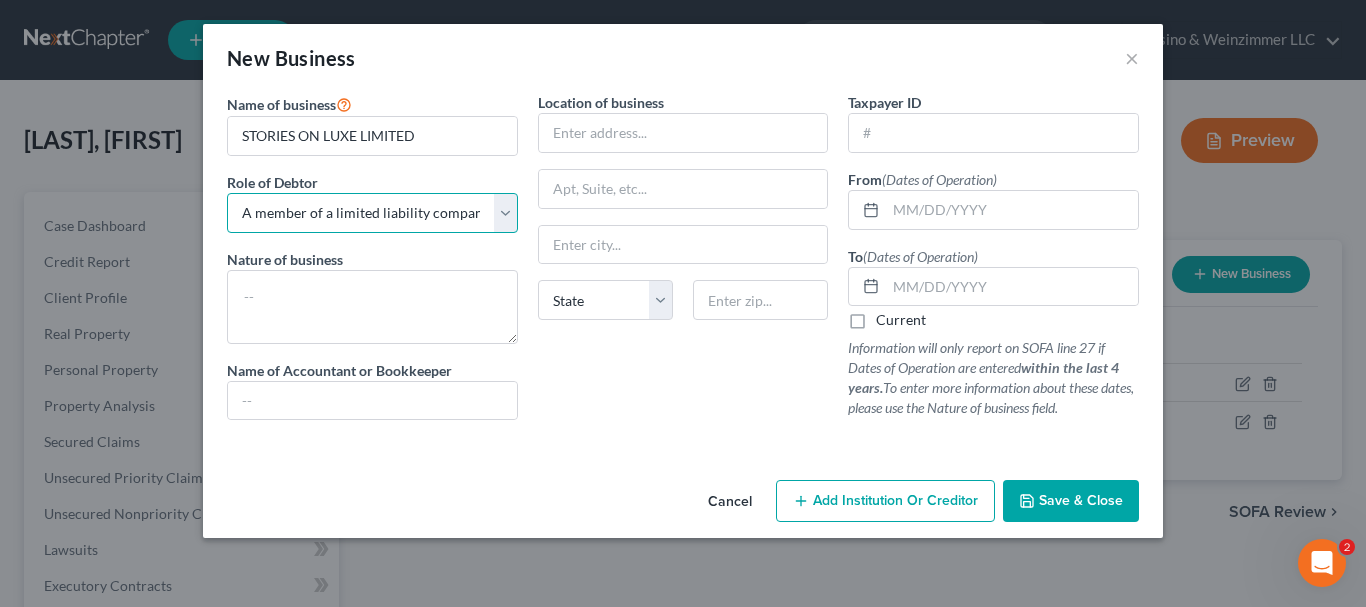 click on "Select A member of a limited liability company (LLC) or limited liability partnership (LLP) An officer, director, or managing executive of a corporation An owner of at least 5% of the voting or equity securities of a corporation A partner in a partnership A sole proprietor or self-employed in a trade, profession, or other activity, either full-time or part-time" at bounding box center [372, 213] 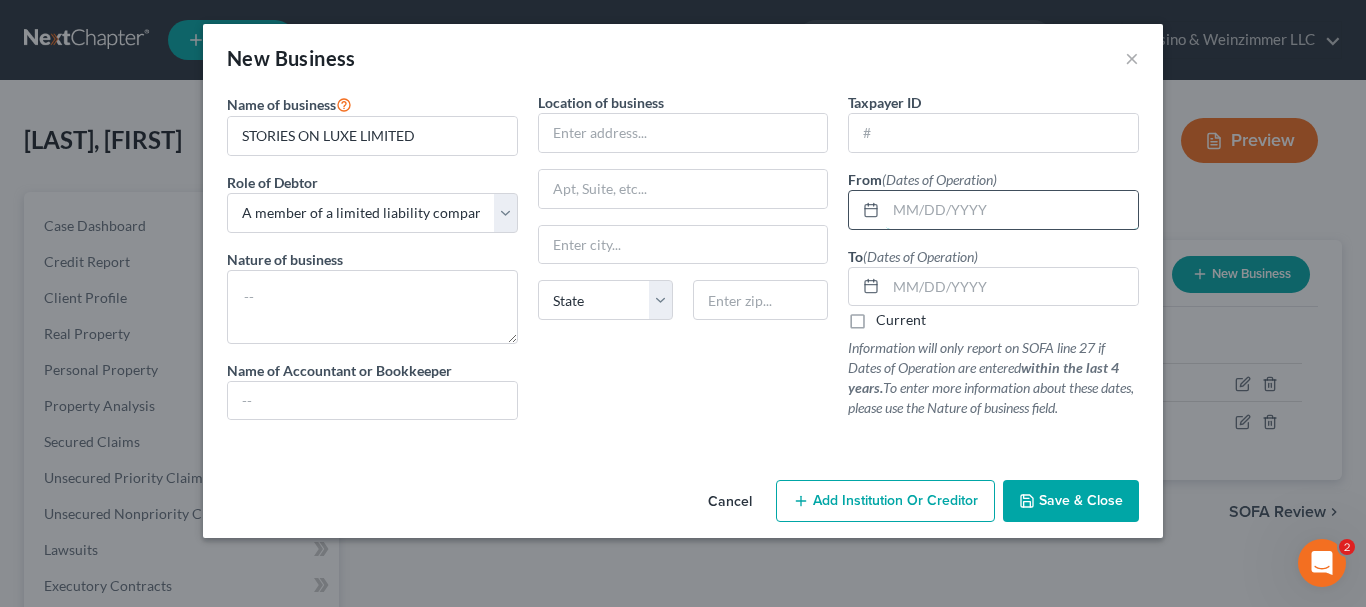 click at bounding box center (1012, 210) 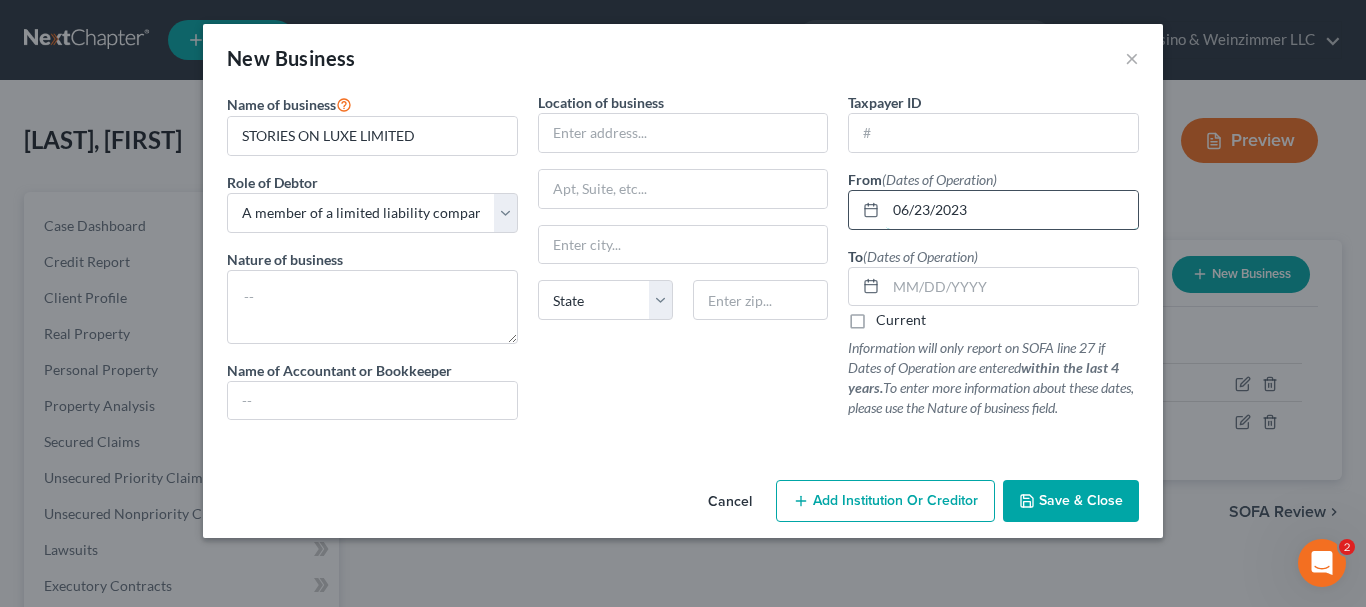 click on "06/23/2023" at bounding box center [1012, 210] 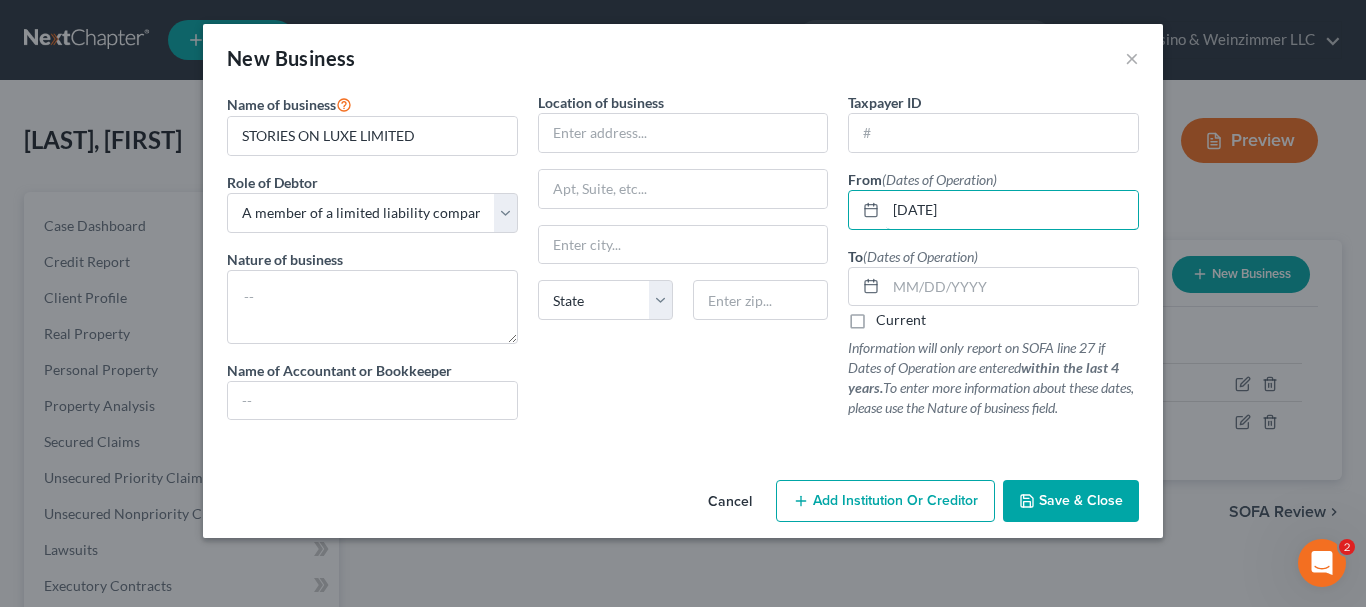 type on "[DATE]" 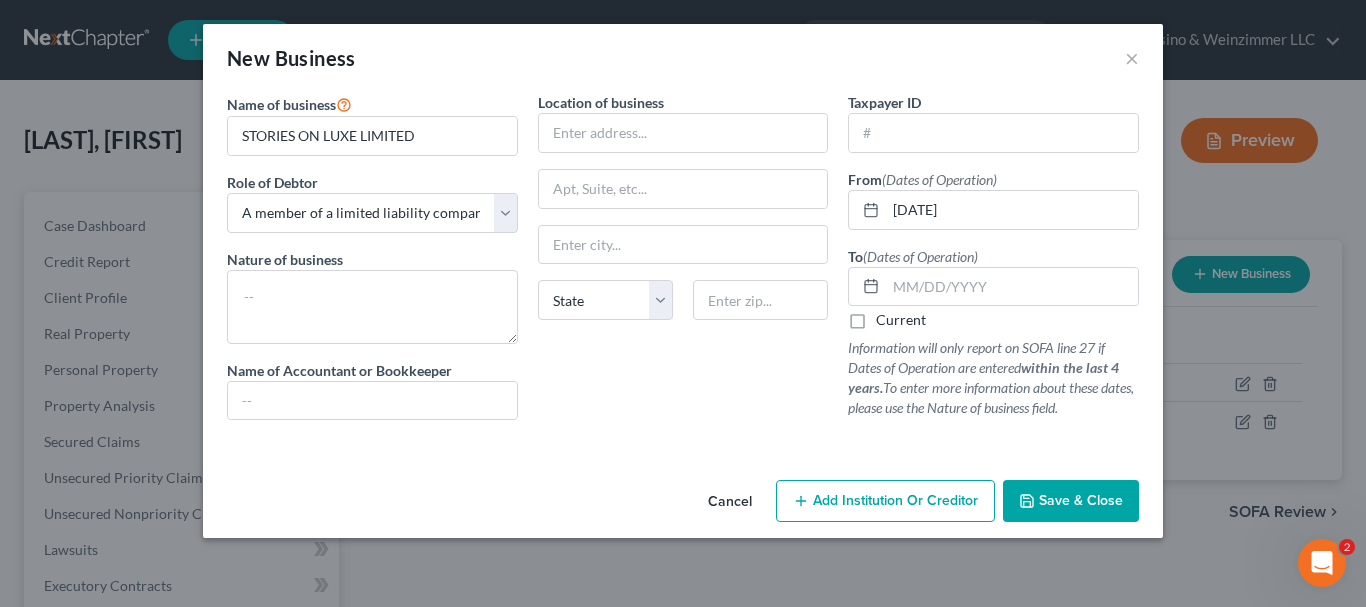 click on "Current" at bounding box center (901, 320) 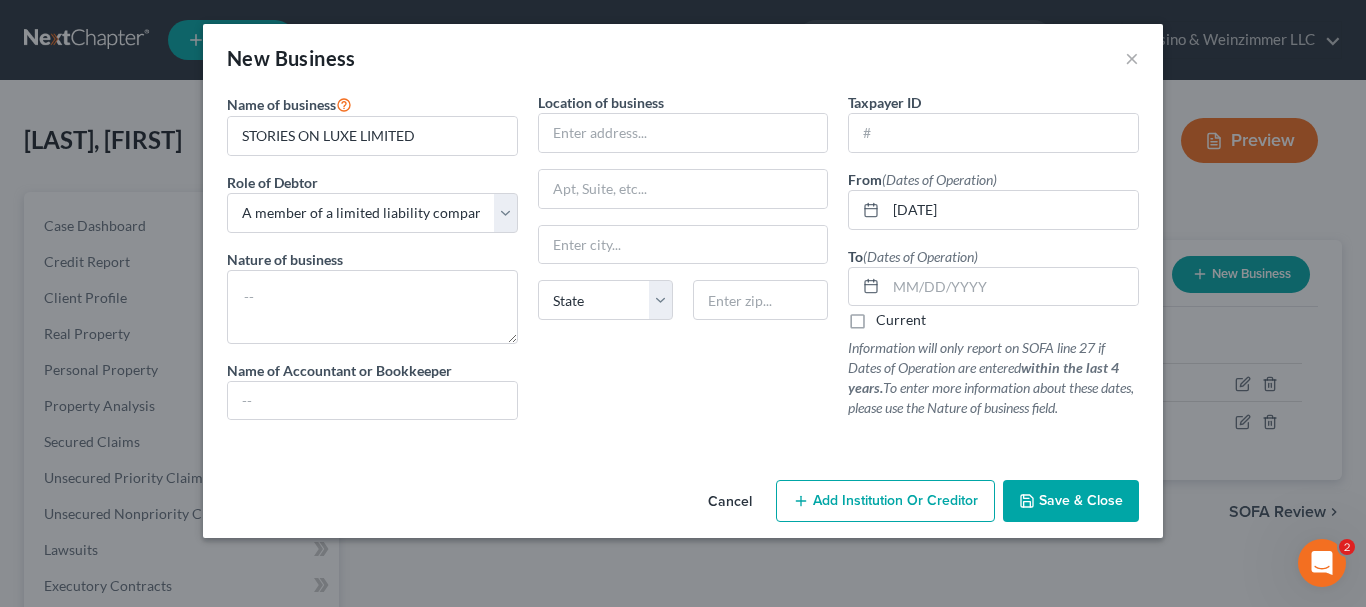 click on "Current" at bounding box center [890, 316] 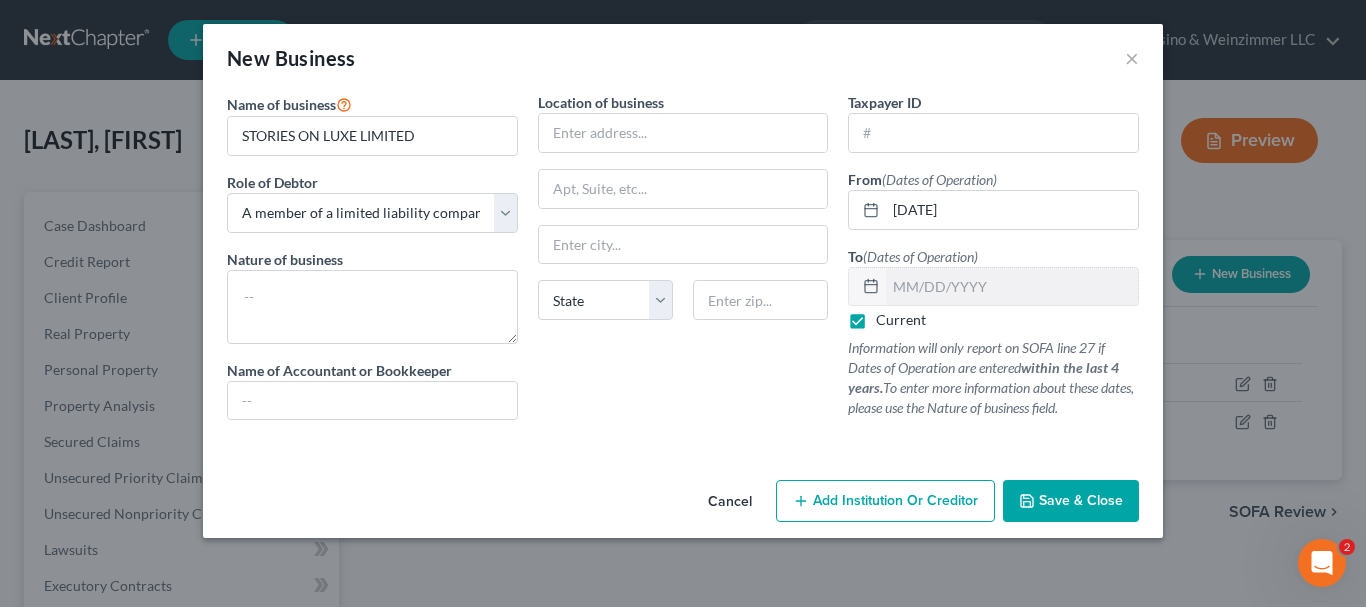 click on "Save & Close" at bounding box center (1081, 500) 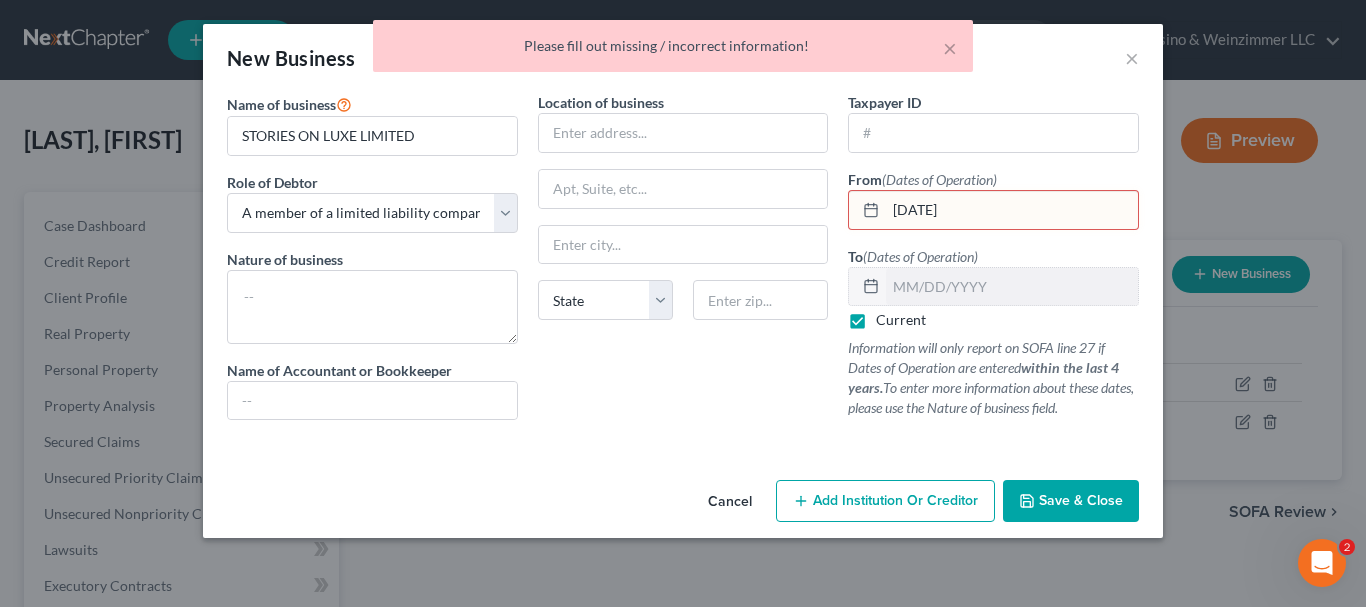 click on "[DATE]" at bounding box center (1012, 210) 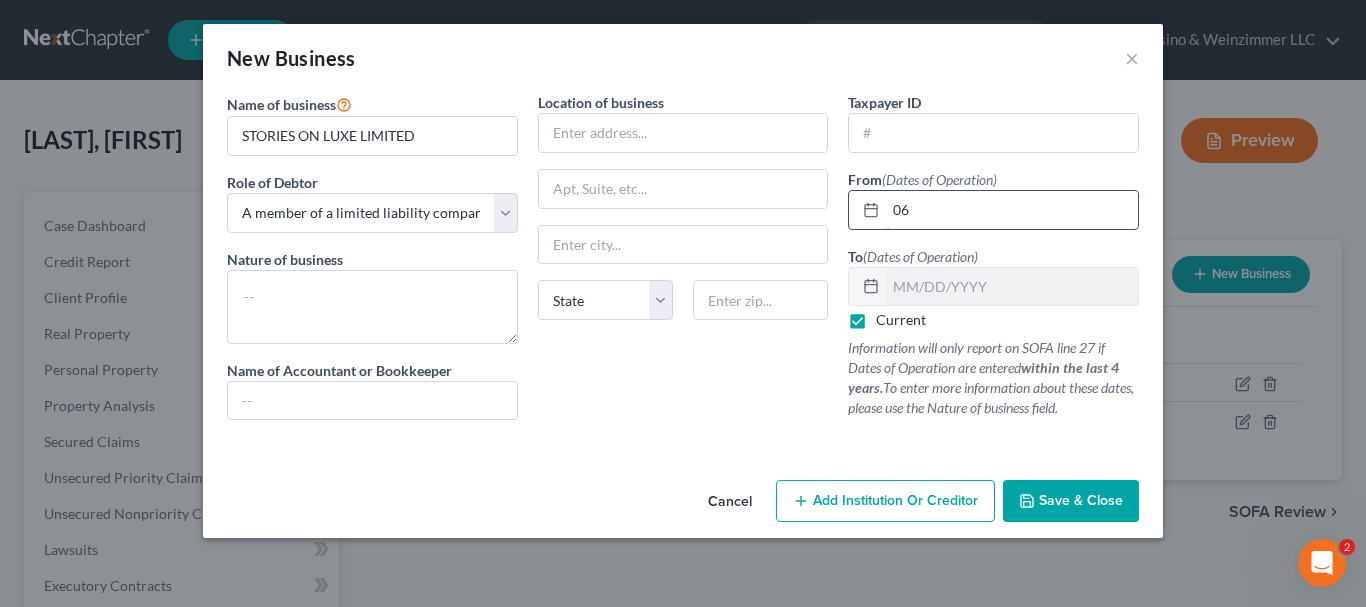 type on "0" 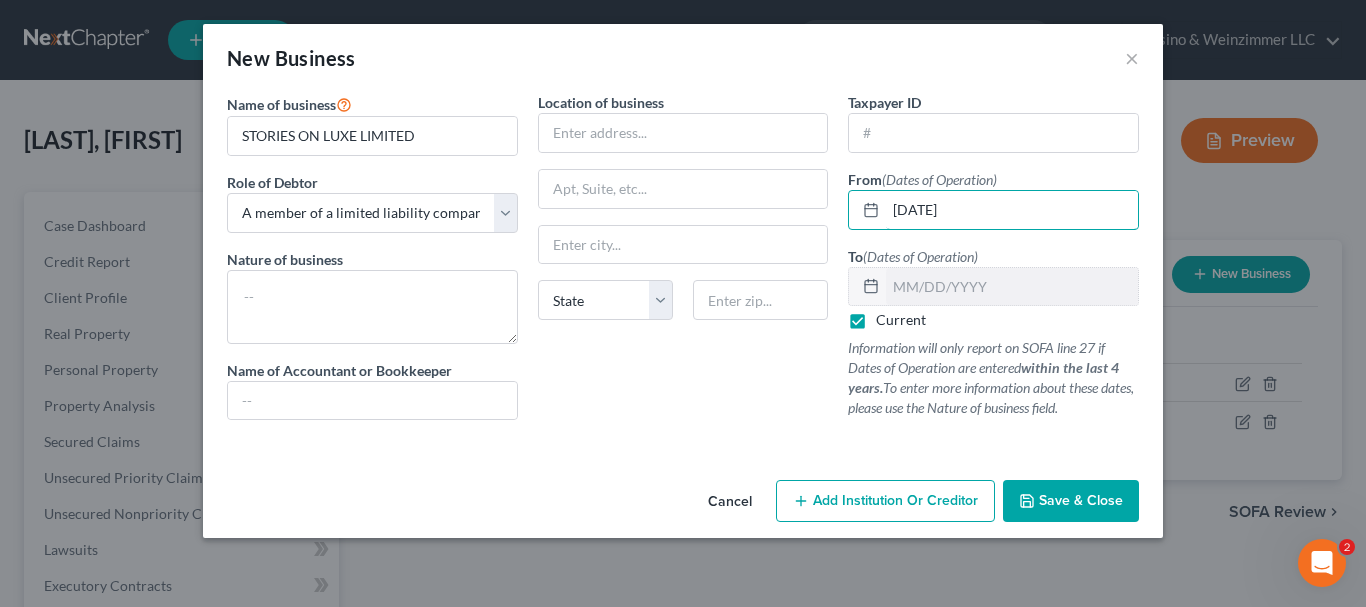 type on "[DATE]" 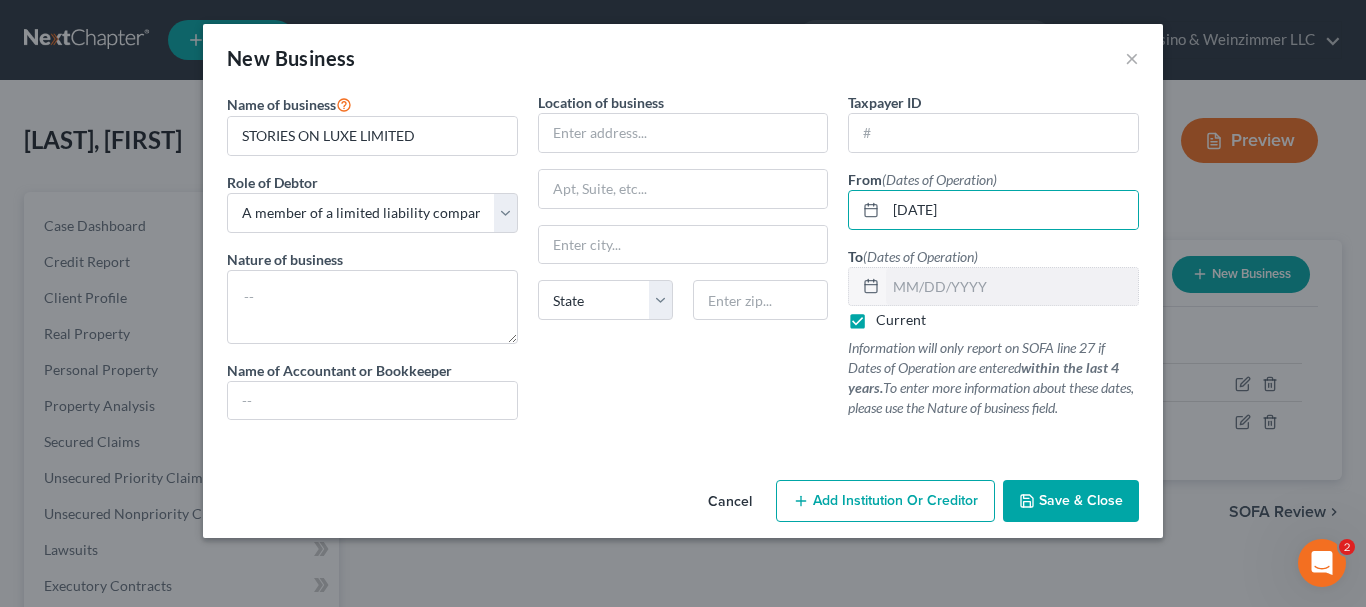 click on "Save & Close" at bounding box center (1071, 501) 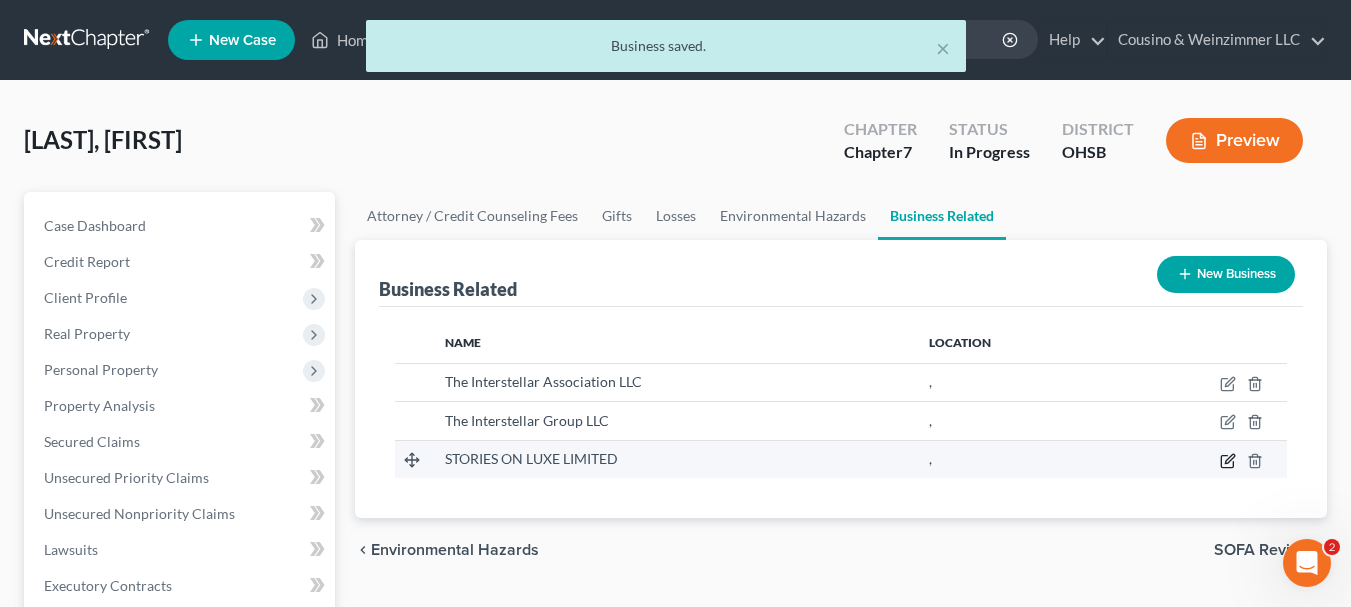 click 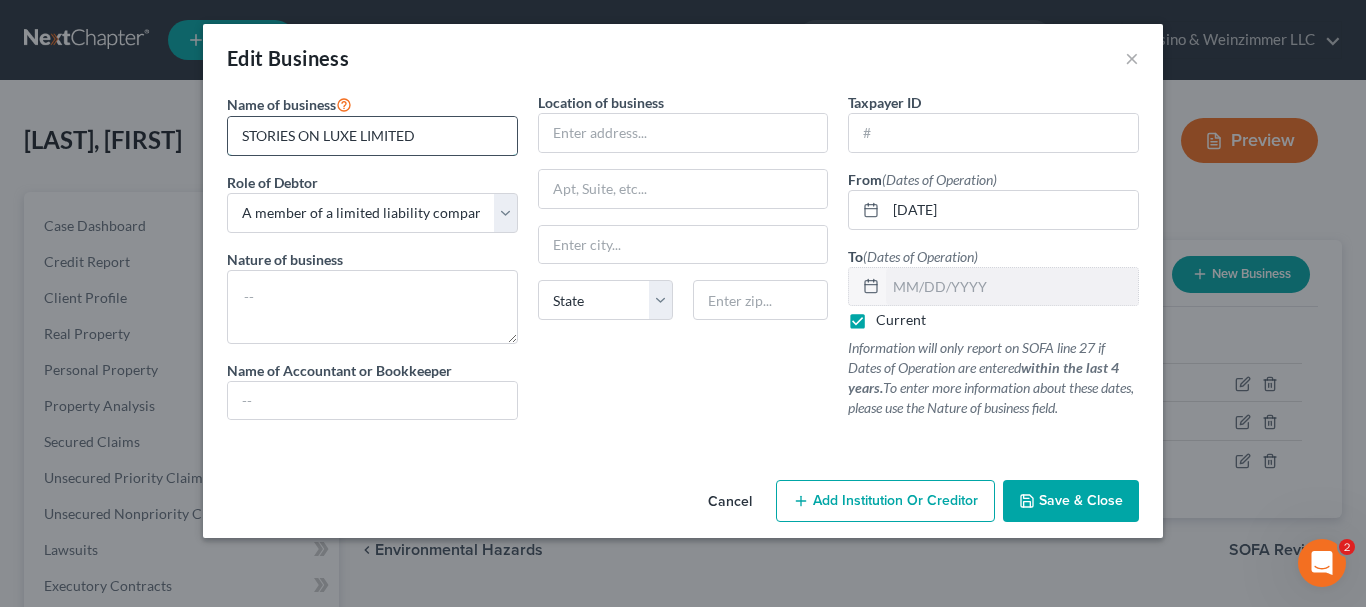 click on "STORIES ON LUXE LIMITED" at bounding box center [372, 136] 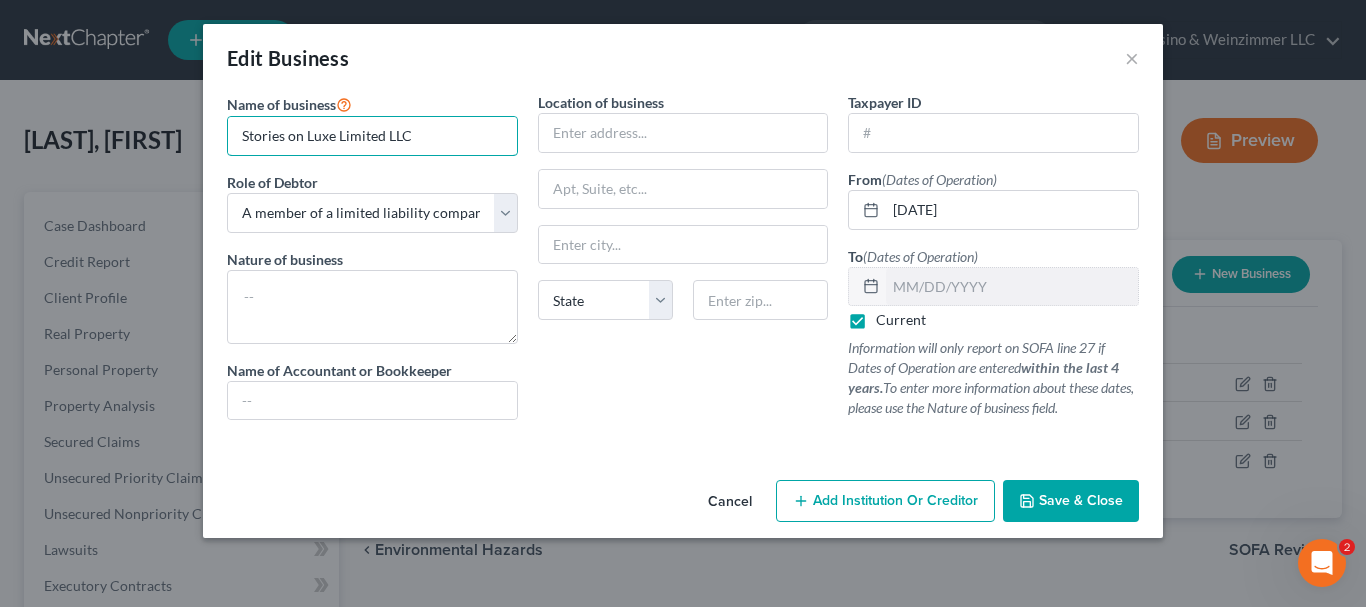 type on "Stories on Luxe Limited LLC" 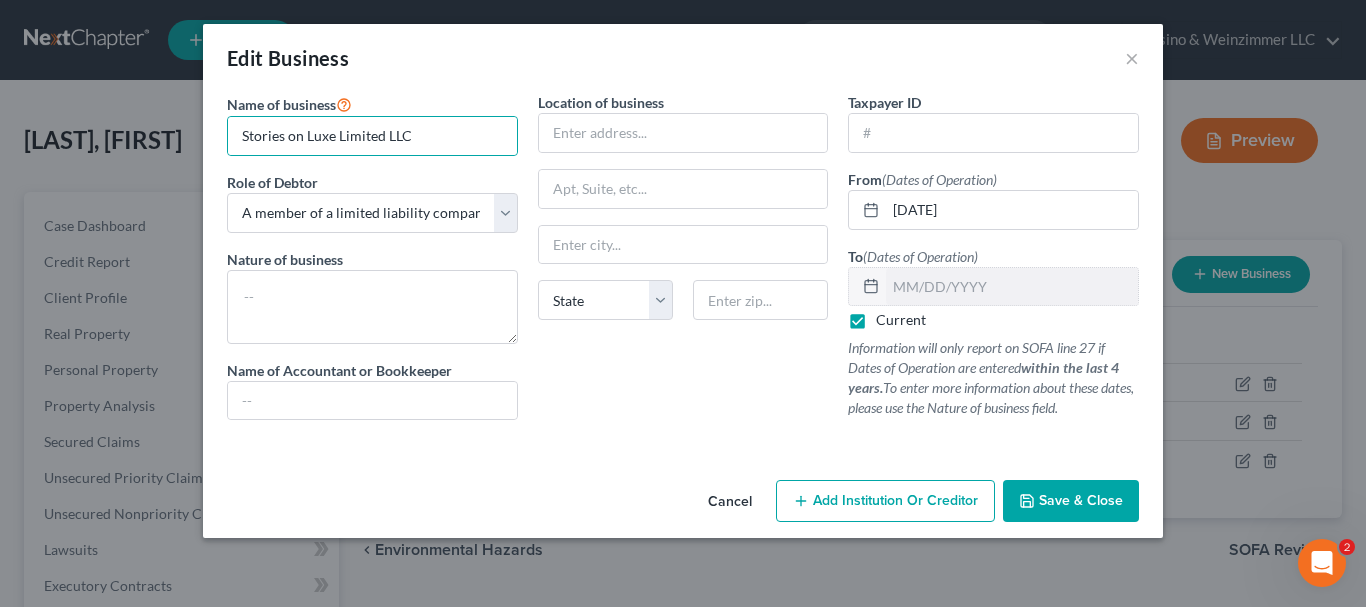 click on "Save & Close" at bounding box center [1071, 501] 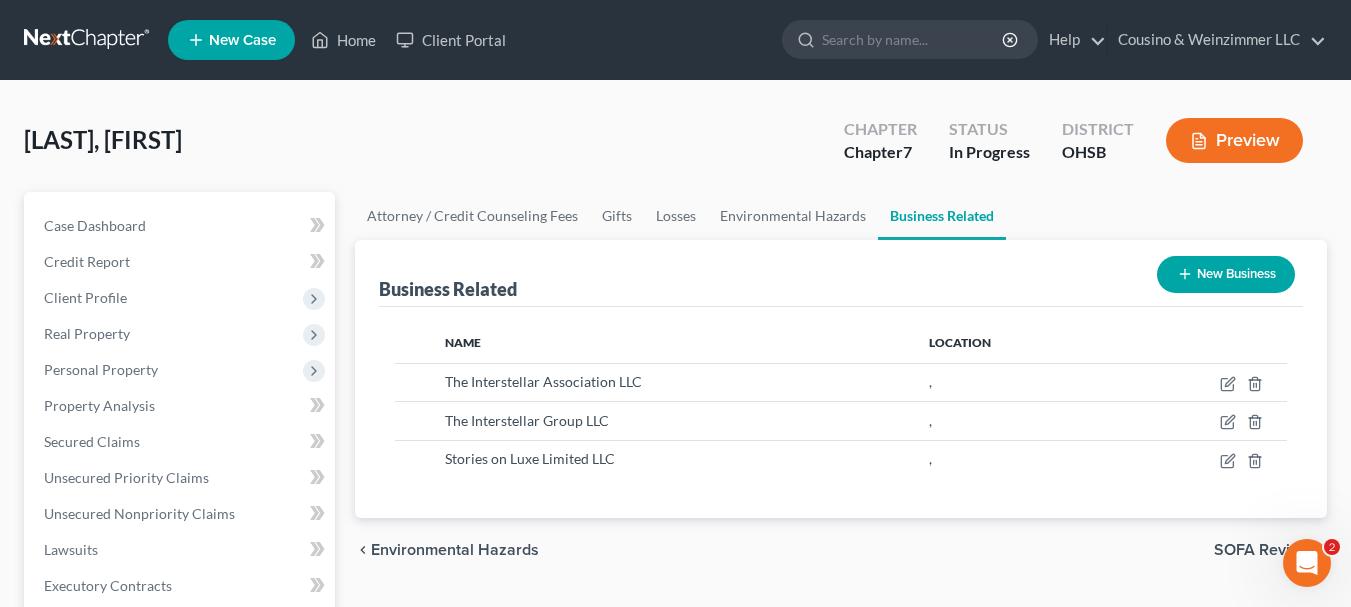 click on "New Business" at bounding box center [1226, 274] 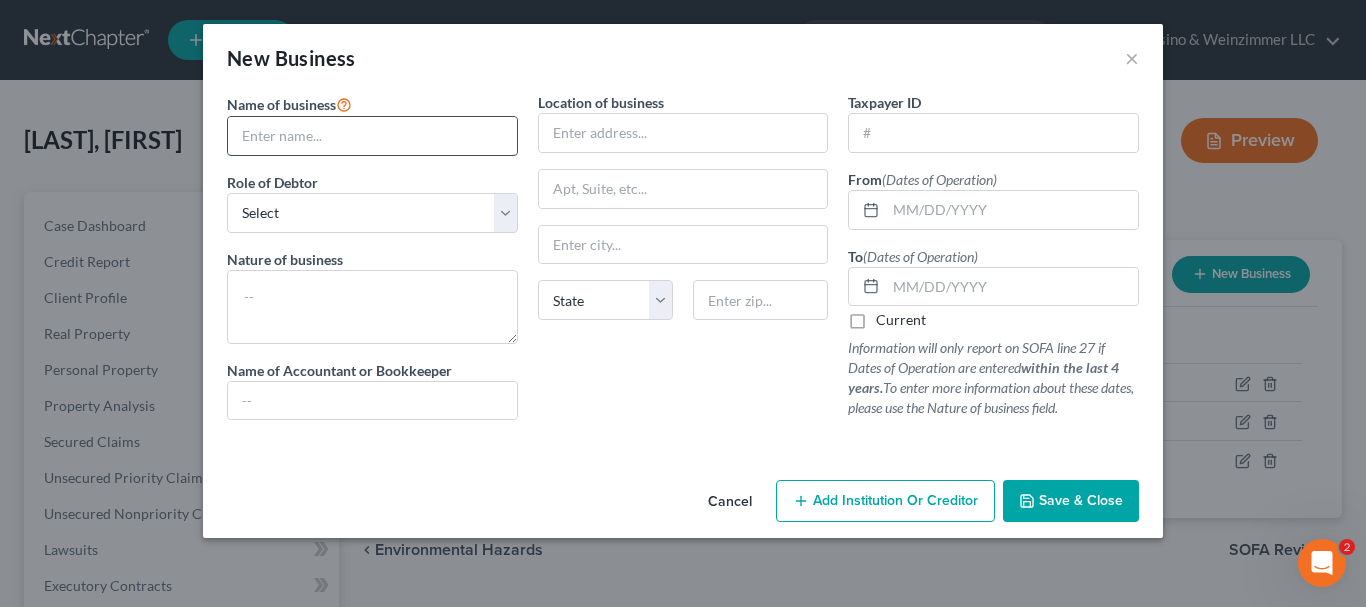 click at bounding box center [372, 136] 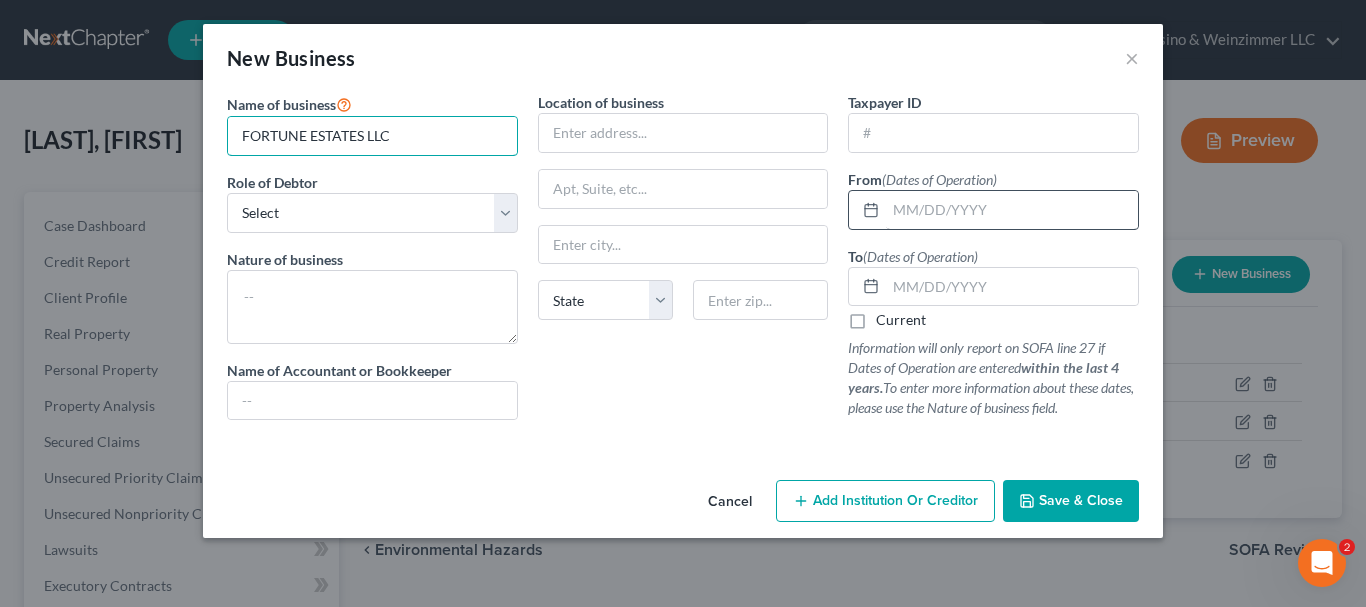 type on "FORTUNE ESTATES LLC" 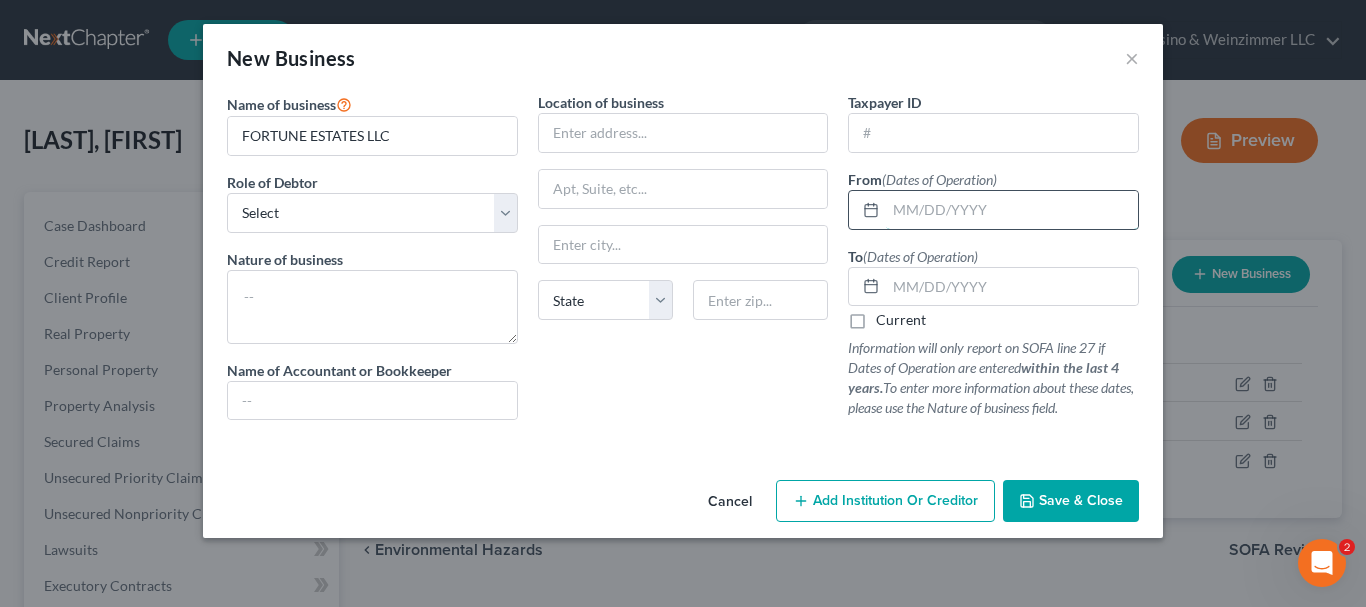 click at bounding box center [1012, 210] 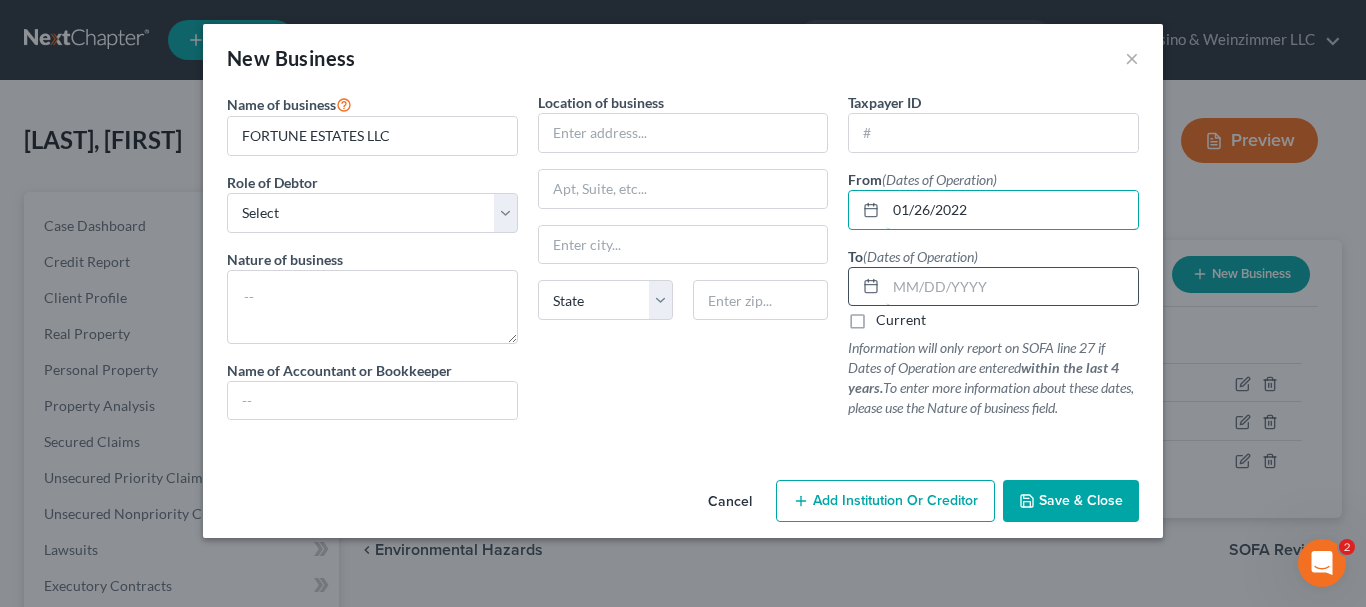 type on "01/26/2022" 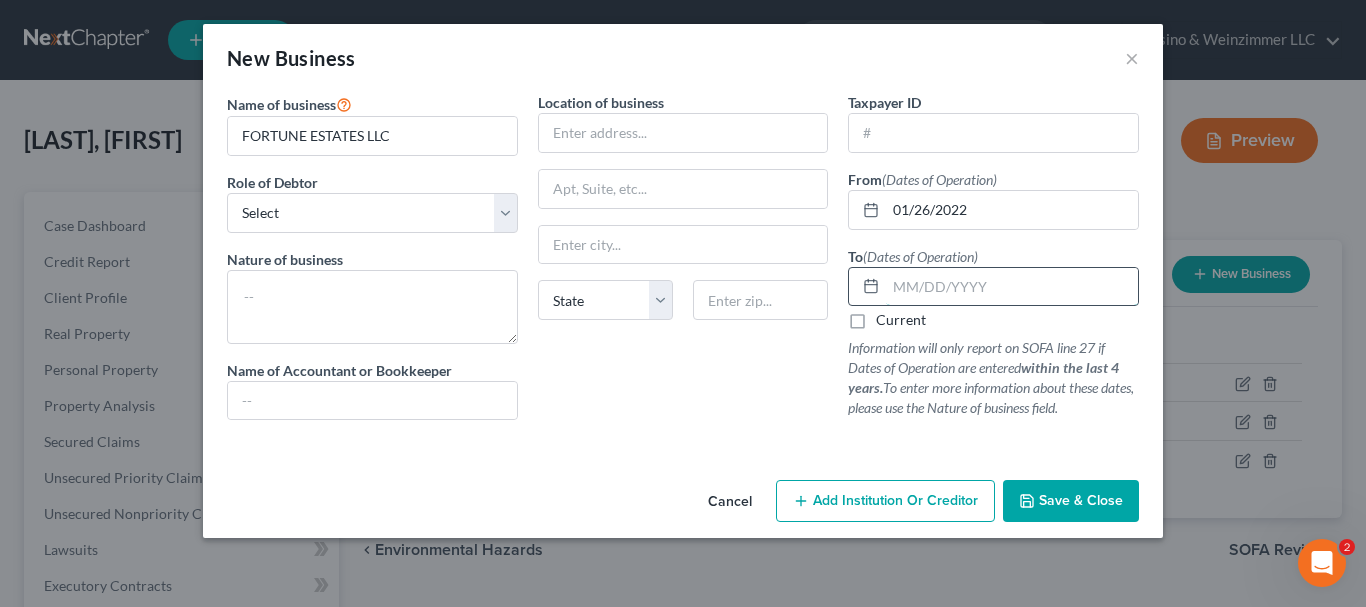click at bounding box center [1012, 287] 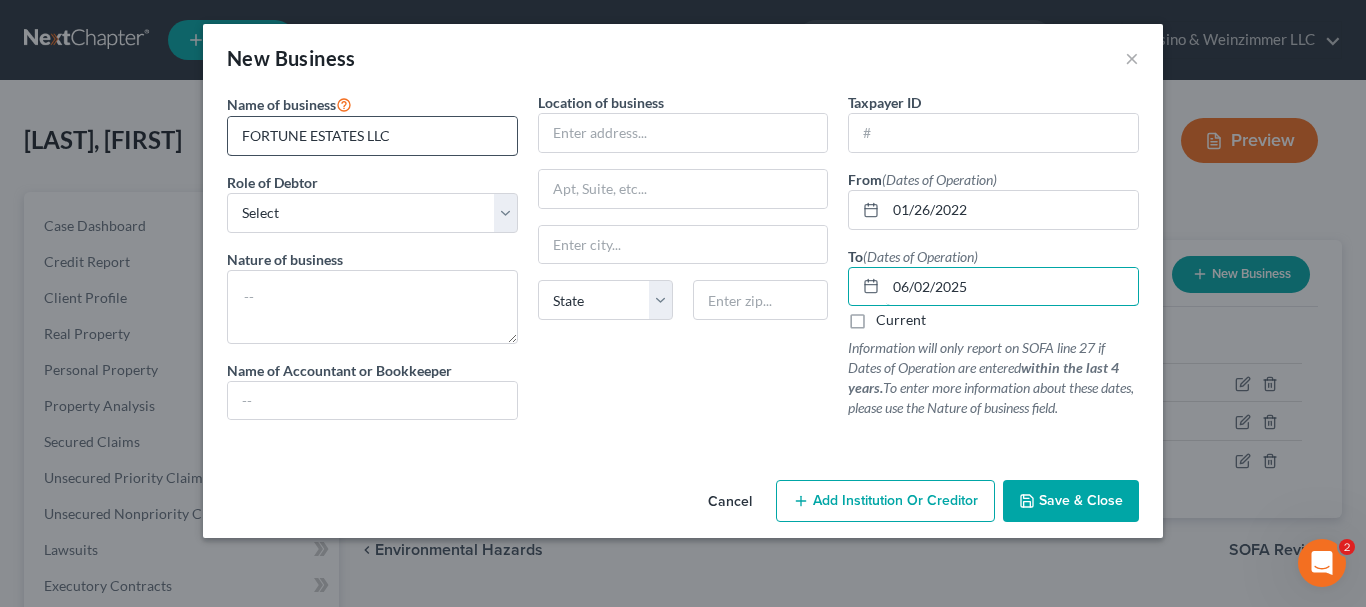 type on "06/02/2025" 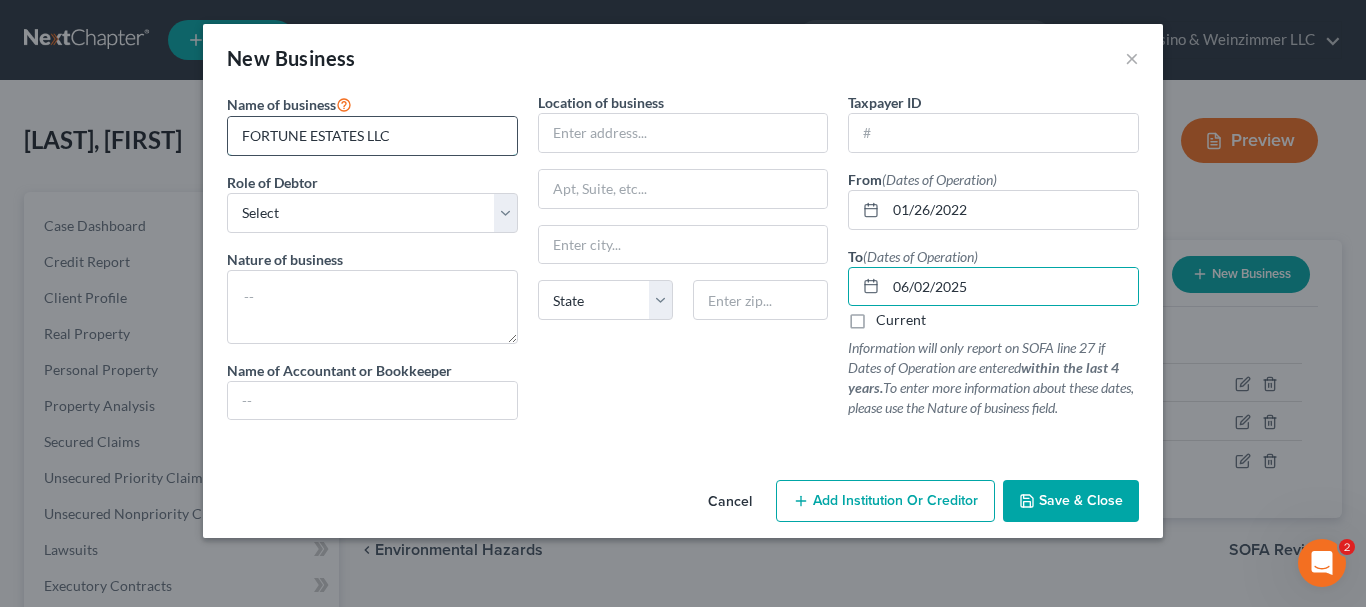 click on "FORTUNE ESTATES LLC" at bounding box center (372, 136) 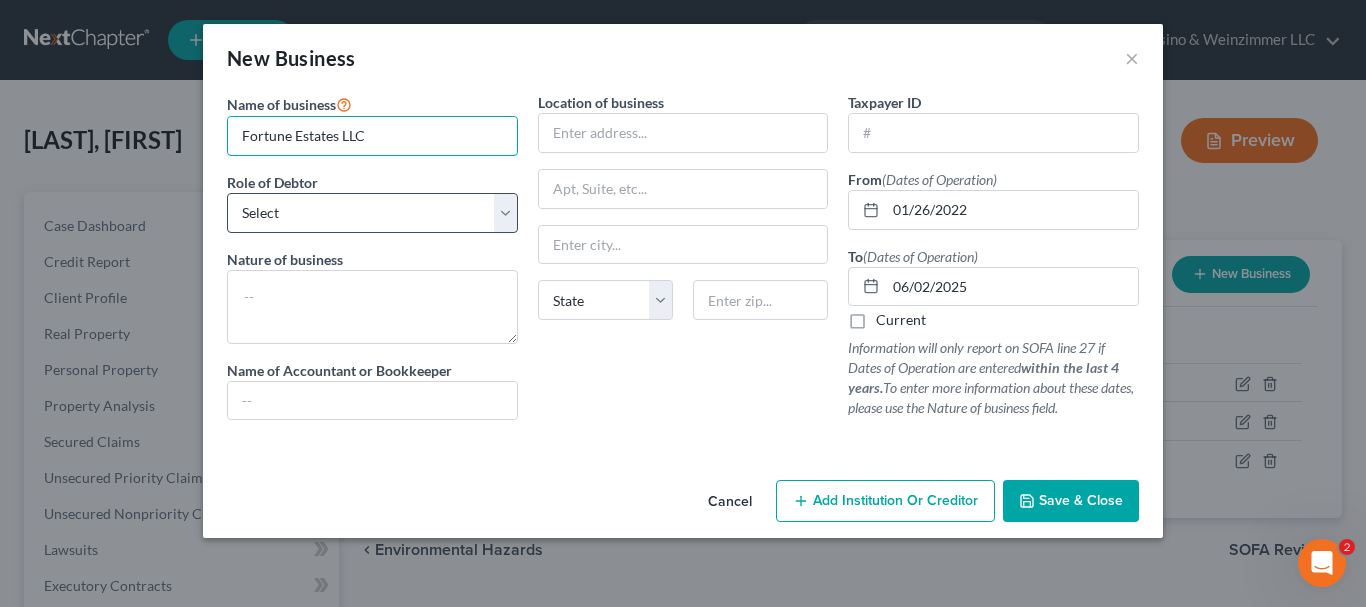 type on "Fortune Estates LLC" 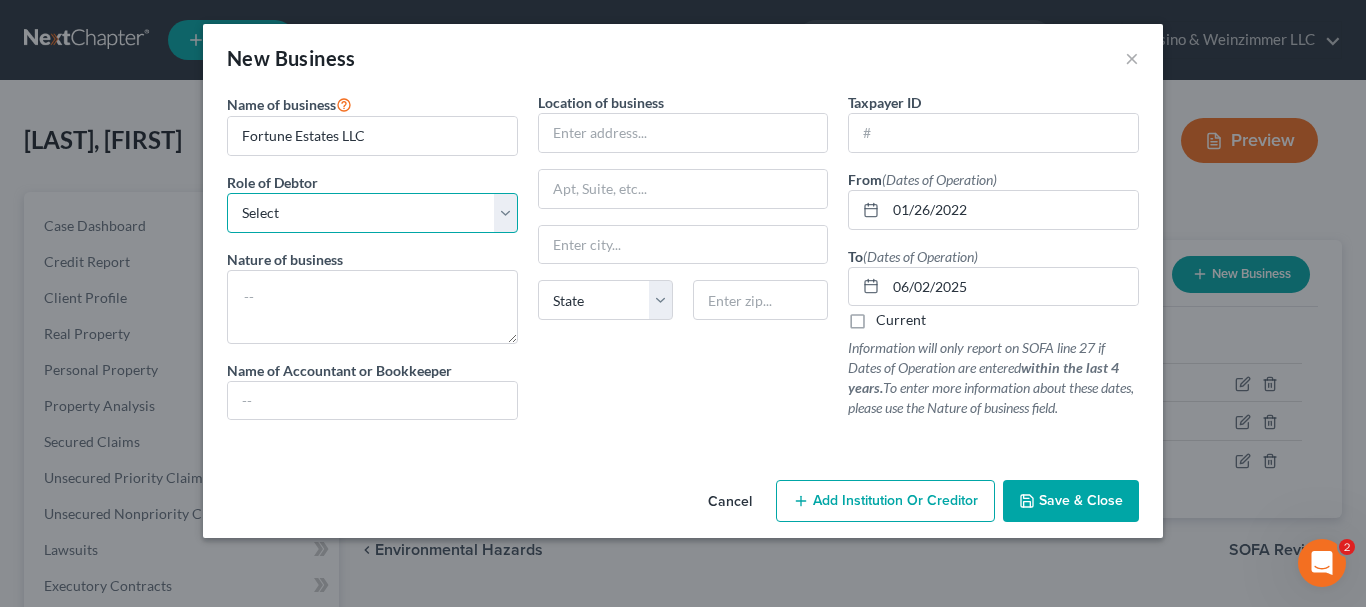 click on "Select A member of a limited liability company (LLC) or limited liability partnership (LLP) An officer, director, or managing executive of a corporation An owner of at least 5% of the voting or equity securities of a corporation A partner in a partnership A sole proprietor or self-employed in a trade, profession, or other activity, either full-time or part-time" at bounding box center [372, 213] 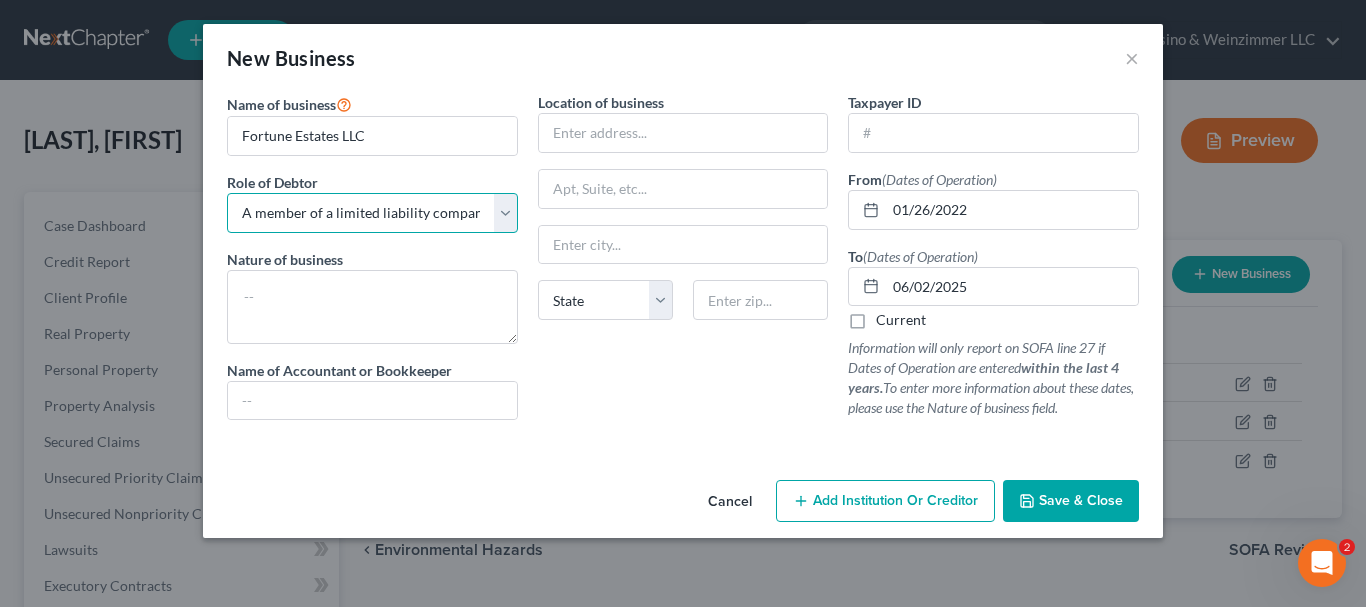 click on "Select A member of a limited liability company (LLC) or limited liability partnership (LLP) An officer, director, or managing executive of a corporation An owner of at least 5% of the voting or equity securities of a corporation A partner in a partnership A sole proprietor or self-employed in a trade, profession, or other activity, either full-time or part-time" at bounding box center [372, 213] 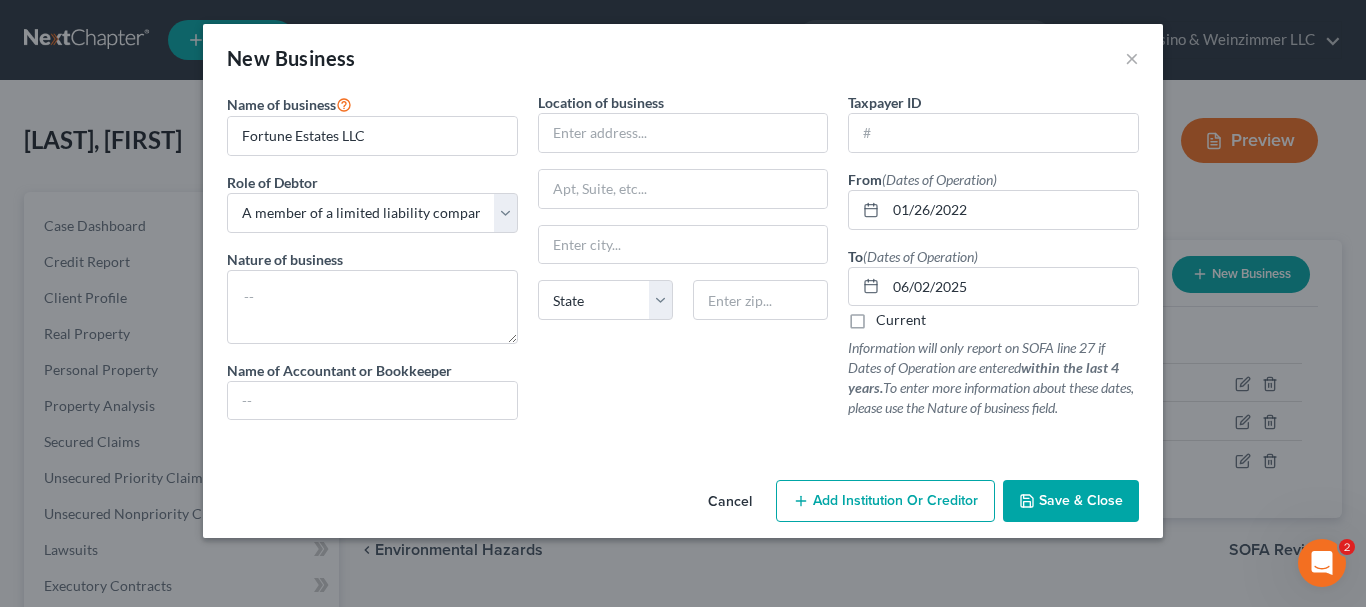 click on "Save & Close" at bounding box center [1081, 500] 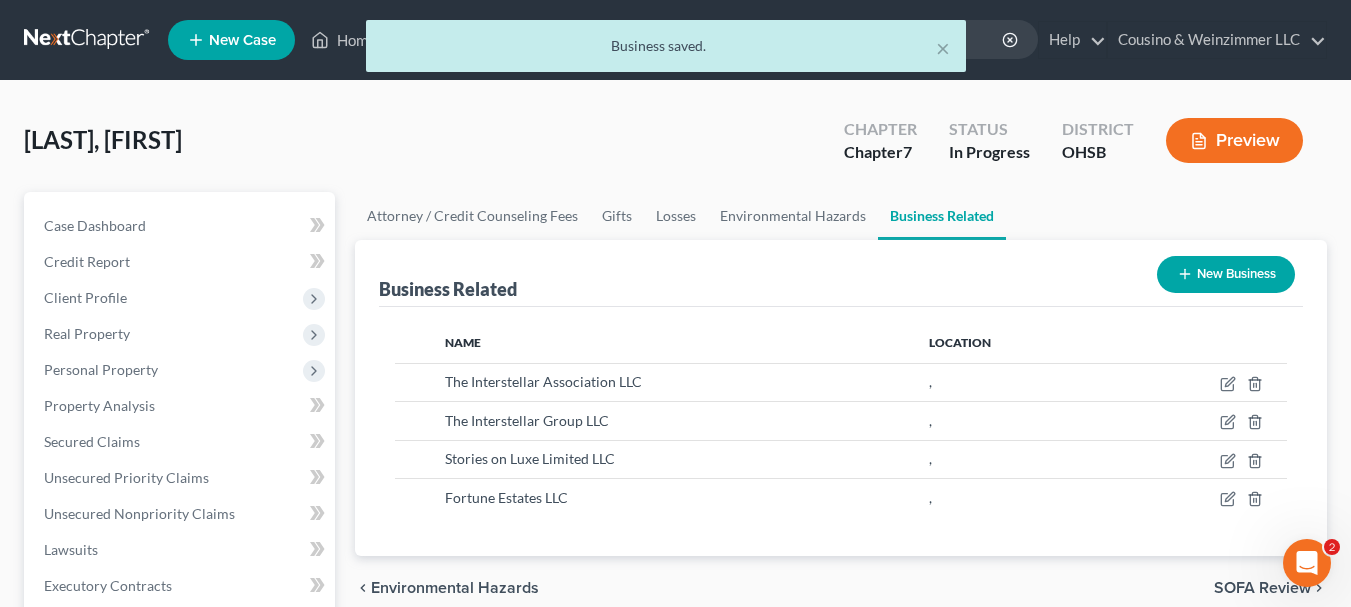 scroll, scrollTop: 300, scrollLeft: 0, axis: vertical 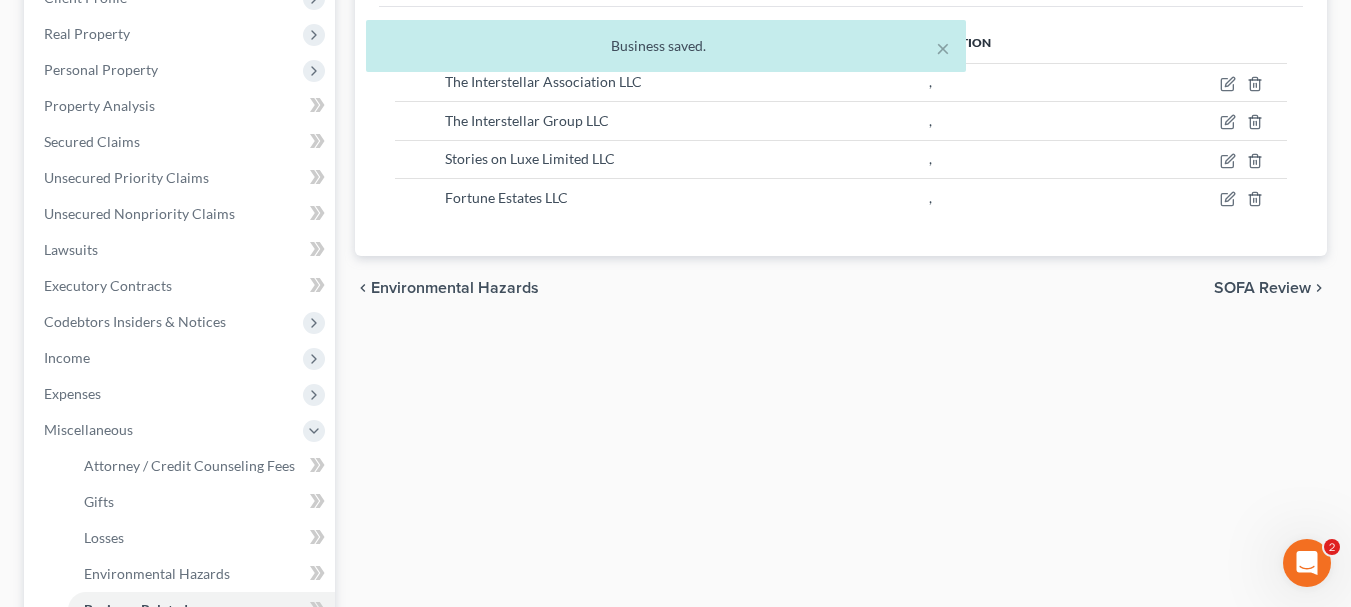click on "SOFA Review" at bounding box center [1262, 288] 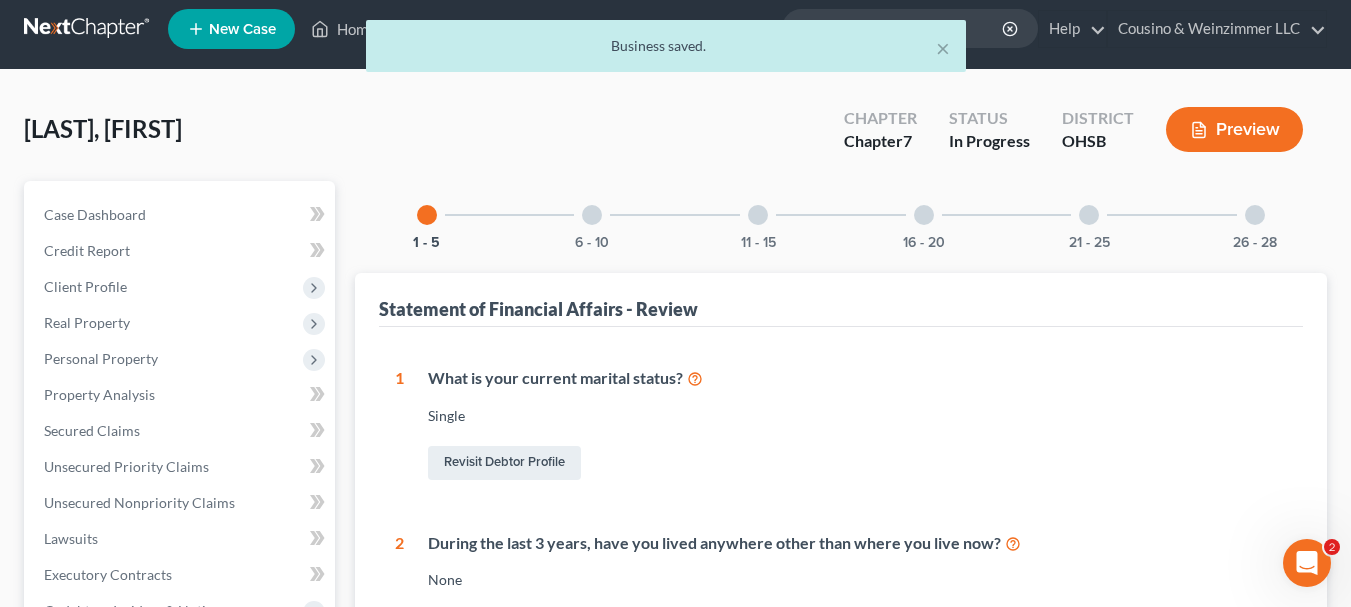 scroll, scrollTop: 0, scrollLeft: 0, axis: both 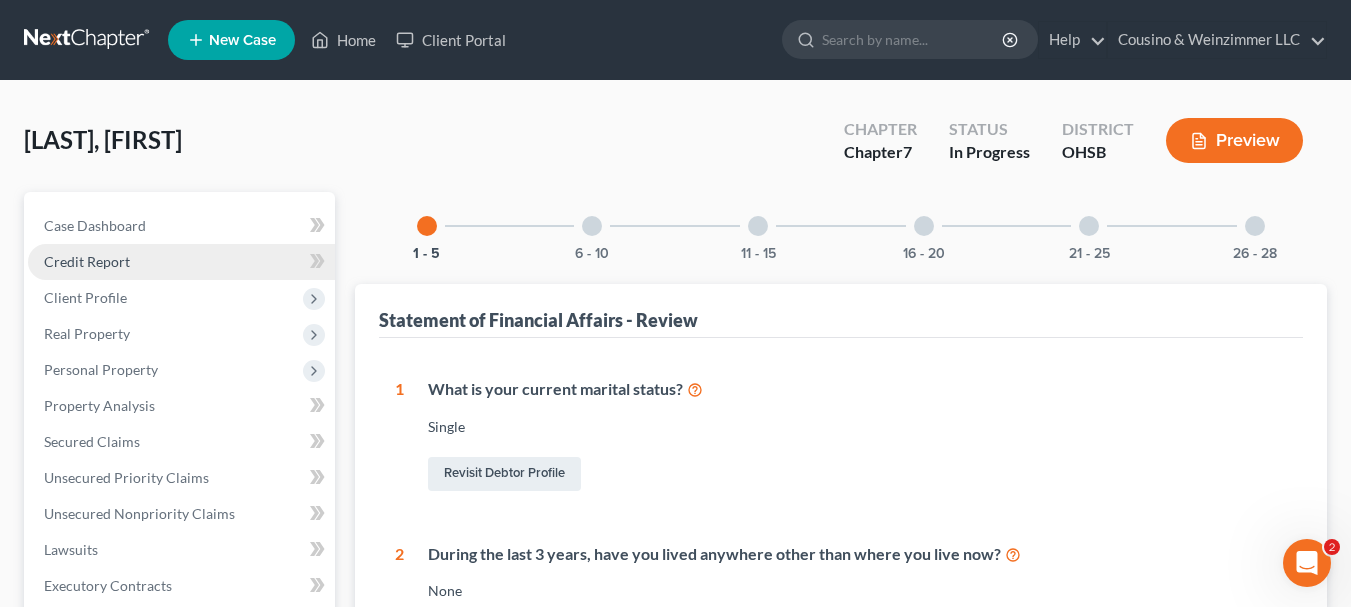 click on "Credit Report" at bounding box center [87, 261] 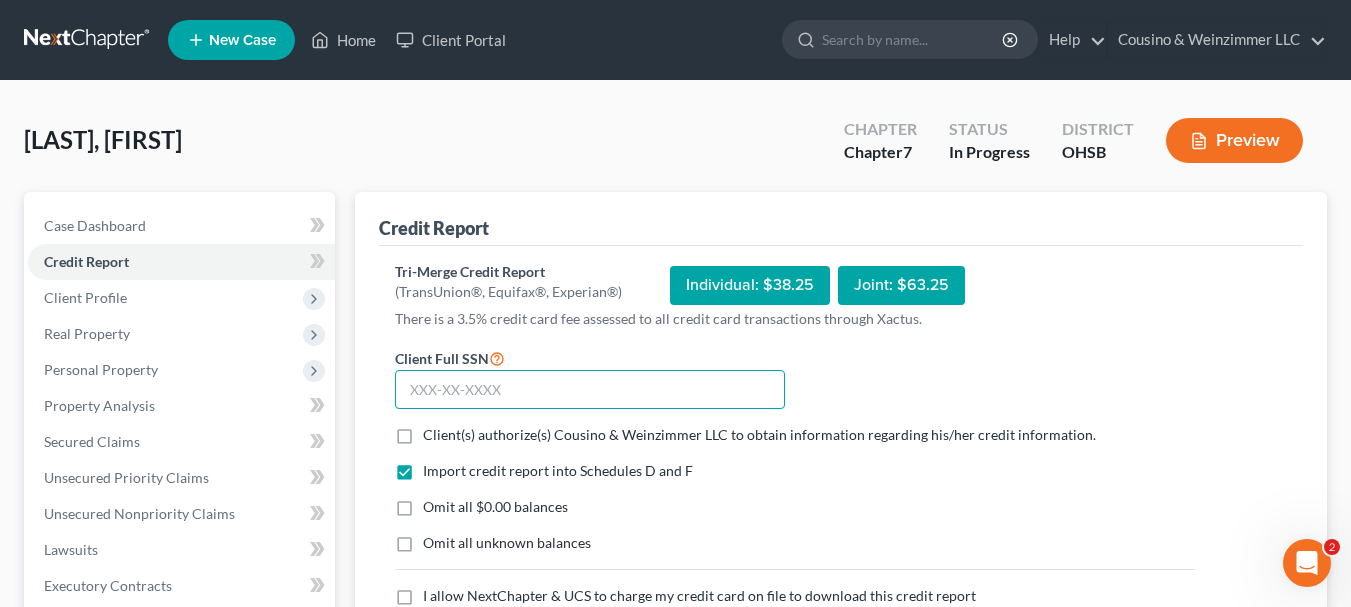 click at bounding box center (590, 390) 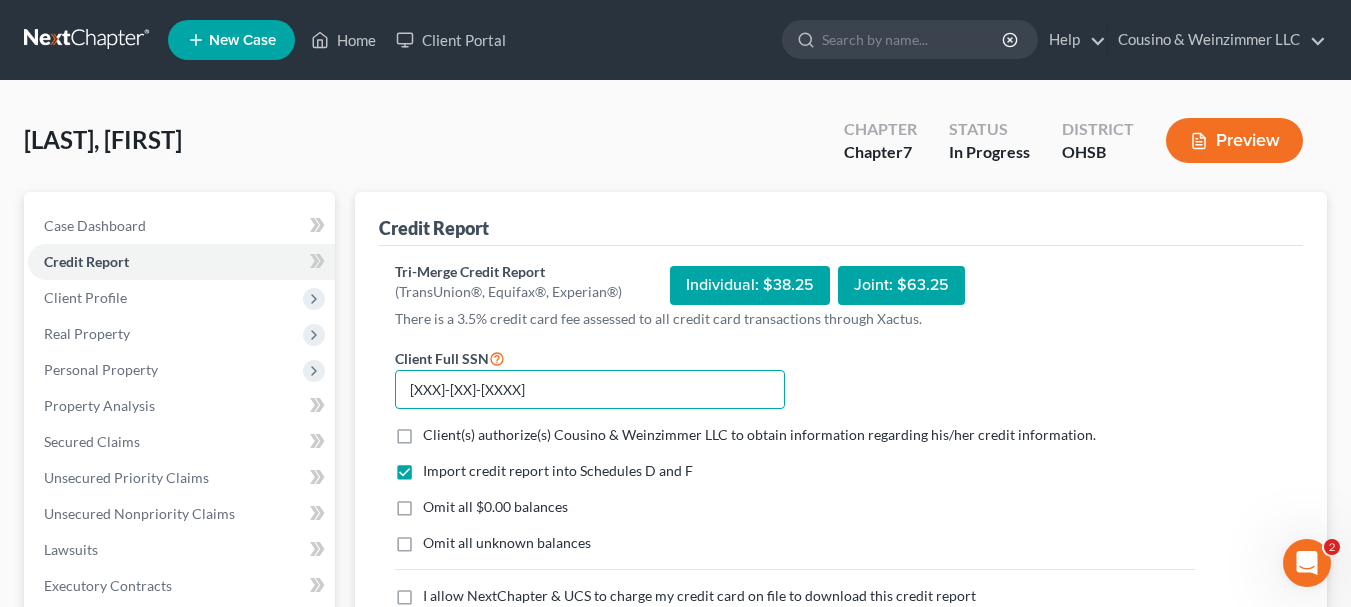 type on "[XXX]-[XX]-[XXXX]" 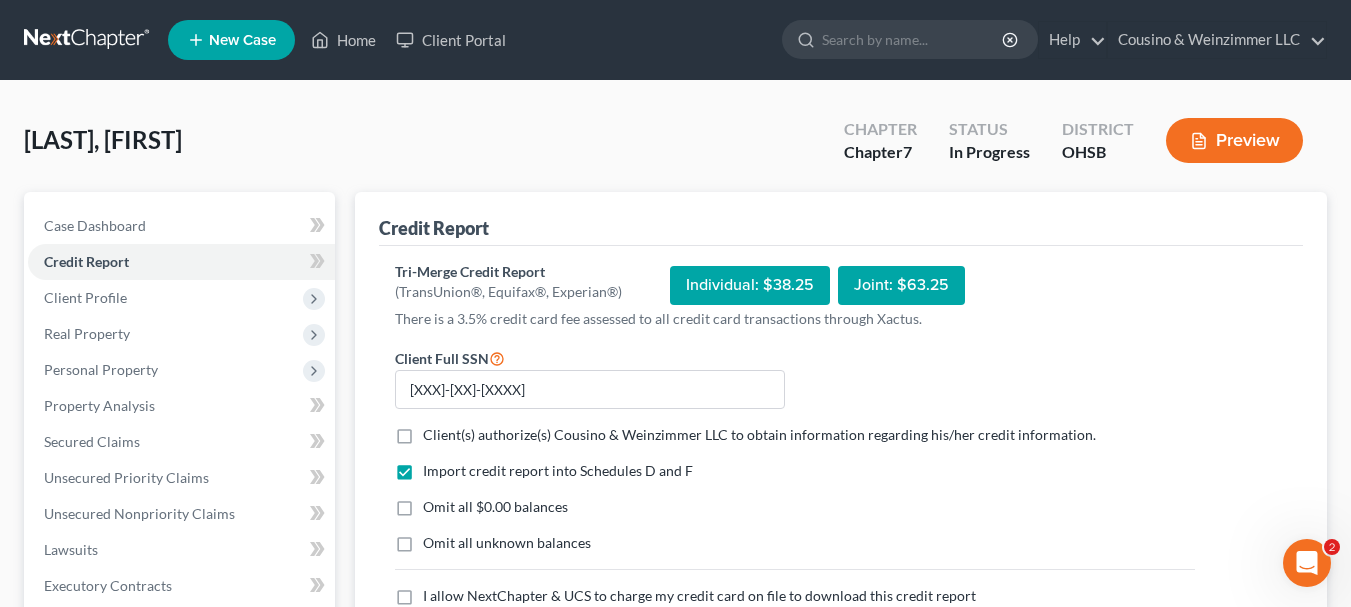 click on "Client(s) authorize(s) [COMPANY] LLC to obtain information regarding his/her credit information.
*" at bounding box center (759, 435) 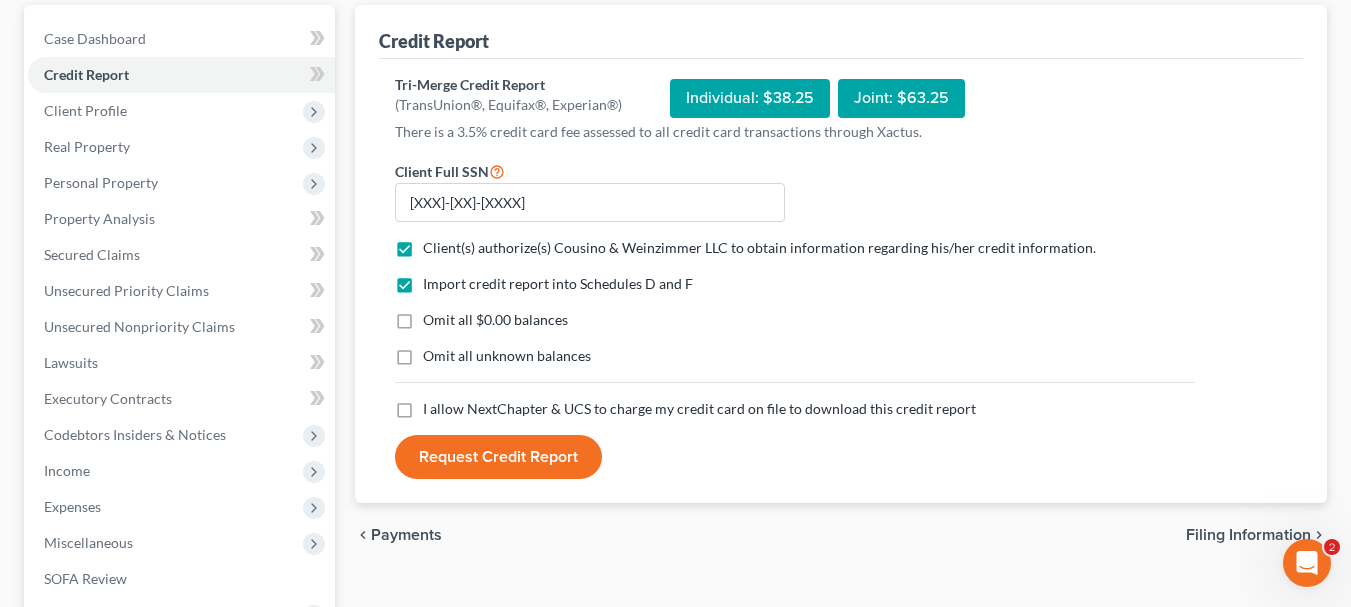 scroll, scrollTop: 200, scrollLeft: 0, axis: vertical 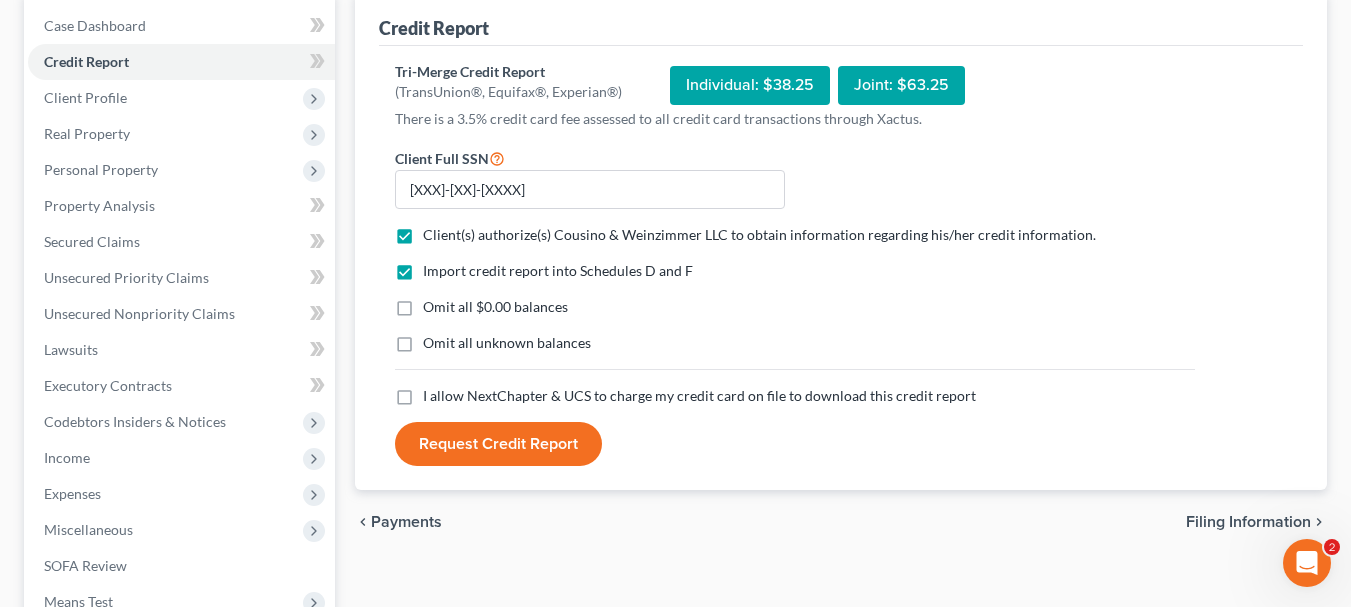 click on "I allow NextChapter & UCS to charge my credit card on file to download this credit report
*" at bounding box center [699, 396] 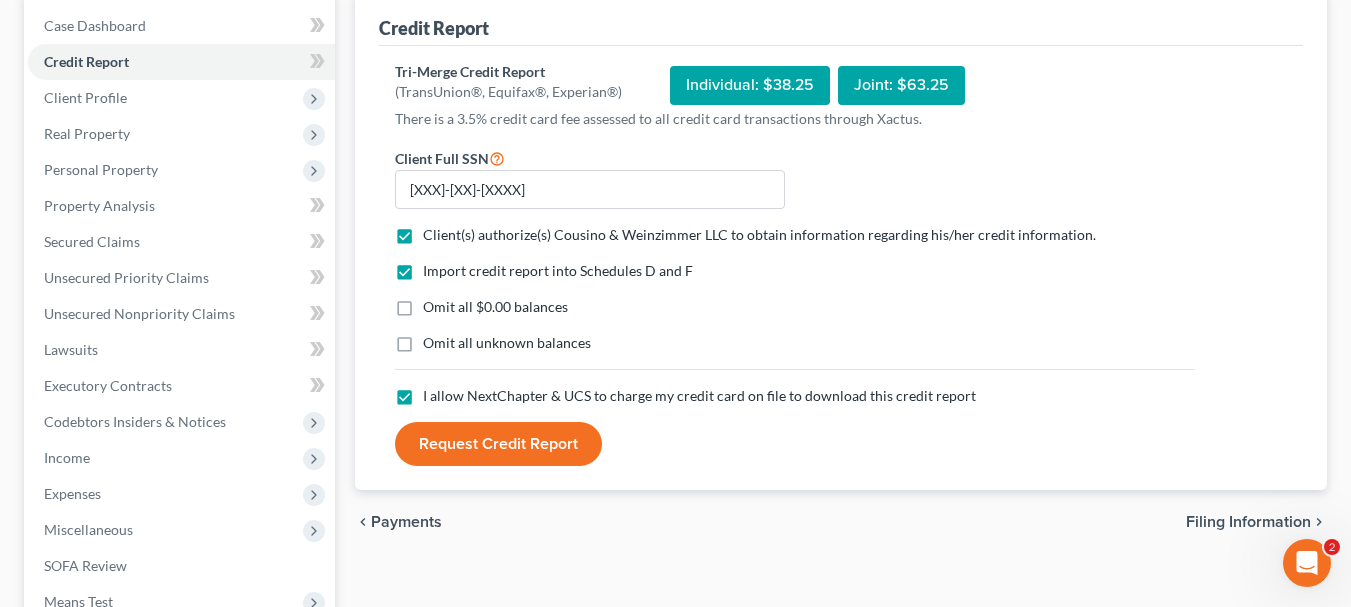 click on "Request Credit Report" at bounding box center (498, 444) 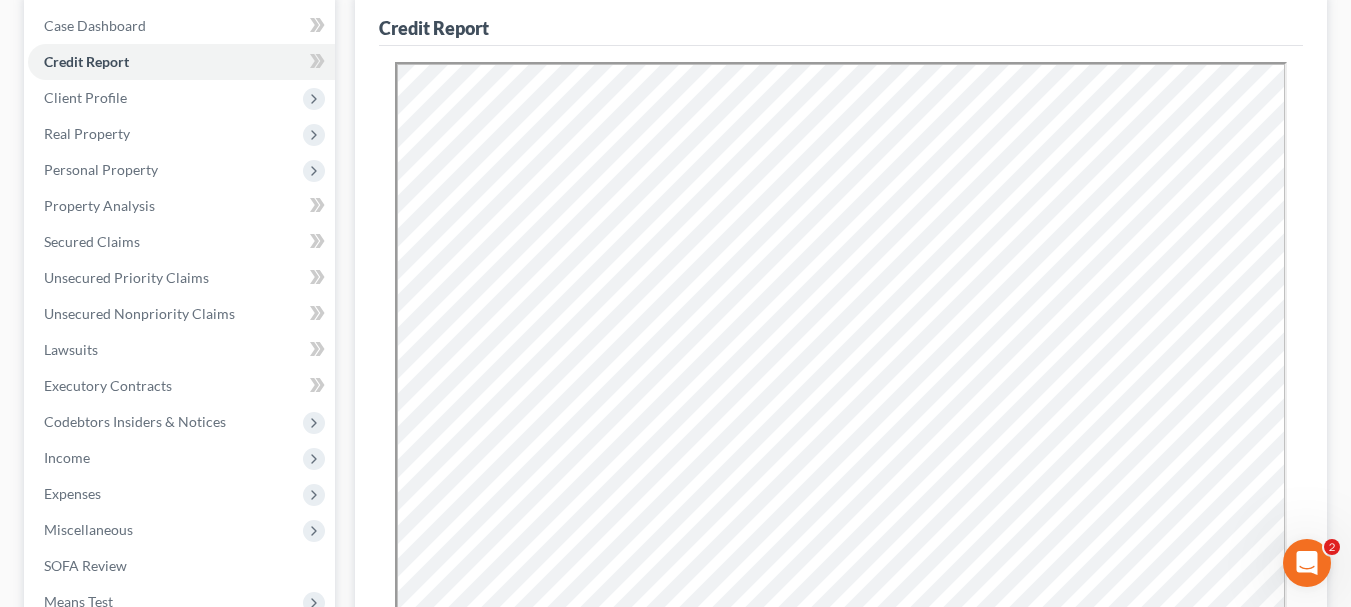 scroll, scrollTop: 0, scrollLeft: 0, axis: both 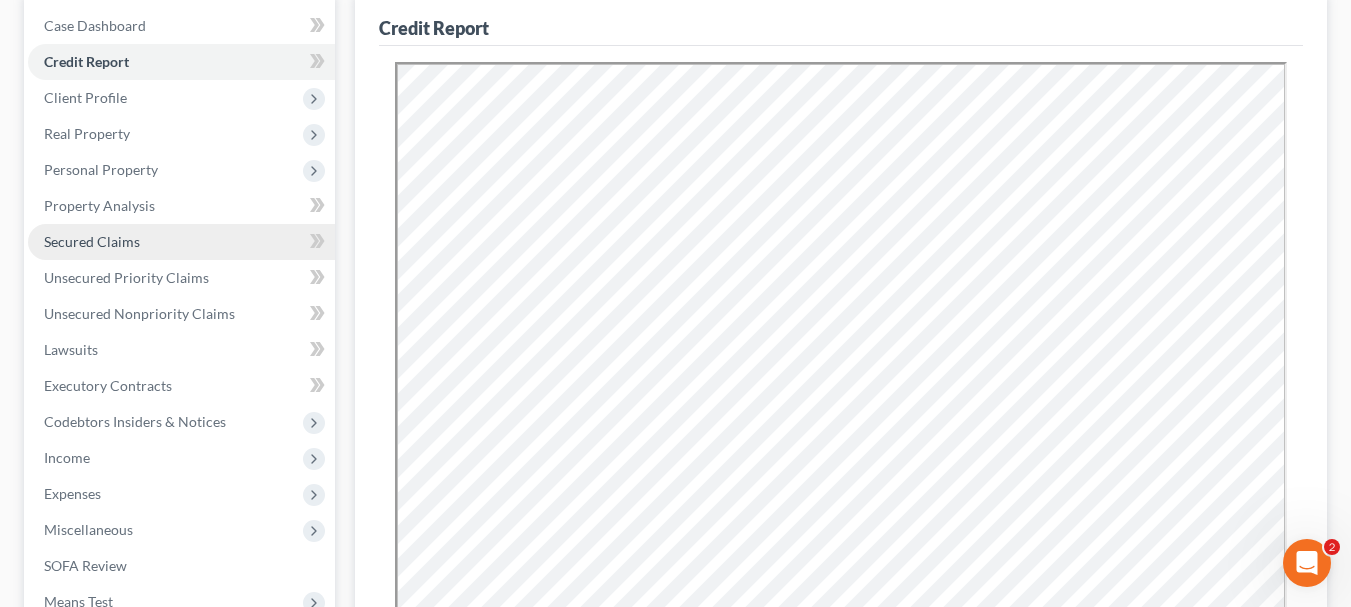 click on "Secured Claims" at bounding box center (181, 242) 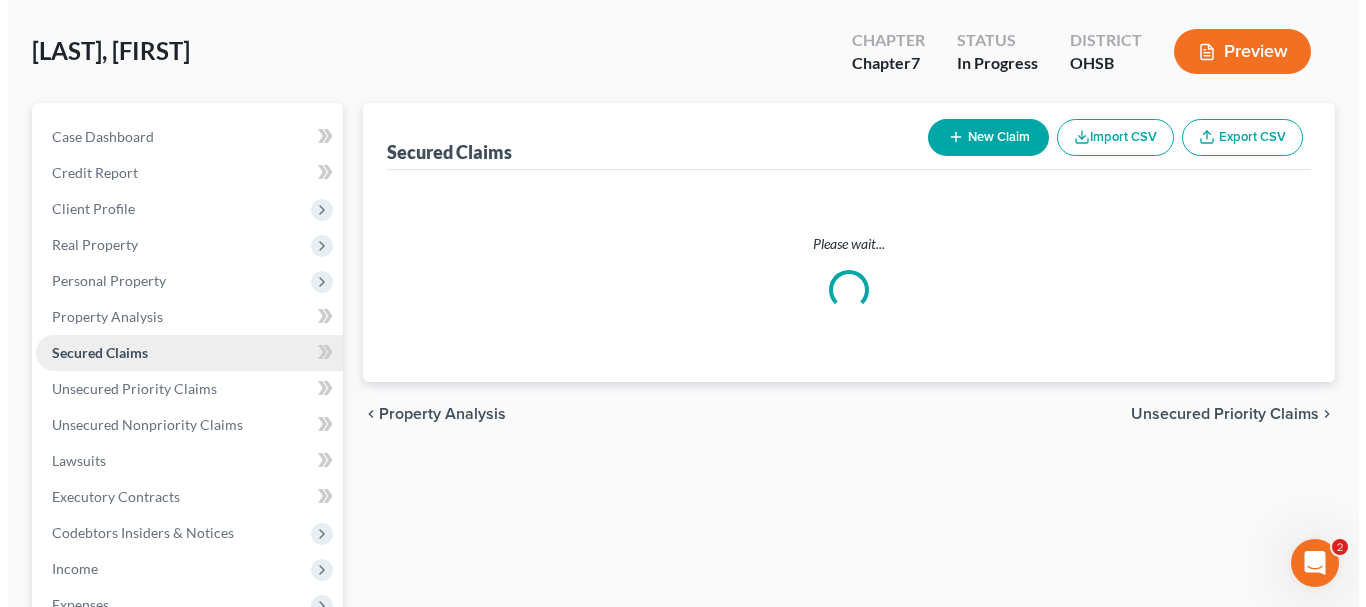 scroll, scrollTop: 0, scrollLeft: 0, axis: both 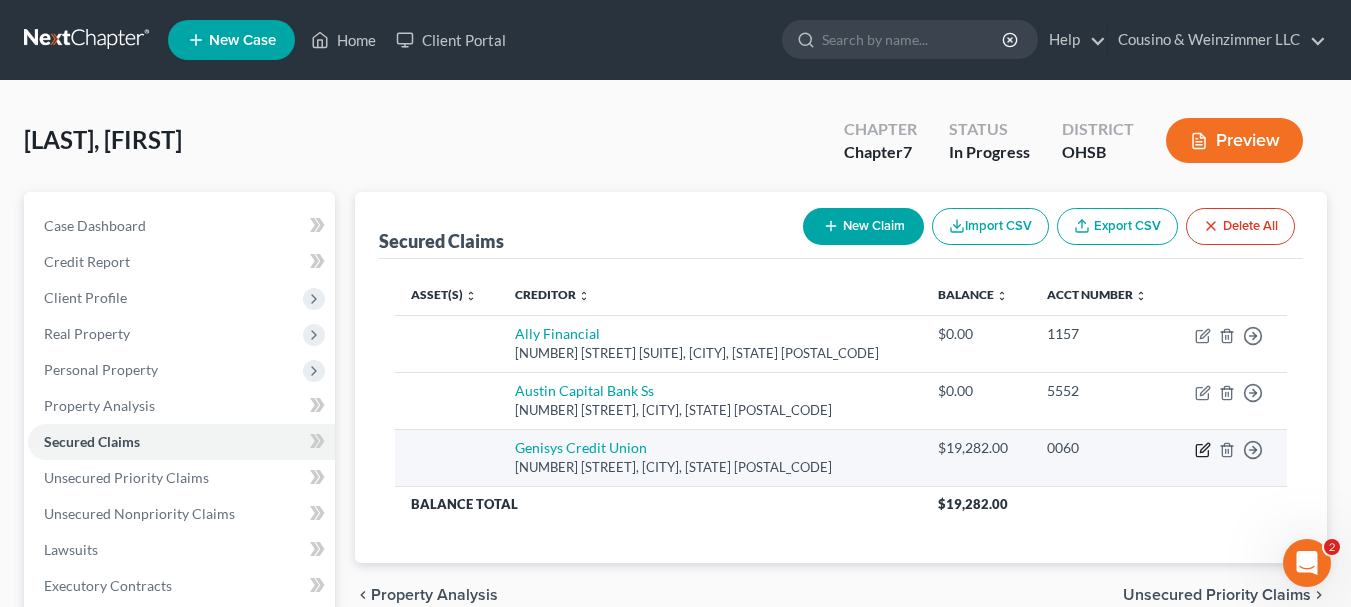 click 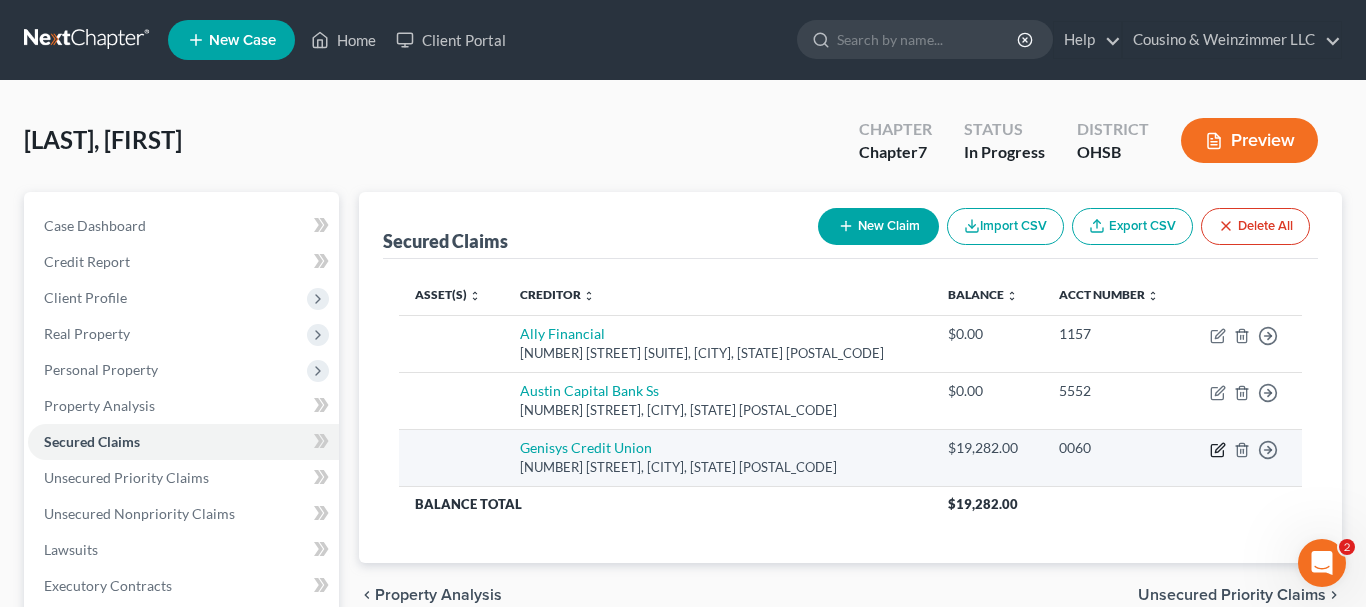 select on "23" 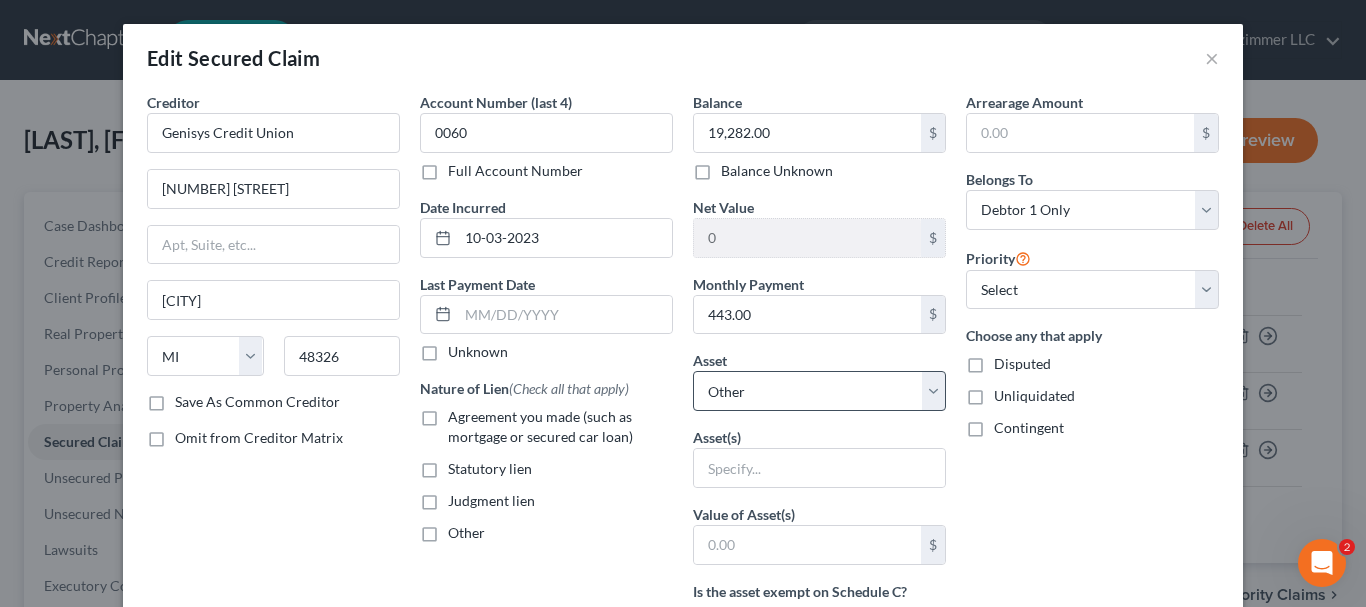 drag, startPoint x: 448, startPoint y: 413, endPoint x: 779, endPoint y: 398, distance: 331.3397 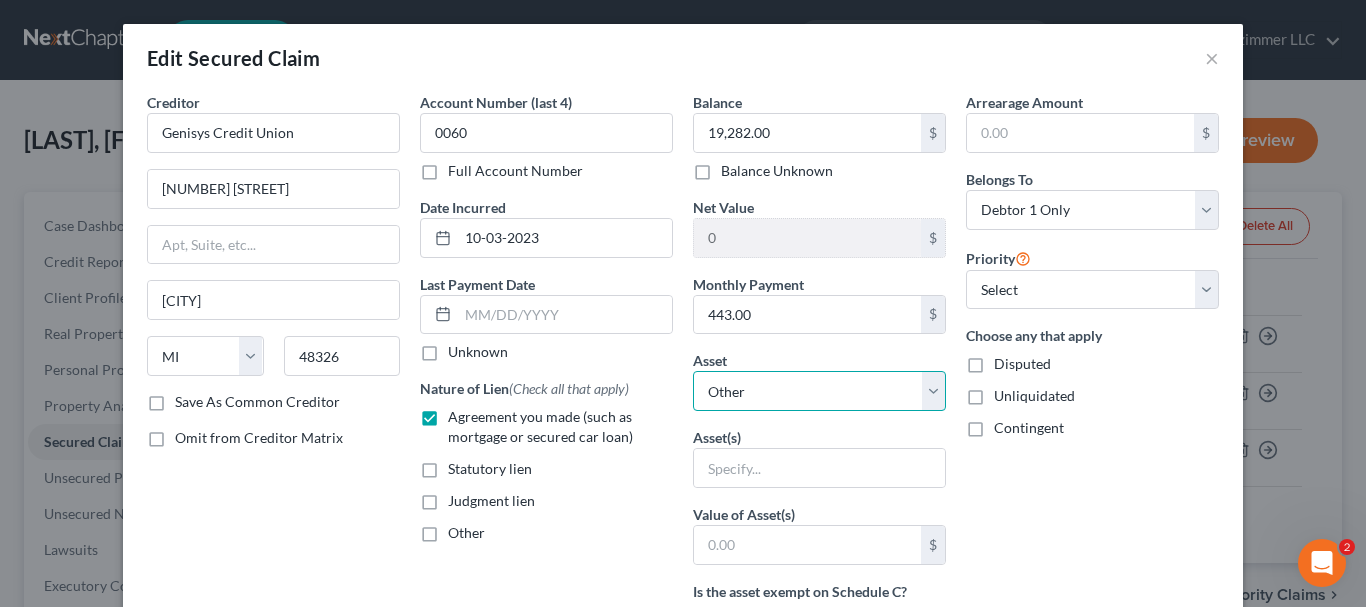 click on "Select Other Multiple Assets Electronics - Electronics Televisions and radios; audio, video, stereo, and digital equipment; computers, printers, scanners; music collections; electronic devices including cell phones, camera, media players, games - [AMOUNT] Household Goods - Household Goods and Furnishings Major appliances, furniture, towels, bedding, kitchenware Location: Residence - [AMOUNT] Clothing - Clothes Clothes, shoes, accessories Location: Residence - [AMOUNT] Interest in Term Life Insurance (through current employer) - [AMOUNT] Cash on hand (Cash on Hand) - [AMOUNT] Jewelry - Jewelry, watches, accessories - [AMOUNT] [BANK_NAME] (Checking Account) - [AMOUNT] [BANK_NAME] (Savings Account) - [AMOUNT] [BANK_NAME] (Savings Account) - [AMOUNT] [BANK_NAME] (Checking Account) - [AMOUNT] [BANK_NAME] (Checking Account) - [AMOUNT] [COMPANY] (Brokerage) - [AMOUNT] Anticipated [YEAR] tax refund (owed to debtor) - [AMOUNT] [YEAR] [VEHICLE_MODEL] - [AMOUNT] [BANK_NAME] (Checking Account) - [AMOUNT]" at bounding box center (819, 391) 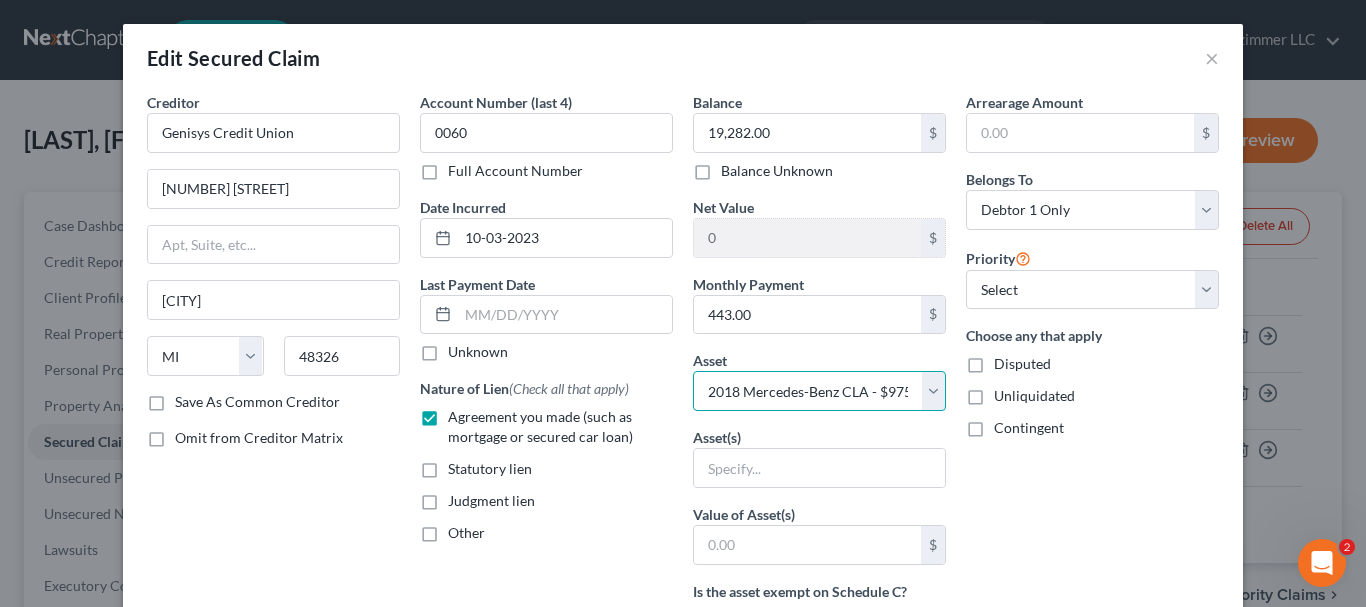click on "Select Other Multiple Assets Electronics - Electronics Televisions and radios; audio, video, stereo, and digital equipment; computers, printers, scanners; music collections; electronic devices including cell phones, camera, media players, games - [AMOUNT] Household Goods - Household Goods and Furnishings Major appliances, furniture, towels, bedding, kitchenware Location: Residence - [AMOUNT] Clothing - Clothes Clothes, shoes, accessories Location: Residence - [AMOUNT] Interest in Term Life Insurance (through current employer) - [AMOUNT] Cash on hand (Cash on Hand) - [AMOUNT] Jewelry - Jewelry, watches, accessories - [AMOUNT] [BANK_NAME] (Checking Account) - [AMOUNT] [BANK_NAME] (Savings Account) - [AMOUNT] [BANK_NAME] (Savings Account) - [AMOUNT] [BANK_NAME] (Checking Account) - [AMOUNT] [BANK_NAME] (Checking Account) - [AMOUNT] [COMPANY] (Brokerage) - [AMOUNT] Anticipated [YEAR] tax refund (owed to debtor) - [AMOUNT] [YEAR] [VEHICLE_MODEL] - [AMOUNT] [BANK_NAME] (Checking Account) - [AMOUNT]" at bounding box center (819, 391) 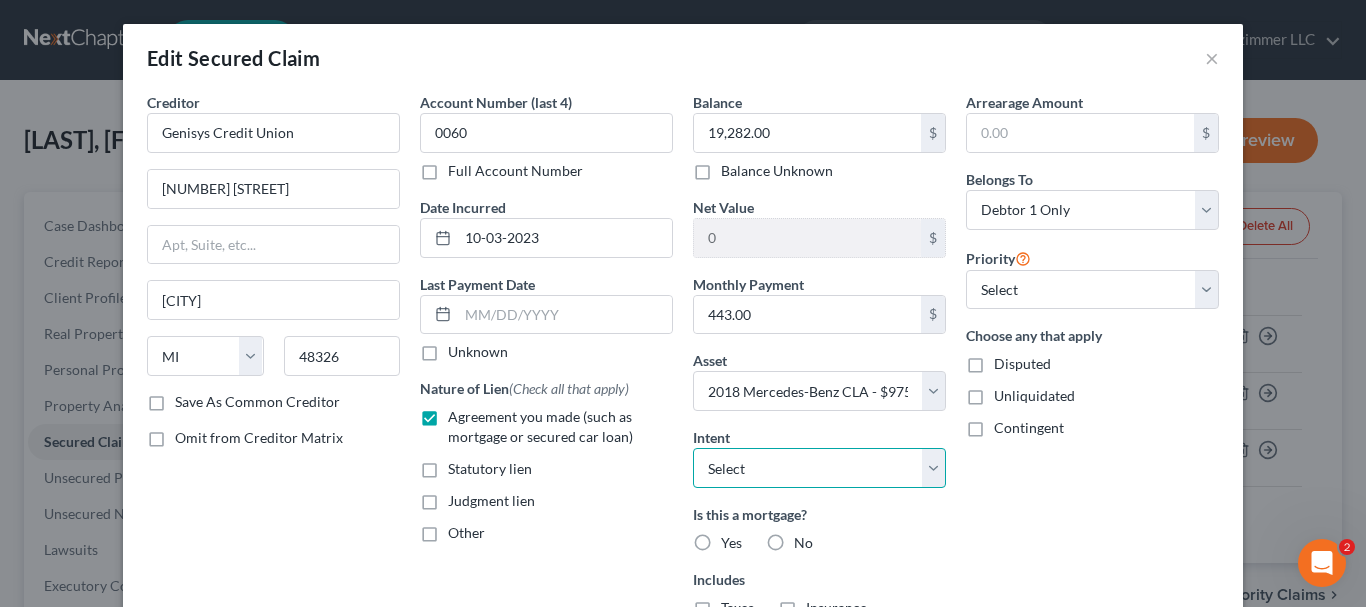 click on "Select Surrender Redeem Reaffirm Avoid Other" at bounding box center [819, 468] 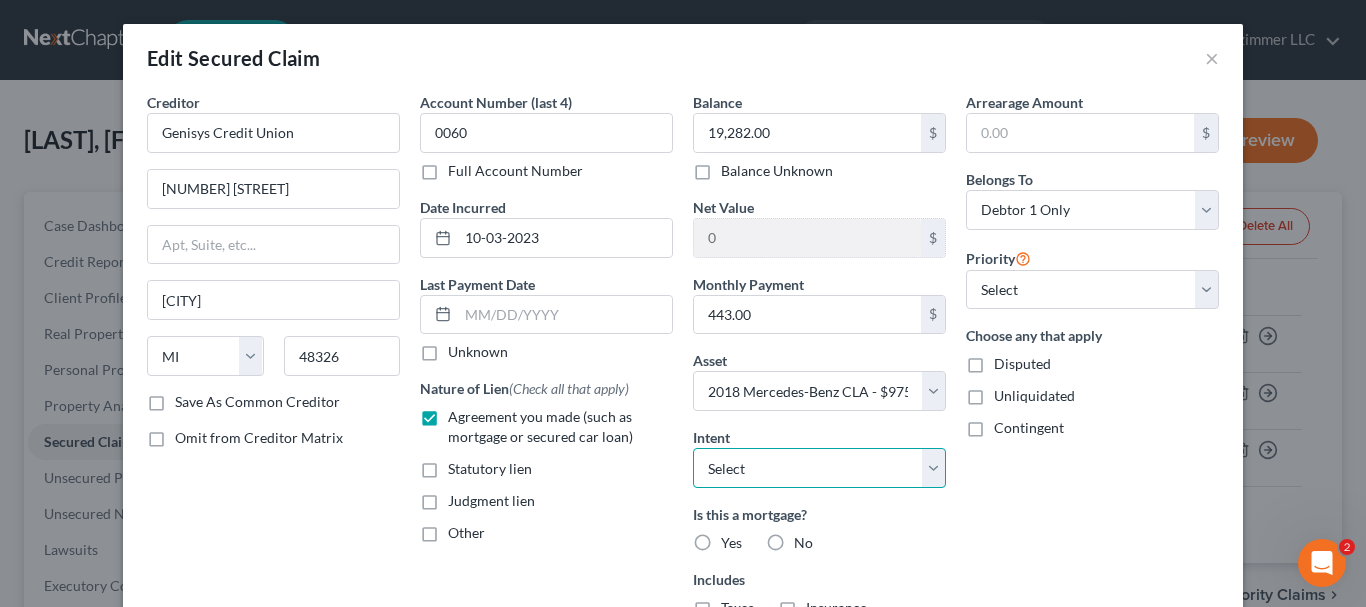 select on "2" 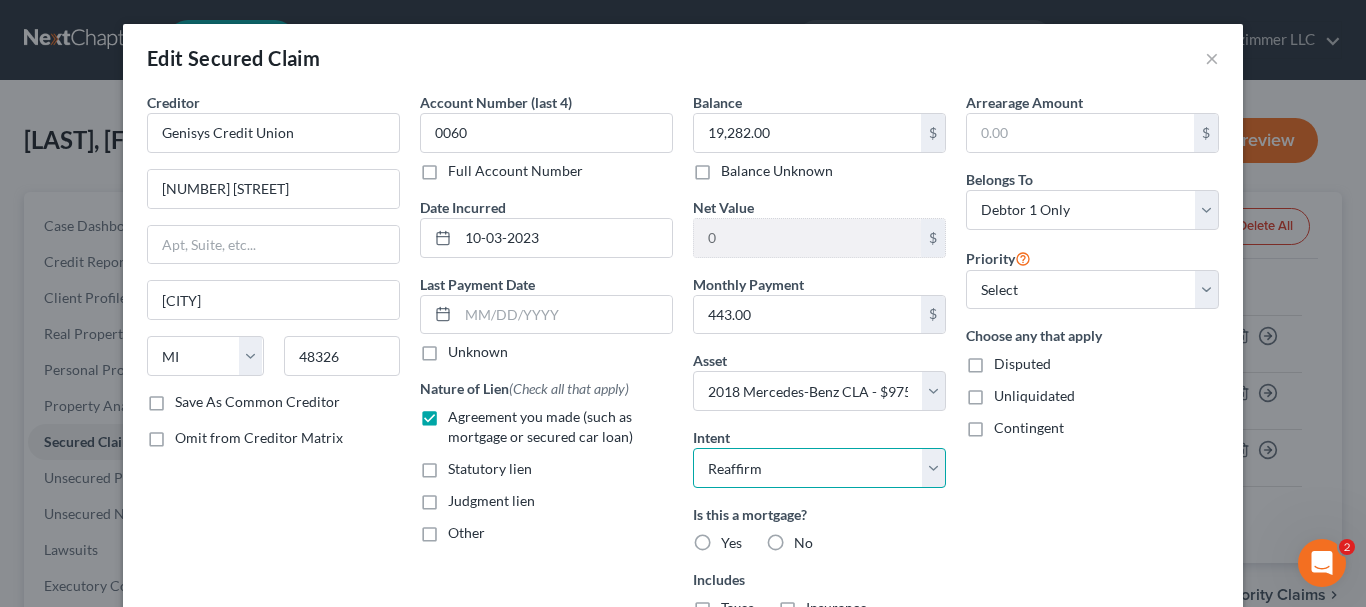 click on "Select Surrender Redeem Reaffirm Avoid Other" at bounding box center (819, 468) 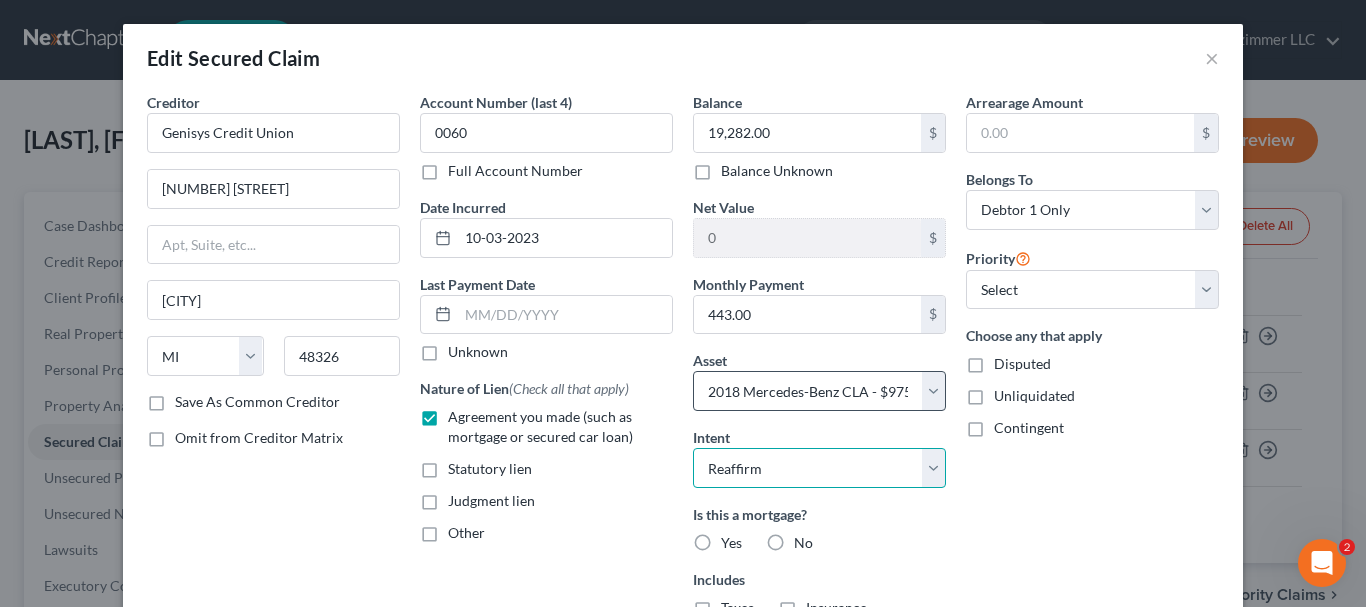 scroll, scrollTop: 200, scrollLeft: 0, axis: vertical 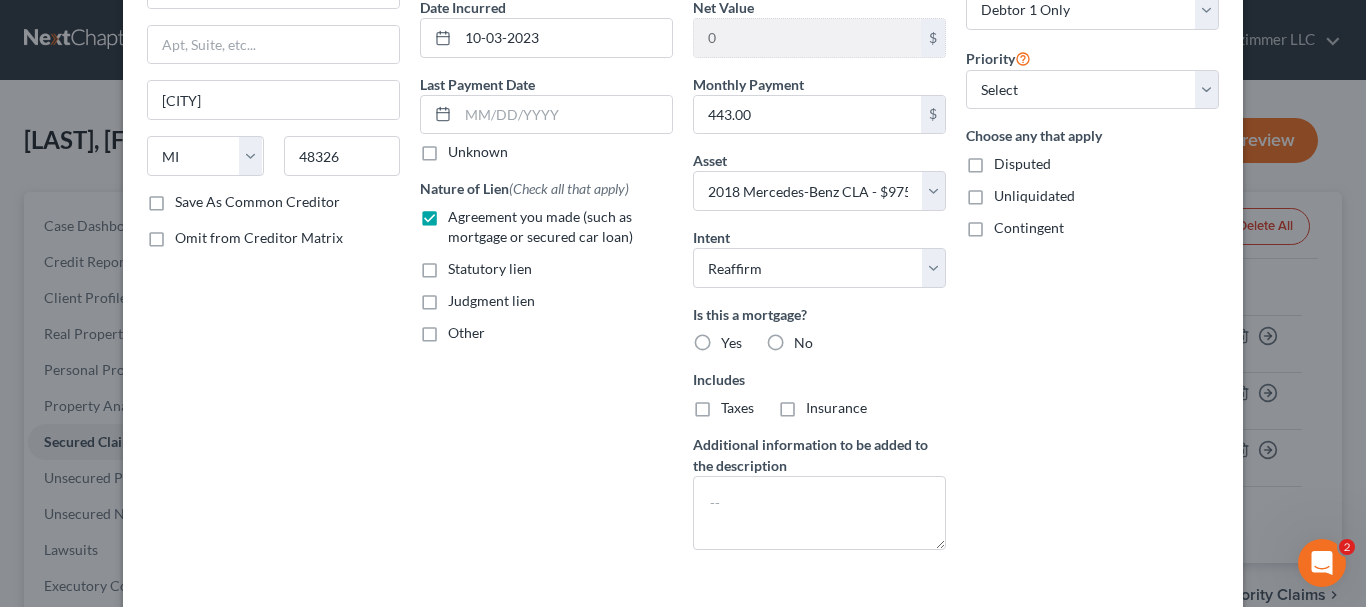 click on "No" at bounding box center [803, 343] 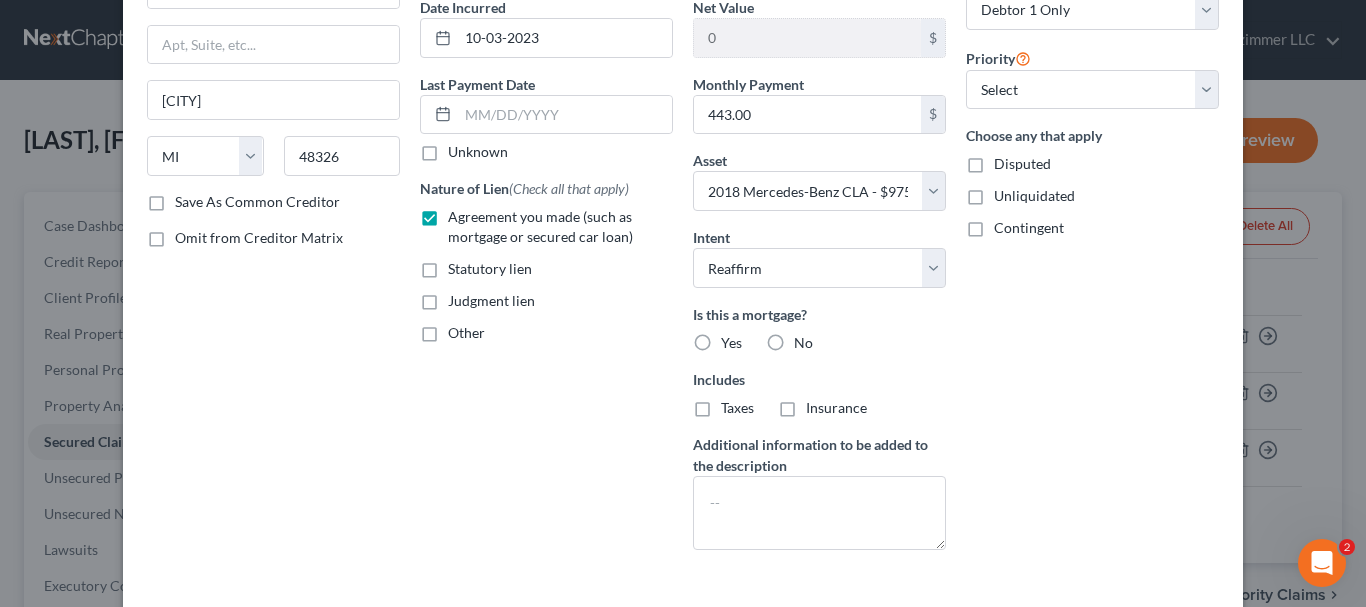 click on "No" at bounding box center (808, 339) 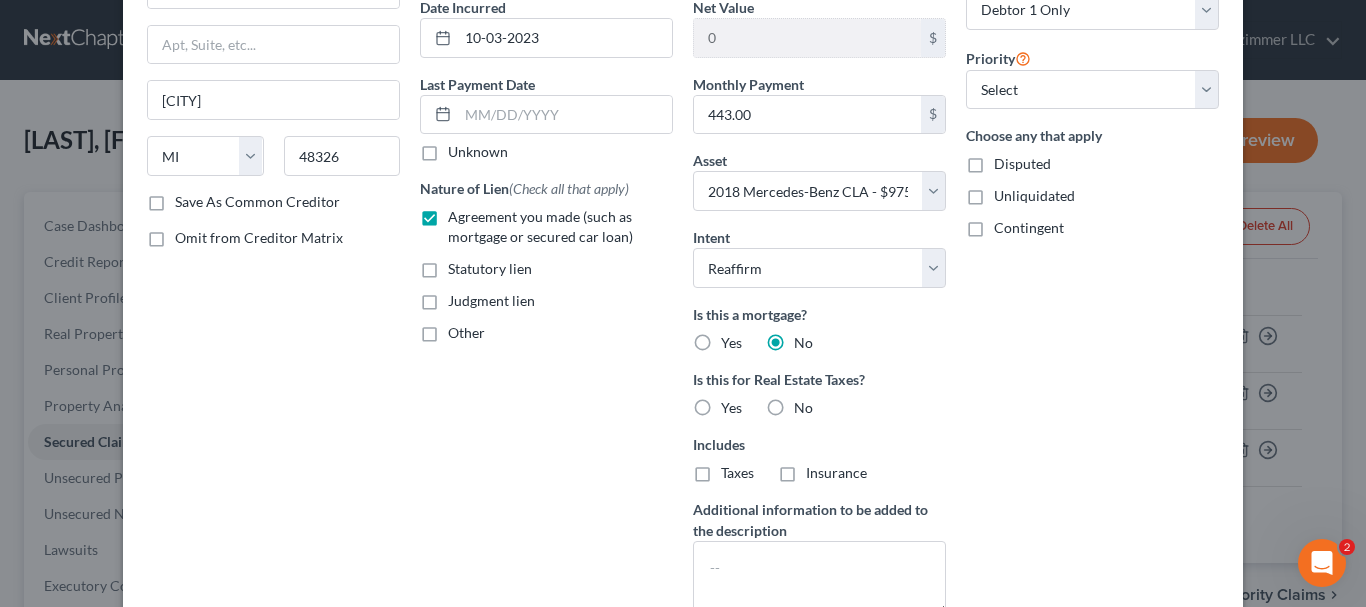 click on "No" at bounding box center (803, 408) 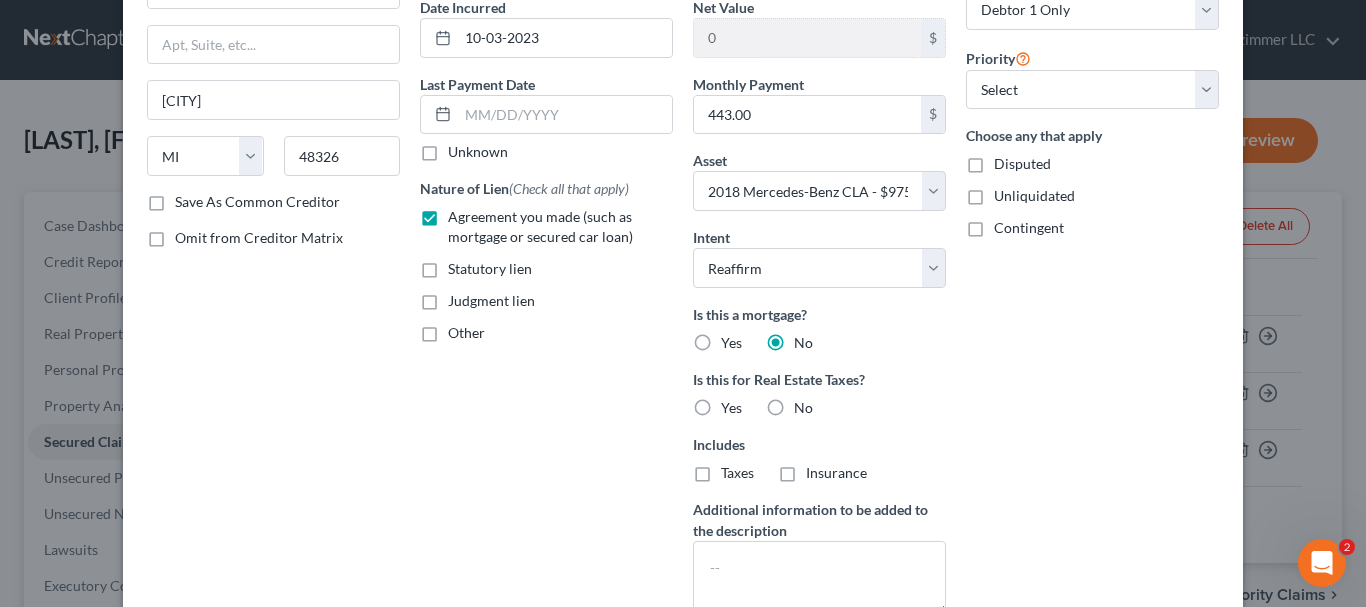 click on "No" at bounding box center [808, 404] 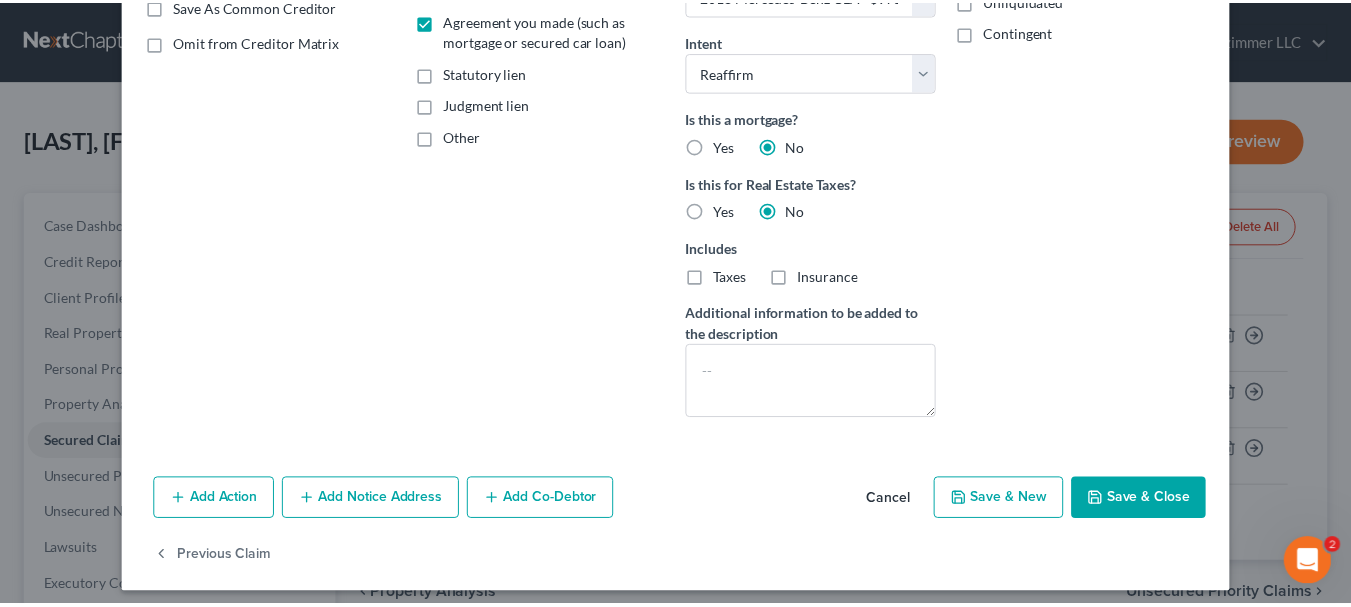 scroll, scrollTop: 407, scrollLeft: 0, axis: vertical 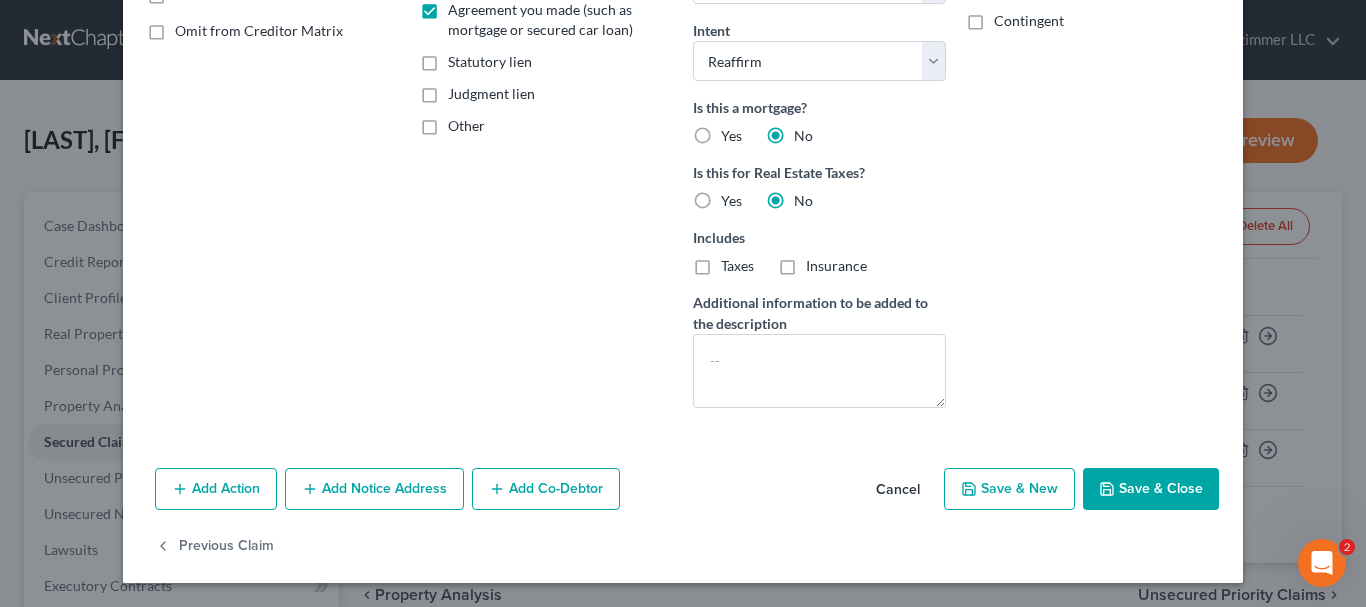 click on "Save & Close" at bounding box center [1151, 489] 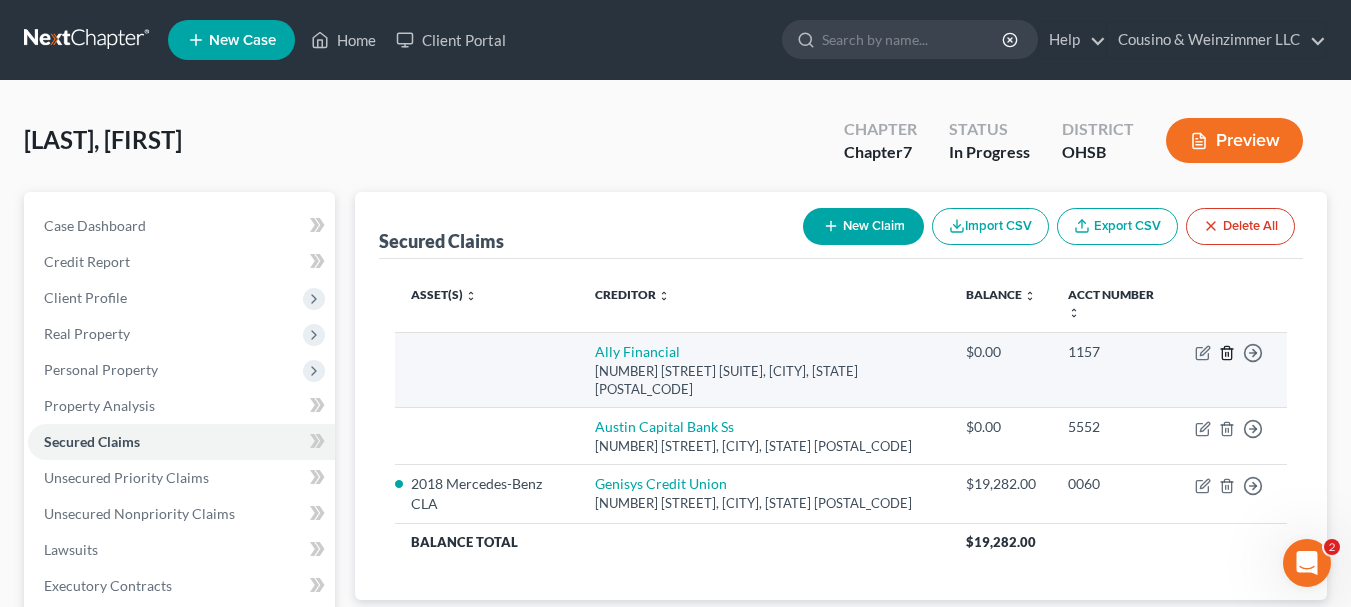 click 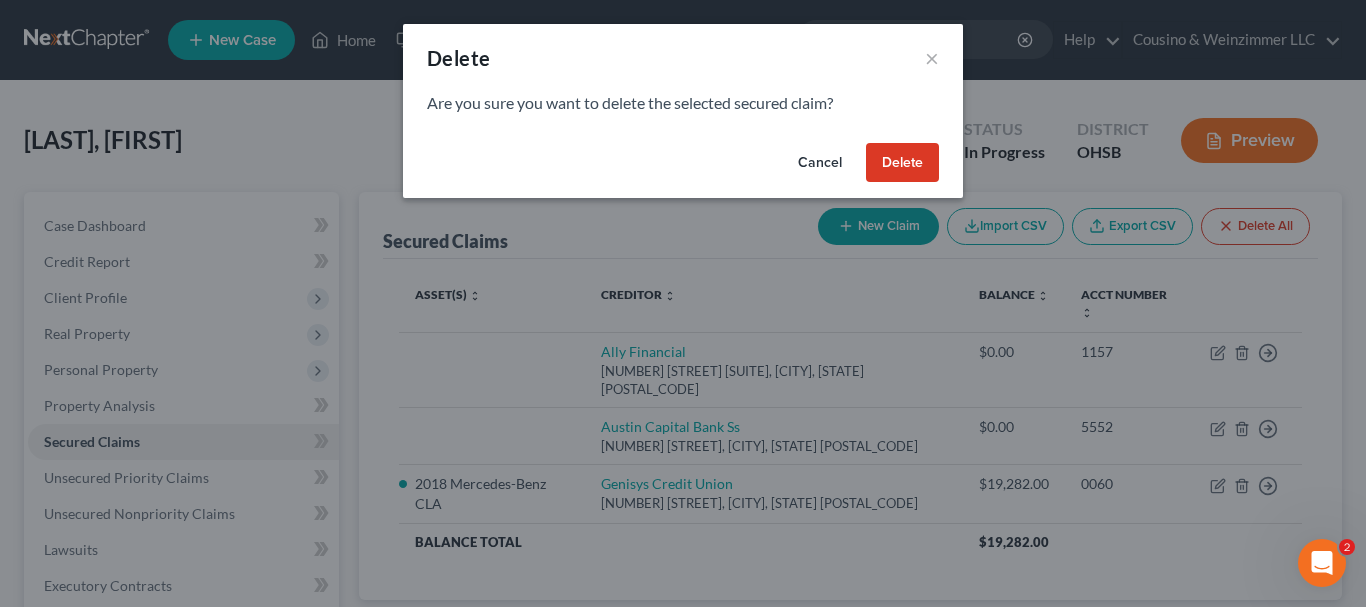 click on "Delete" at bounding box center [902, 163] 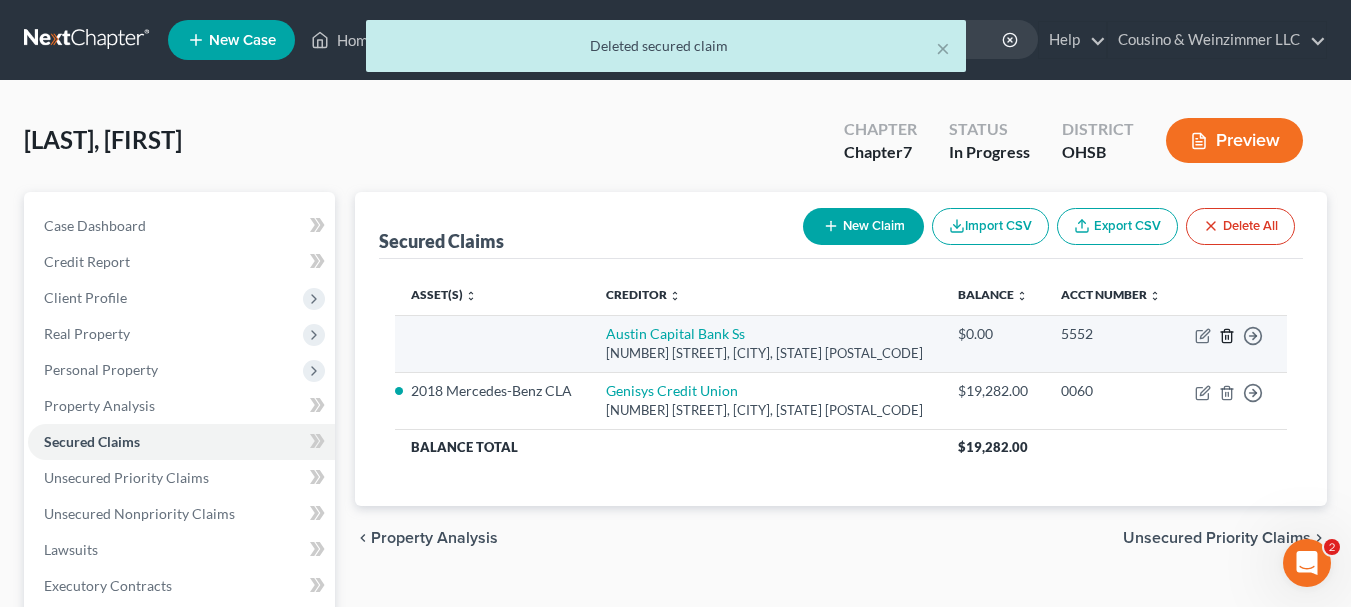 click 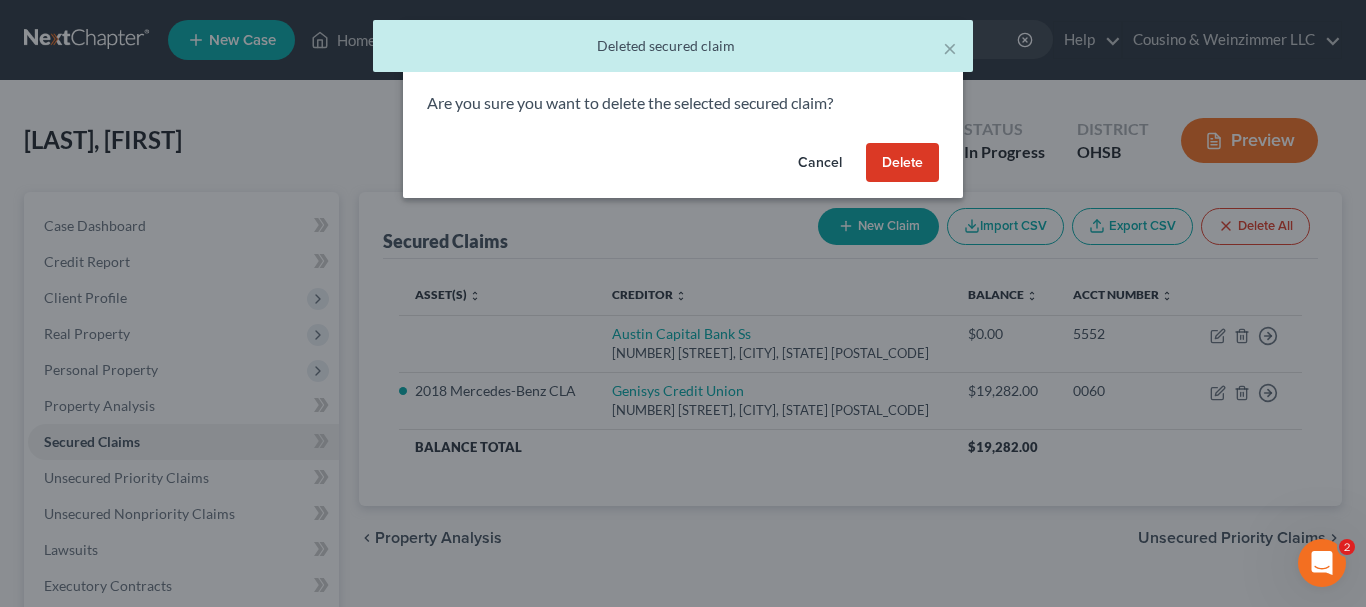 drag, startPoint x: 895, startPoint y: 171, endPoint x: 669, endPoint y: 300, distance: 260.2249 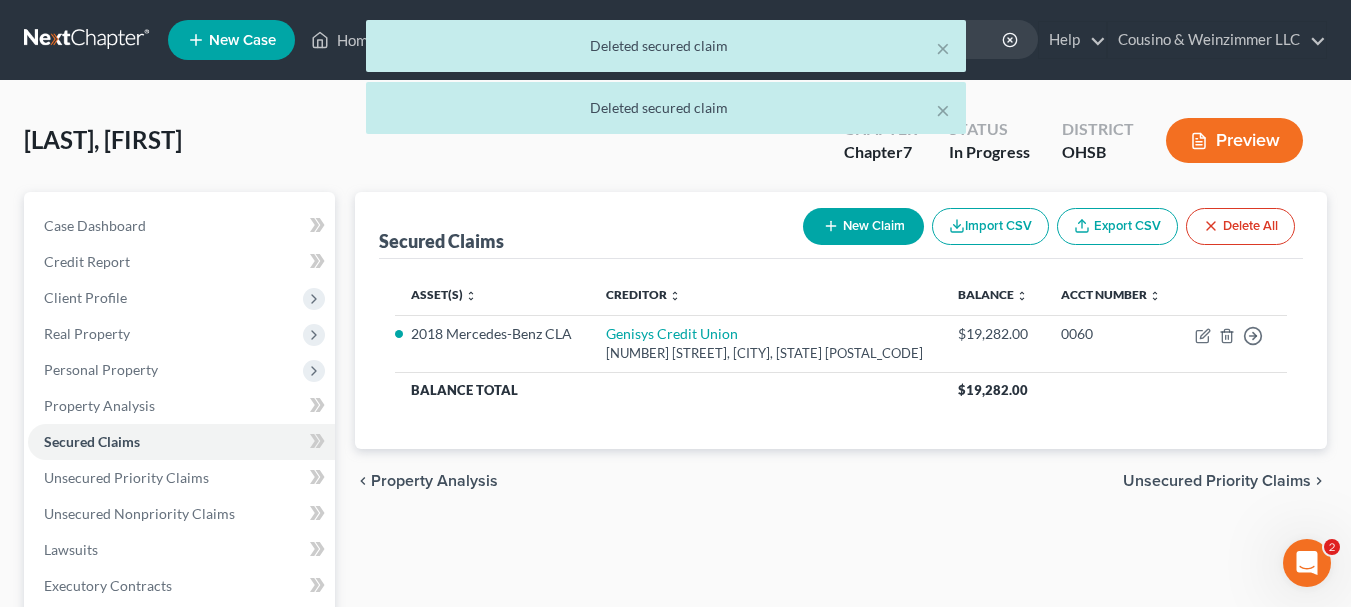 click on "Unsecured Priority Claims" at bounding box center (1217, 481) 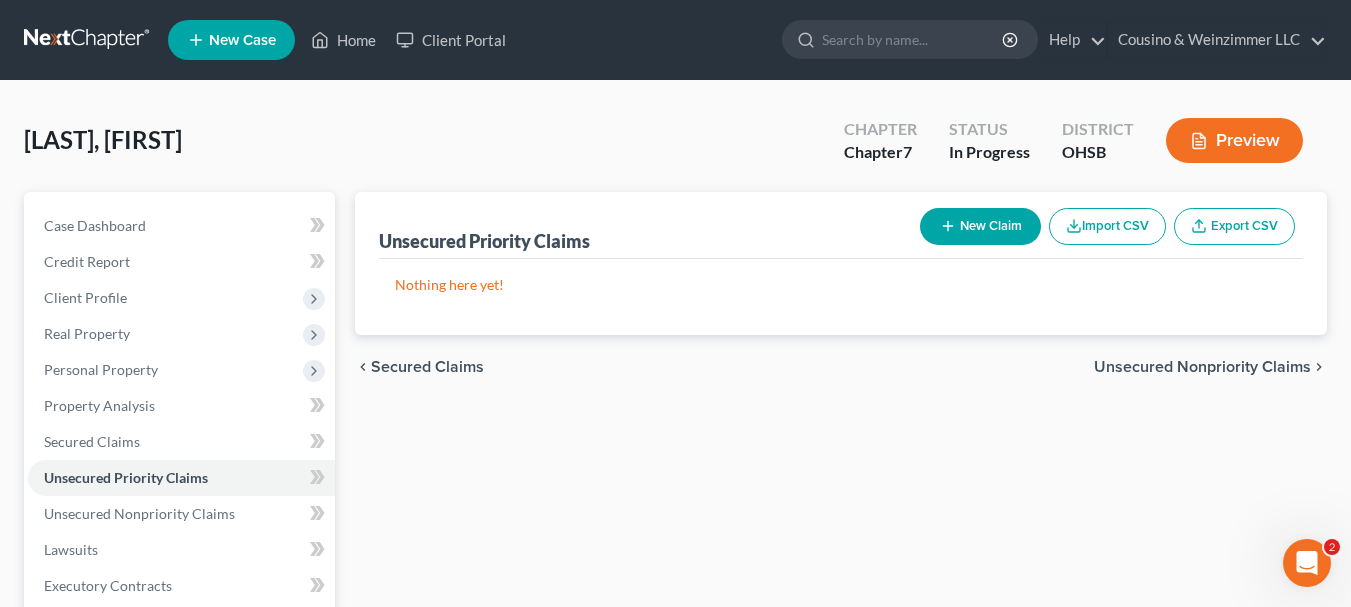 click on "Unsecured Nonpriority Claims" at bounding box center (1202, 367) 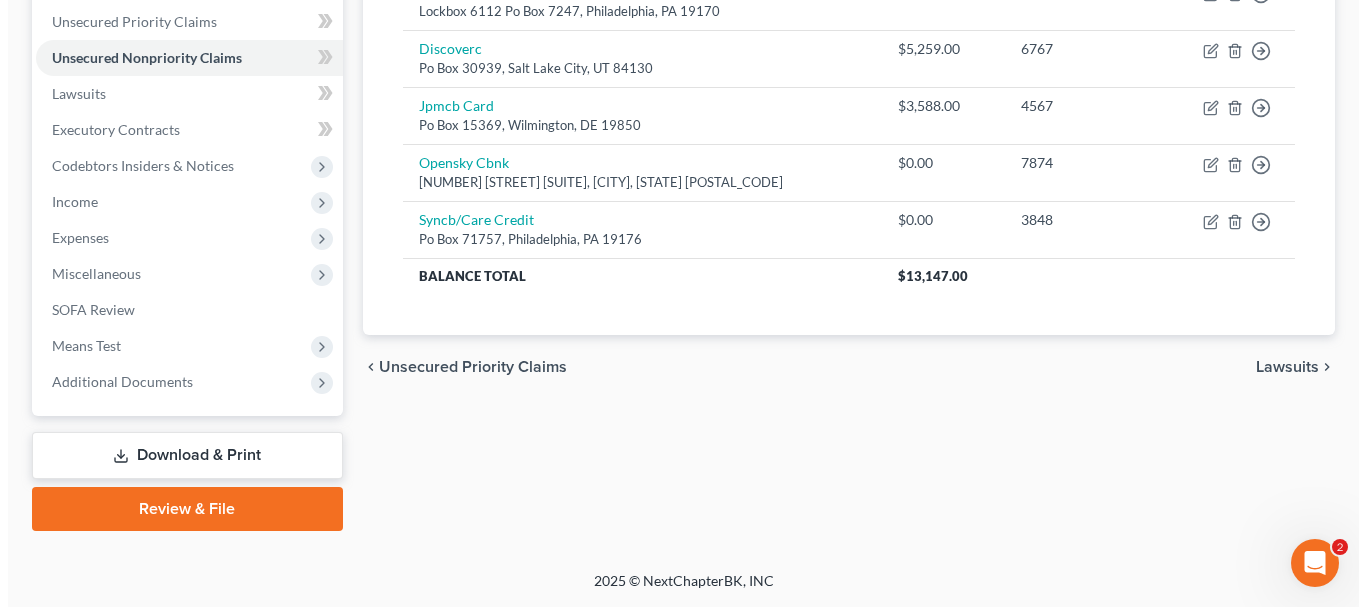 scroll, scrollTop: 156, scrollLeft: 0, axis: vertical 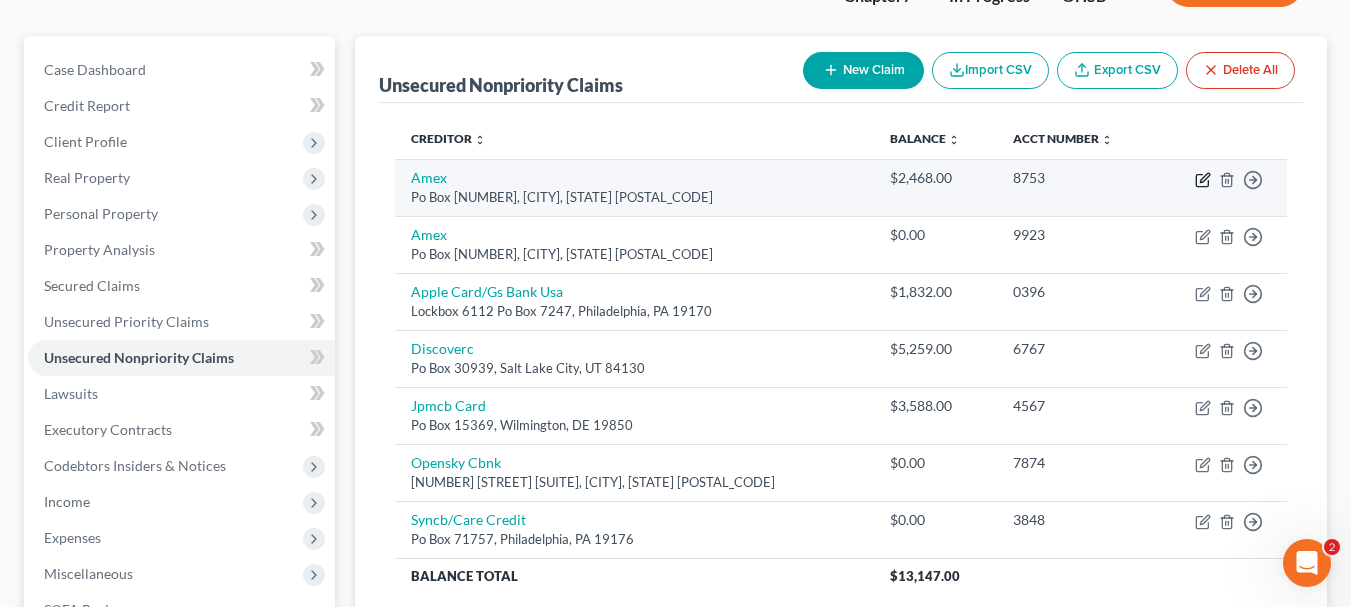click 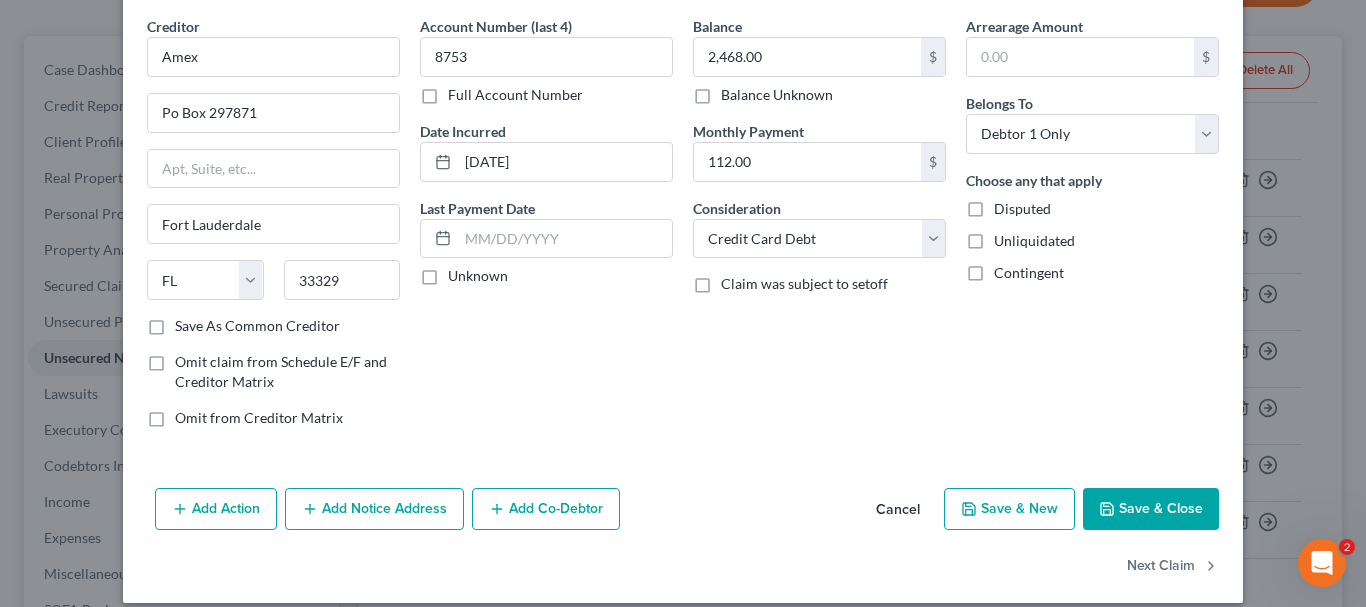 scroll, scrollTop: 96, scrollLeft: 0, axis: vertical 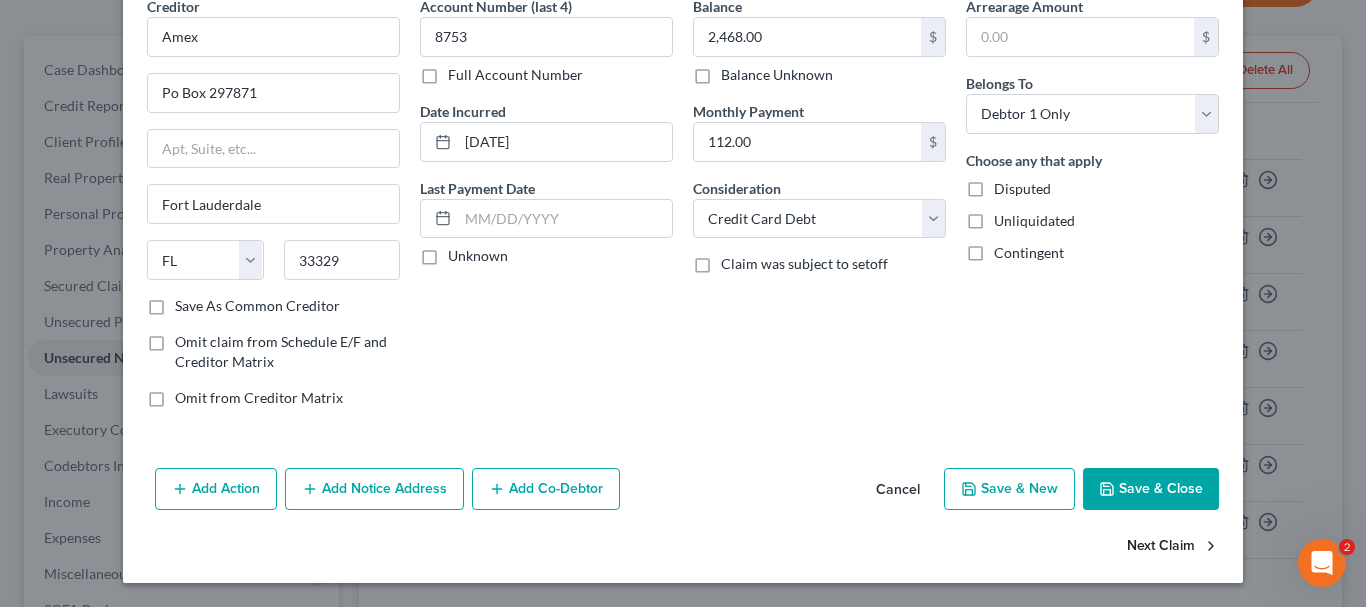 click on "Next Claim" at bounding box center (1173, 547) 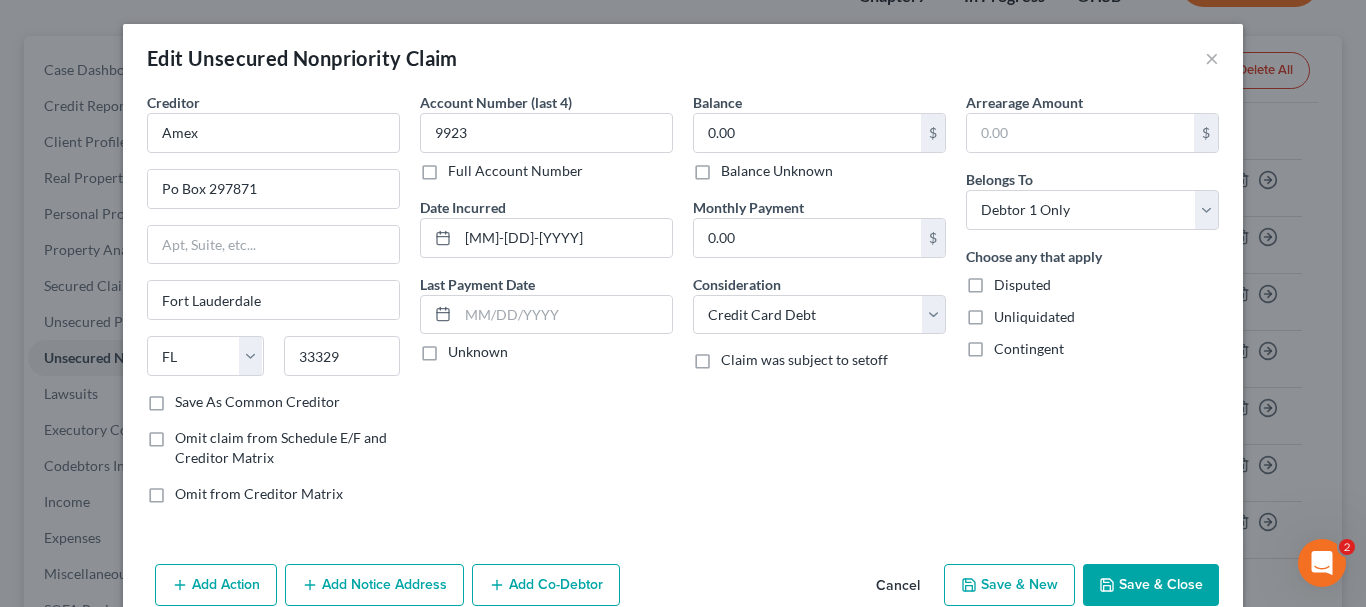scroll, scrollTop: 96, scrollLeft: 0, axis: vertical 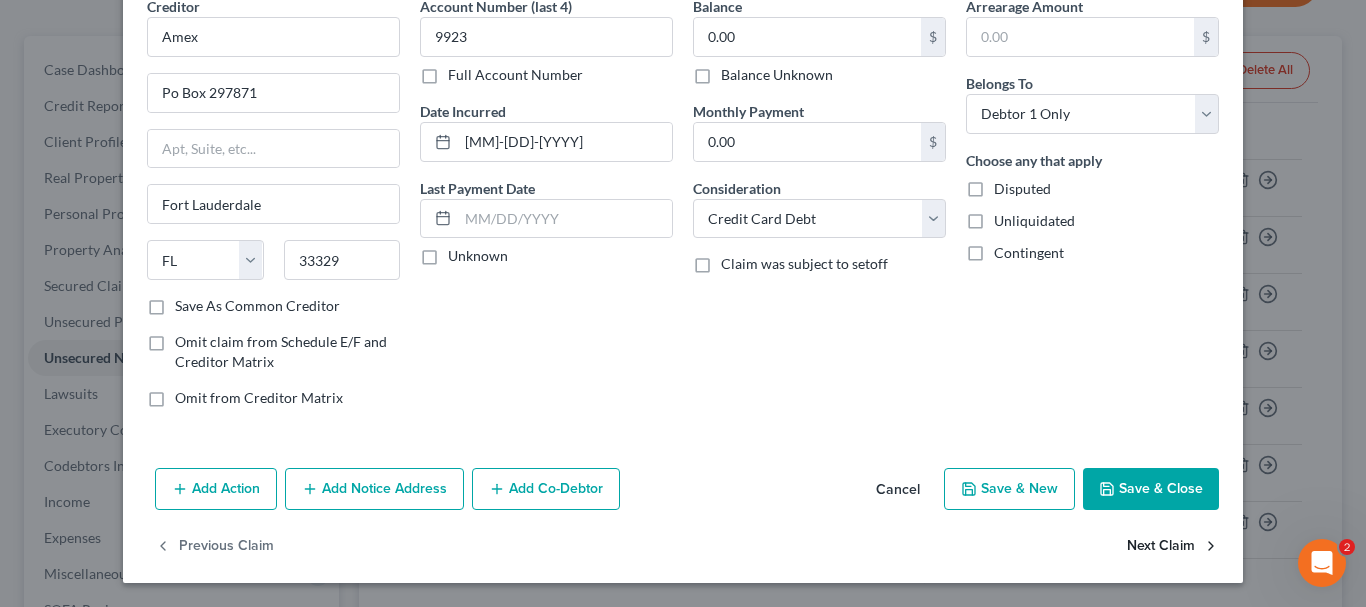 click on "Next Claim" at bounding box center [1173, 547] 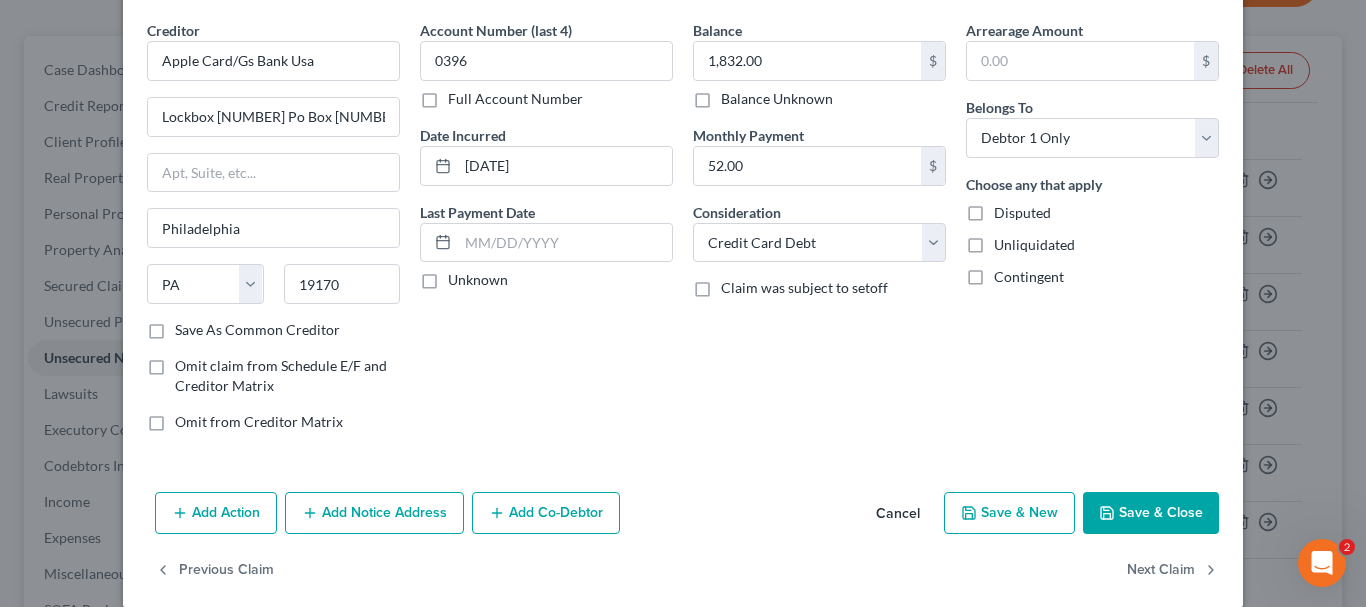 scroll, scrollTop: 96, scrollLeft: 0, axis: vertical 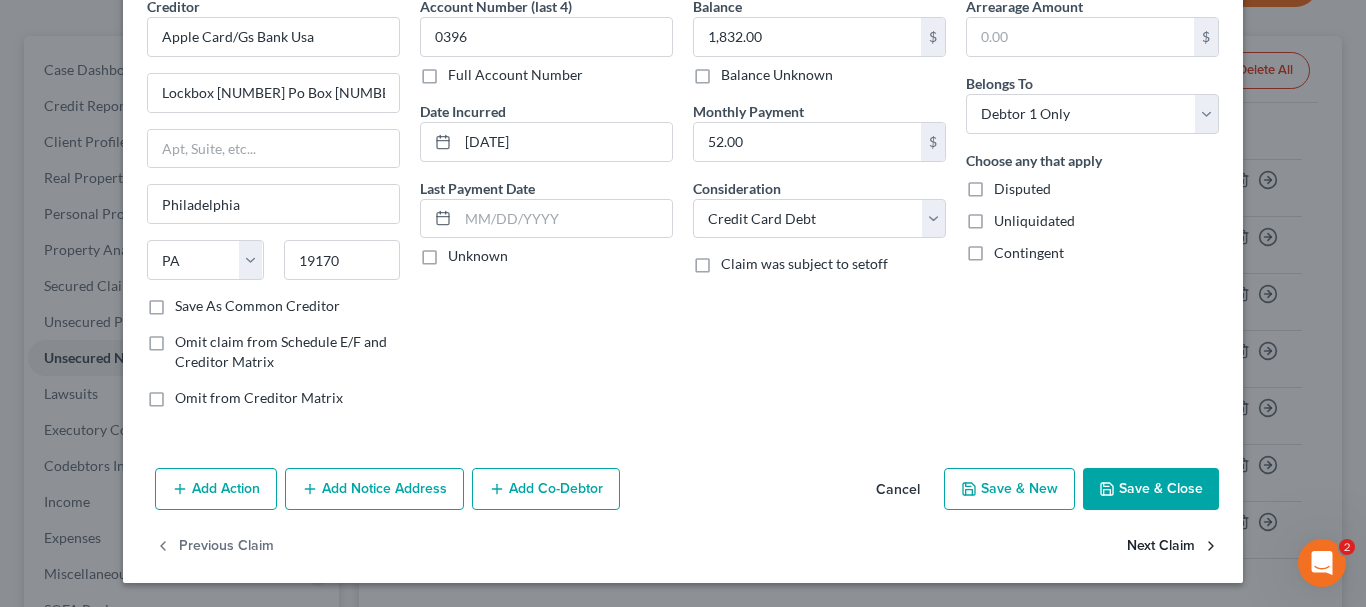 click on "Next Claim" at bounding box center (1173, 547) 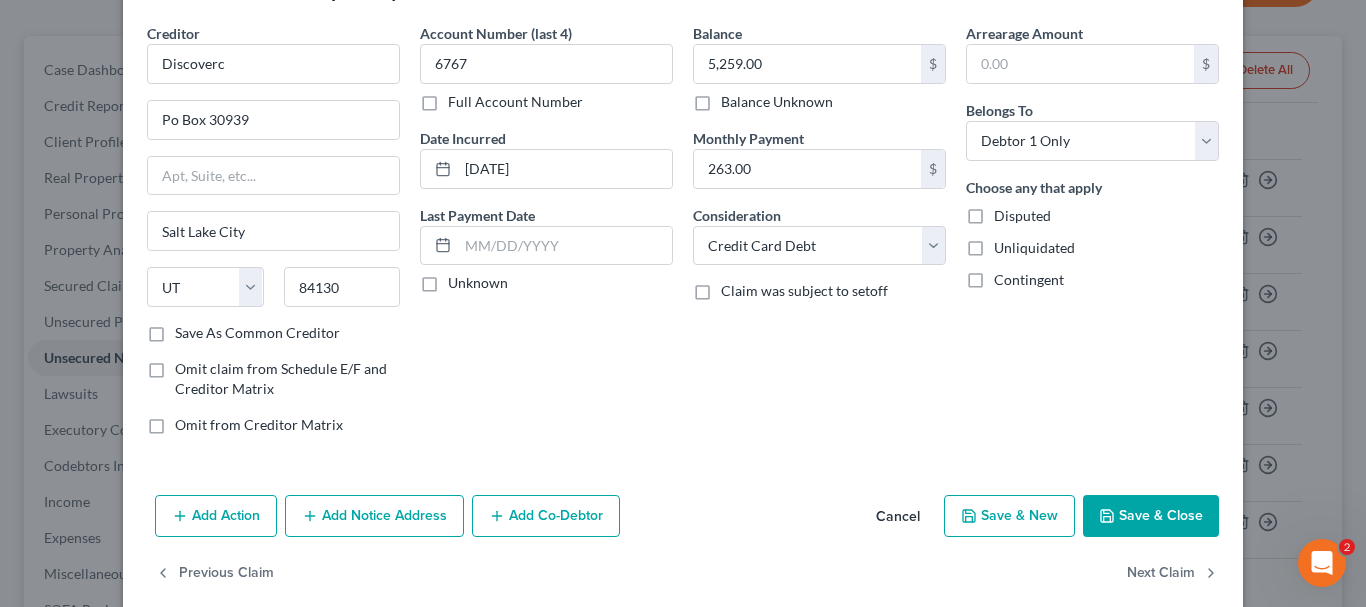 scroll, scrollTop: 96, scrollLeft: 0, axis: vertical 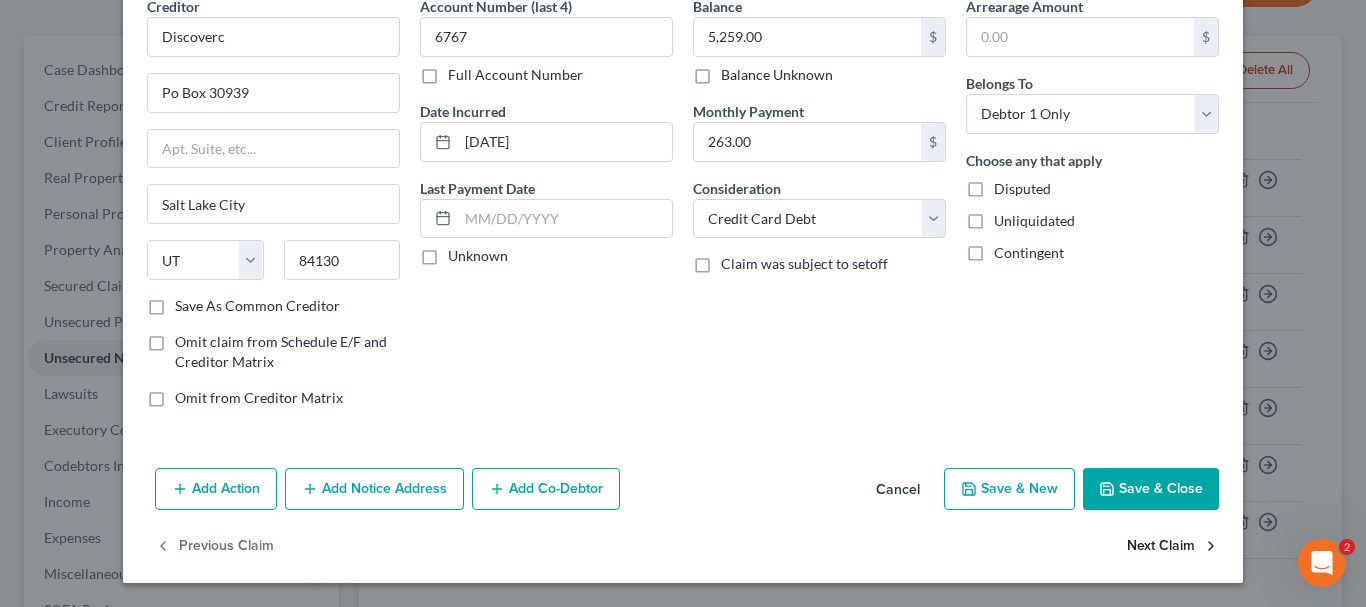 click on "Next Claim" at bounding box center (1173, 547) 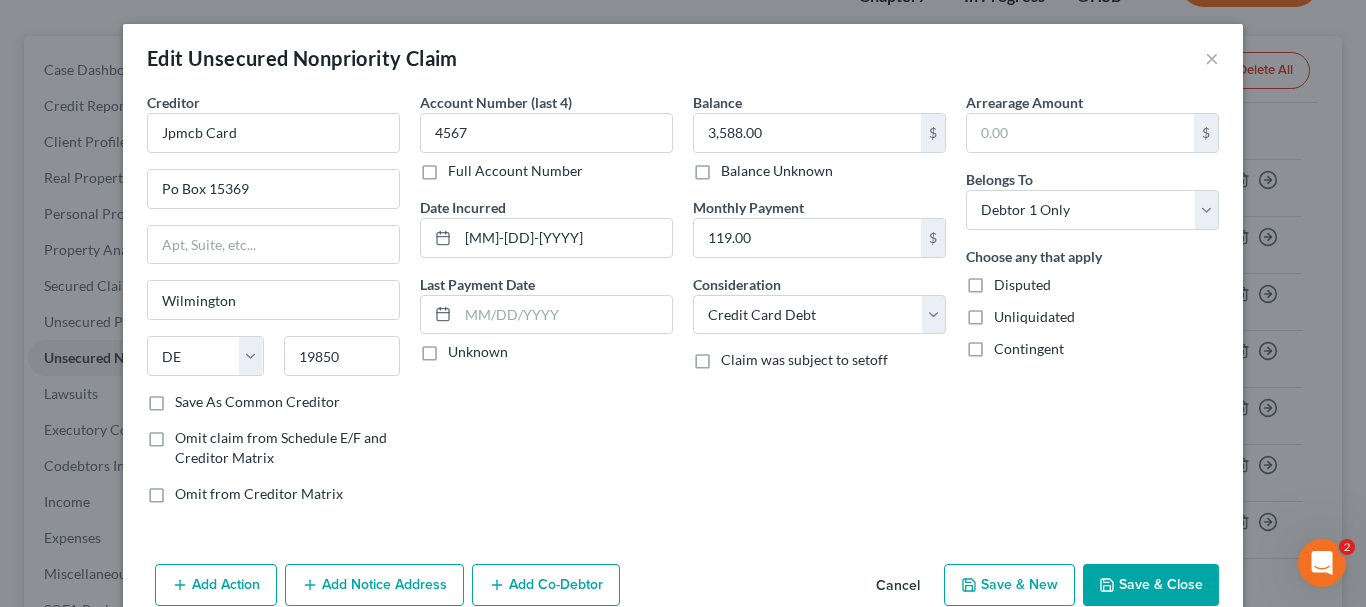 scroll, scrollTop: 96, scrollLeft: 0, axis: vertical 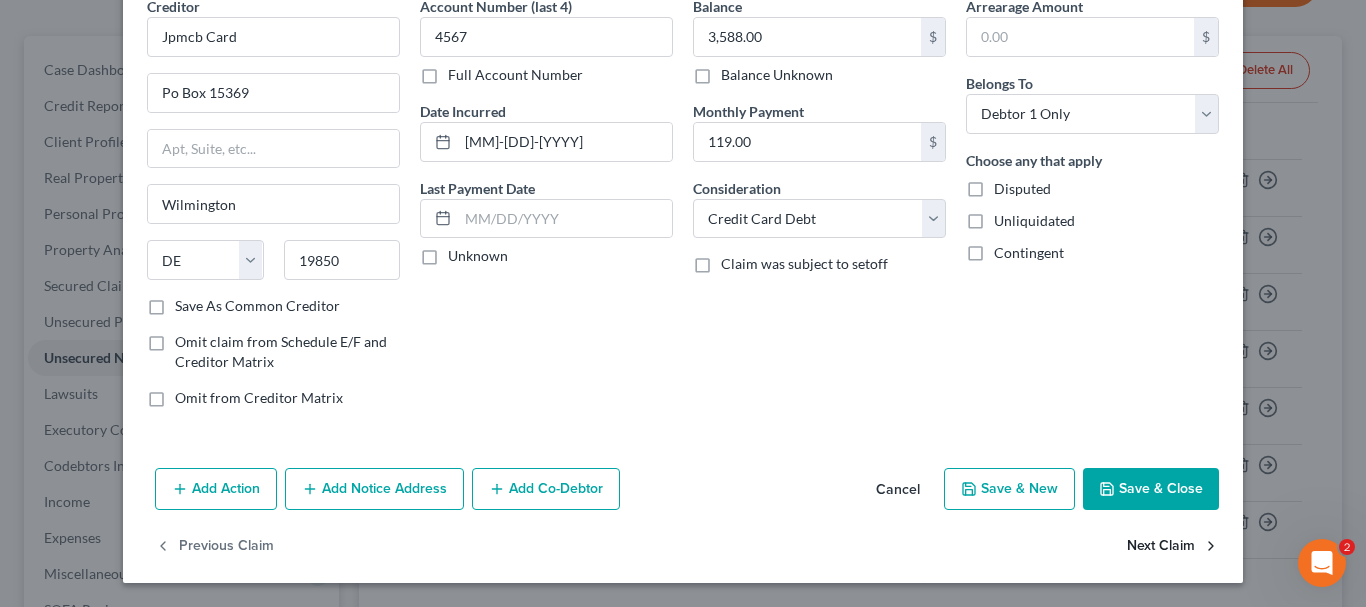 click on "Next Claim" at bounding box center (1173, 547) 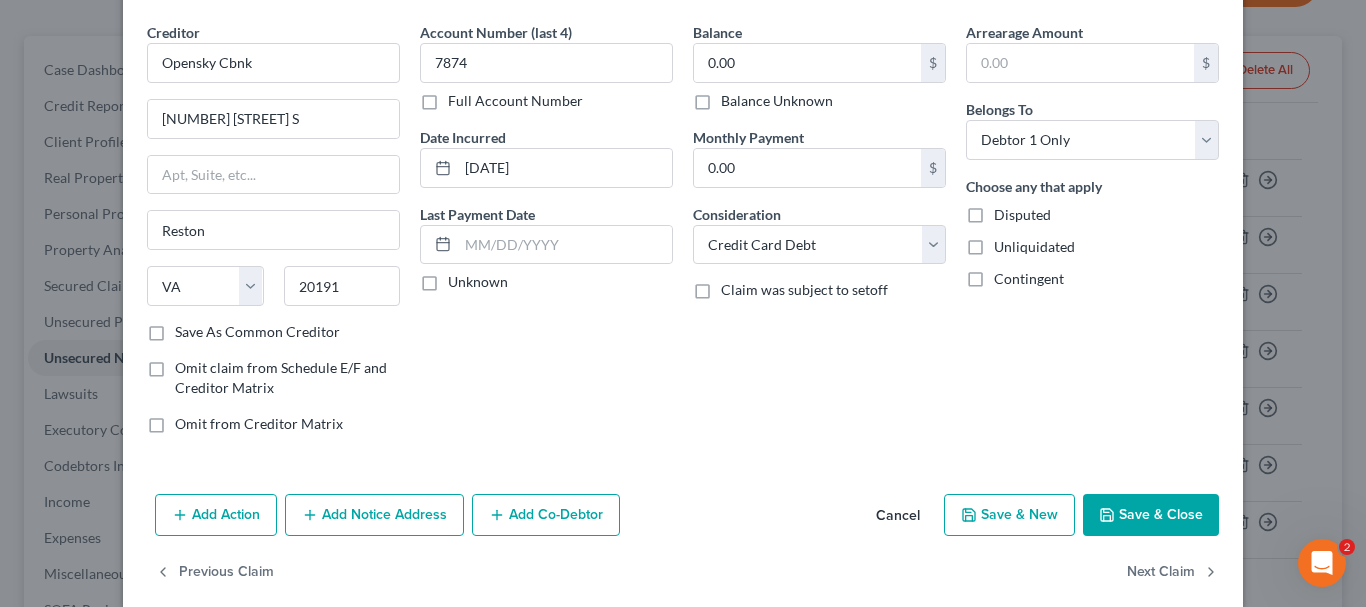 scroll, scrollTop: 96, scrollLeft: 0, axis: vertical 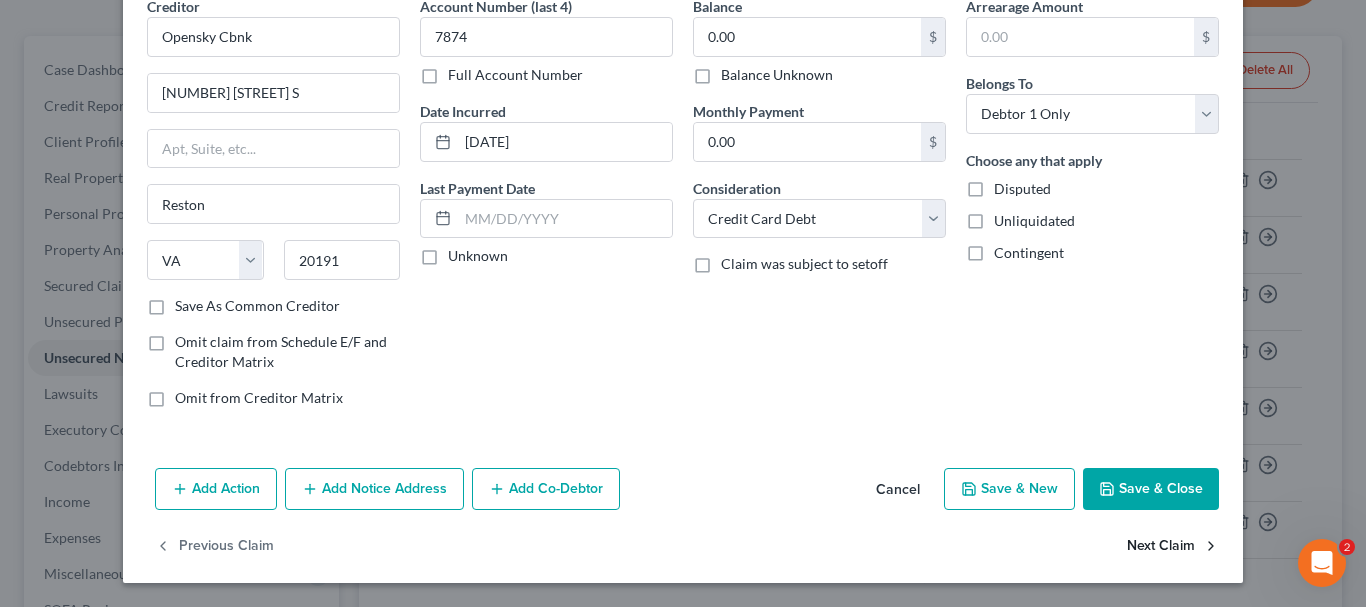 click on "Next Claim" at bounding box center [1173, 547] 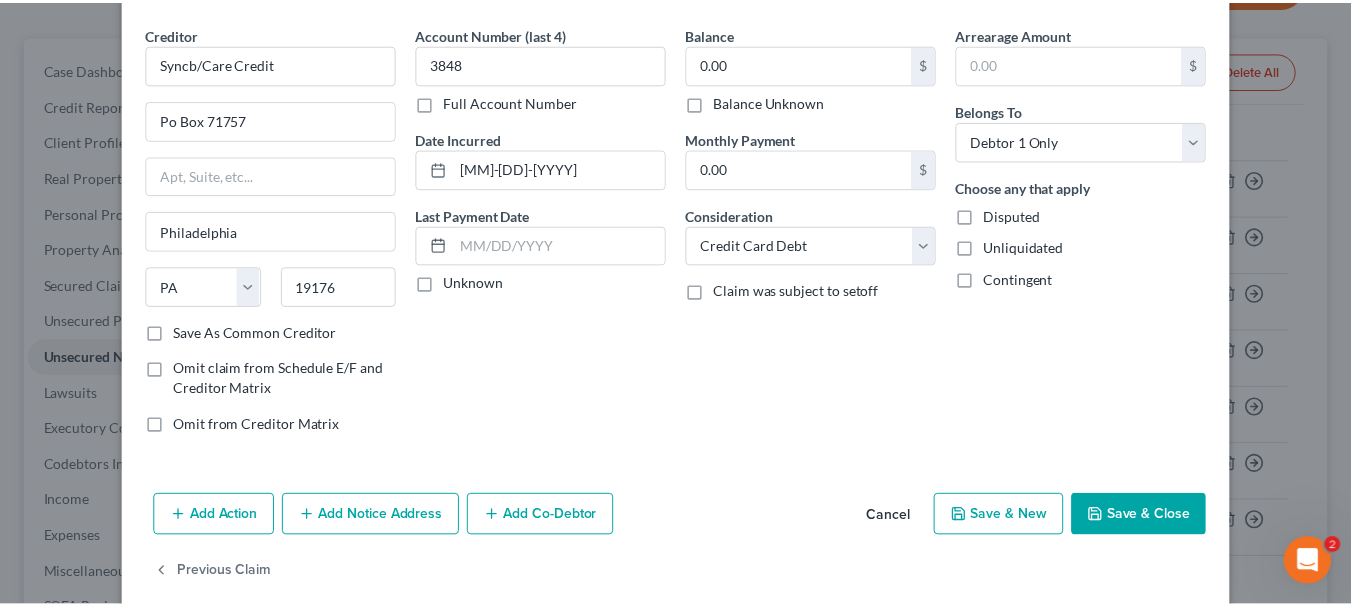 scroll, scrollTop: 96, scrollLeft: 0, axis: vertical 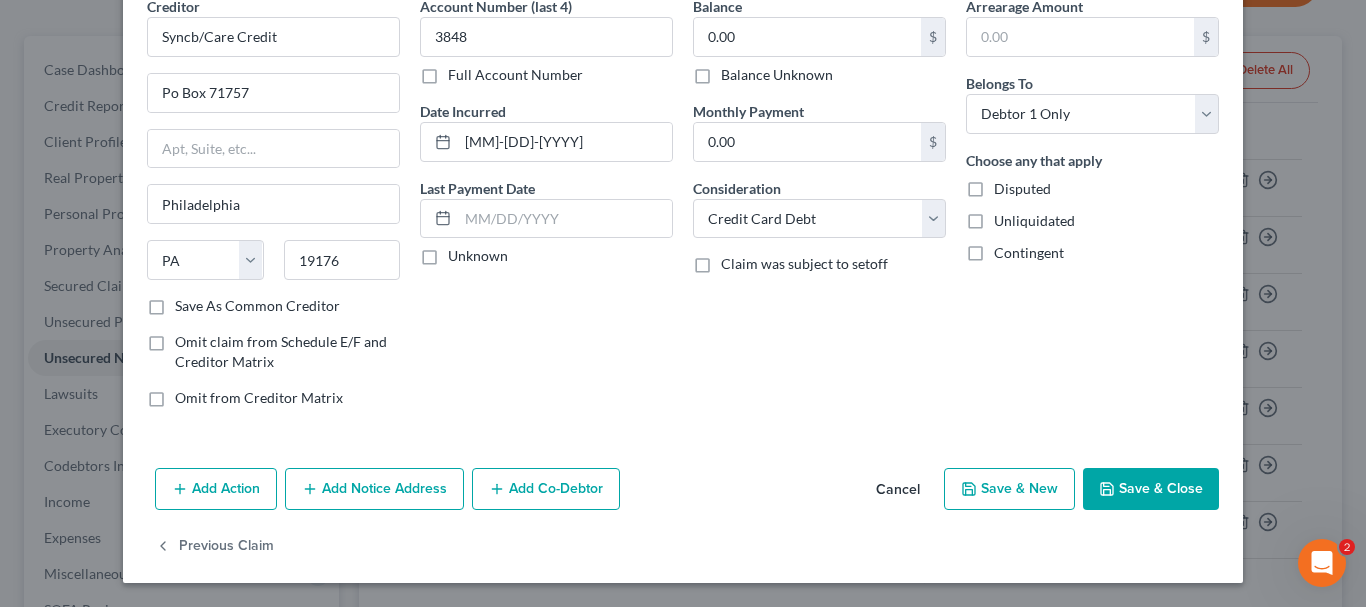 click on "Save & Close" at bounding box center [1151, 489] 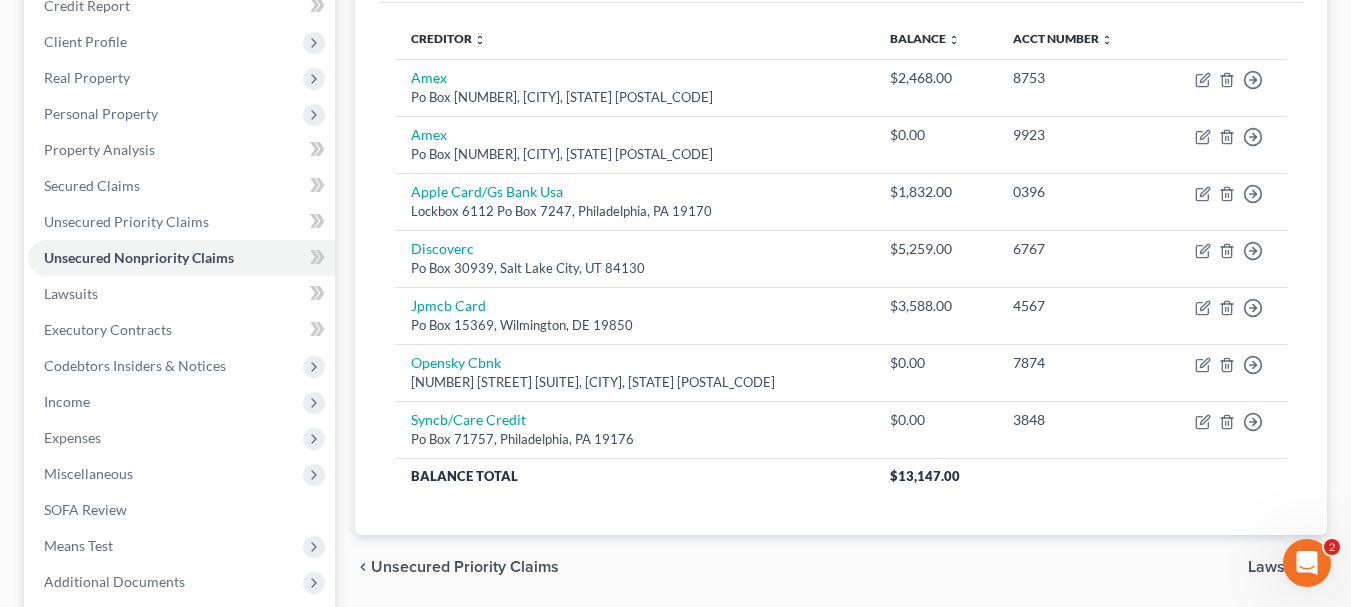 scroll, scrollTop: 156, scrollLeft: 0, axis: vertical 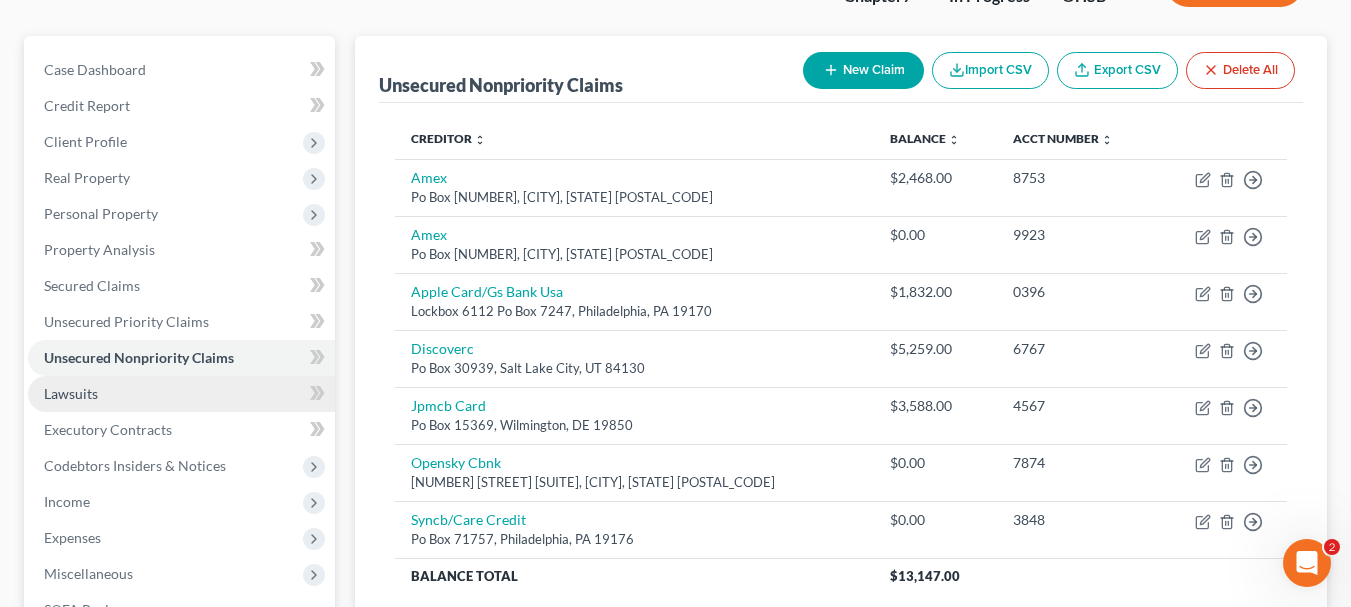 click on "Lawsuits" at bounding box center (181, 394) 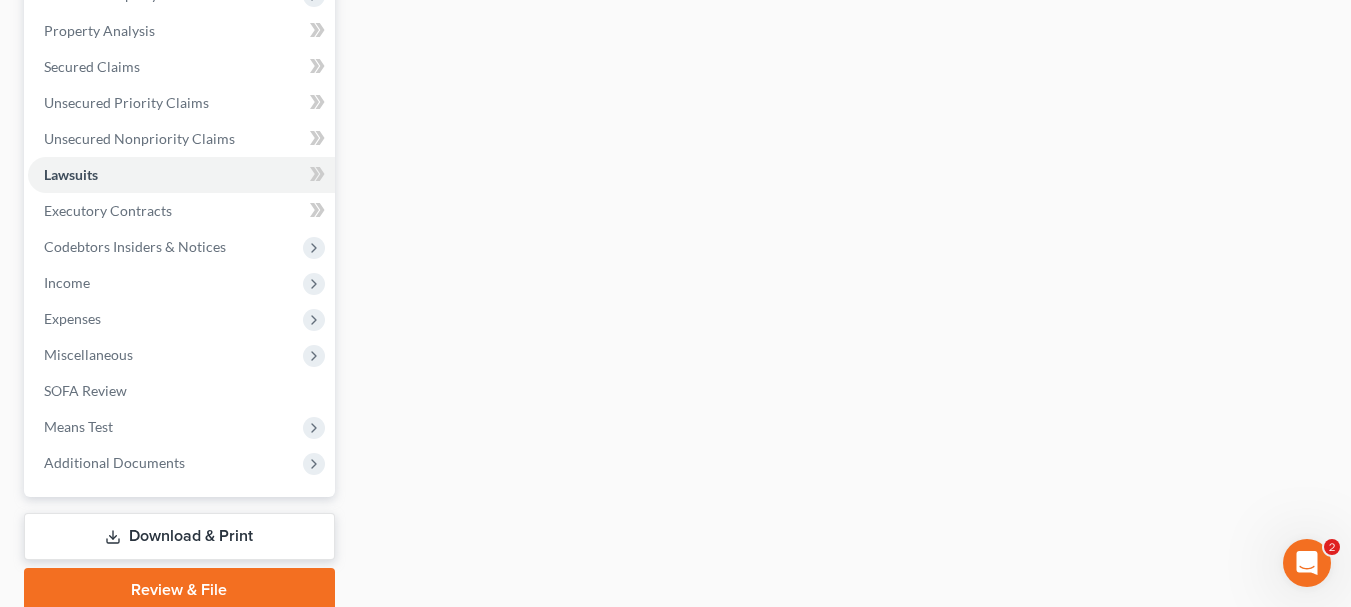 scroll, scrollTop: 400, scrollLeft: 0, axis: vertical 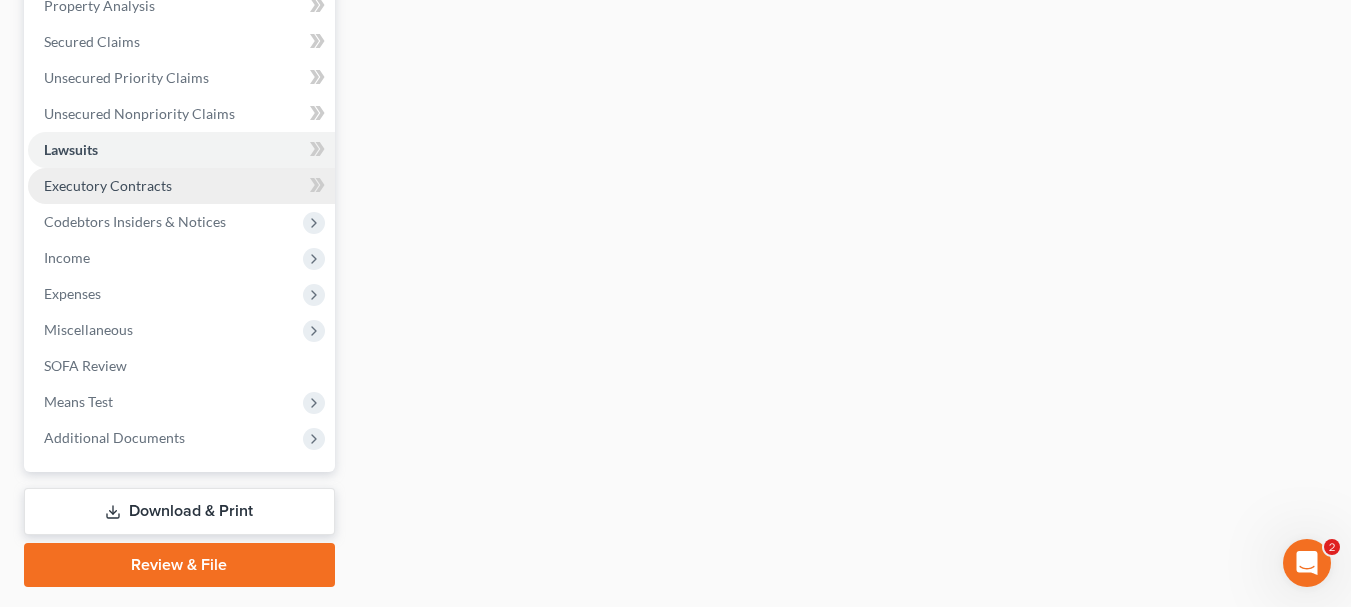 click on "Executory Contracts" at bounding box center [108, 185] 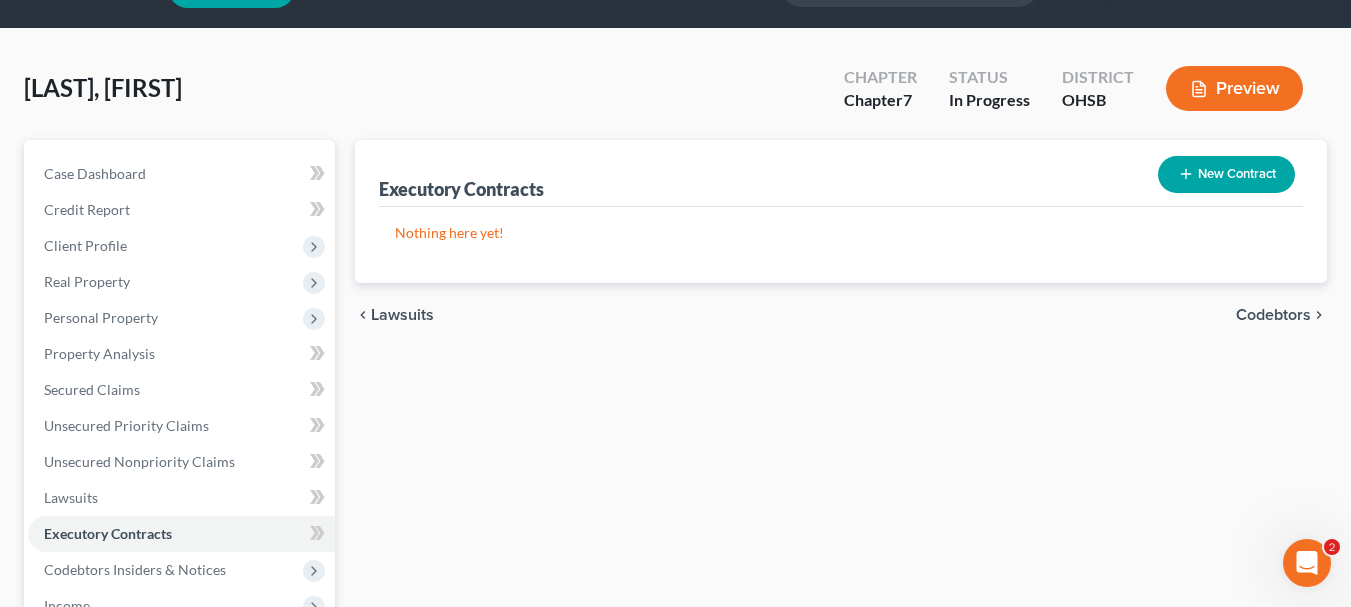 scroll, scrollTop: 0, scrollLeft: 0, axis: both 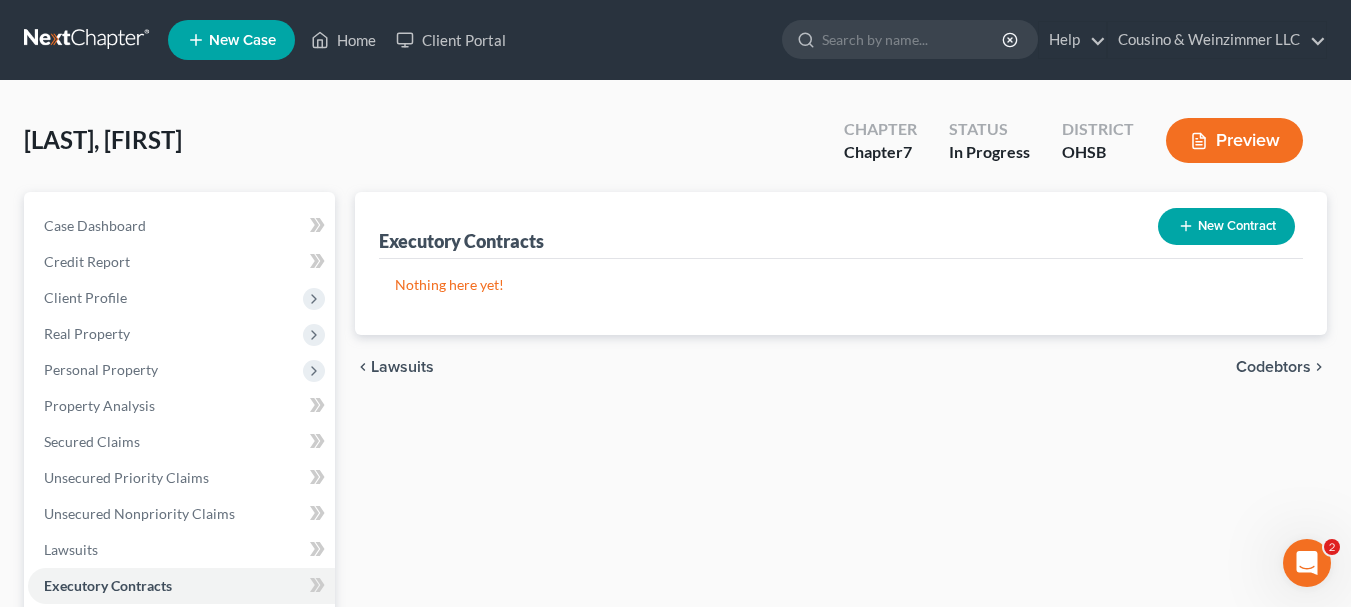 click on "Codebtors" at bounding box center [1273, 367] 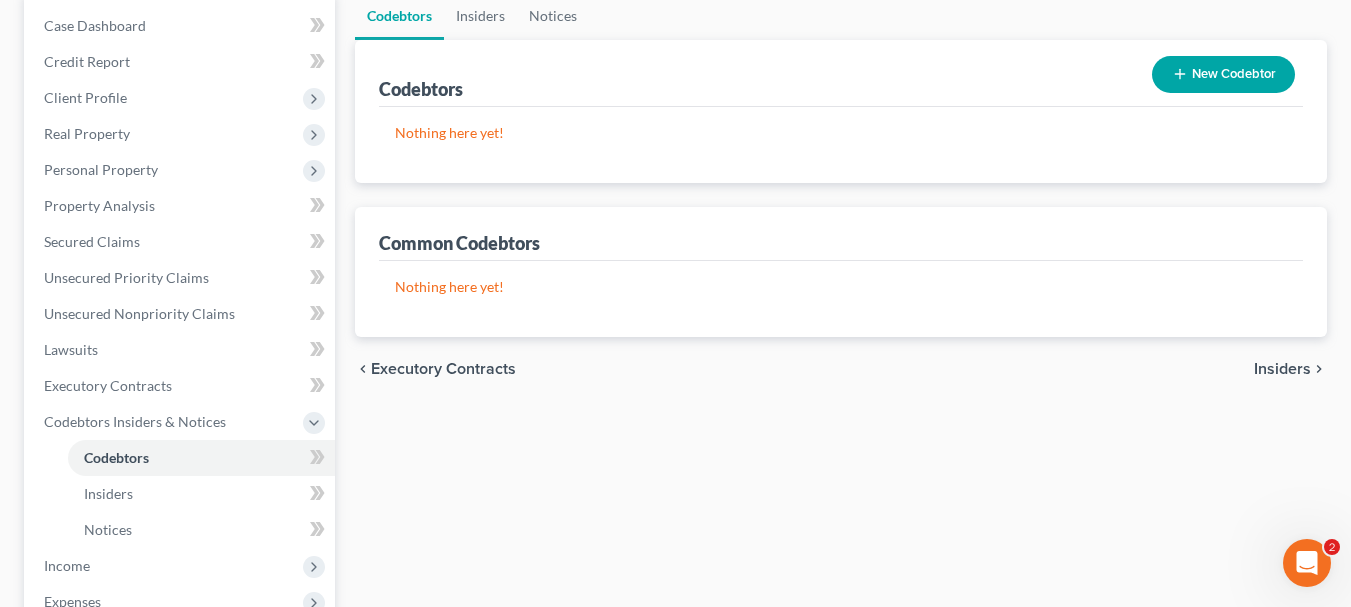 scroll, scrollTop: 0, scrollLeft: 0, axis: both 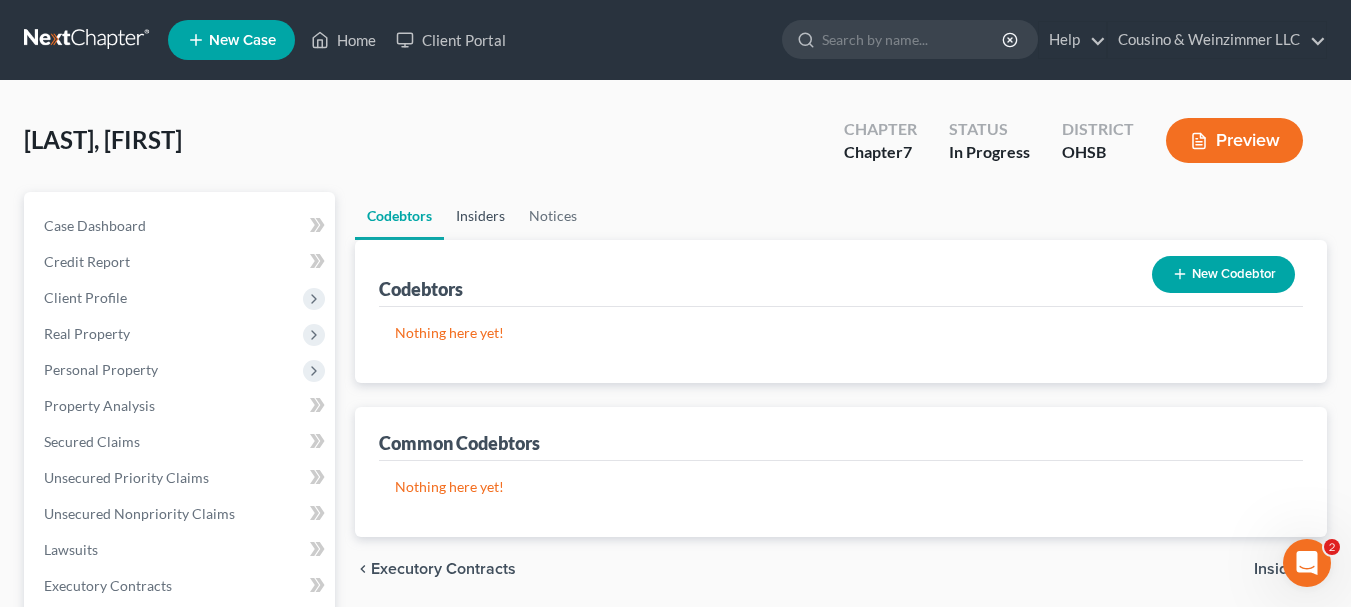 click on "Insiders" at bounding box center [480, 216] 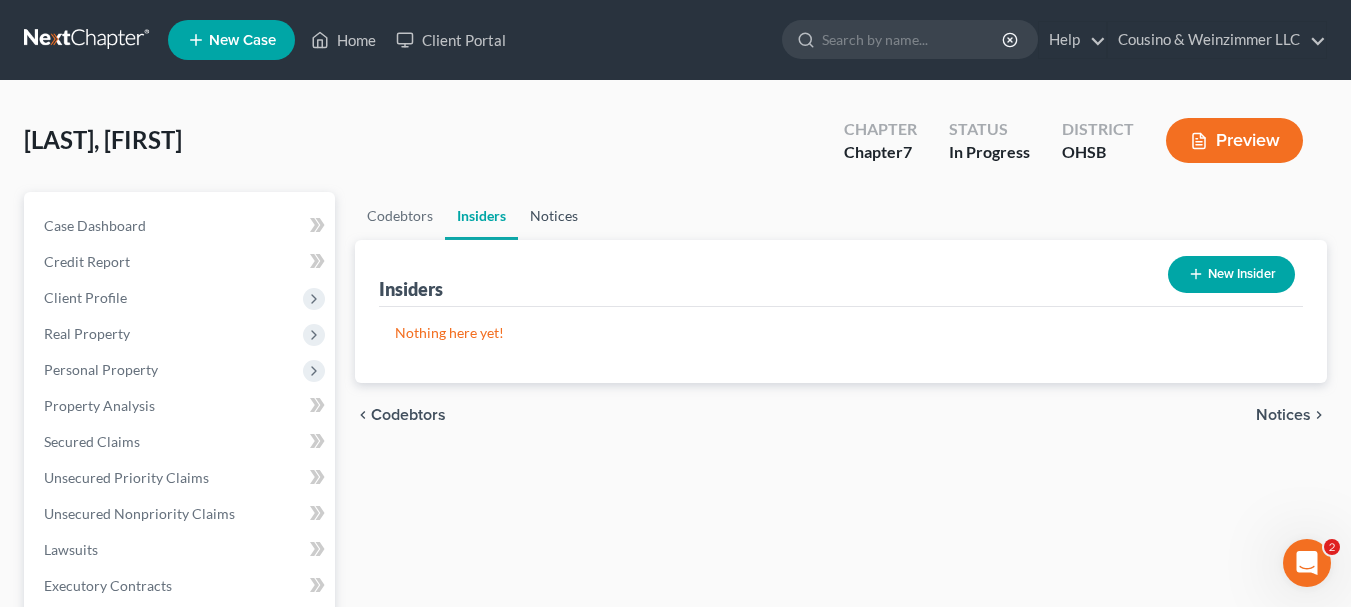 click on "Notices" at bounding box center (554, 216) 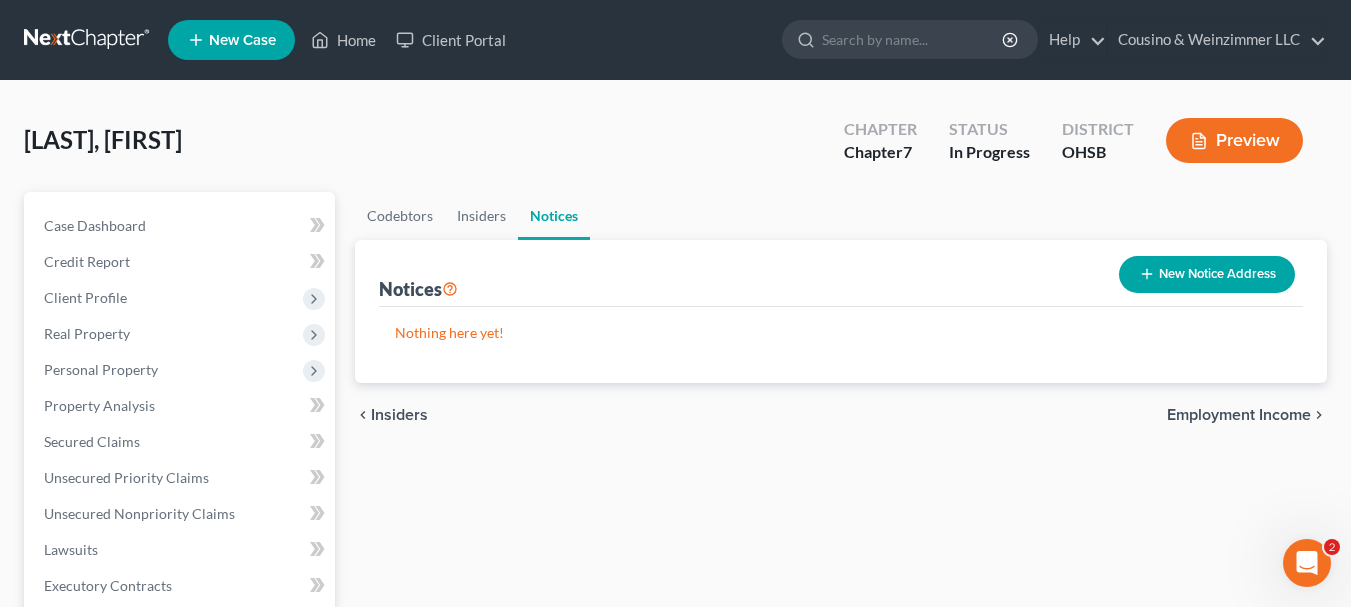 click on "Employment Income" at bounding box center [1239, 415] 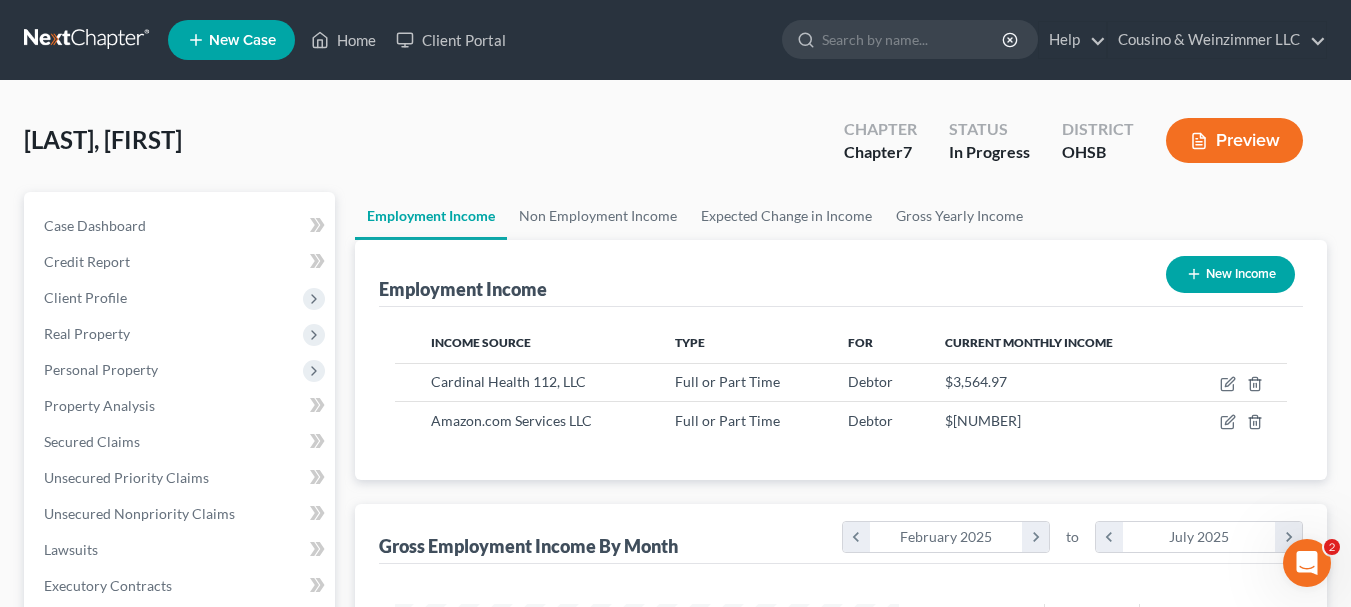 scroll, scrollTop: 999642, scrollLeft: 999456, axis: both 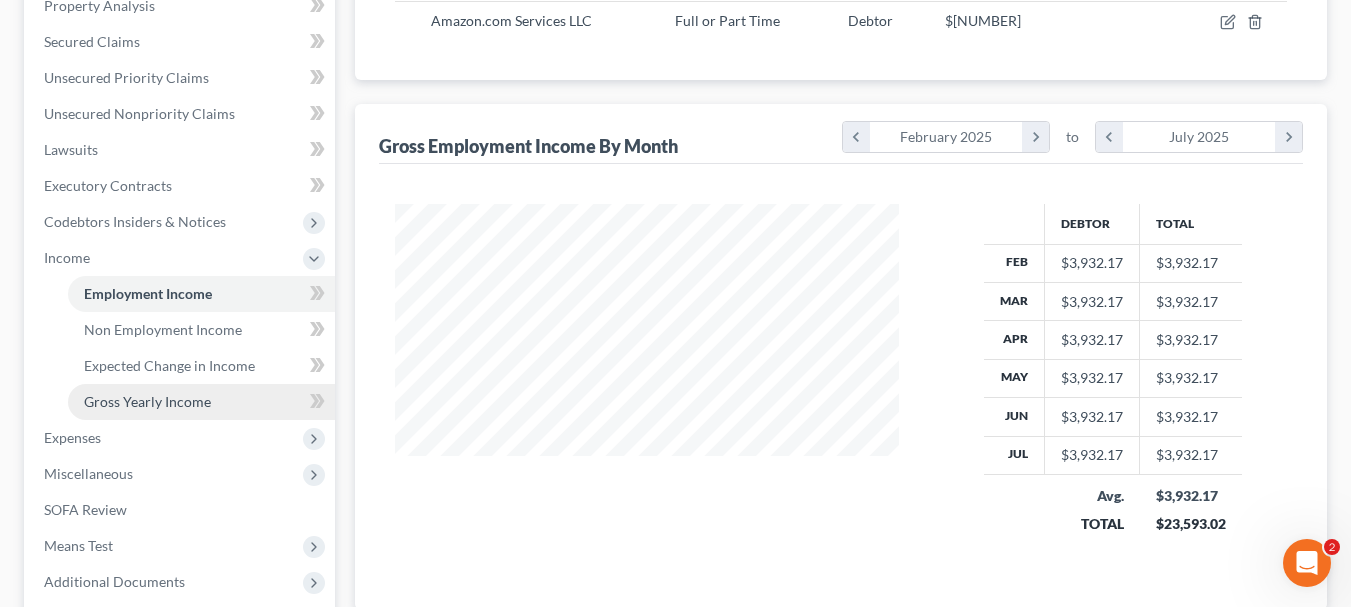 click on "Gross Yearly Income" at bounding box center [201, 402] 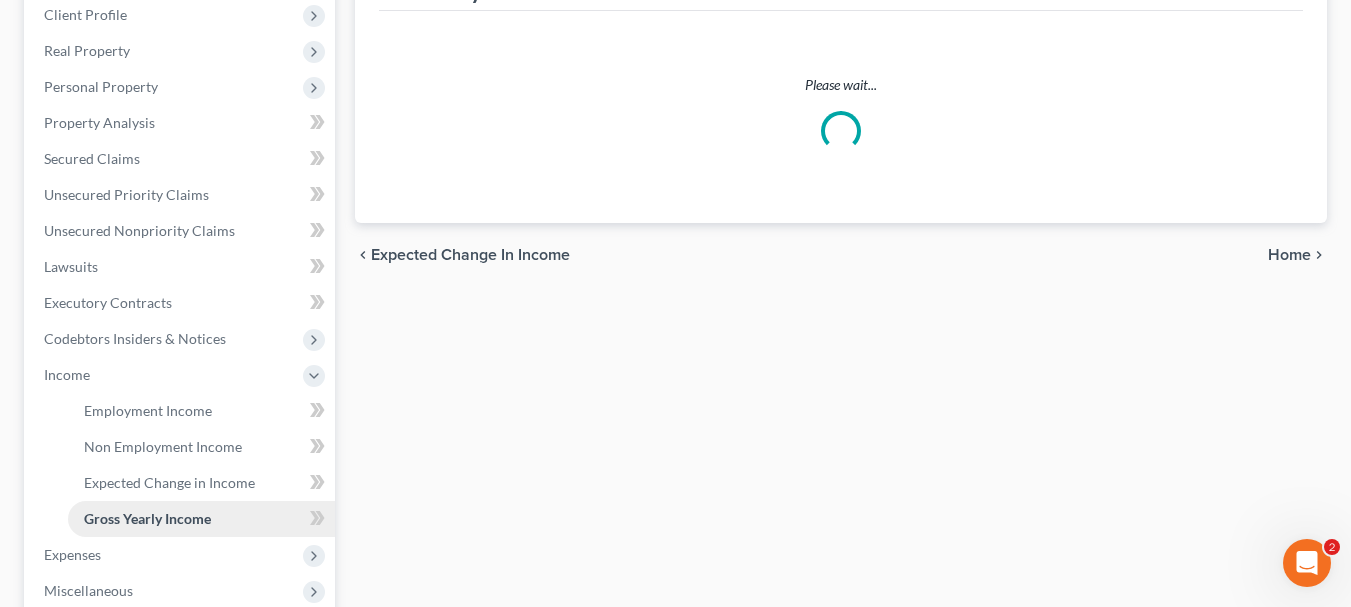 scroll, scrollTop: 0, scrollLeft: 0, axis: both 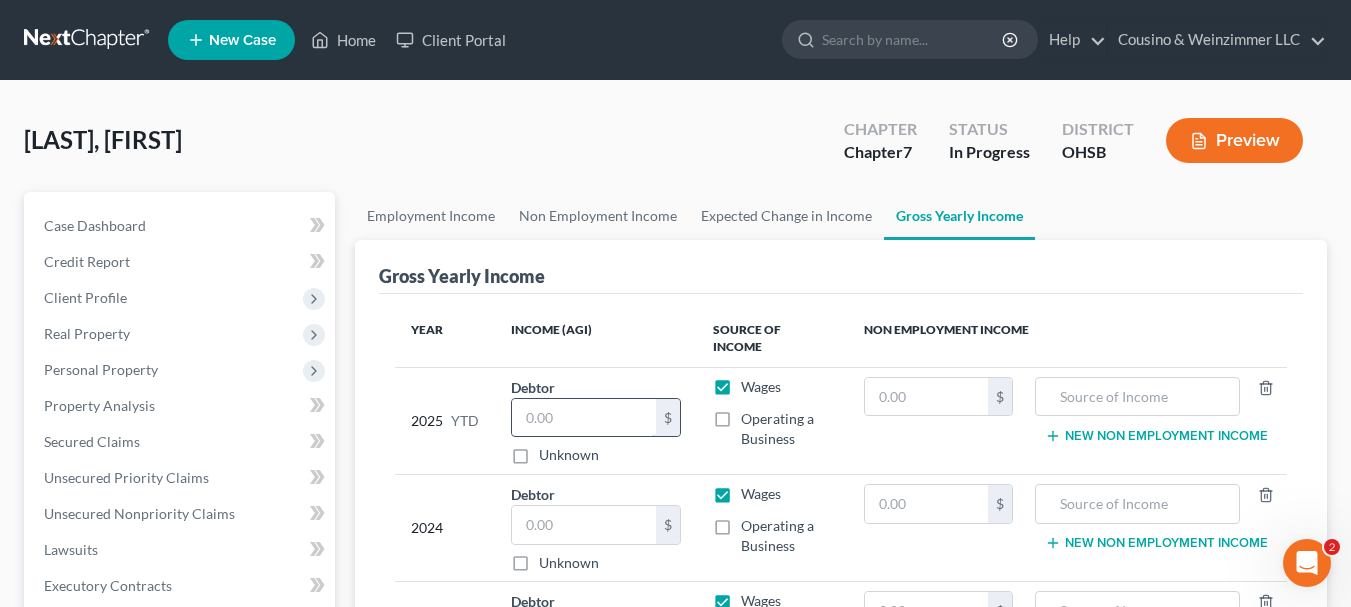 click at bounding box center [584, 418] 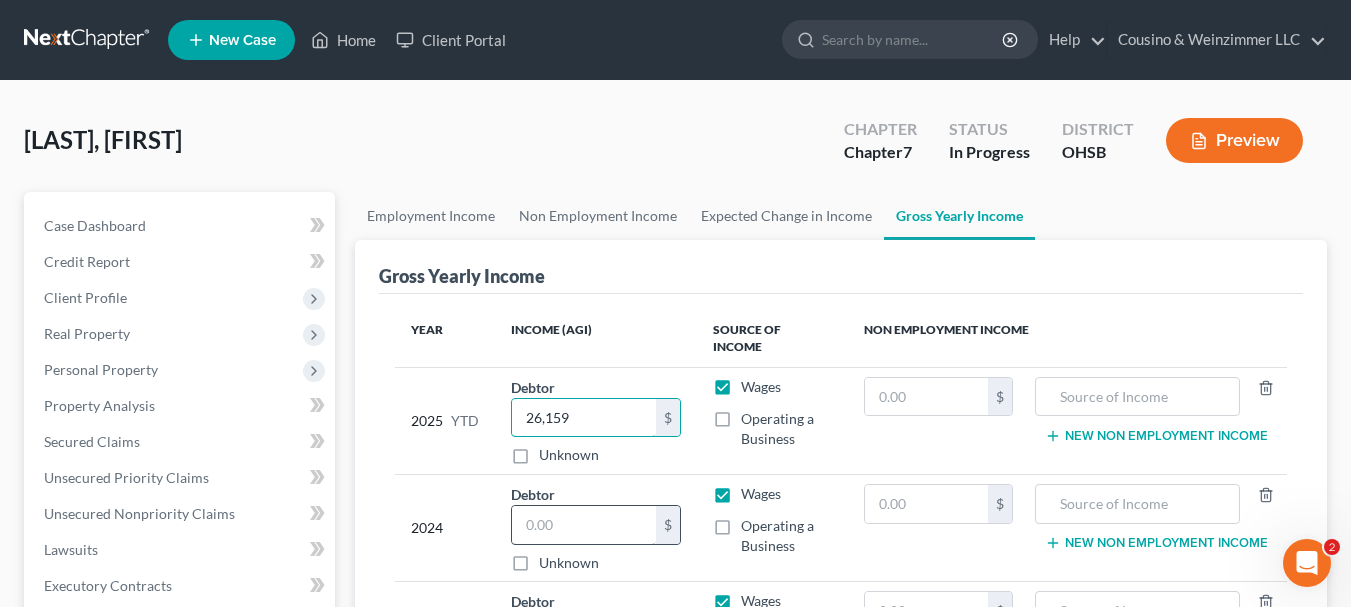 type on "26,159" 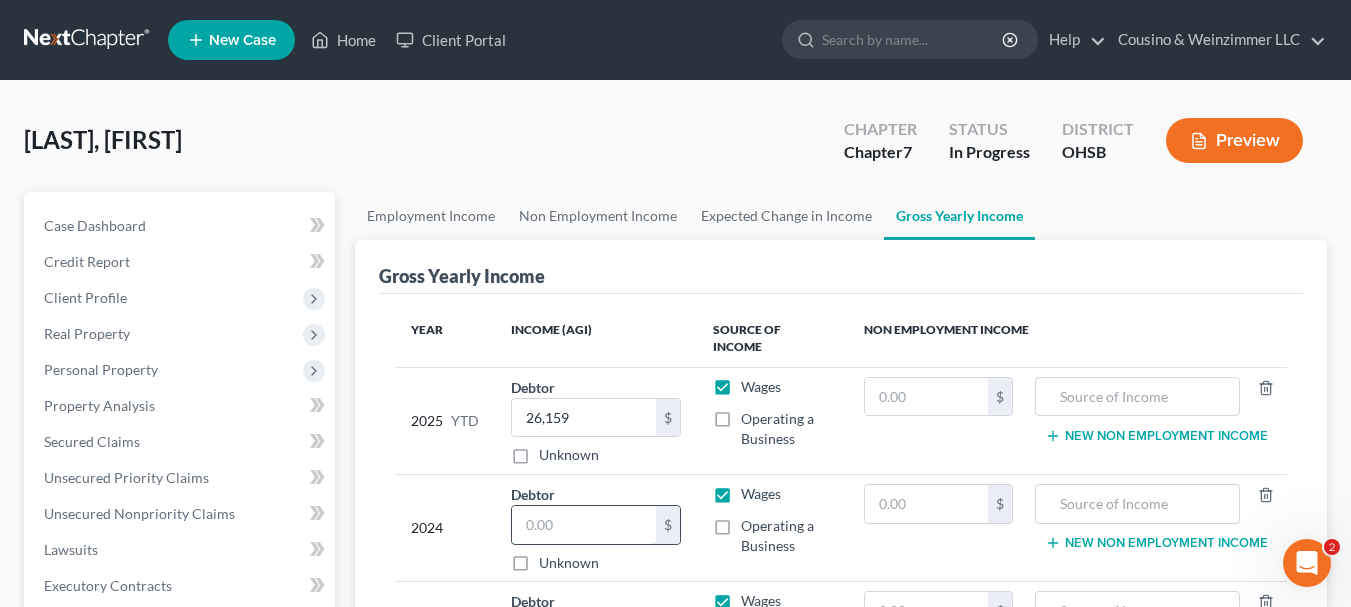 click at bounding box center [584, 525] 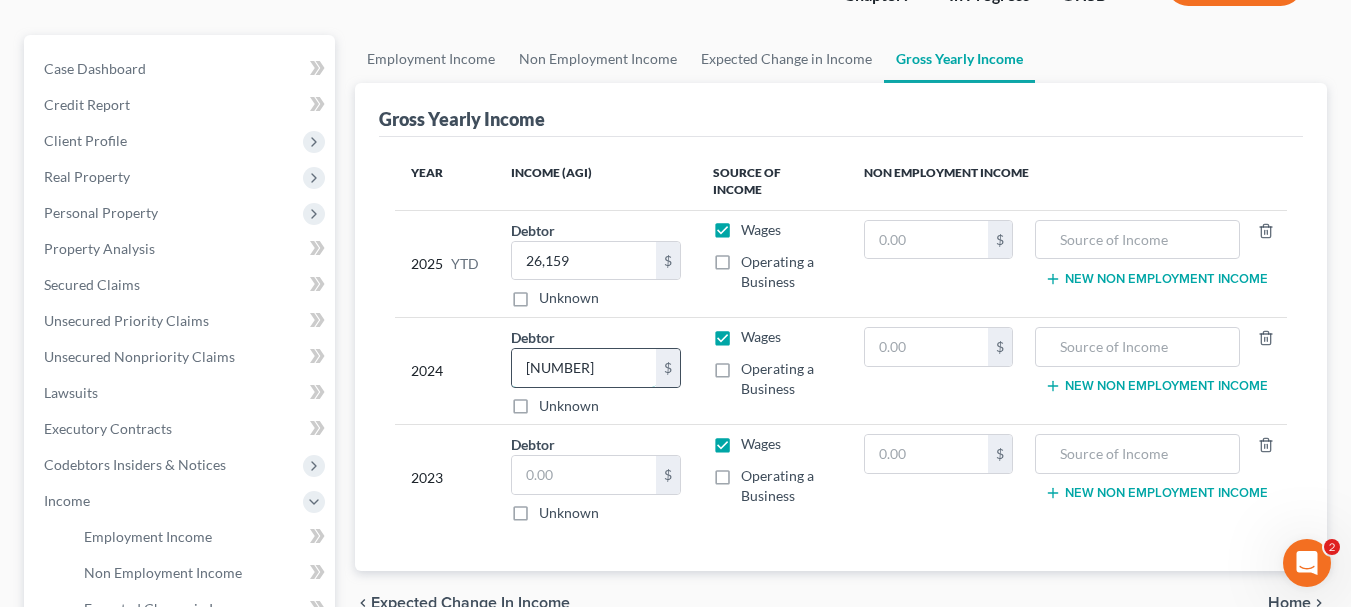 scroll, scrollTop: 200, scrollLeft: 0, axis: vertical 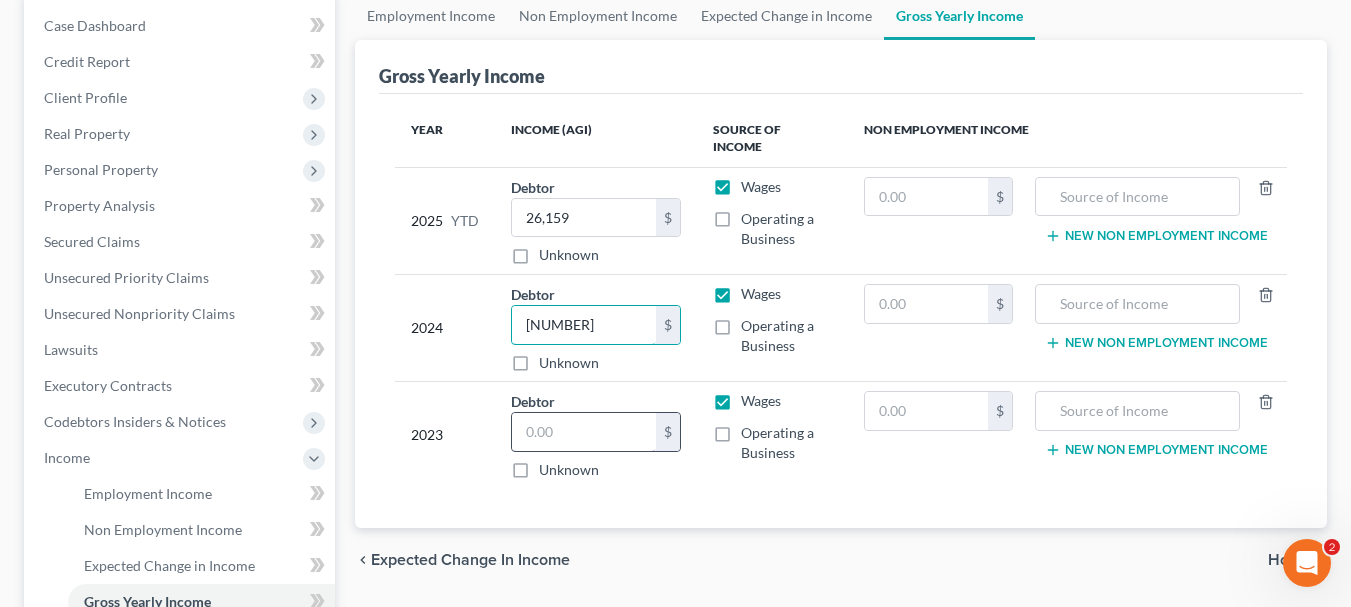 type on "[NUMBER]" 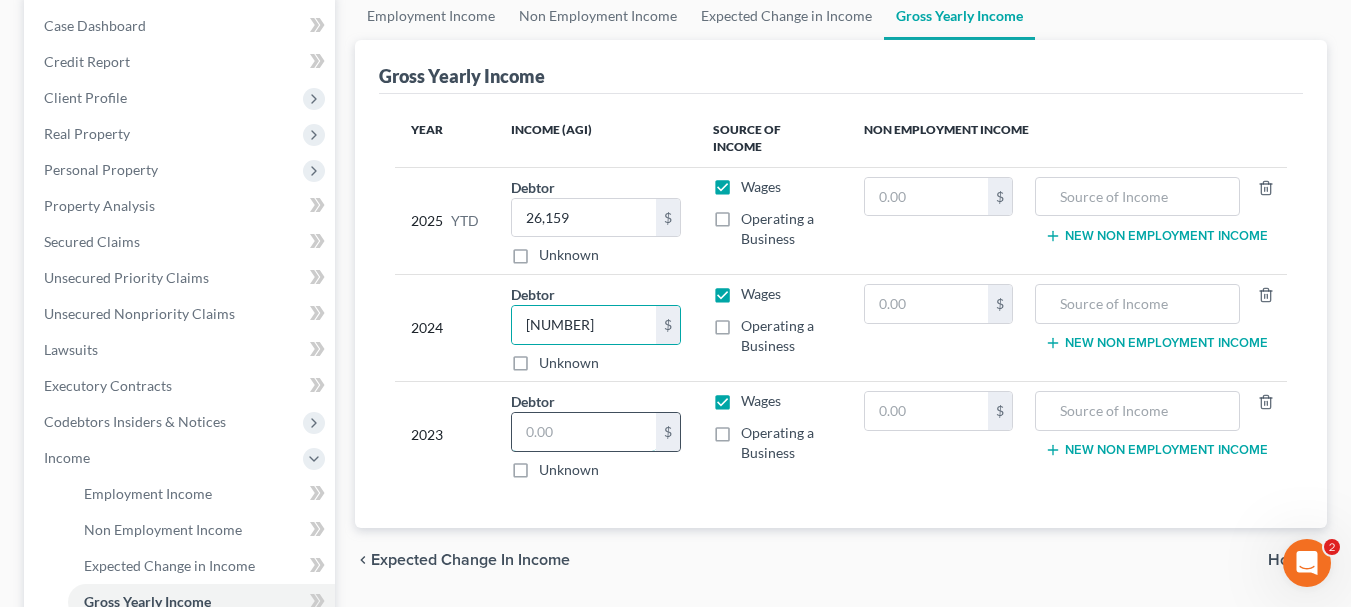 click at bounding box center (584, 432) 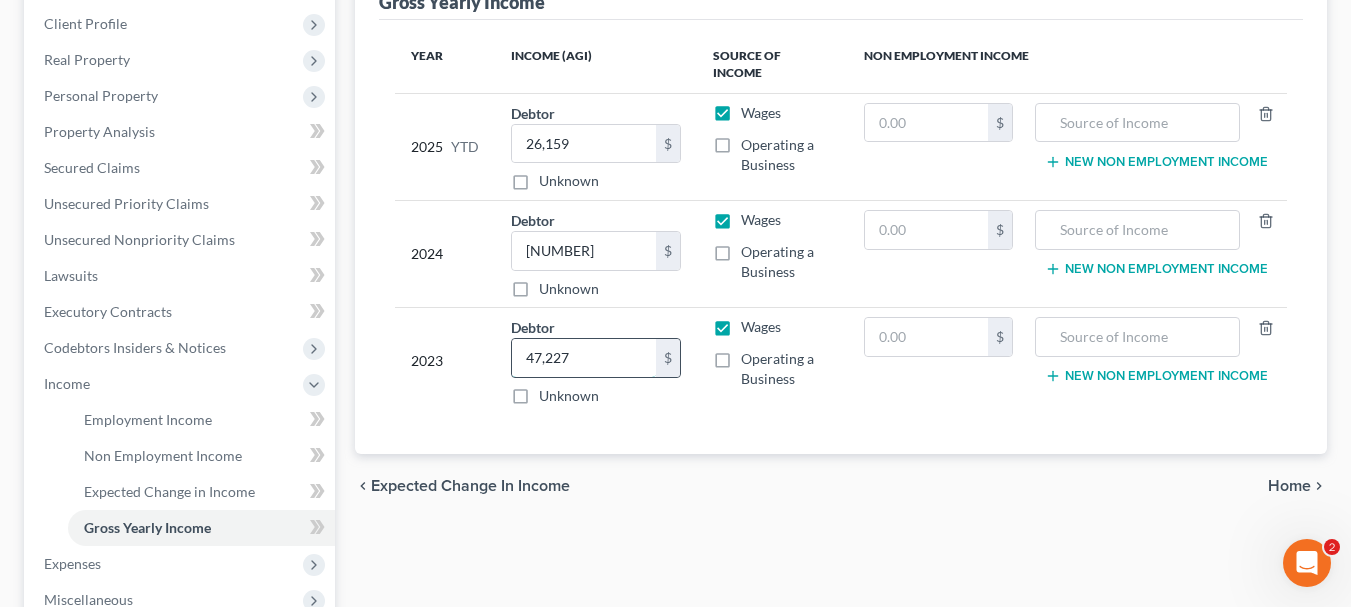 scroll, scrollTop: 300, scrollLeft: 0, axis: vertical 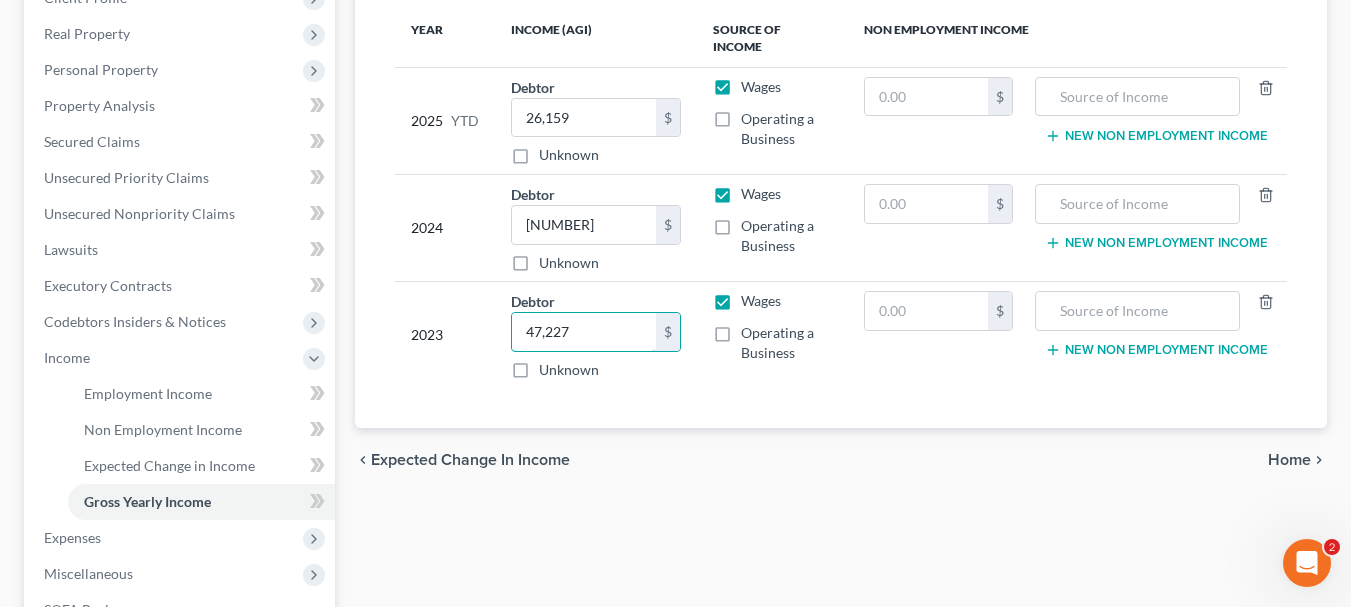 type on "47,227" 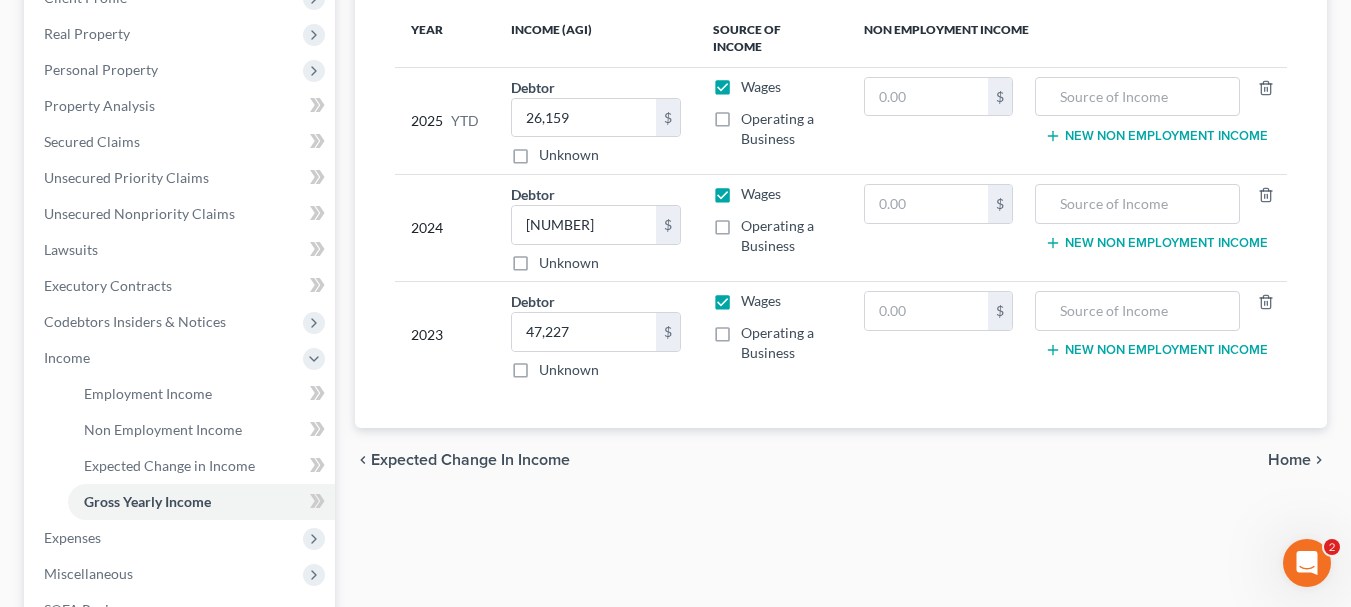 click on "Home" at bounding box center (1289, 460) 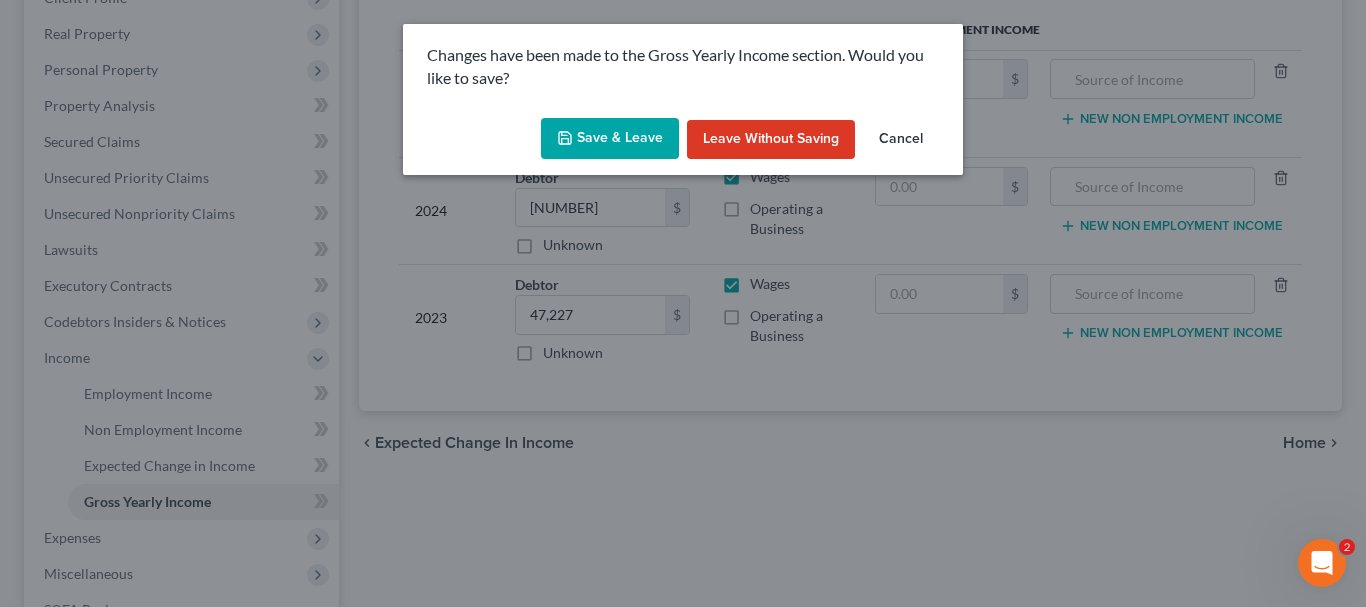 click on "Save & Leave" at bounding box center [610, 139] 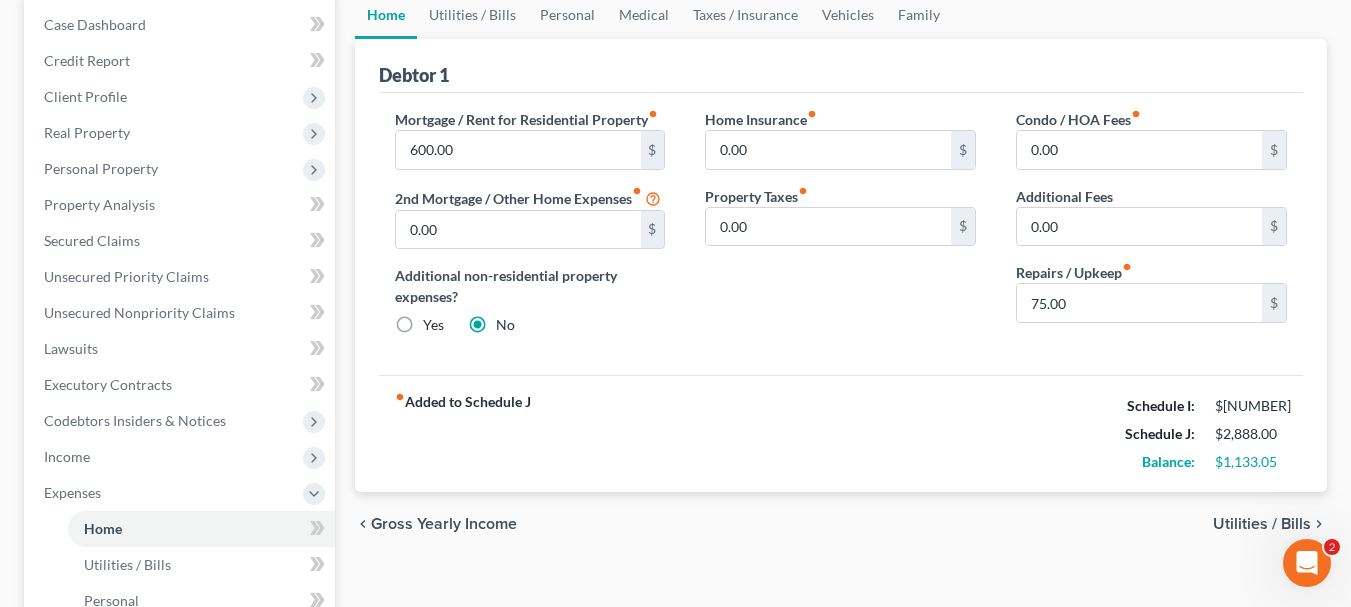 scroll, scrollTop: 200, scrollLeft: 0, axis: vertical 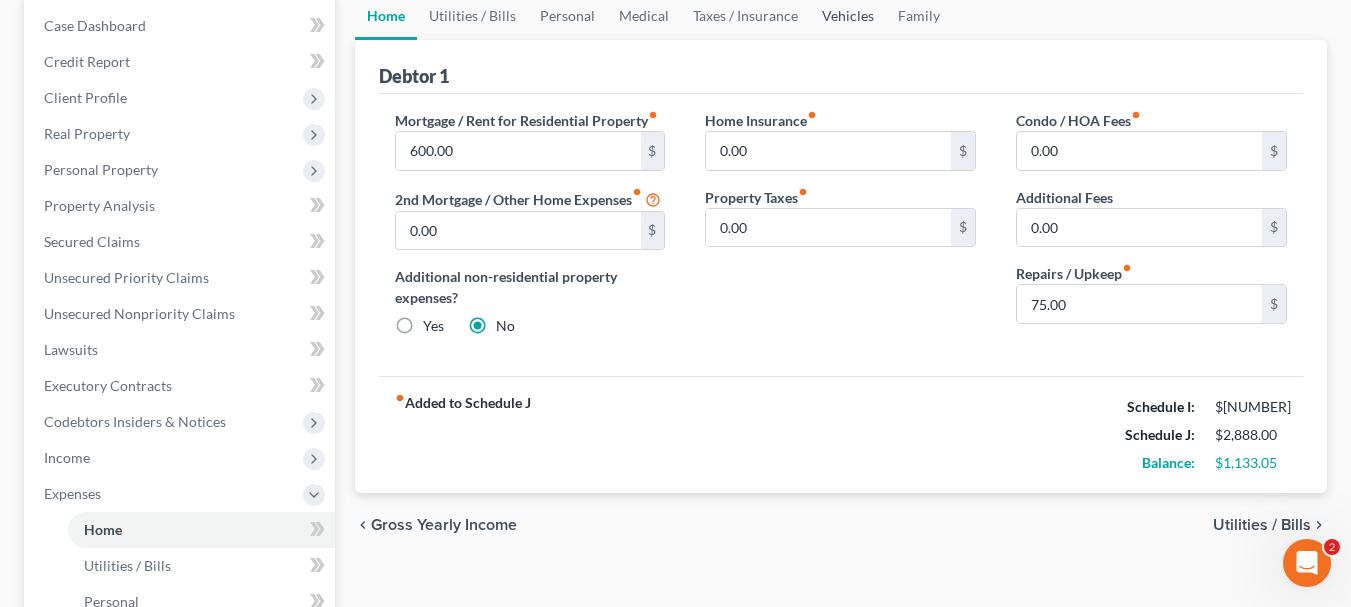click on "Vehicles" at bounding box center [848, 16] 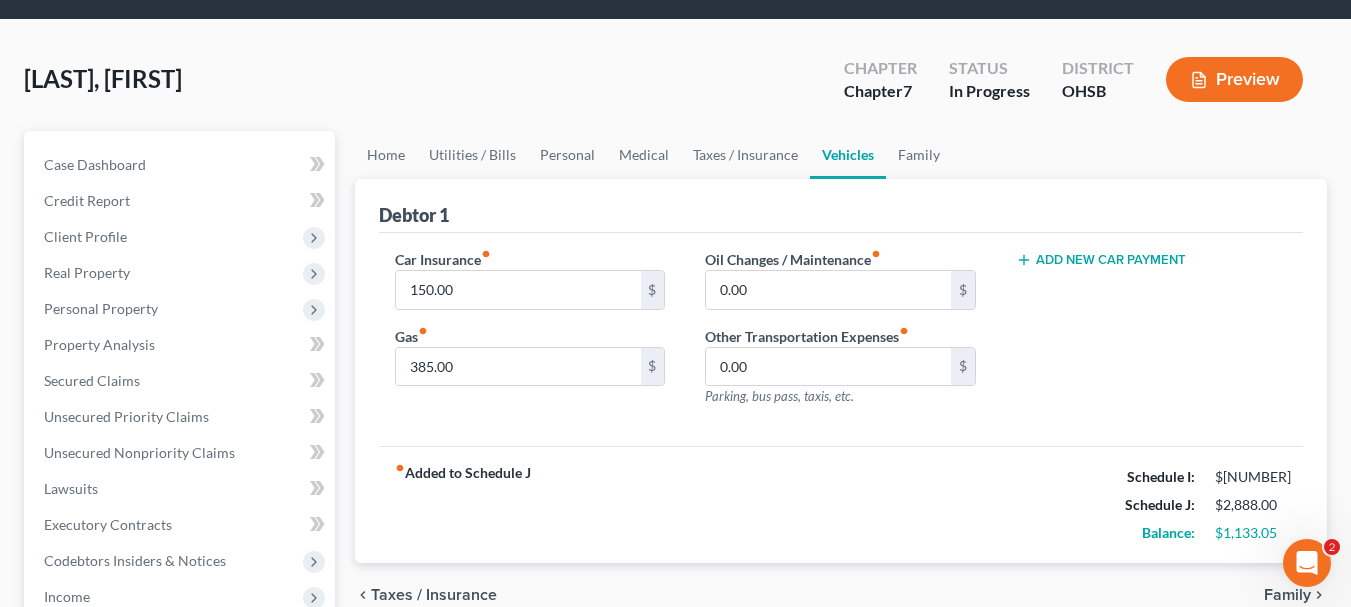 scroll, scrollTop: 0, scrollLeft: 0, axis: both 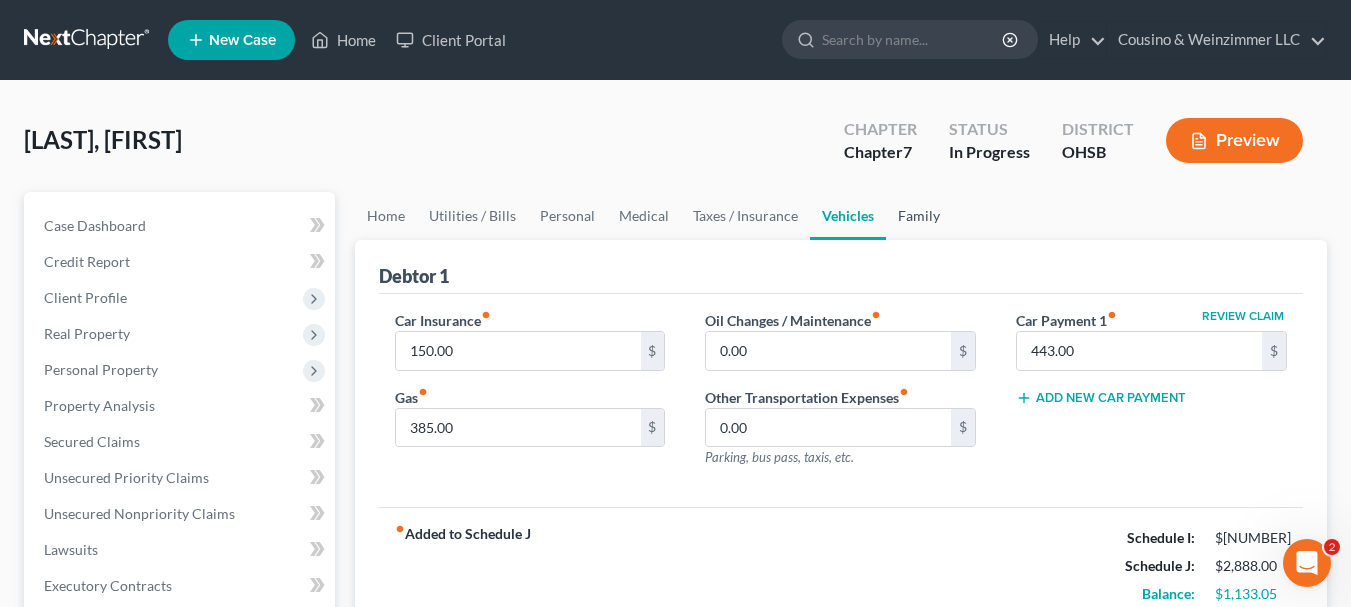 click on "Family" at bounding box center [919, 216] 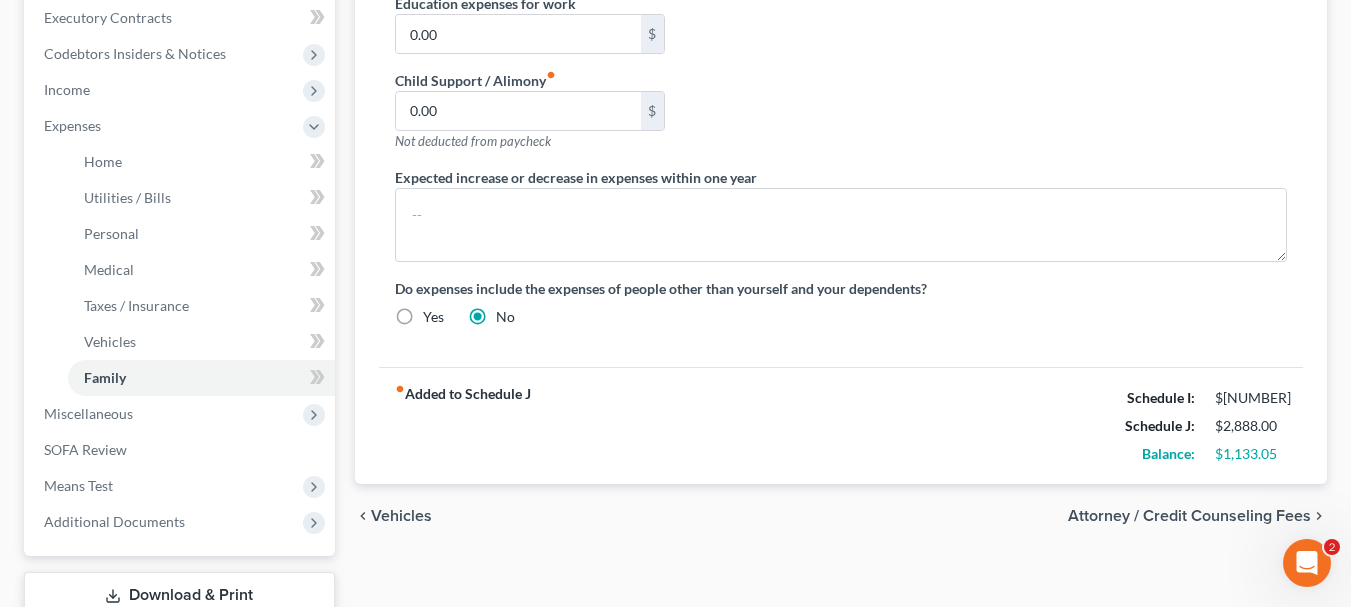 scroll, scrollTop: 600, scrollLeft: 0, axis: vertical 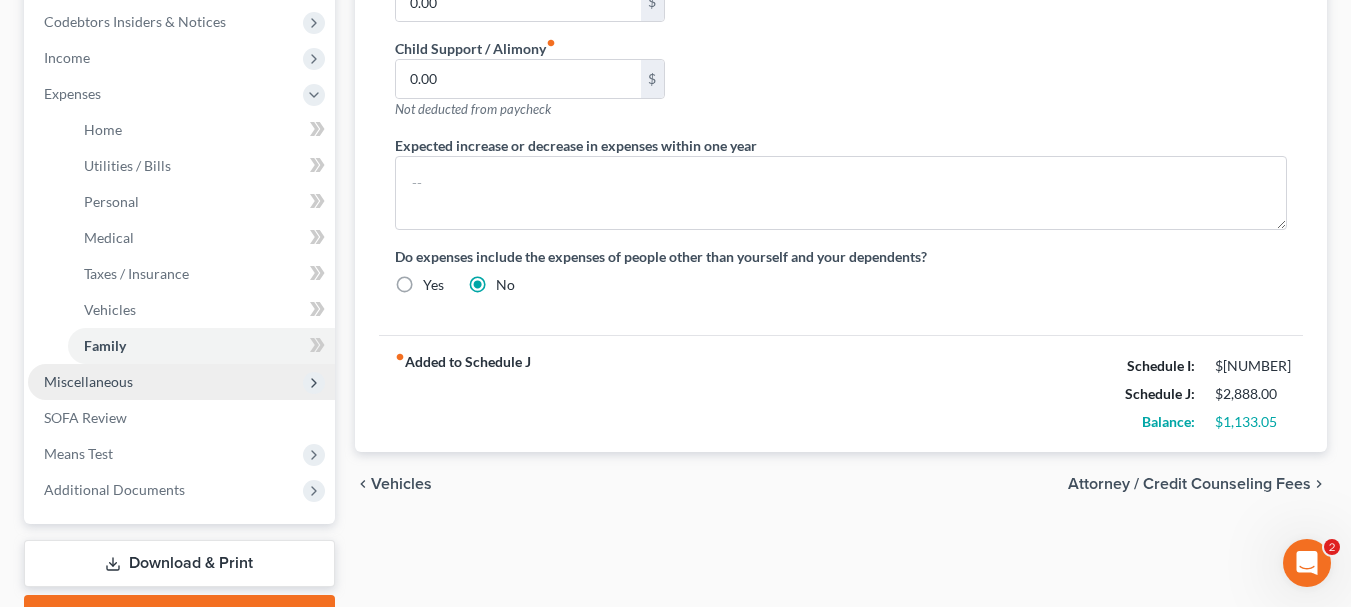 click on "Miscellaneous" at bounding box center (181, 382) 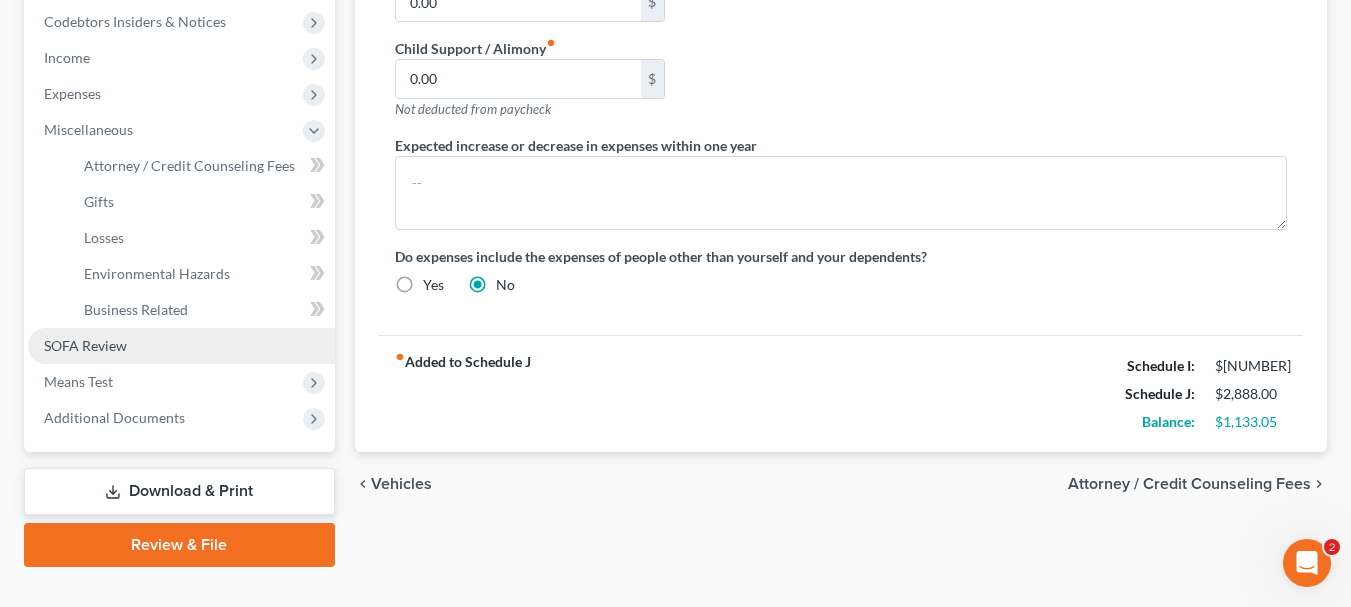 click on "SOFA Review" at bounding box center (85, 345) 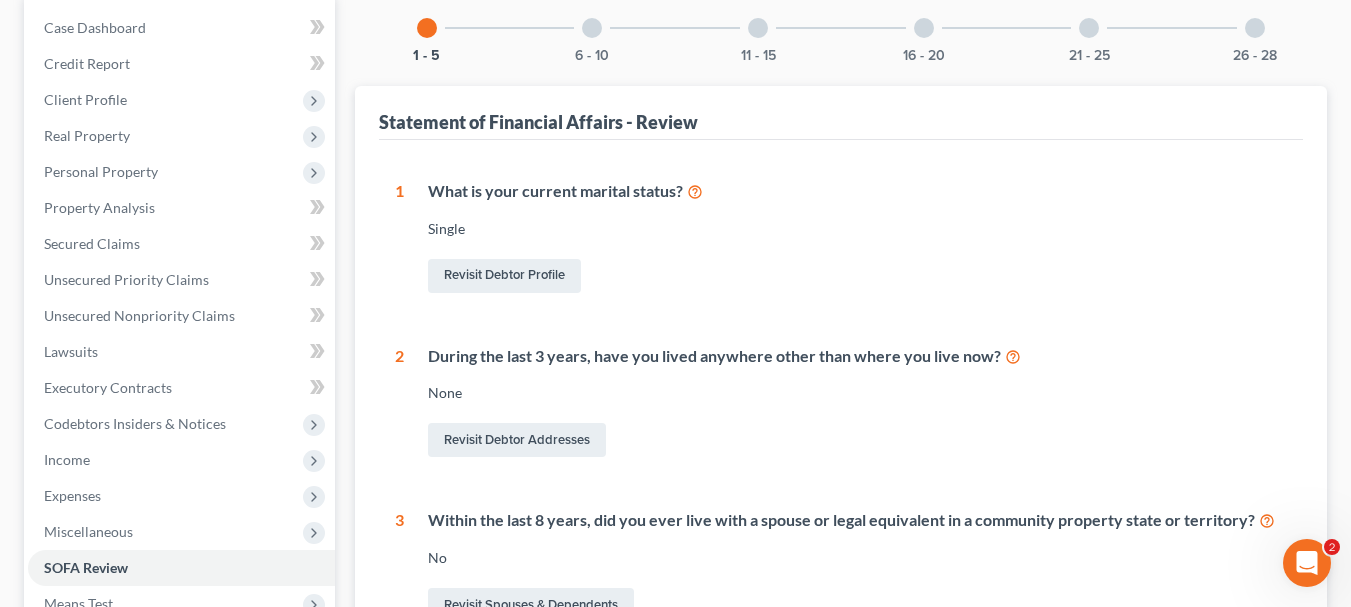 scroll, scrollTop: 0, scrollLeft: 0, axis: both 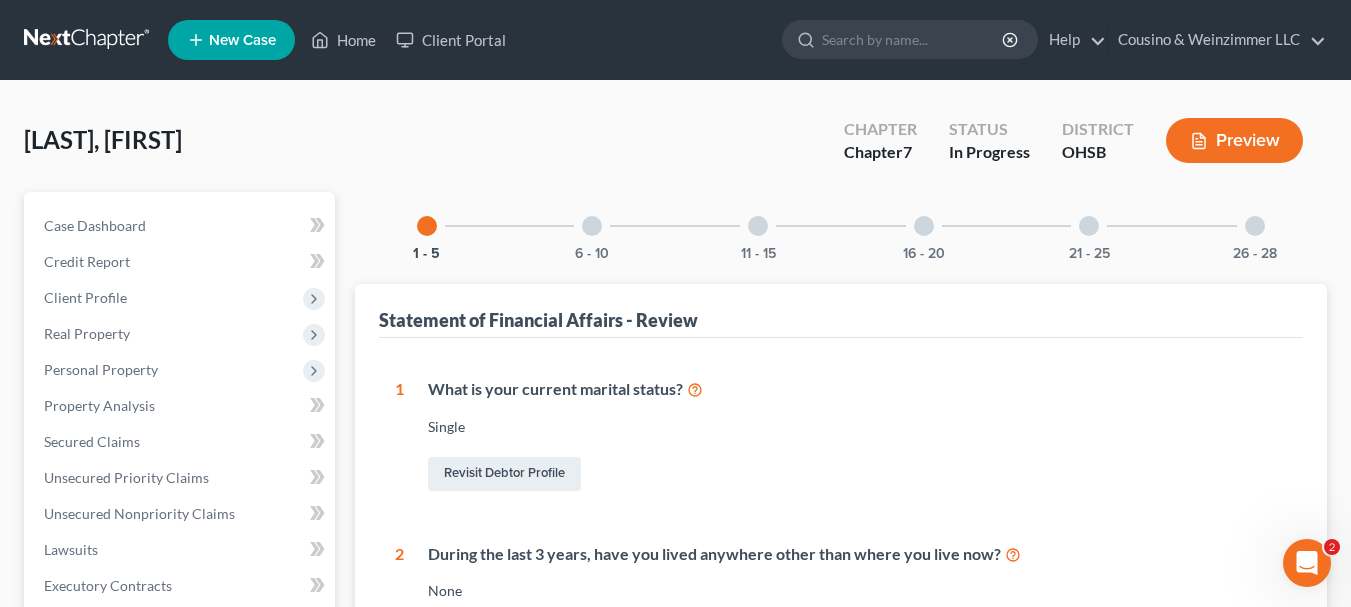 click at bounding box center [592, 226] 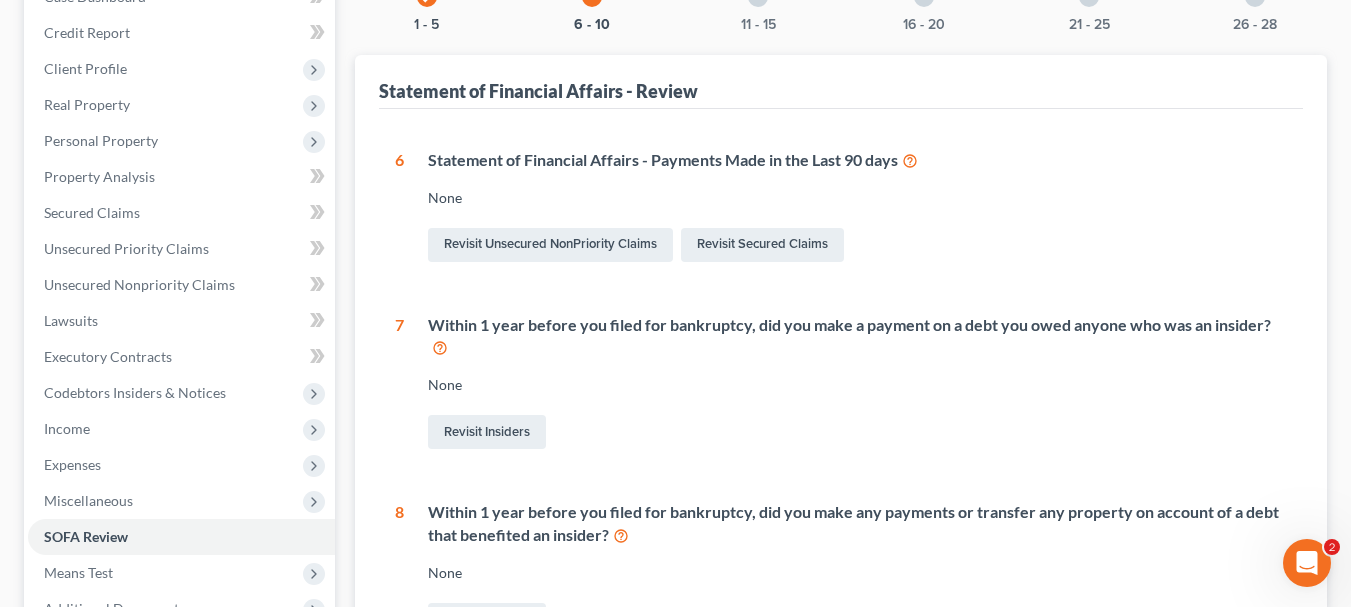 scroll, scrollTop: 0, scrollLeft: 0, axis: both 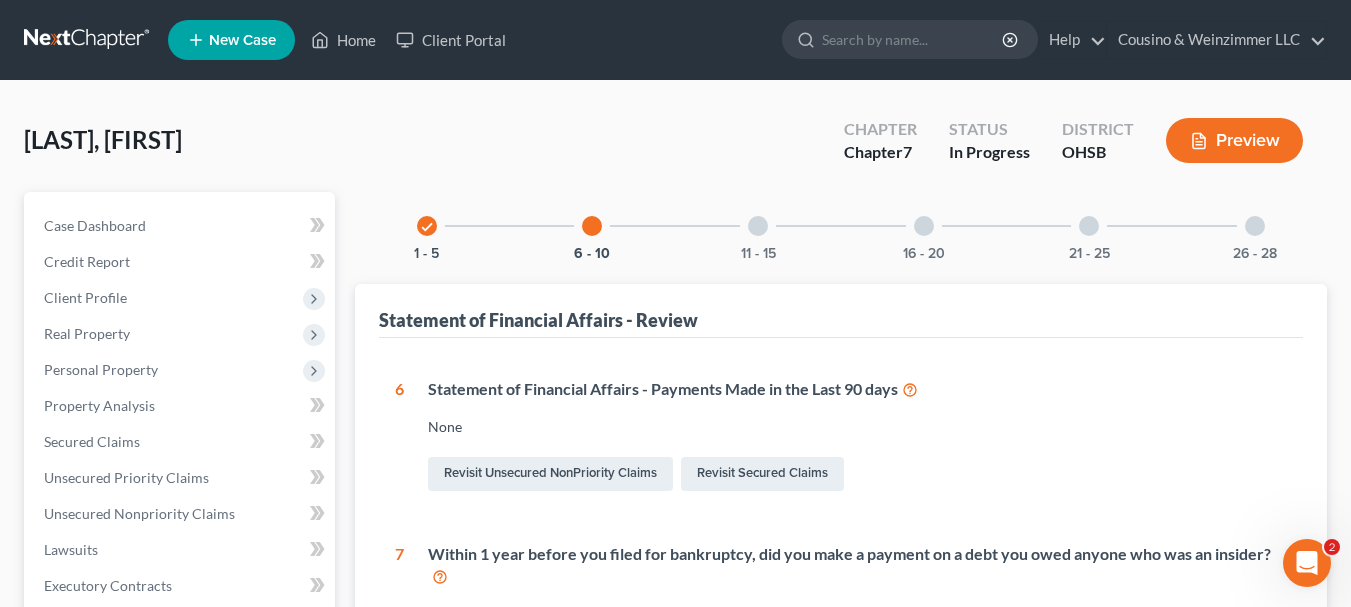 click at bounding box center (758, 226) 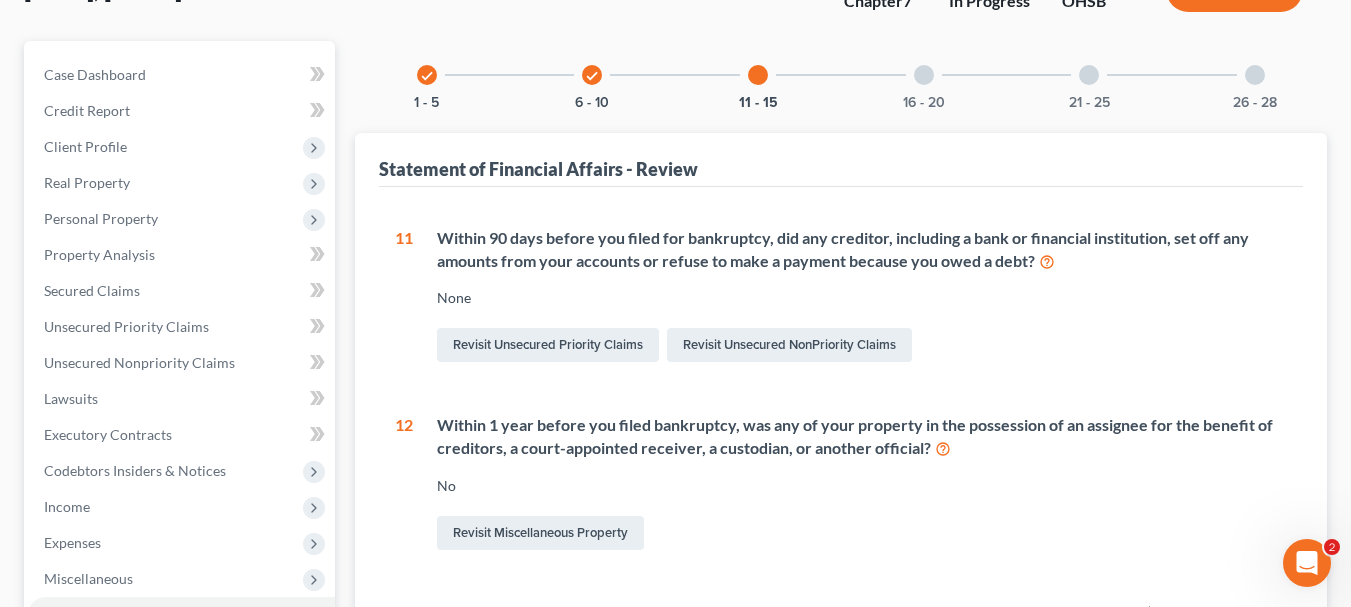 scroll, scrollTop: 0, scrollLeft: 0, axis: both 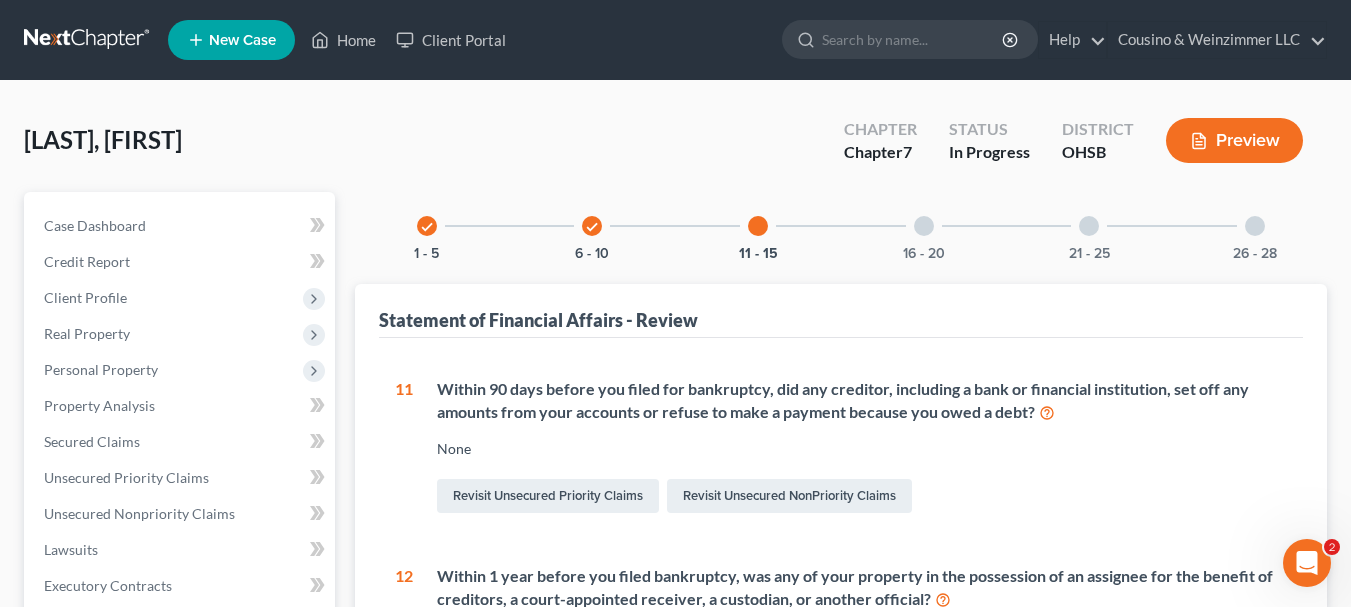 click at bounding box center [924, 226] 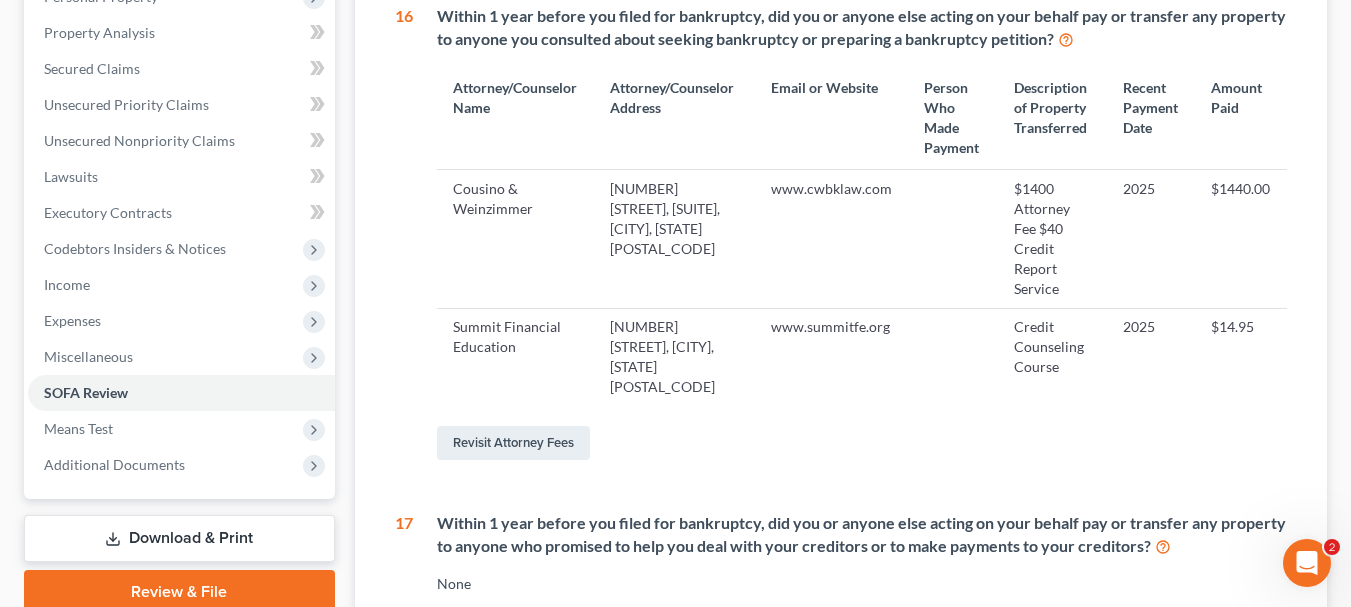 scroll, scrollTop: 0, scrollLeft: 0, axis: both 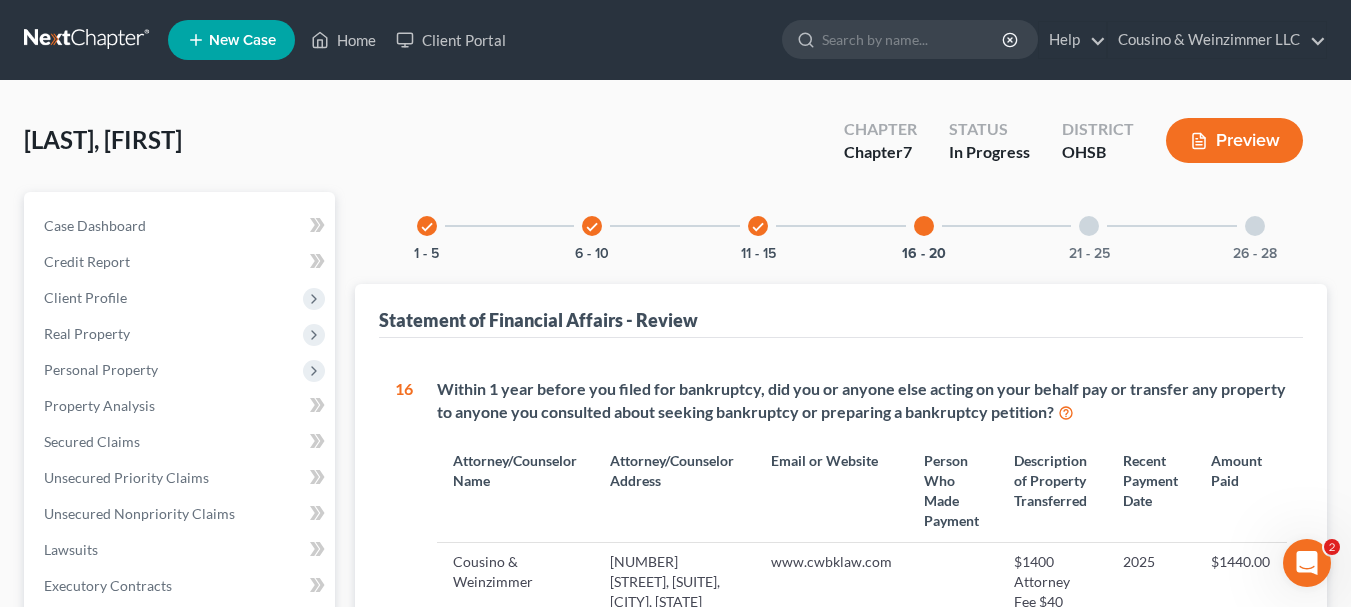 click at bounding box center [1089, 226] 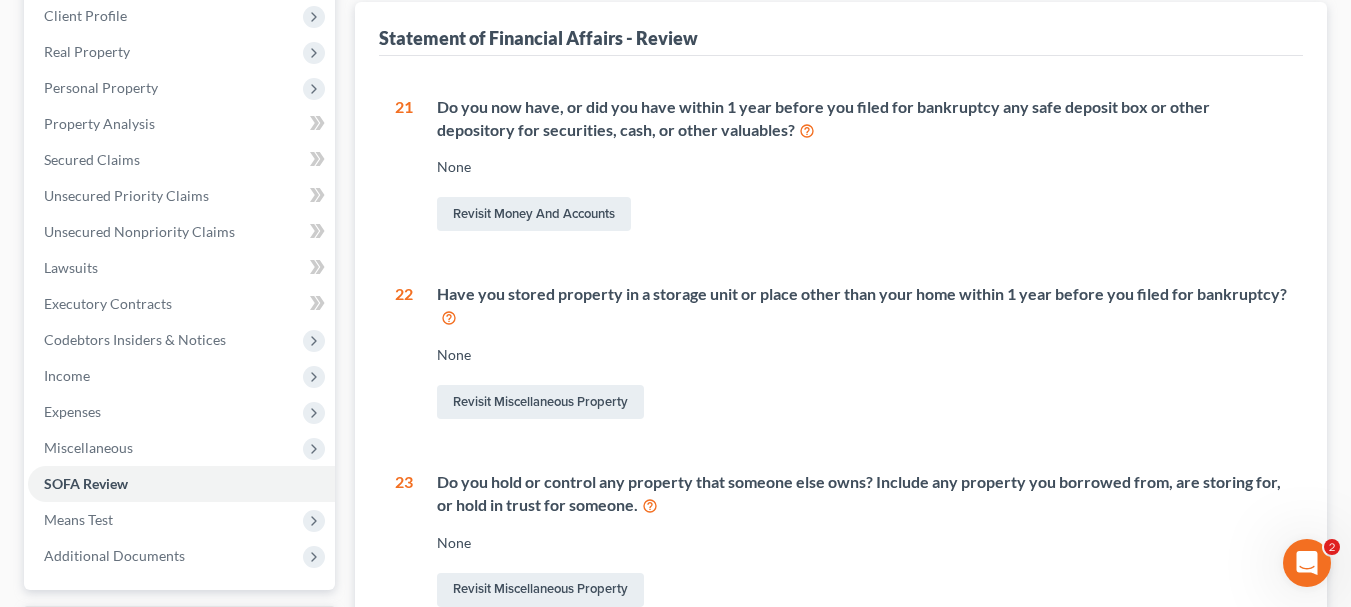 scroll, scrollTop: 0, scrollLeft: 0, axis: both 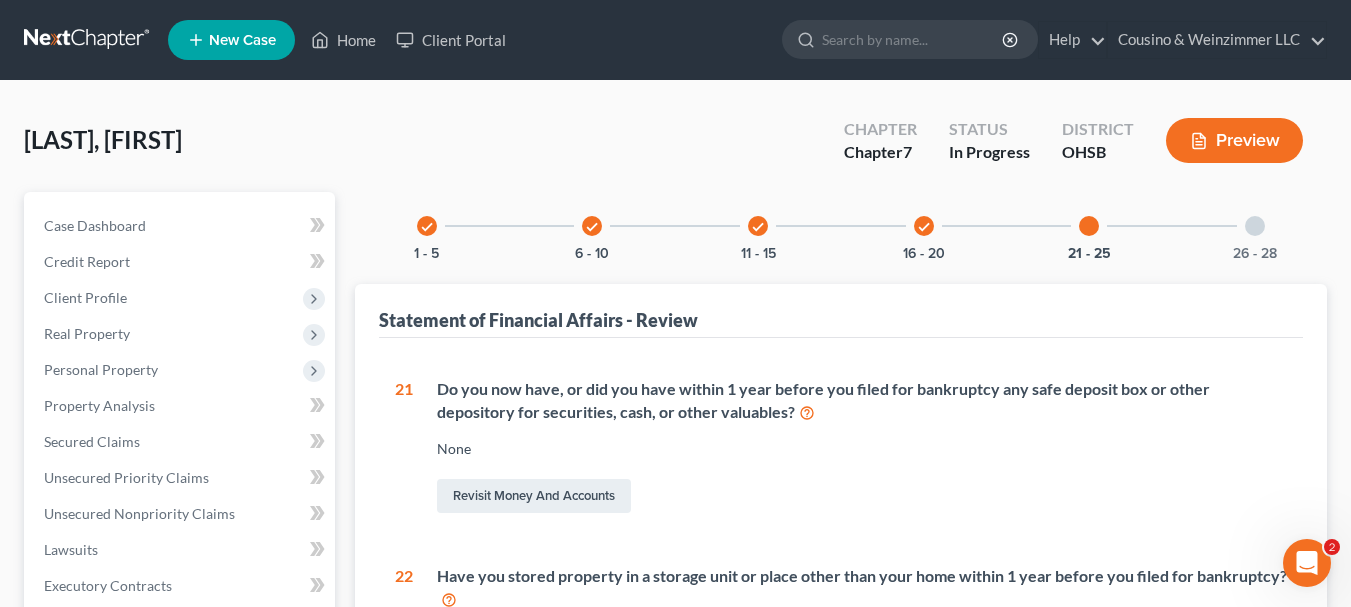 click at bounding box center [1255, 226] 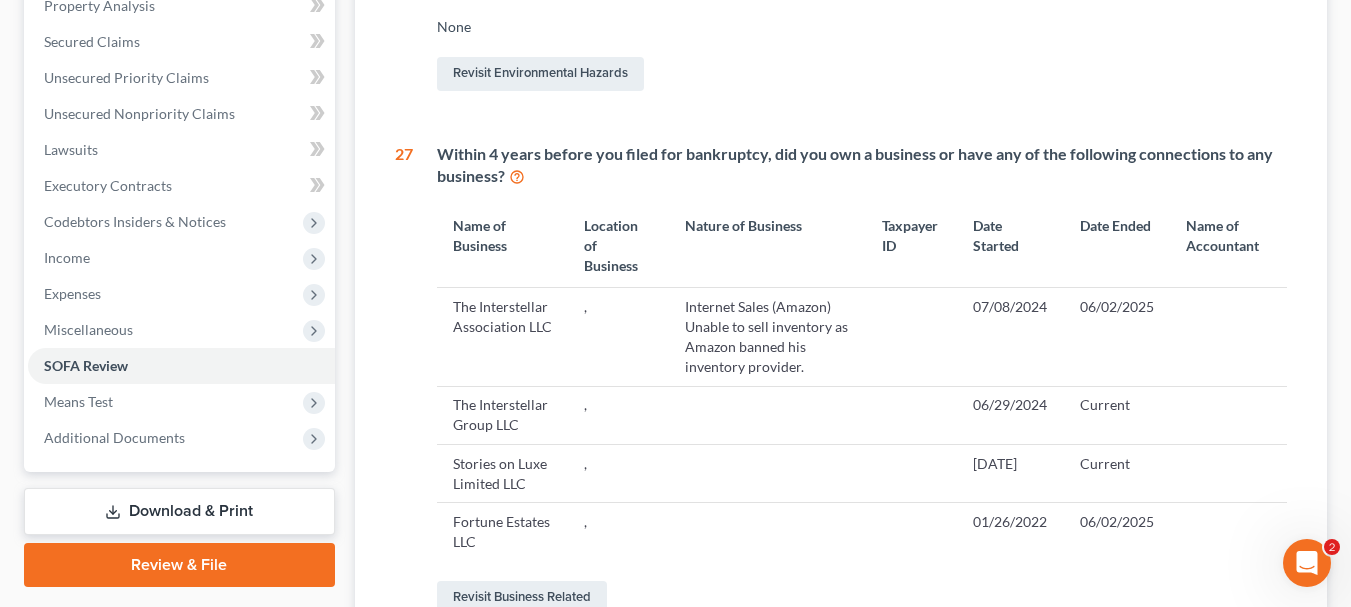 scroll, scrollTop: 500, scrollLeft: 0, axis: vertical 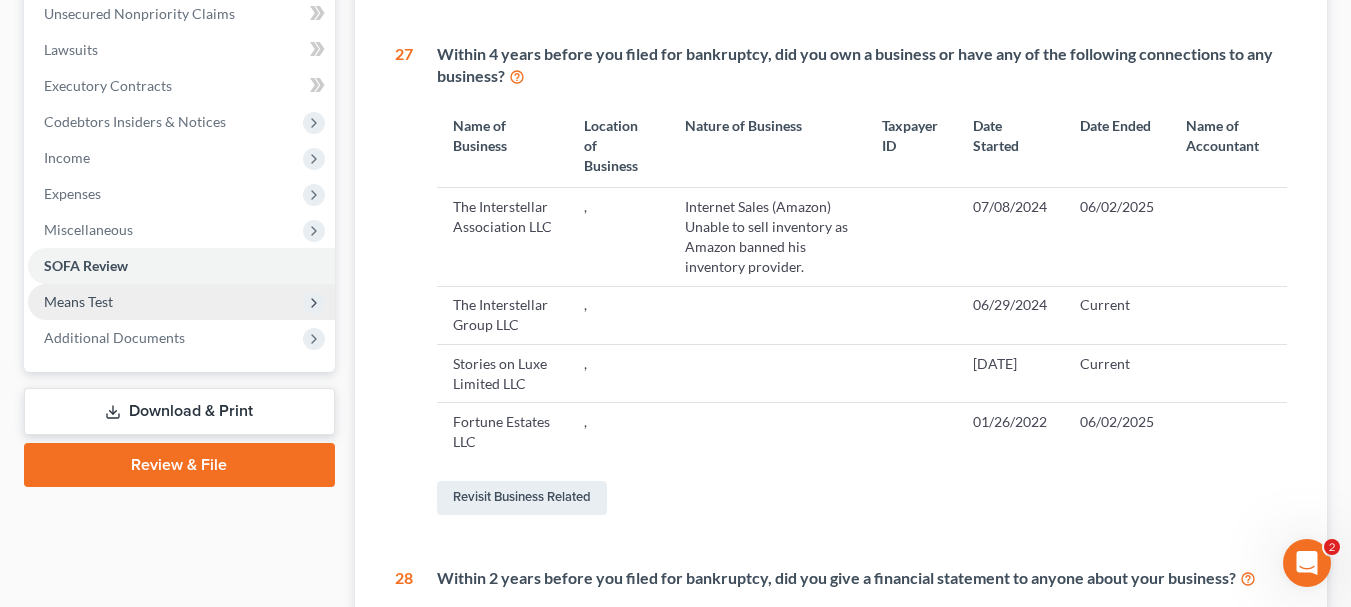 click on "Means Test" at bounding box center (78, 301) 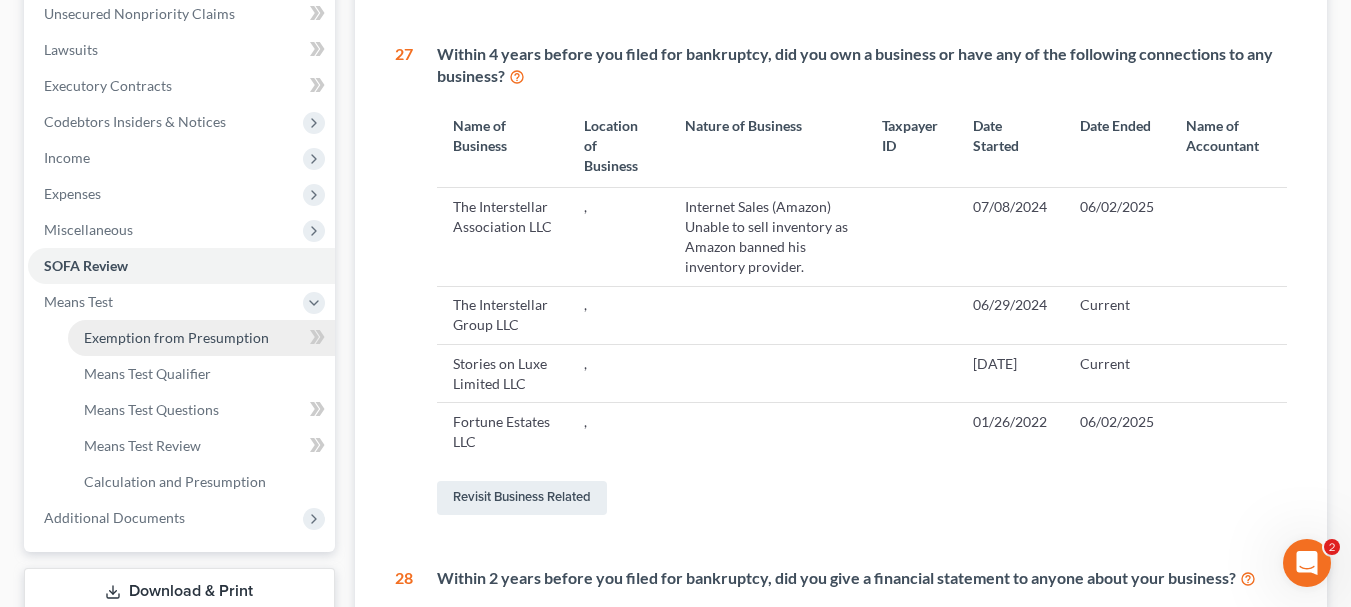click on "Exemption from Presumption" at bounding box center (176, 337) 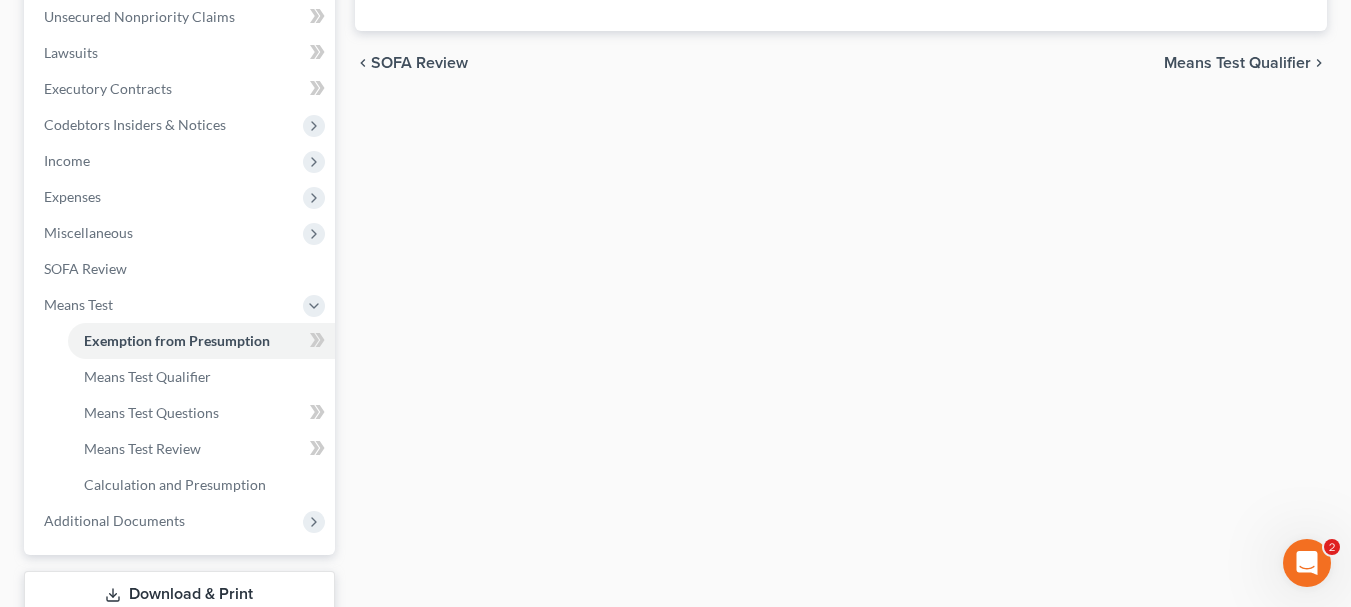 scroll, scrollTop: 341, scrollLeft: 0, axis: vertical 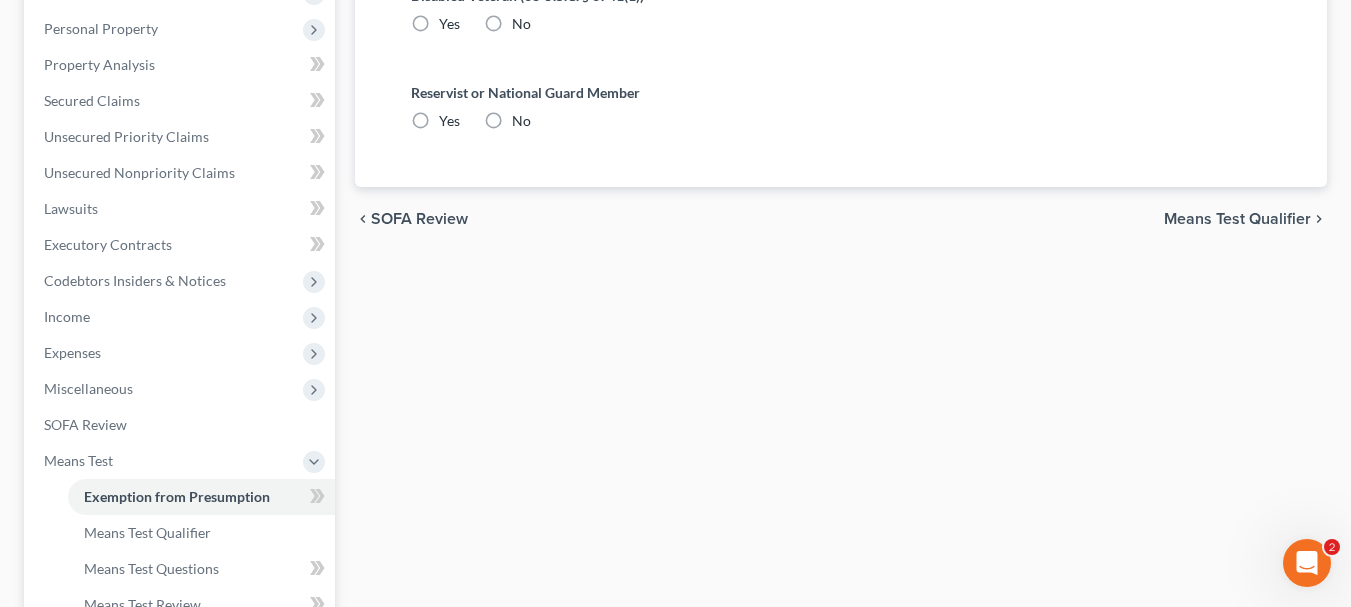 radio on "true" 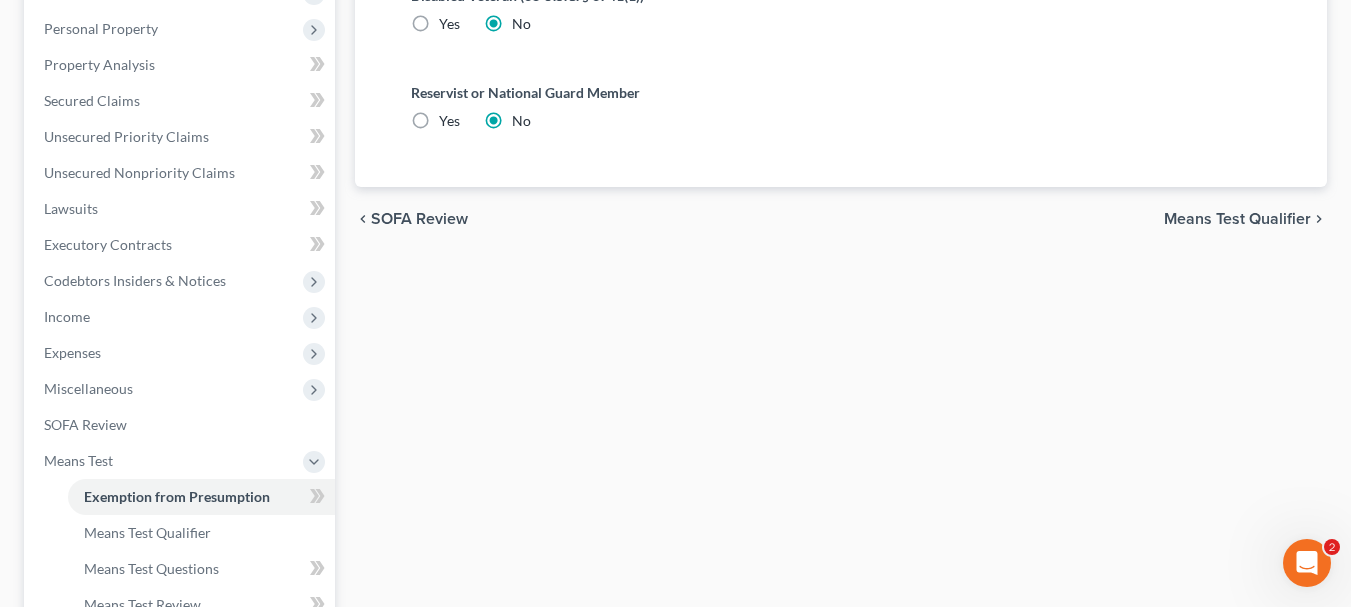 scroll, scrollTop: 0, scrollLeft: 0, axis: both 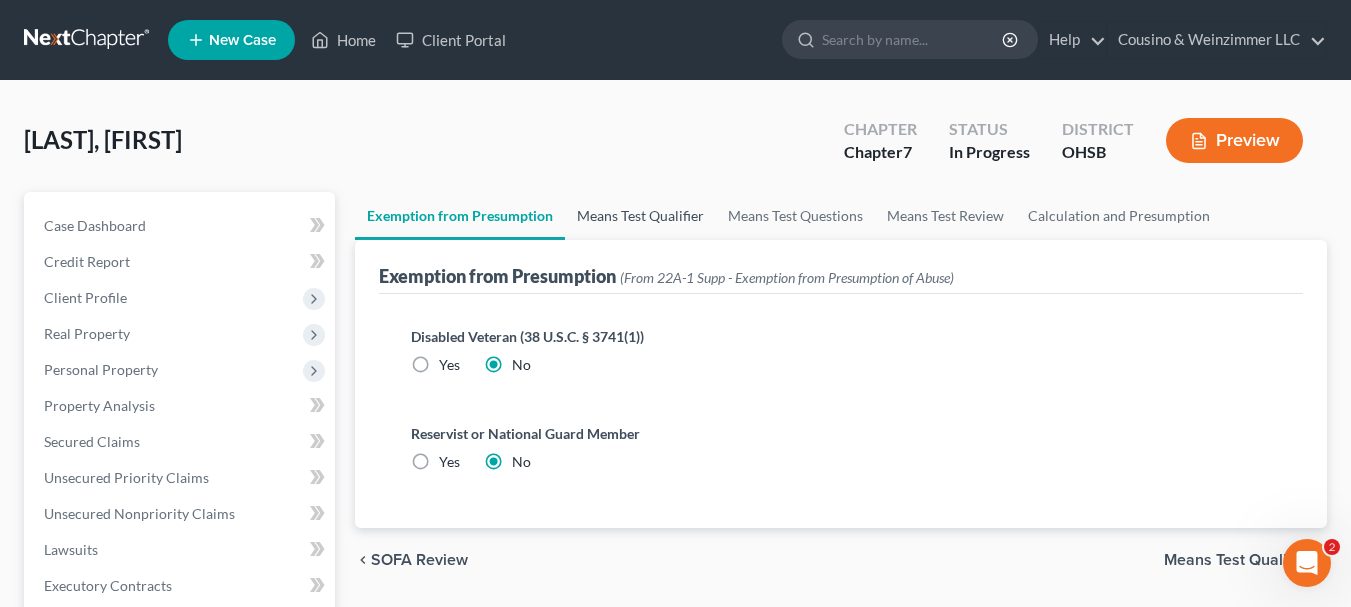 click on "Means Test Qualifier" at bounding box center (640, 216) 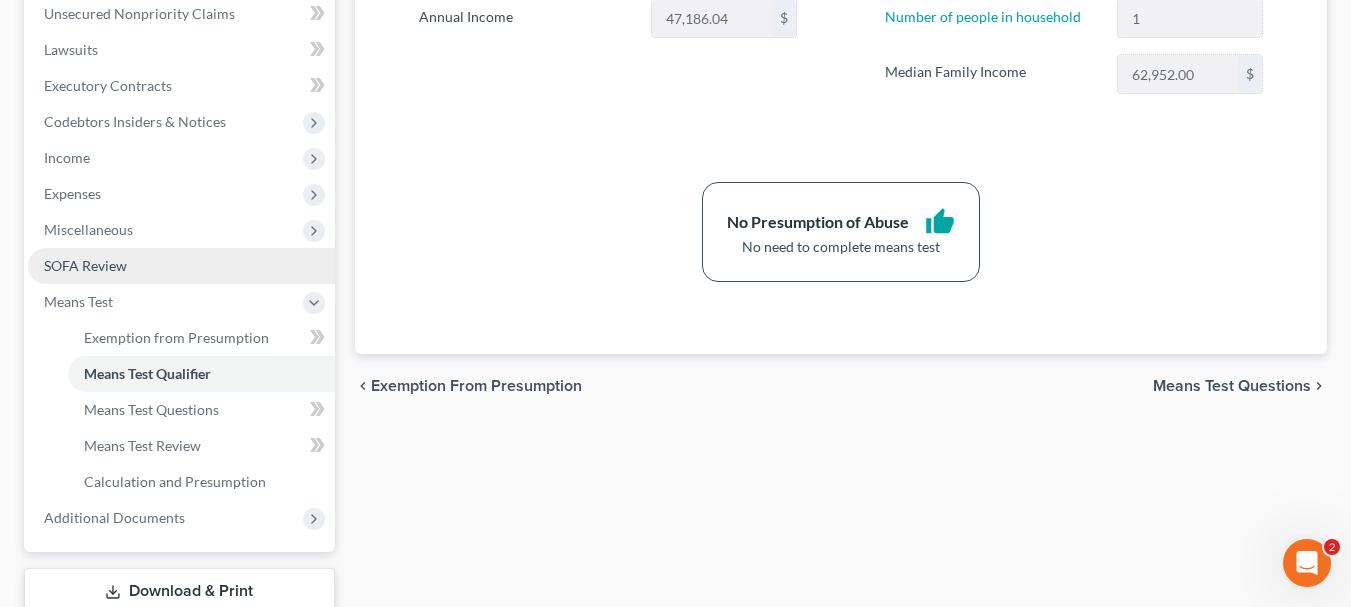 scroll, scrollTop: 636, scrollLeft: 0, axis: vertical 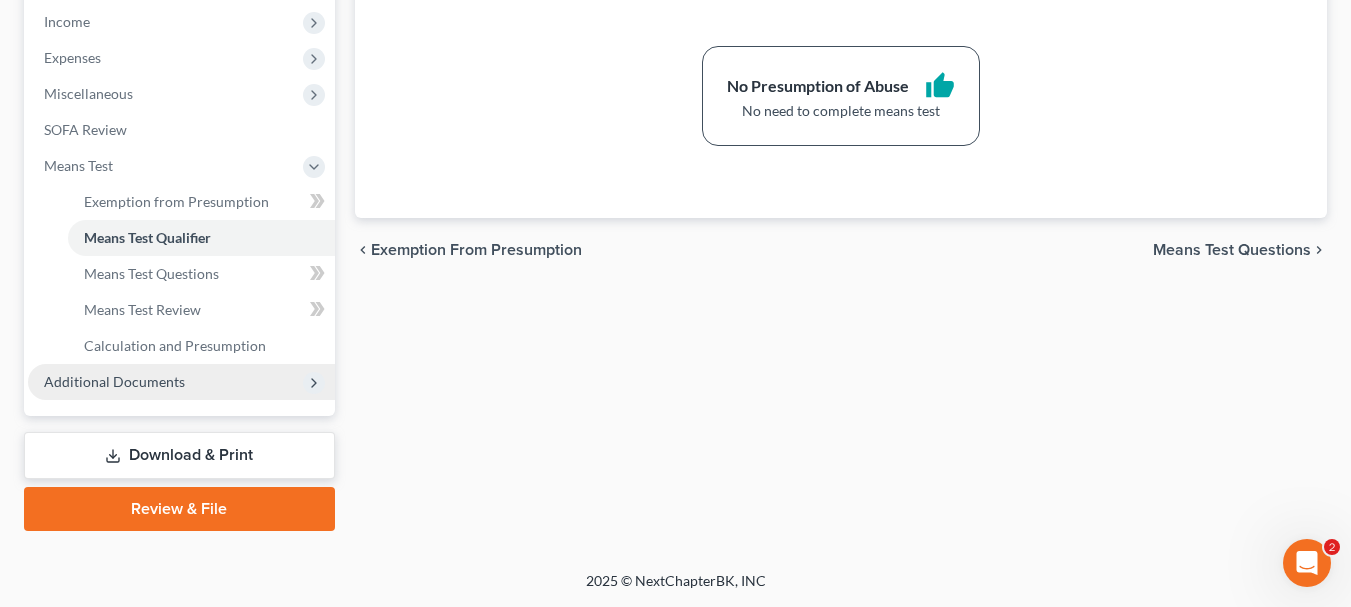 click on "Additional Documents" at bounding box center [181, 382] 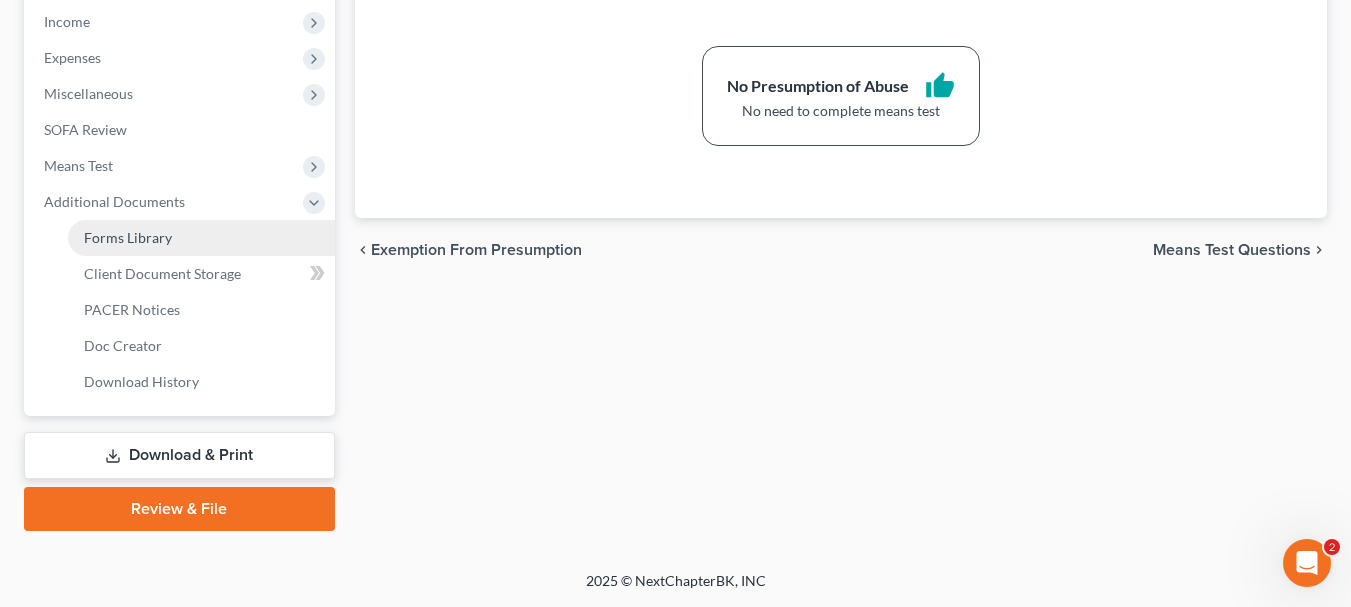 click on "Forms Library" at bounding box center [128, 237] 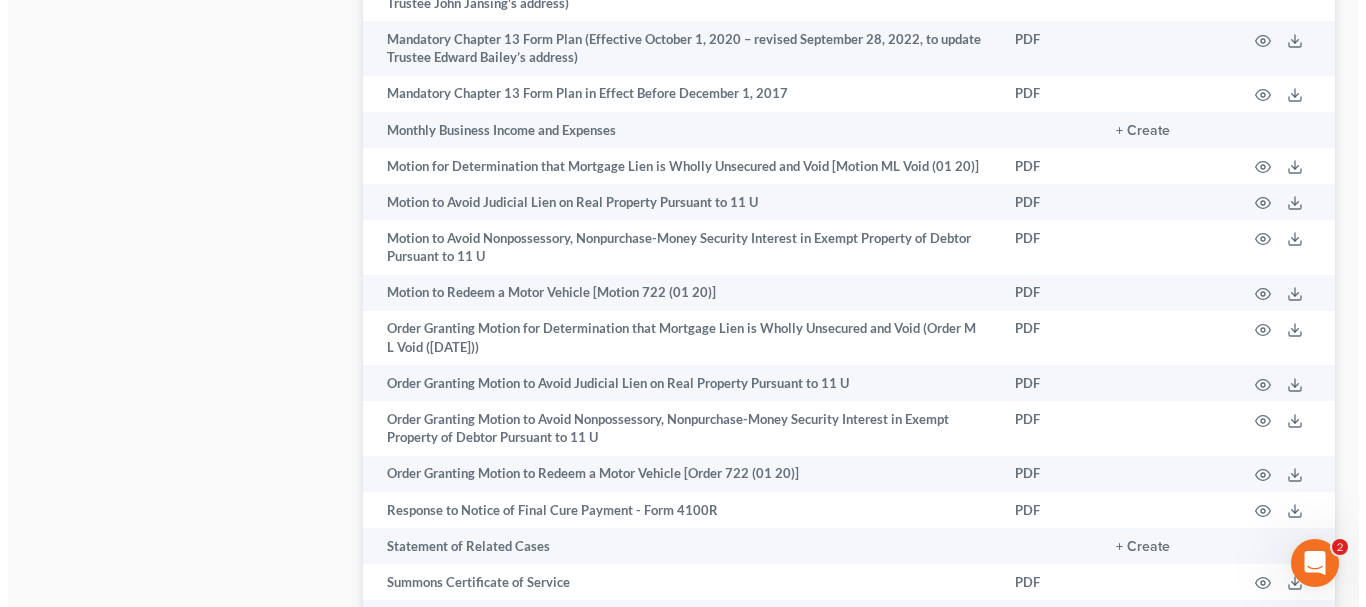 scroll, scrollTop: 1481, scrollLeft: 0, axis: vertical 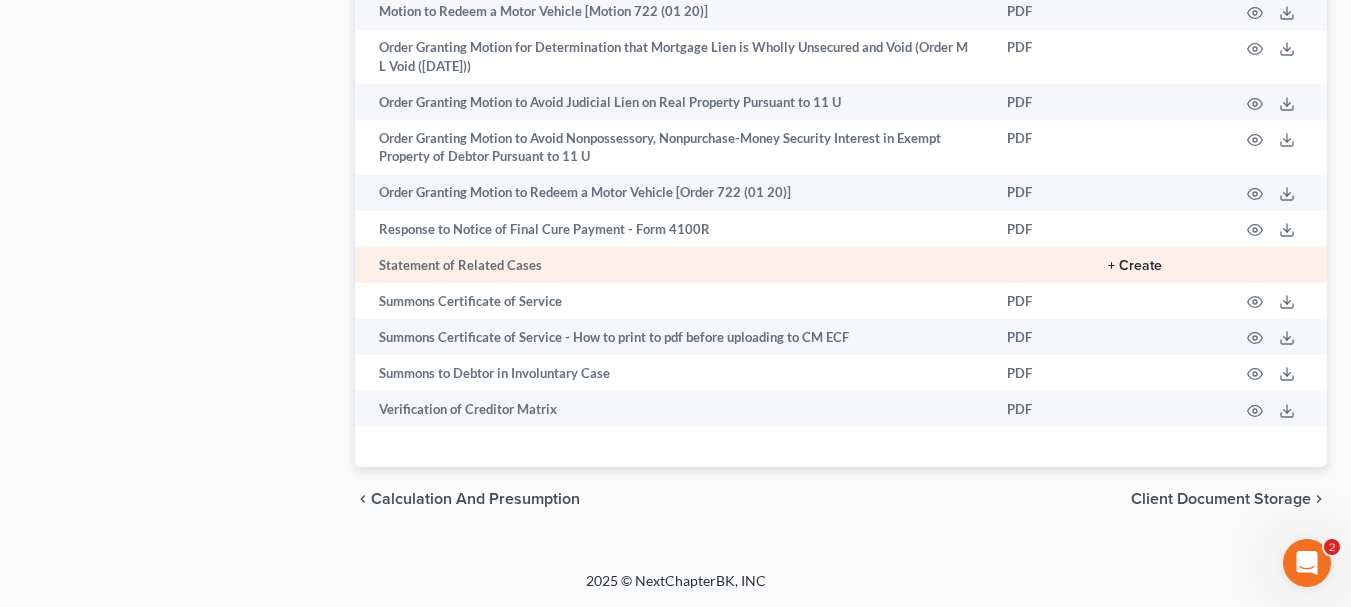 click on "+ Create" at bounding box center [1135, 266] 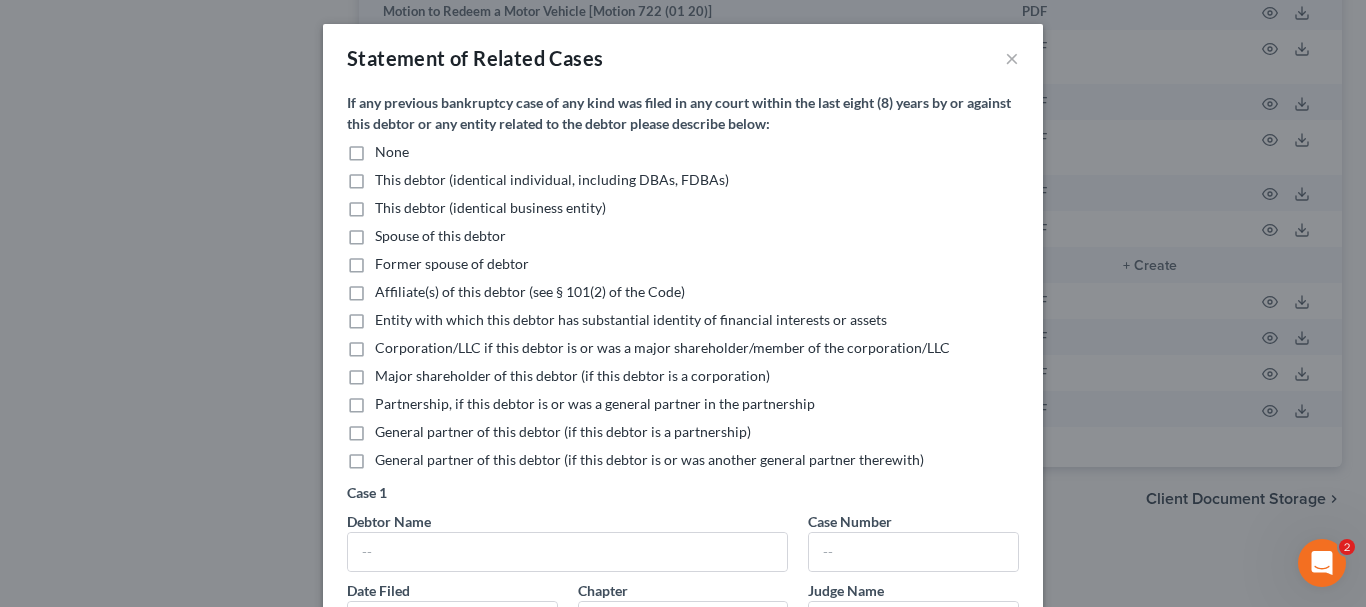 click on "None" at bounding box center (392, 152) 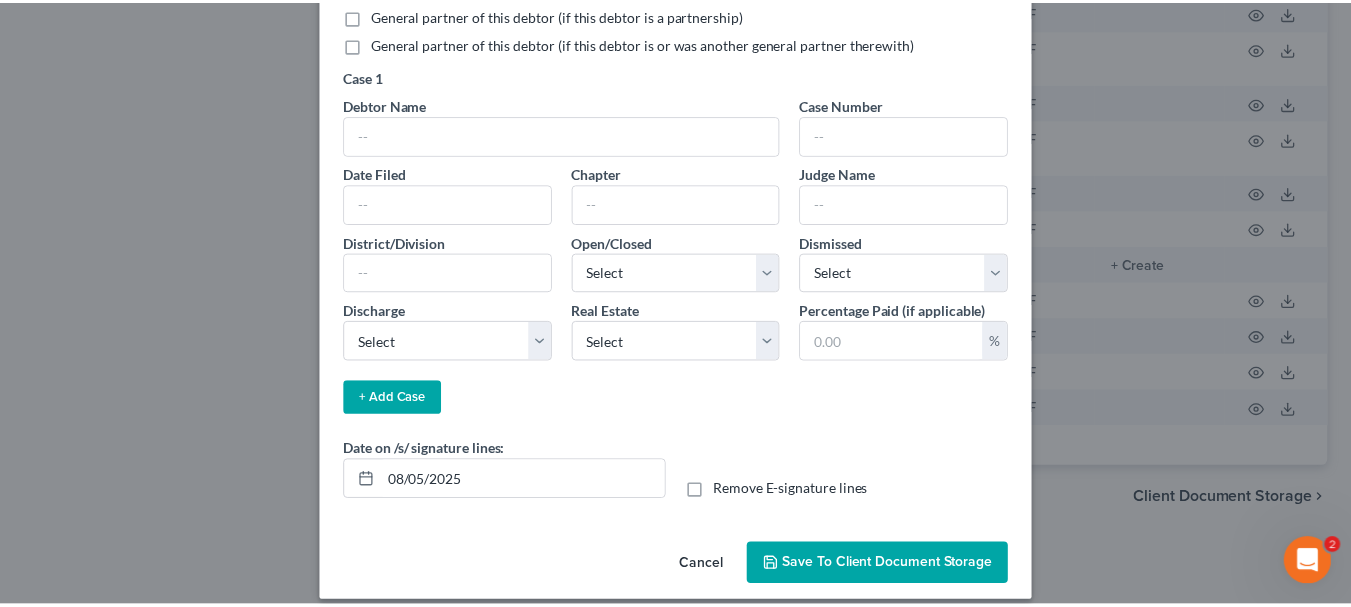 scroll, scrollTop: 436, scrollLeft: 0, axis: vertical 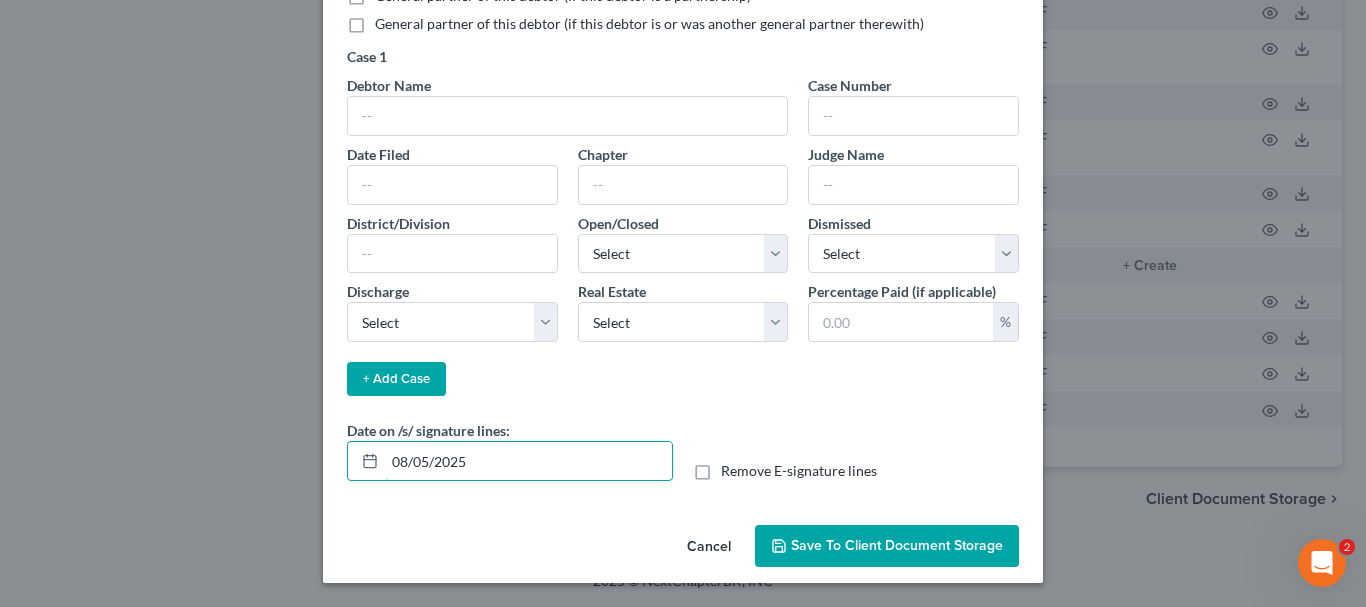 drag, startPoint x: 499, startPoint y: 454, endPoint x: 317, endPoint y: 468, distance: 182.53767 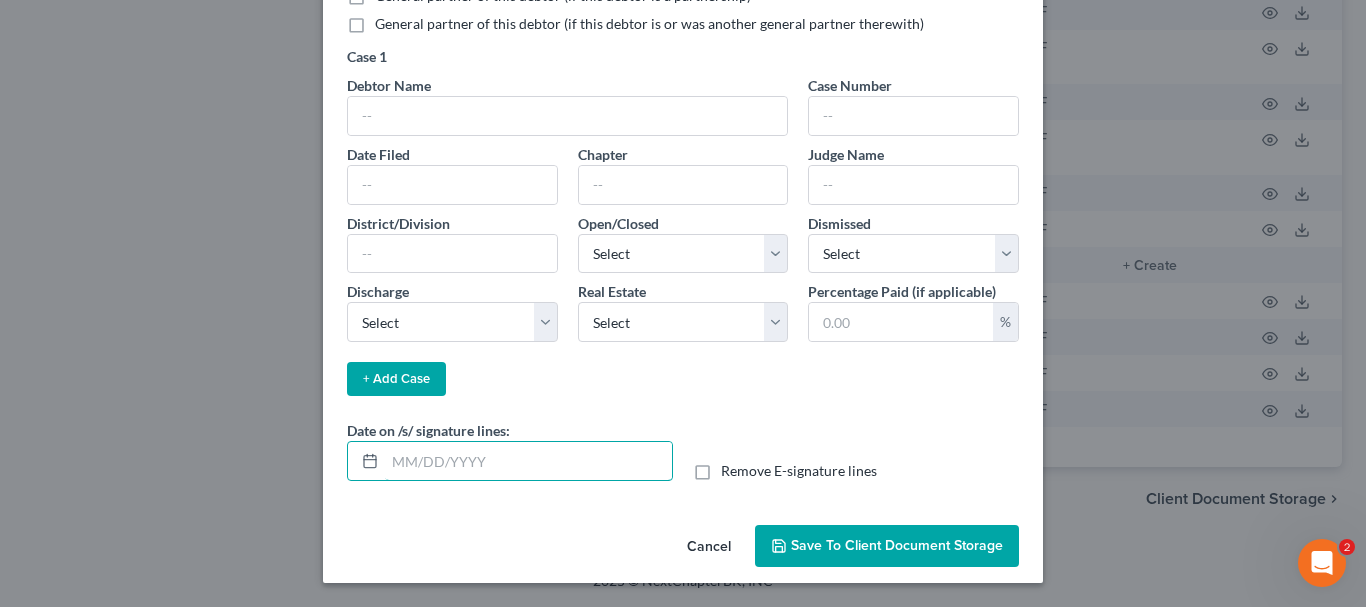 type 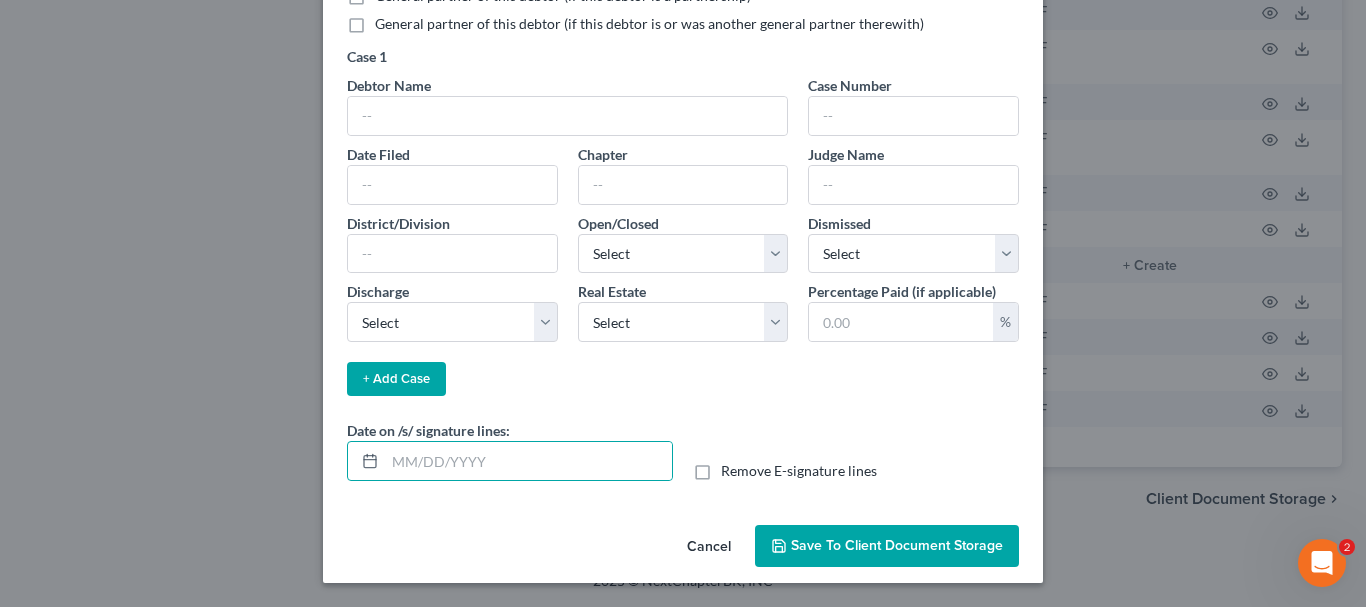 click on "Remove E-signature lines" at bounding box center [799, 471] 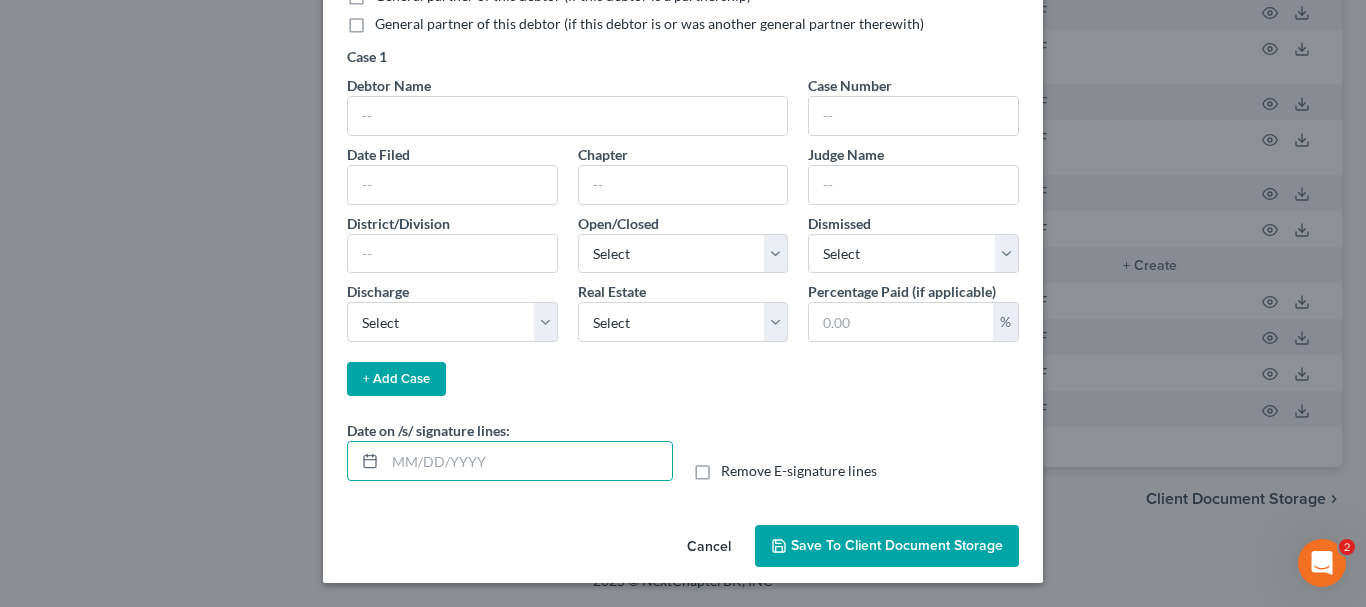 click on "Remove E-signature lines" at bounding box center [735, 467] 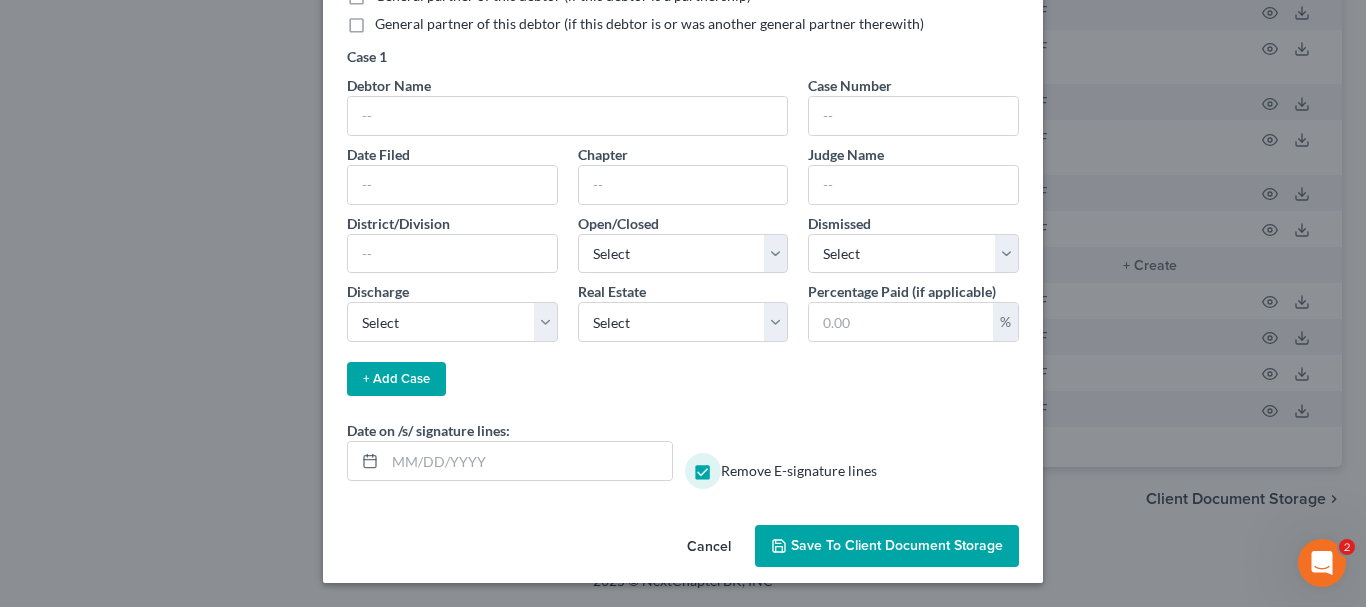 click on "Save to Client Document Storage" at bounding box center [897, 545] 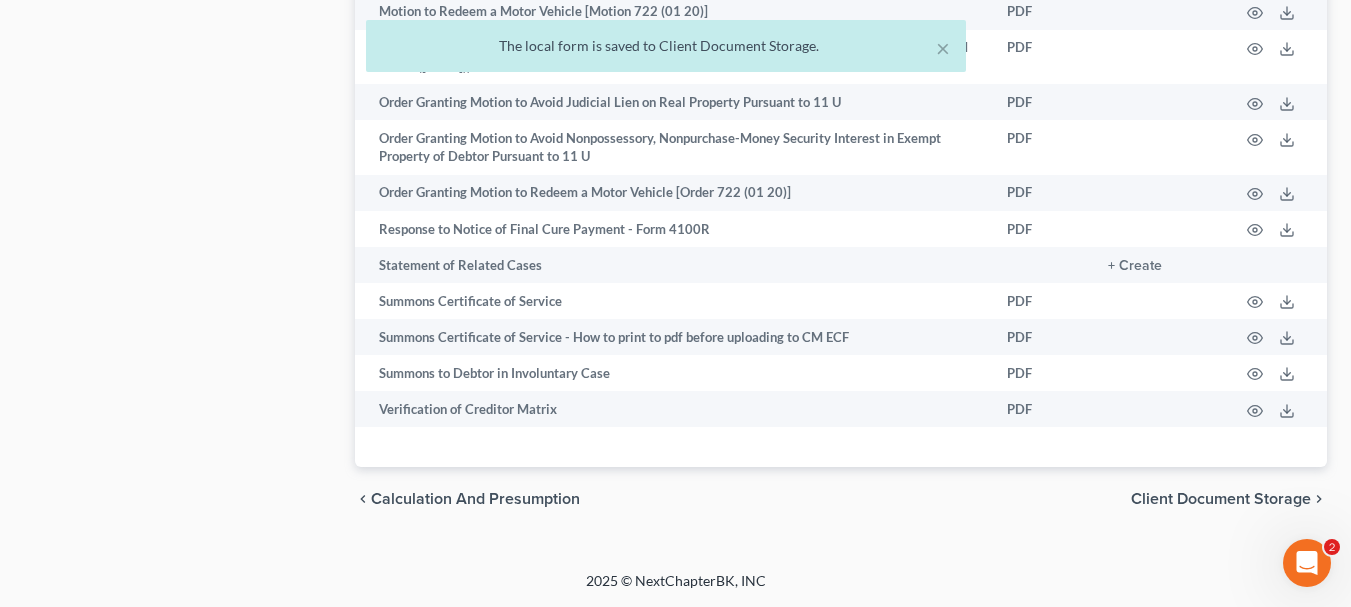 click on "Client Document Storage" at bounding box center (1221, 499) 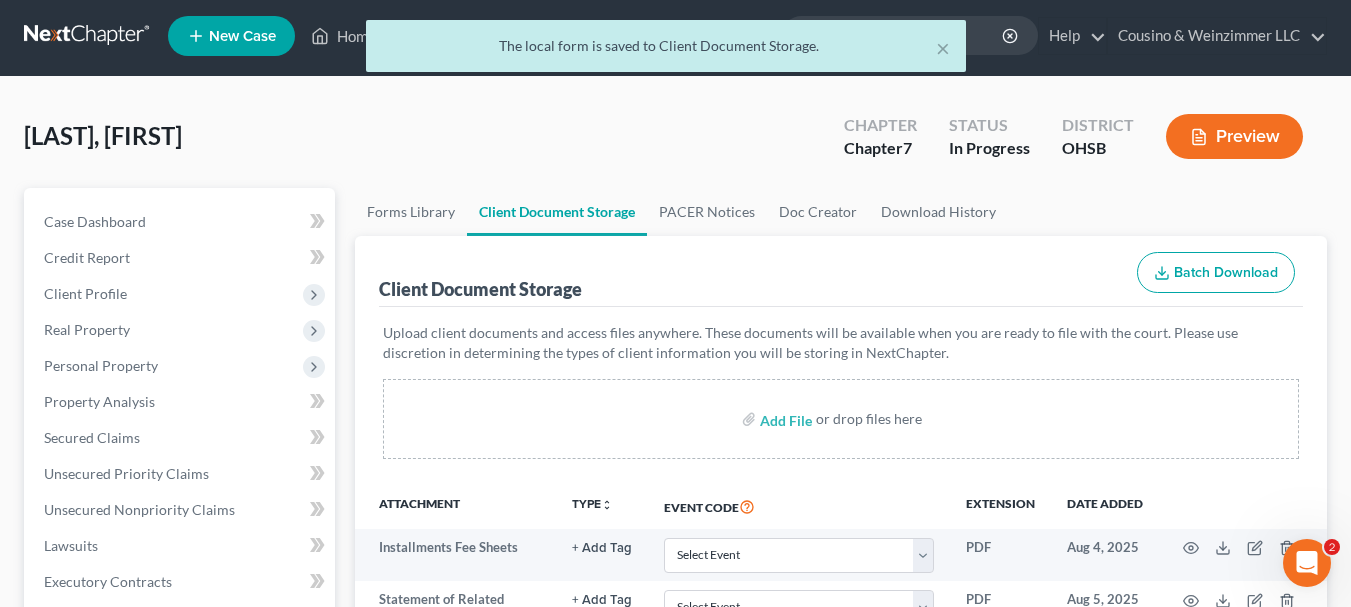 scroll, scrollTop: 0, scrollLeft: 0, axis: both 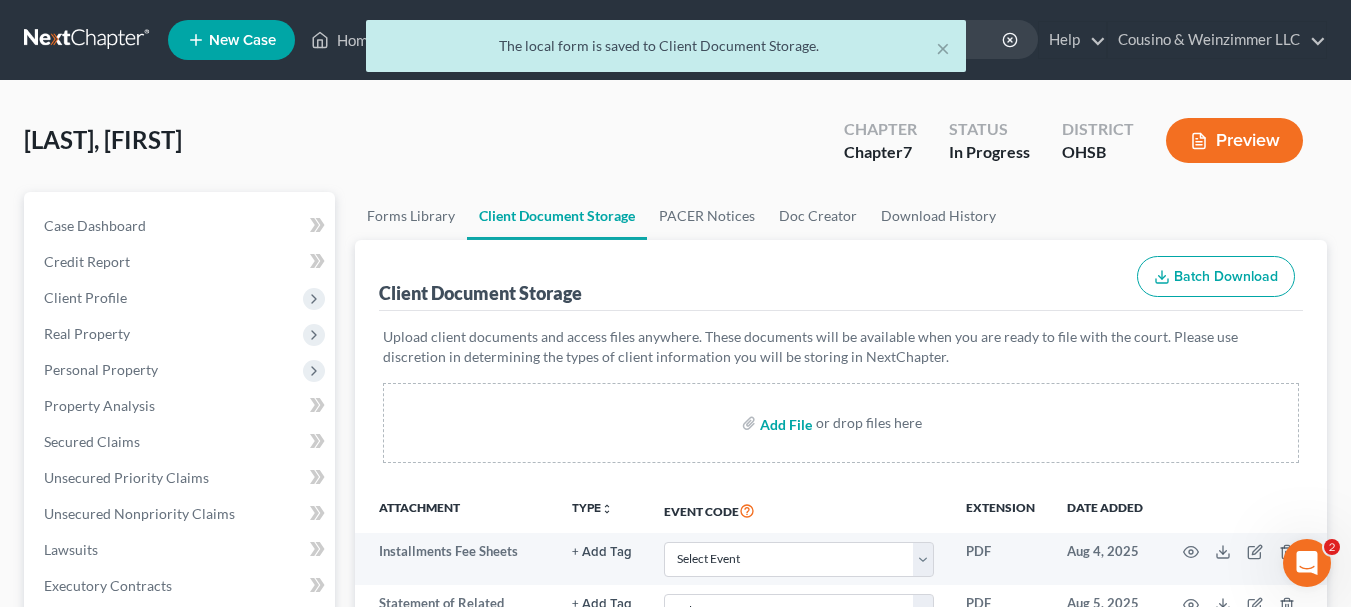 click at bounding box center [784, 423] 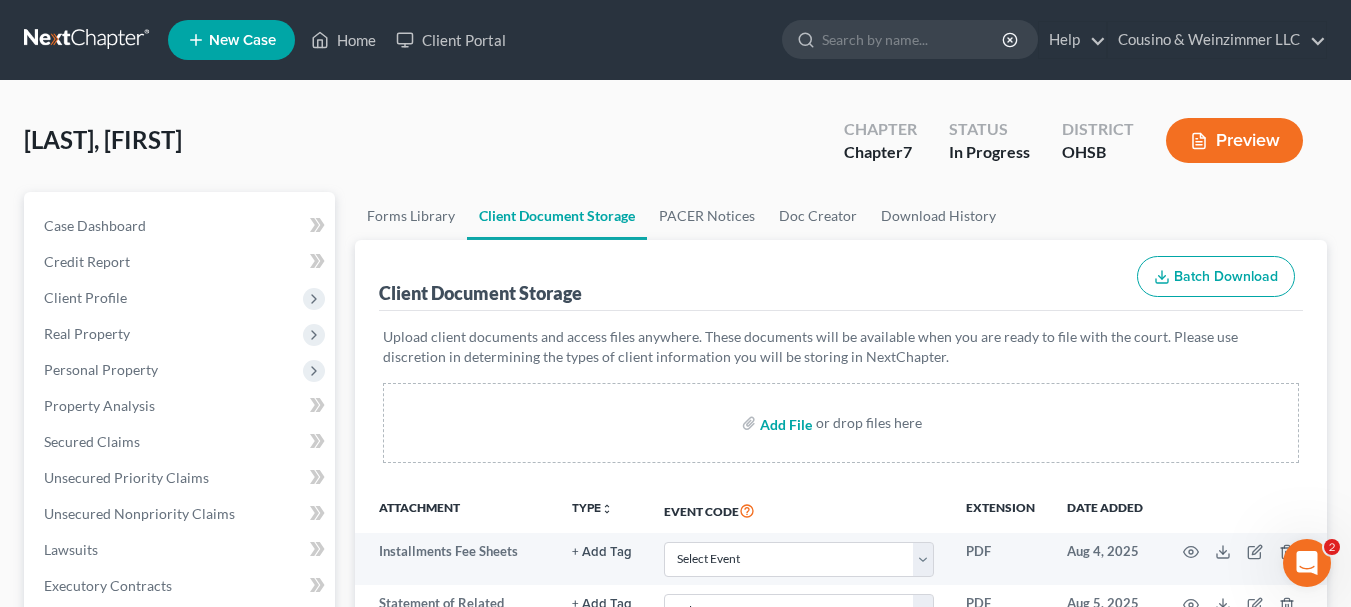 type on "C:\fakepath\[LAST], [FIRST].pdf" 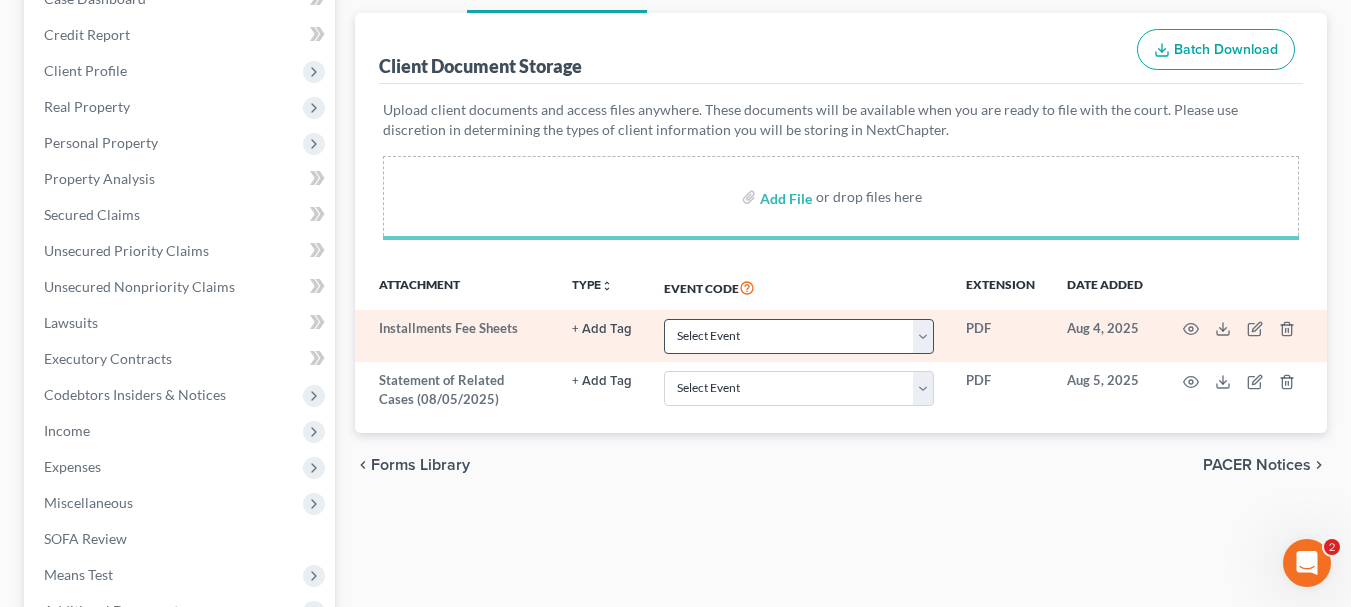 scroll, scrollTop: 300, scrollLeft: 0, axis: vertical 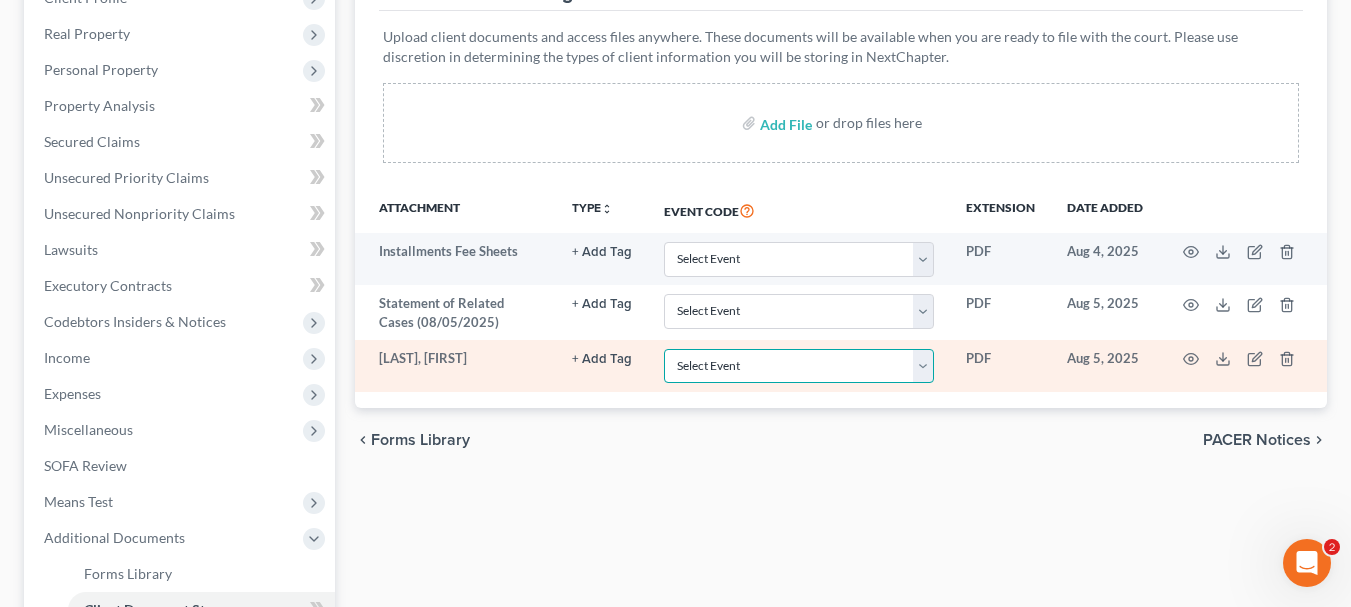 click on "Select Event 20 Largest Unsecured Creditors Amended Document Amended List of Creditors Amended Schedules Amended Statement of Current Monthly and Disposable Income Form 122 Amended Statement of Financial Affairs Business Income and Expenses Certificate of Credit Counseling Certificate of Service Certificate of Service (Use Only for Rule 3002.1 Events) Certification Regarding Notice to Debtor Certification of No New or Changed Creditors Certification of Plan Payment Chapter 11 Final Report and Account Chapter 11 Statement of Current Monthly Income - Form 22B Chapter 11 Statement of Monthly Income Form 122B Chapter 13 Calculation of Disposable Income 122C-2 Chapter 13 Plan Chapter 13 Statement of Monthly Income 122C-1 Chapter 7 Means Test Calculation 122A-2 Chapter 7 Statements - Monthly Income (122A-1) / Exemption Presumption of Abuse (122A-1Supp) Corporate Resolution Debtor Electronic Noticing Request Debtor Repayment Plan Debtor's Certification Regarding Issuance of Discharge Order Equity Security Holders" at bounding box center [799, 366] 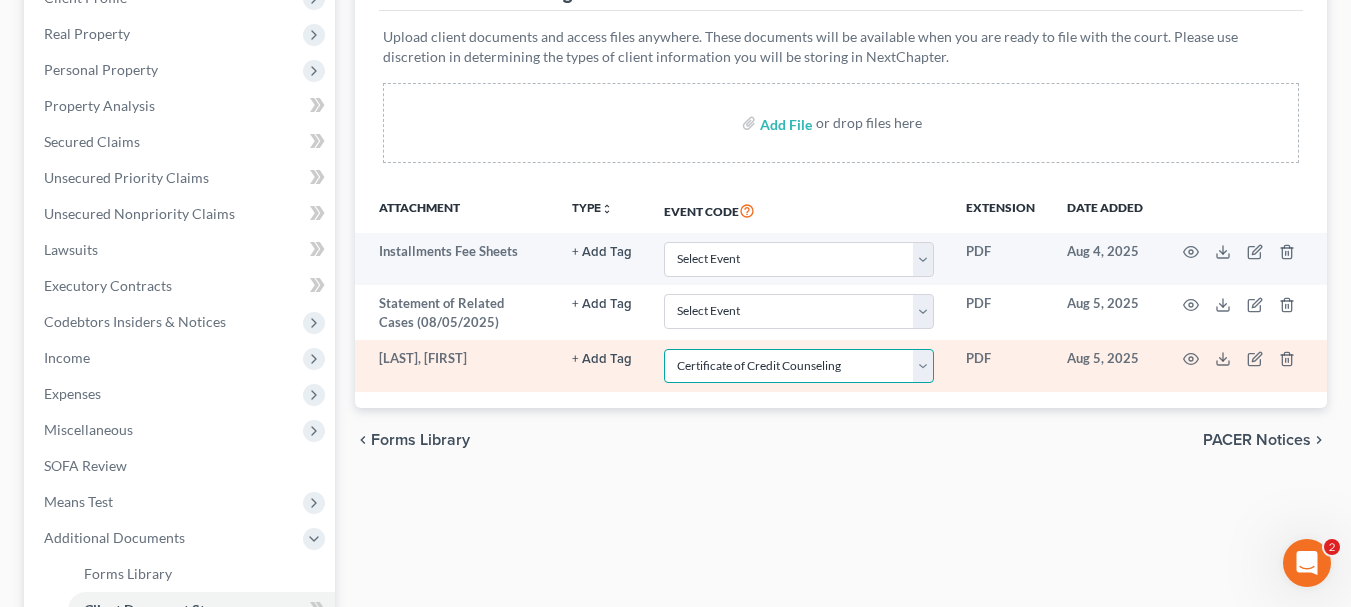 click on "Select Event 20 Largest Unsecured Creditors Amended Document Amended List of Creditors Amended Schedules Amended Statement of Current Monthly and Disposable Income Form 122 Amended Statement of Financial Affairs Business Income and Expenses Certificate of Credit Counseling Certificate of Service Certificate of Service (Use Only for Rule 3002.1 Events) Certification Regarding Notice to Debtor Certification of No New or Changed Creditors Certification of Plan Payment Chapter 11 Final Report and Account Chapter 11 Statement of Current Monthly Income - Form 22B Chapter 11 Statement of Monthly Income Form 122B Chapter 13 Calculation of Disposable Income 122C-2 Chapter 13 Plan Chapter 13 Statement of Monthly Income 122C-1 Chapter 7 Means Test Calculation 122A-2 Chapter 7 Statements - Monthly Income (122A-1) / Exemption Presumption of Abuse (122A-1Supp) Corporate Resolution Debtor Electronic Noticing Request Debtor Repayment Plan Debtor's Certification Regarding Issuance of Discharge Order Equity Security Holders" at bounding box center (799, 366) 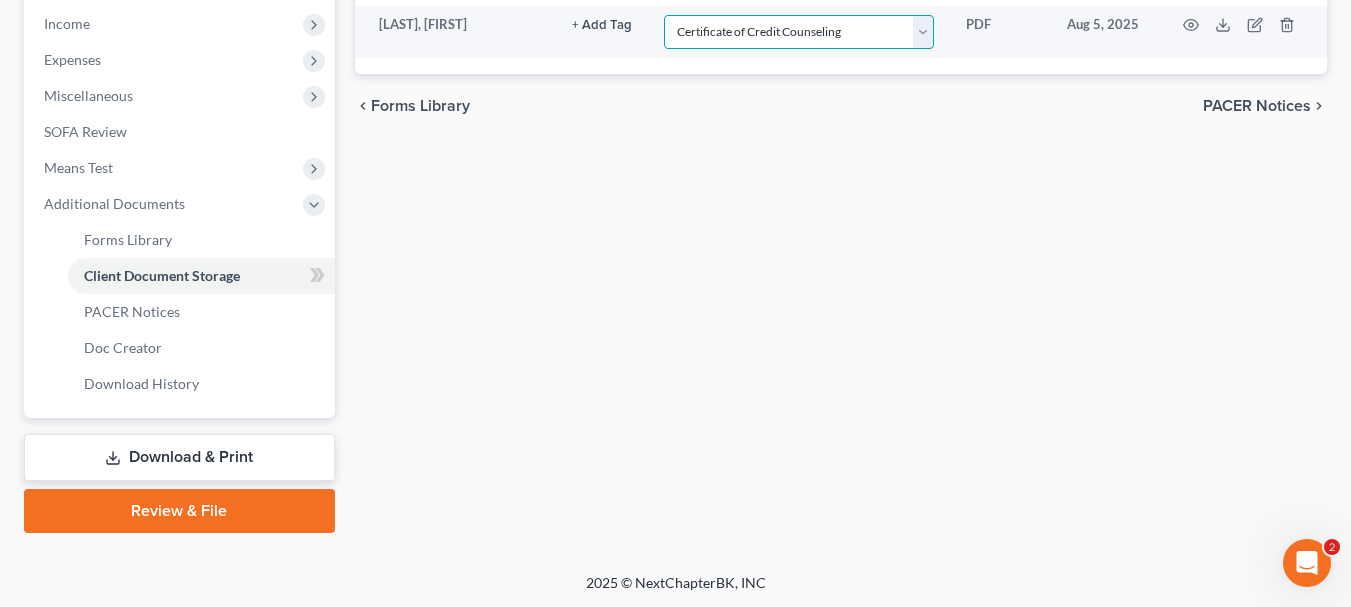 scroll, scrollTop: 636, scrollLeft: 0, axis: vertical 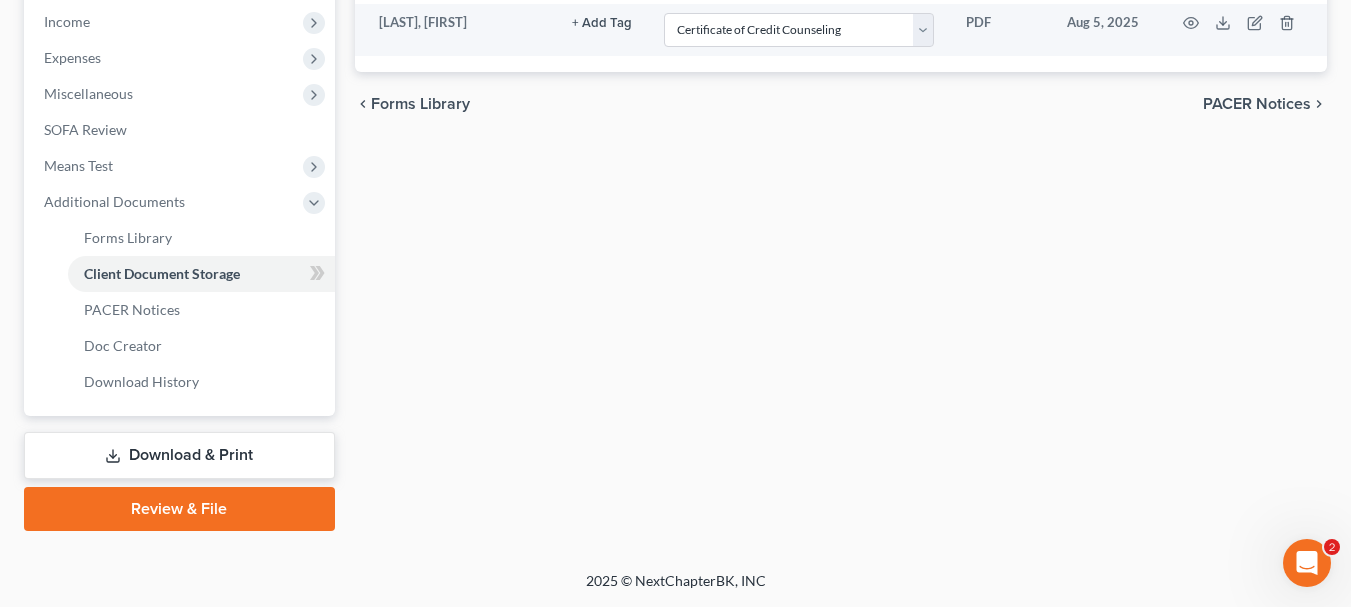 click on "Download & Print" at bounding box center (179, 455) 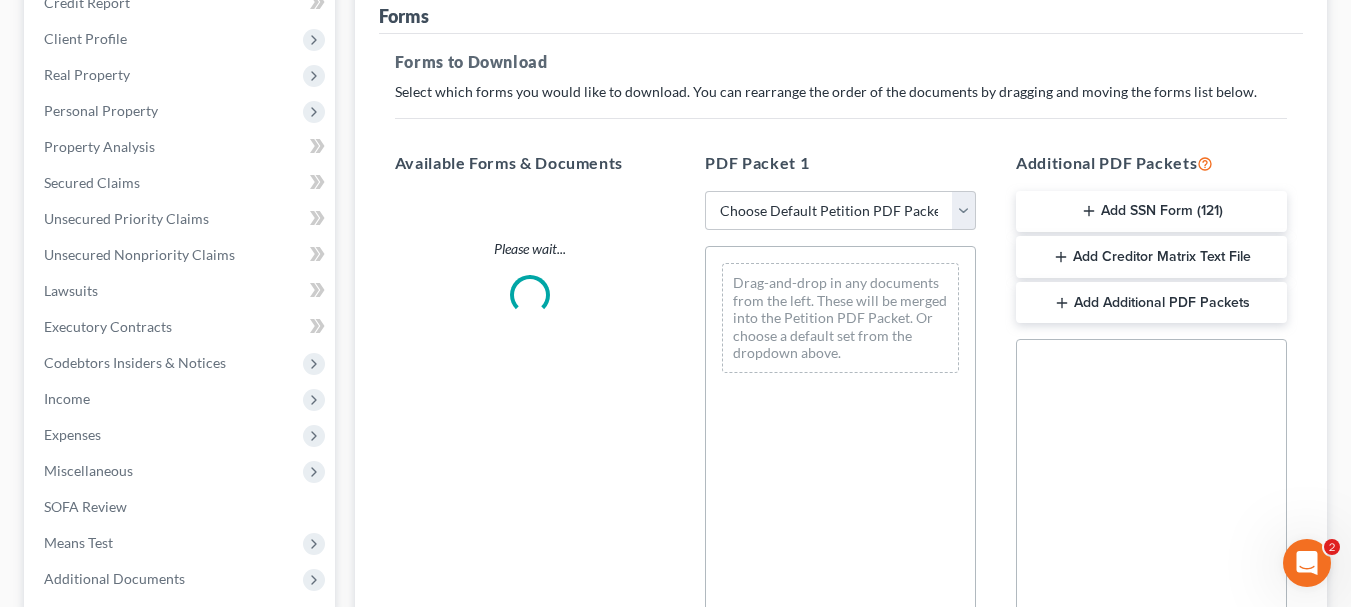 scroll, scrollTop: 300, scrollLeft: 0, axis: vertical 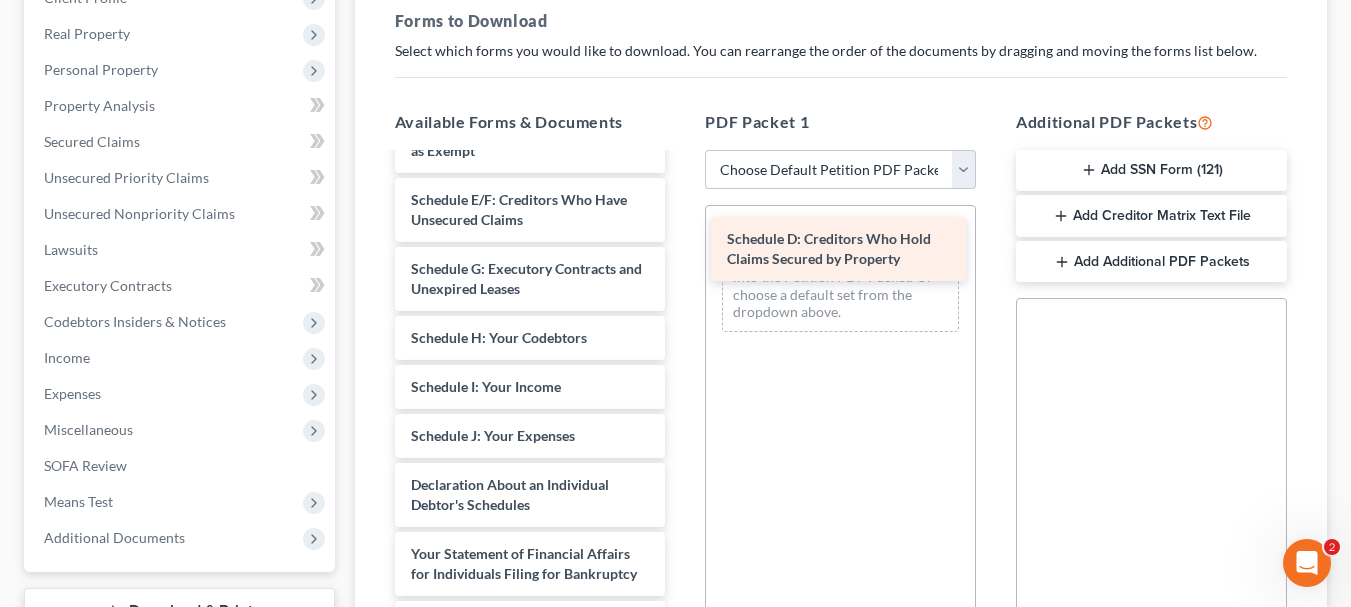 drag, startPoint x: 494, startPoint y: 211, endPoint x: 810, endPoint y: 250, distance: 318.39755 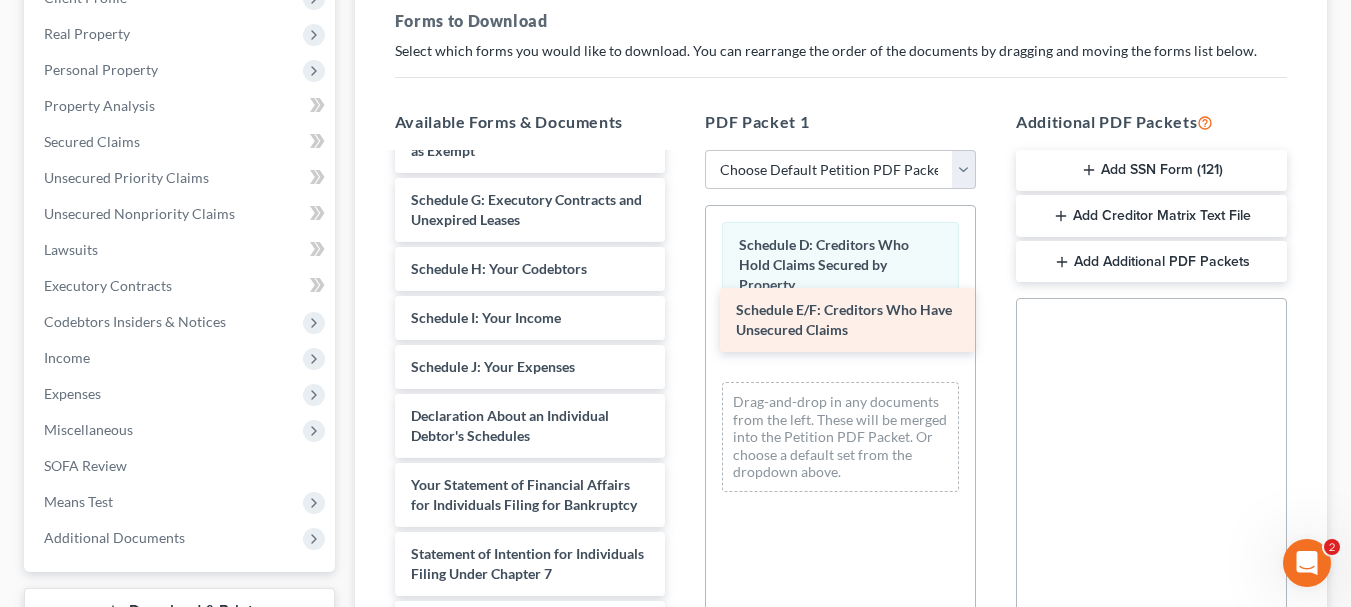 drag, startPoint x: 549, startPoint y: 220, endPoint x: 874, endPoint y: 330, distance: 343.11078 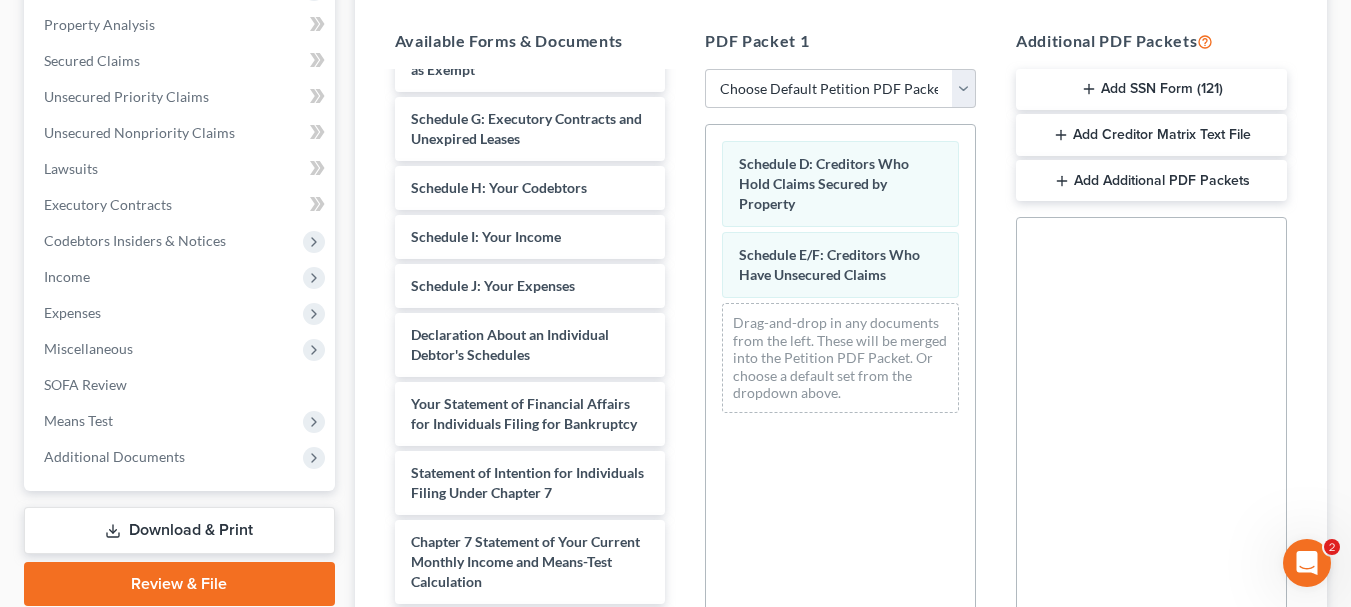 scroll, scrollTop: 600, scrollLeft: 0, axis: vertical 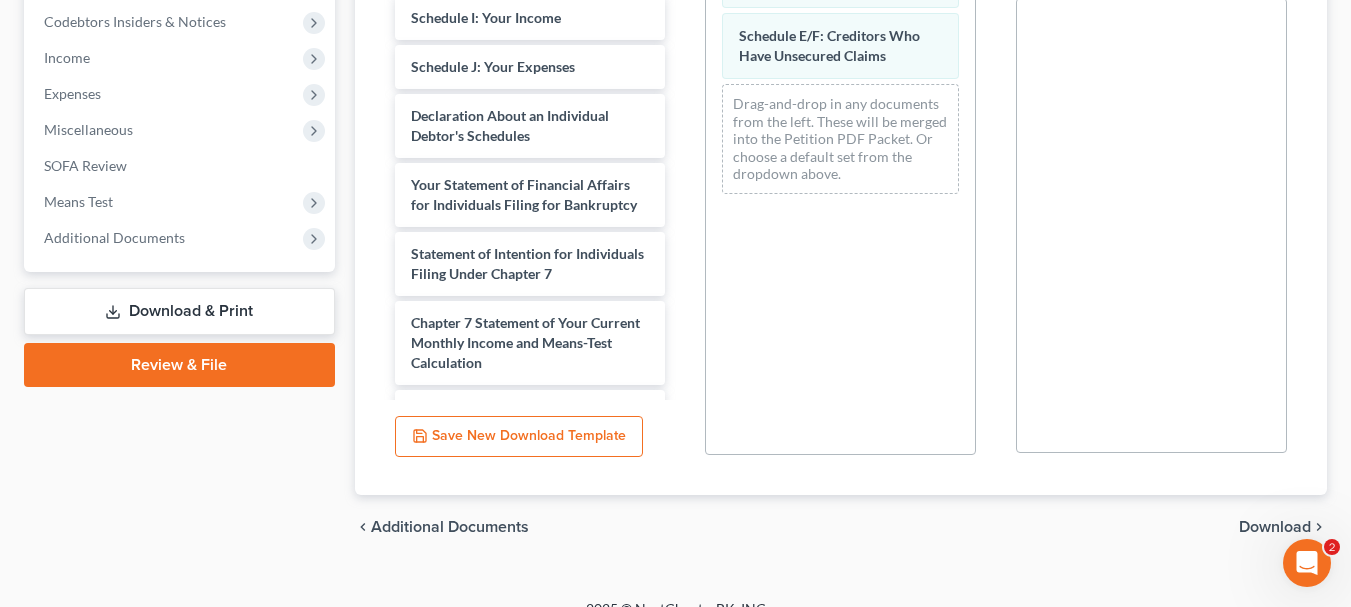 click on "Download" at bounding box center [1275, 527] 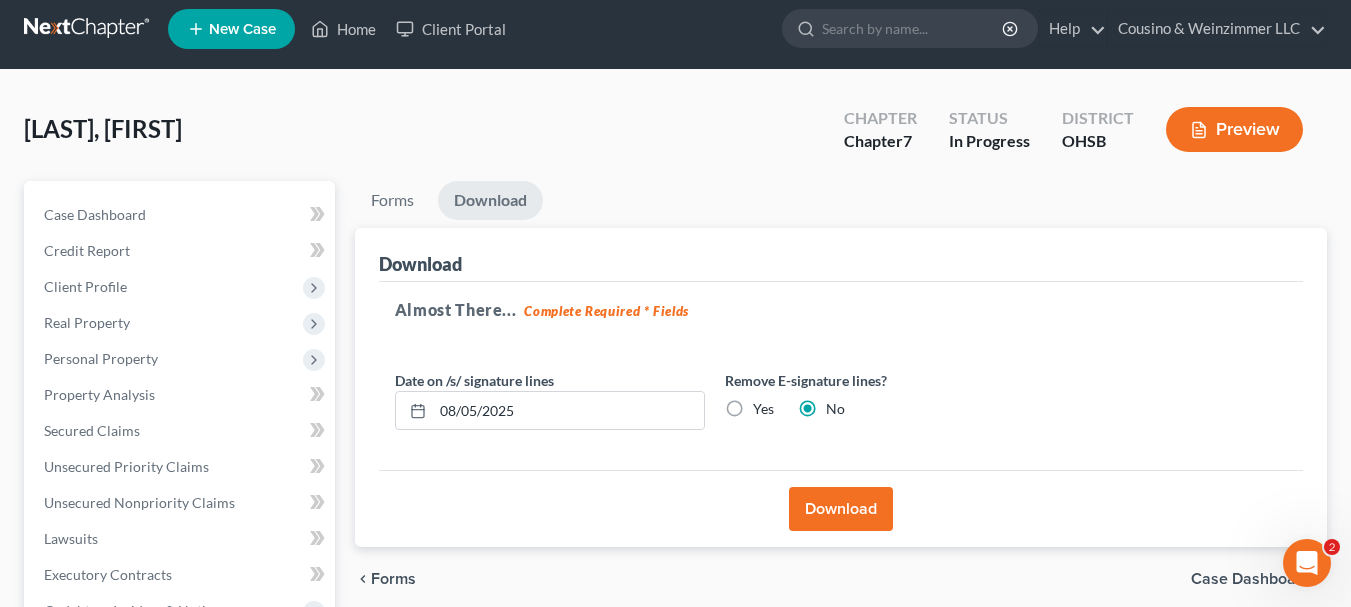scroll, scrollTop: 0, scrollLeft: 0, axis: both 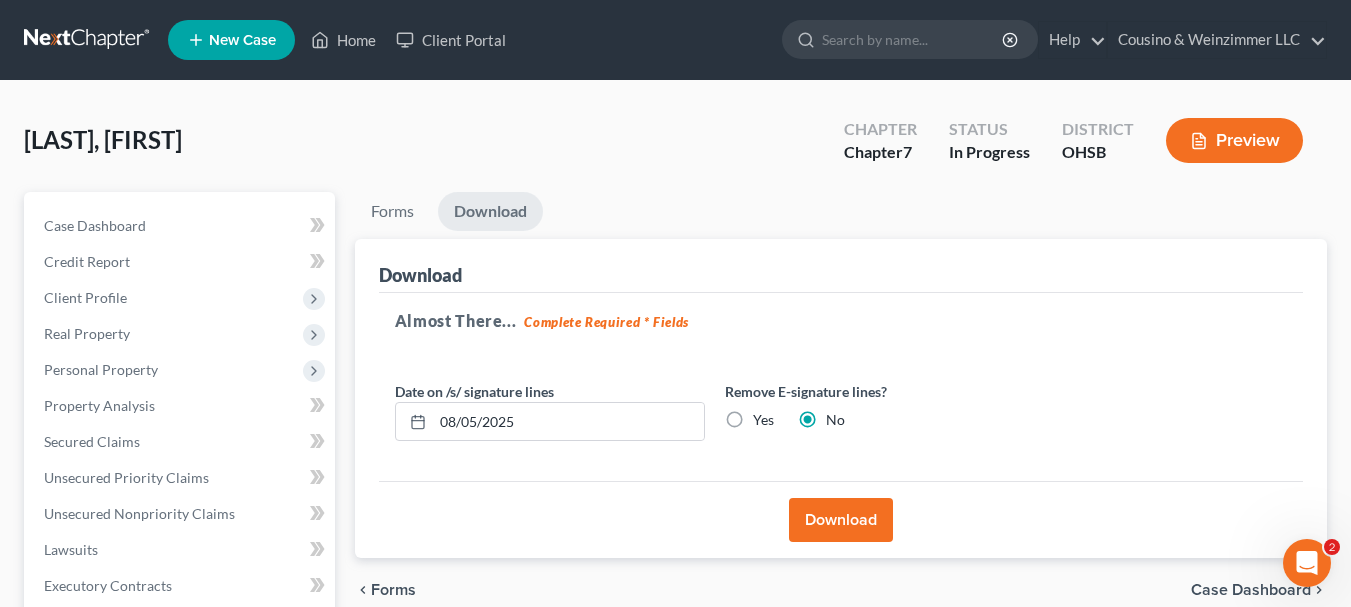 click on "Download" at bounding box center [841, 520] 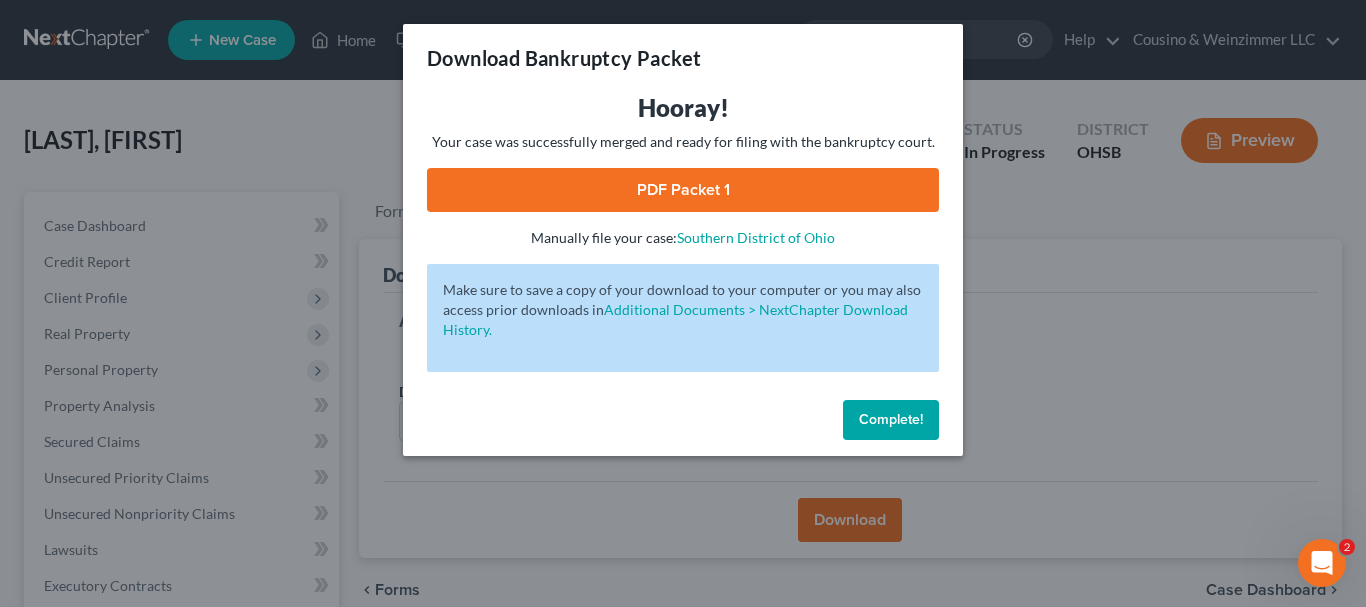 click on "PDF Packet 1" at bounding box center [683, 190] 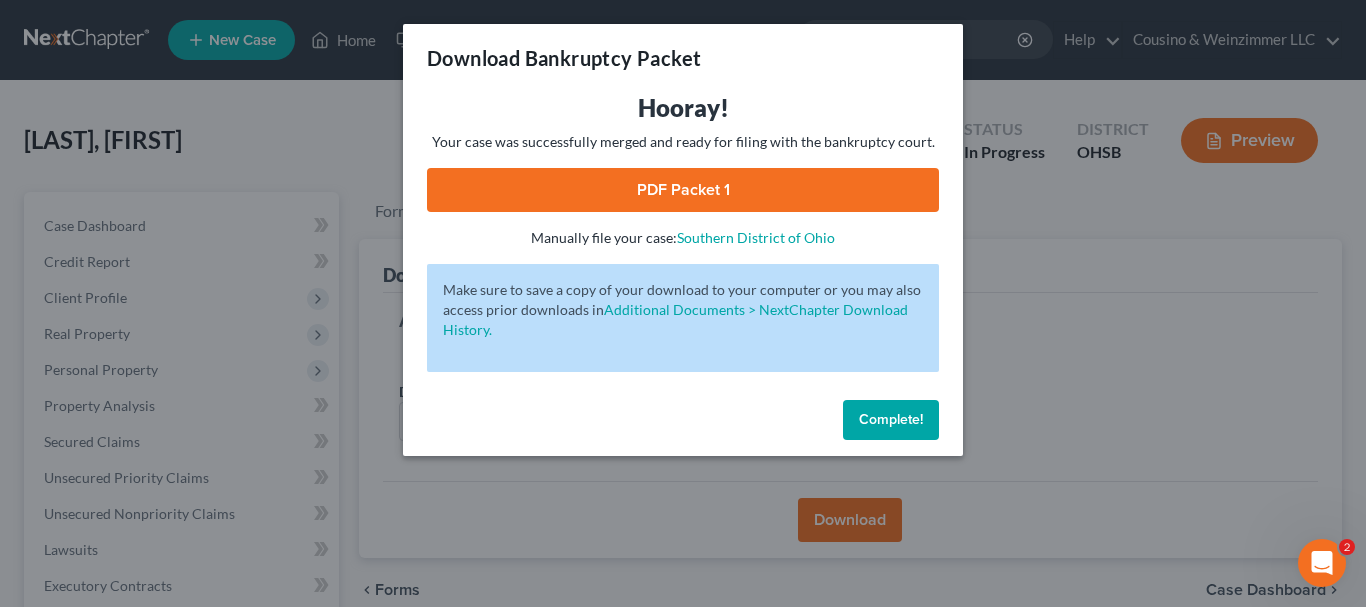 click on "Complete!" at bounding box center (891, 419) 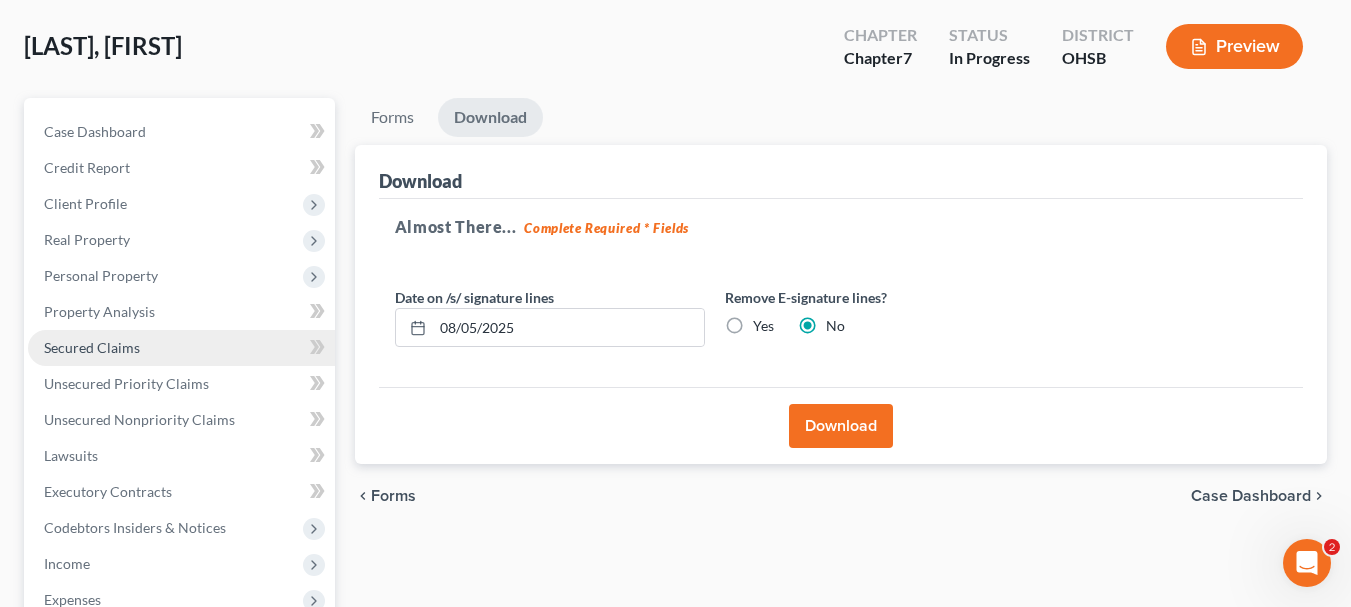 scroll, scrollTop: 200, scrollLeft: 0, axis: vertical 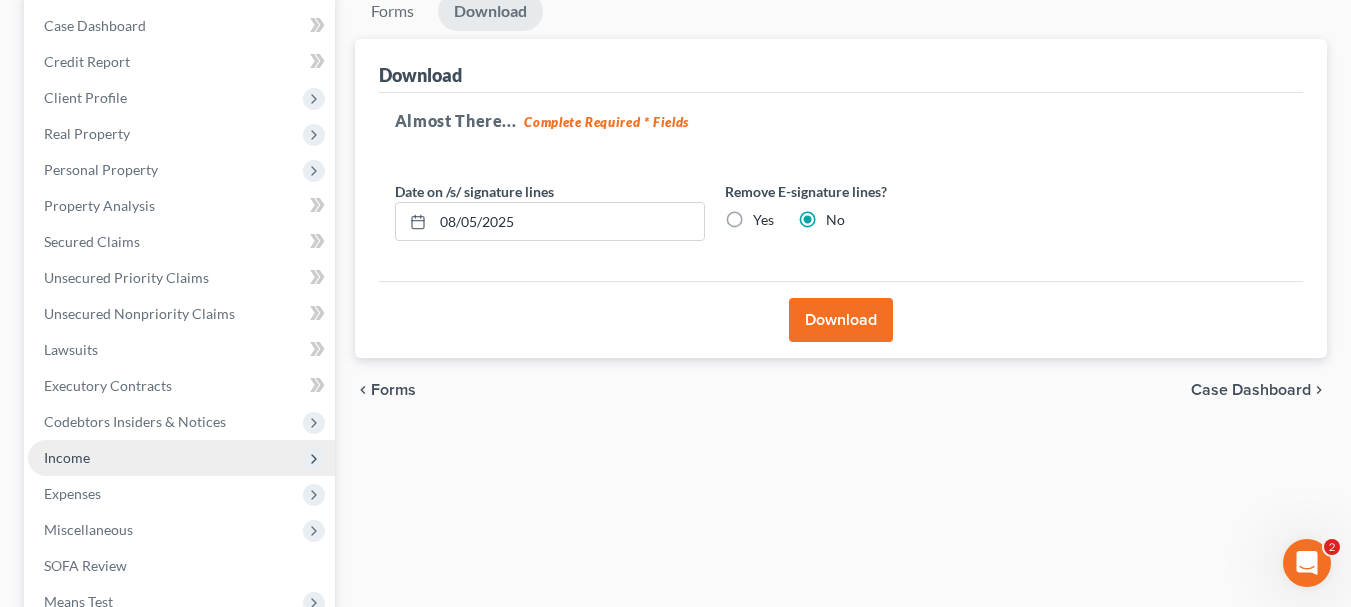 click on "Income" at bounding box center (181, 458) 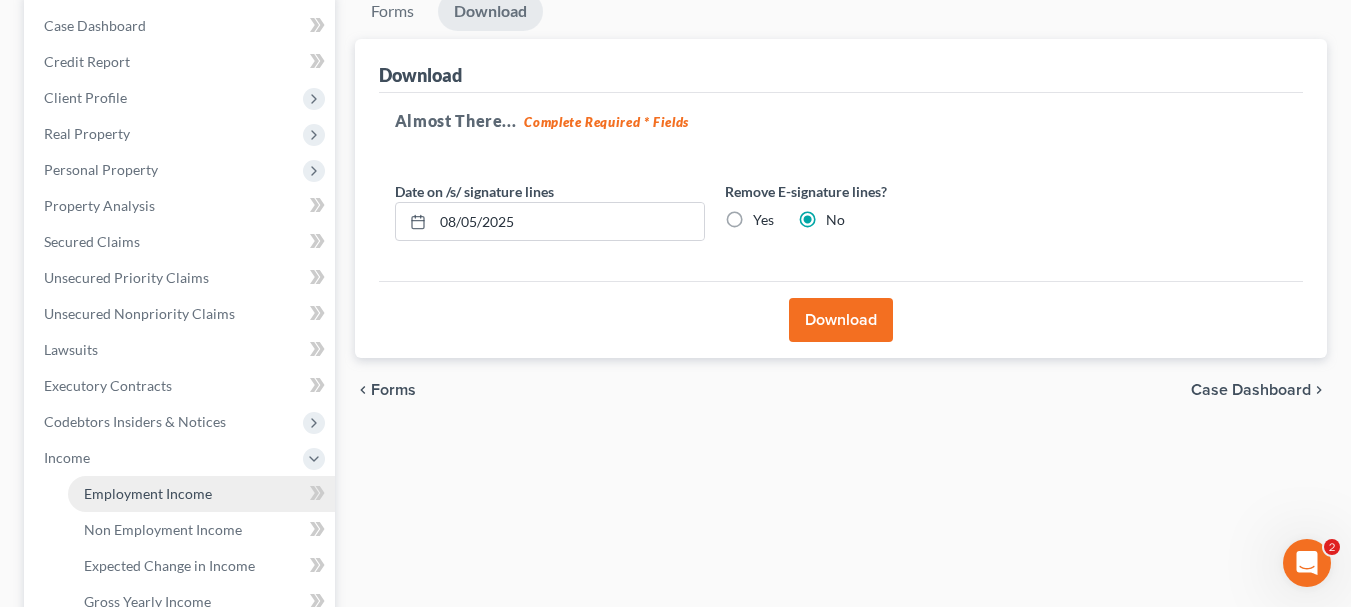 click on "Employment Income" at bounding box center [148, 493] 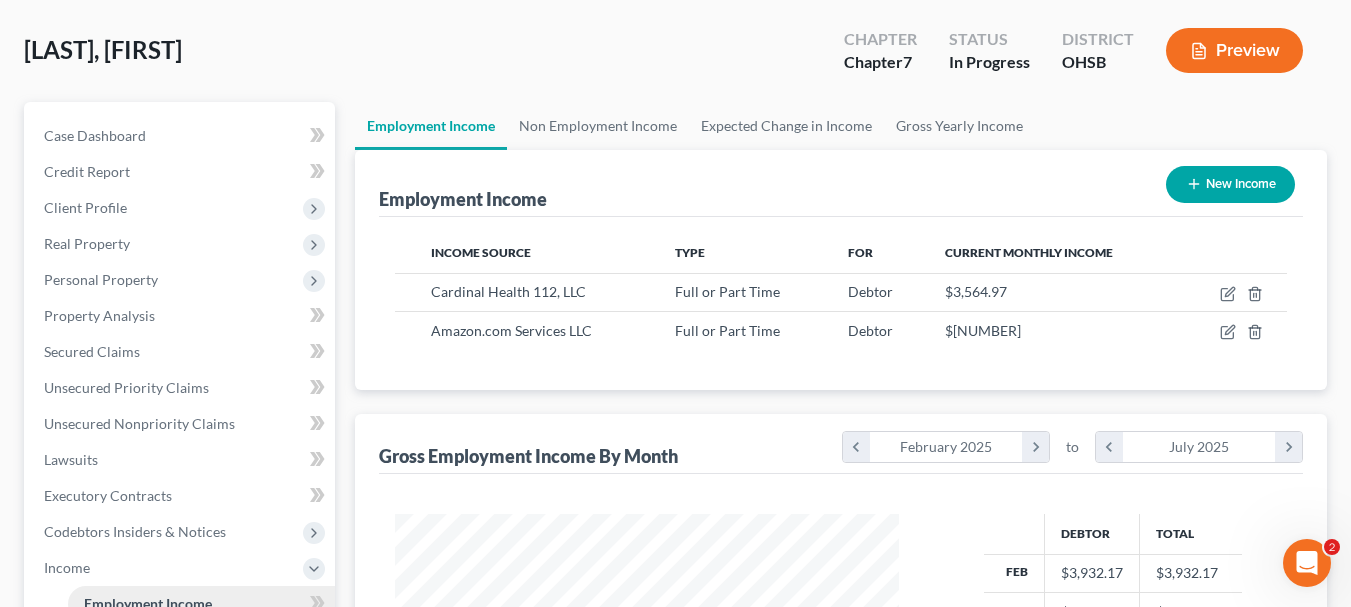 scroll, scrollTop: 0, scrollLeft: 0, axis: both 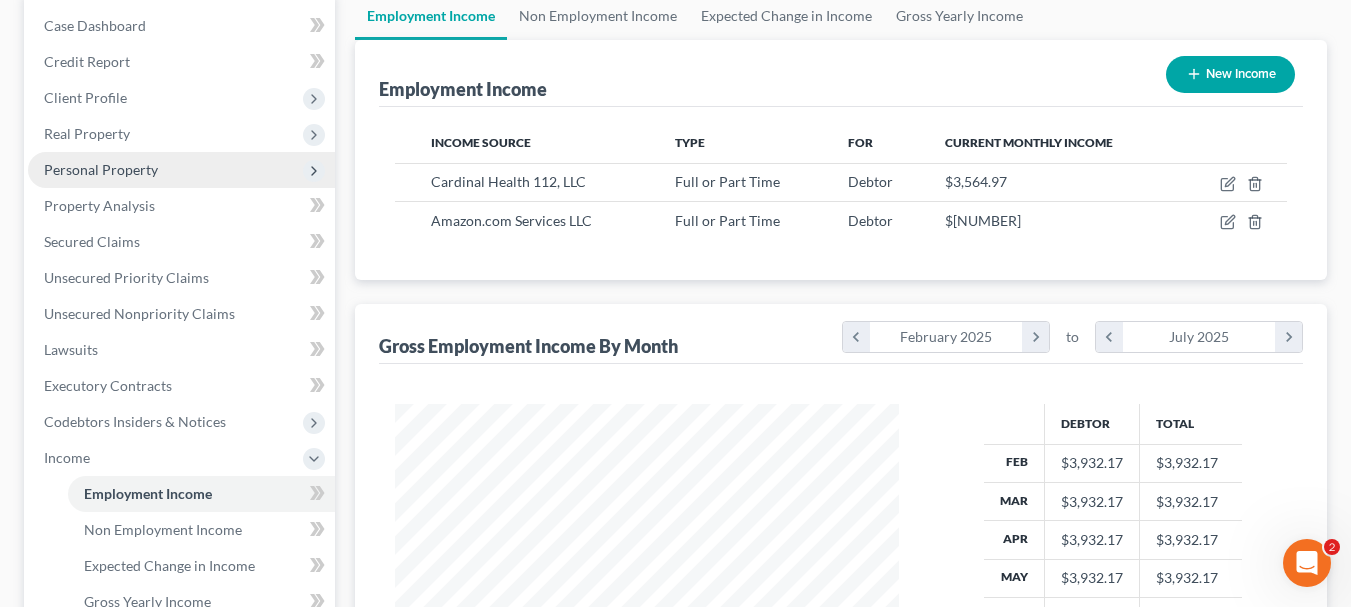 click on "Personal Property" at bounding box center (101, 169) 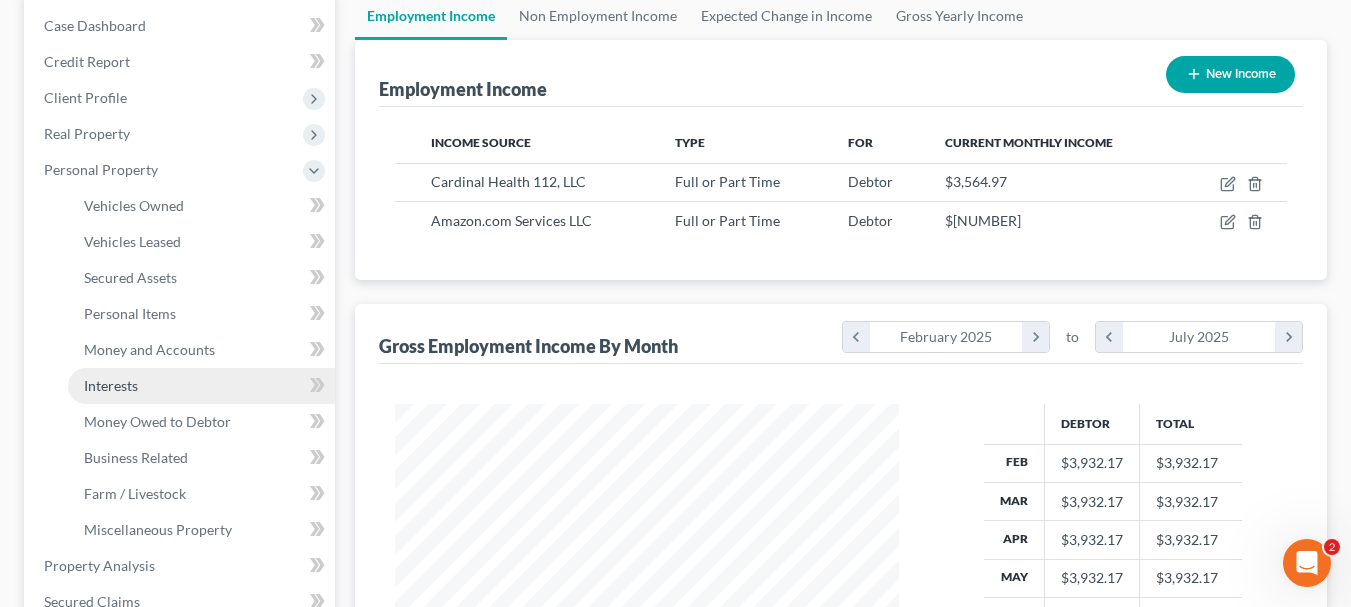 click on "Interests" at bounding box center [111, 385] 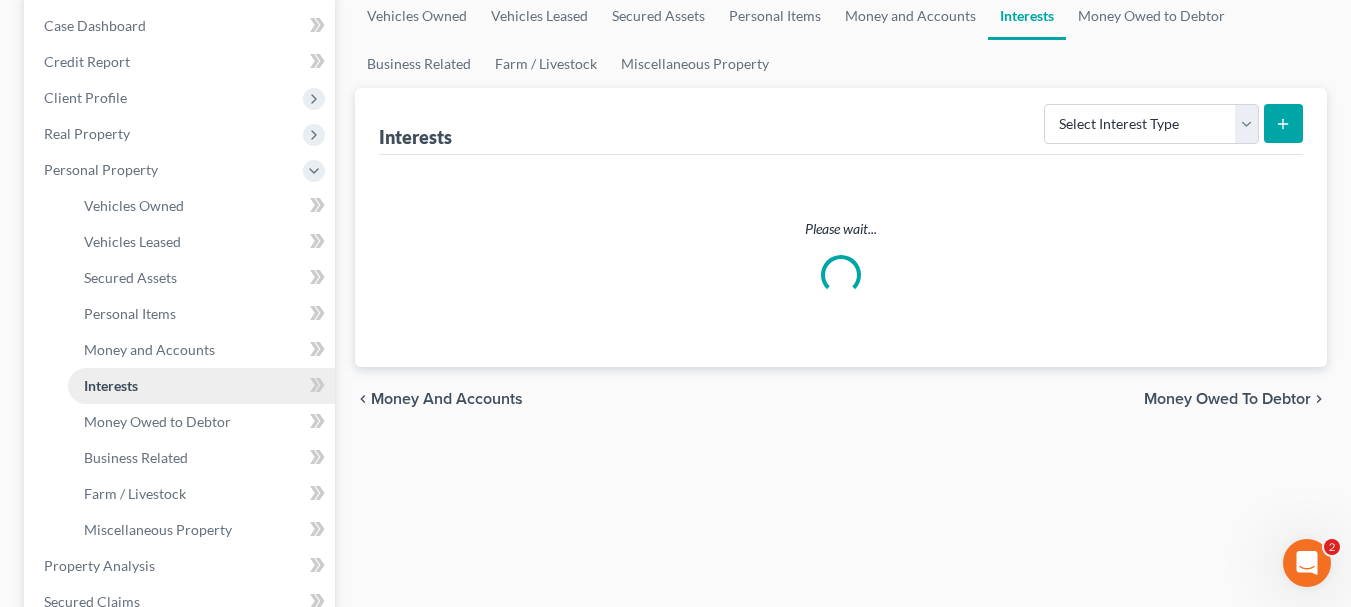 scroll, scrollTop: 0, scrollLeft: 0, axis: both 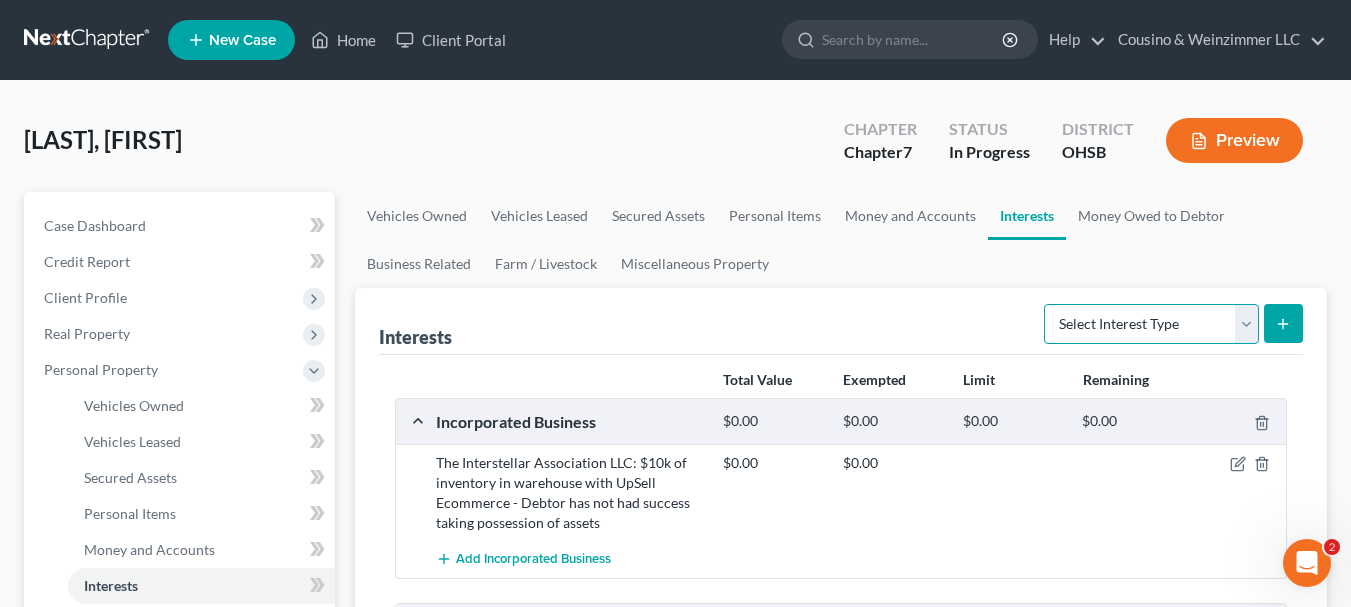 click on "Select Interest Type 401K Annuity Bond Education IRA Government Bond Government Pension Plan Incorporated Business IRA Joint Venture (Active) Joint Venture (Inactive) Keogh Mutual Fund Other Retirement Plan Partnership (Active) Partnership (Inactive) Pension Plan Stock Term Life Insurance Unincorporated Business Whole Life Insurance" at bounding box center (1151, 324) 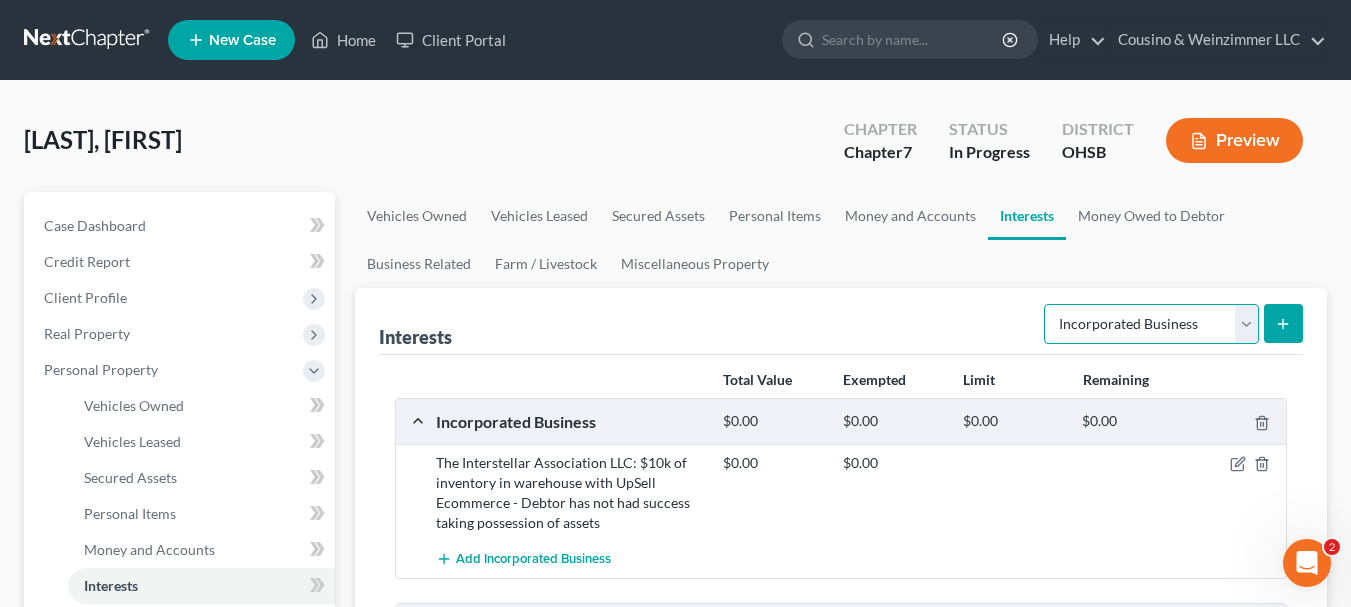 click on "Select Interest Type 401K Annuity Bond Education IRA Government Bond Government Pension Plan Incorporated Business IRA Joint Venture (Active) Joint Venture (Inactive) Keogh Mutual Fund Other Retirement Plan Partnership (Active) Partnership (Inactive) Pension Plan Stock Term Life Insurance Unincorporated Business Whole Life Insurance" at bounding box center (1151, 324) 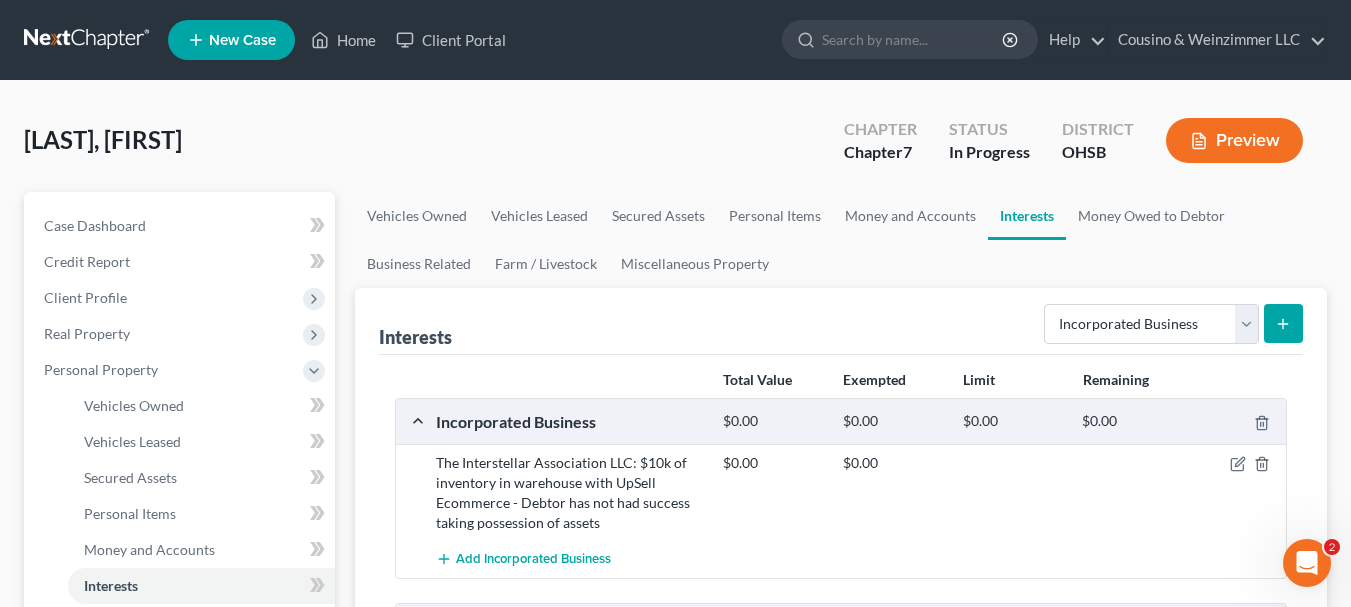 click 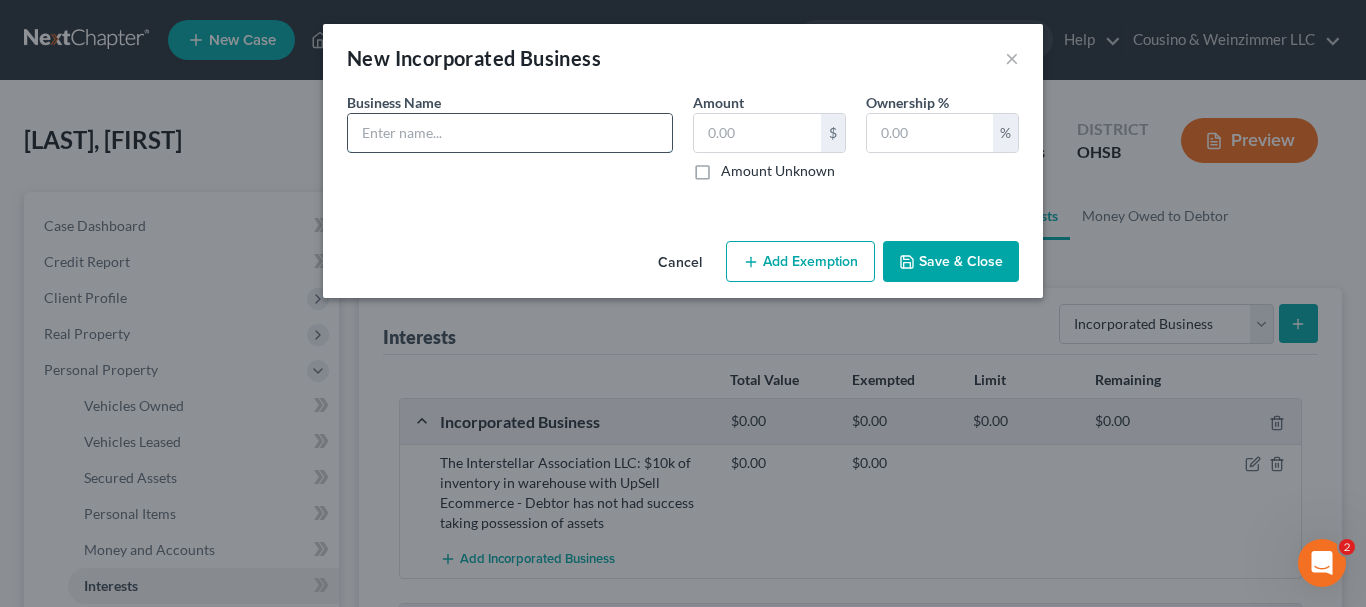 click at bounding box center (510, 133) 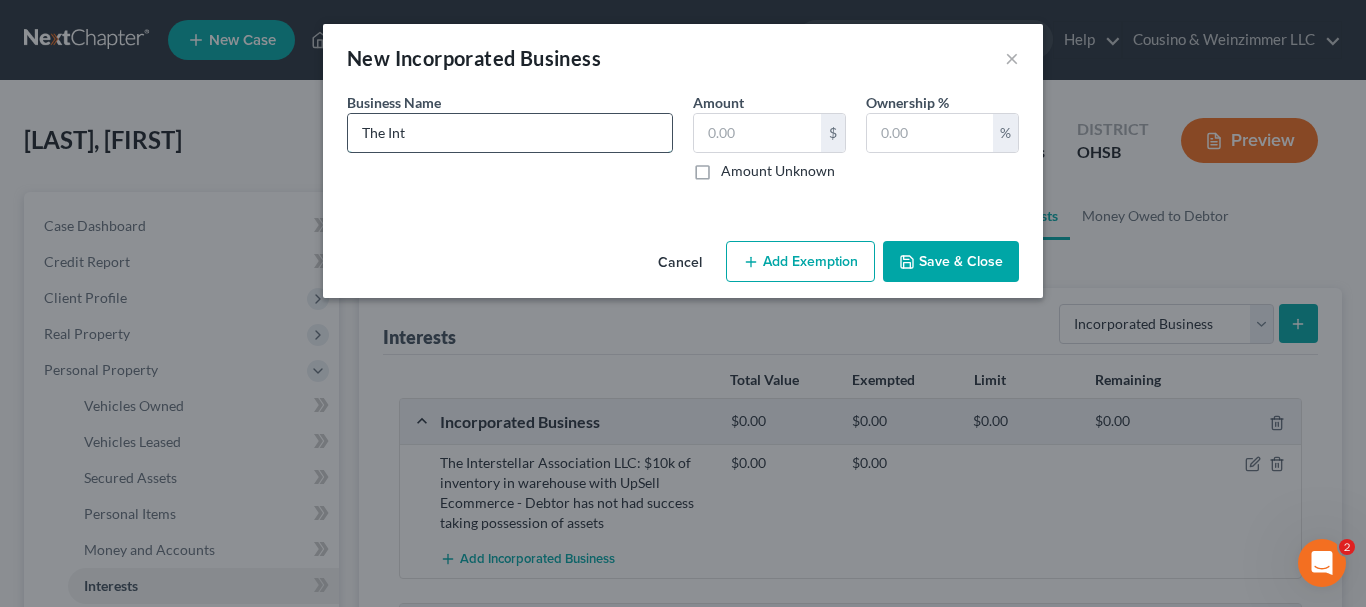 type on "The Interstellar Group LLC" 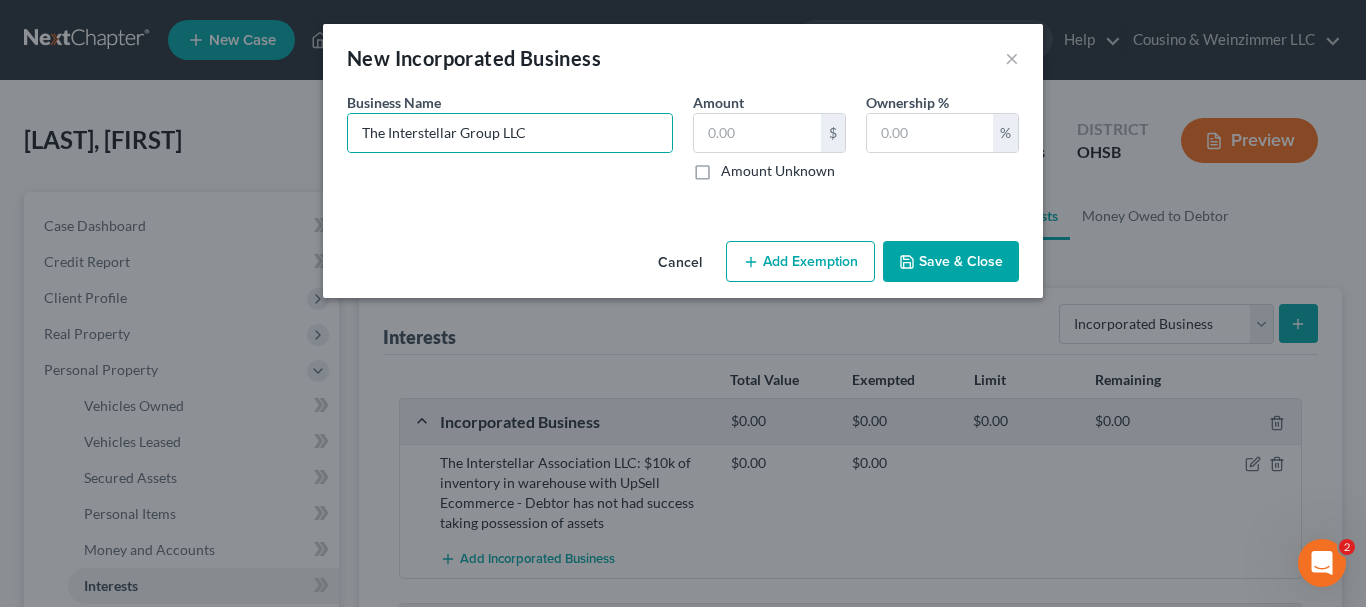 click on "Save & Close" at bounding box center (951, 262) 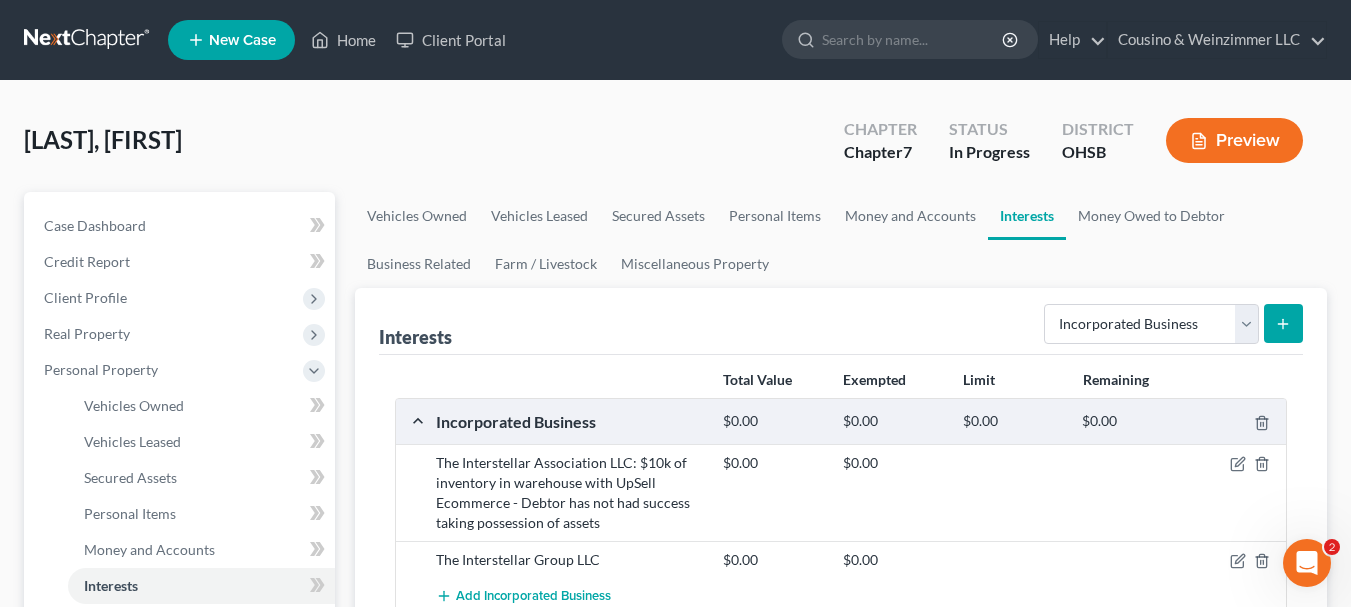 click at bounding box center [1283, 323] 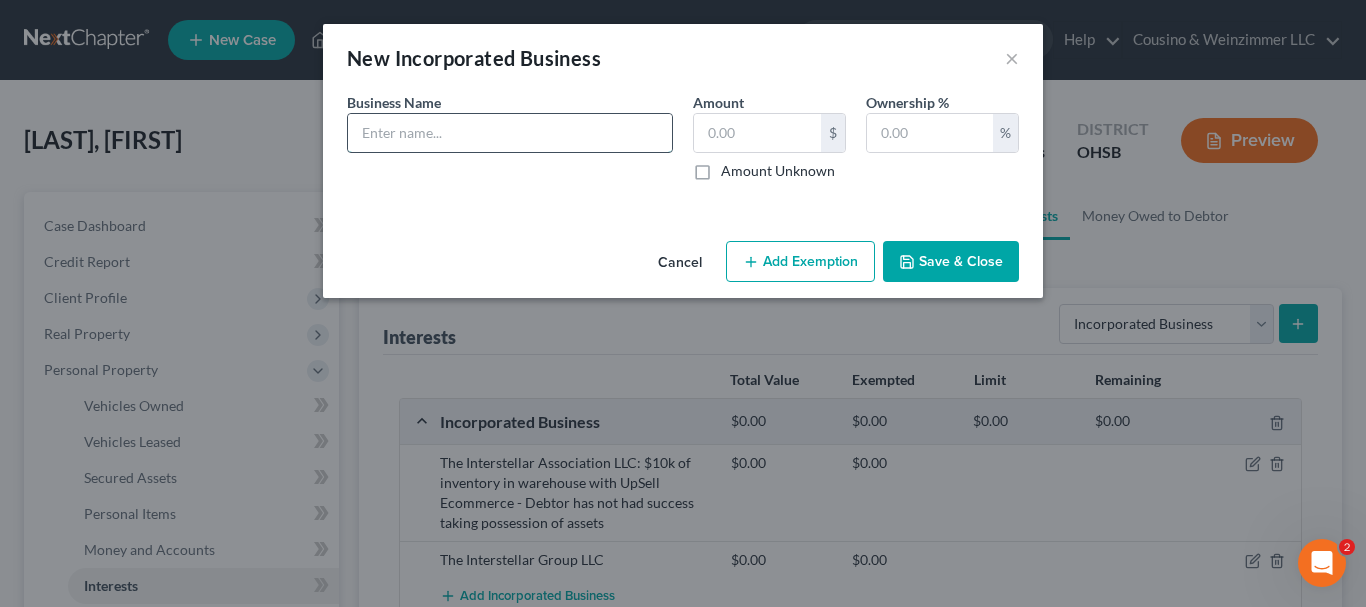 click at bounding box center (510, 133) 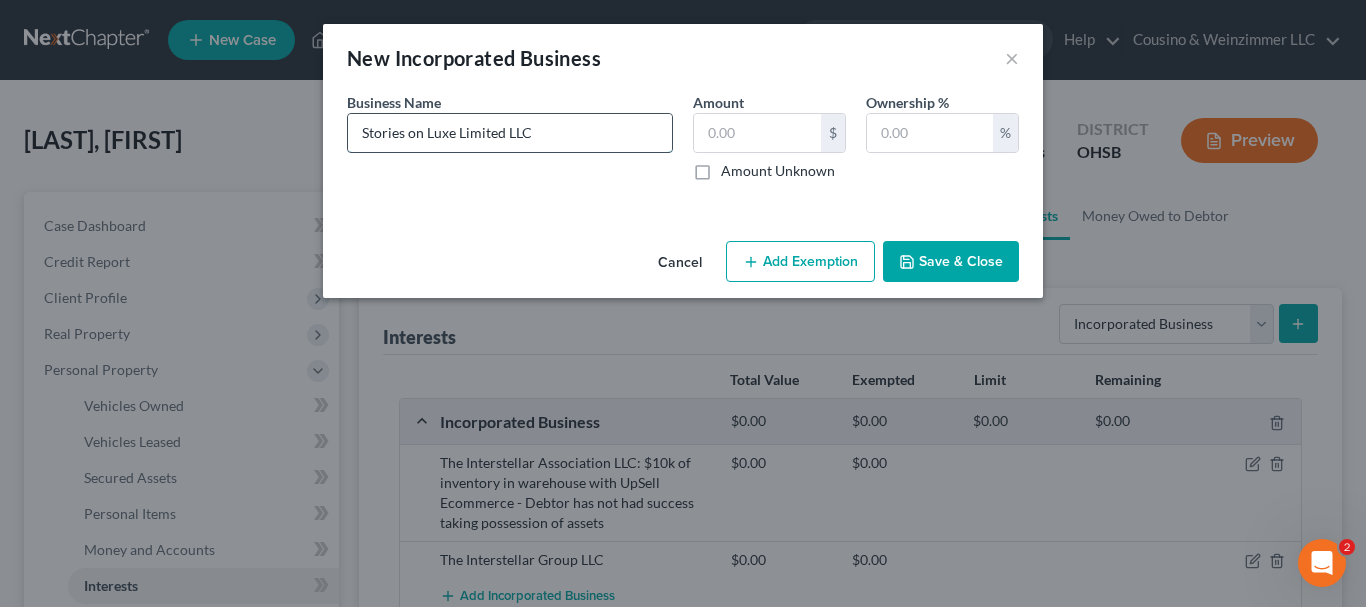 type on "Stories on Luxe Limited LLC" 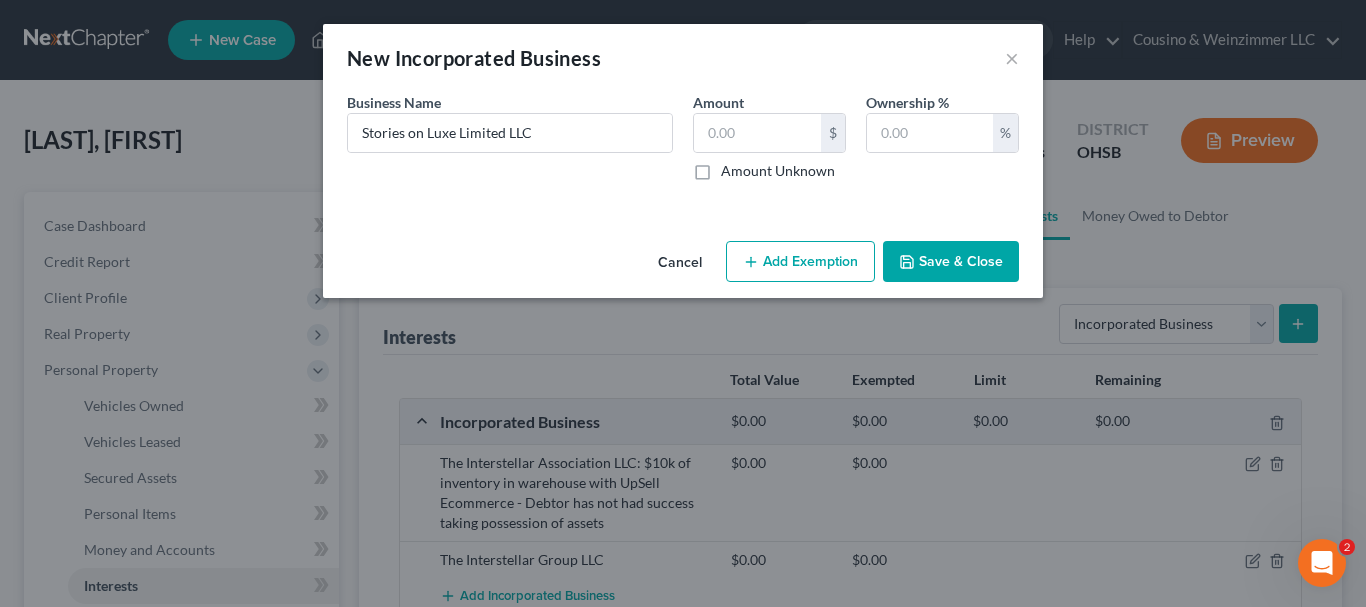 click on "Save & Close" at bounding box center (951, 262) 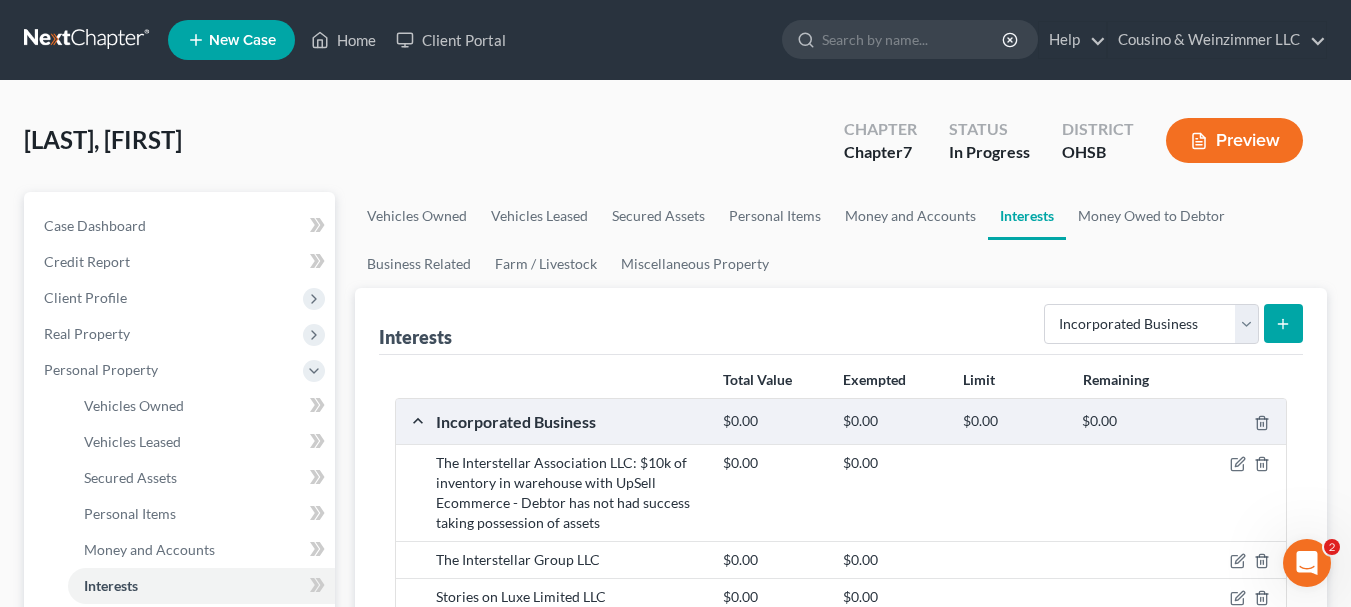 click 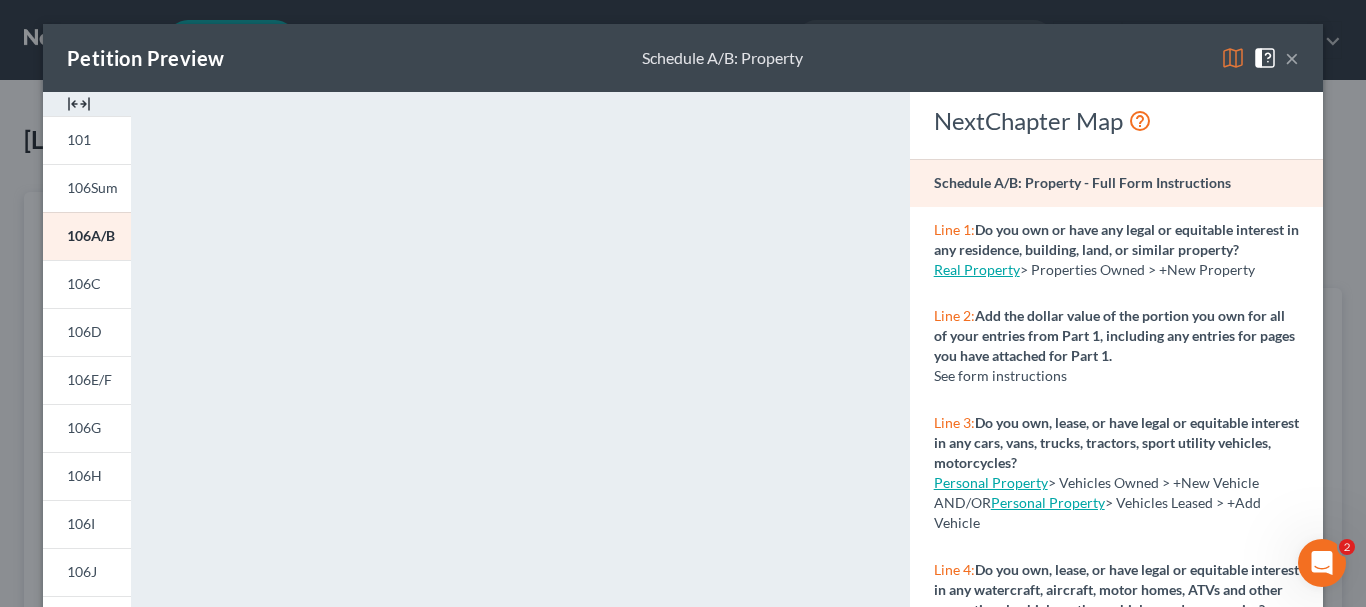click on "×" at bounding box center [1292, 58] 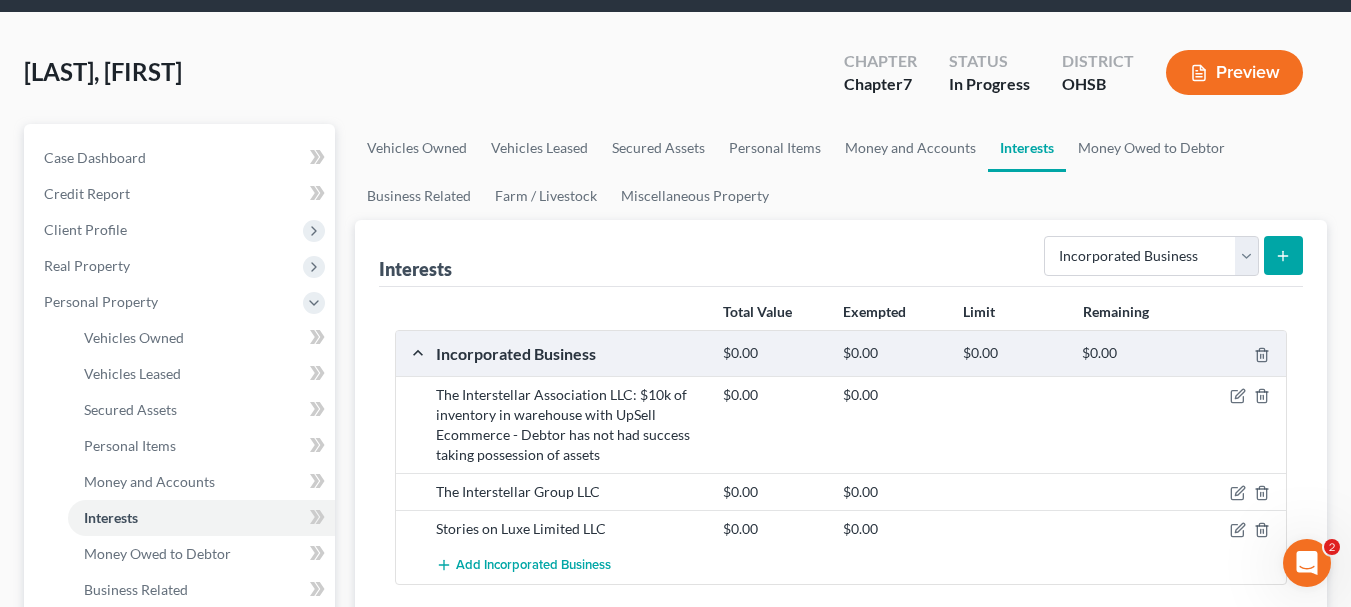 scroll, scrollTop: 0, scrollLeft: 0, axis: both 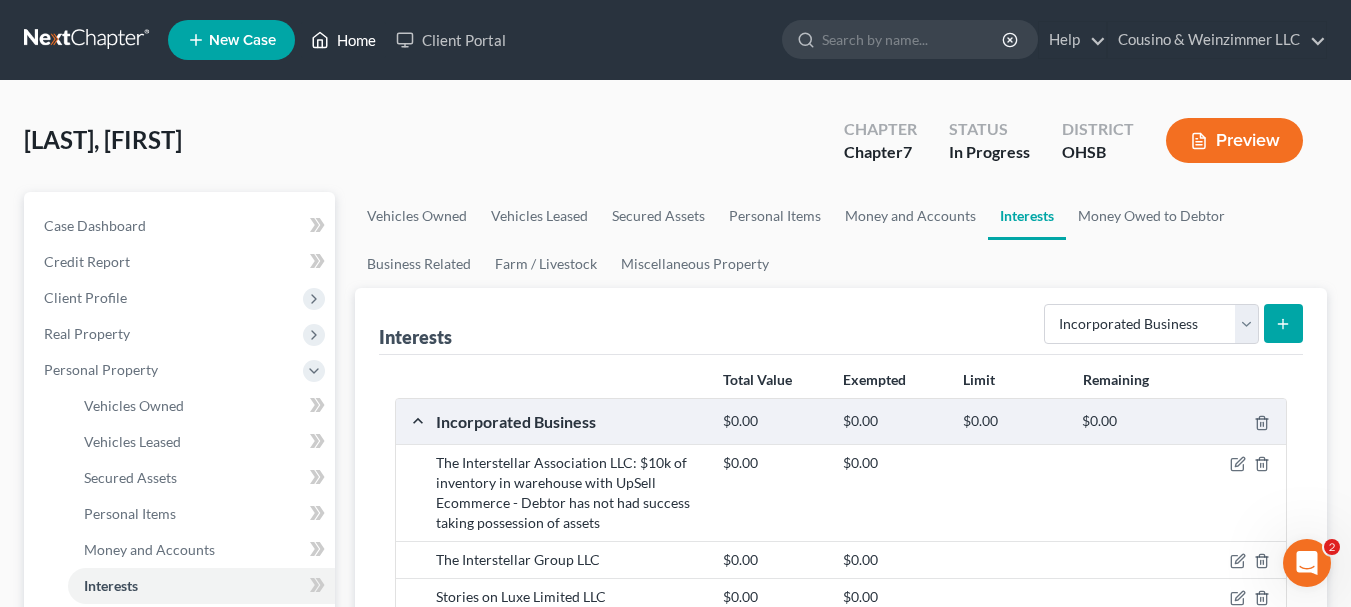 click on "Home" at bounding box center [343, 40] 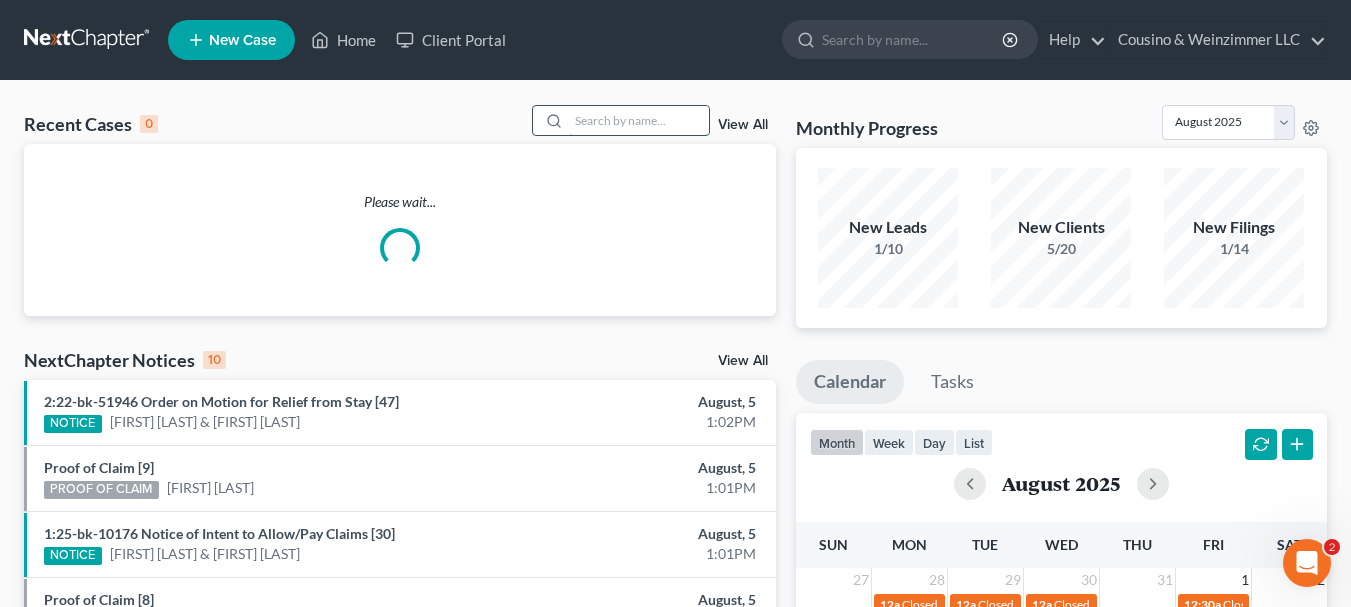 click at bounding box center [639, 120] 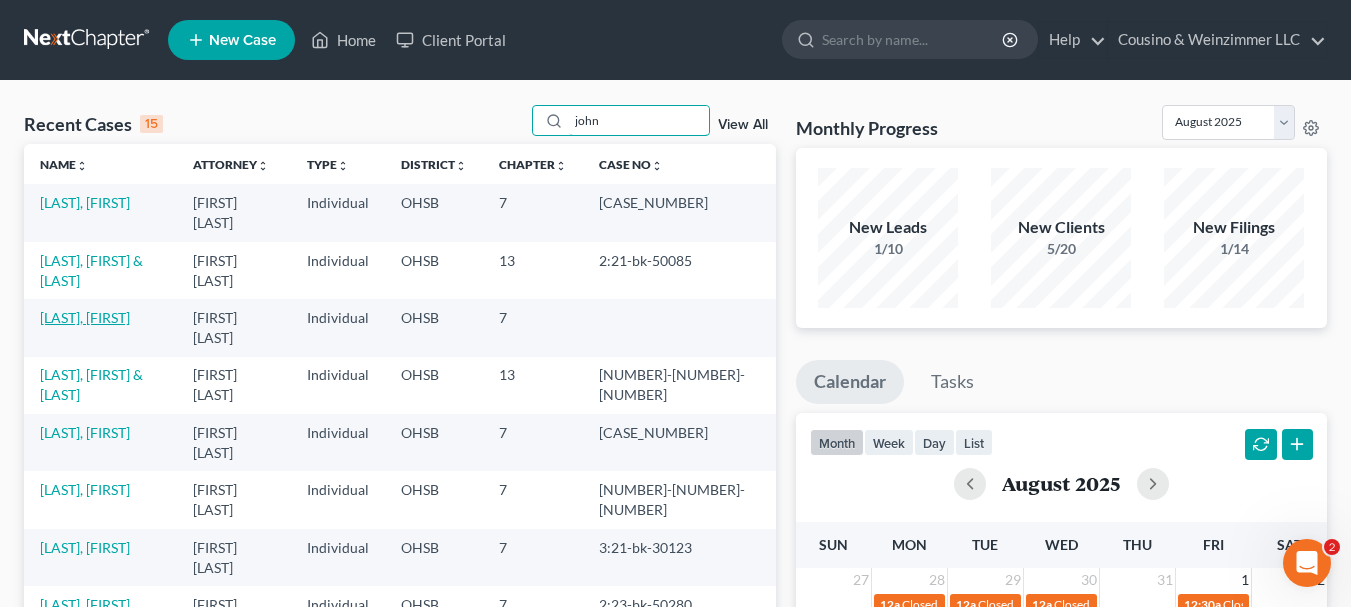 type on "john" 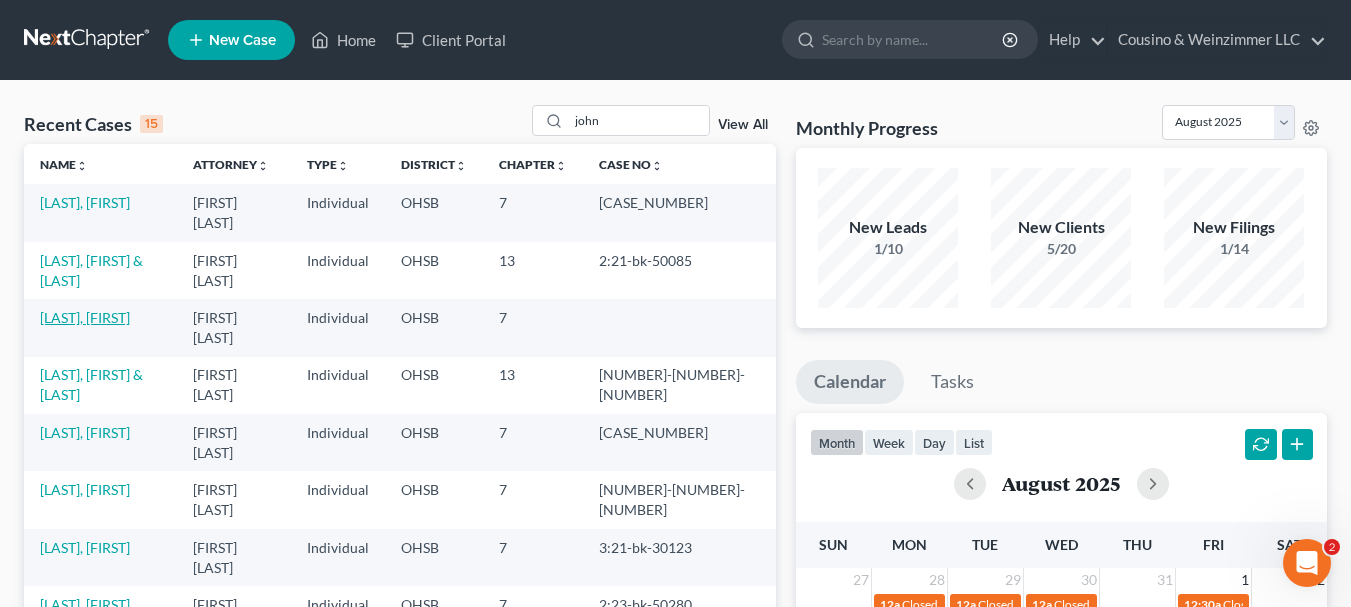 click on "[LAST], [FIRST]" at bounding box center [85, 317] 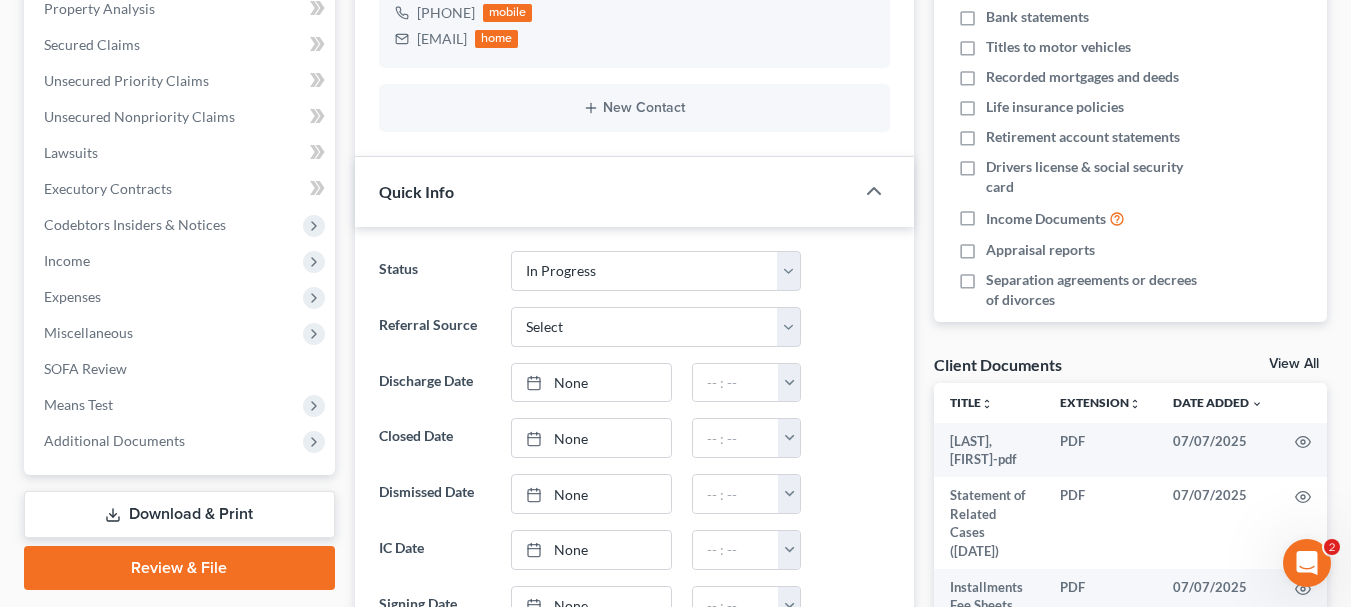 scroll, scrollTop: 500, scrollLeft: 0, axis: vertical 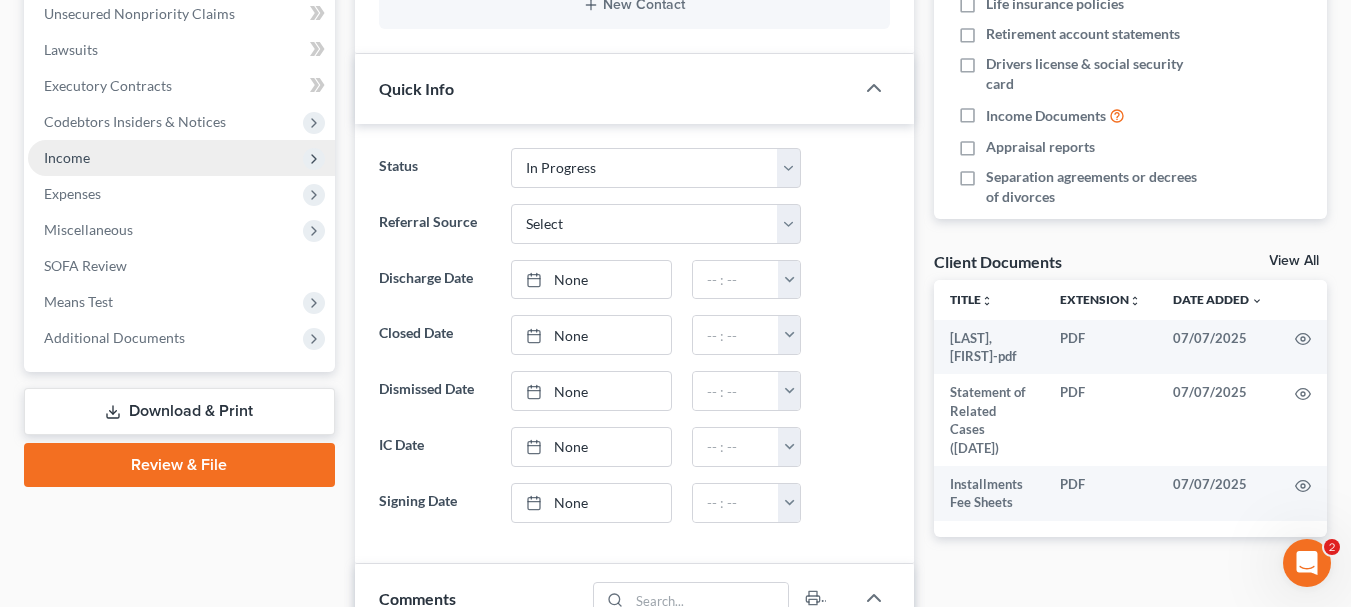 click on "Income" at bounding box center [67, 157] 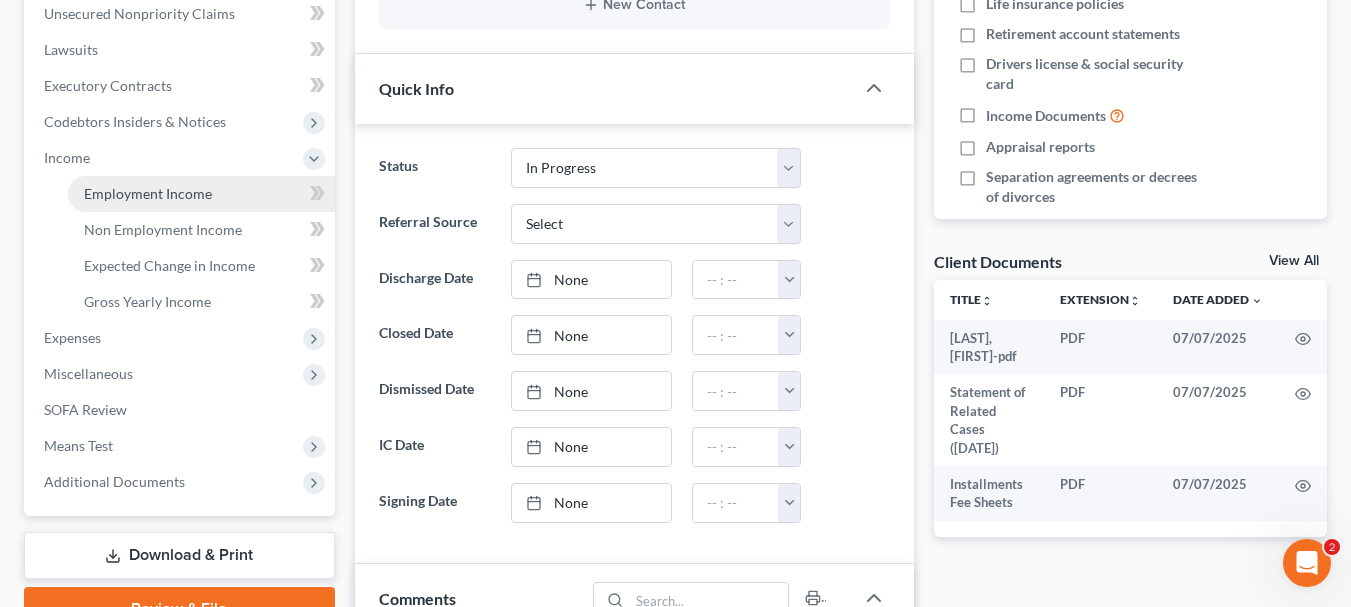 click on "Employment Income" at bounding box center (148, 193) 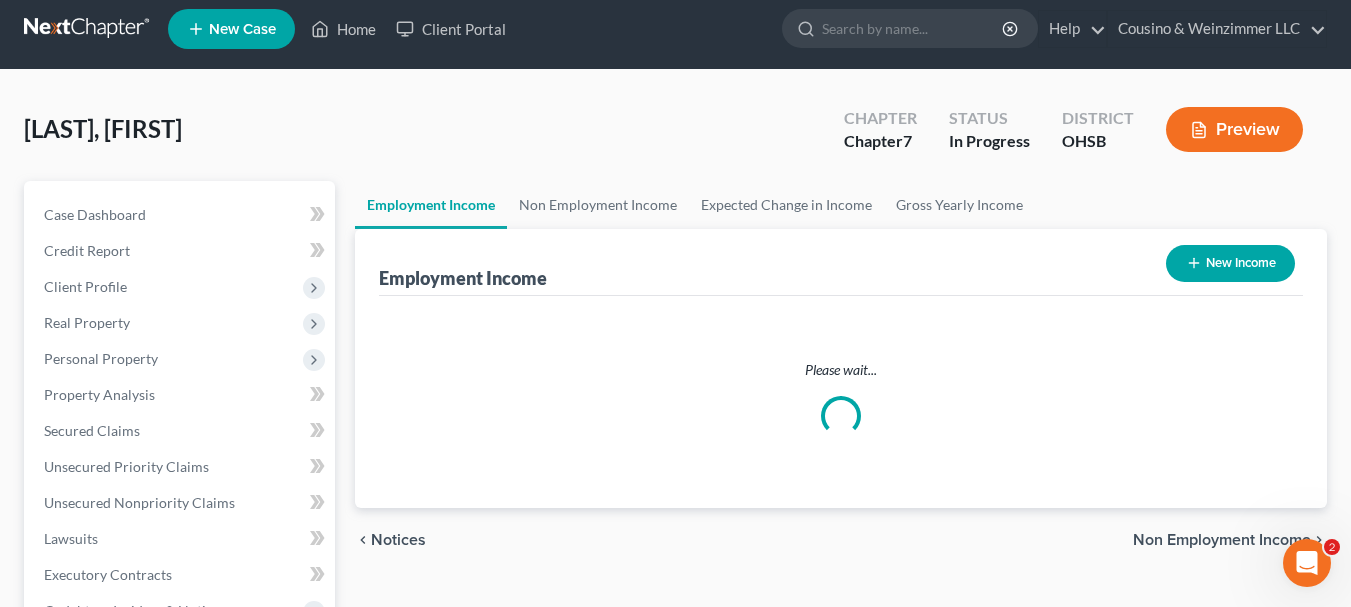 scroll, scrollTop: 0, scrollLeft: 0, axis: both 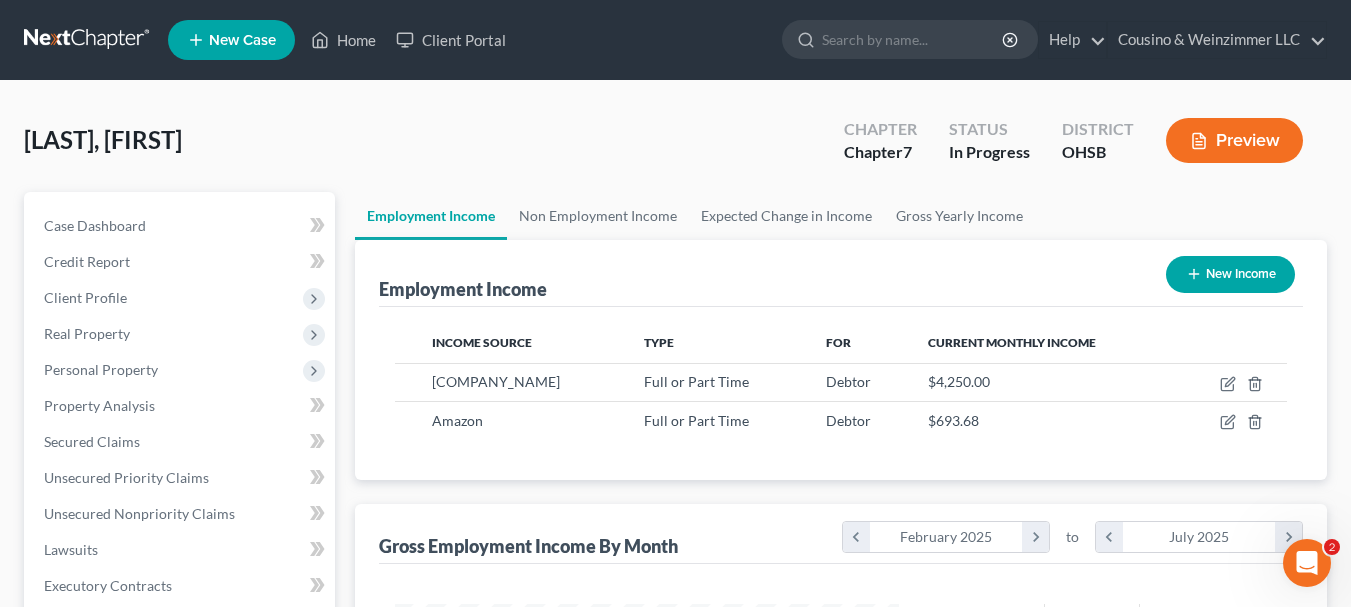 click on "New Income" at bounding box center (1230, 274) 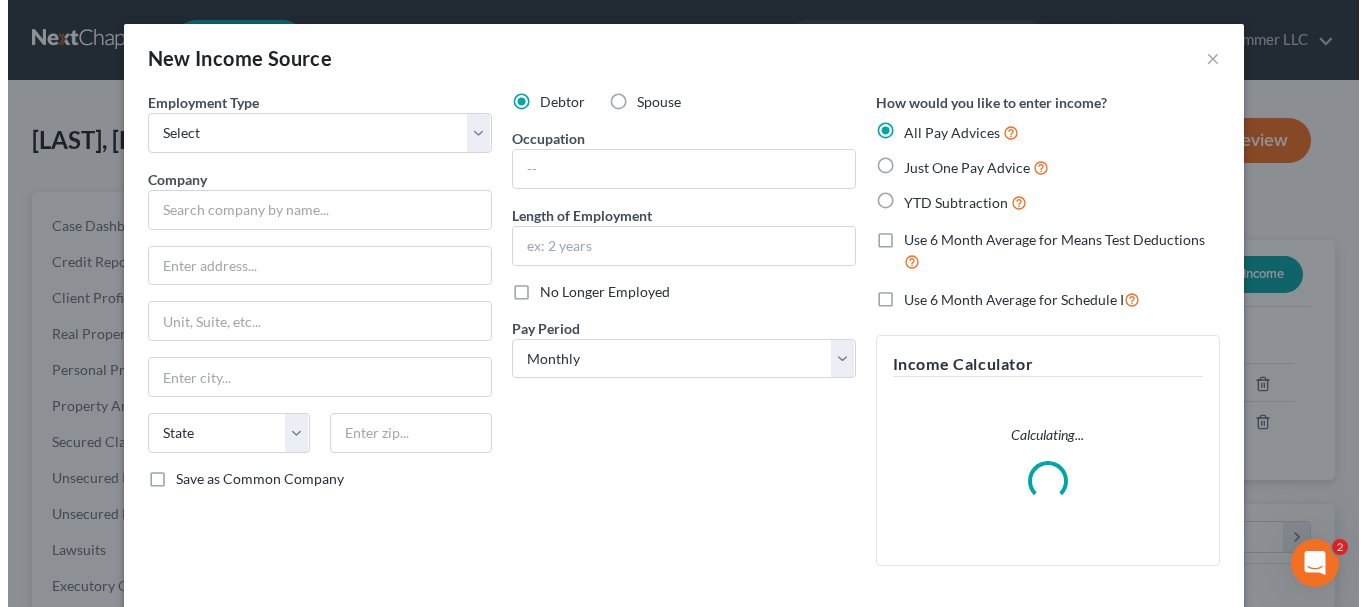 scroll, scrollTop: 999642, scrollLeft: 999450, axis: both 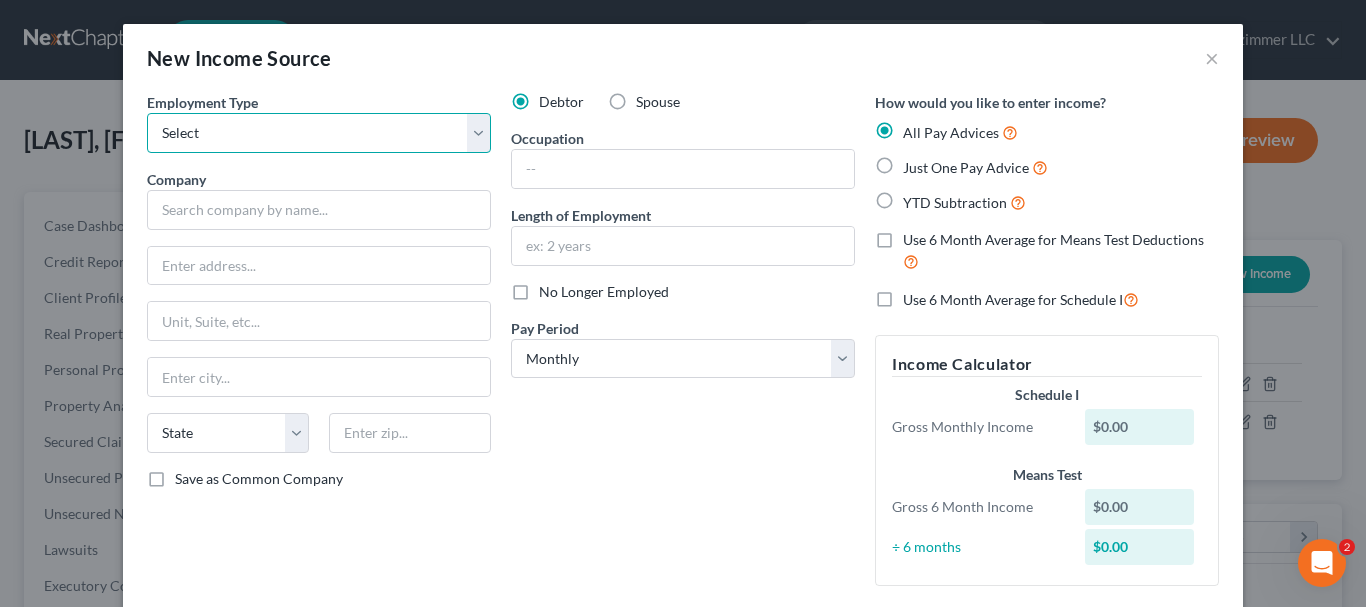 click on "Select Full or Part Time Employment Self Employment" at bounding box center (319, 133) 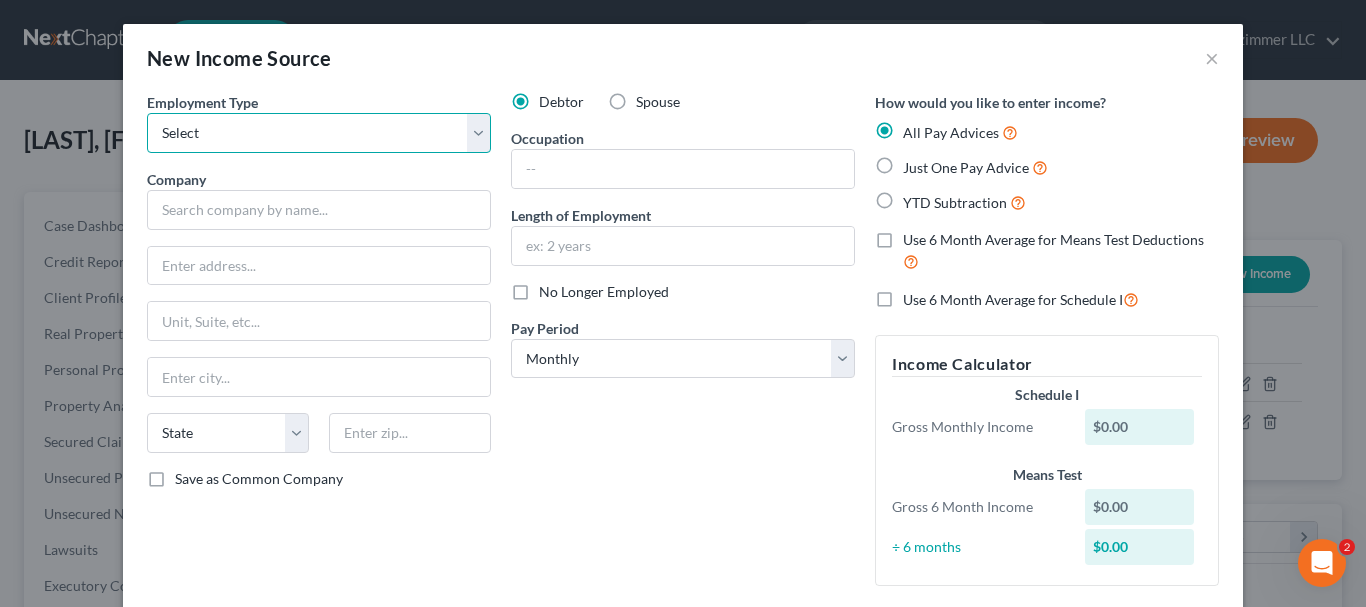 select on "0" 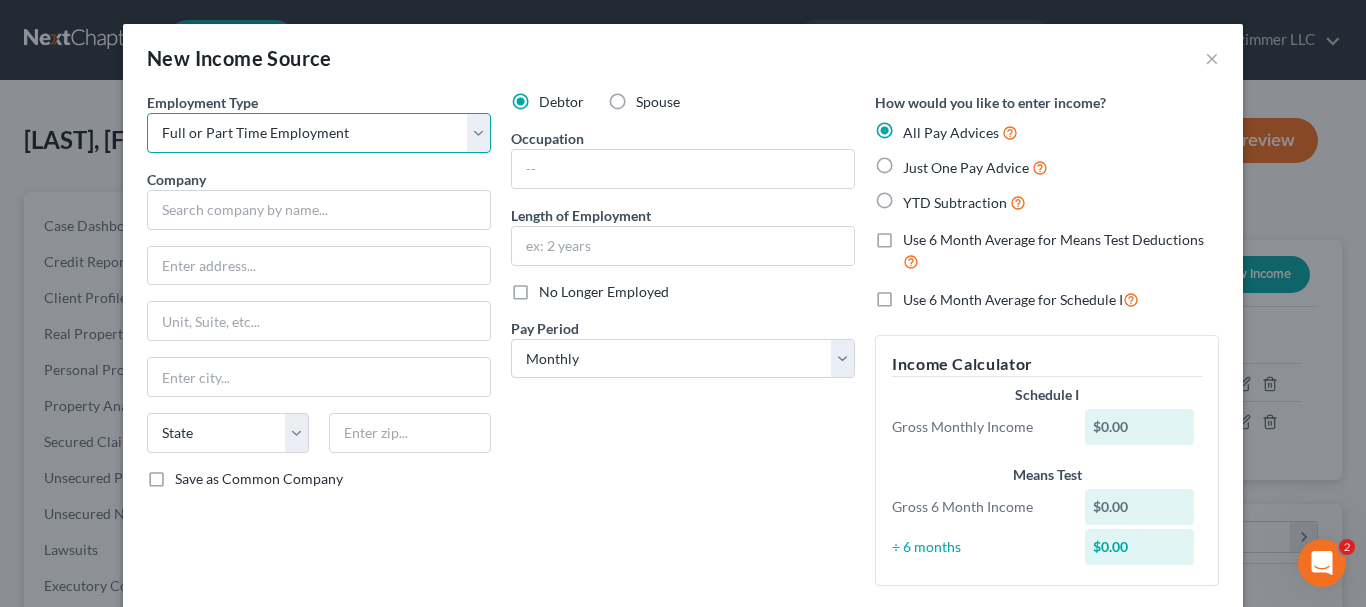 click on "Select Full or Part Time Employment Self Employment" at bounding box center (319, 133) 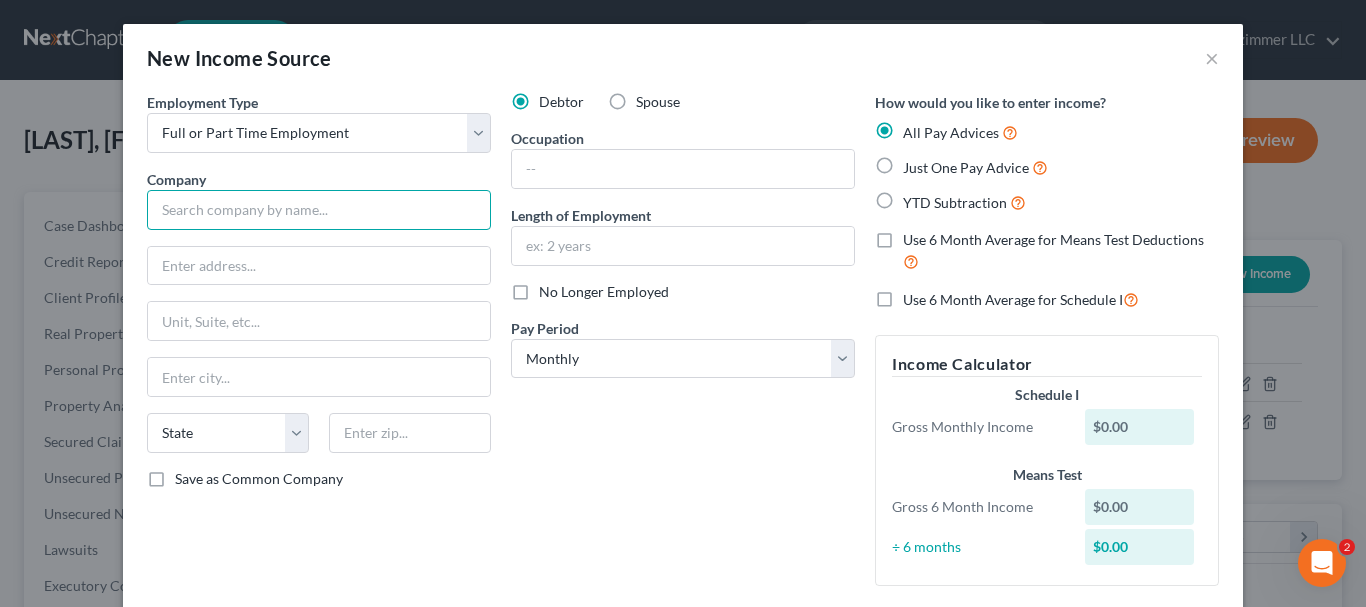 click at bounding box center [319, 210] 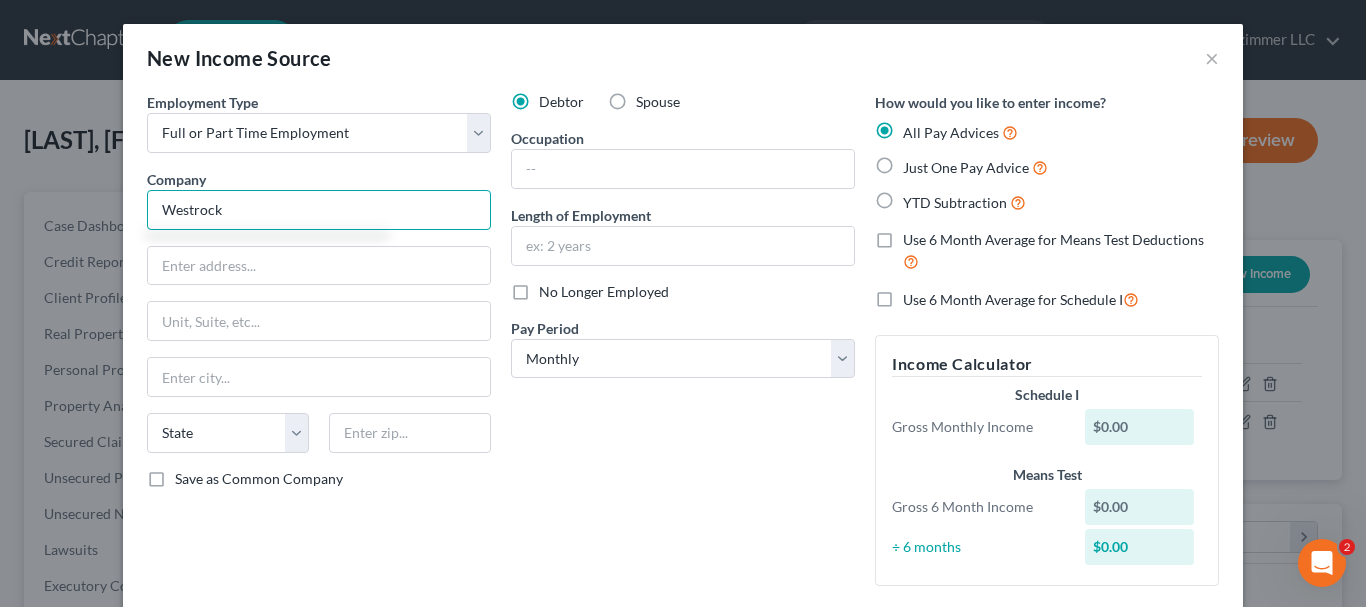 type on "Westrock" 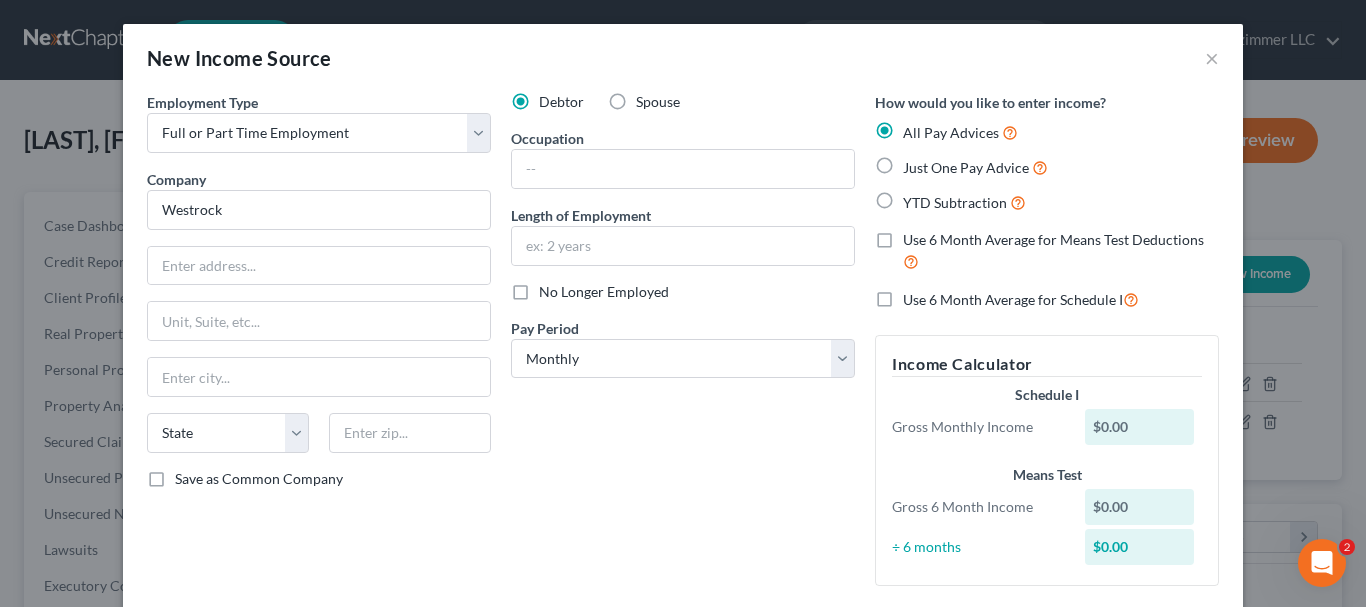 click on "Spouse" at bounding box center (658, 102) 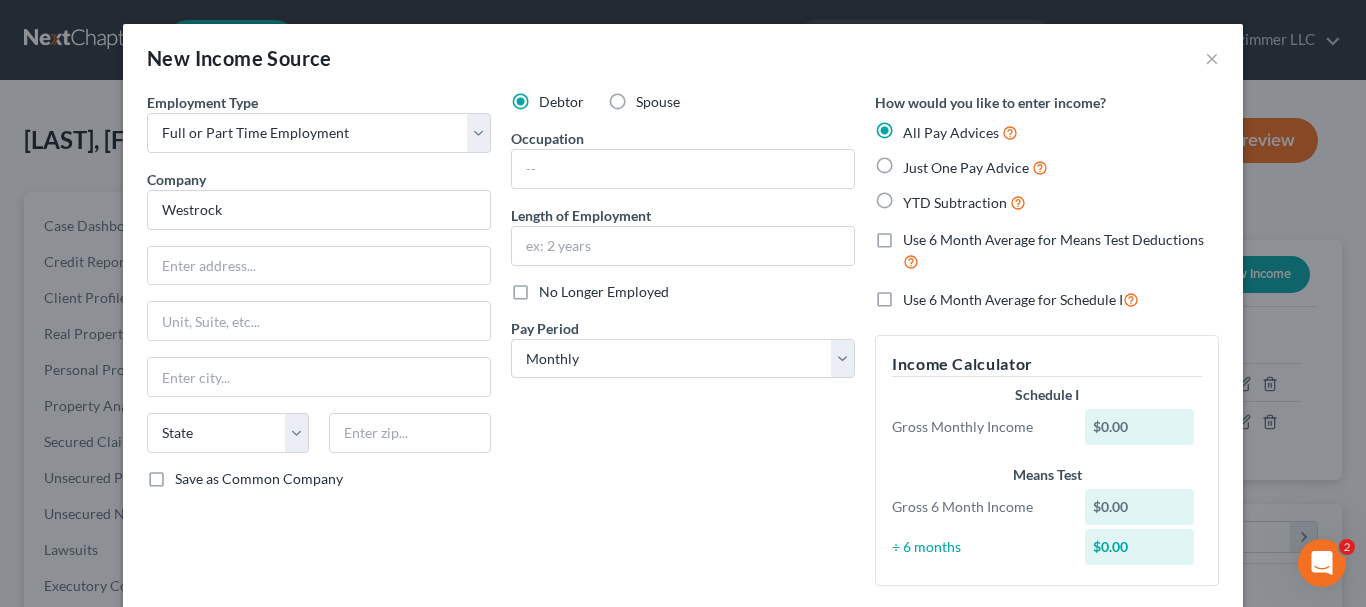 click on "Spouse" at bounding box center (650, 98) 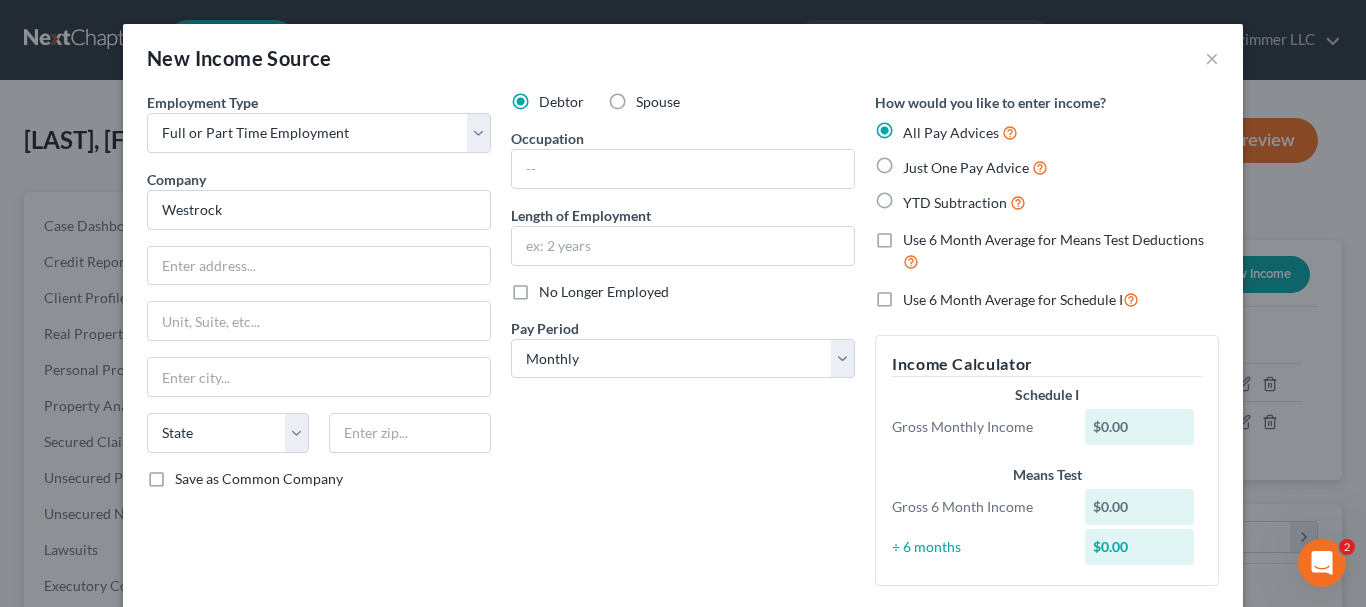 radio on "true" 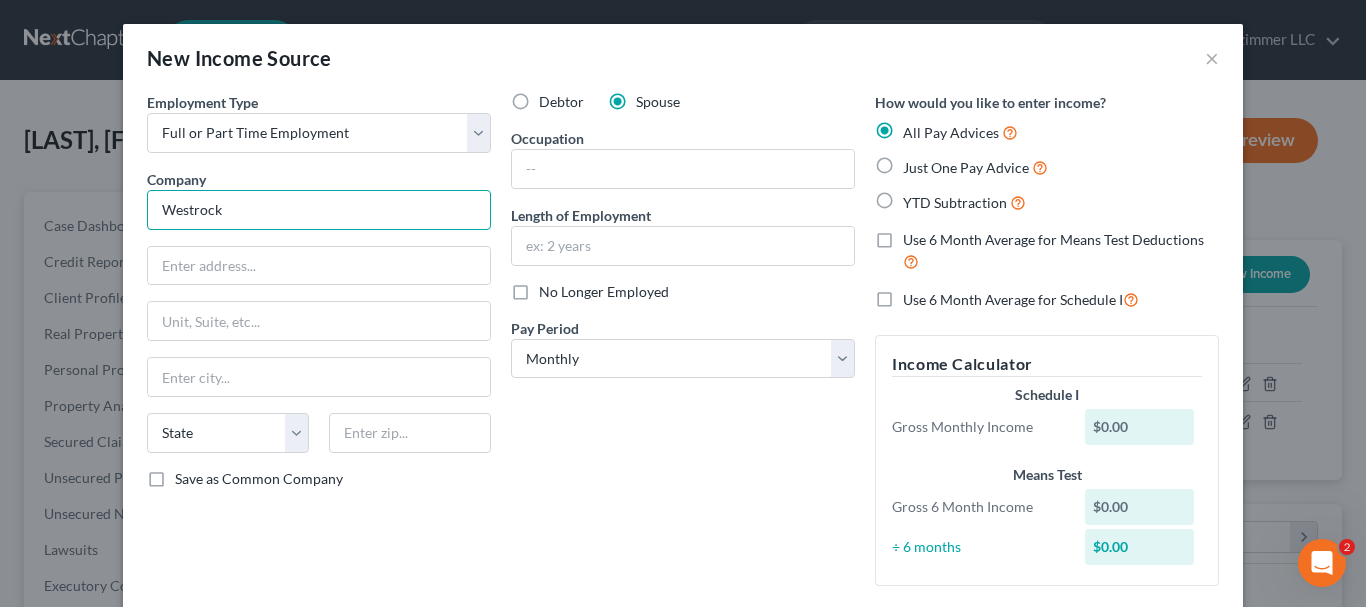 click on "Westrock" at bounding box center (319, 210) 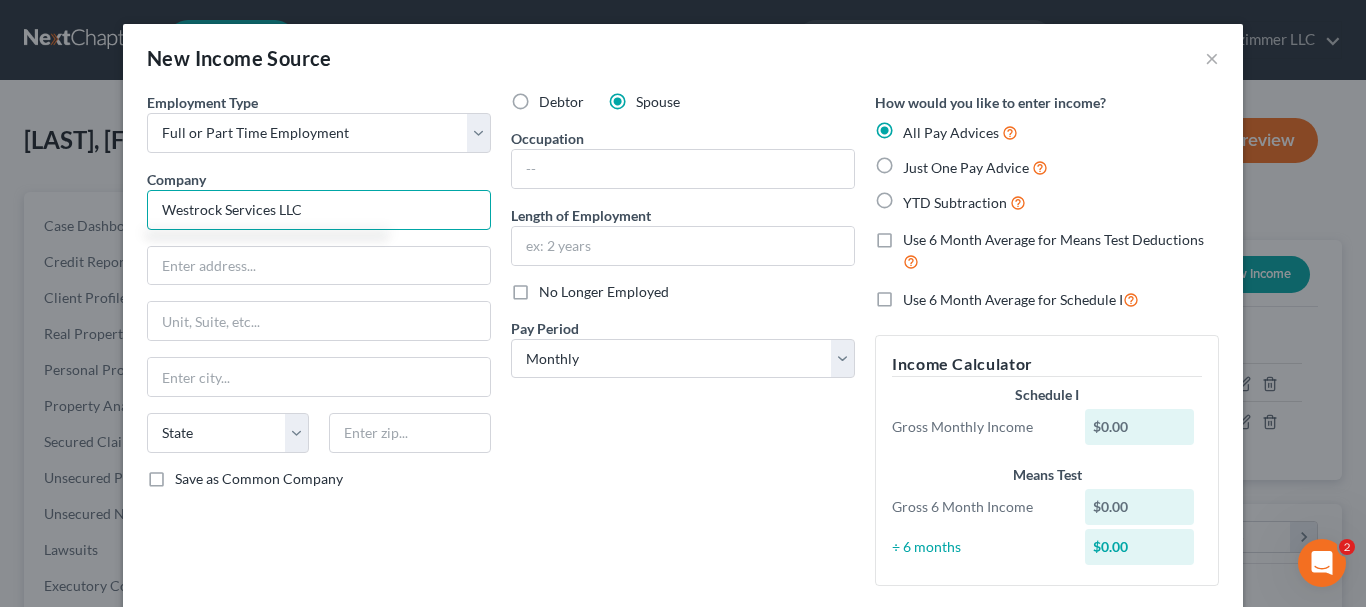 type on "Westrock Services LLC" 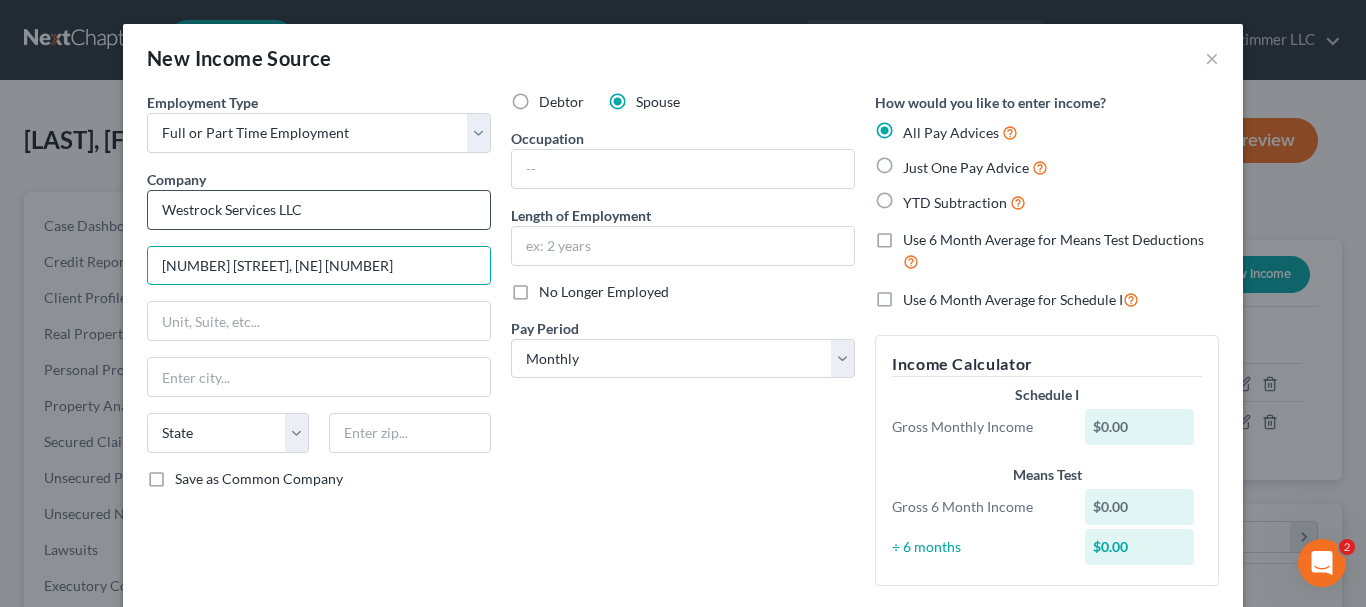 type on "[NUMBER] [STREET], [NE] [NUMBER]" 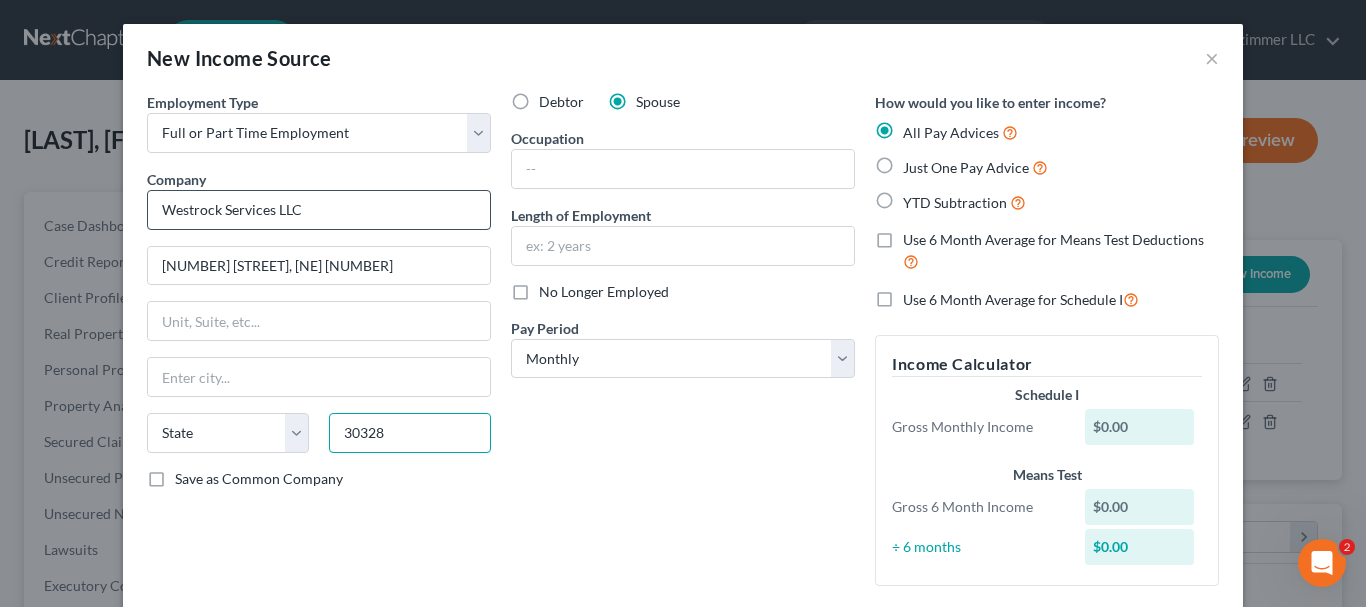 type on "30328" 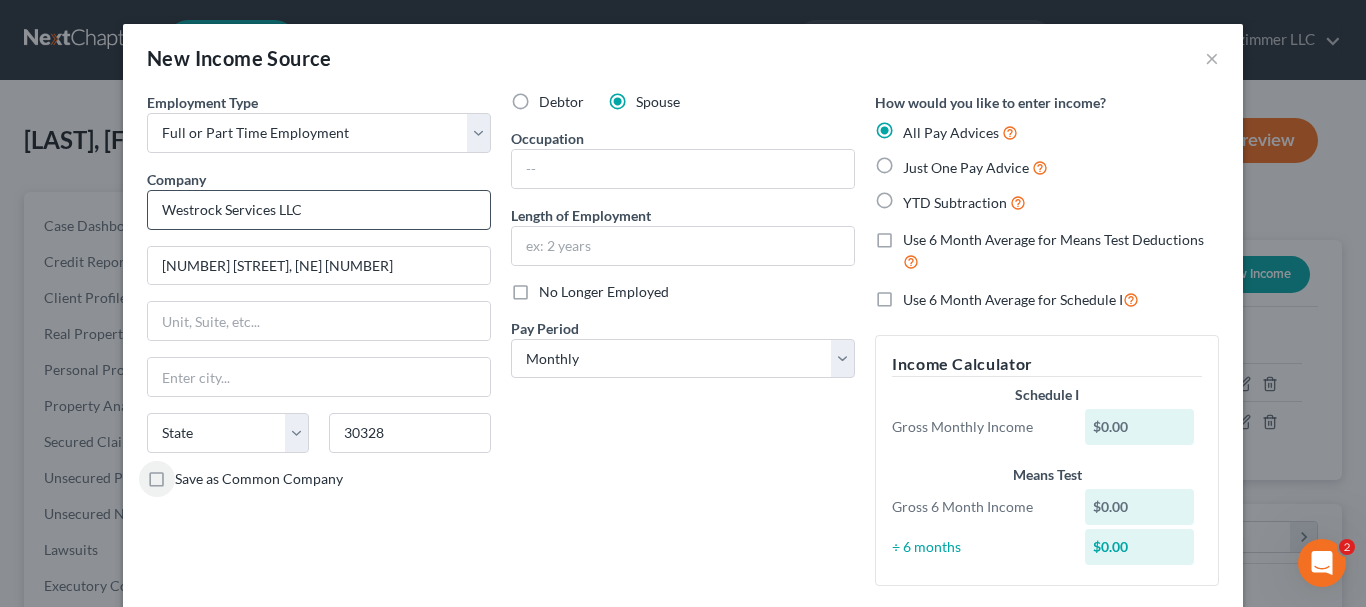 type on "Atlanta" 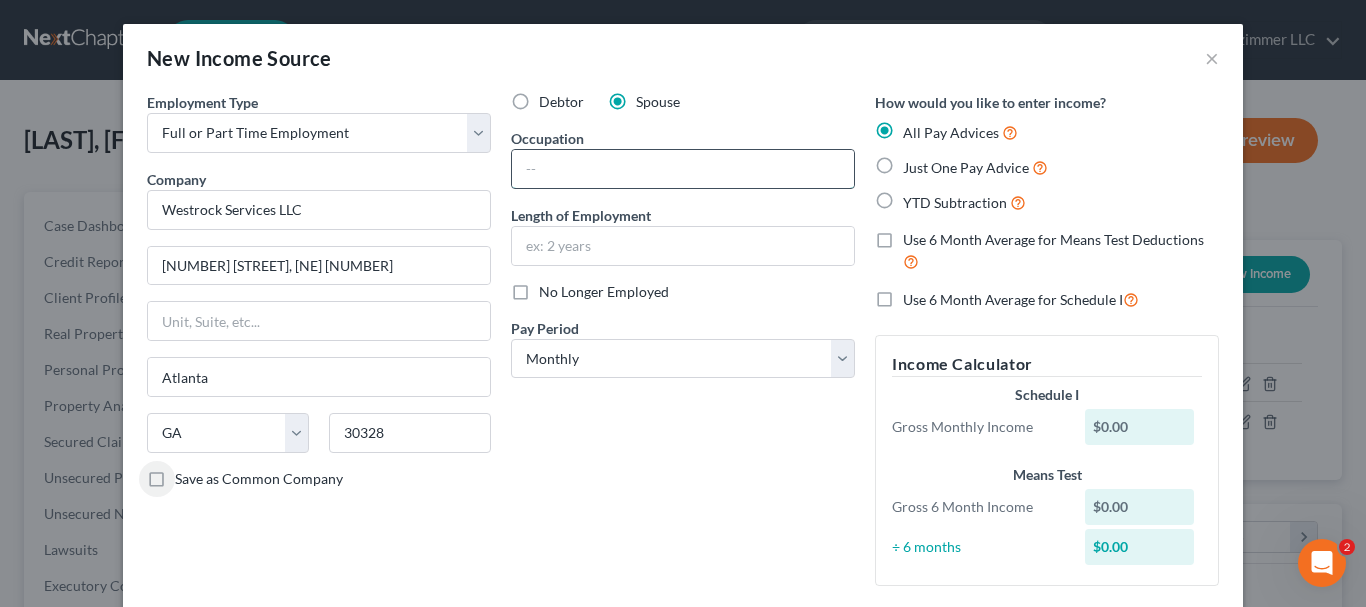 click at bounding box center [683, 169] 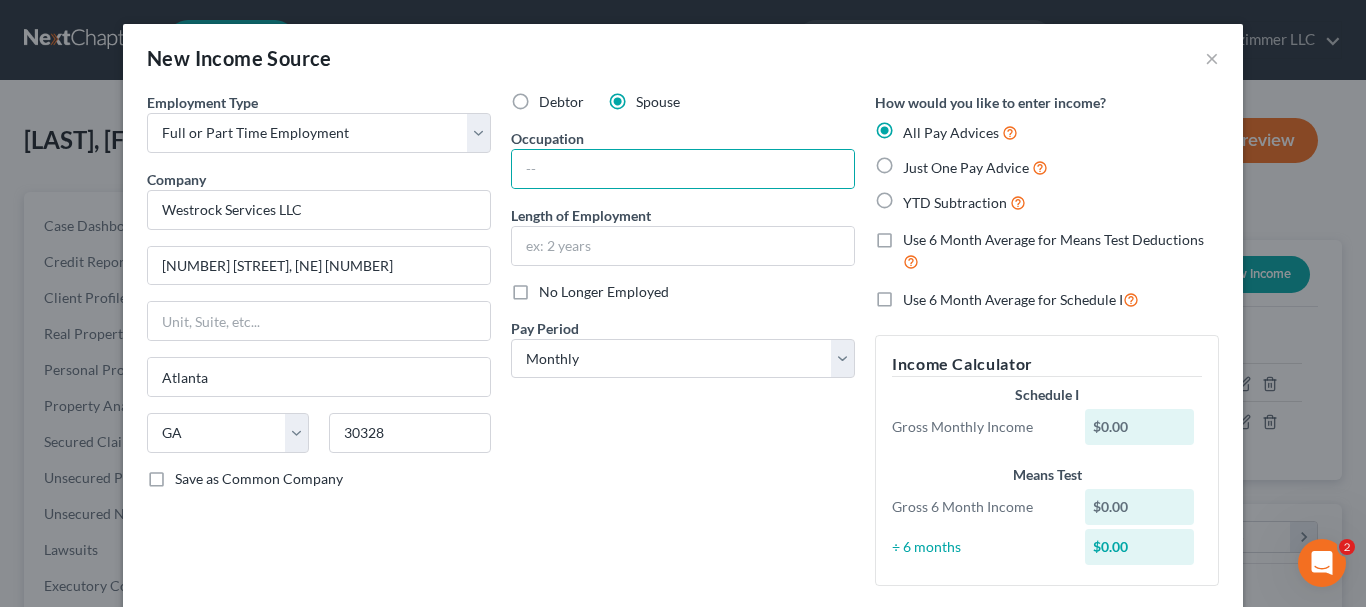 drag, startPoint x: 882, startPoint y: 199, endPoint x: 879, endPoint y: 242, distance: 43.104523 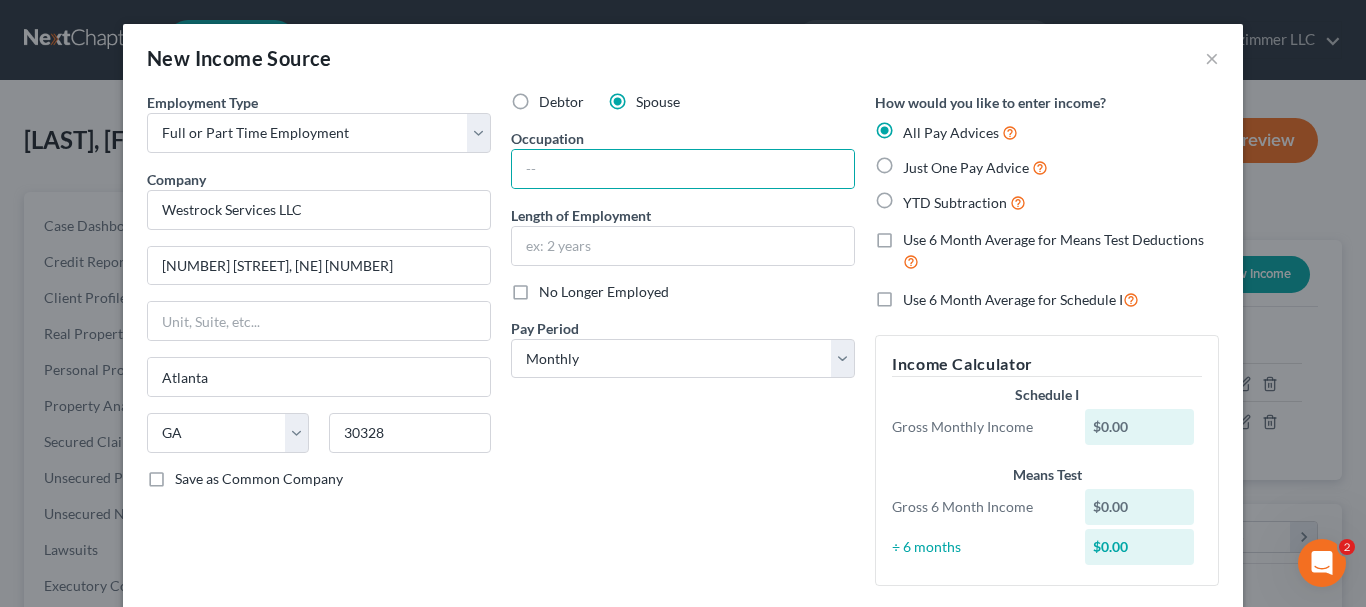 click on "YTD Subtraction" at bounding box center (917, 197) 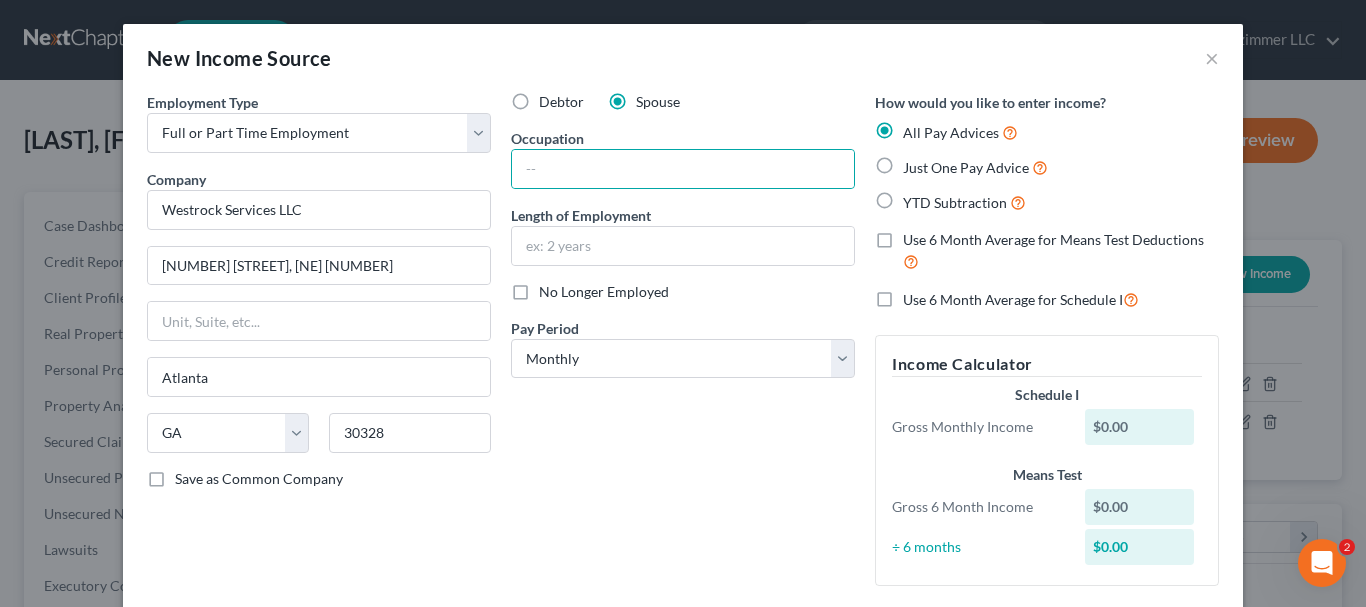 radio on "true" 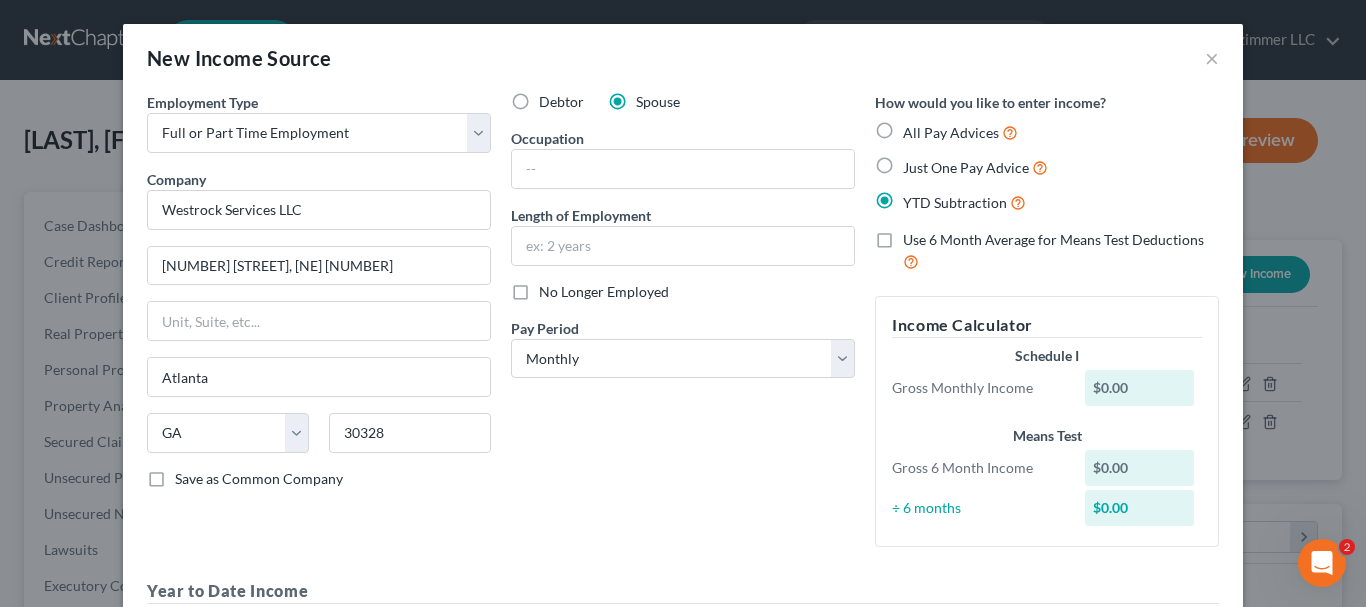 click on "Use 6 Month Average for Means Test Deductions" at bounding box center (1061, 251) 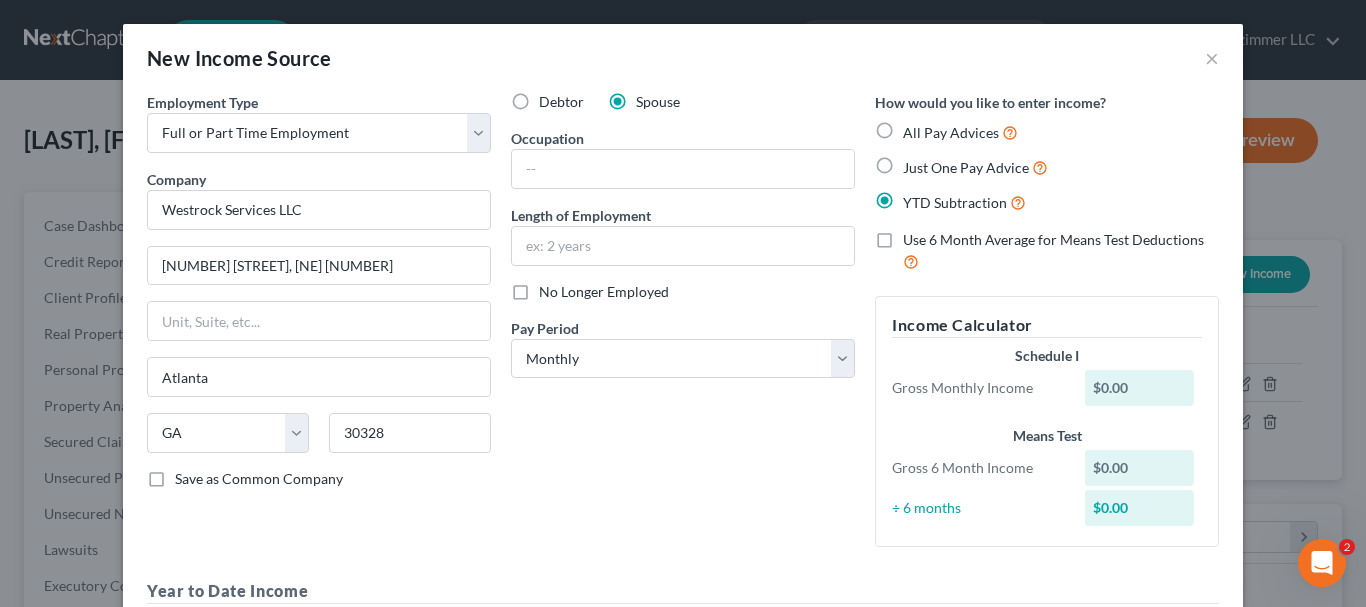click on "Use 6 Month Average for Means Test Deductions" at bounding box center (917, 236) 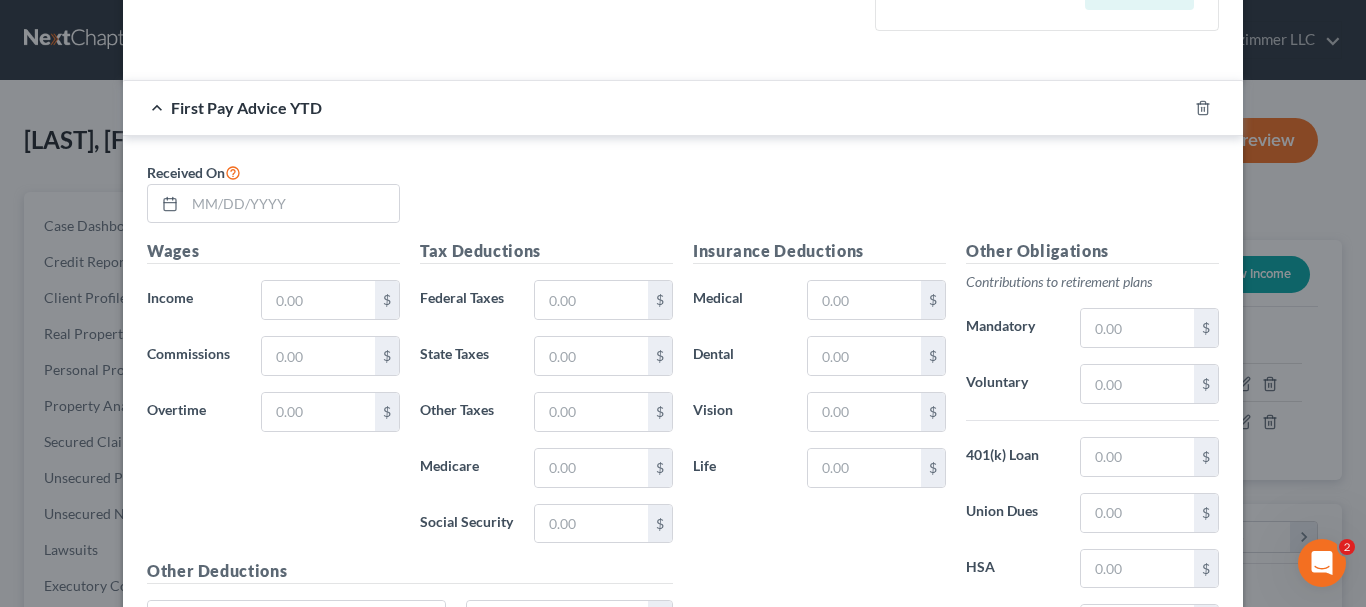 scroll, scrollTop: 648, scrollLeft: 0, axis: vertical 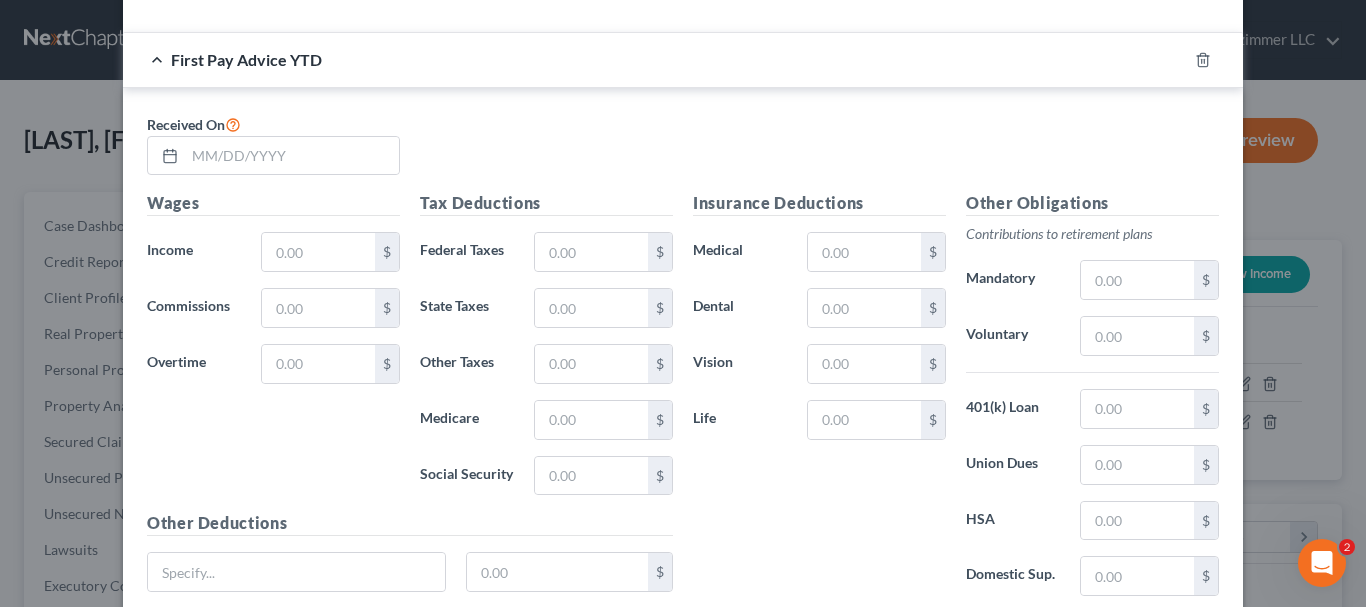 click at bounding box center (1215, 60) 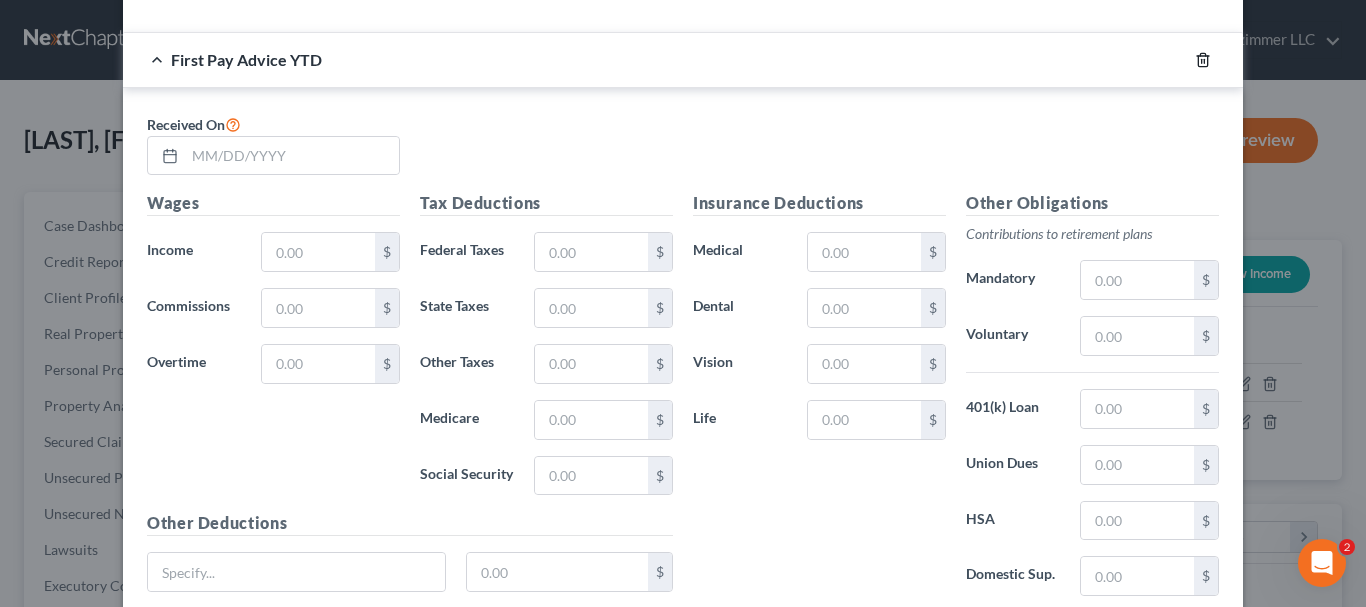 click 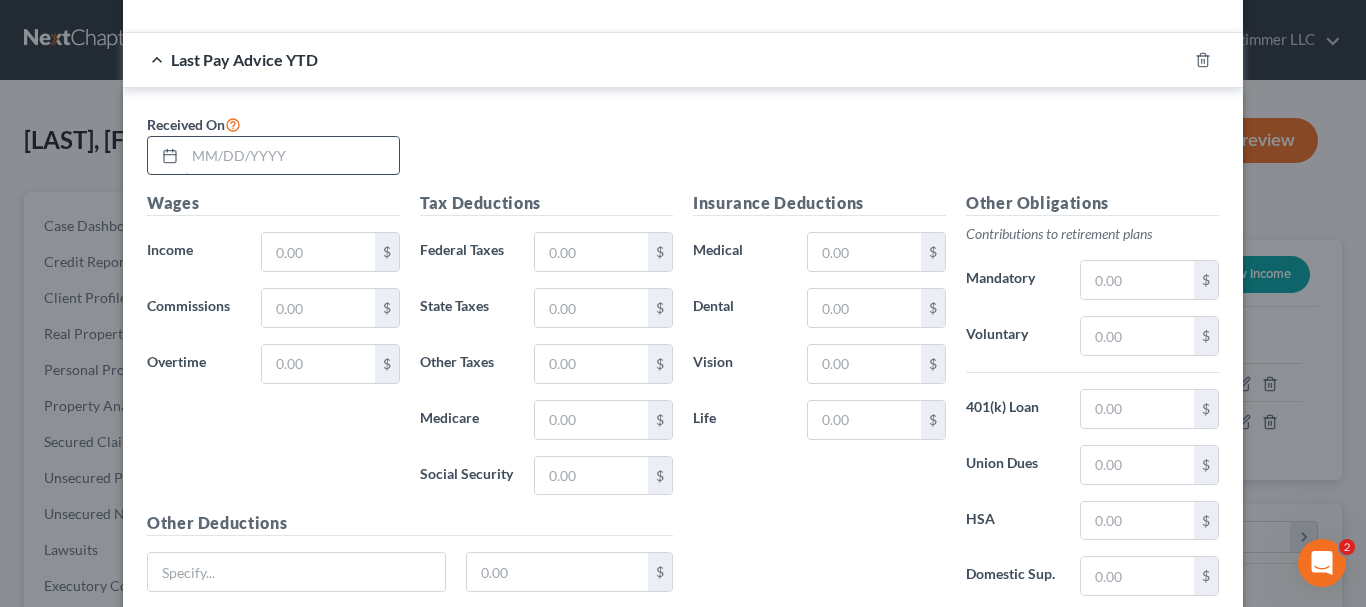 click at bounding box center [292, 156] 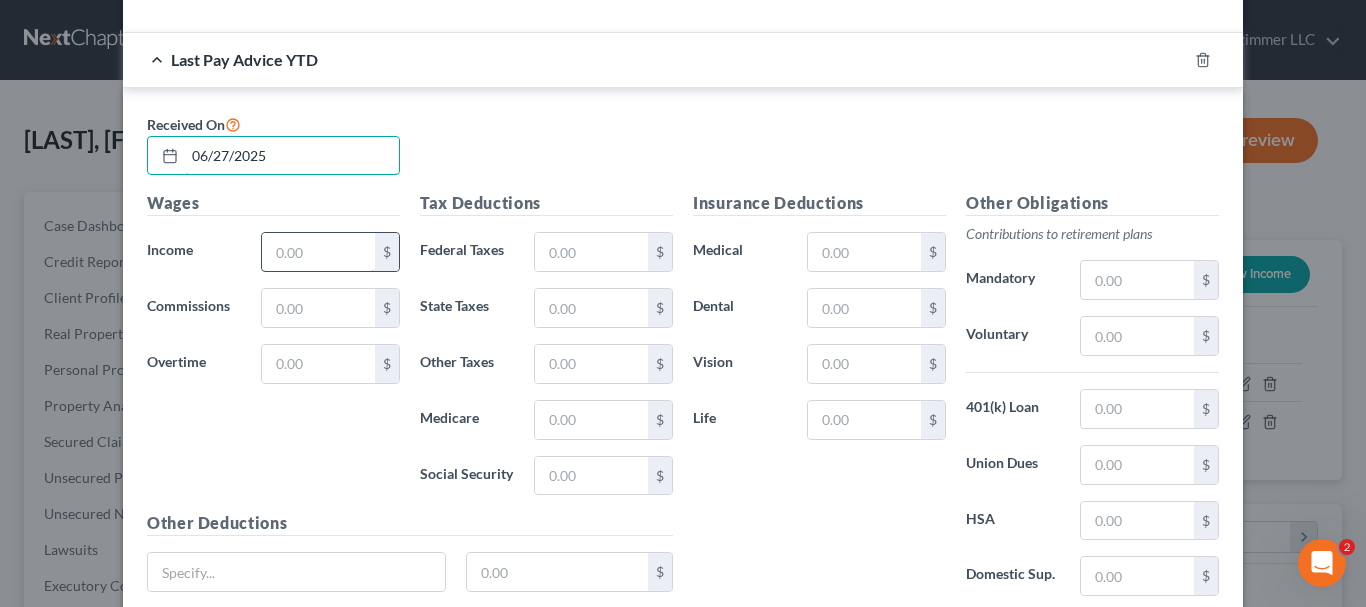 type on "06/27/2025" 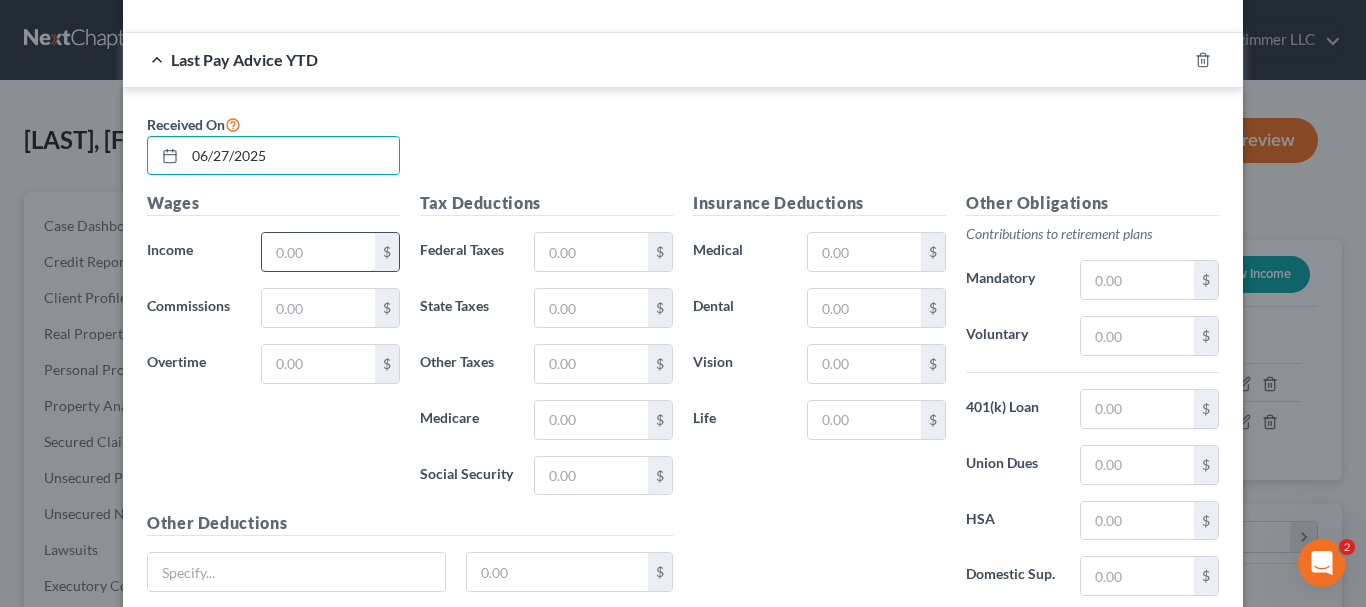 click at bounding box center [318, 252] 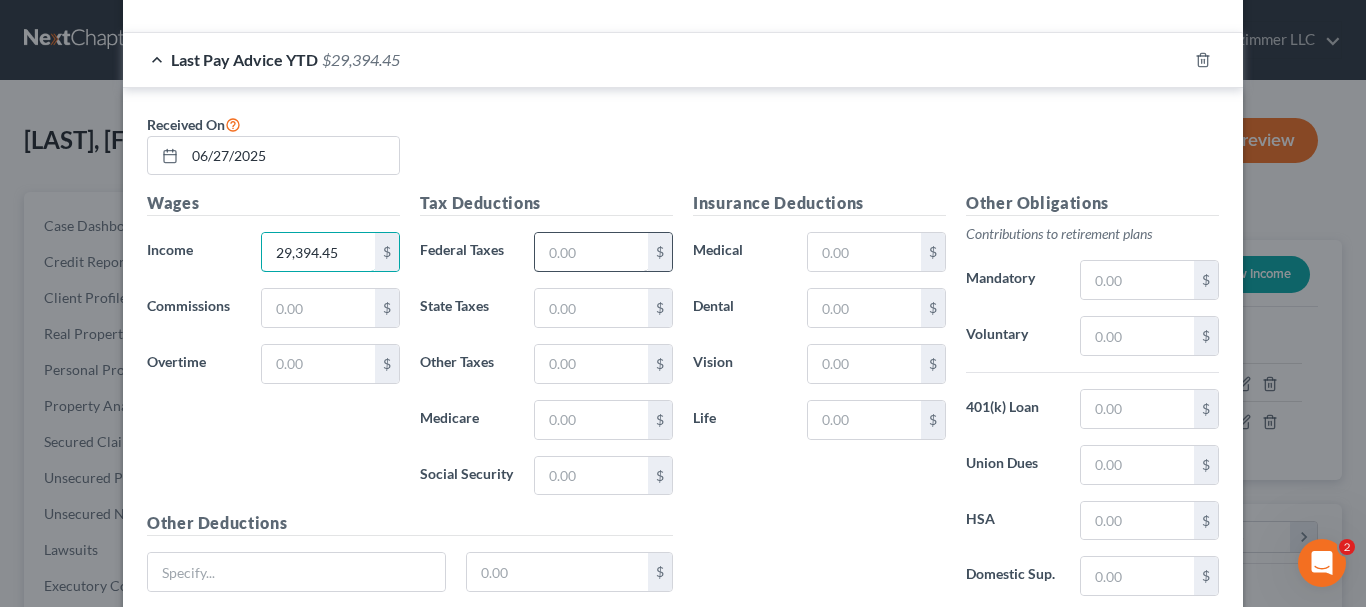 type on "29,394.45" 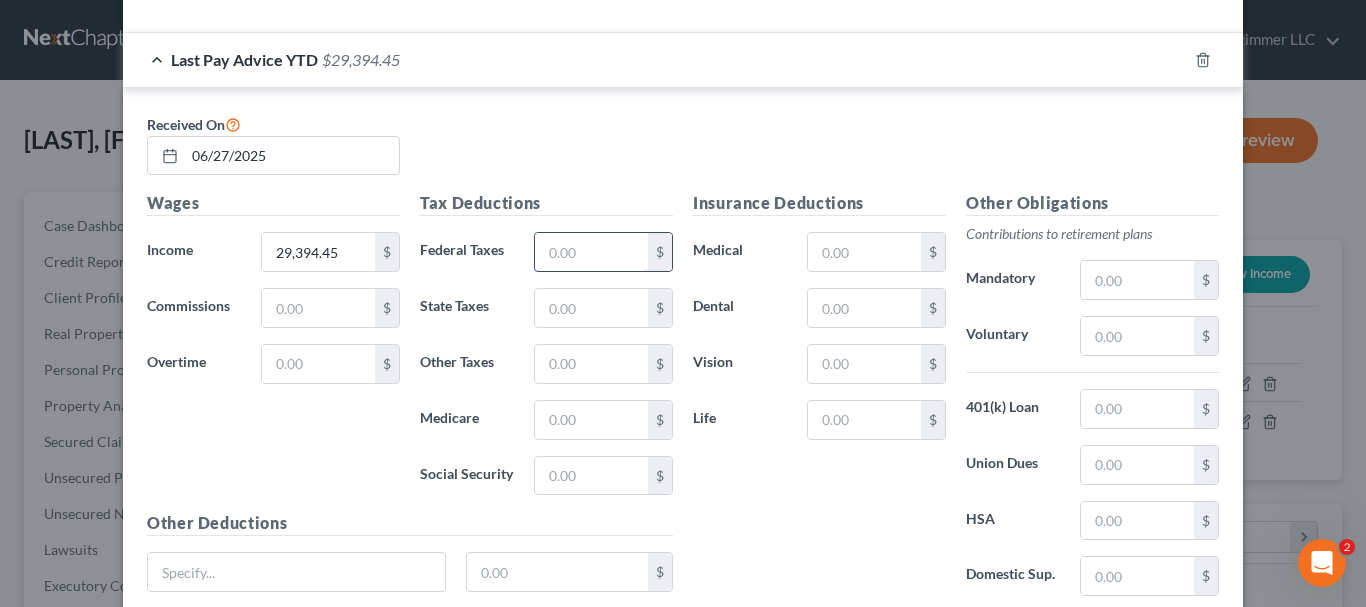 click at bounding box center (591, 252) 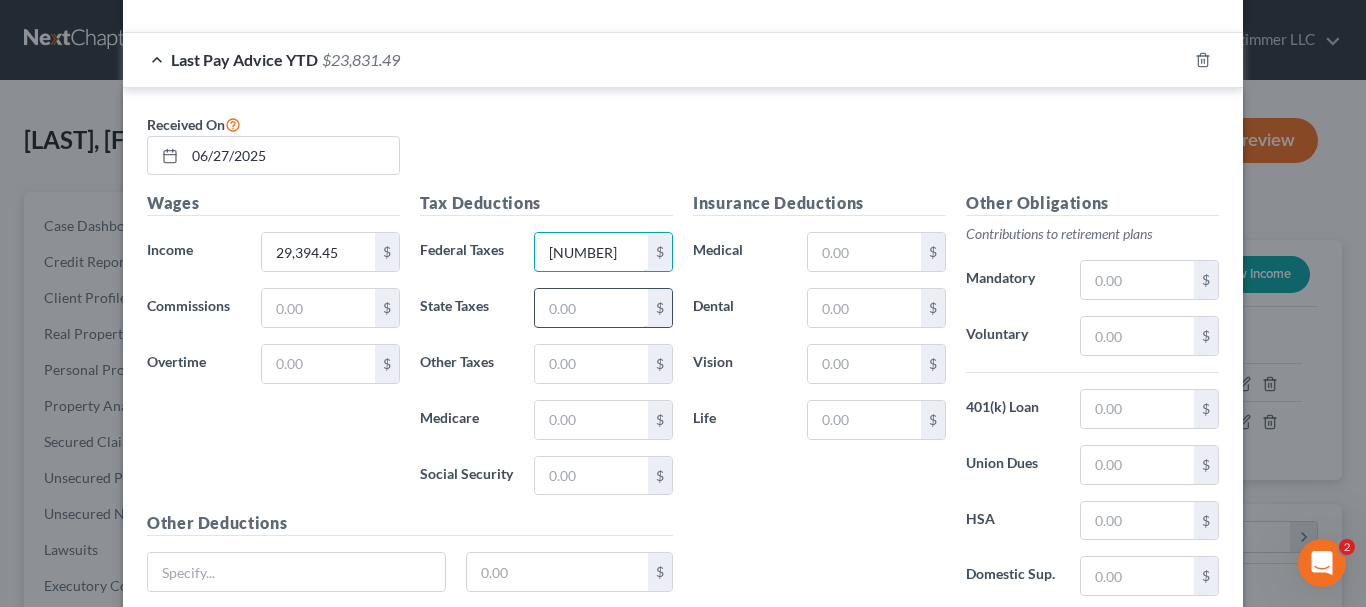 type on "[NUMBER]" 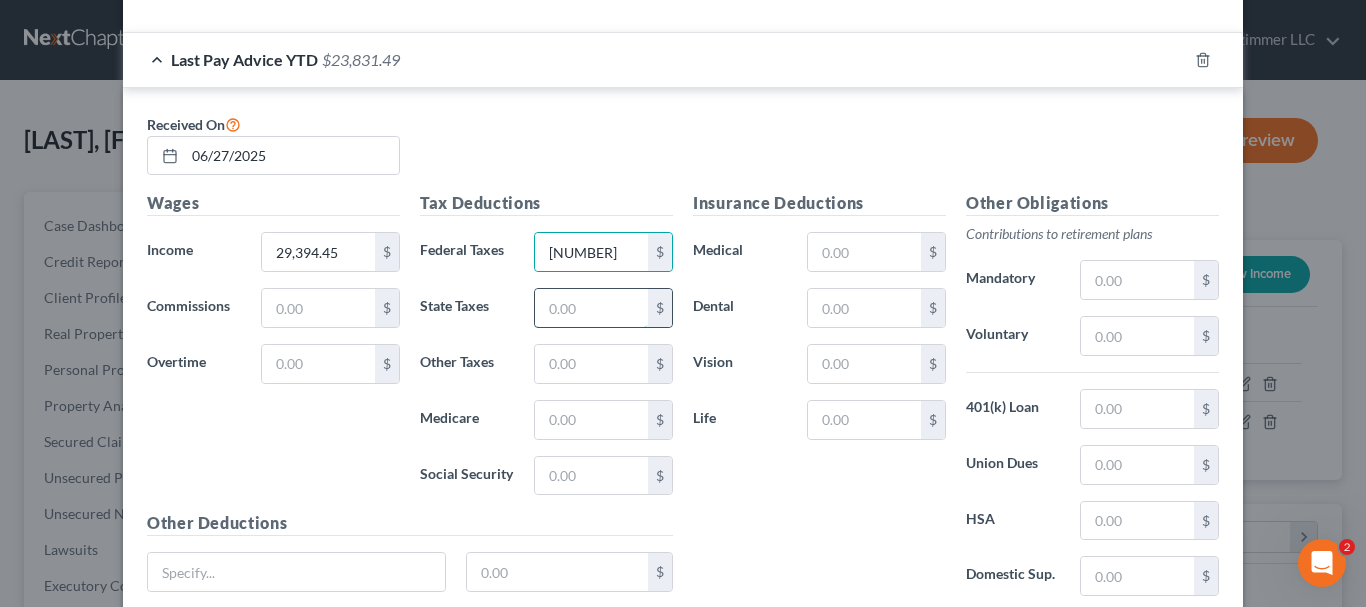 click at bounding box center [591, 308] 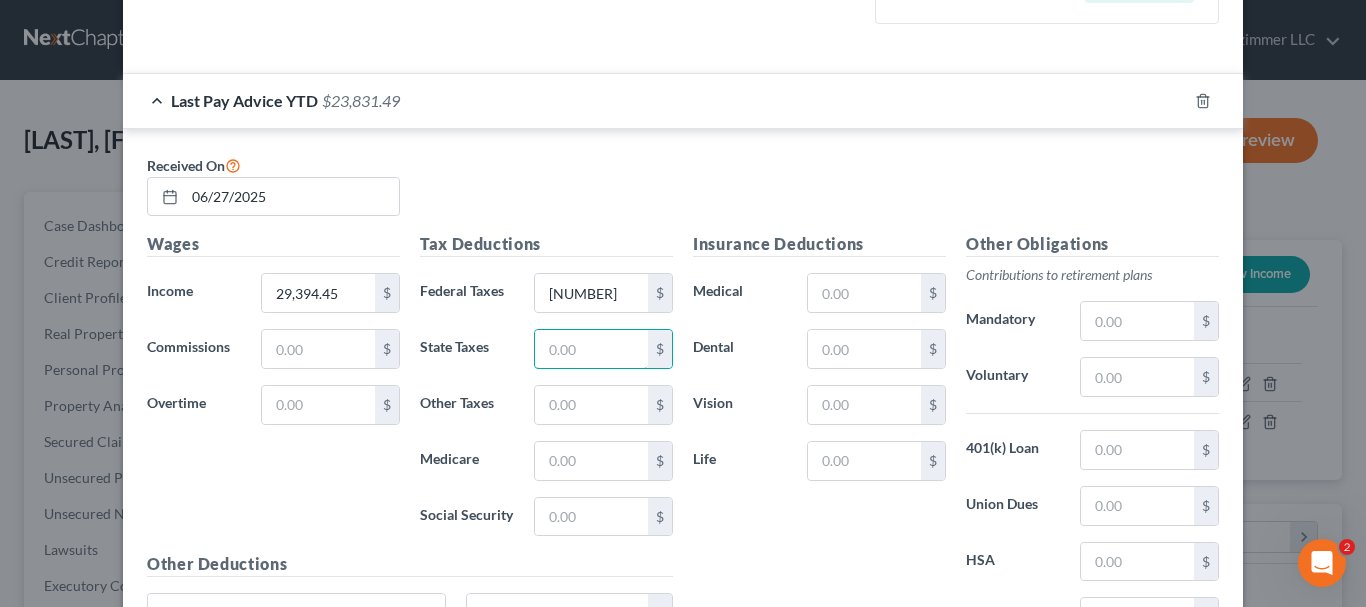 scroll, scrollTop: 807, scrollLeft: 0, axis: vertical 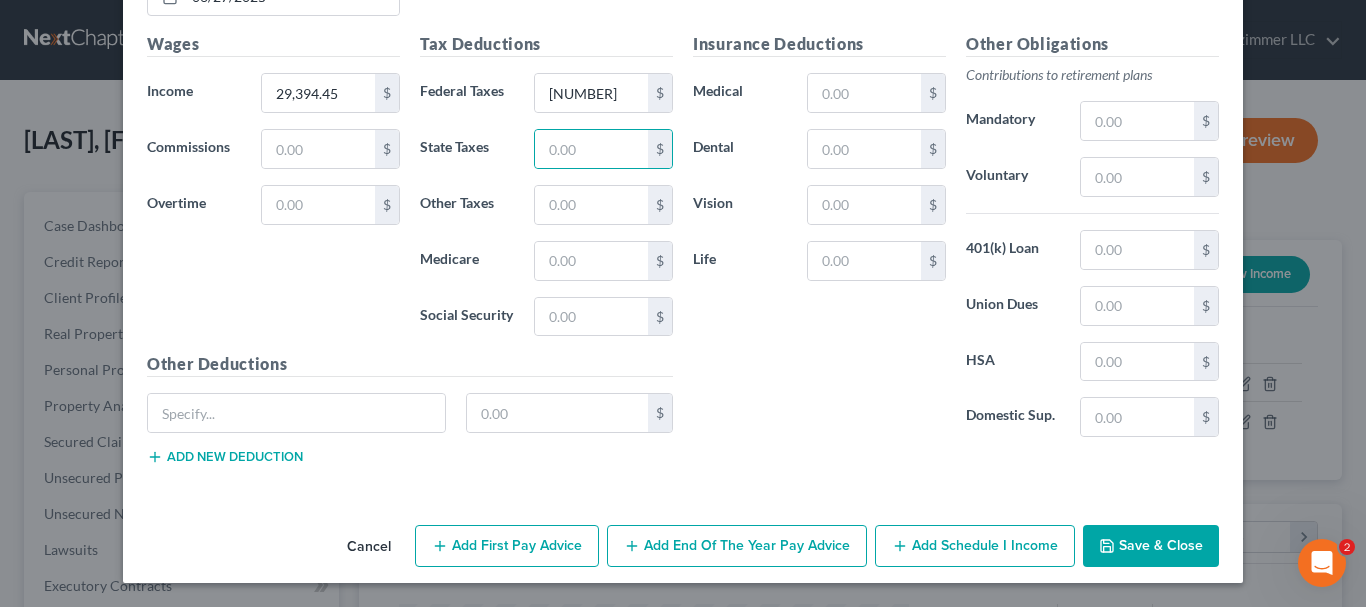 click on "Add Schedule I Income" at bounding box center (975, 546) 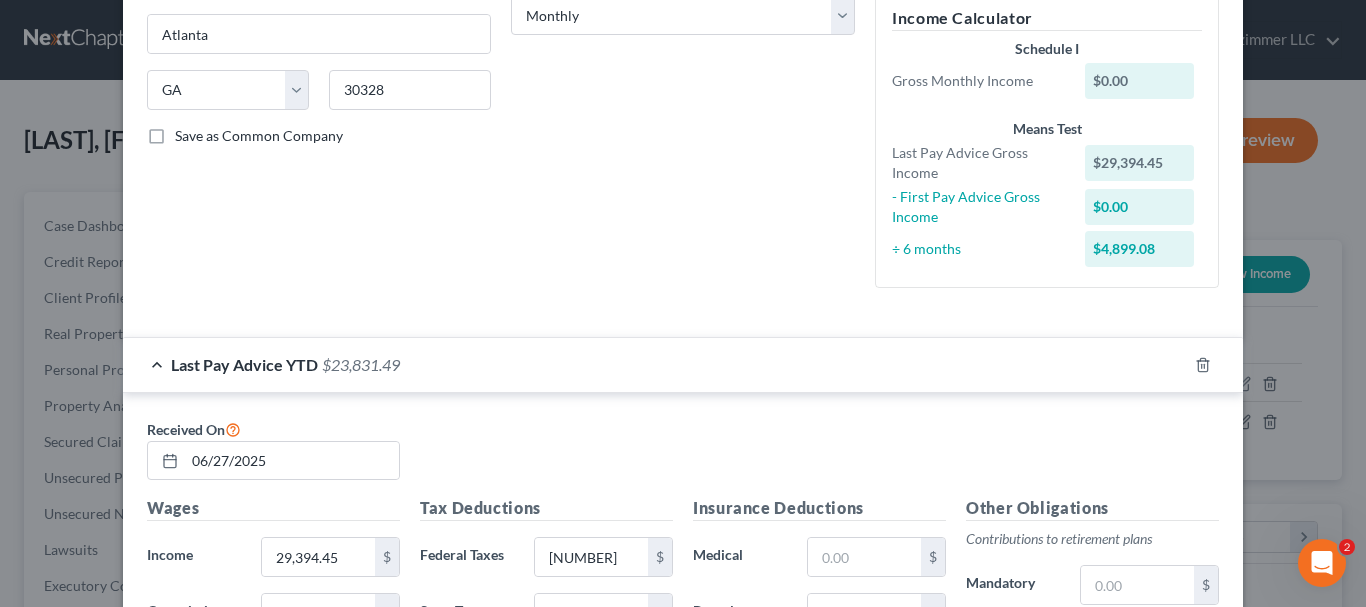 scroll, scrollTop: 207, scrollLeft: 0, axis: vertical 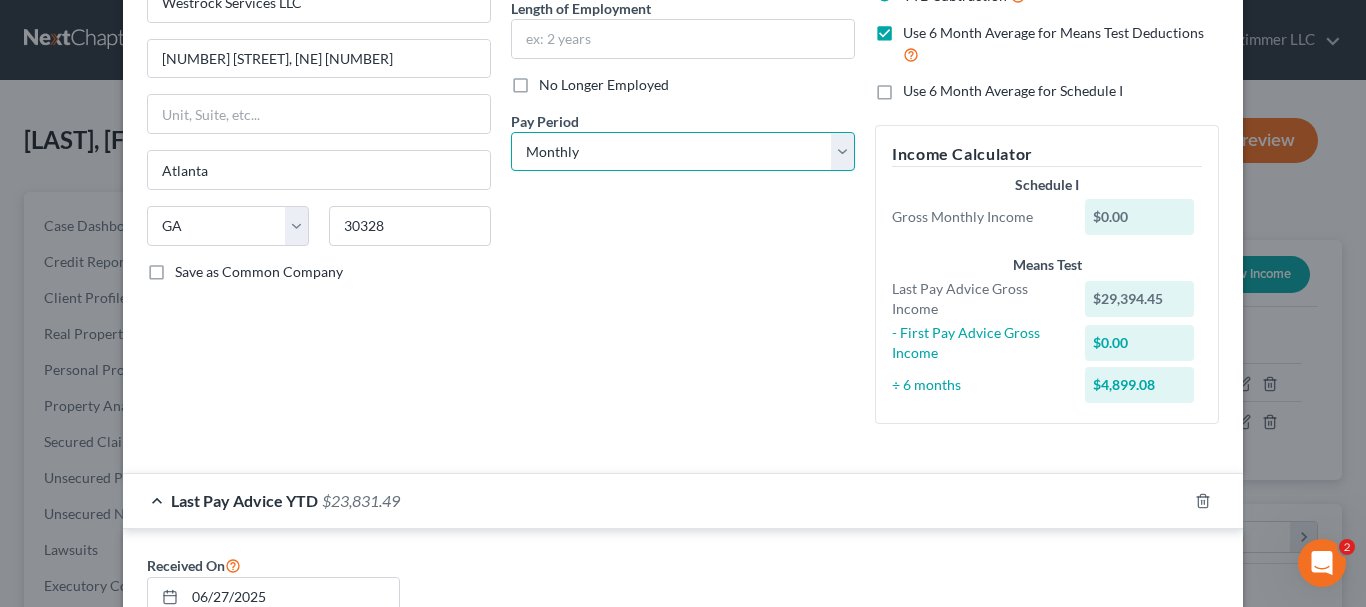 drag, startPoint x: 550, startPoint y: 159, endPoint x: 557, endPoint y: 170, distance: 13.038404 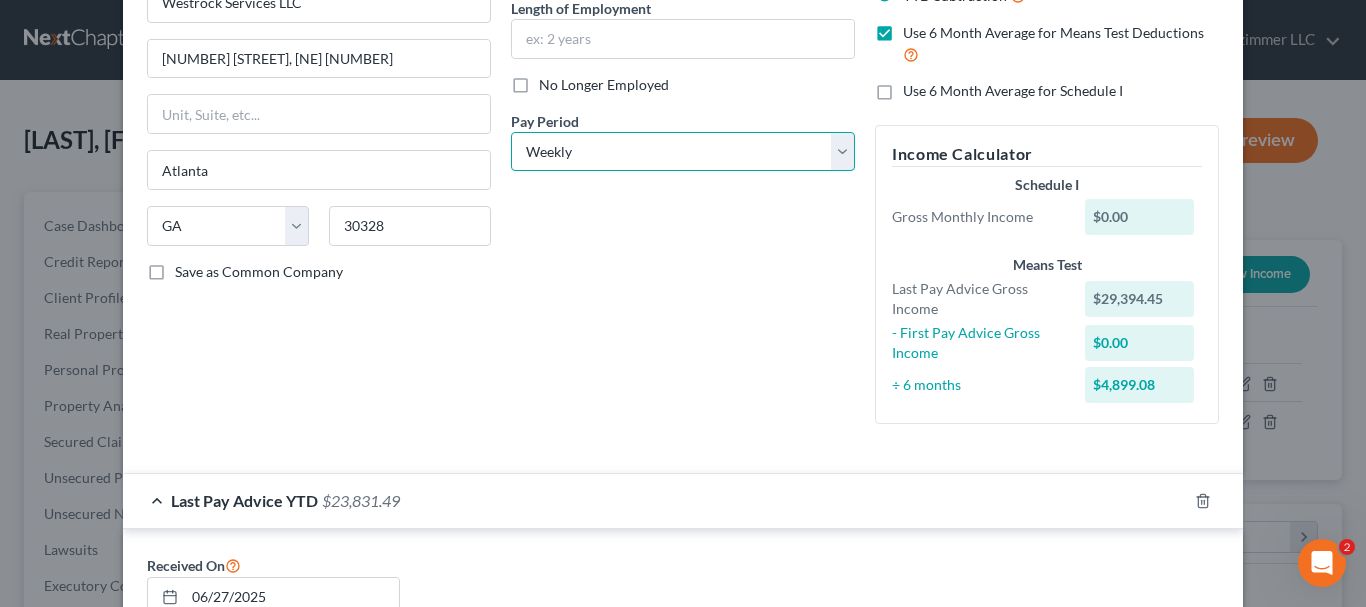 click on "Select Monthly Twice Monthly Every Other Week Weekly" at bounding box center (683, 152) 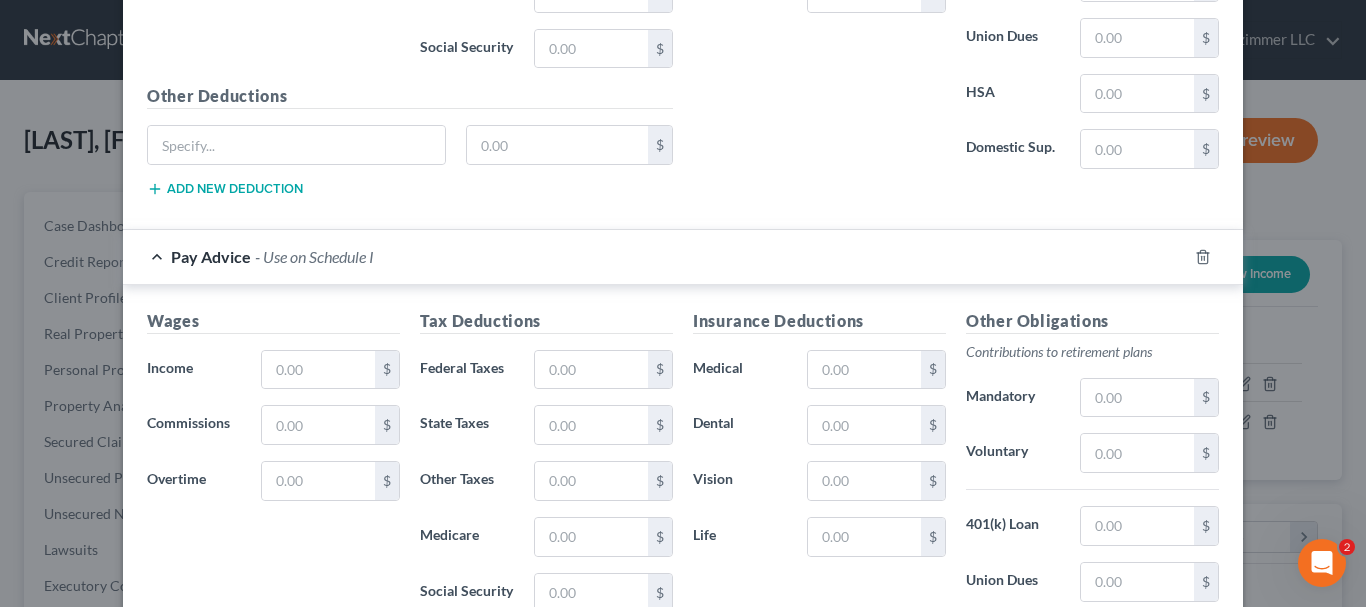 scroll, scrollTop: 1207, scrollLeft: 0, axis: vertical 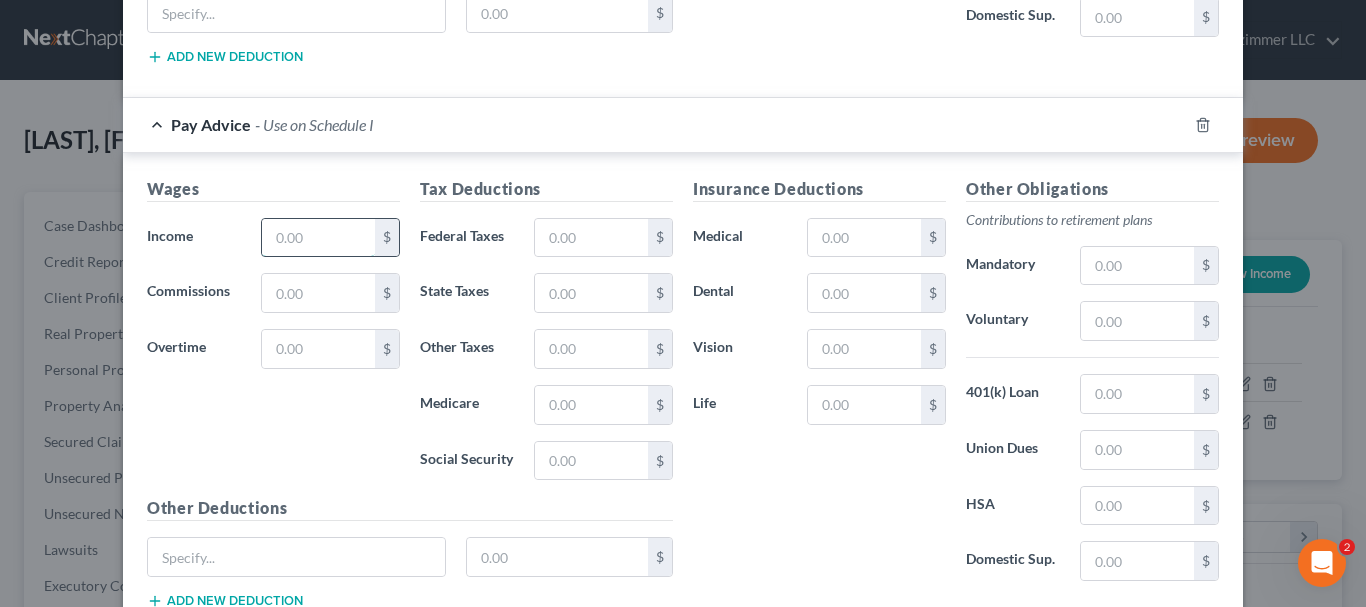 click at bounding box center [318, 238] 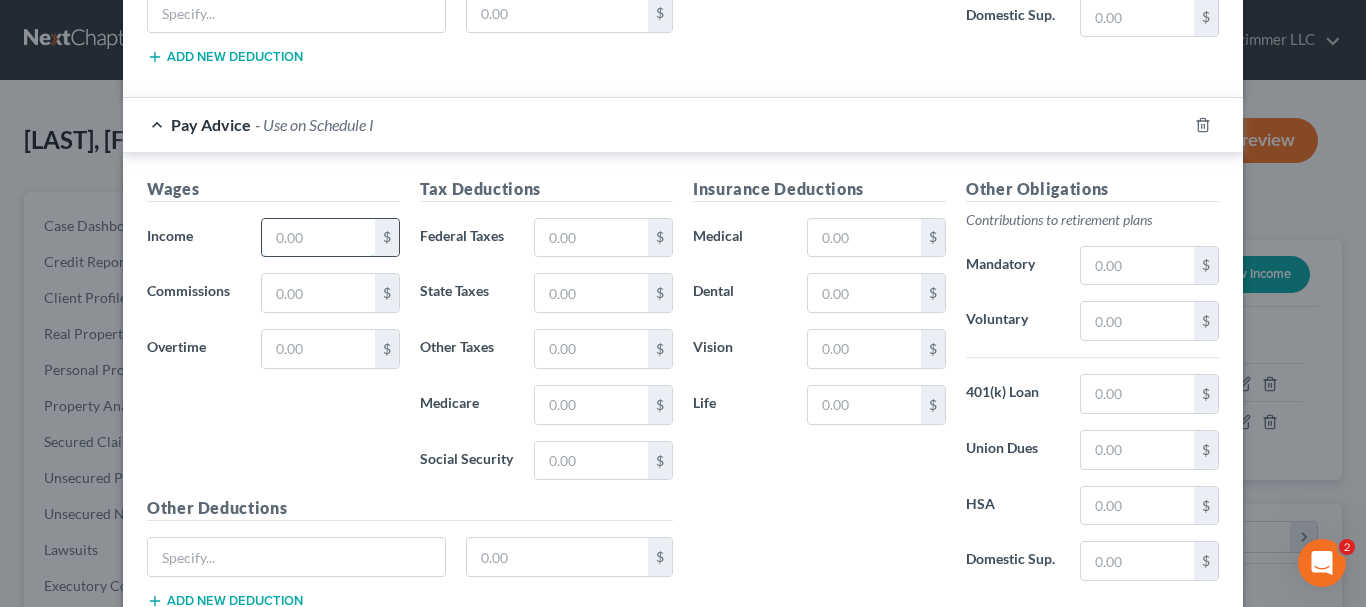 scroll, scrollTop: 1247, scrollLeft: 0, axis: vertical 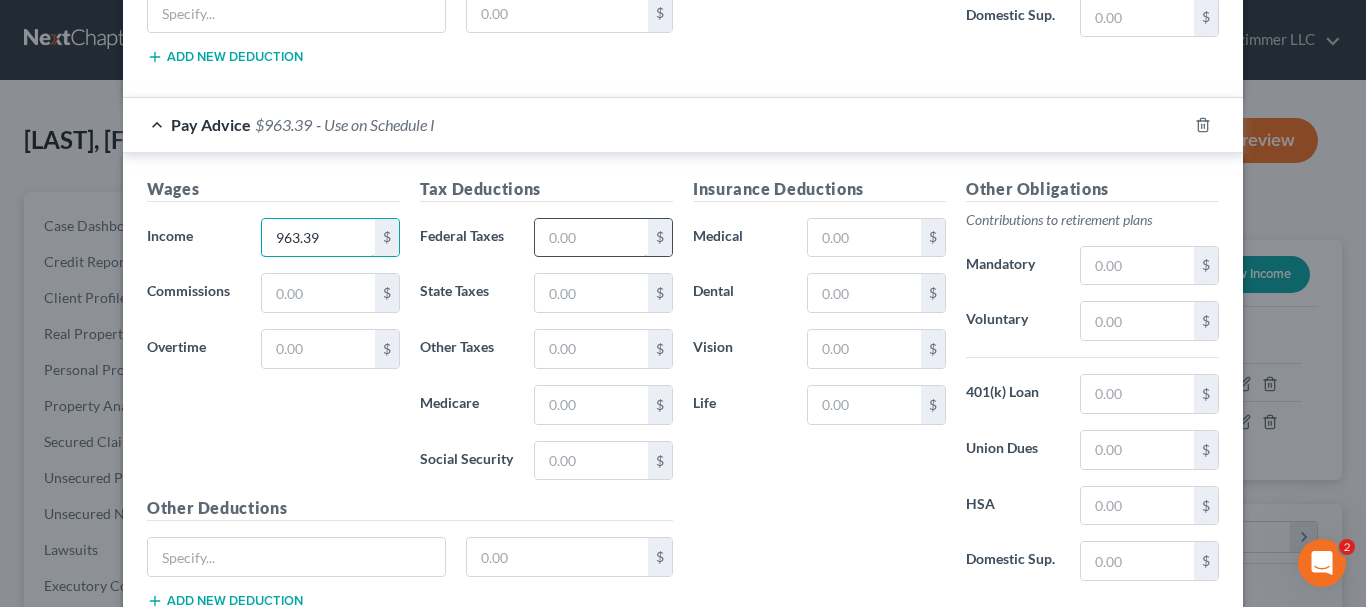 type on "963.39" 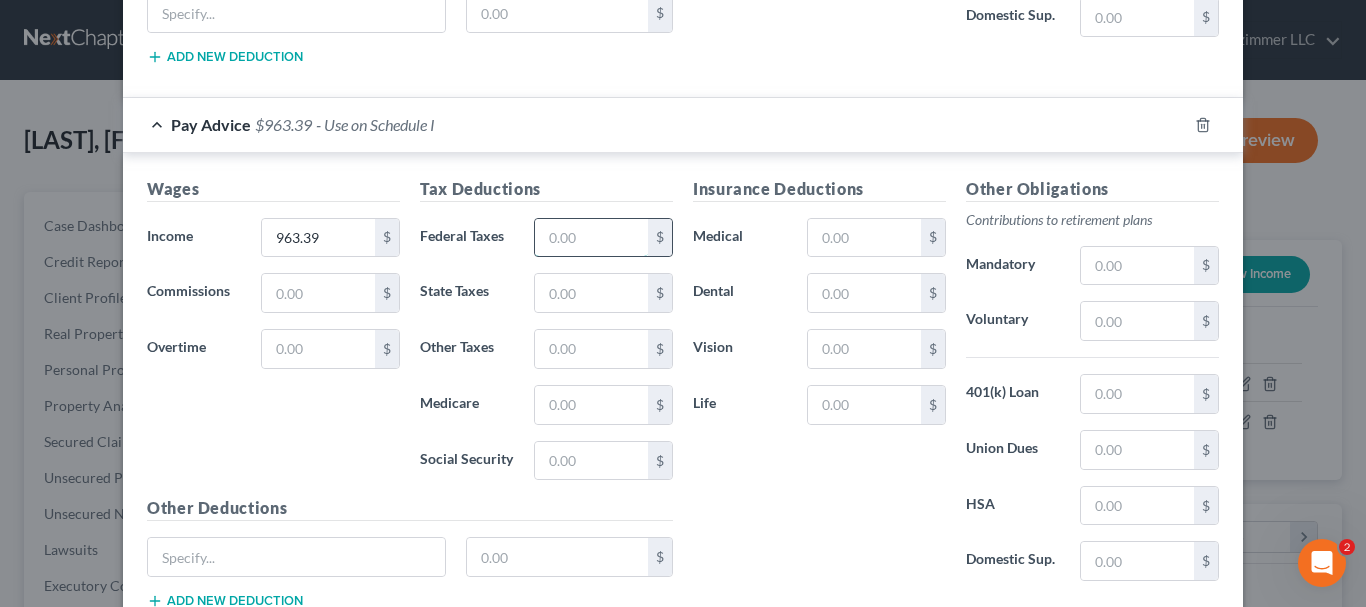 click at bounding box center (591, 238) 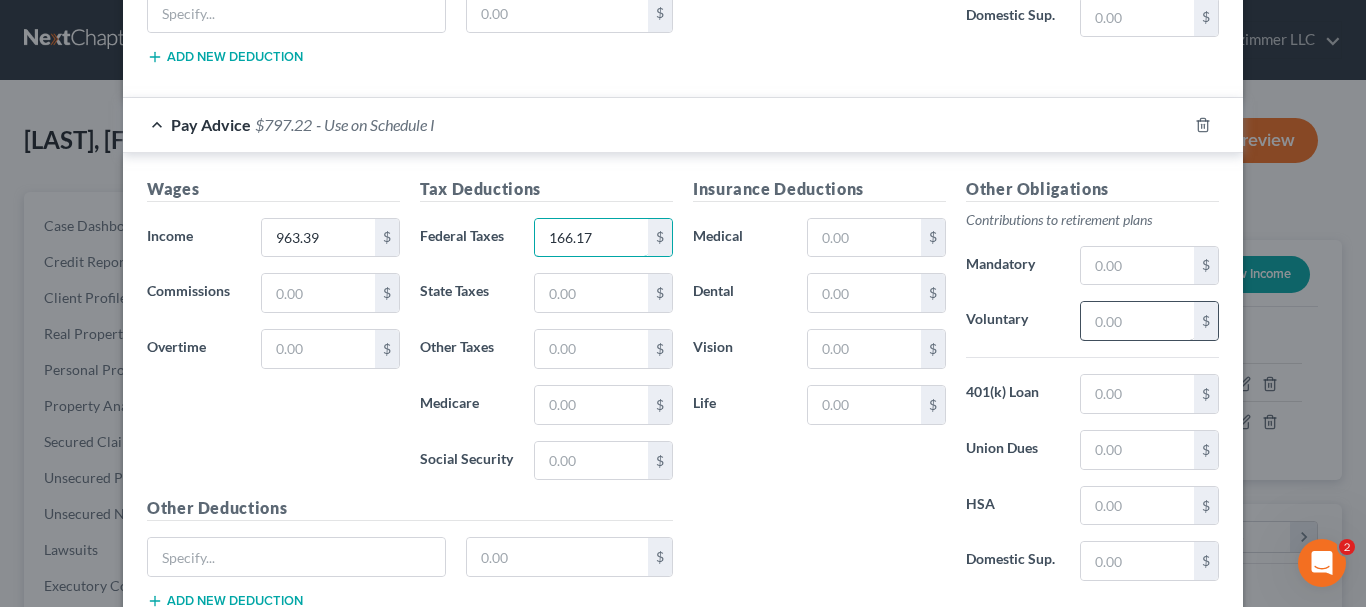 type on "166.17" 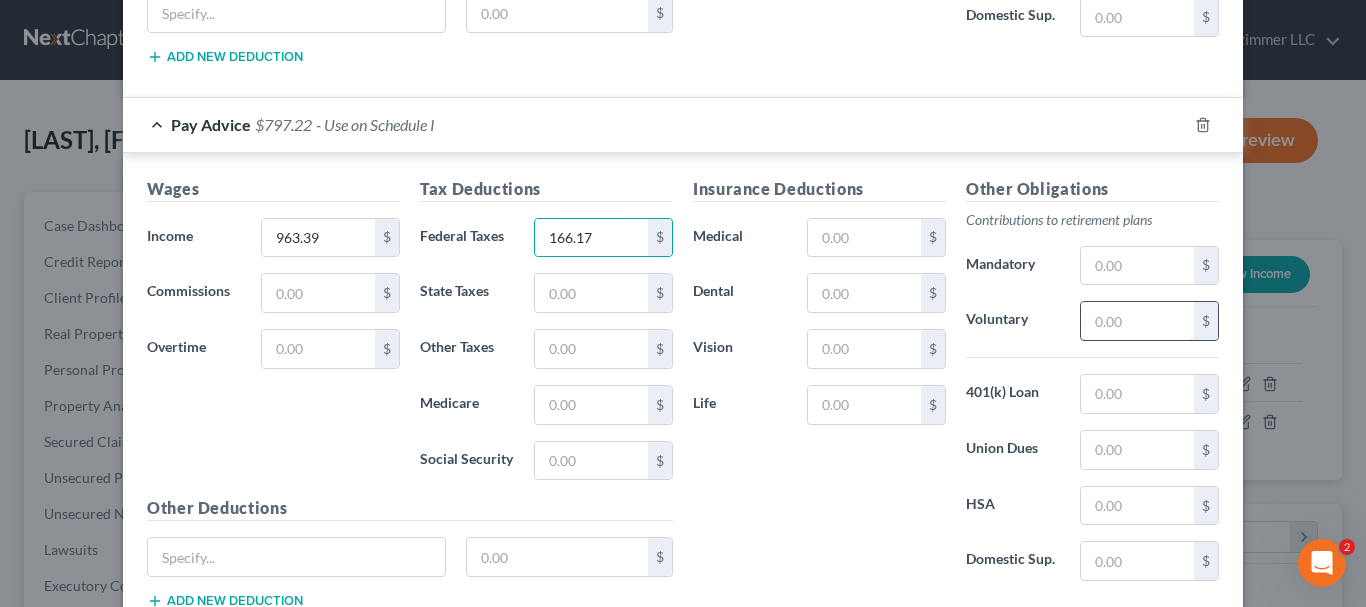 click at bounding box center [1137, 321] 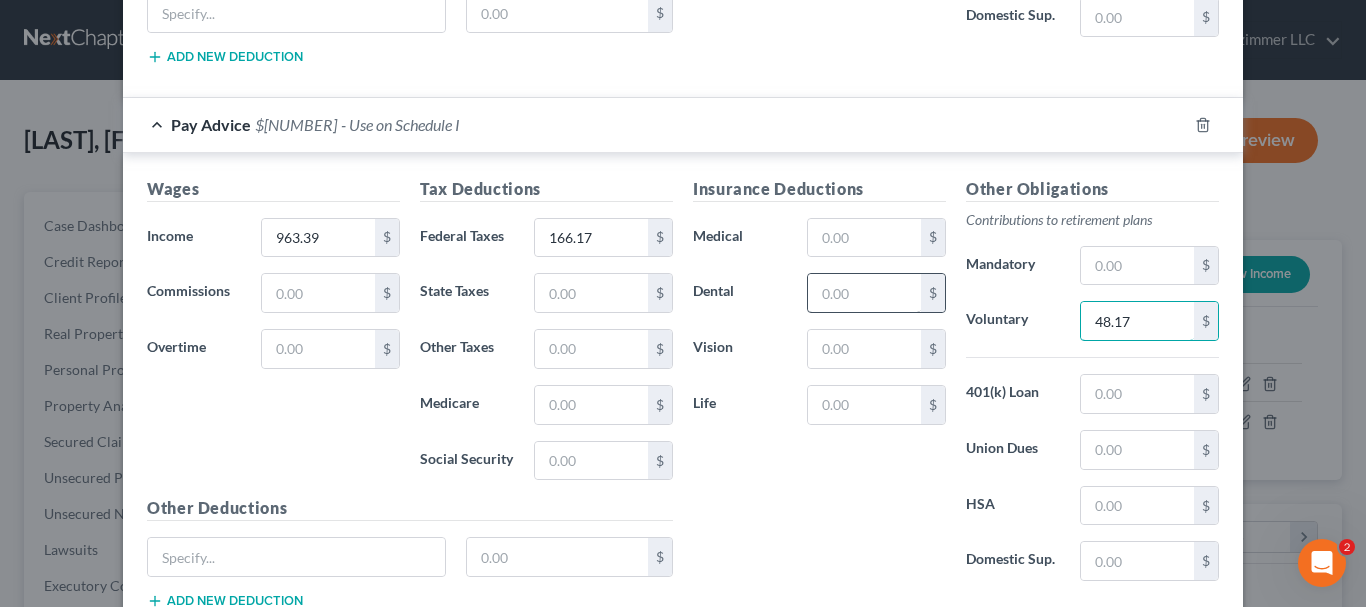 type on "48.17" 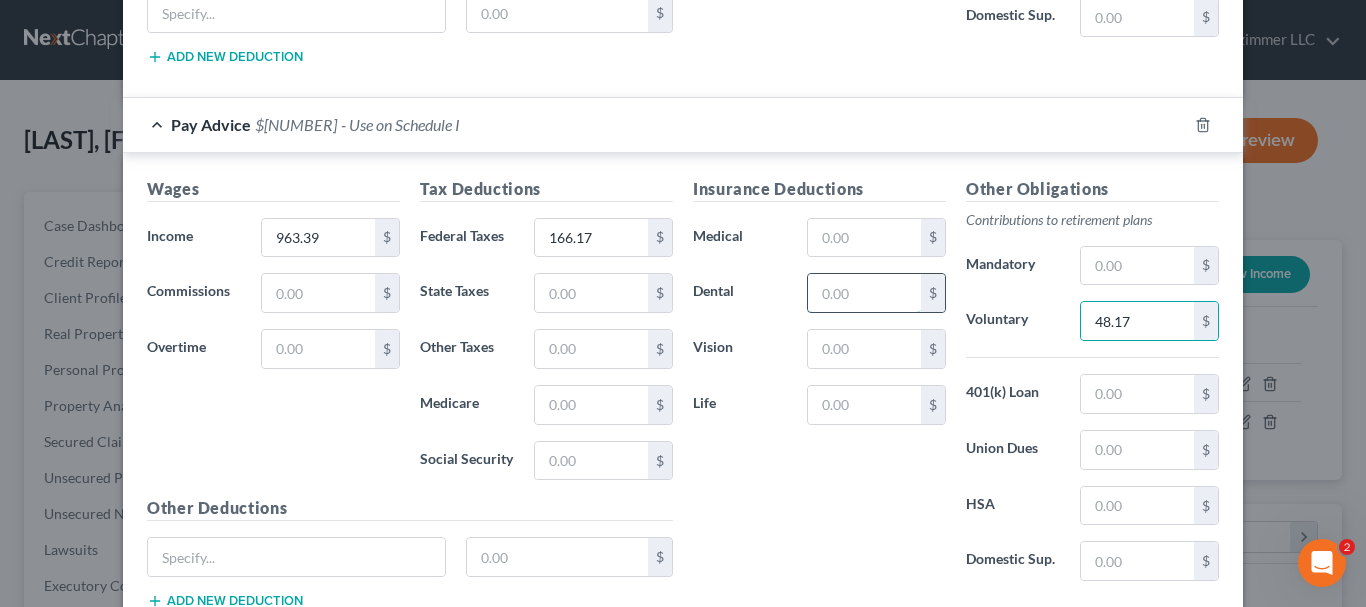 click at bounding box center (864, 293) 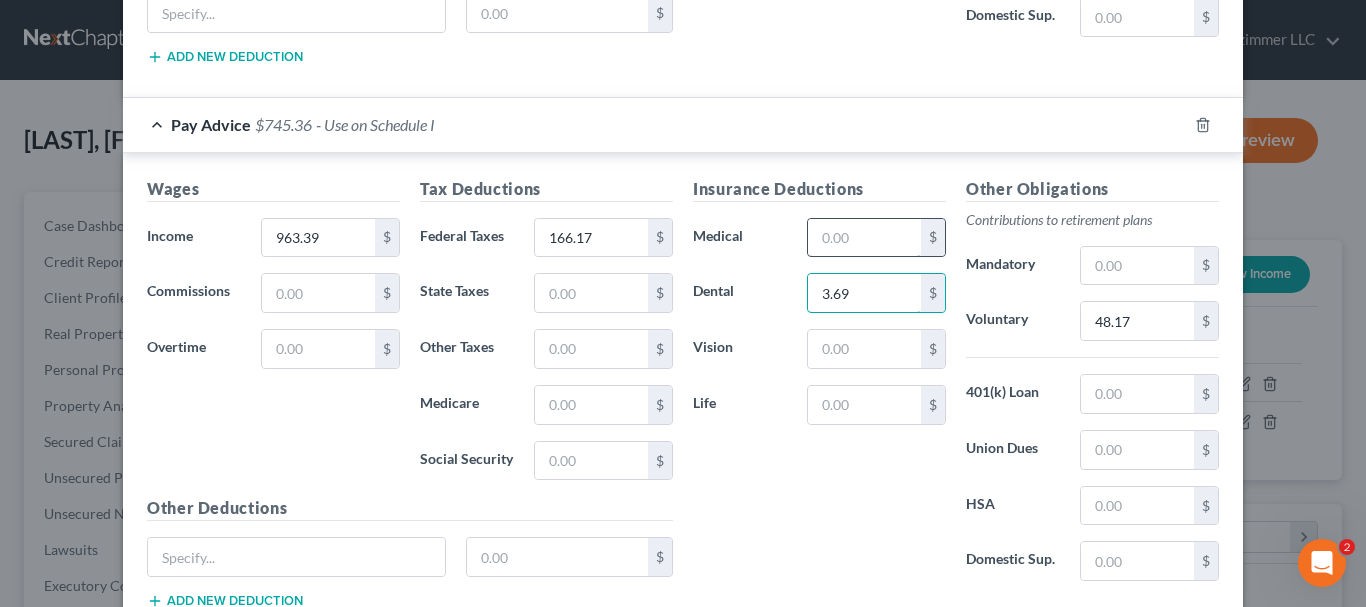 type on "3.69" 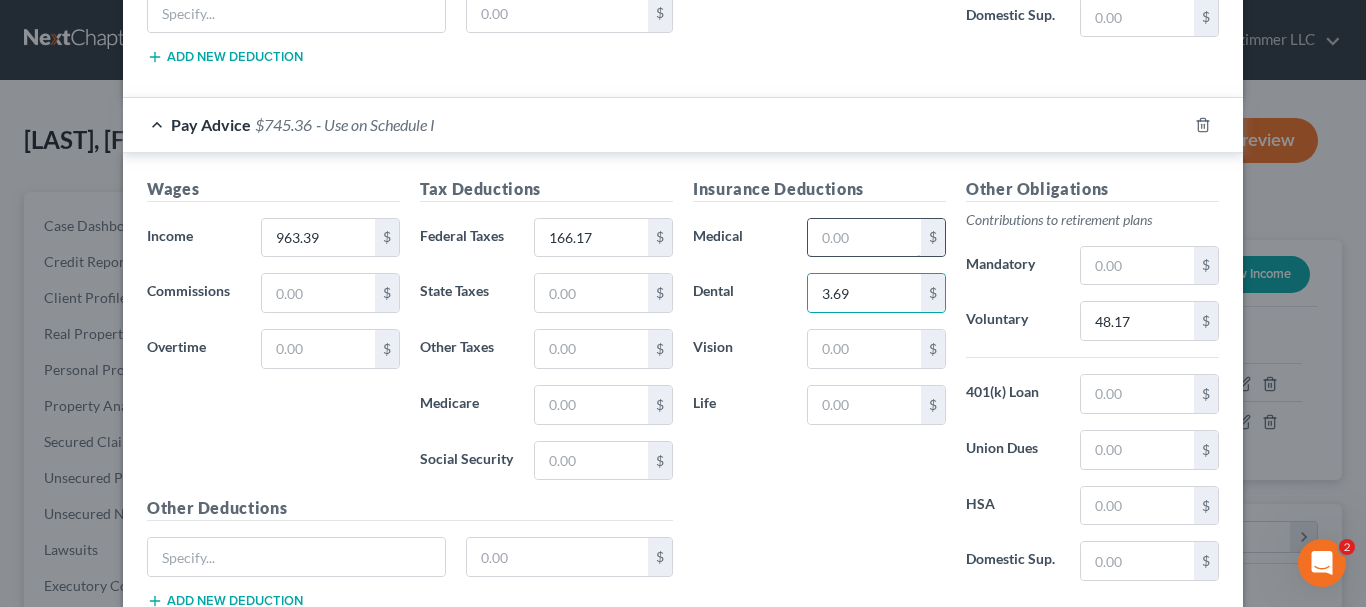 click at bounding box center (864, 238) 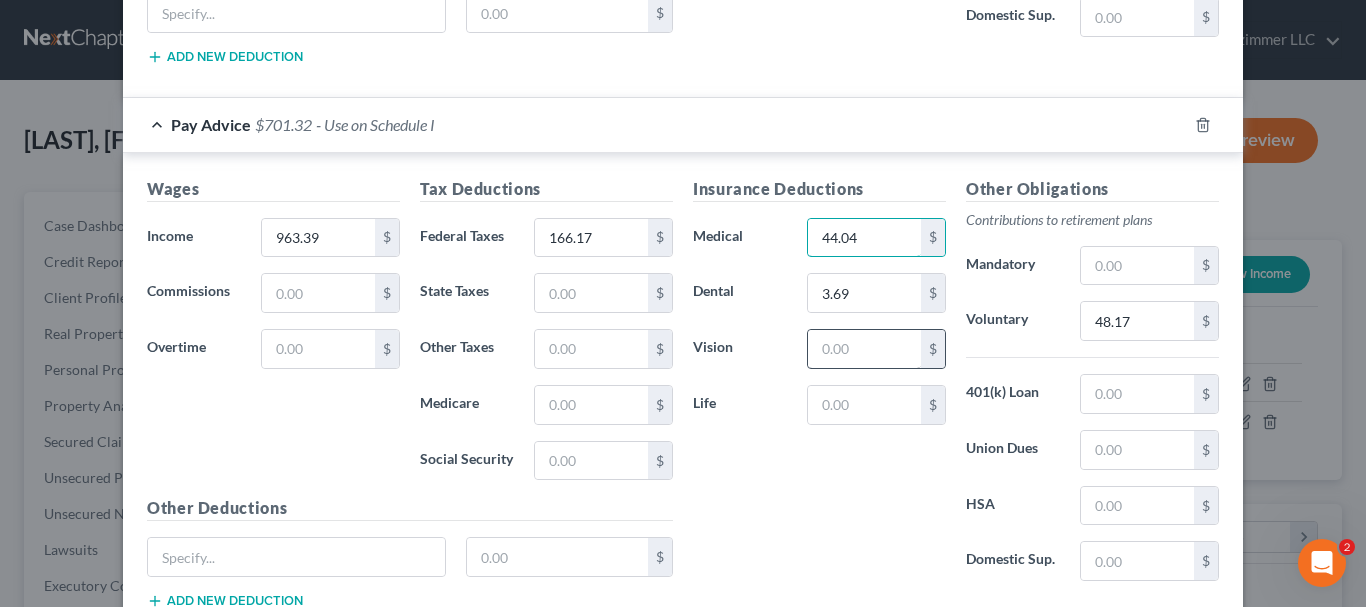 type on "44.04" 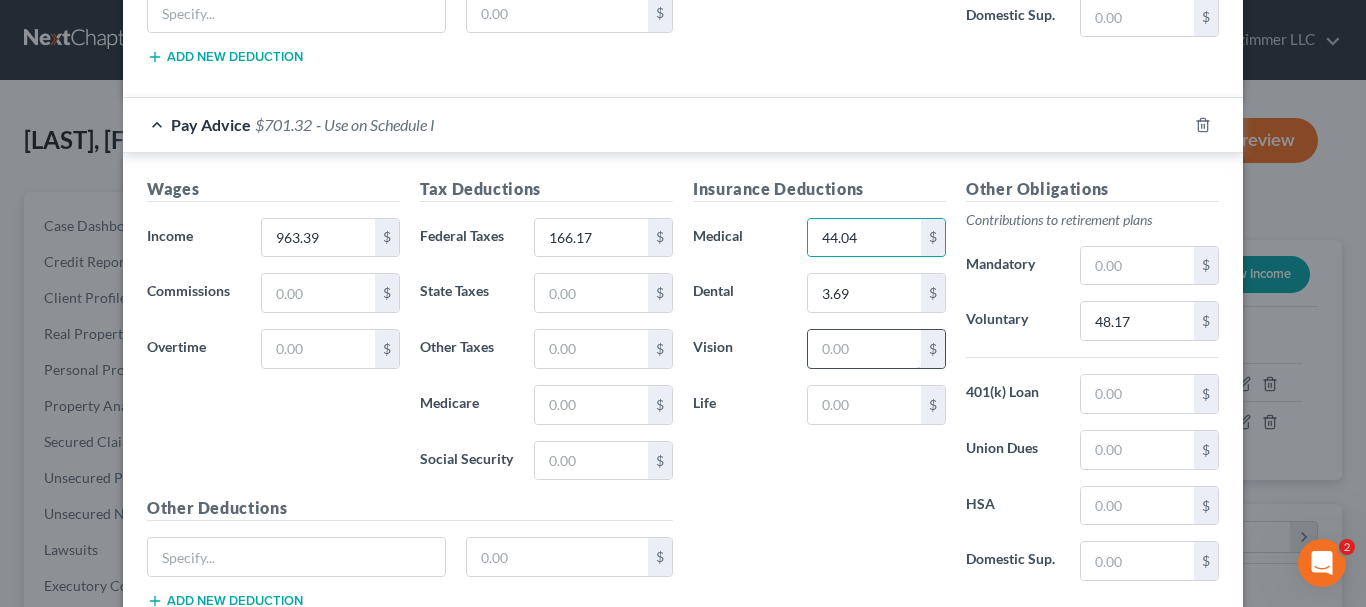 click at bounding box center (864, 349) 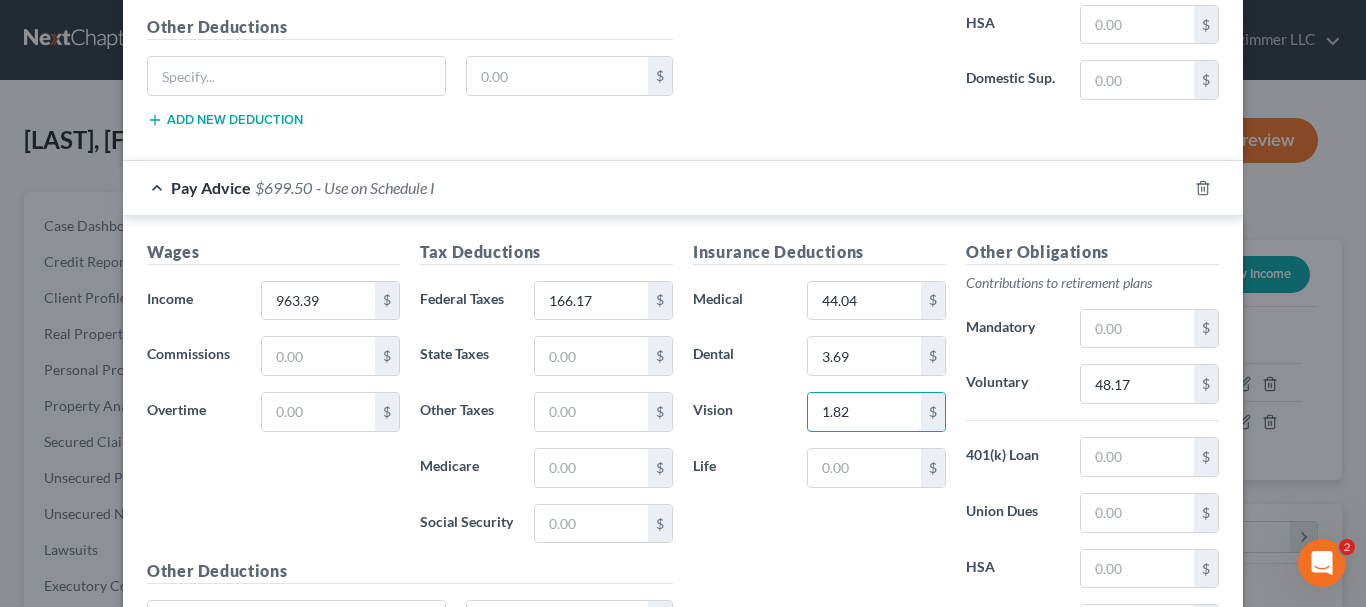 scroll, scrollTop: 1247, scrollLeft: 0, axis: vertical 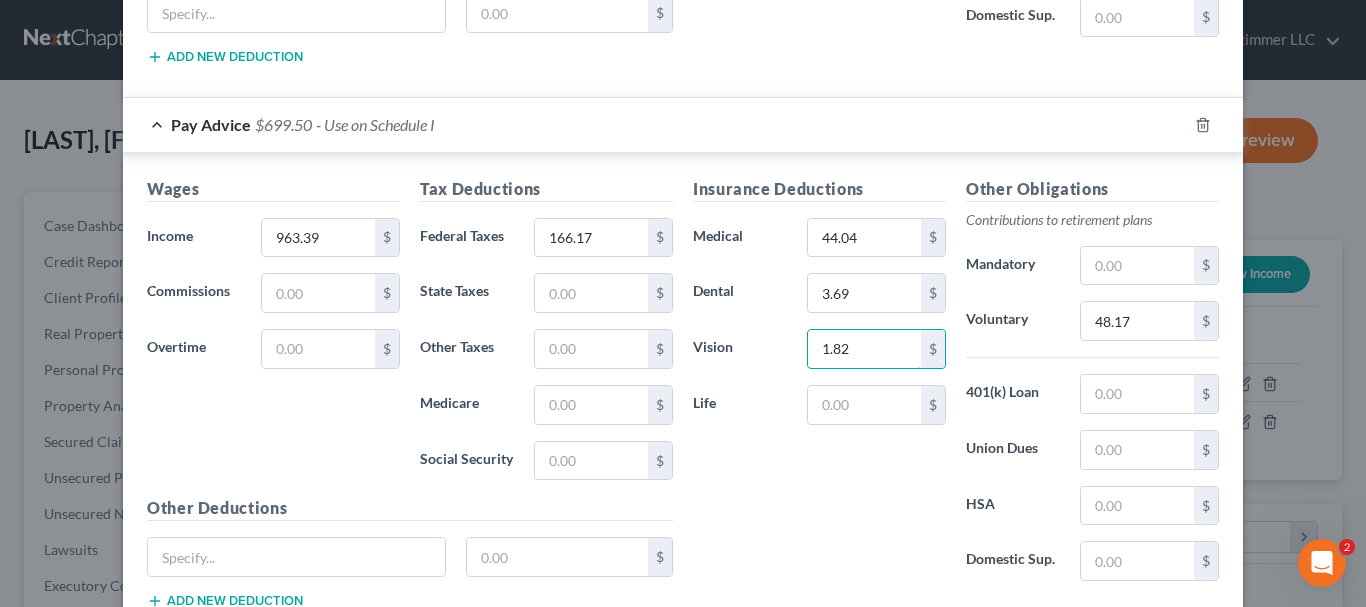 type 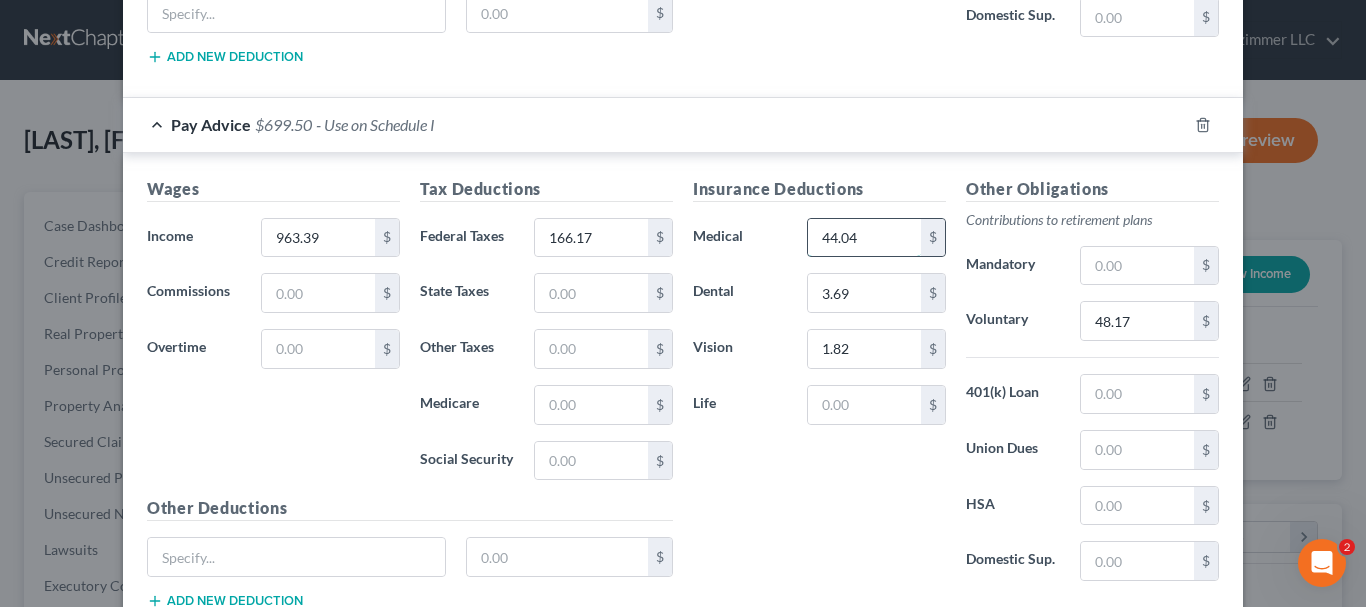 click on "44.04" at bounding box center [864, 238] 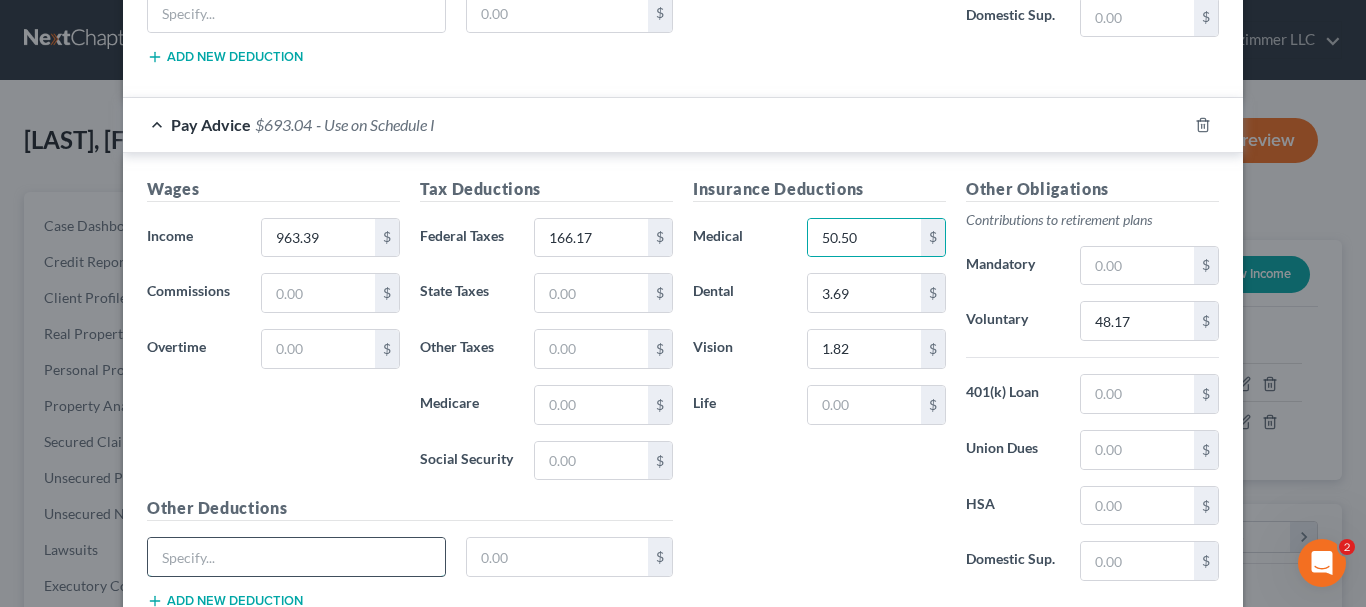 click at bounding box center [296, 557] 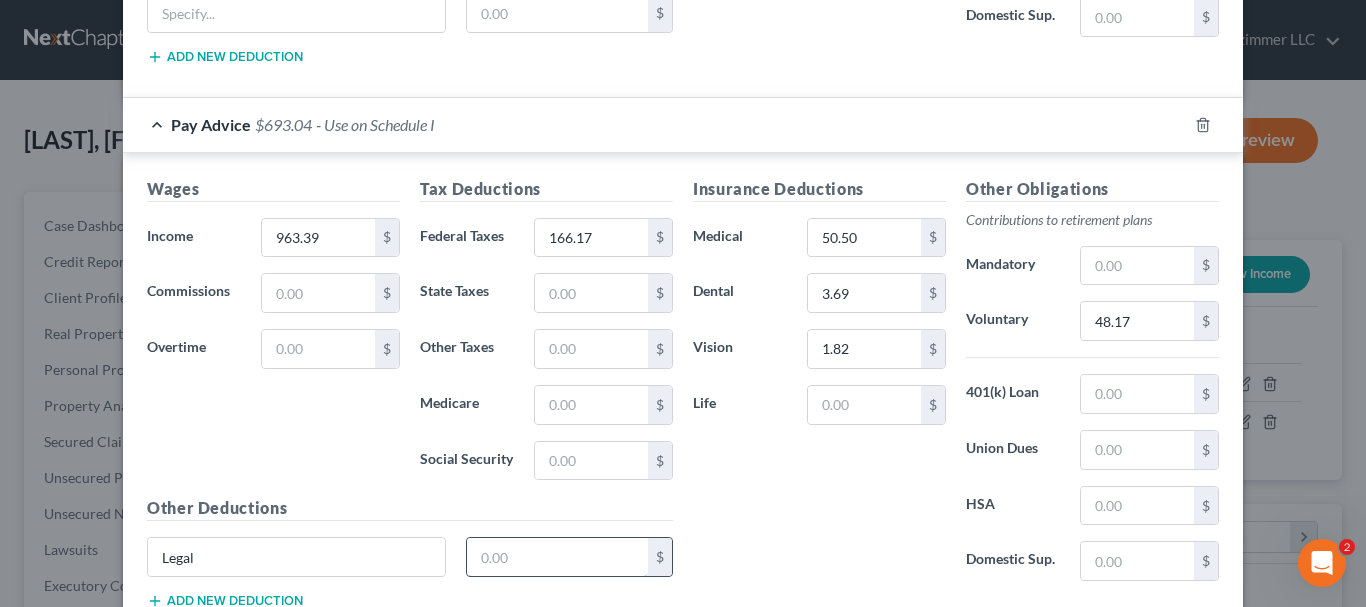 click at bounding box center (558, 557) 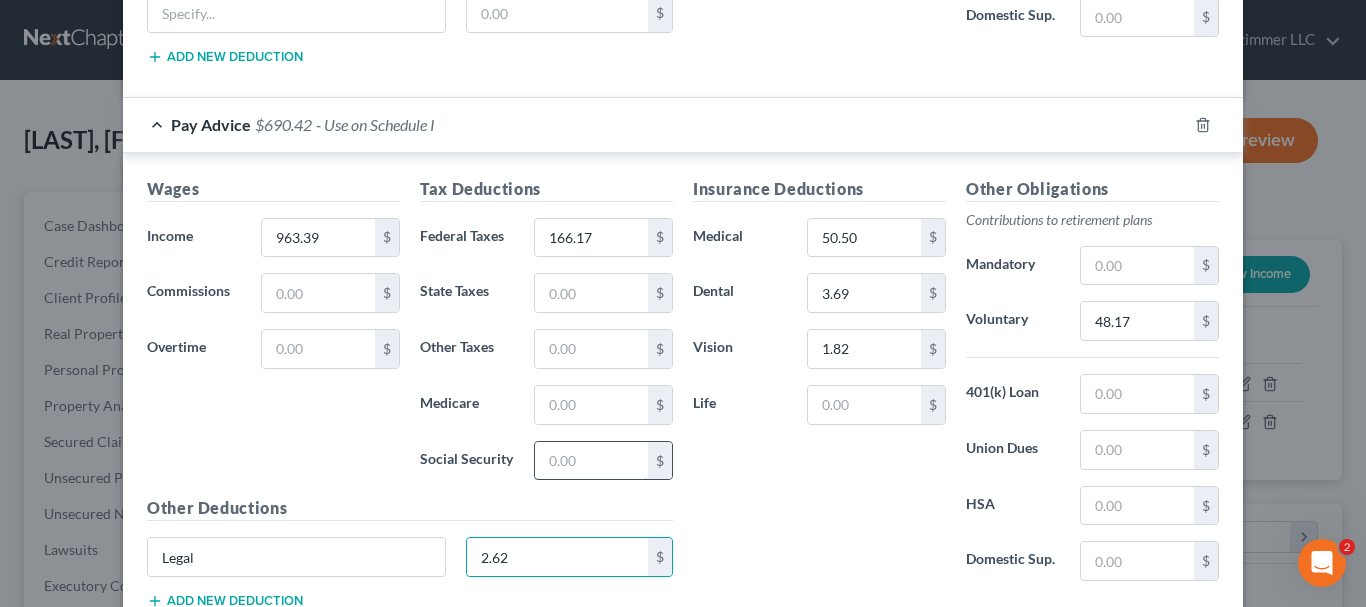 click at bounding box center (591, 461) 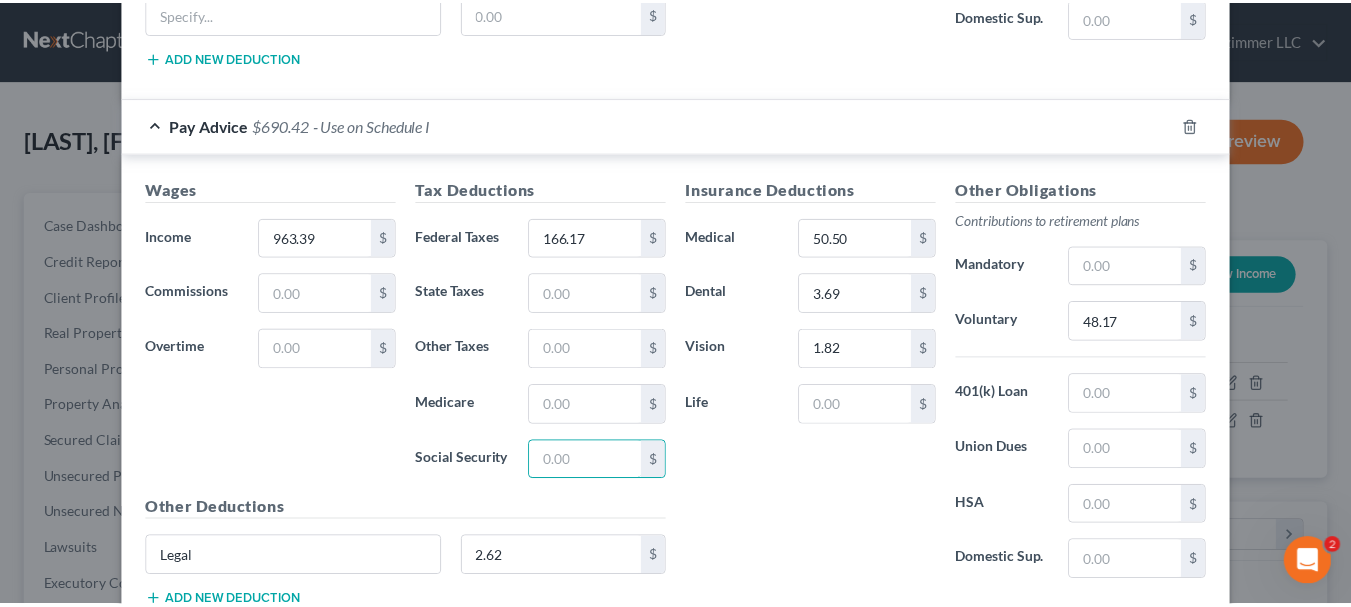 scroll, scrollTop: 1391, scrollLeft: 0, axis: vertical 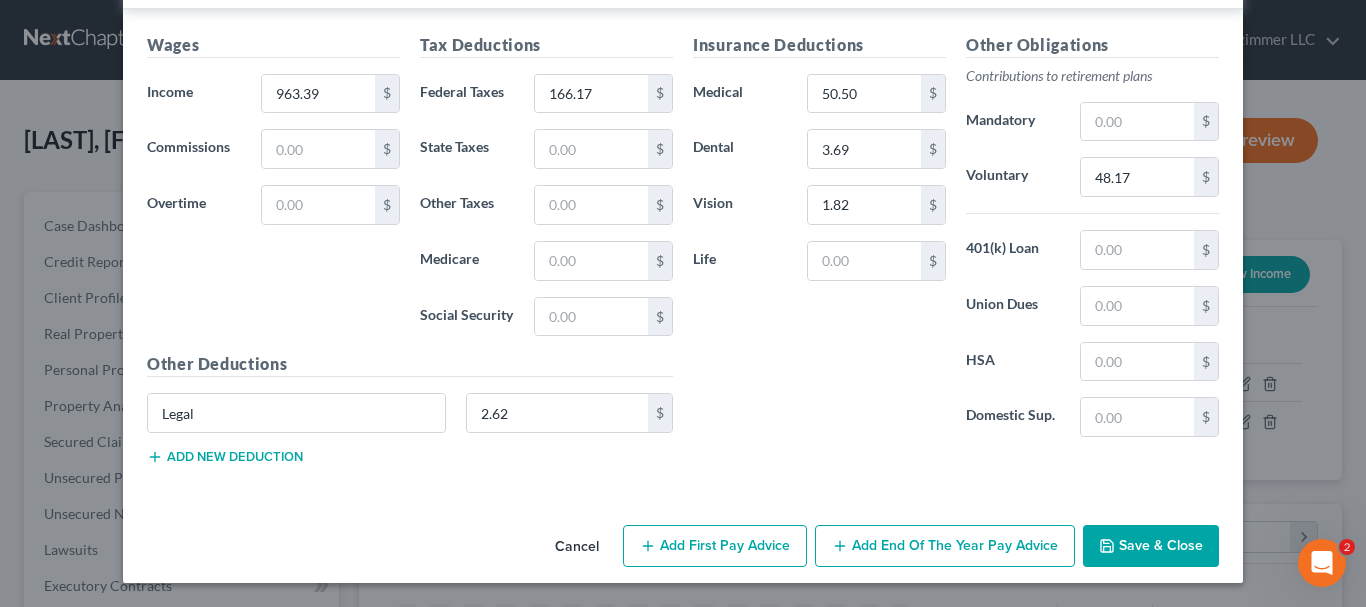 click on "Save & Close" at bounding box center [1151, 546] 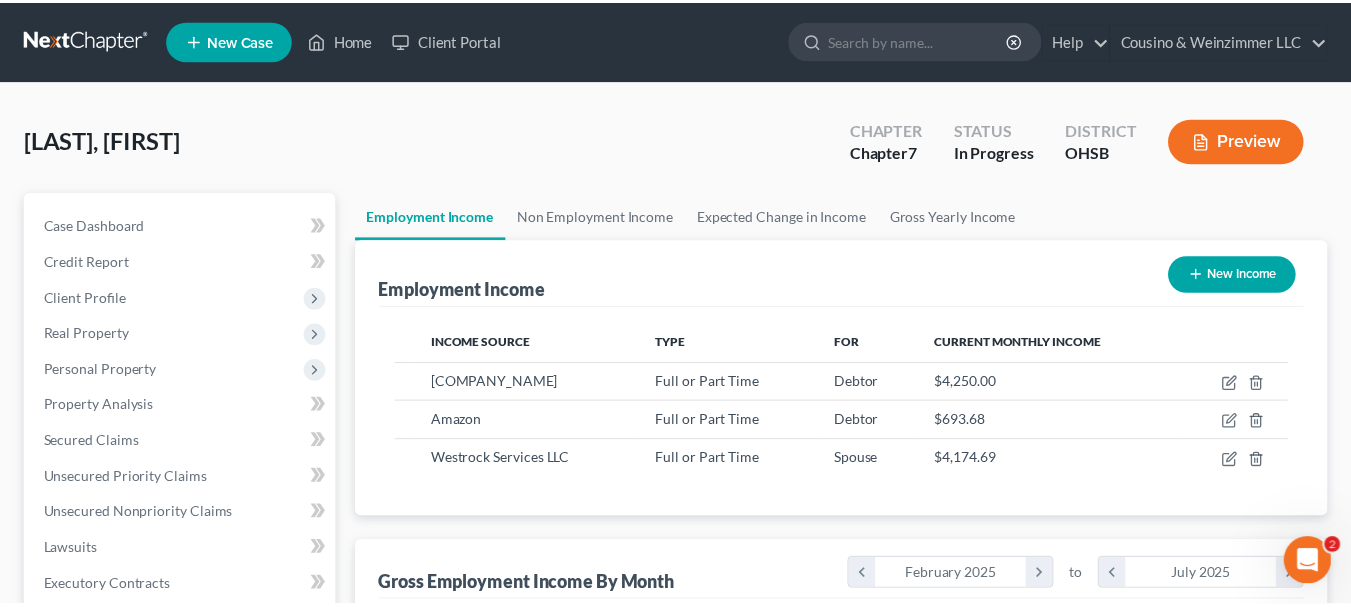 scroll, scrollTop: 359, scrollLeft: 544, axis: both 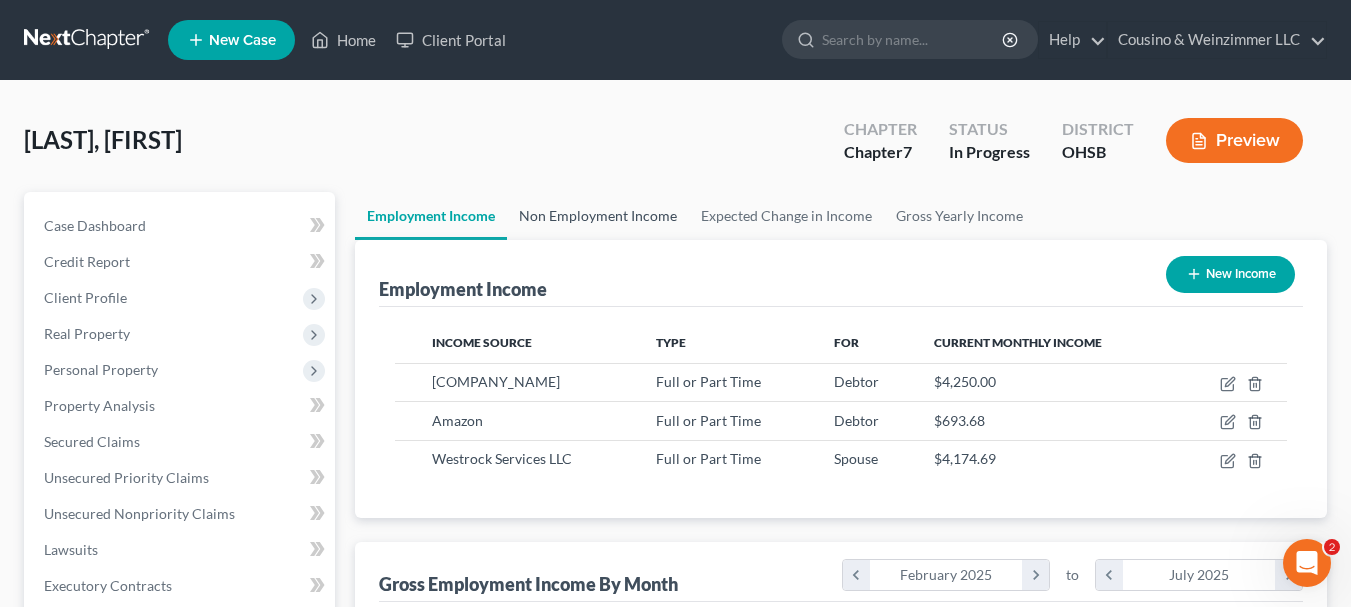 click on "Non Employment Income" at bounding box center [598, 216] 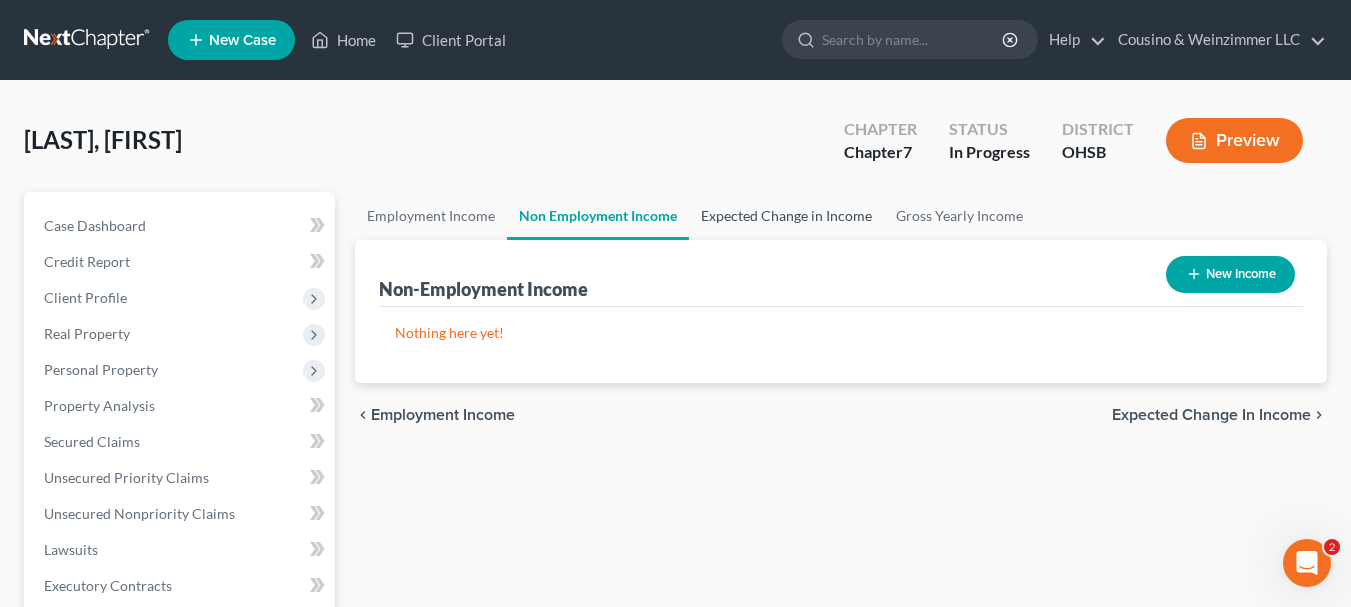 click on "Expected Change in Income" at bounding box center (786, 216) 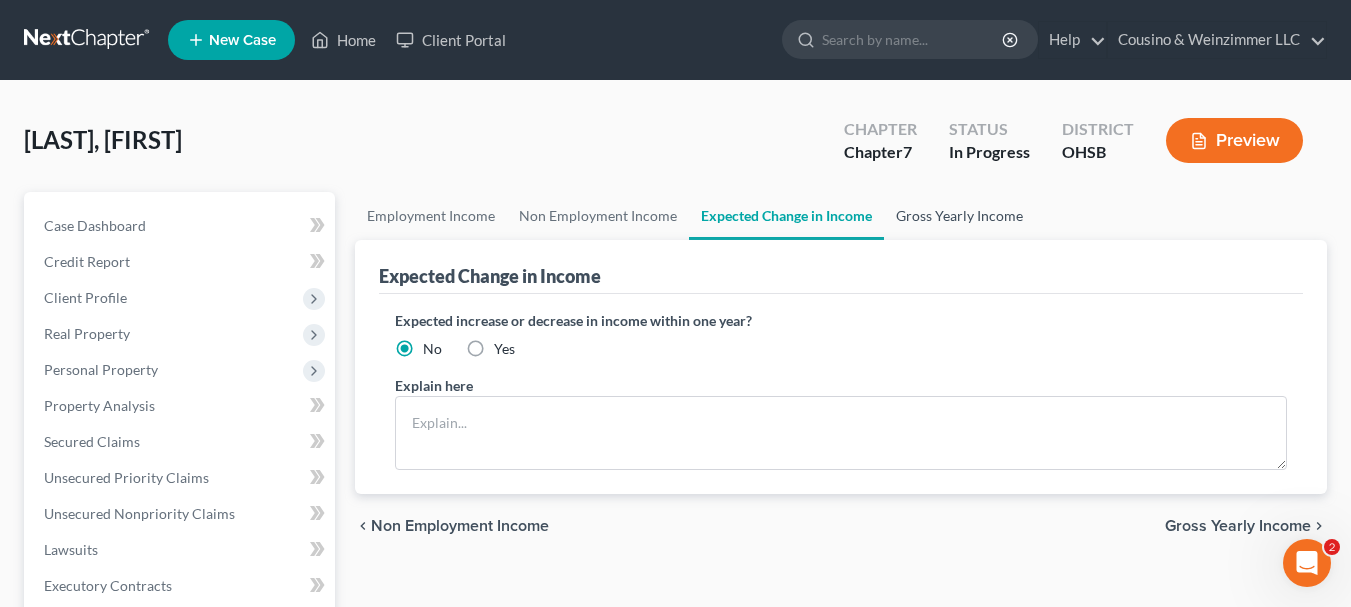click on "Gross Yearly Income" at bounding box center (959, 216) 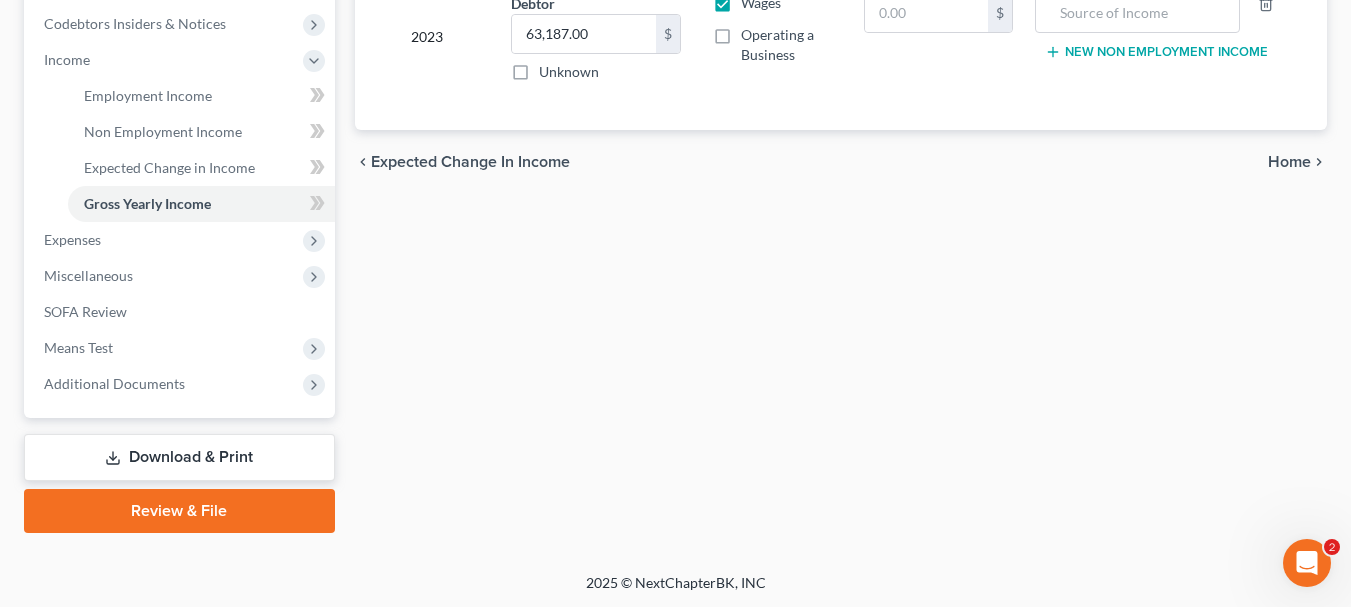 scroll, scrollTop: 600, scrollLeft: 0, axis: vertical 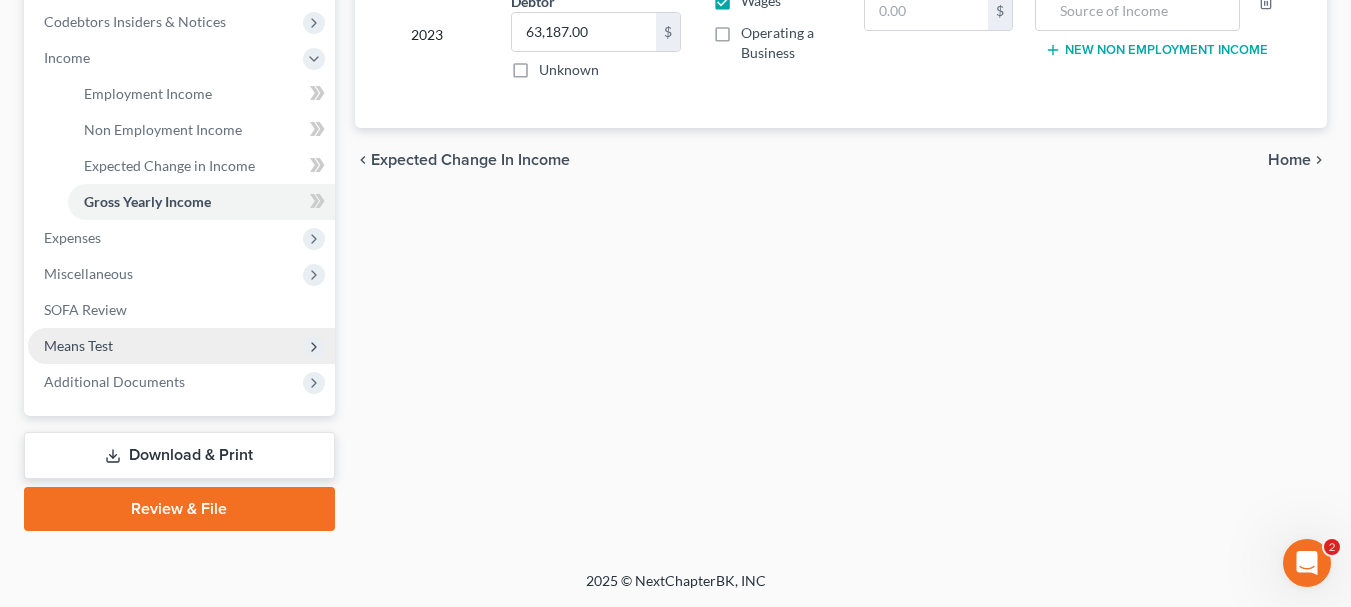 click on "Means Test" at bounding box center [78, 345] 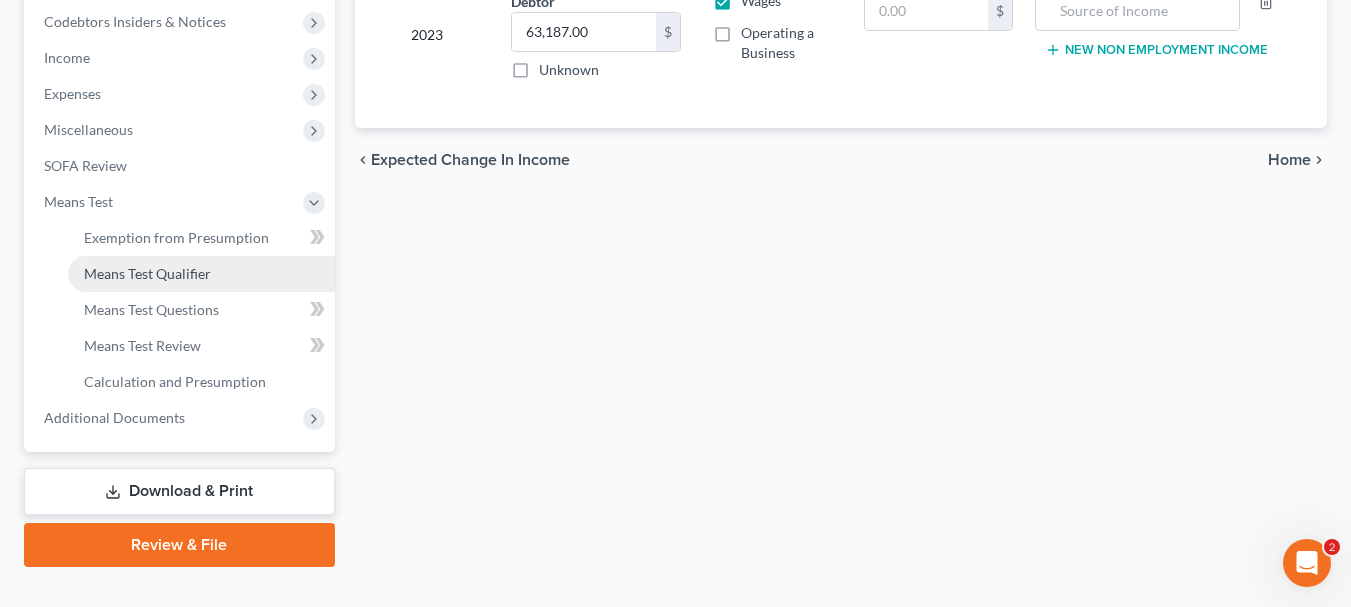 click on "Means Test Qualifier" at bounding box center [147, 273] 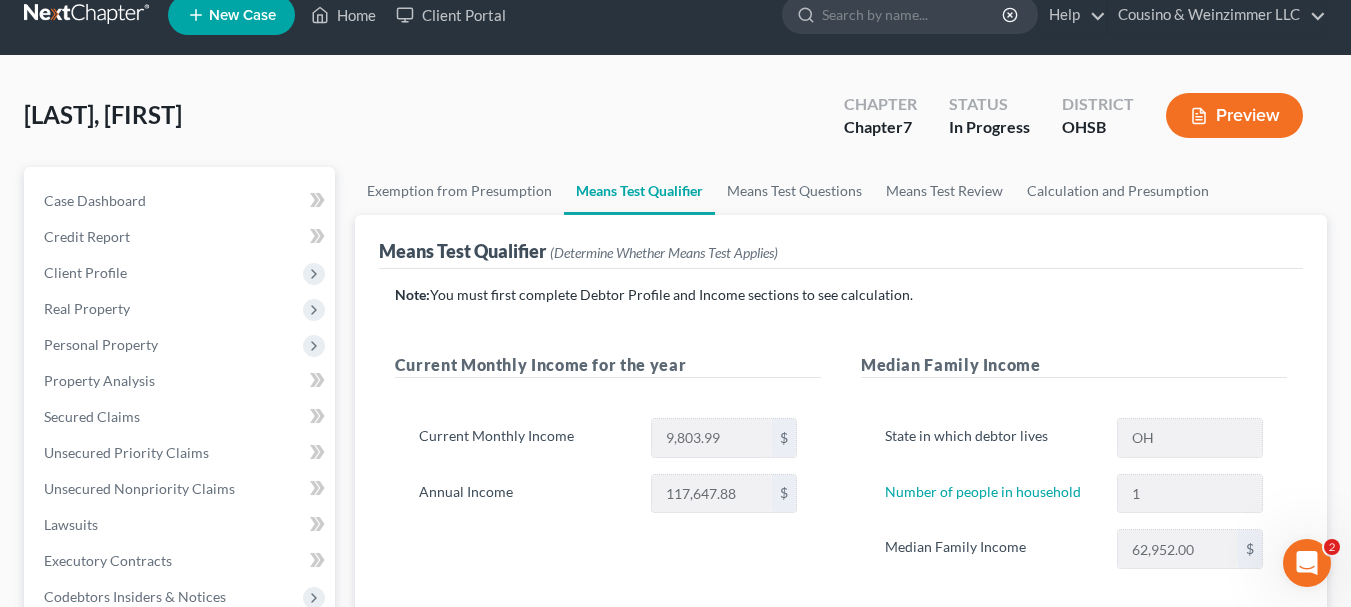 scroll, scrollTop: 0, scrollLeft: 0, axis: both 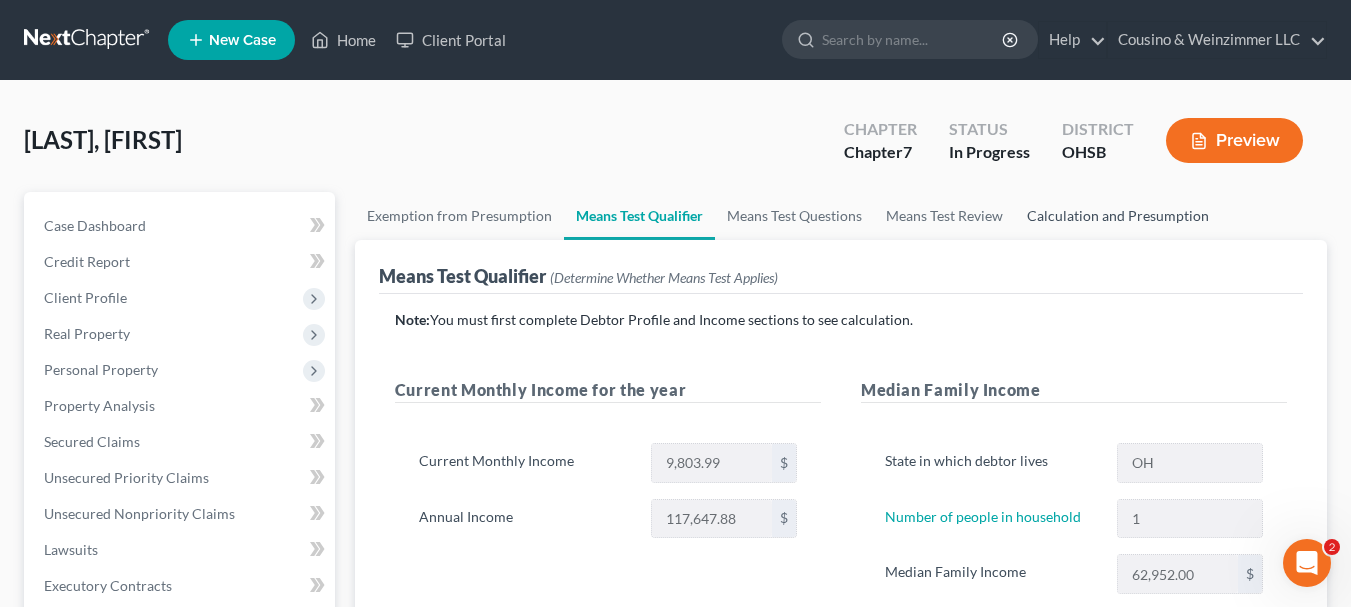 click on "Calculation and Presumption" at bounding box center [1118, 216] 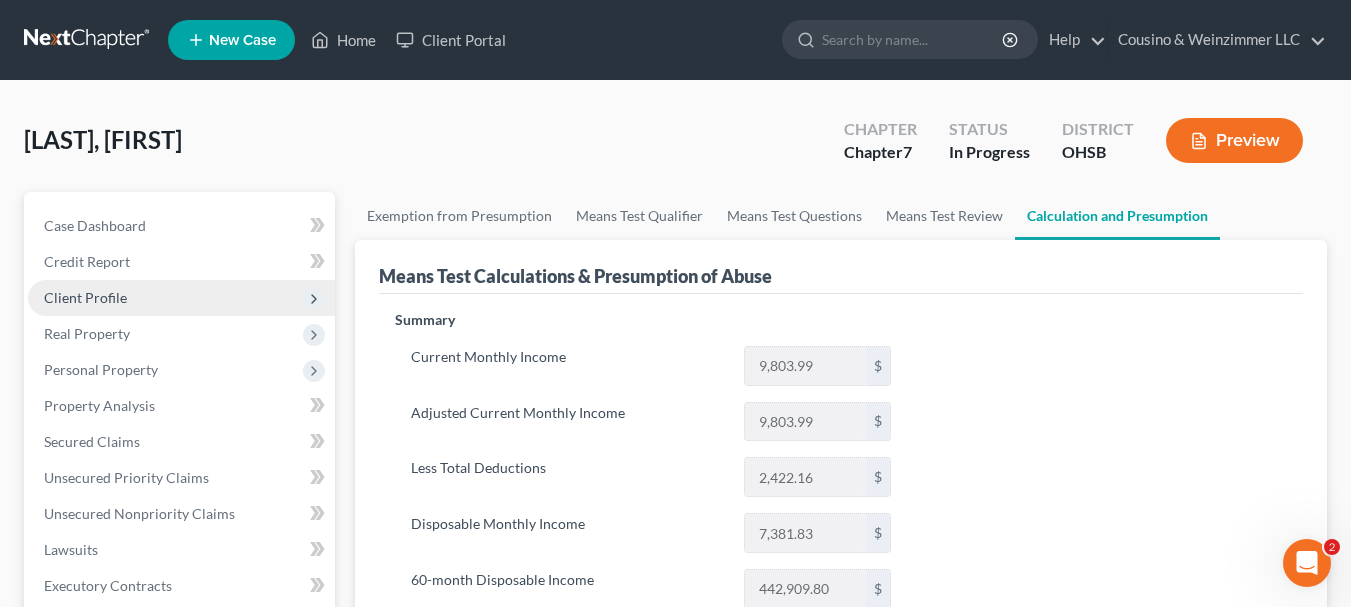 click on "Client Profile" at bounding box center [85, 297] 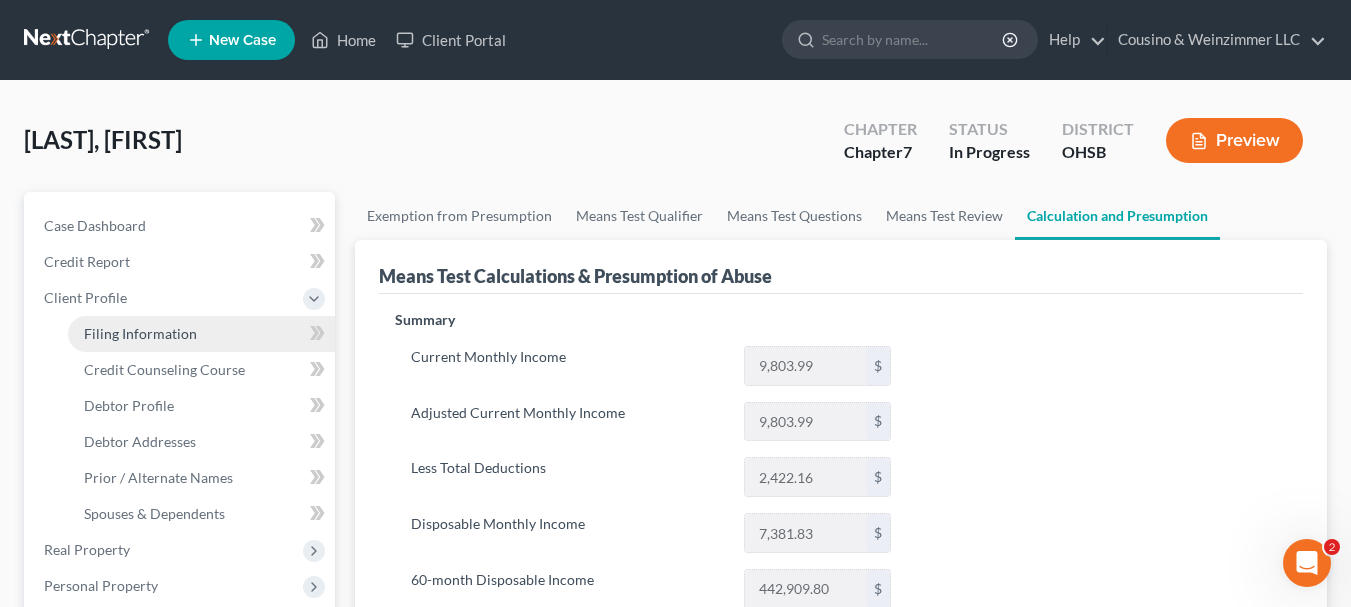 click on "Filing Information" at bounding box center [140, 333] 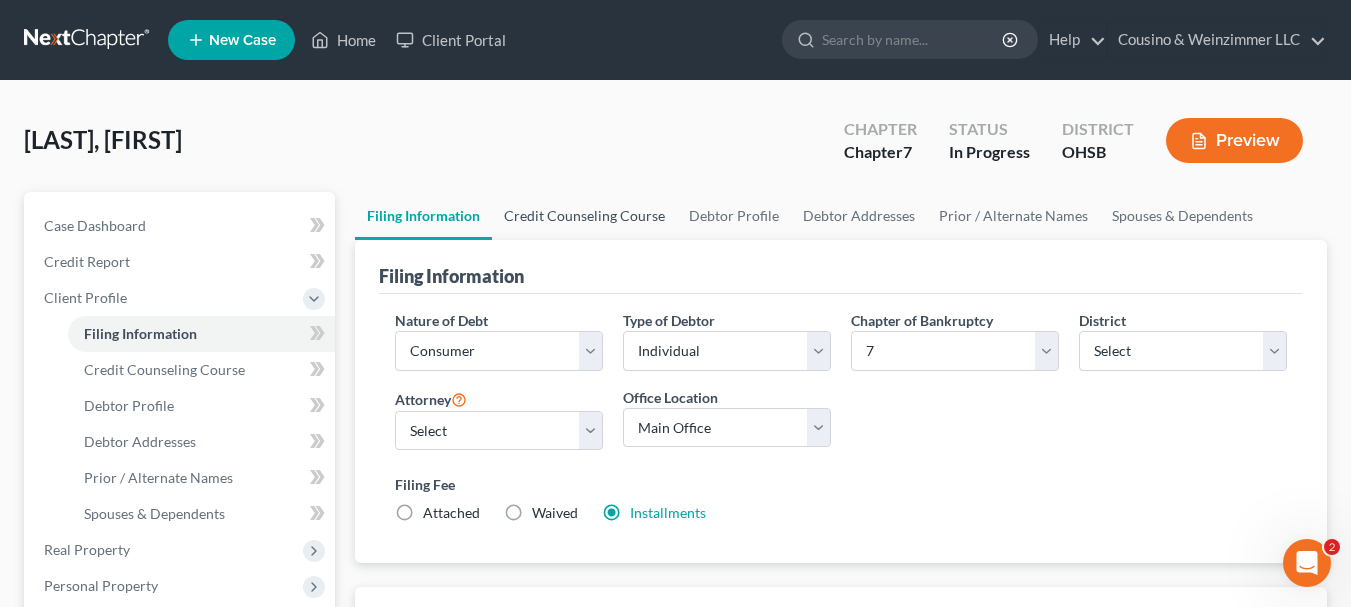 click on "Credit Counseling Course" at bounding box center [584, 216] 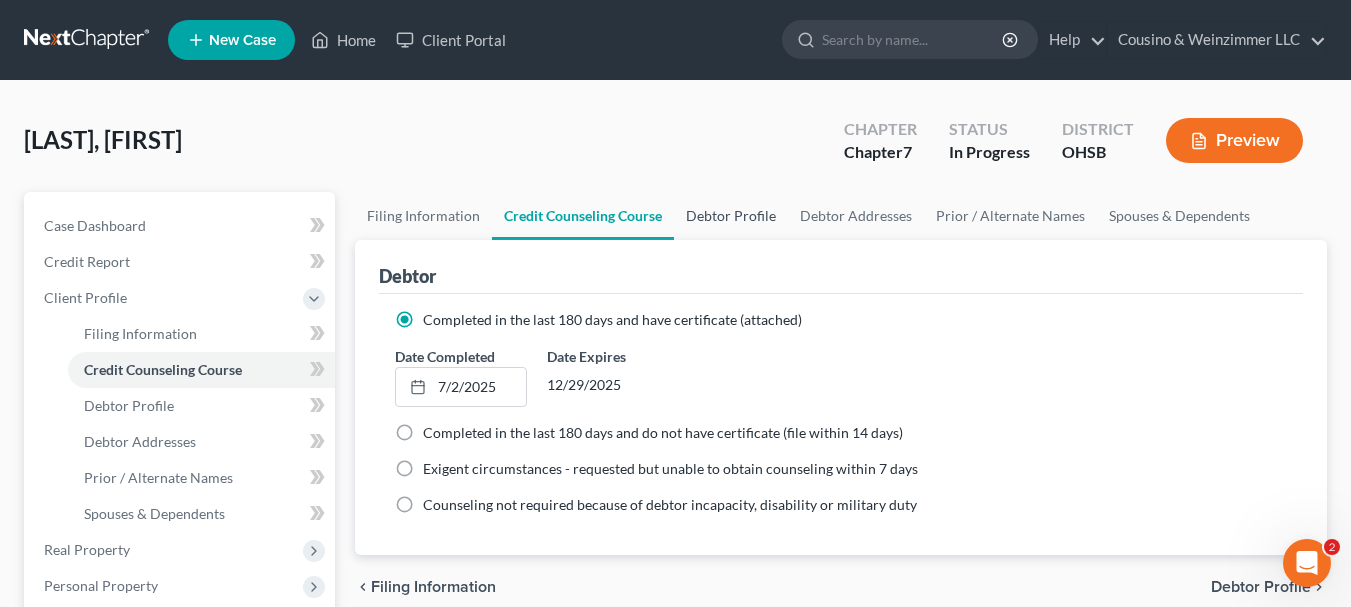 click on "Debtor Profile" at bounding box center (731, 216) 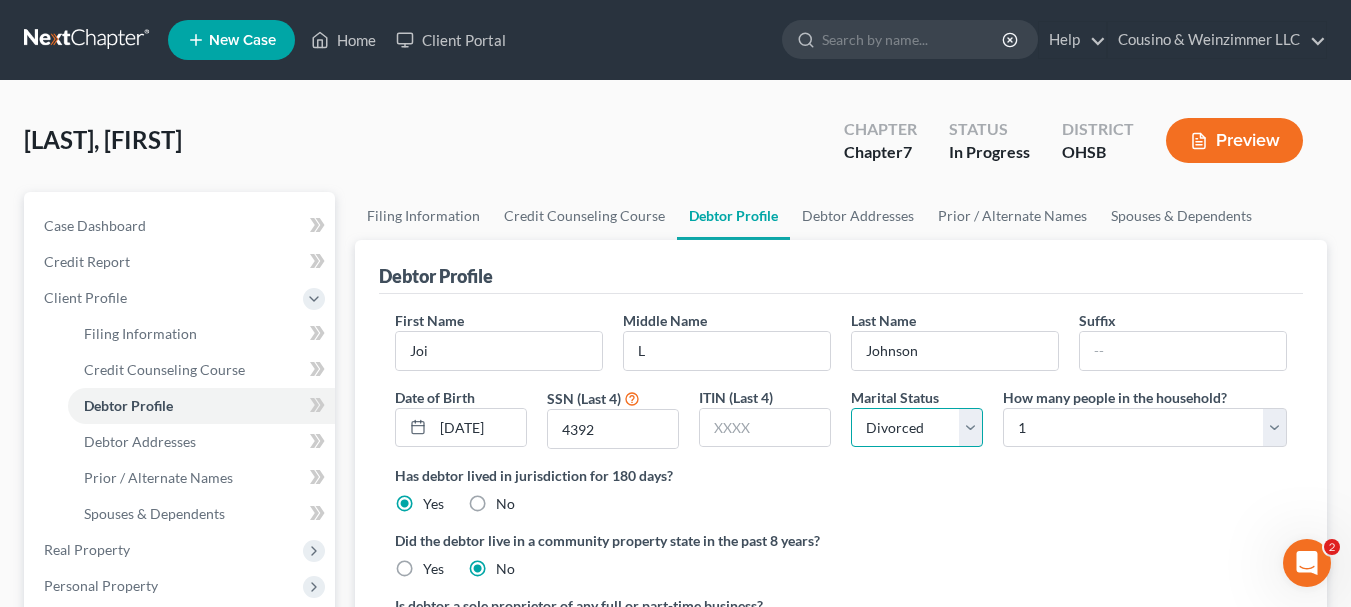 click on "Select Single Married Separated Divorced Widowed" at bounding box center (917, 428) 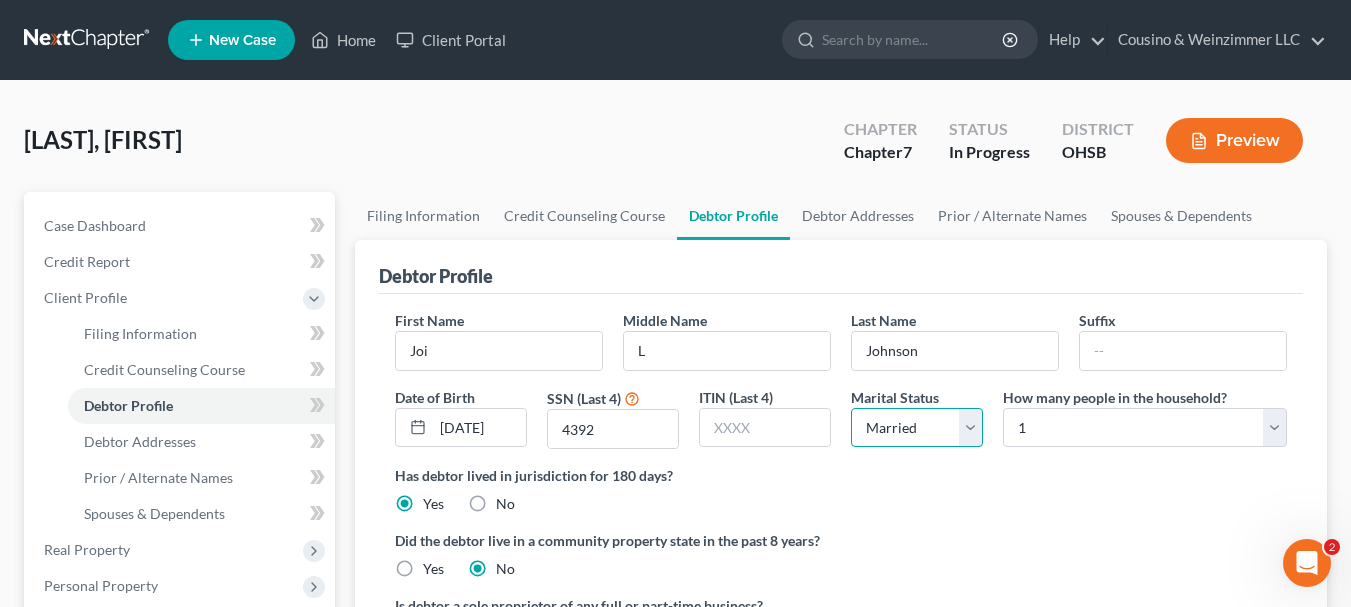 click on "Select Single Married Separated Divorced Widowed" at bounding box center (917, 428) 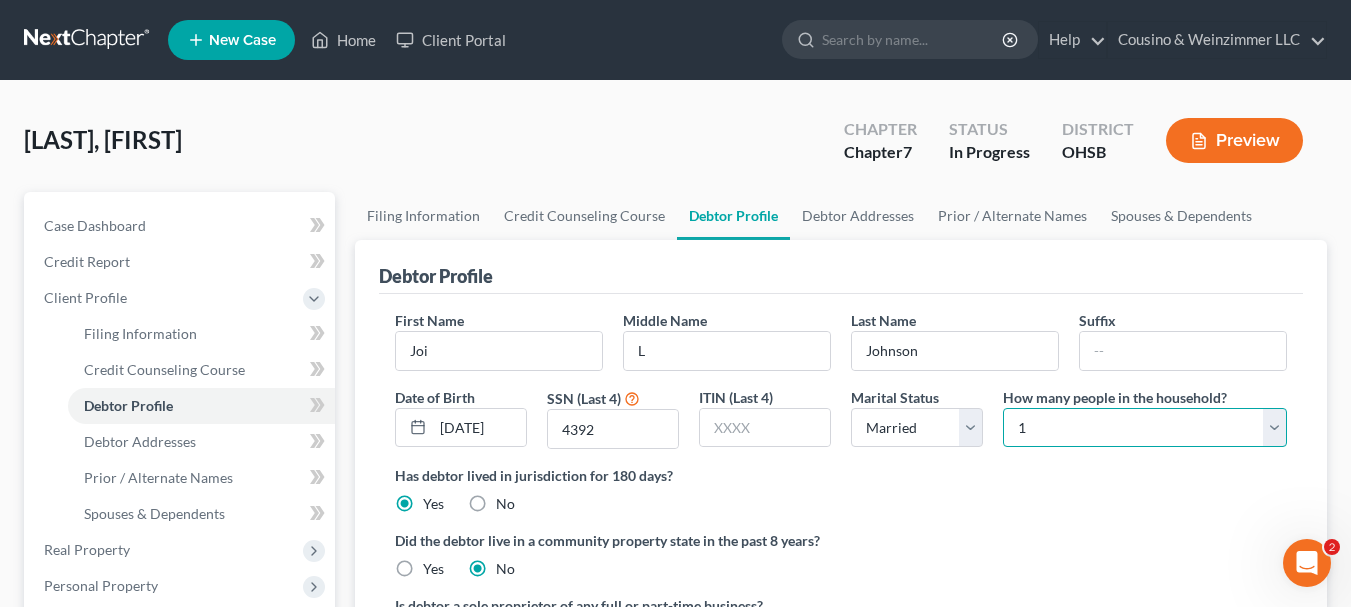 click on "Select 1 2 3 4 5 6 7 8 9 10 11 12 13 14 15 16 17 18 19 20" at bounding box center (1145, 428) 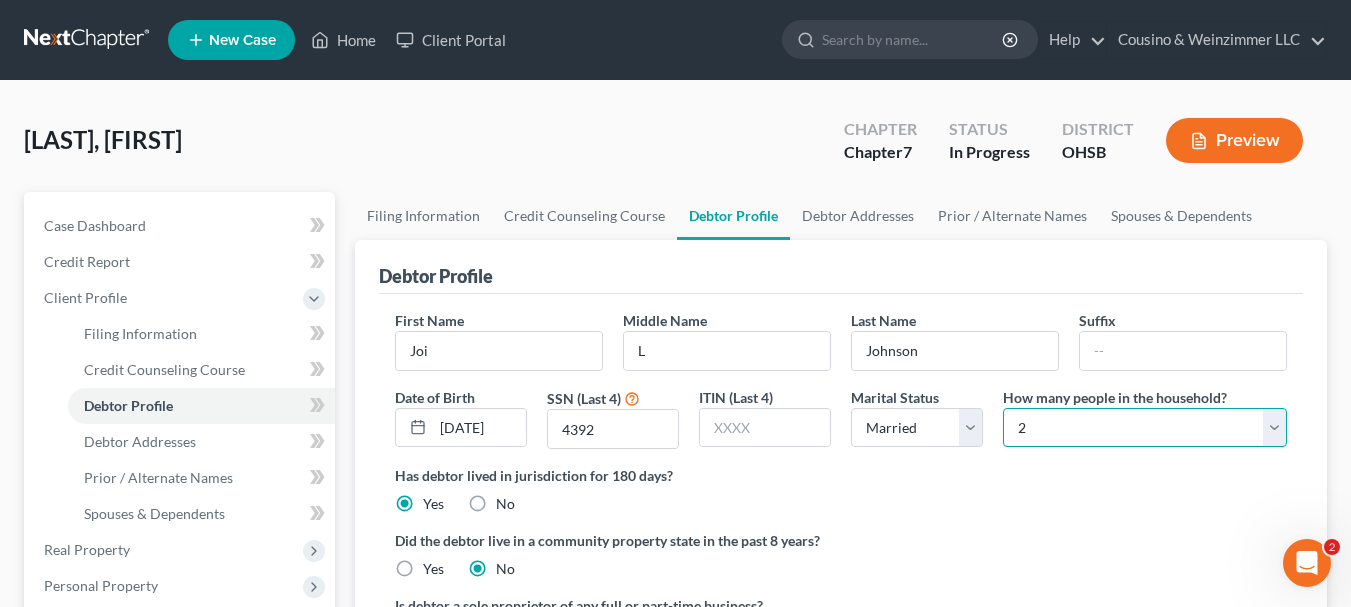 click on "Select 1 2 3 4 5 6 7 8 9 10 11 12 13 14 15 16 17 18 19 20" at bounding box center [1145, 428] 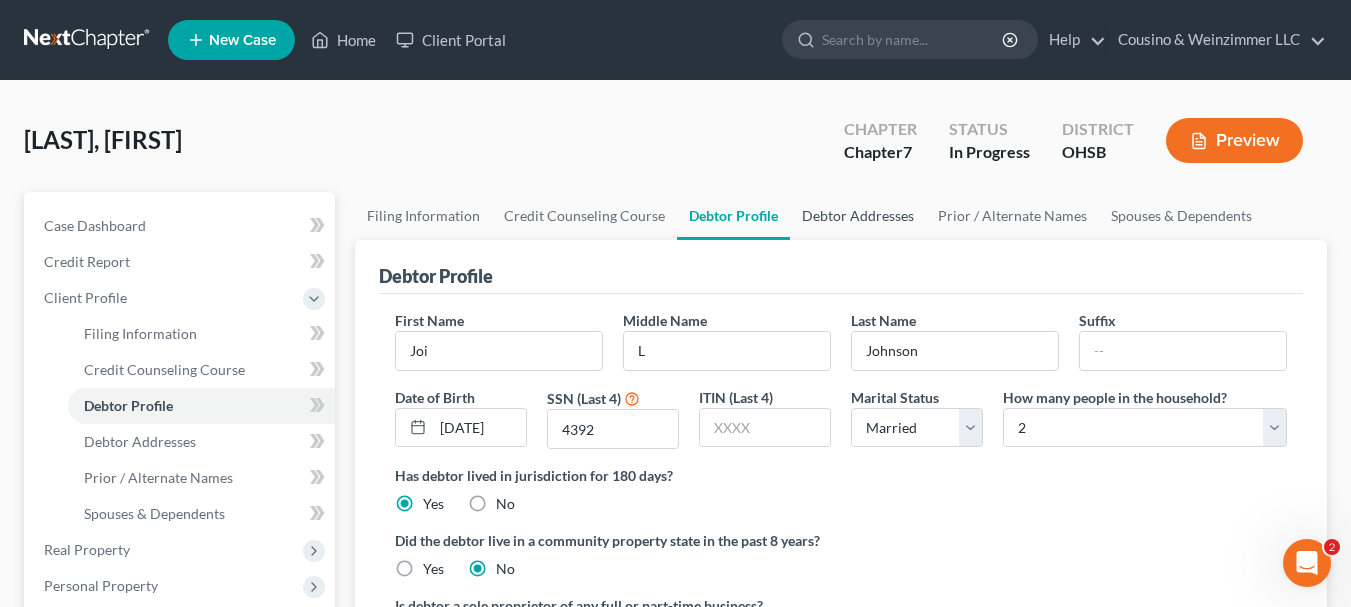 click on "Debtor Addresses" at bounding box center (858, 216) 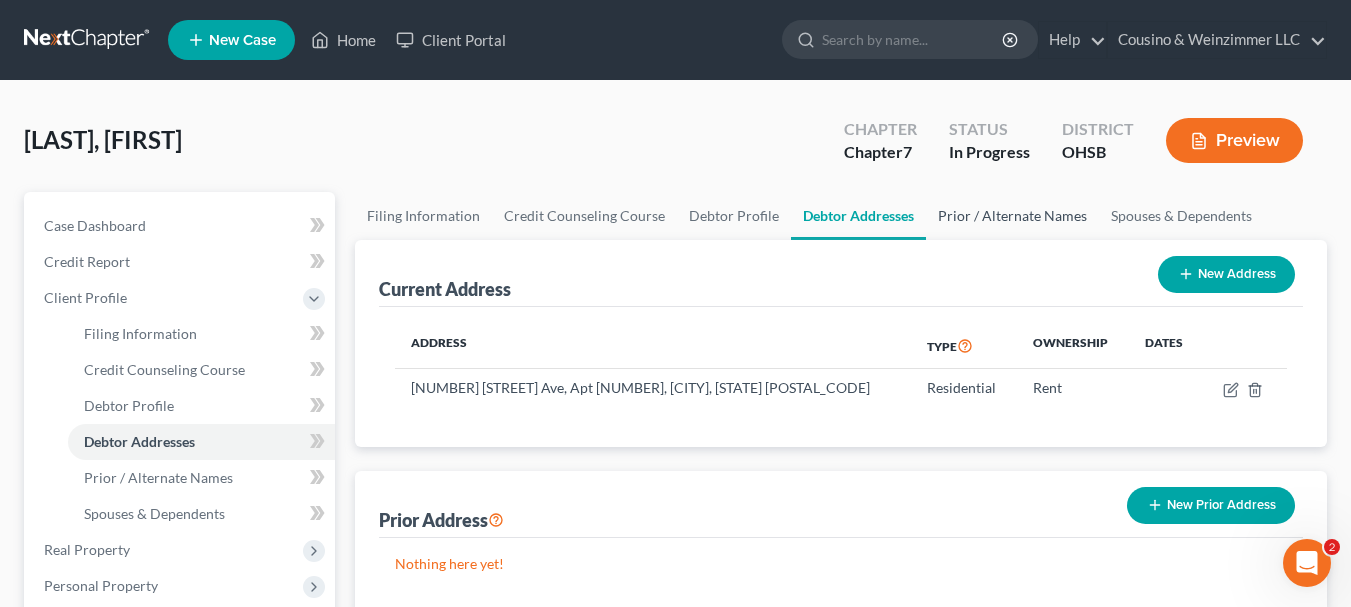 click on "Prior / Alternate Names" at bounding box center [1012, 216] 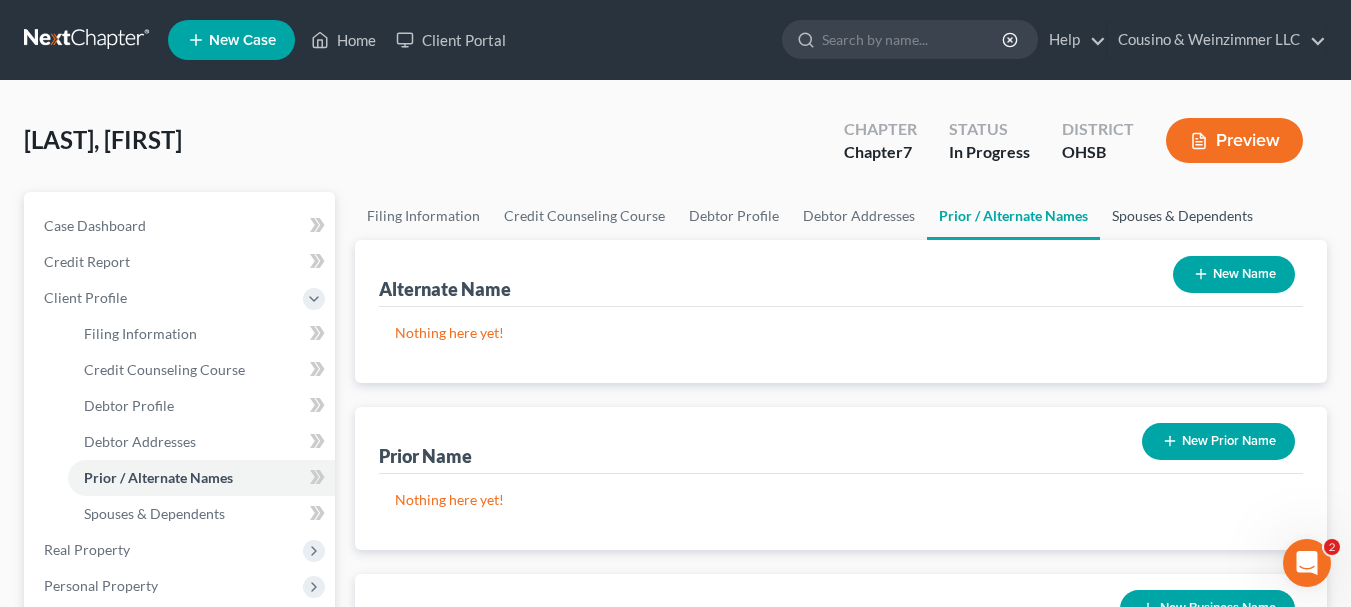 click on "Spouses & Dependents" at bounding box center (1182, 216) 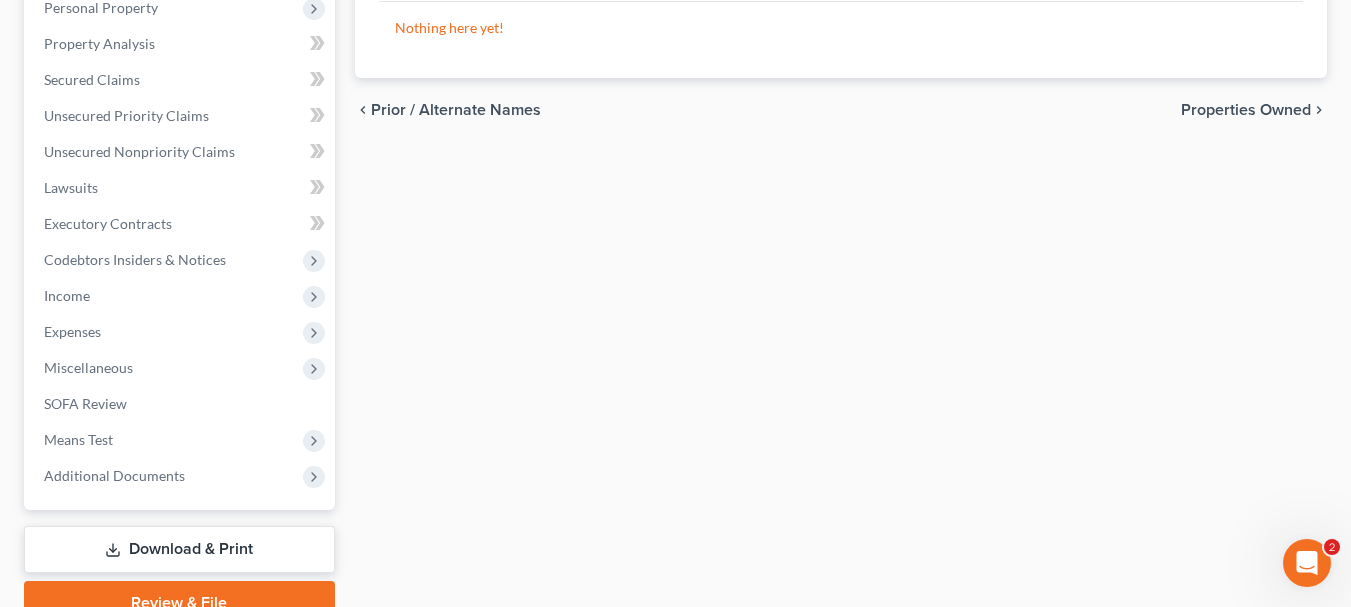scroll, scrollTop: 600, scrollLeft: 0, axis: vertical 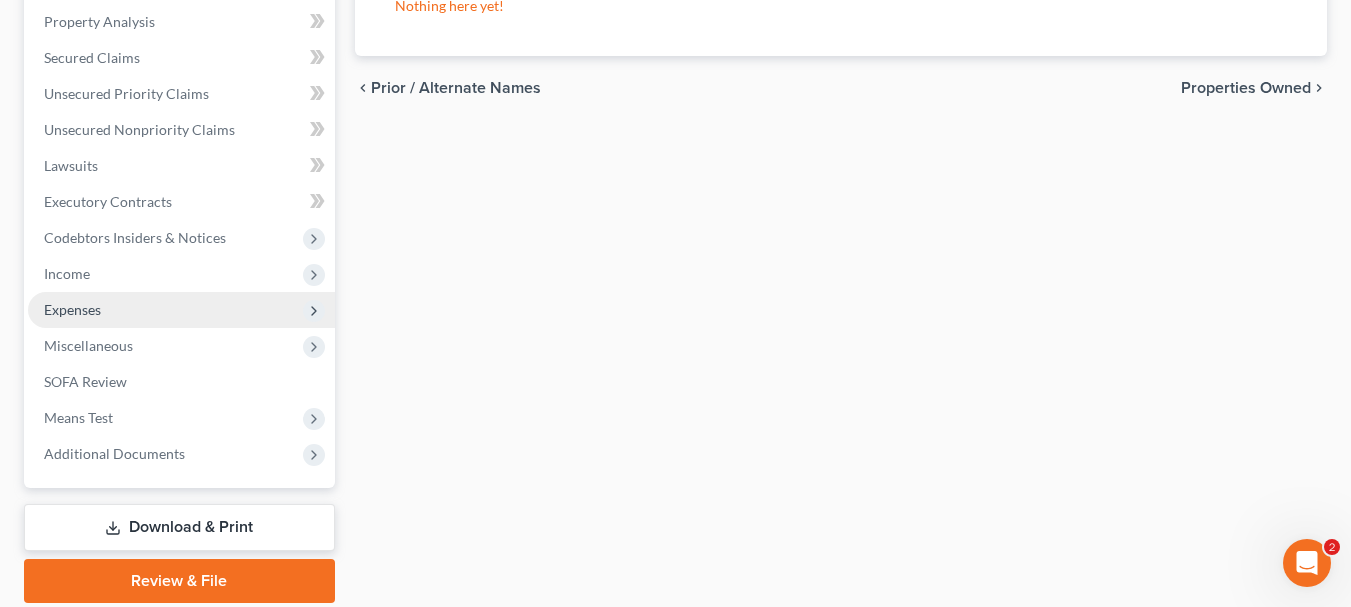 click on "Expenses" at bounding box center [181, 310] 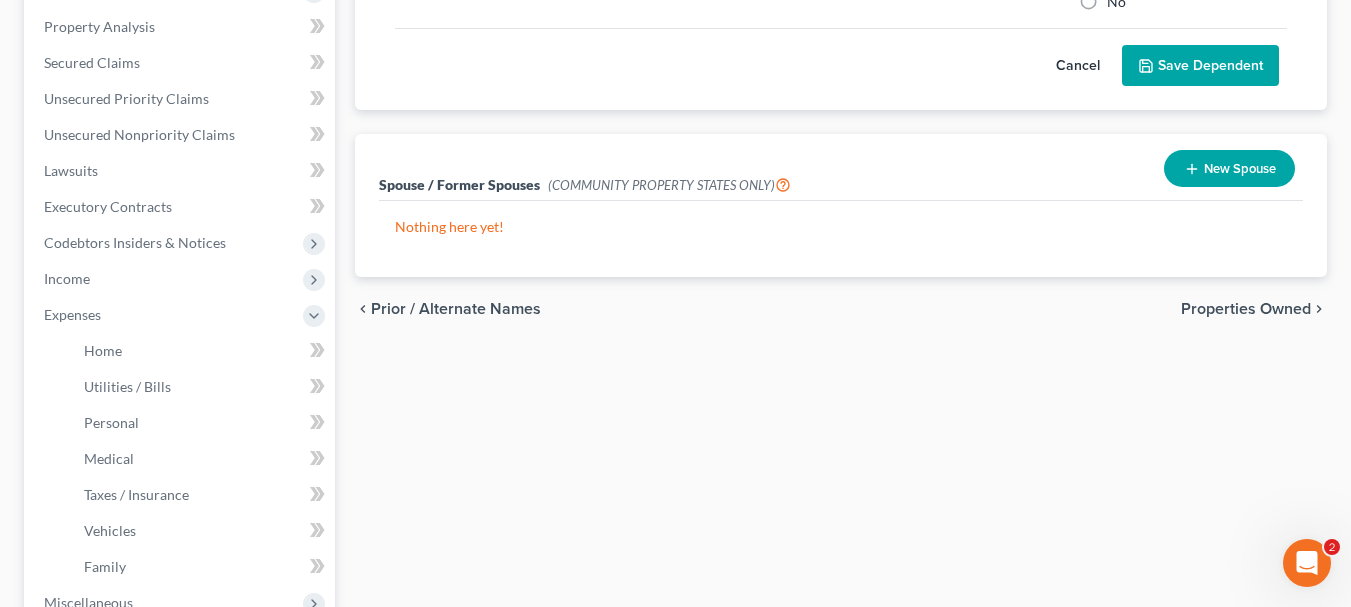 scroll, scrollTop: 484, scrollLeft: 0, axis: vertical 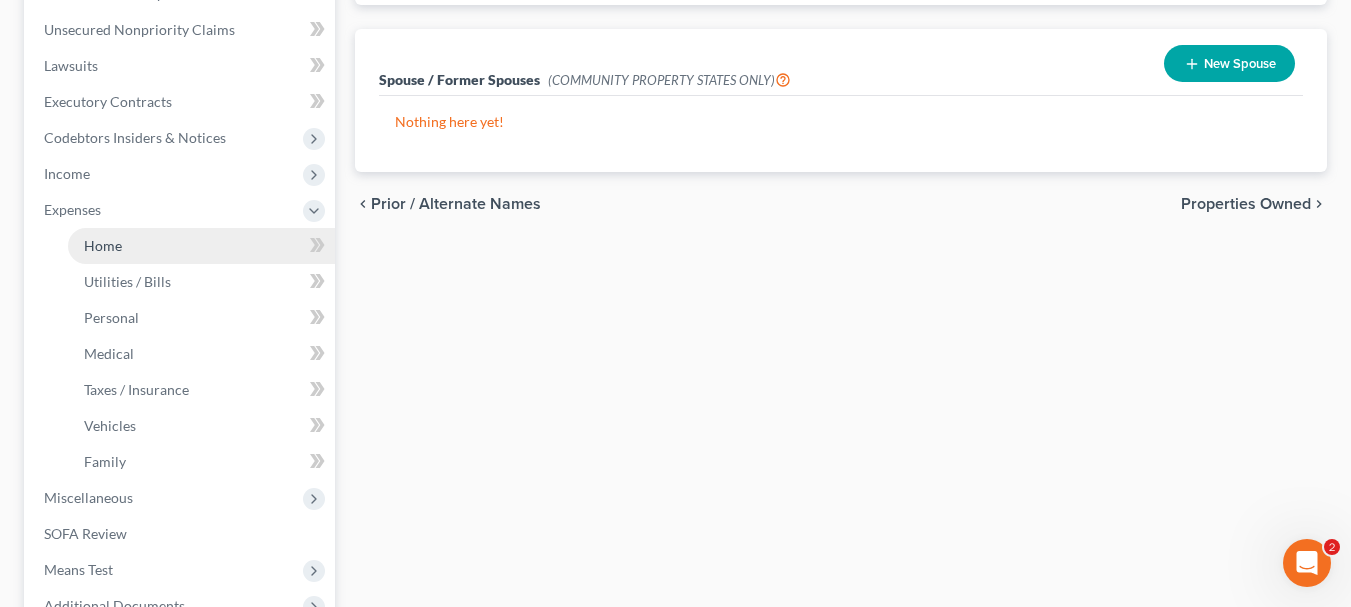 click on "Home" at bounding box center [103, 245] 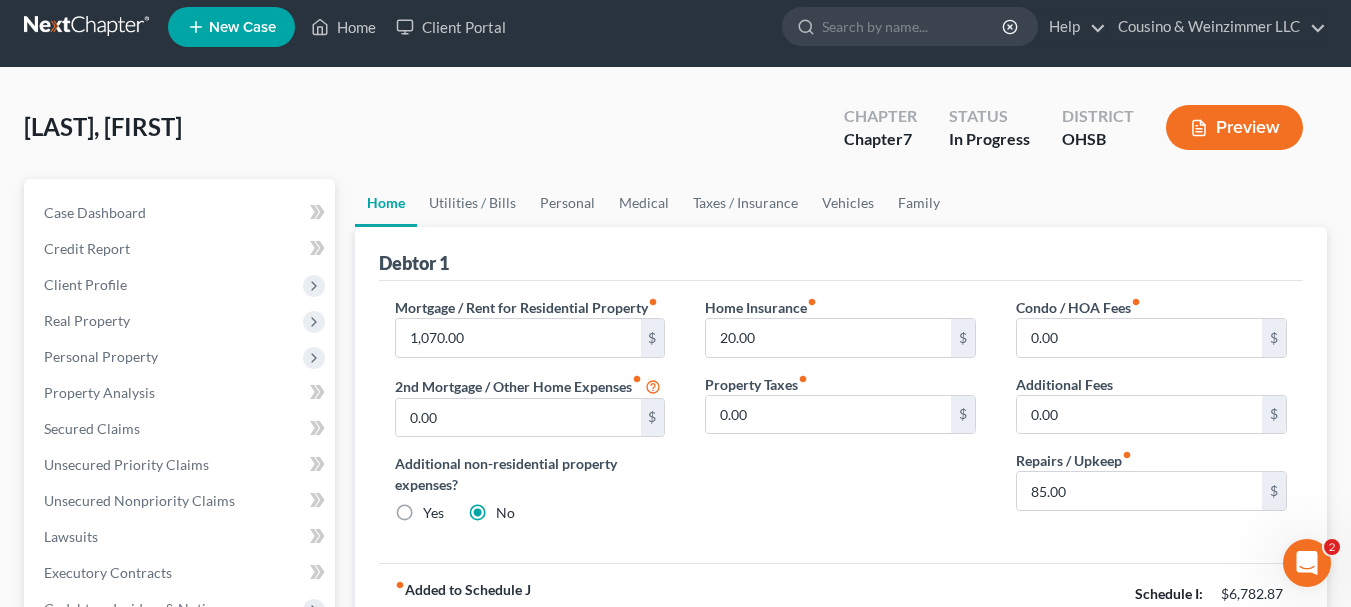 scroll, scrollTop: 0, scrollLeft: 0, axis: both 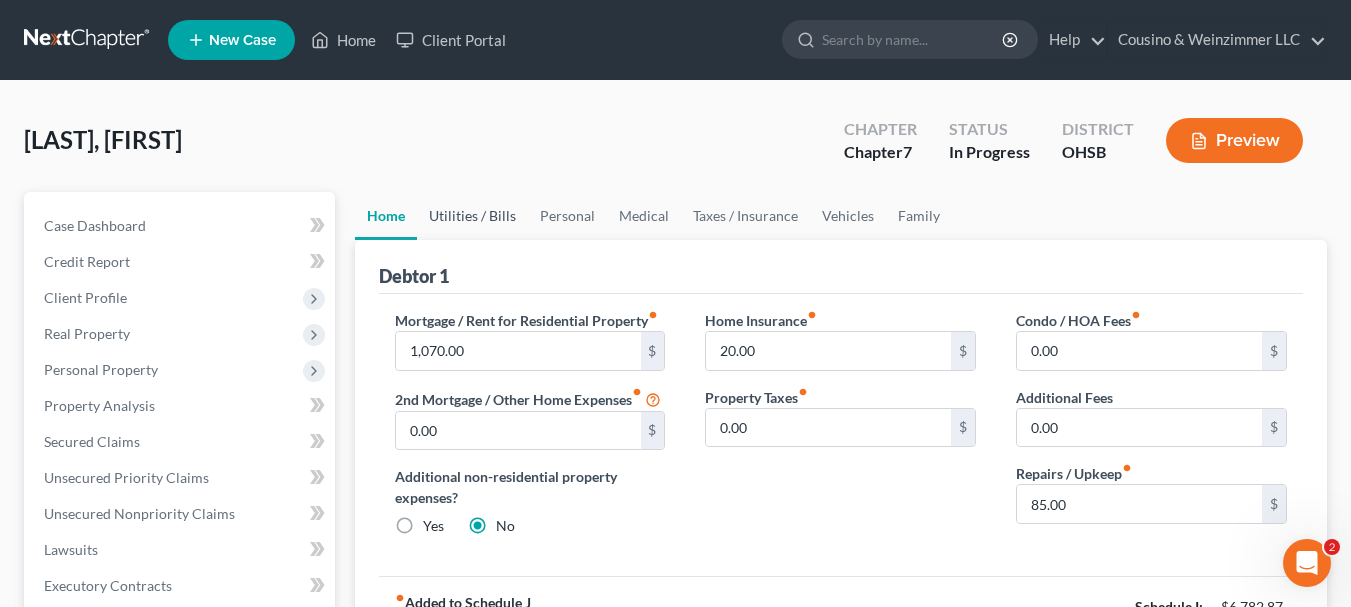 click on "Utilities / Bills" at bounding box center [472, 216] 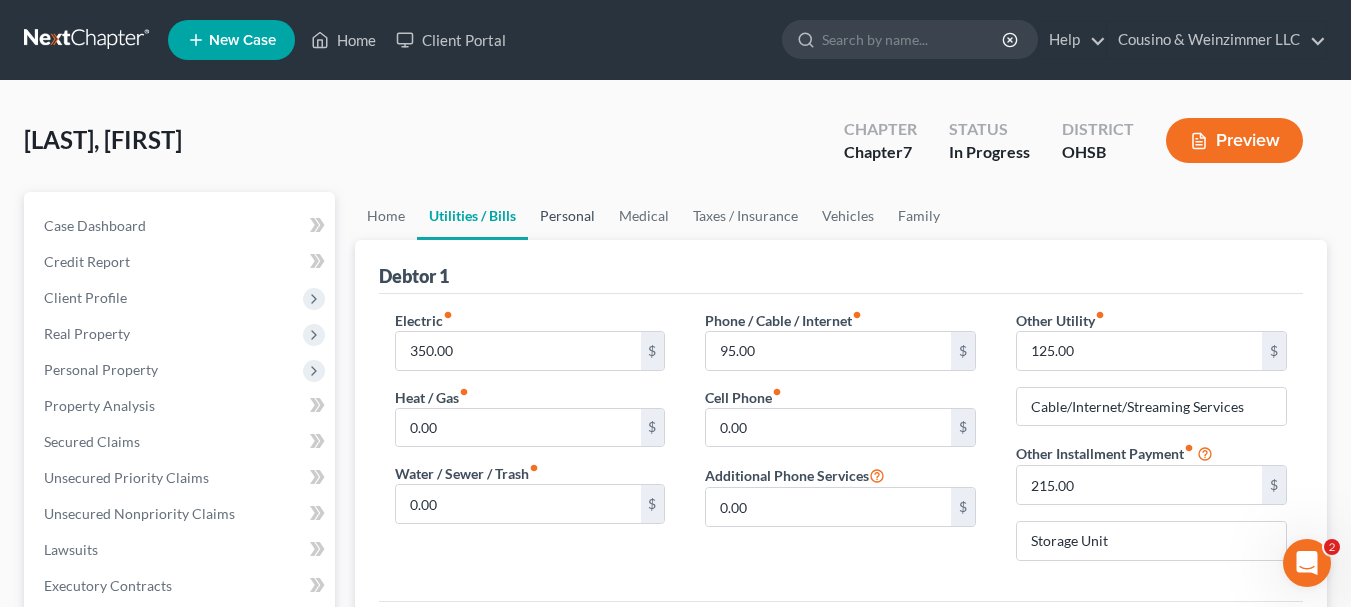 click on "Personal" at bounding box center (567, 216) 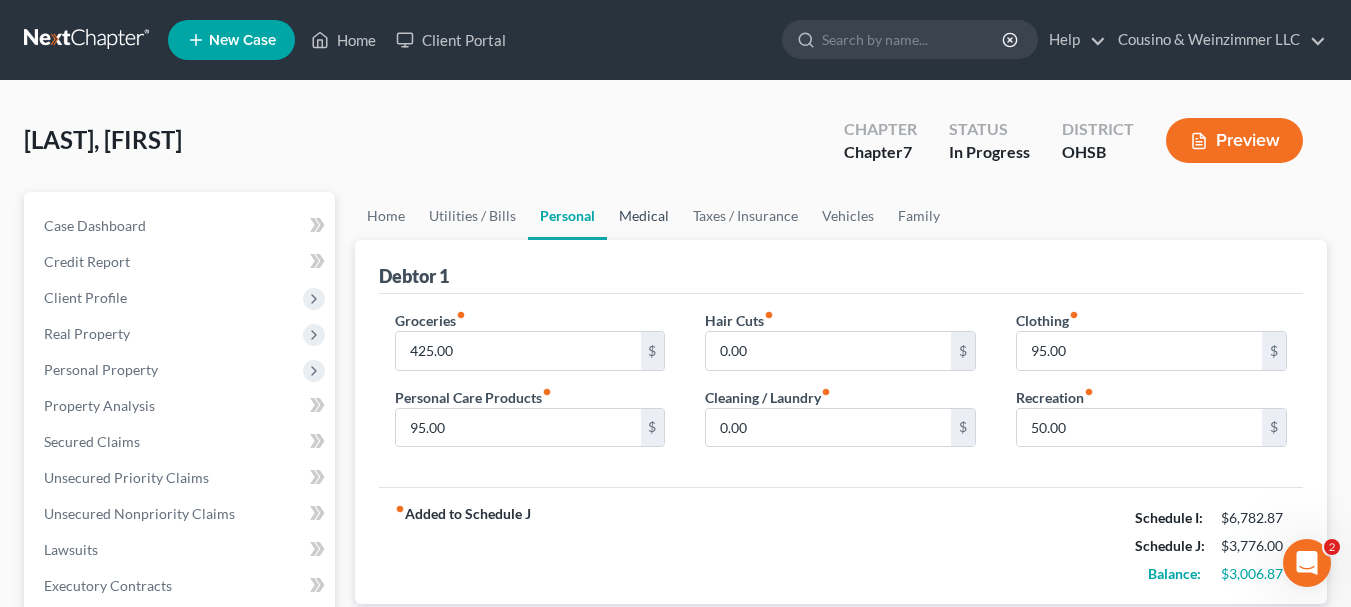 click on "Medical" at bounding box center [644, 216] 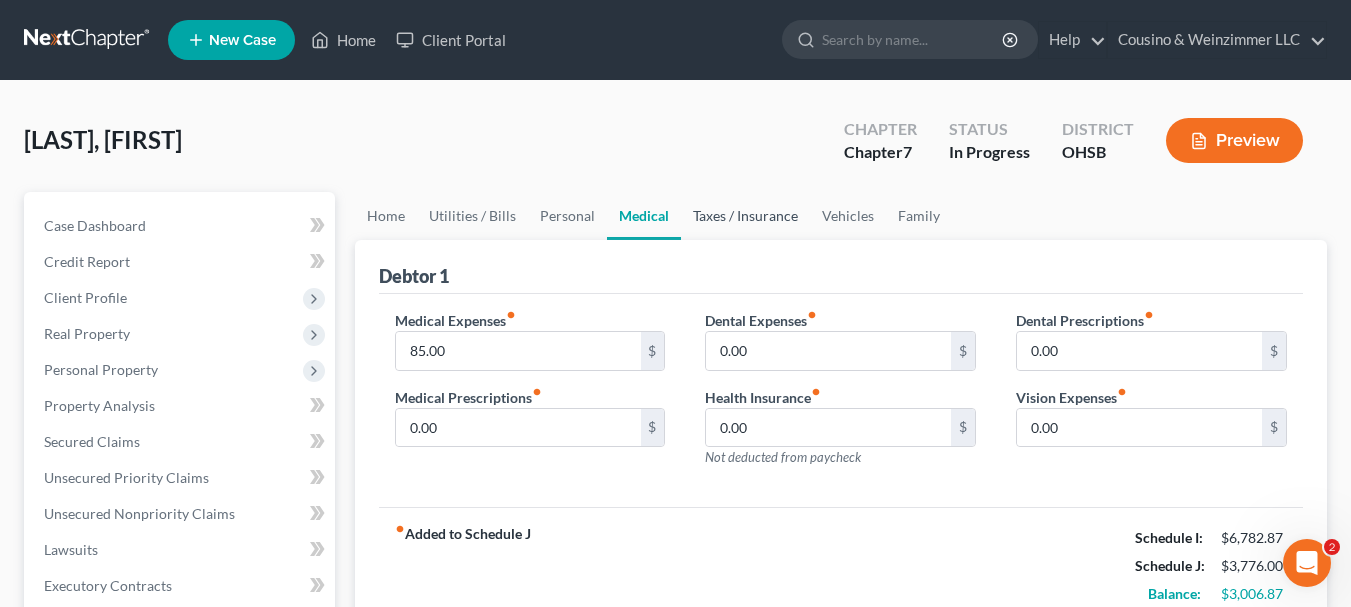 click on "Taxes / Insurance" at bounding box center [745, 216] 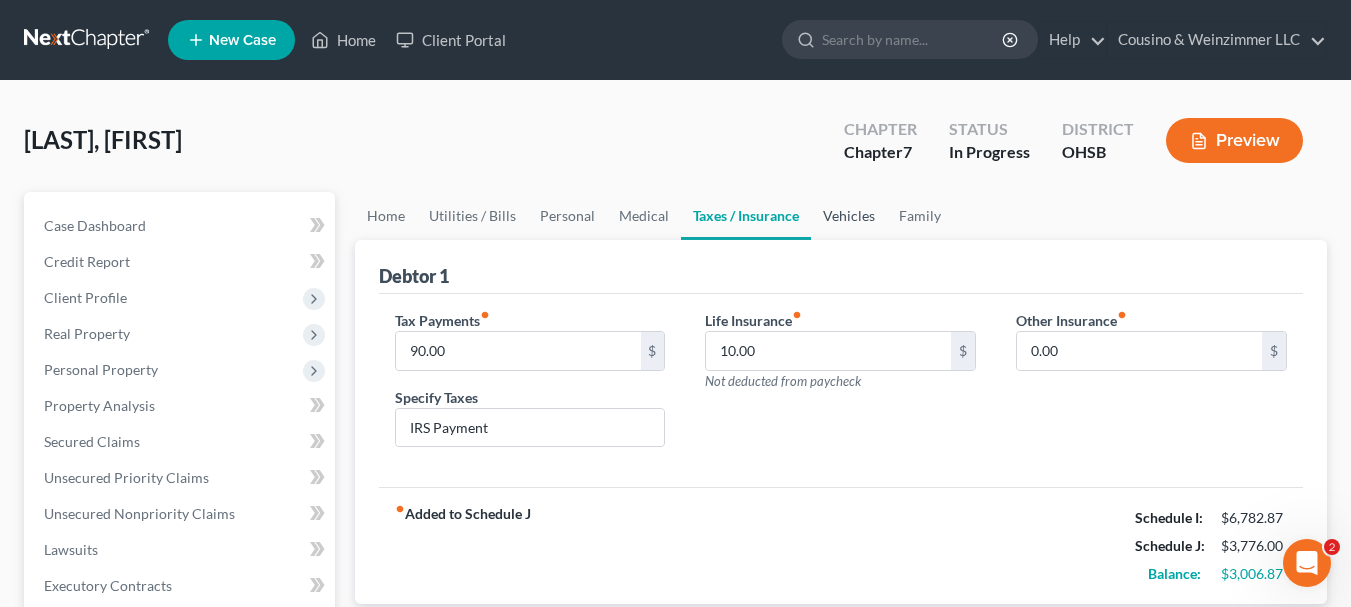 click on "Vehicles" at bounding box center (849, 216) 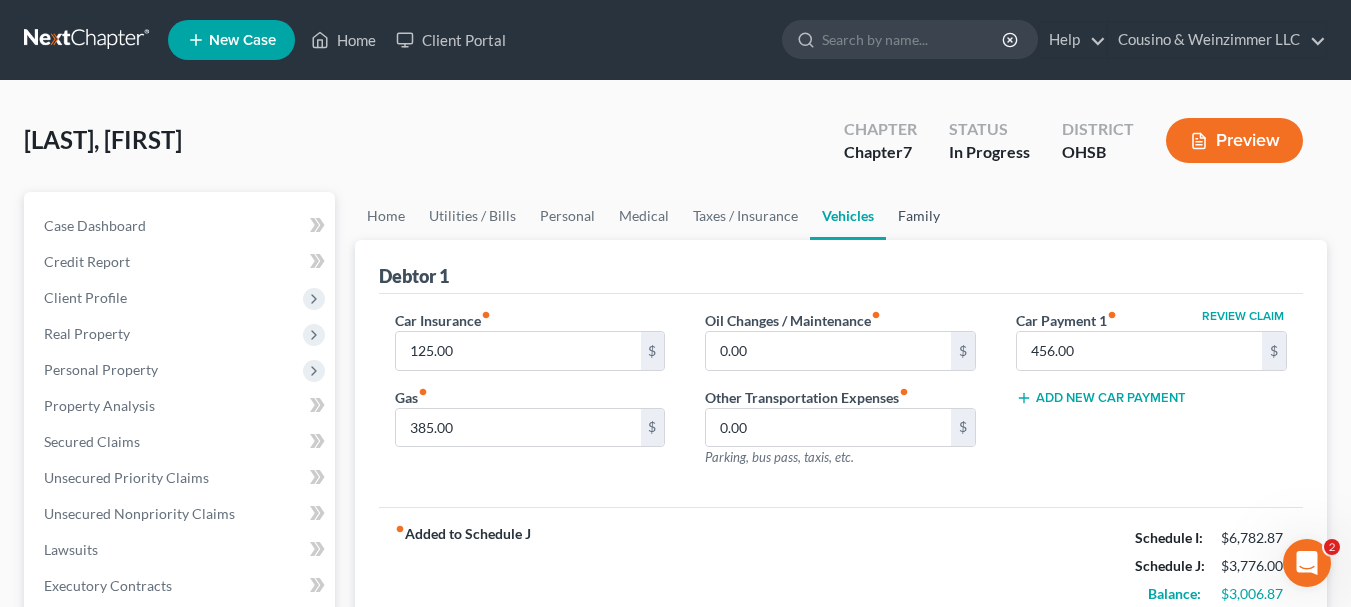 click on "Family" at bounding box center (919, 216) 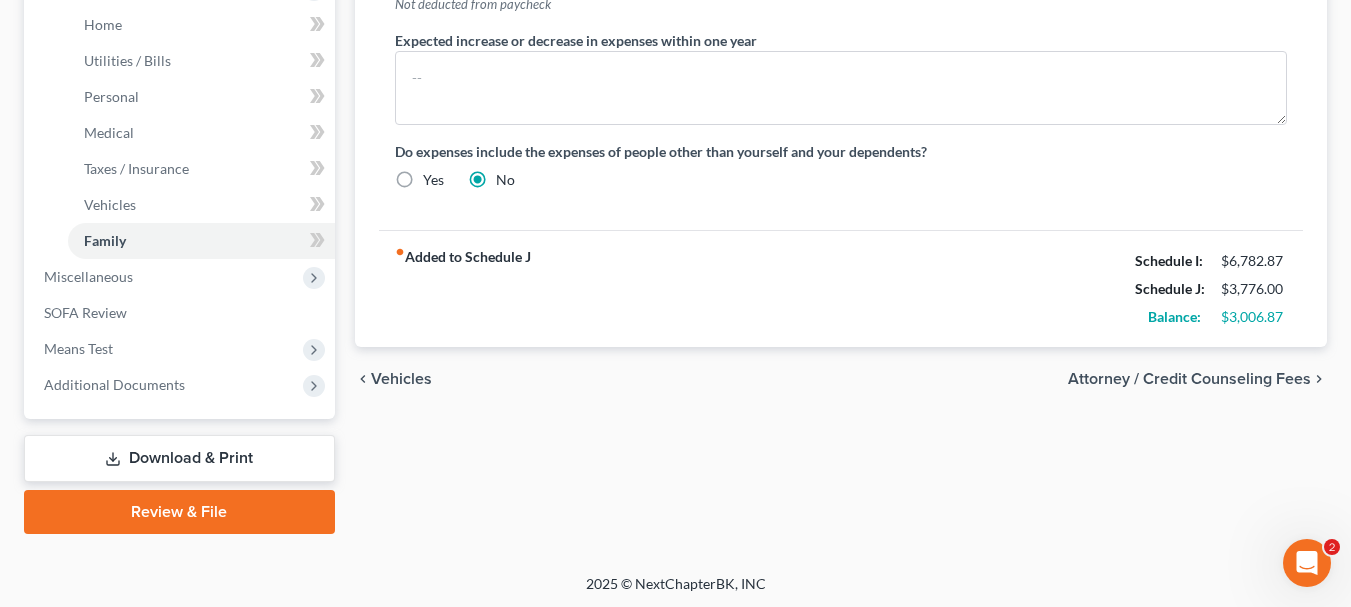 scroll, scrollTop: 708, scrollLeft: 0, axis: vertical 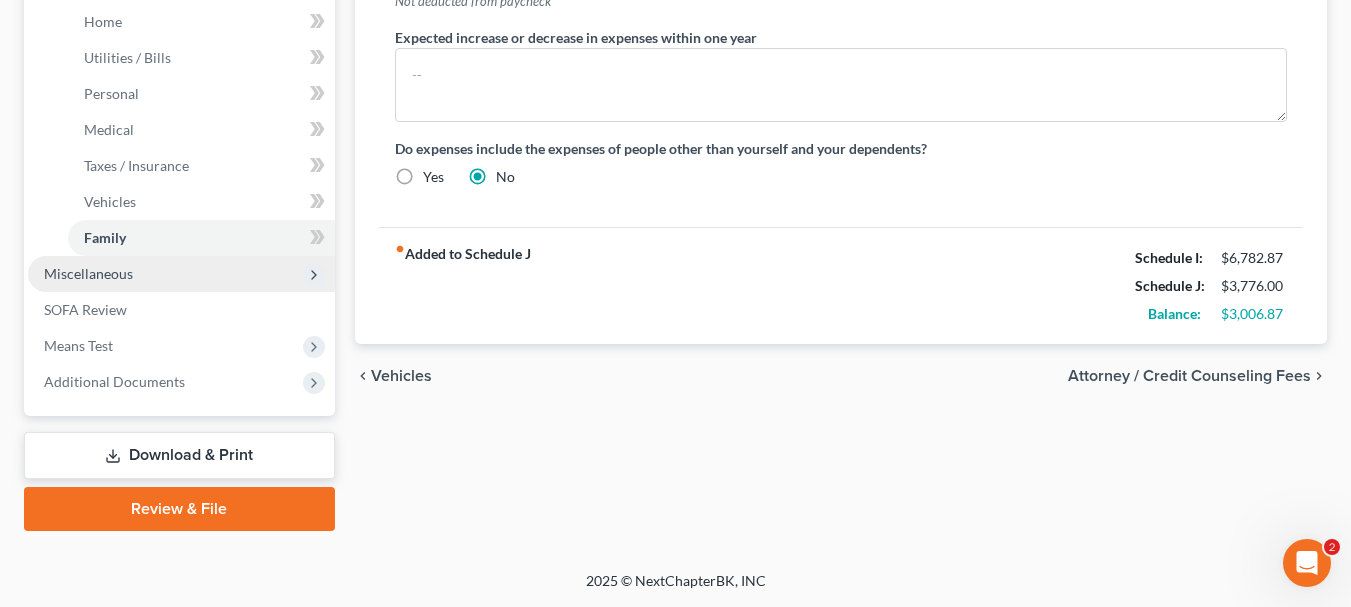 click on "Miscellaneous" at bounding box center (88, 273) 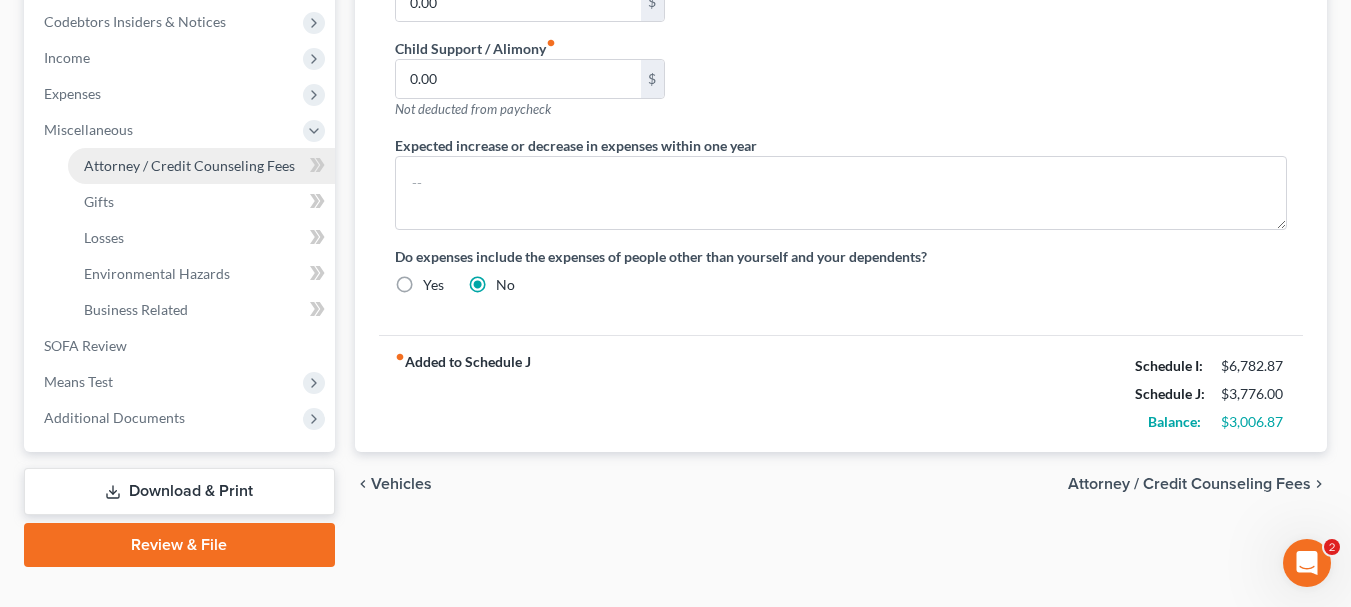 scroll, scrollTop: 636, scrollLeft: 0, axis: vertical 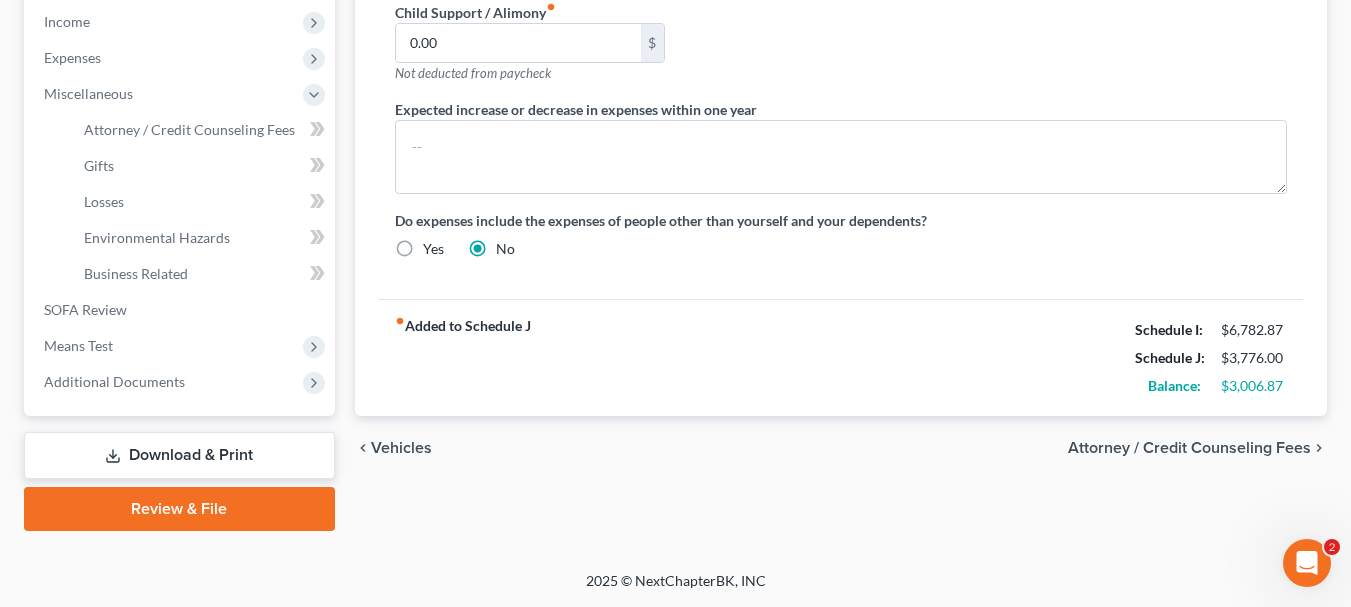 click on "Download & Print" at bounding box center [179, 455] 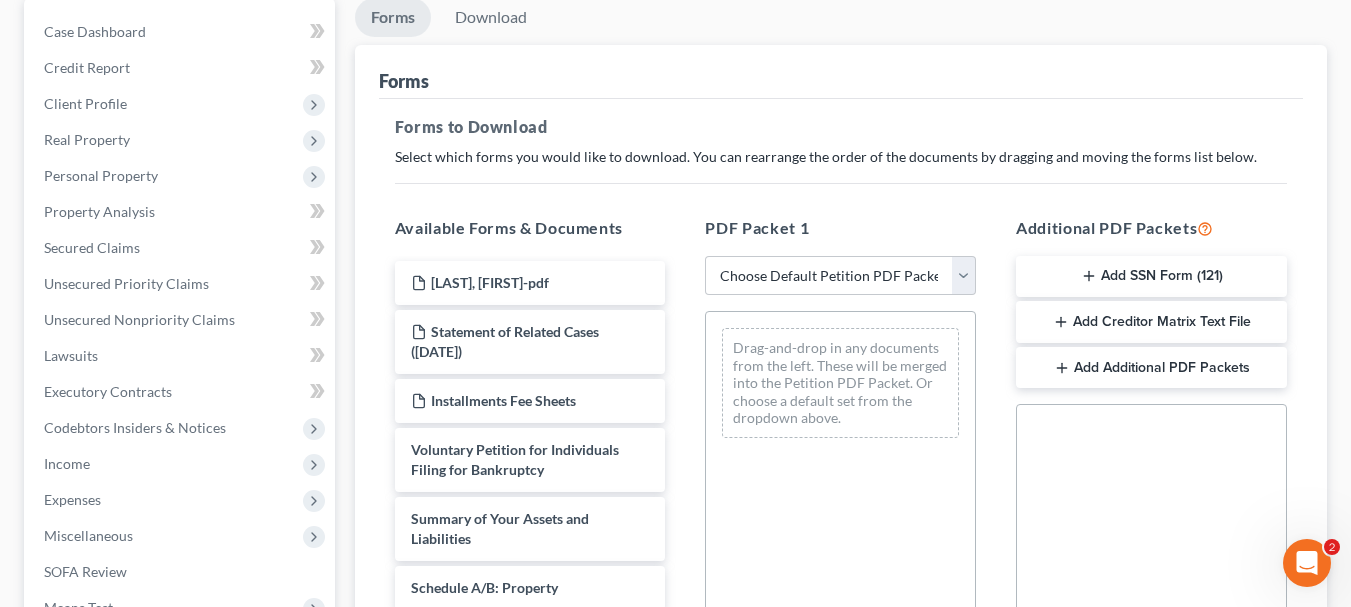 scroll, scrollTop: 200, scrollLeft: 0, axis: vertical 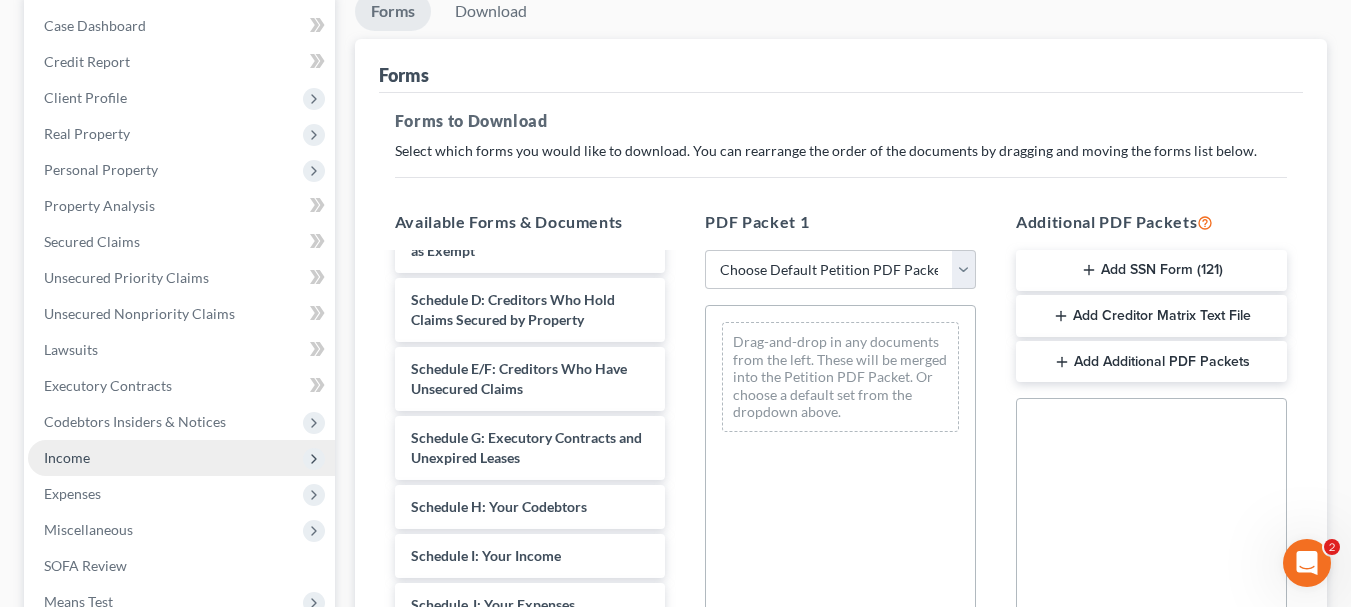 click on "Income" at bounding box center [67, 457] 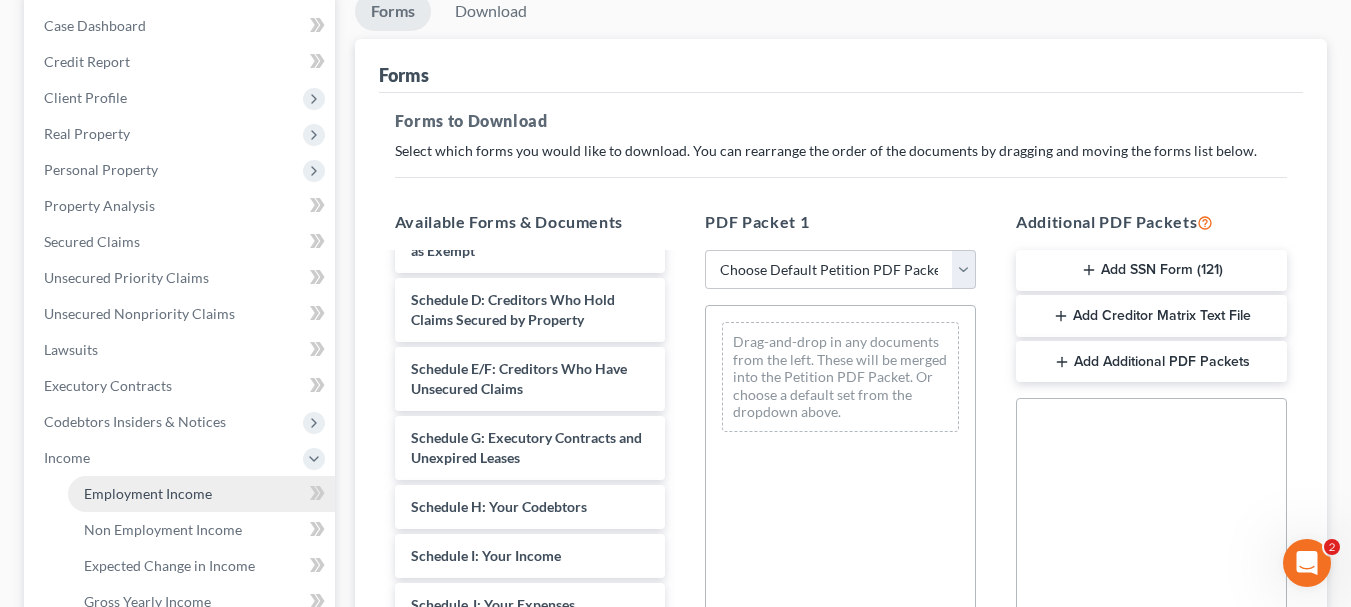 click on "Employment Income" at bounding box center [201, 494] 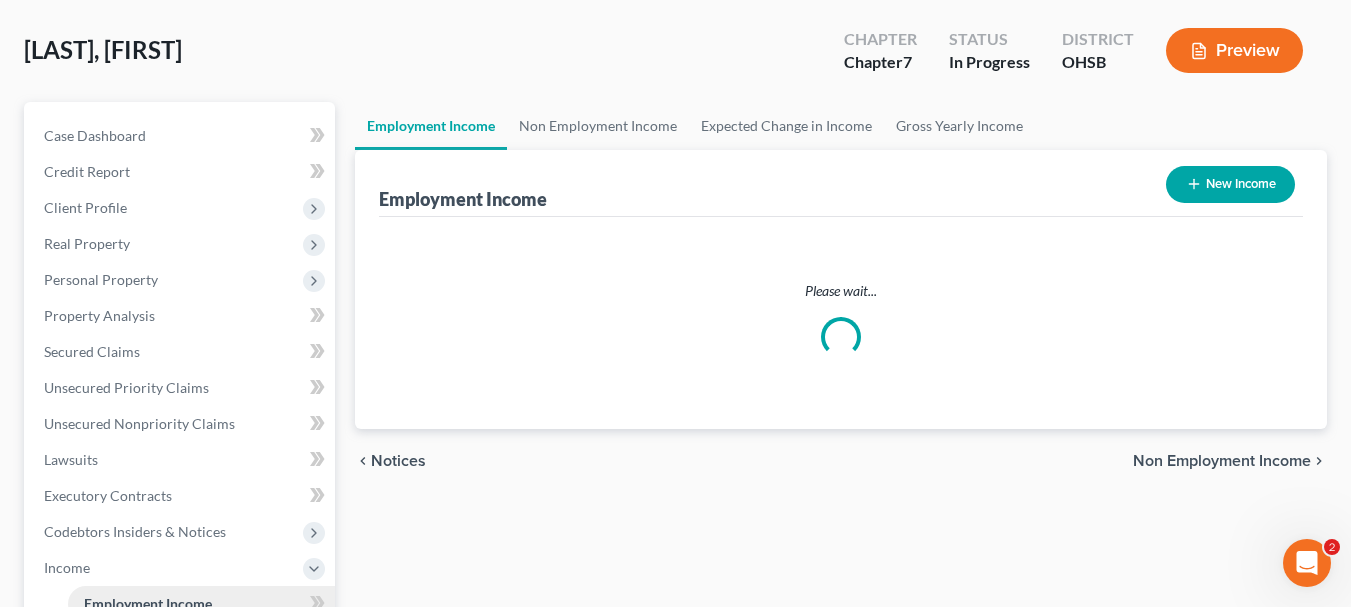 scroll, scrollTop: 0, scrollLeft: 0, axis: both 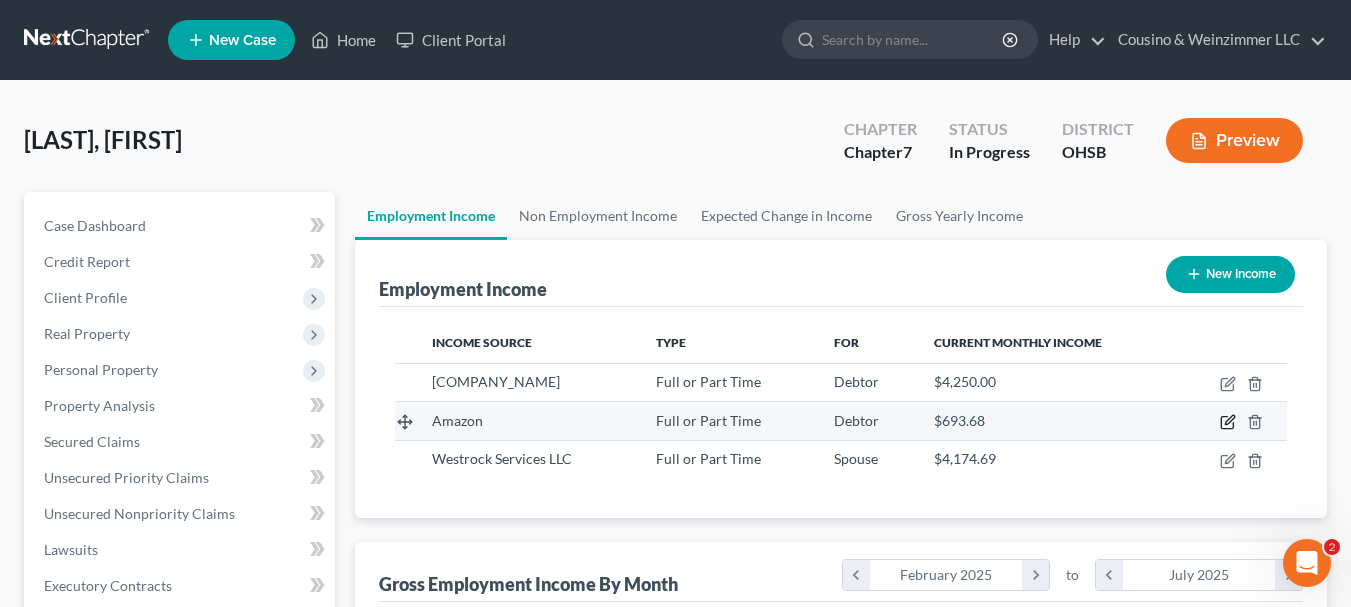 click 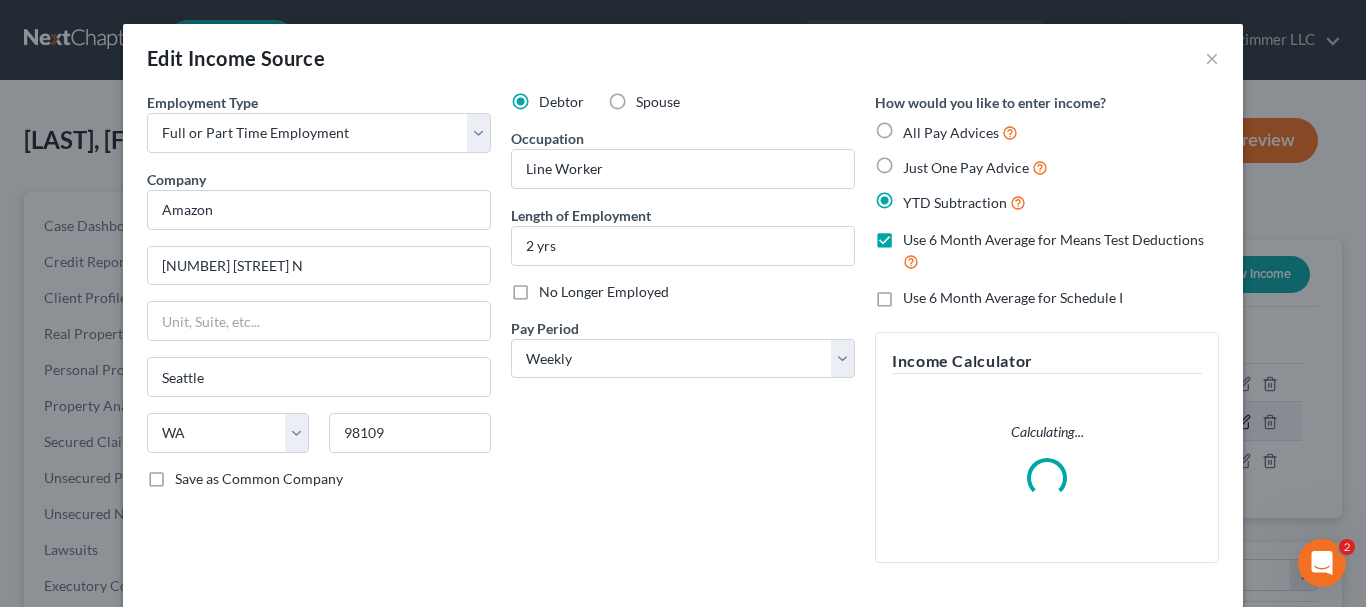 scroll, scrollTop: 999642, scrollLeft: 999450, axis: both 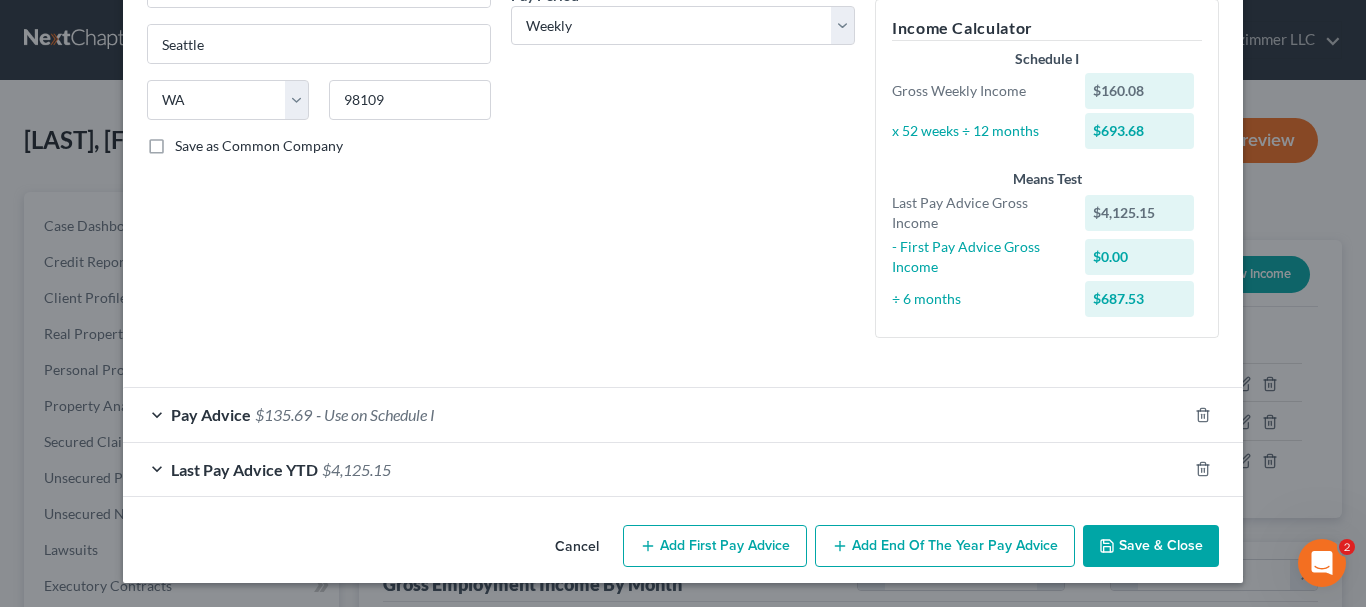 click on "Pay Advice $[AMOUNT] - Use on Schedule I" at bounding box center (655, 414) 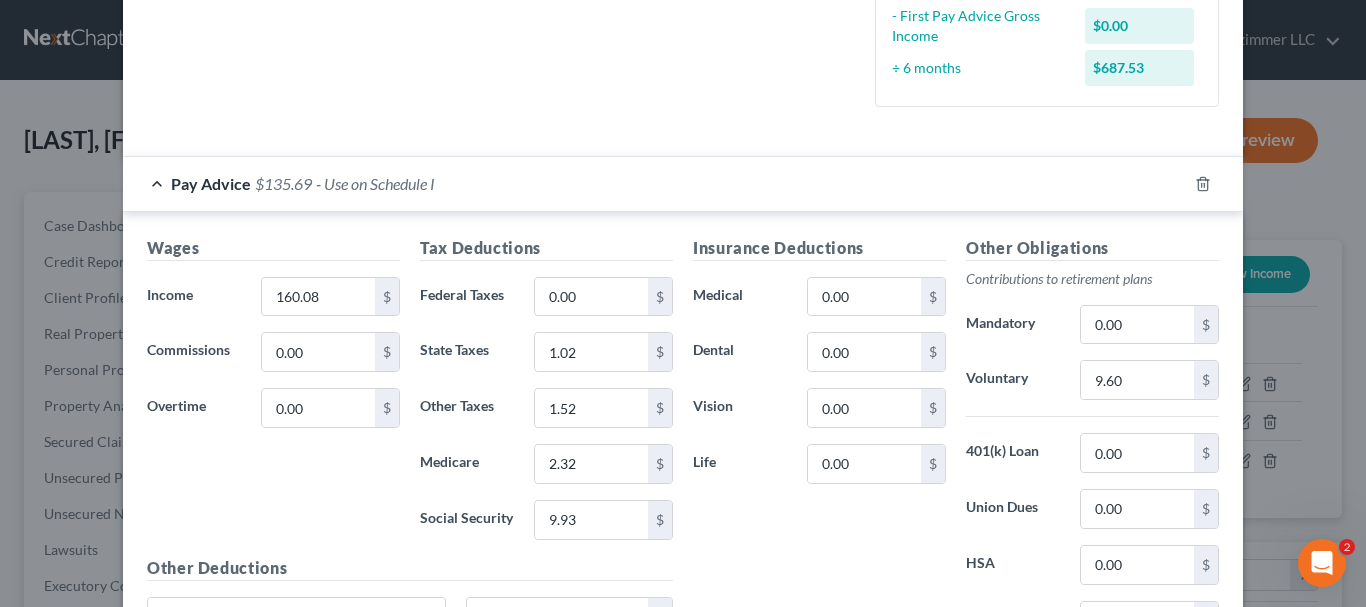 scroll, scrollTop: 522, scrollLeft: 0, axis: vertical 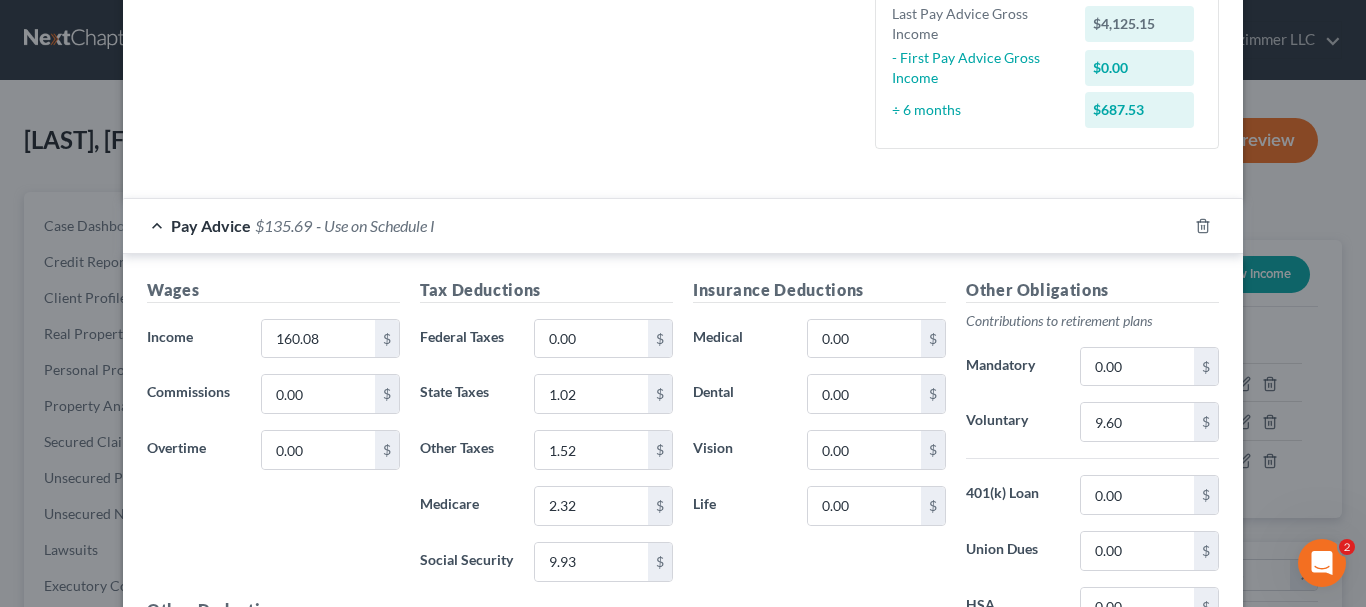 click on "Employment Type
*
Select Full or Part Time Employment Self Employment
Company
*
[COMPANY]                      [NUMBER] [STREET] [CITY] State AL AK AR AZ CA CO CT DE DC FL GA GU HI ID IL IN IA KS KY LA ME MD MA MI MN MS MO MT NC ND NE NV NH NJ NM NY OH OK OR PA PR RI SC SD TN TX UT VI VA VT WA WV WI WY [POSTAL_CODE] Save as Common Company" at bounding box center (319, -133) 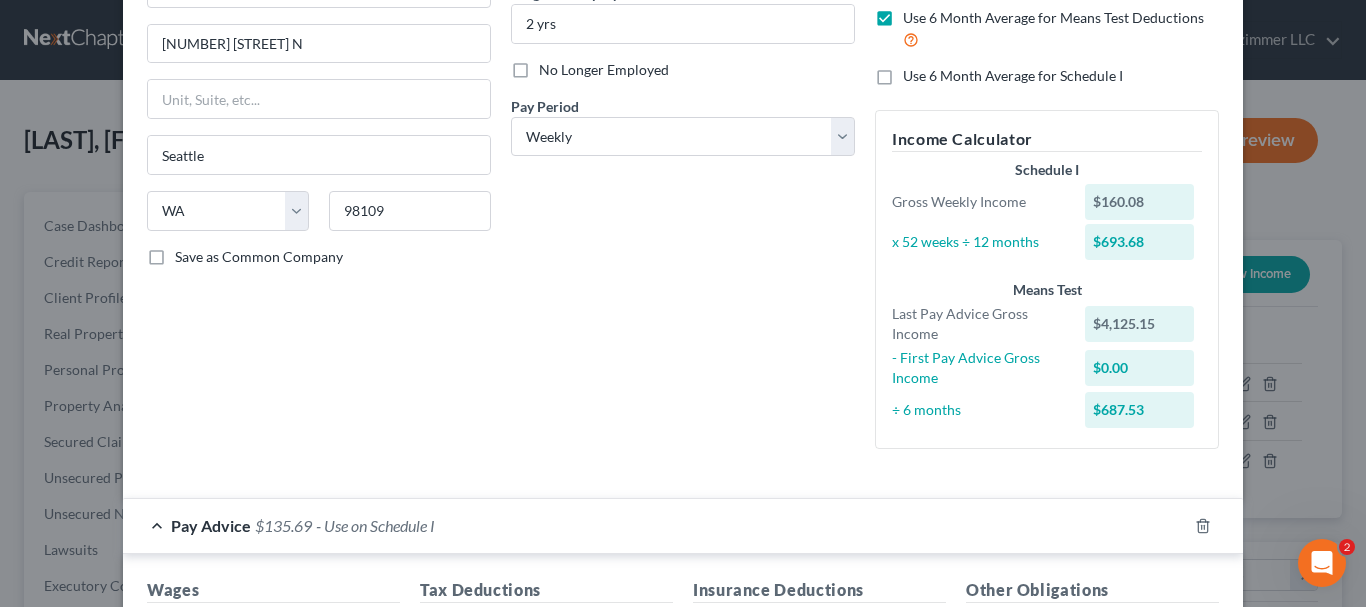 drag, startPoint x: 519, startPoint y: 68, endPoint x: 693, endPoint y: 213, distance: 226.49724 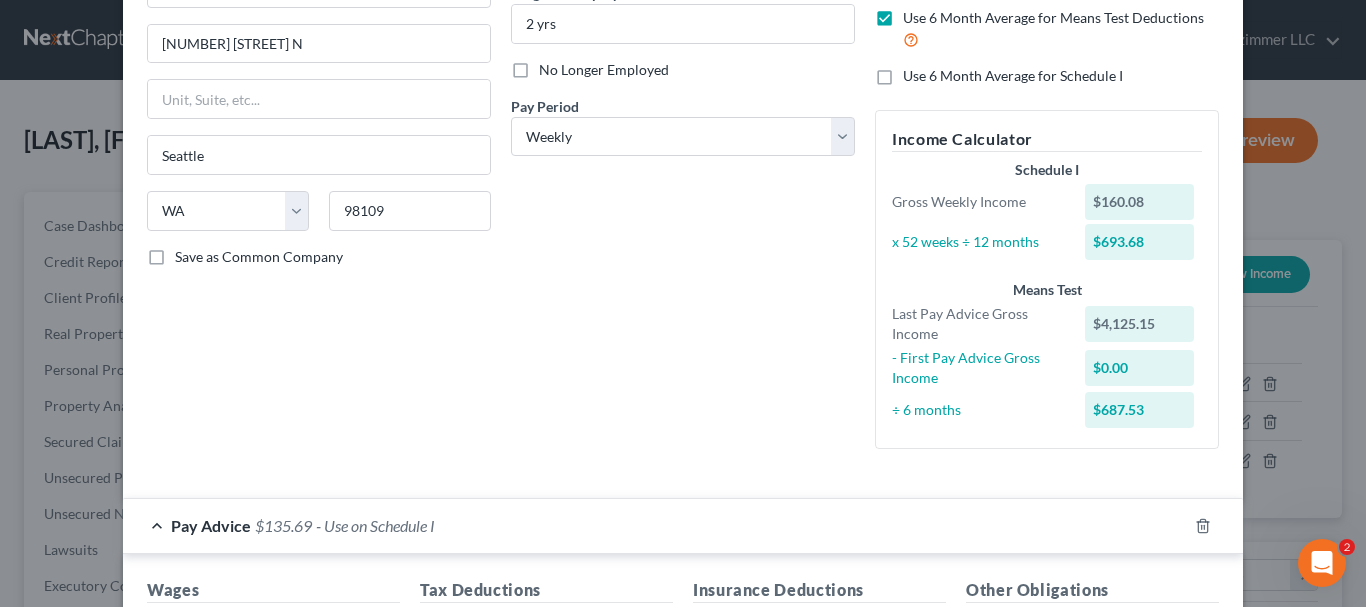 click on "No Longer Employed" at bounding box center [553, 66] 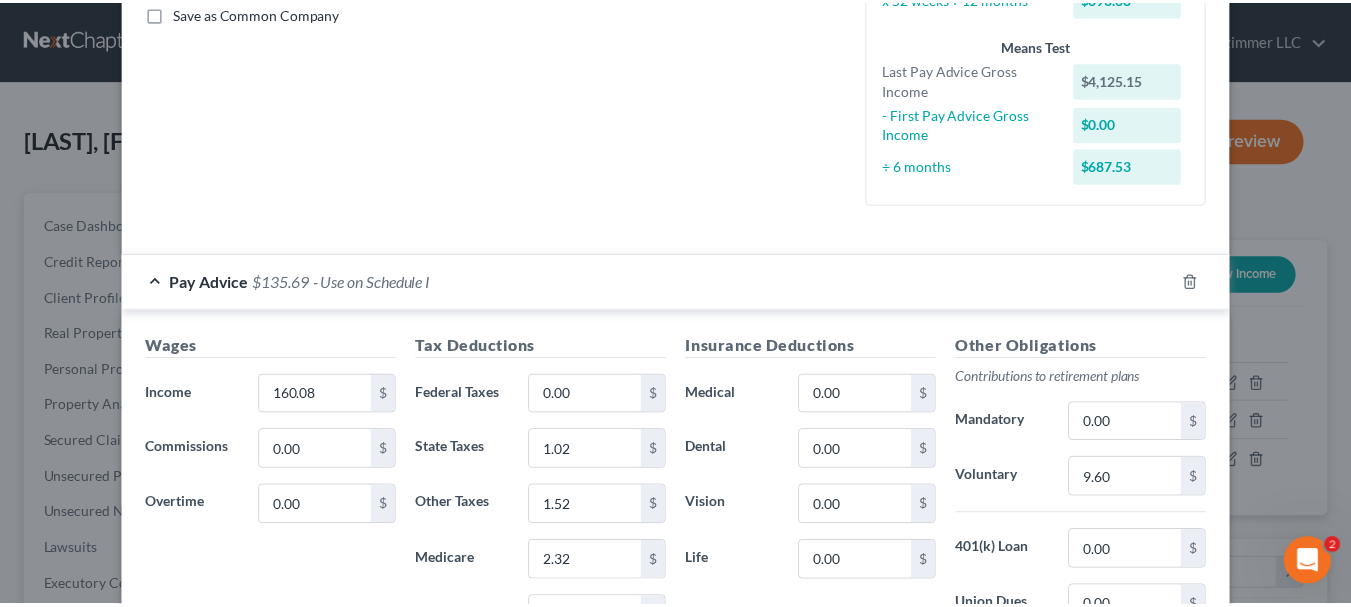 scroll, scrollTop: 822, scrollLeft: 0, axis: vertical 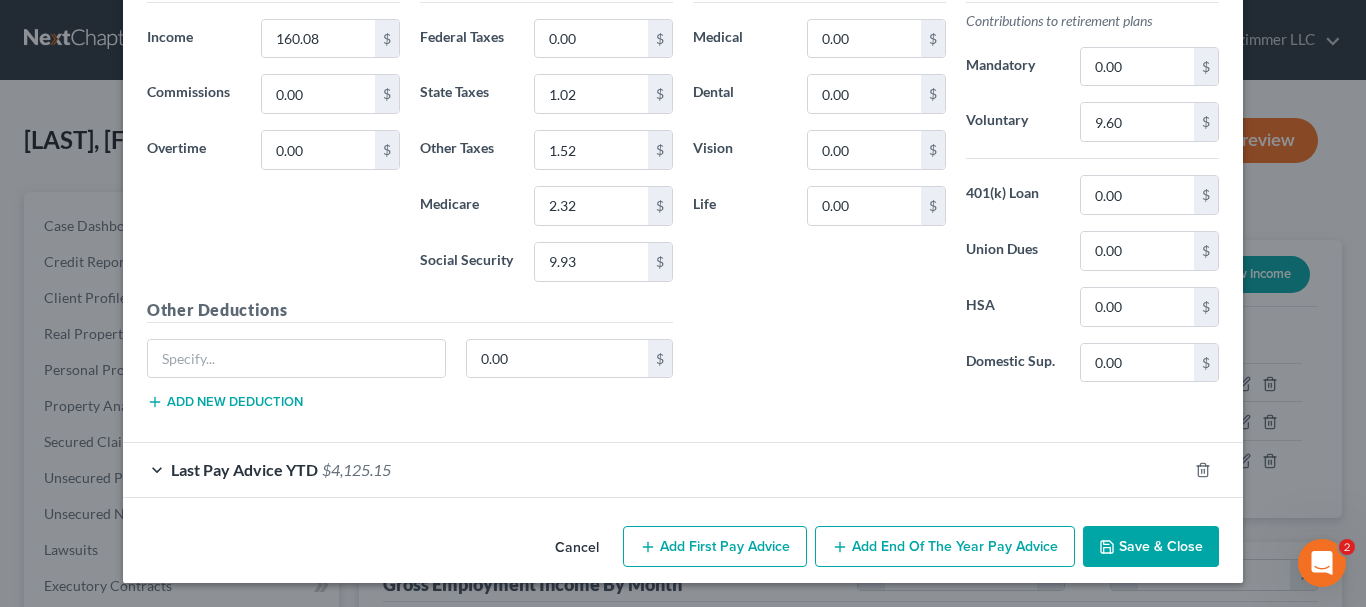 click on "Save & Close" at bounding box center [1151, 547] 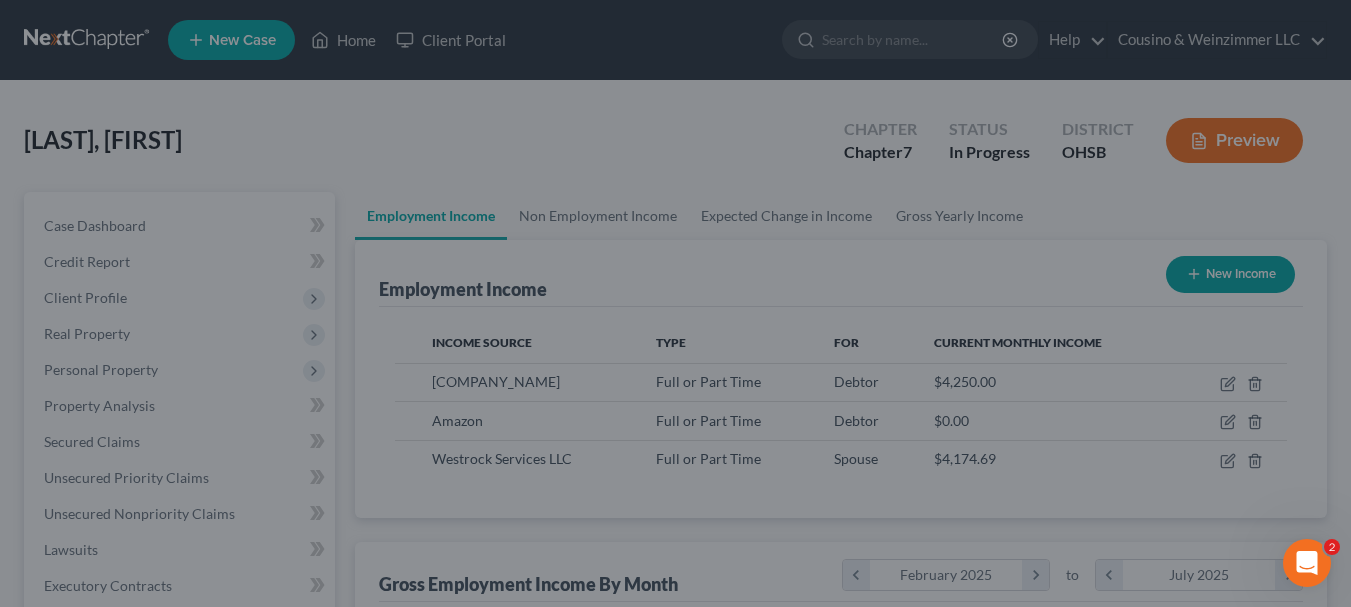 scroll, scrollTop: 359, scrollLeft: 544, axis: both 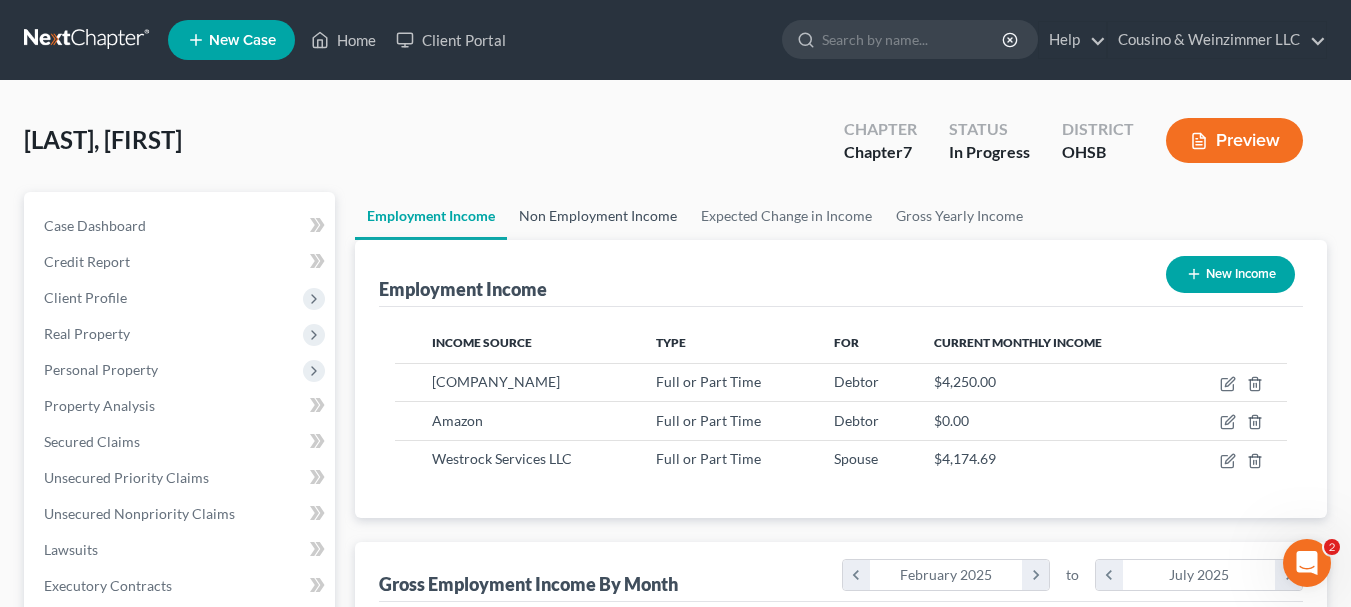 click on "Non Employment Income" at bounding box center [598, 216] 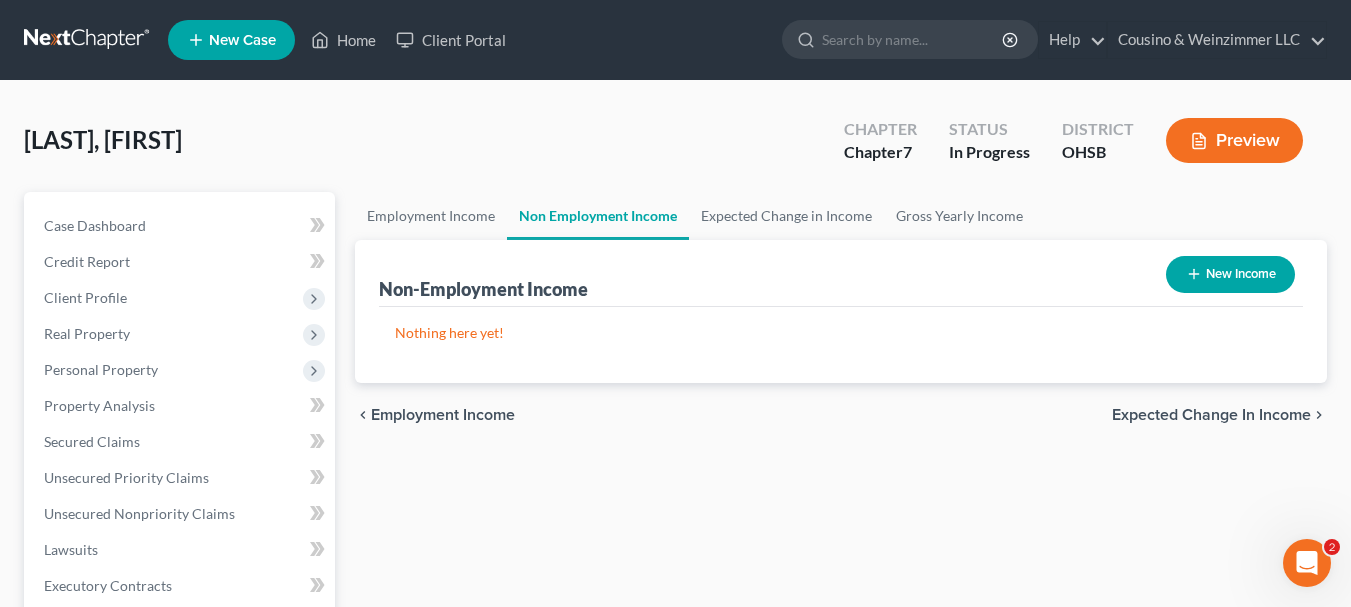 click 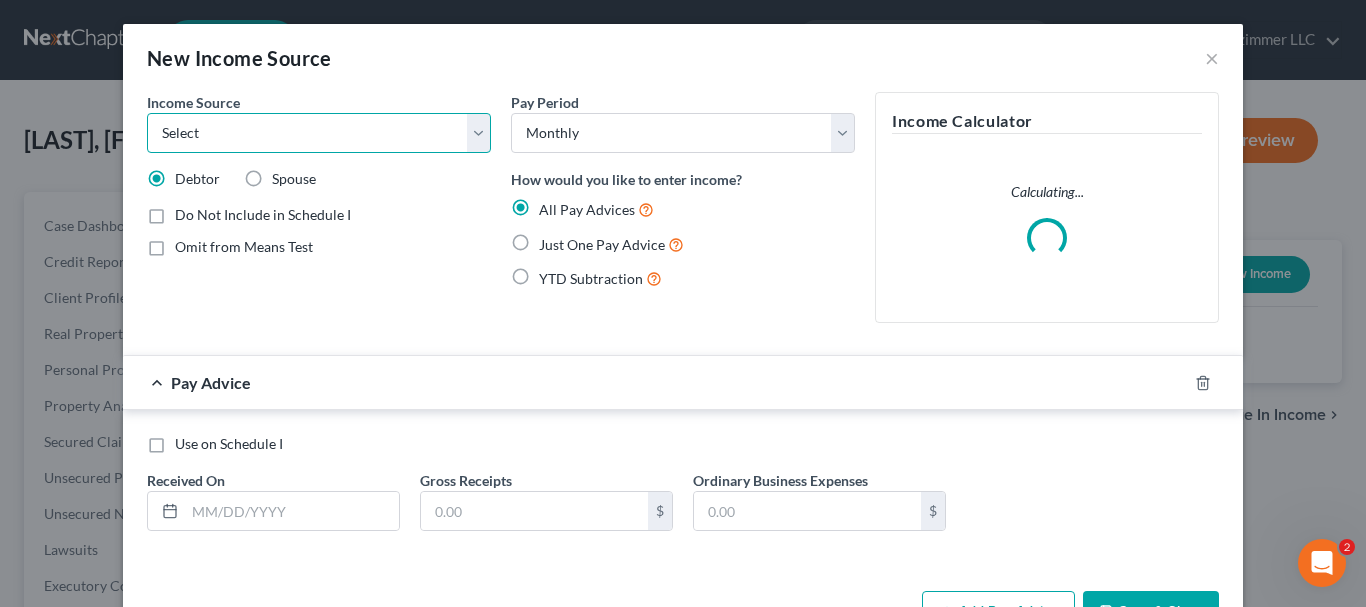 click on "Select Unemployment Disability (from employer) Pension Retirement Social Security / Social Security Disability Other Government Assistance Interests, Dividends or Royalties Child / Family Support Contributions to Household Property / Rental Business, Professional or Farm Alimony / Maintenance Payments Military Disability Benefits Other Monthly Income" at bounding box center (319, 133) 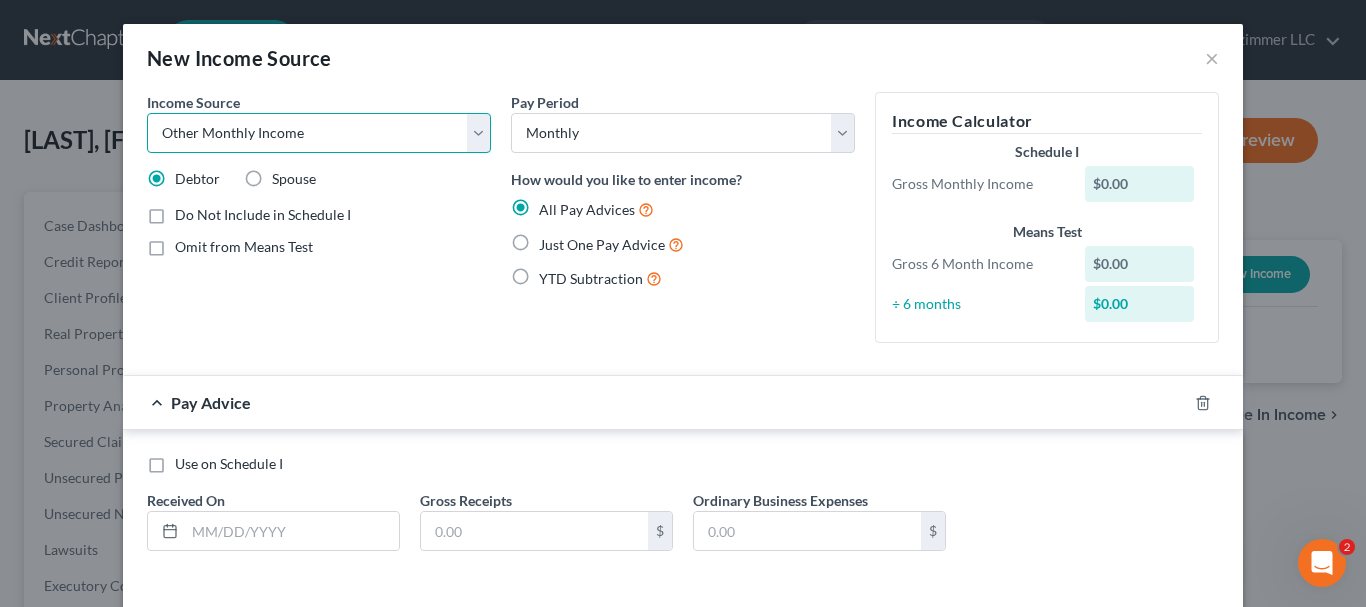 click on "Select Unemployment Disability (from employer) Pension Retirement Social Security / Social Security Disability Other Government Assistance Interests, Dividends or Royalties Child / Family Support Contributions to Household Property / Rental Business, Professional or Farm Alimony / Maintenance Payments Military Disability Benefits Other Monthly Income" at bounding box center [319, 133] 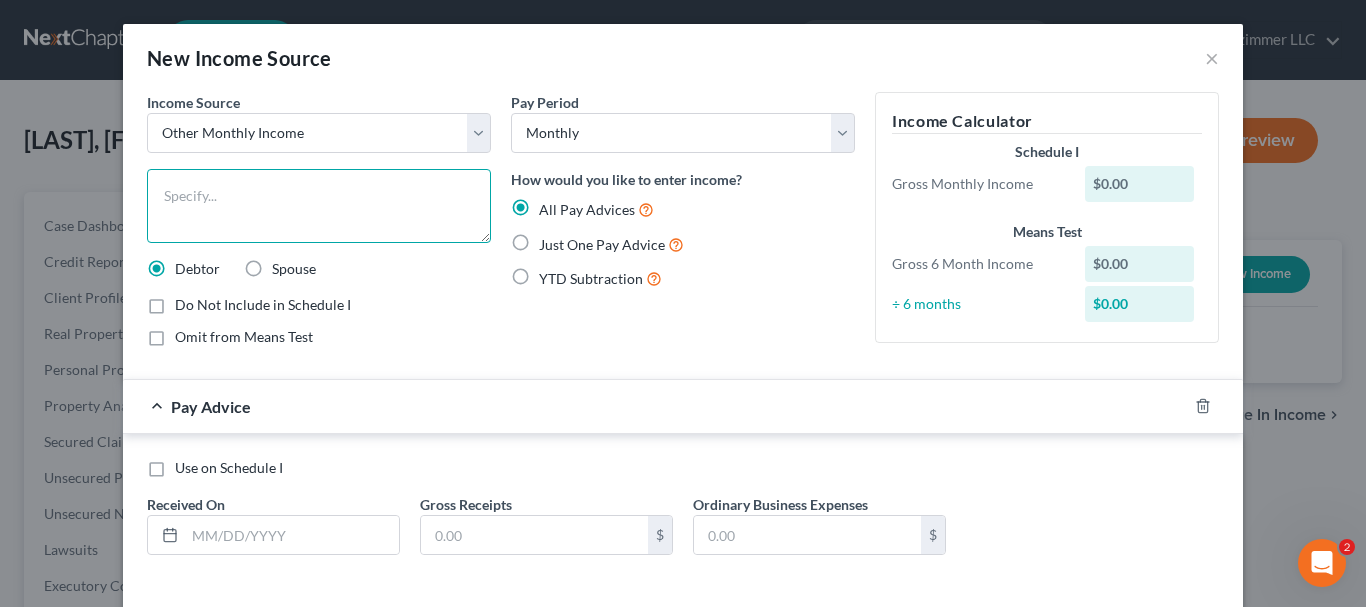 click at bounding box center [319, 206] 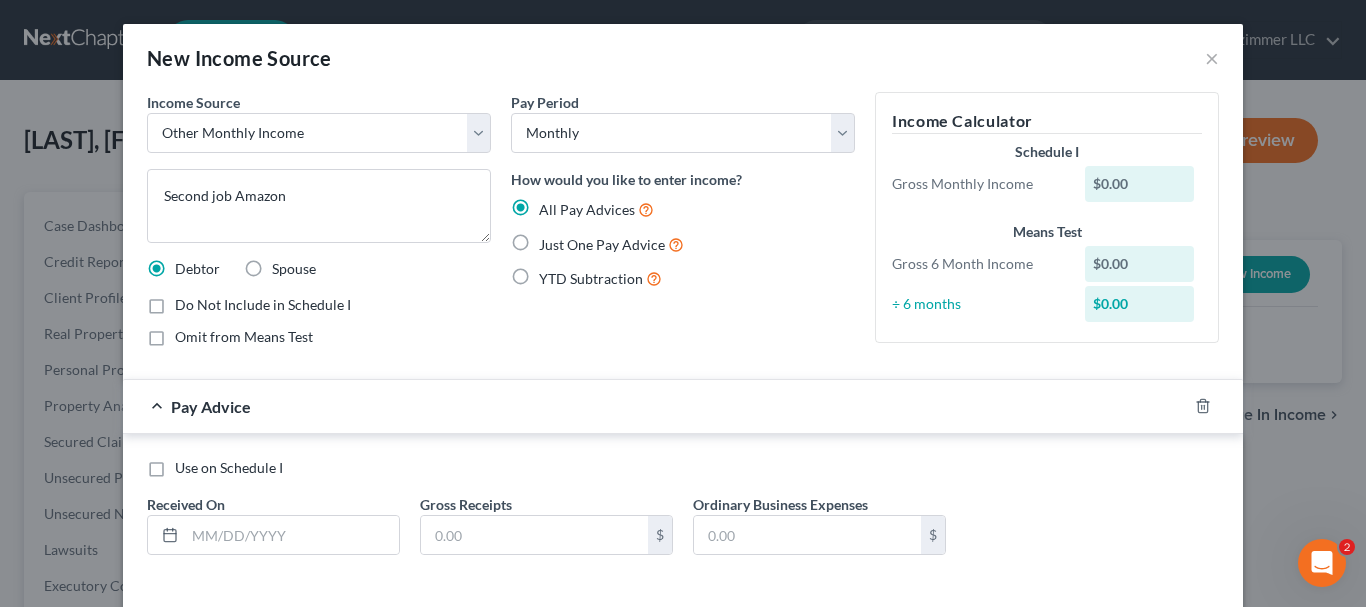 click on "Just One Pay Advice" at bounding box center (611, 244) 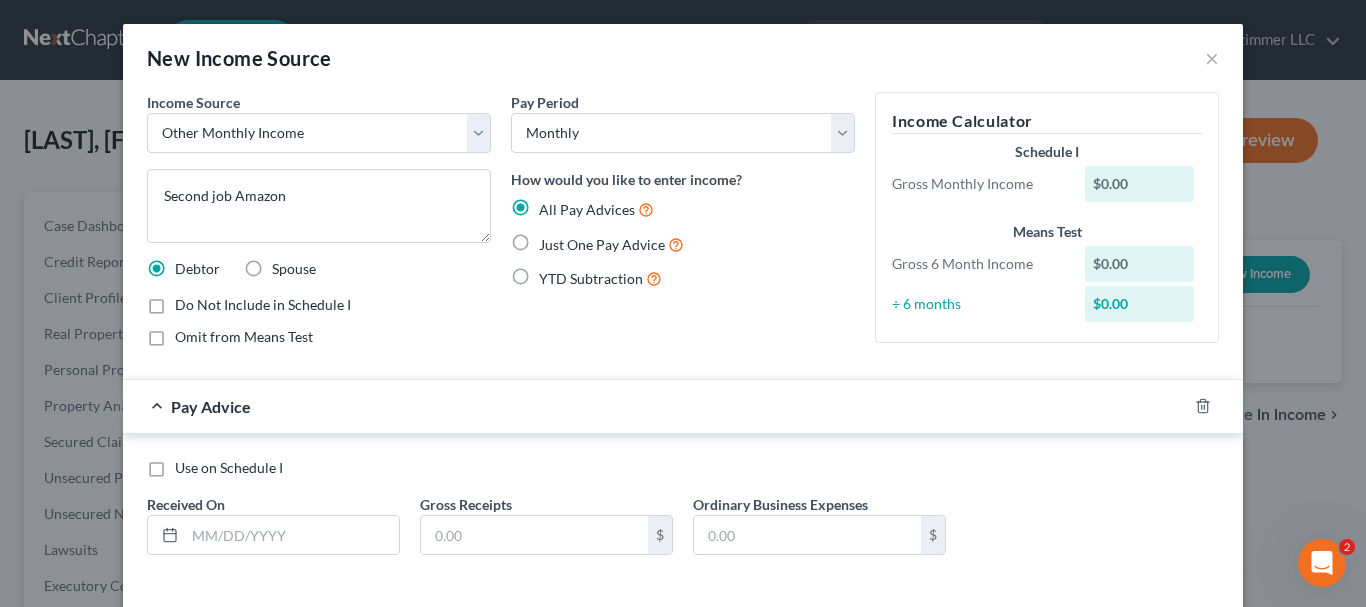 click on "Just One Pay Advice" at bounding box center (553, 239) 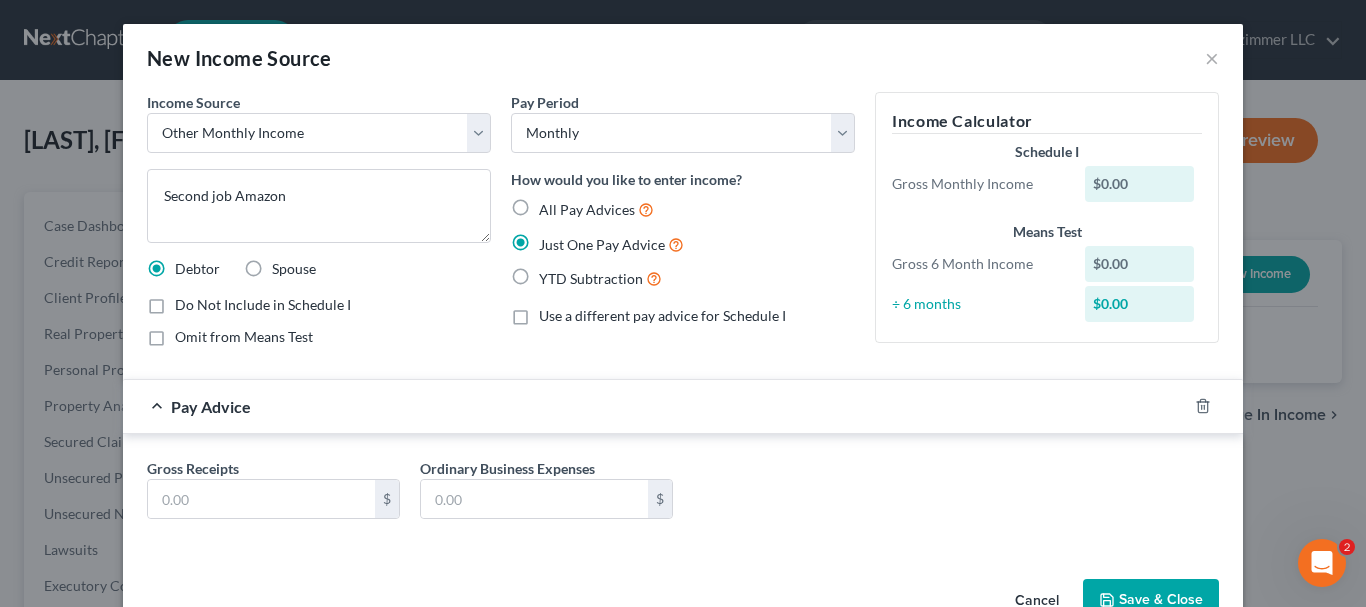 click on "Omit from Means Test" at bounding box center [244, 337] 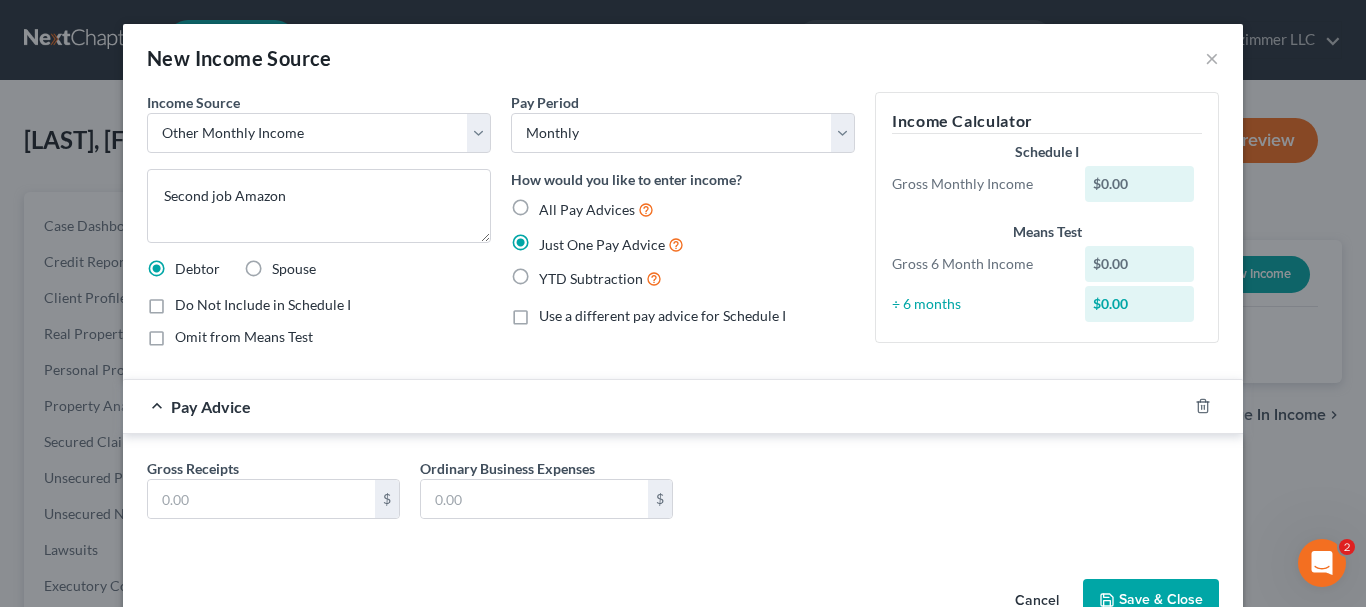 click on "Omit from Means Test" at bounding box center [189, 333] 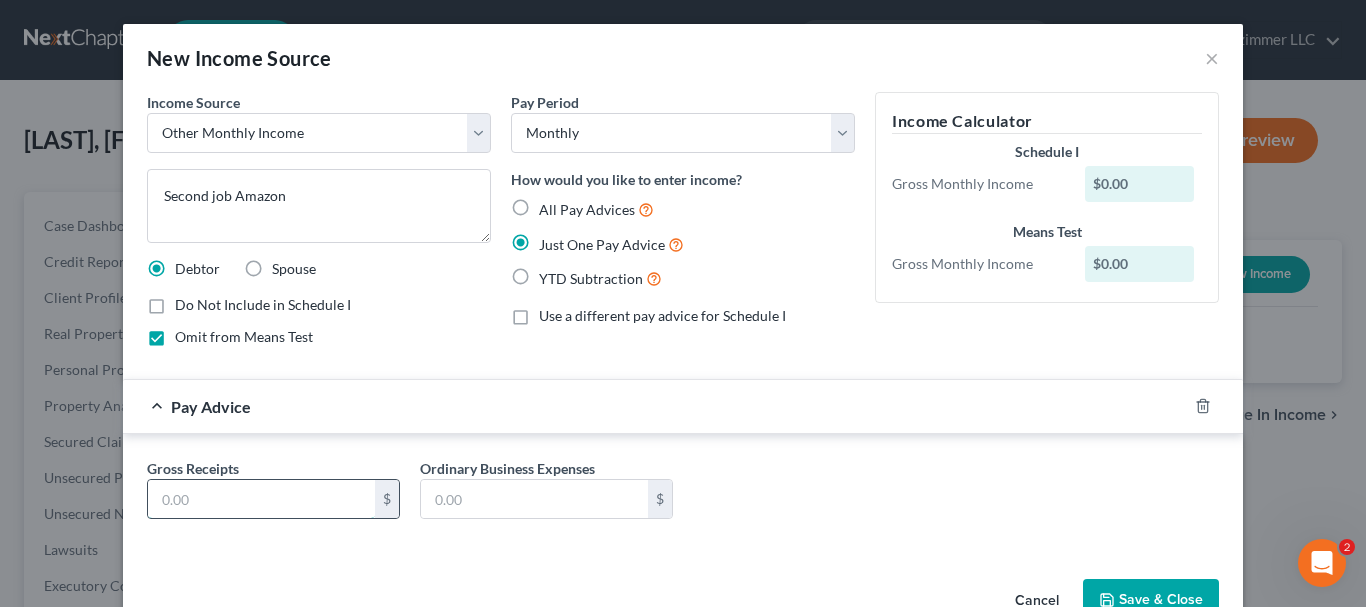 click at bounding box center (261, 499) 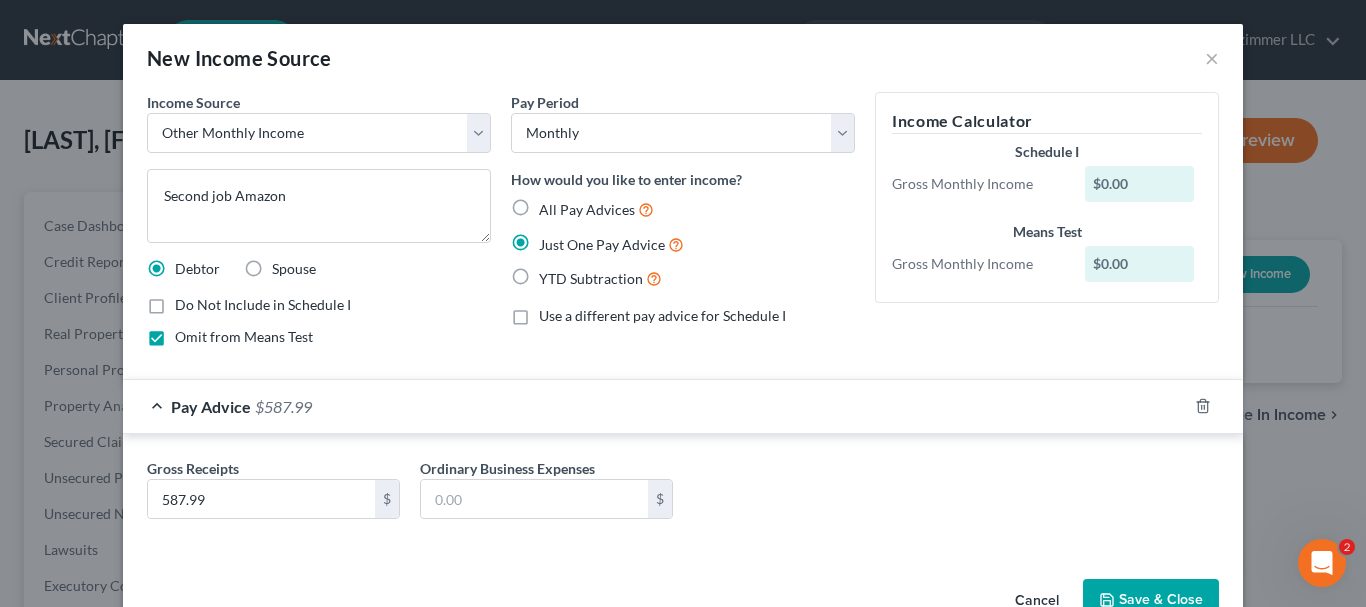 click on "Save & Close" at bounding box center (1151, 600) 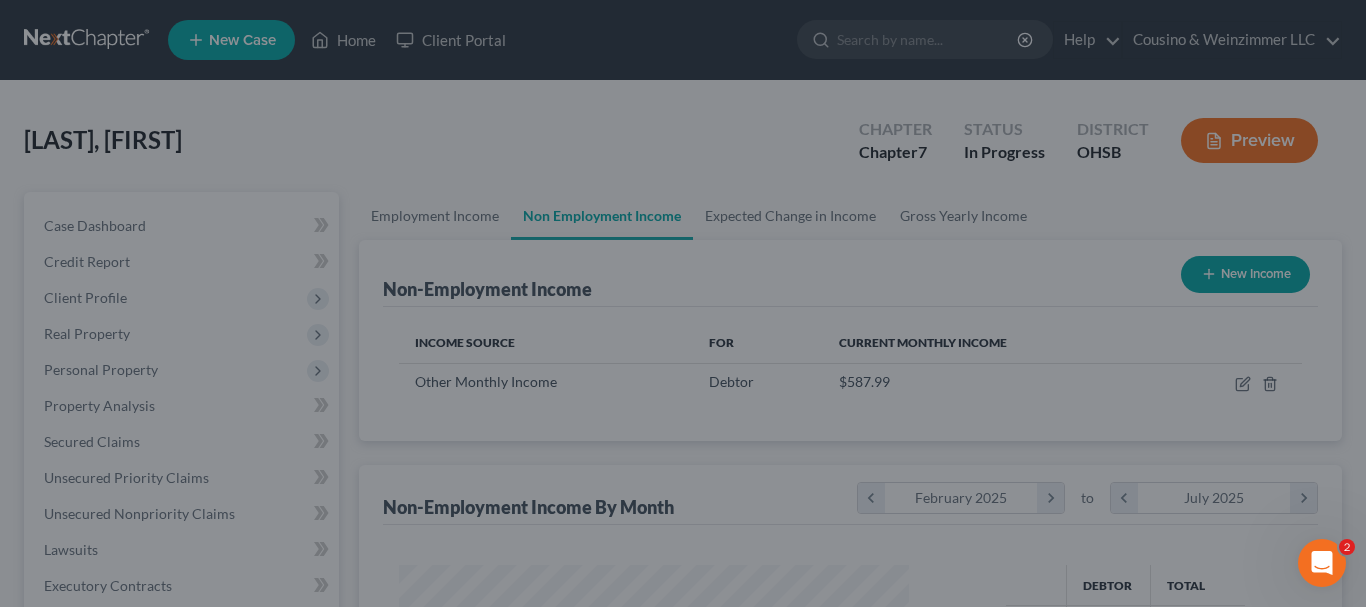 scroll, scrollTop: 999642, scrollLeft: 999456, axis: both 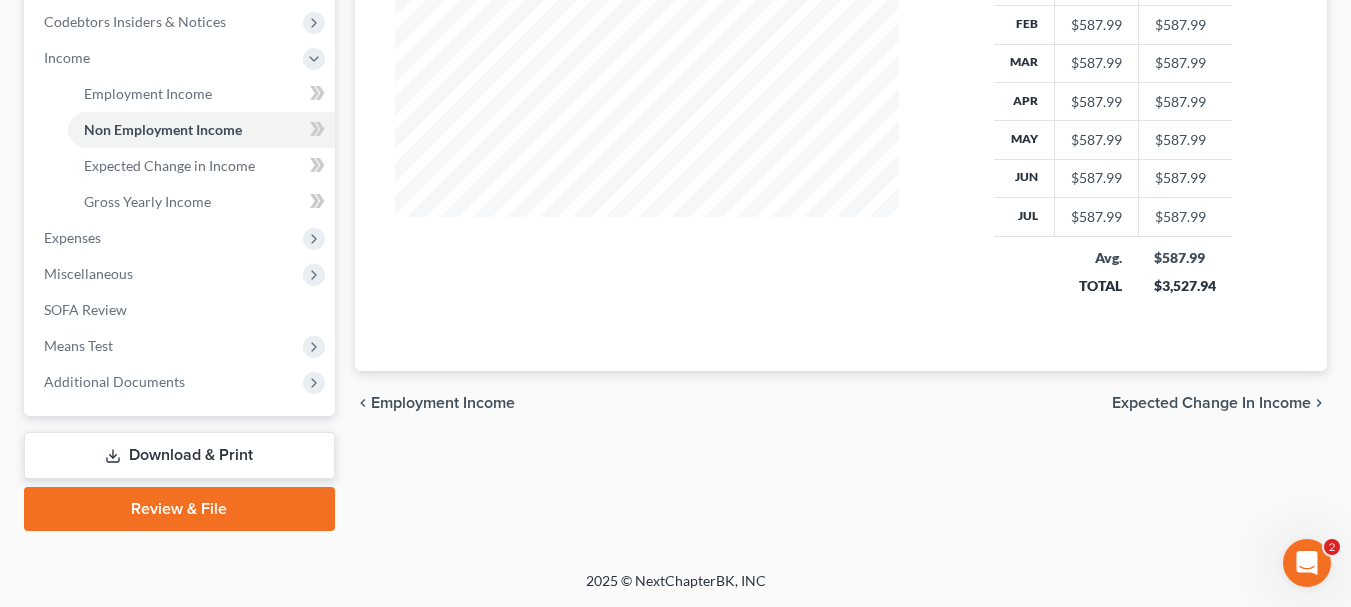 click on "Download & Print" at bounding box center (179, 455) 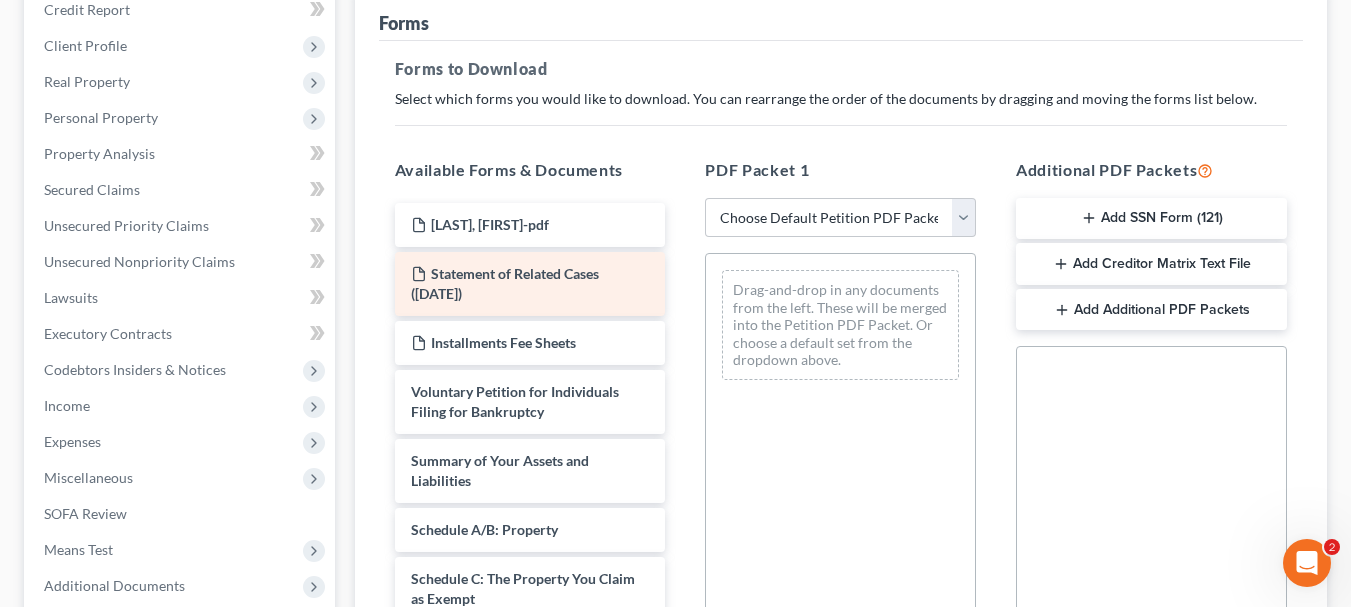 scroll, scrollTop: 300, scrollLeft: 0, axis: vertical 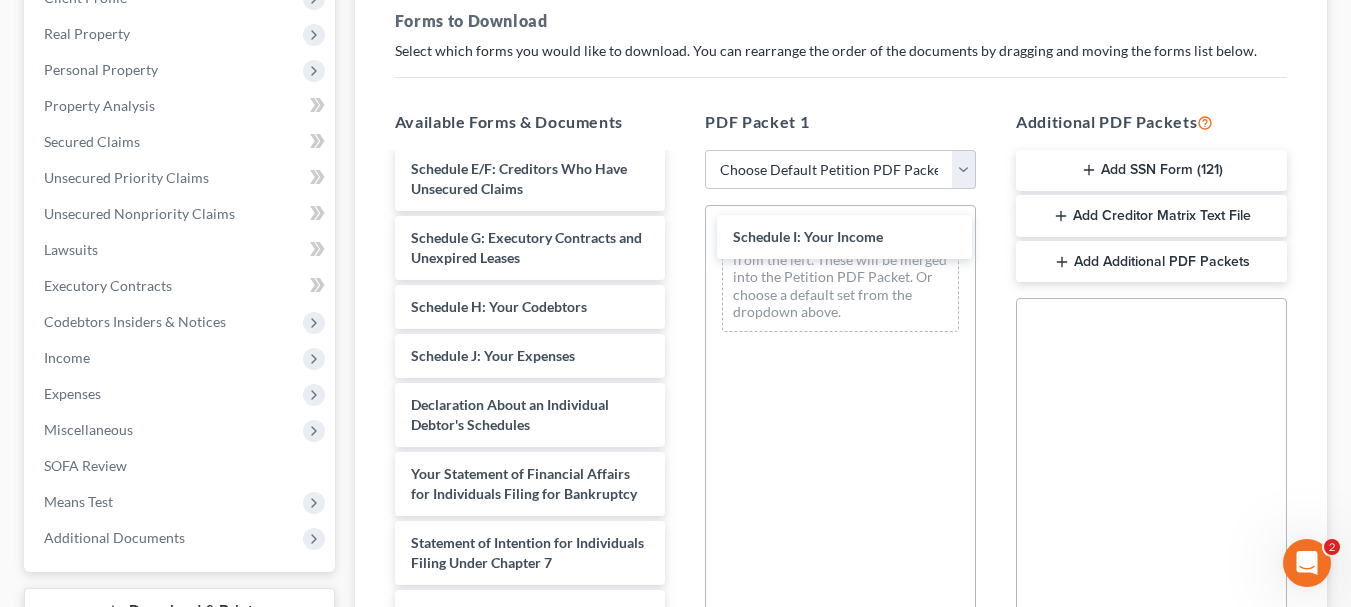 drag, startPoint x: 487, startPoint y: 362, endPoint x: 690, endPoint y: 316, distance: 208.14658 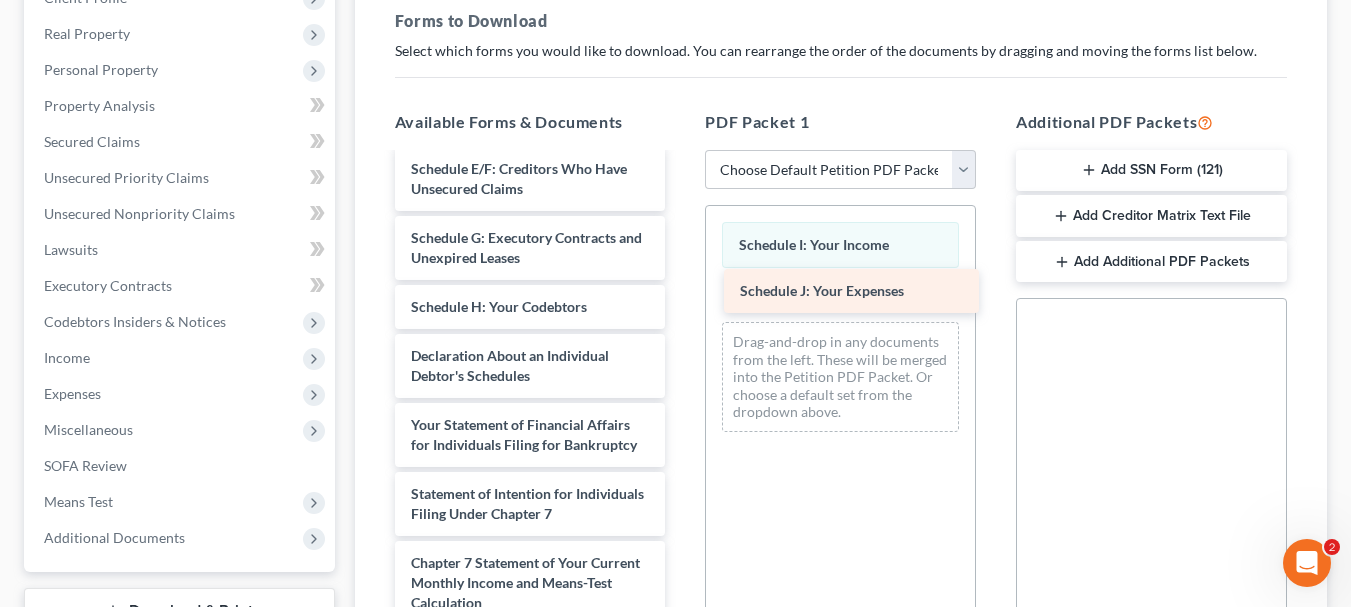 drag, startPoint x: 538, startPoint y: 358, endPoint x: 866, endPoint y: 293, distance: 334.37854 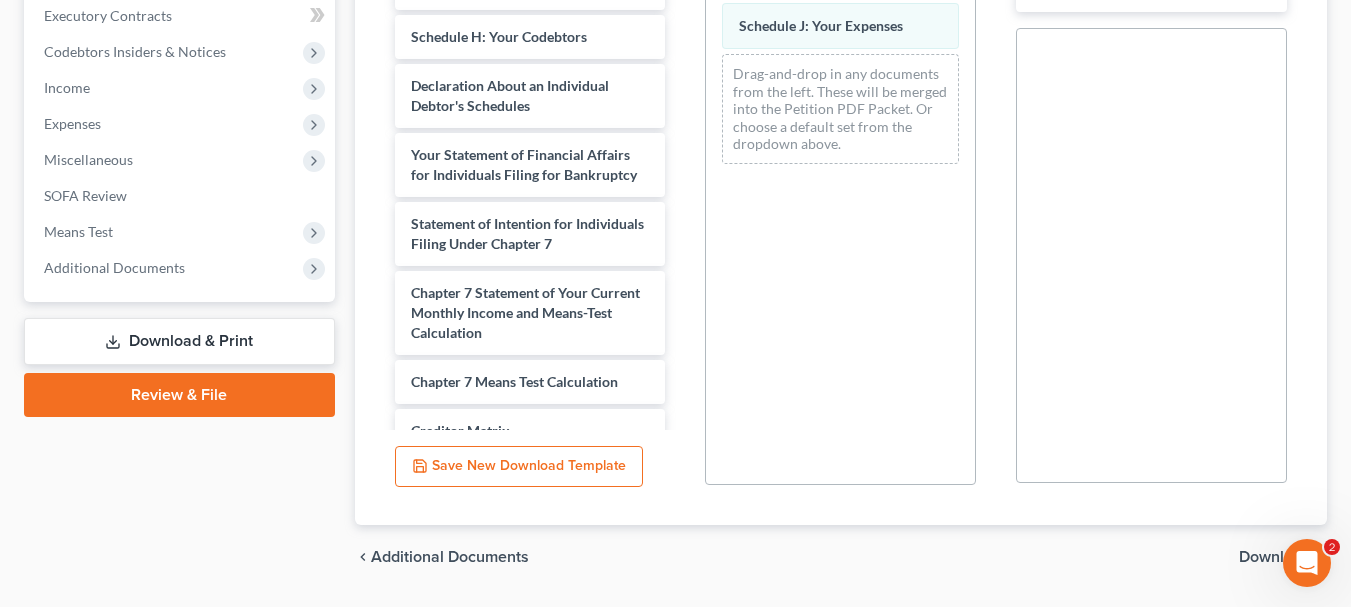 scroll, scrollTop: 628, scrollLeft: 0, axis: vertical 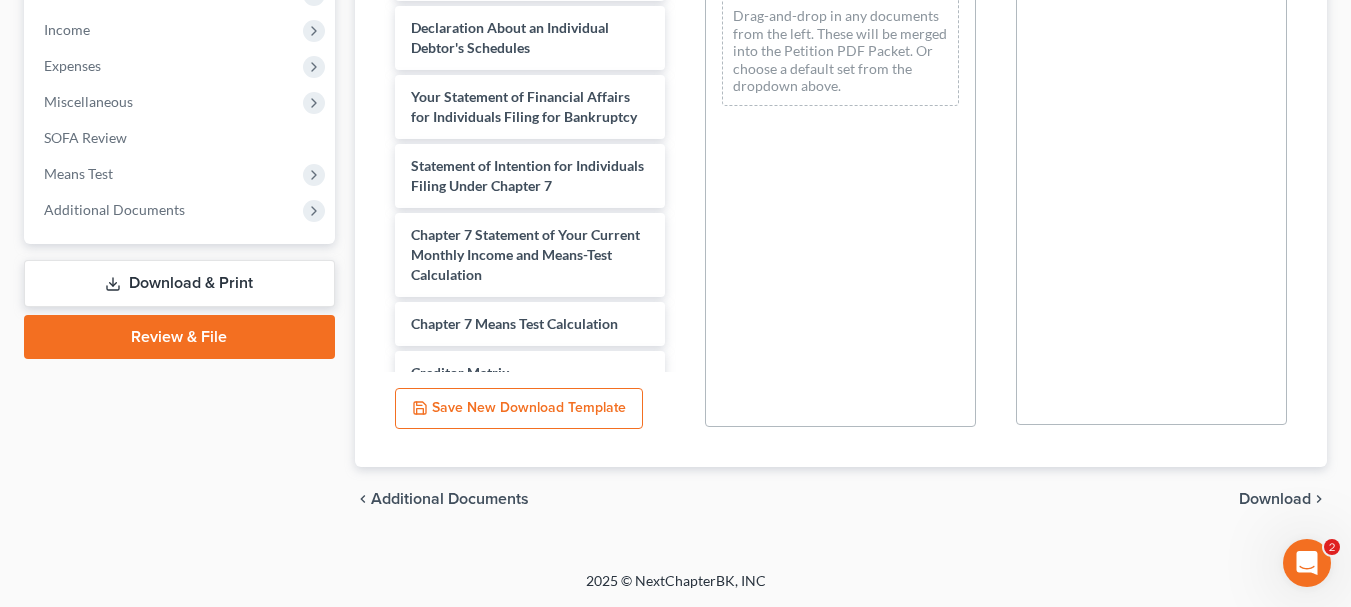 click on "Download" at bounding box center (1275, 499) 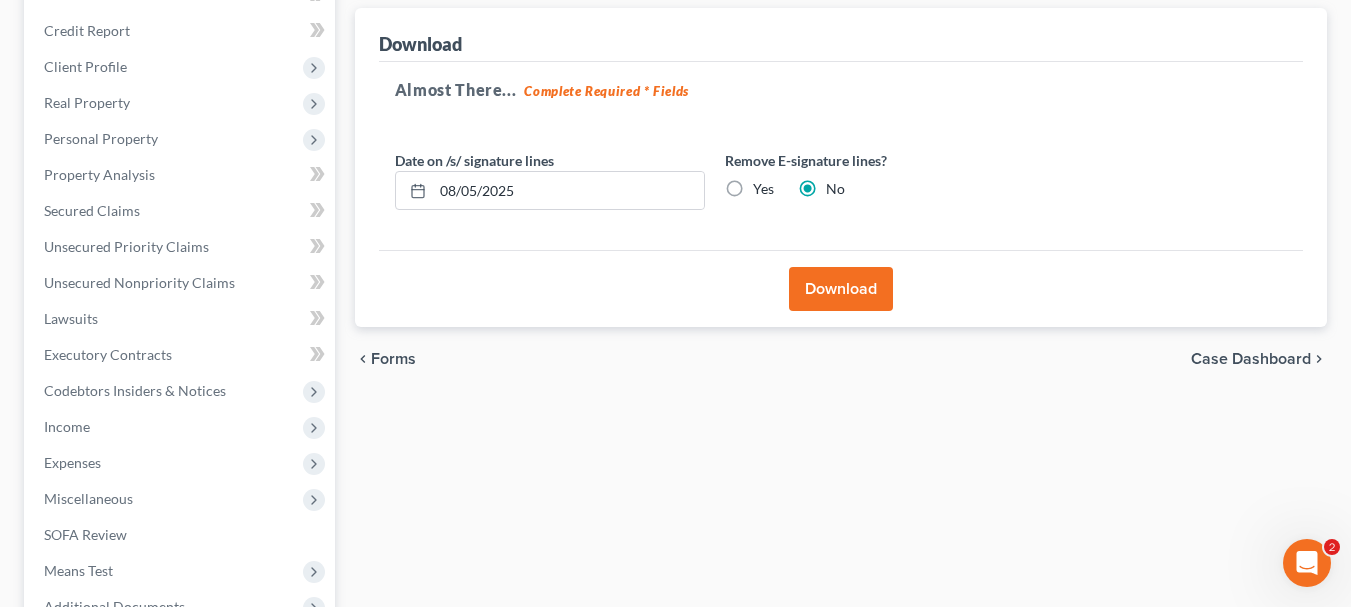 scroll, scrollTop: 300, scrollLeft: 0, axis: vertical 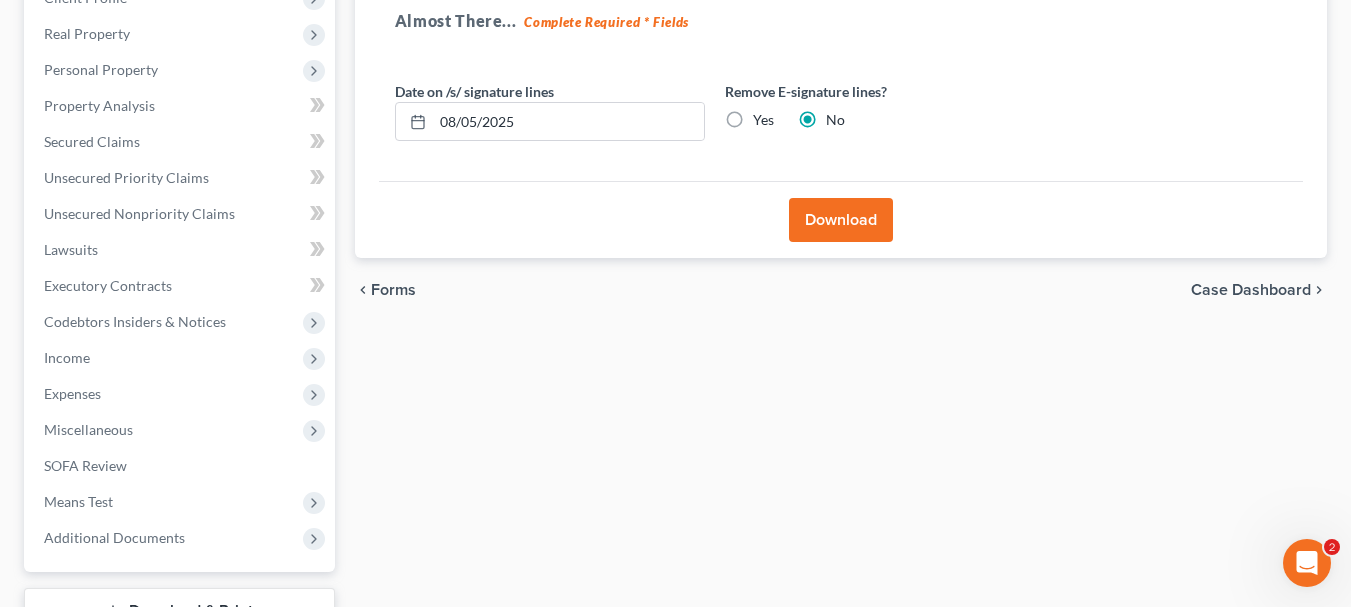 click on "Download" at bounding box center (841, 220) 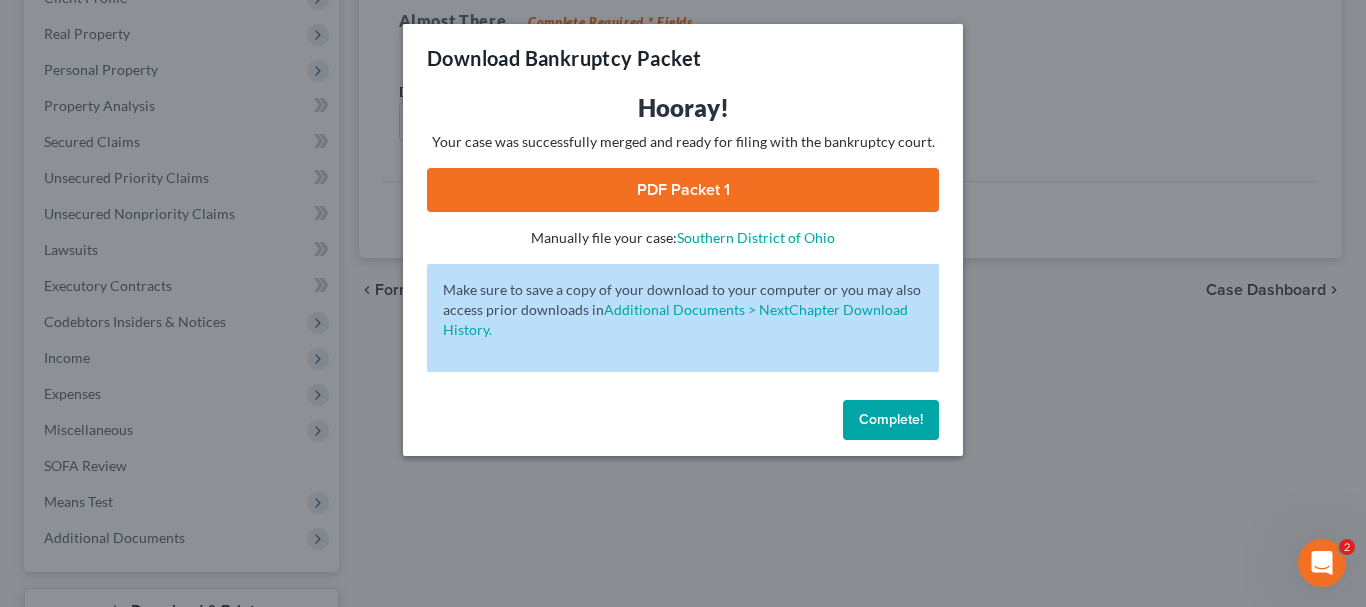 click on "PDF Packet 1" at bounding box center (683, 190) 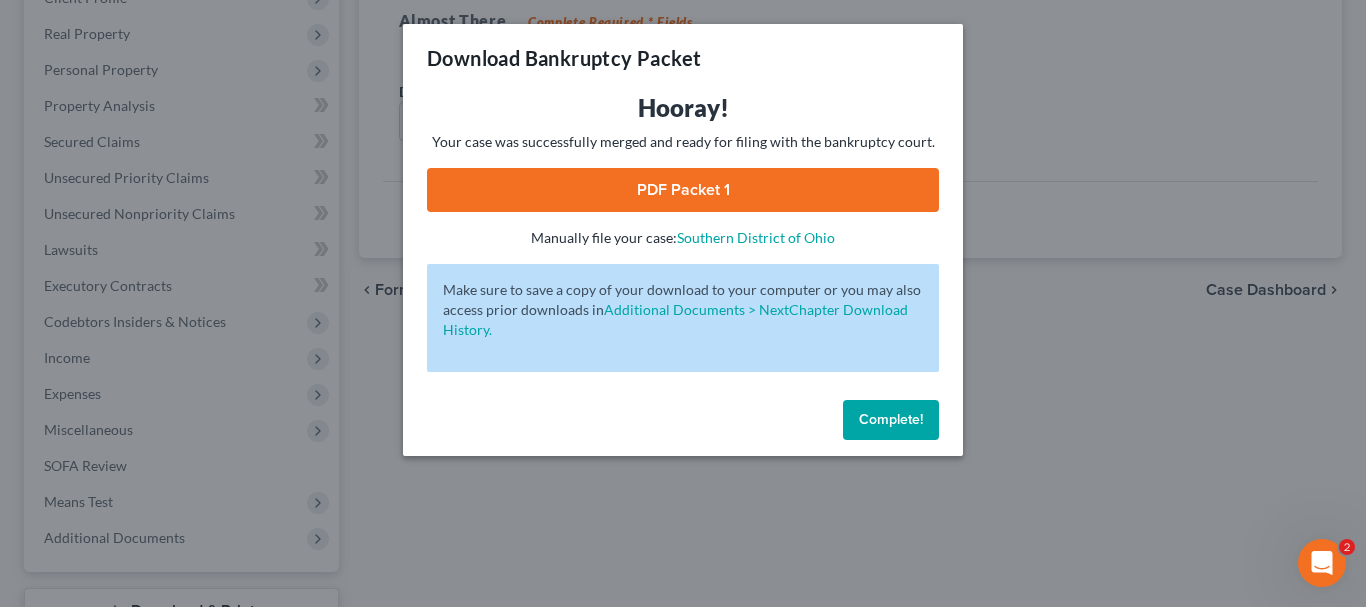 click on "Complete!" at bounding box center (891, 419) 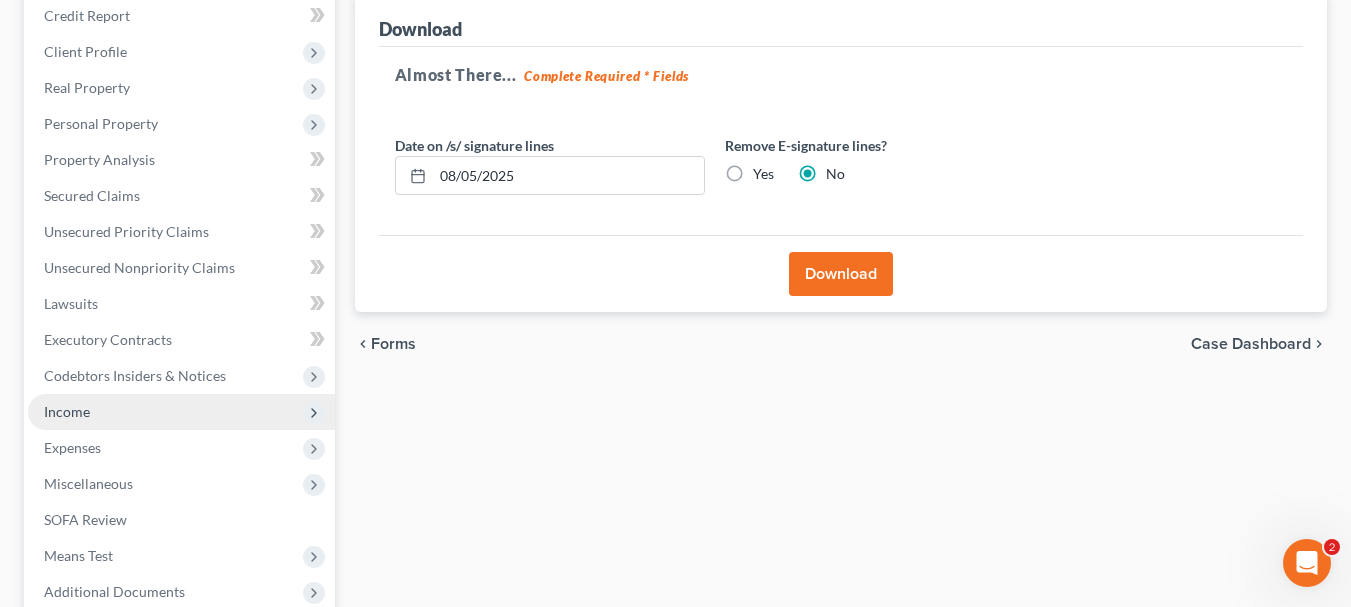 scroll, scrollTop: 300, scrollLeft: 0, axis: vertical 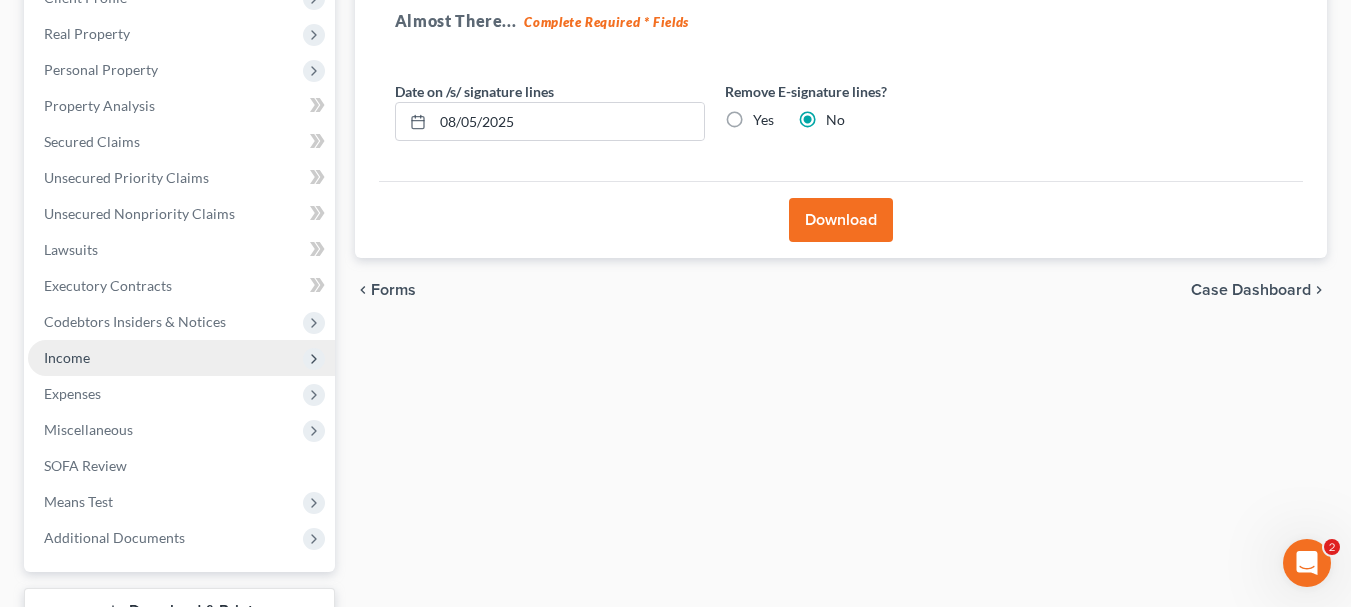 click on "Income" at bounding box center (67, 357) 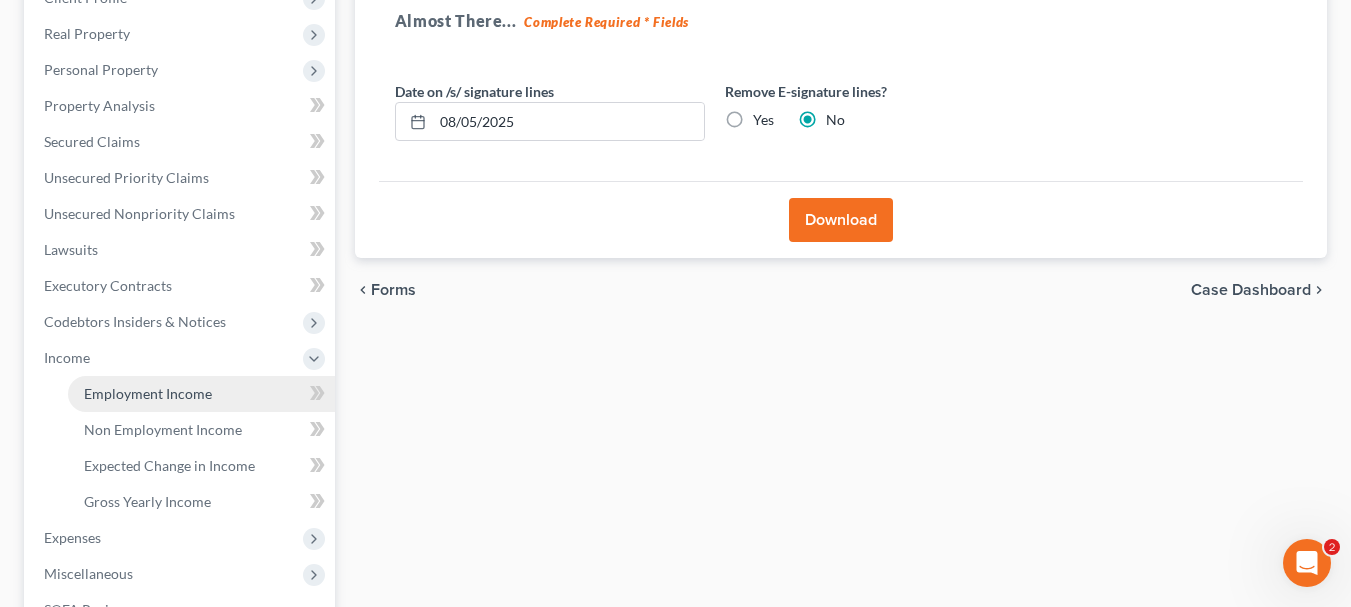 click on "Employment Income" at bounding box center (148, 393) 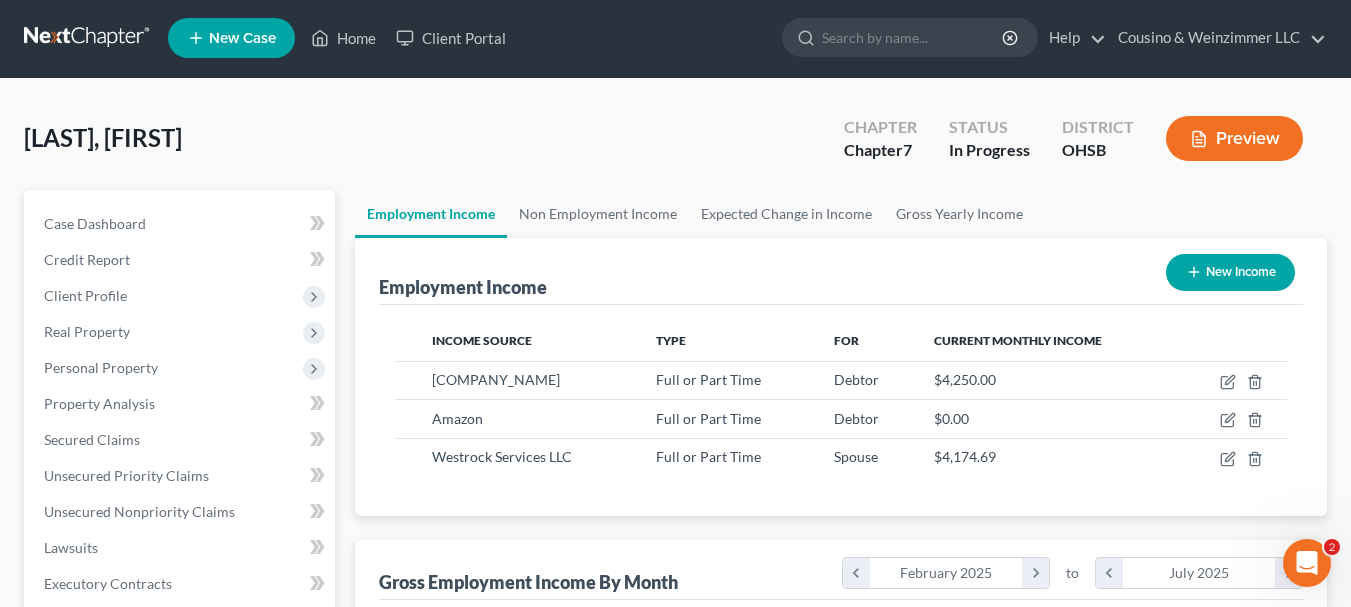 scroll, scrollTop: 0, scrollLeft: 0, axis: both 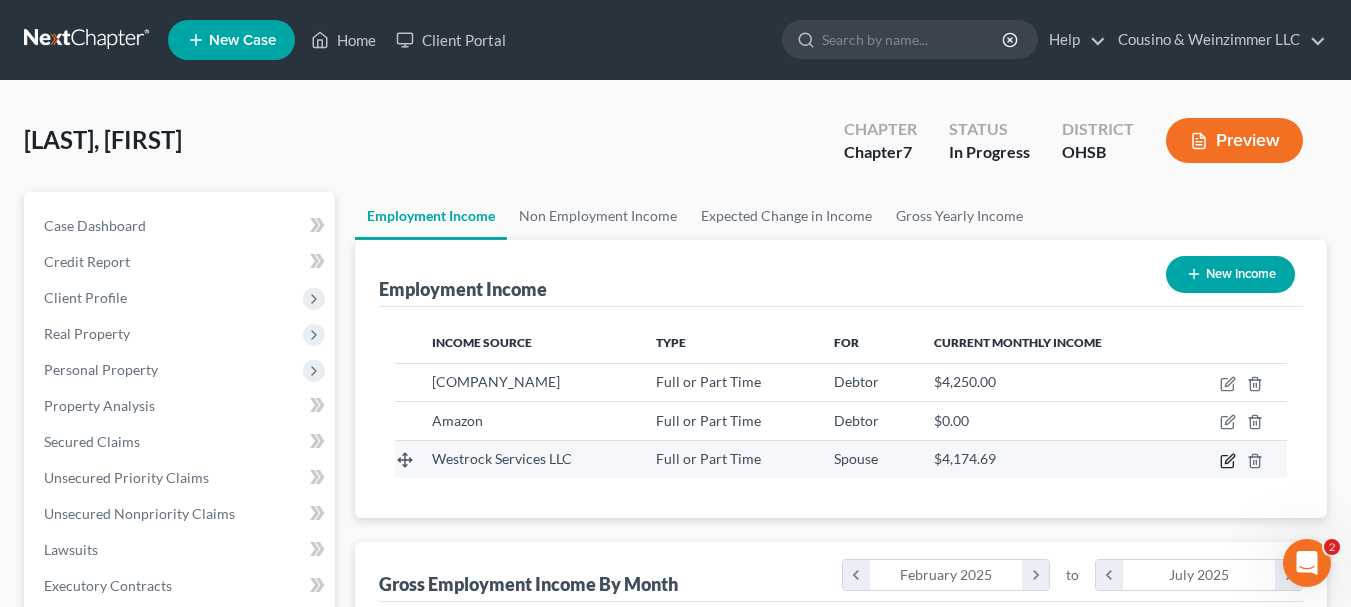 click 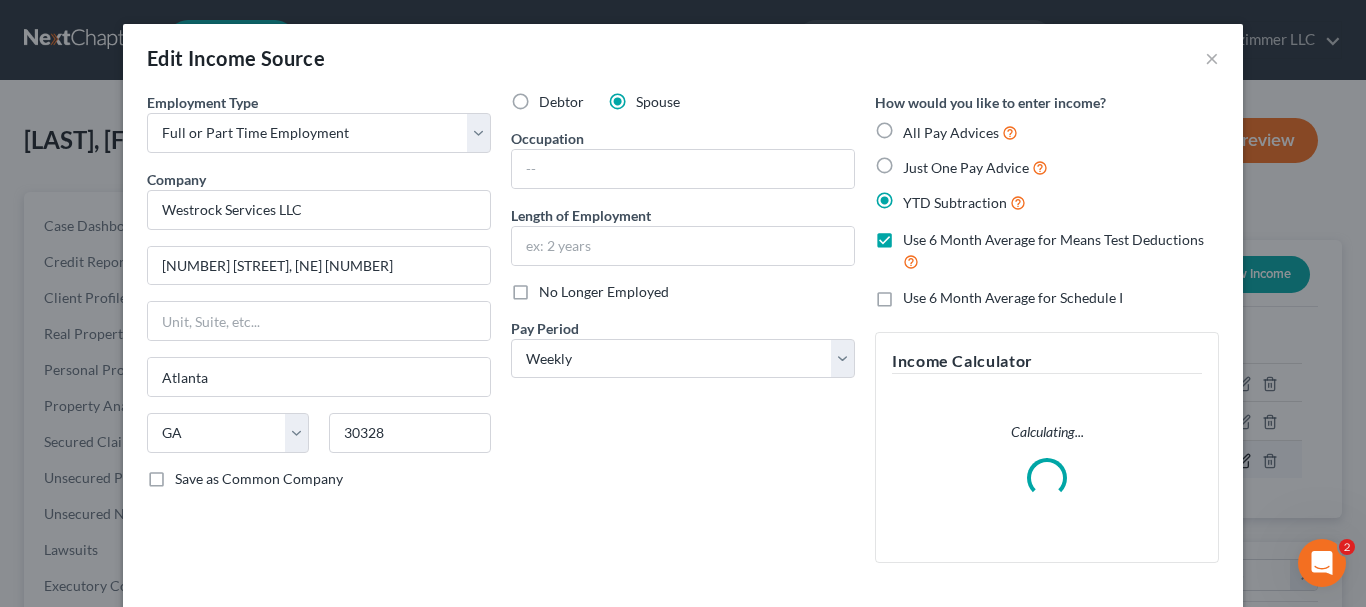 scroll, scrollTop: 999642, scrollLeft: 999450, axis: both 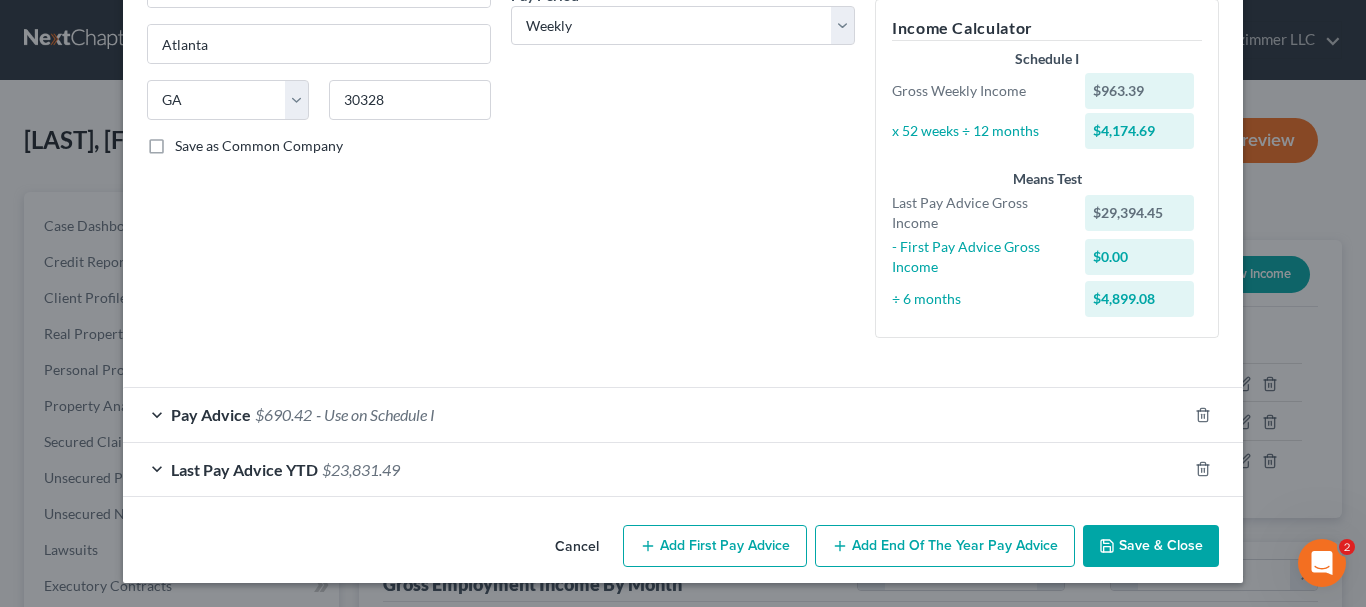 click 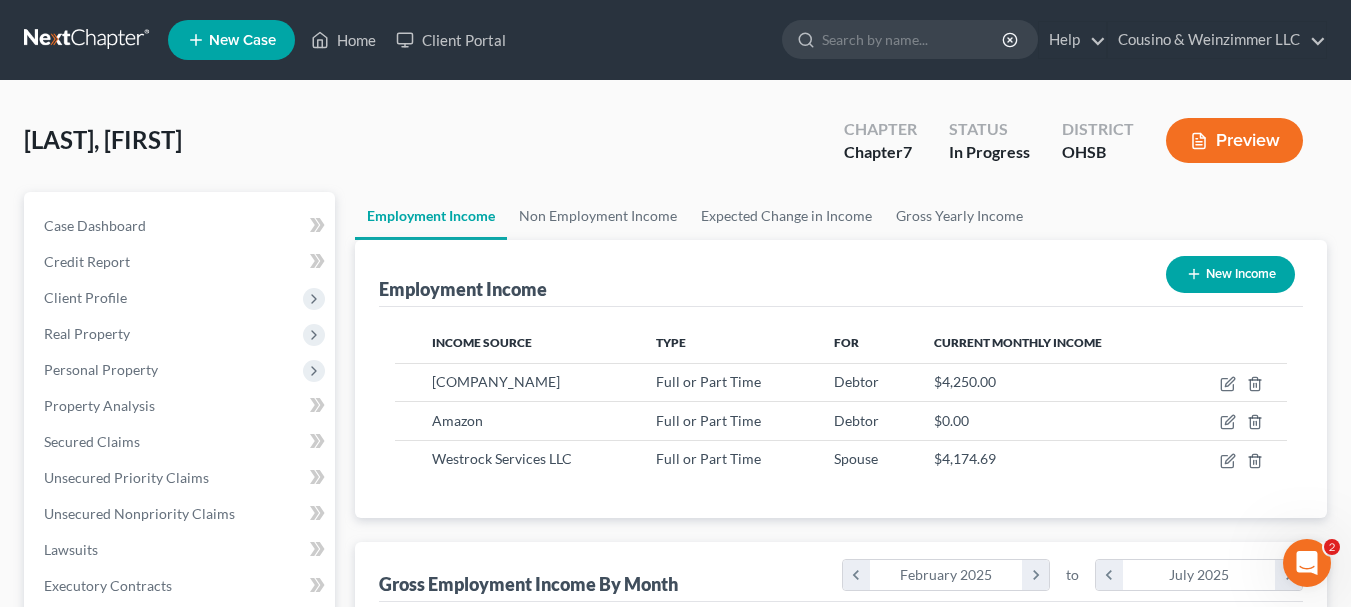 scroll, scrollTop: 359, scrollLeft: 544, axis: both 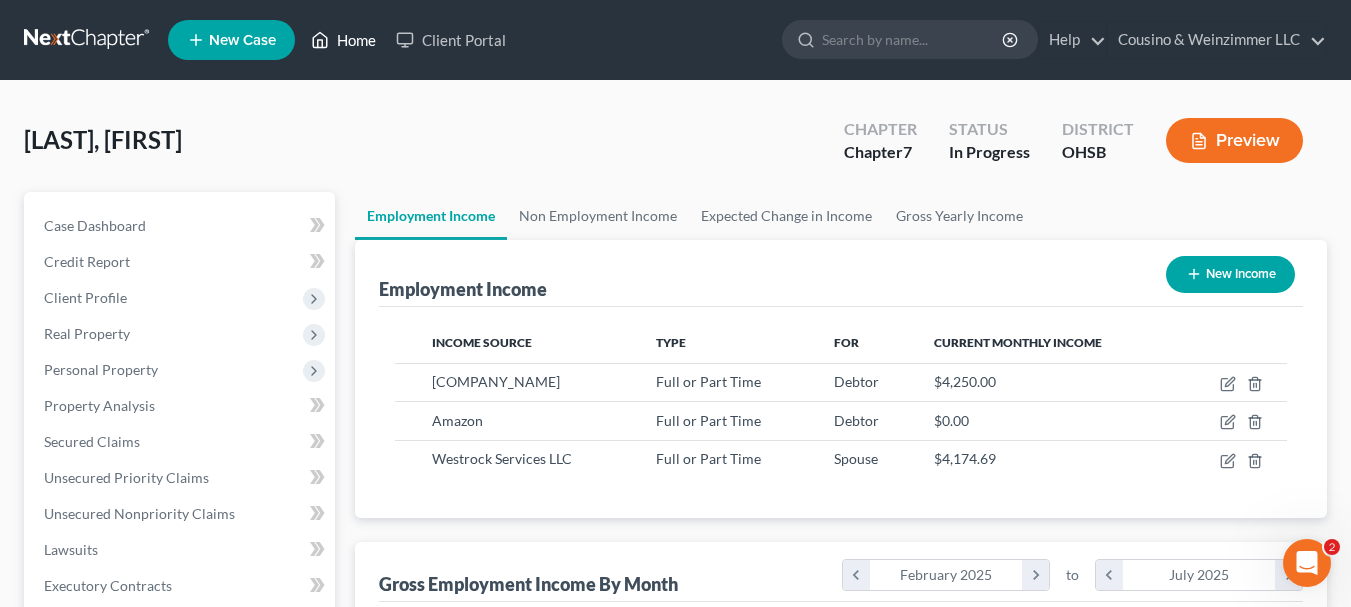 click on "Home" at bounding box center (343, 40) 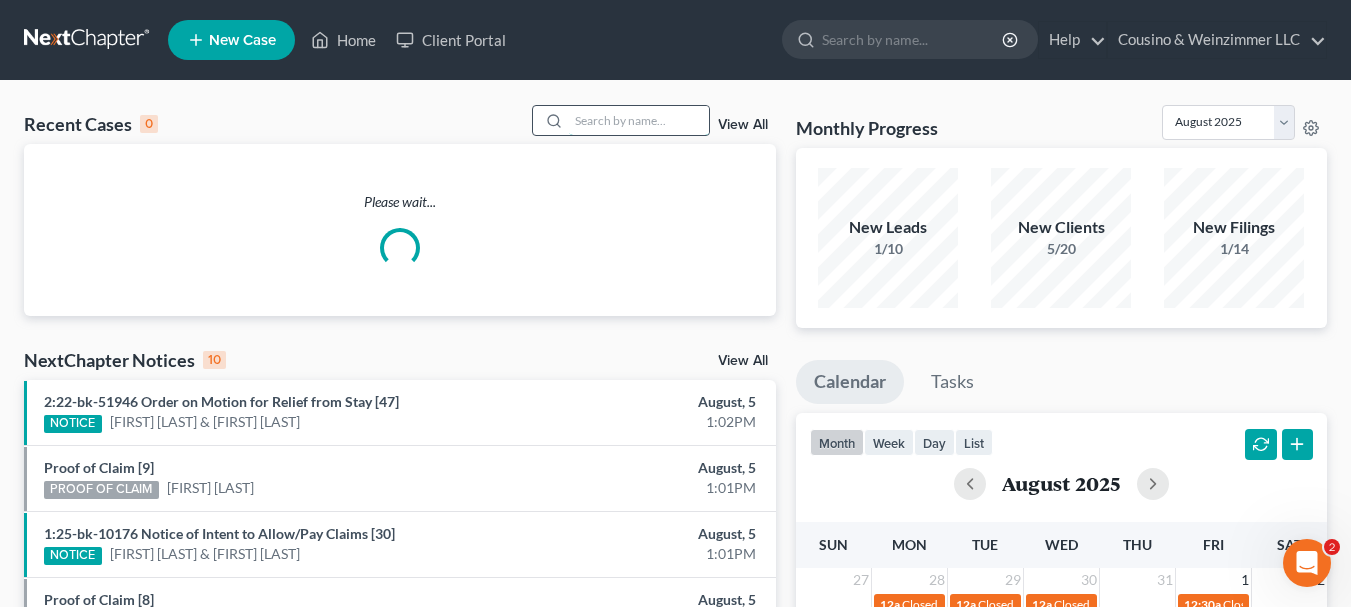 click at bounding box center [639, 120] 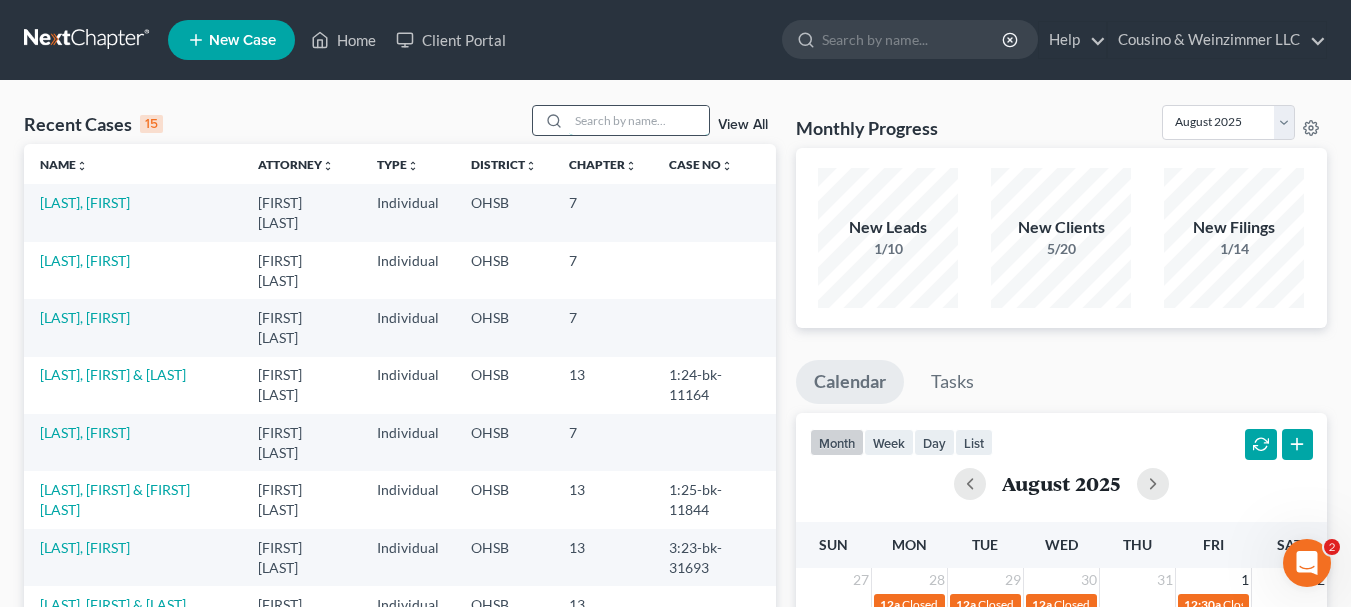 click at bounding box center [639, 120] 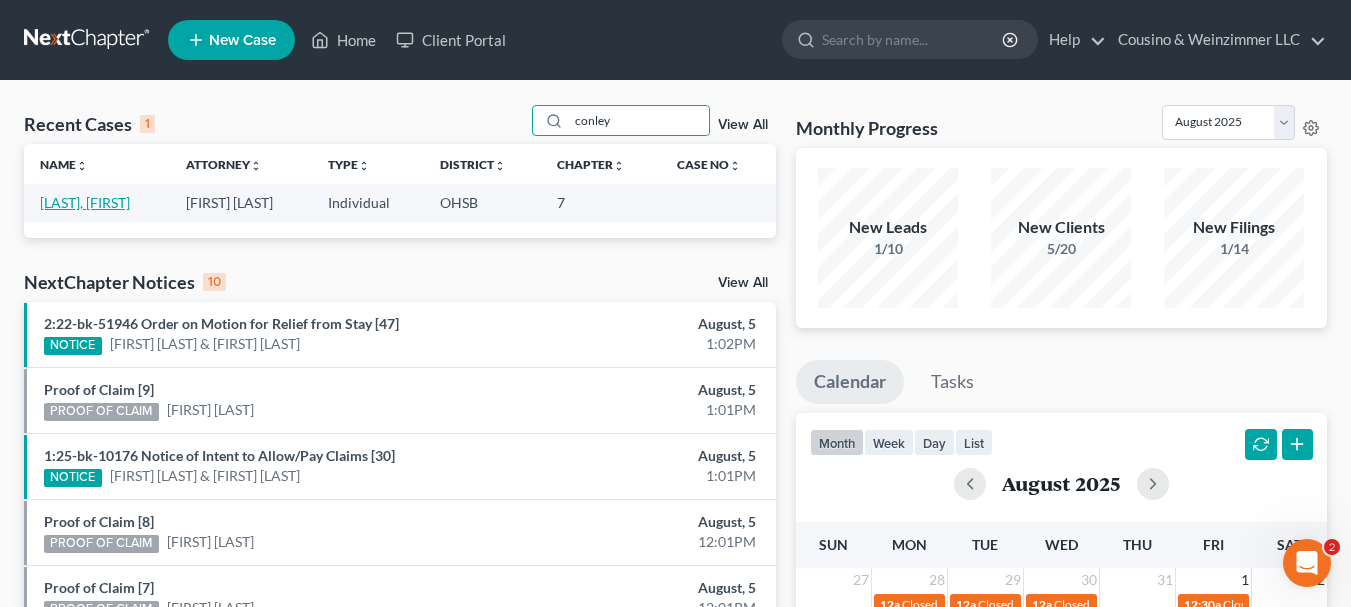 click on "[LAST], [FIRST]" at bounding box center (85, 202) 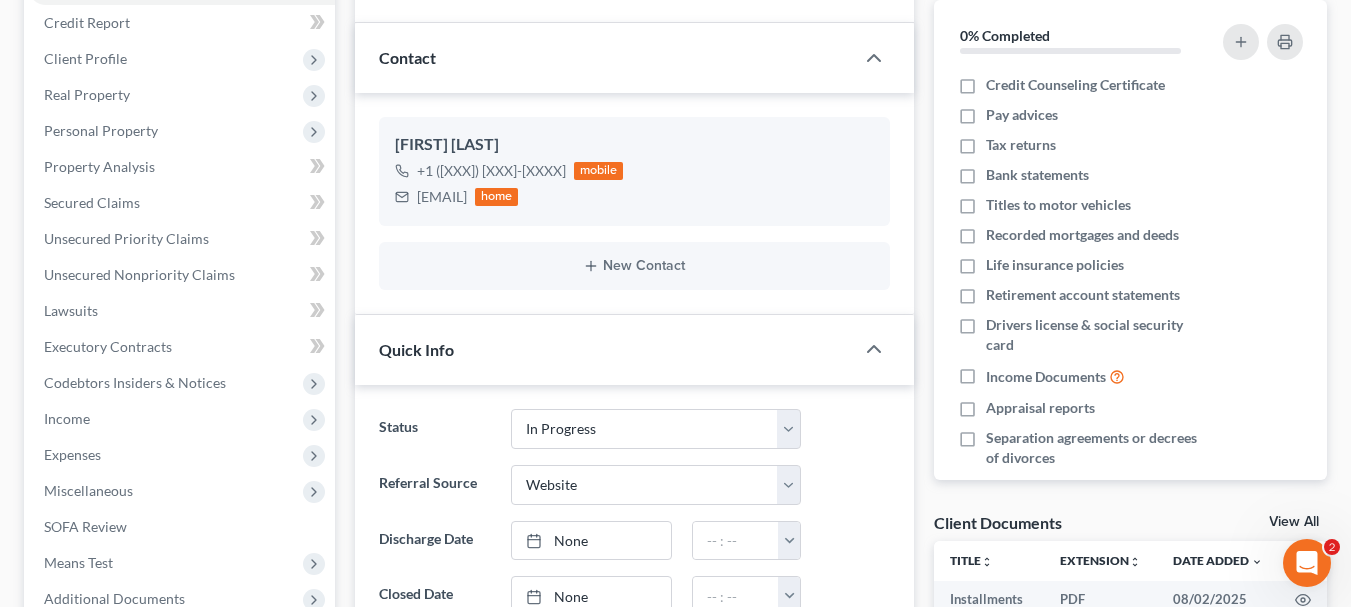 scroll, scrollTop: 300, scrollLeft: 0, axis: vertical 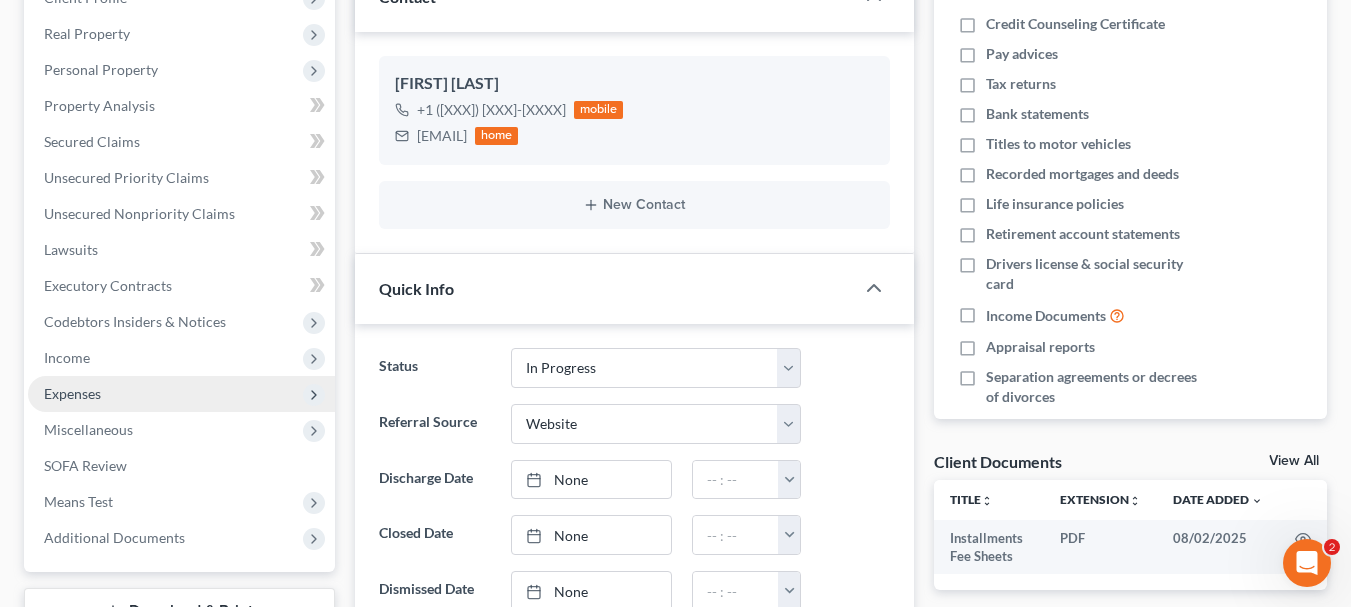 click on "Expenses" at bounding box center (72, 393) 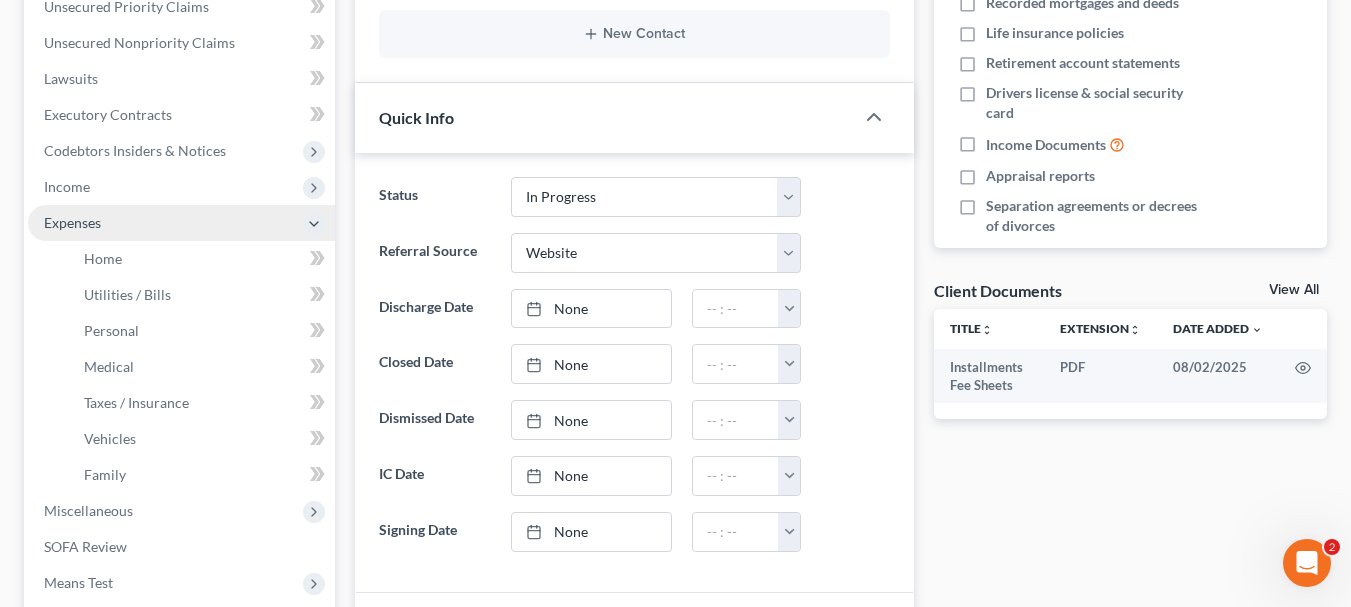 scroll, scrollTop: 500, scrollLeft: 0, axis: vertical 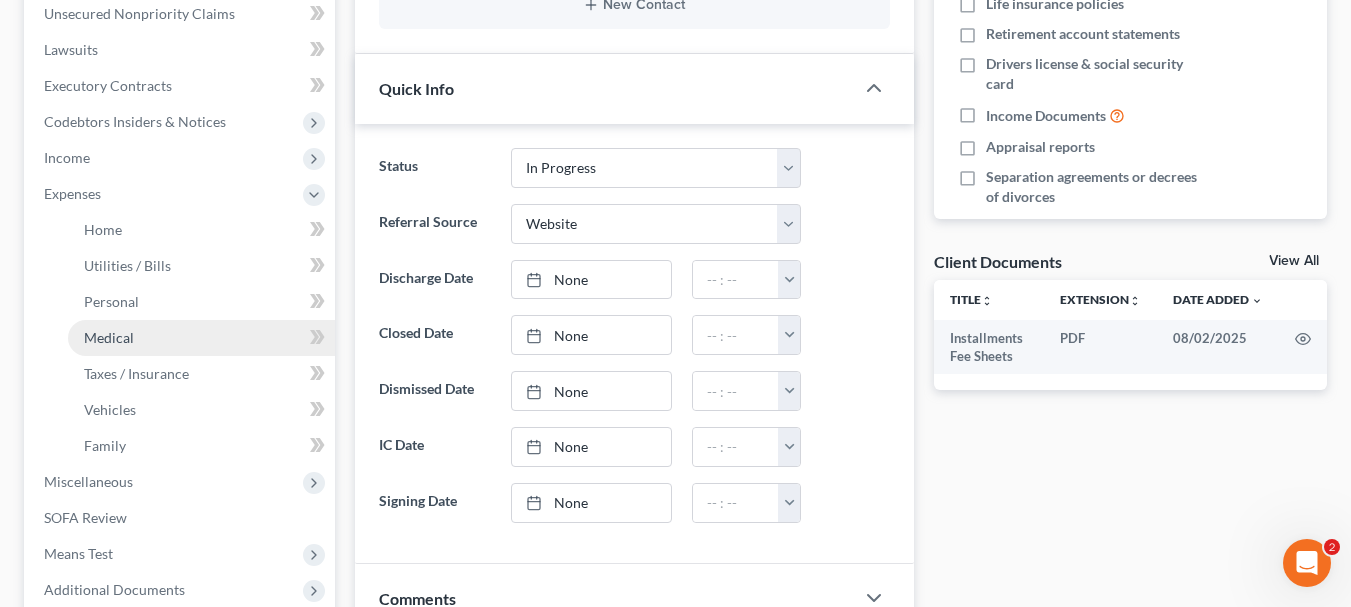 click on "Medical" at bounding box center [109, 337] 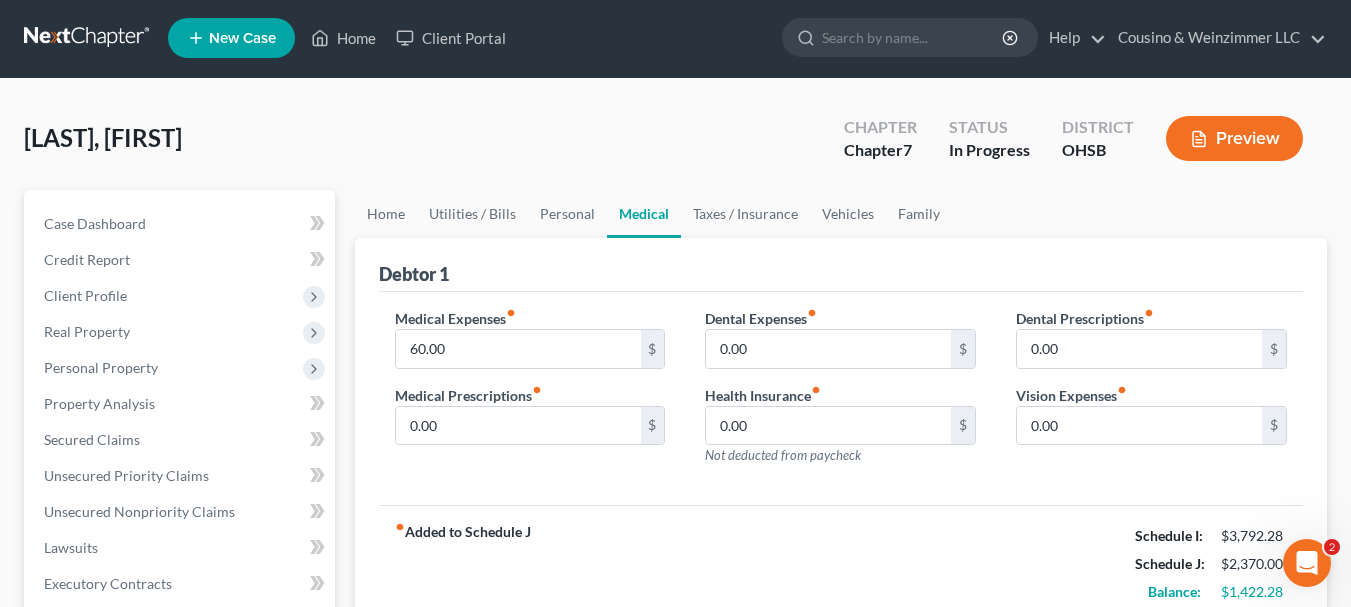 scroll, scrollTop: 0, scrollLeft: 0, axis: both 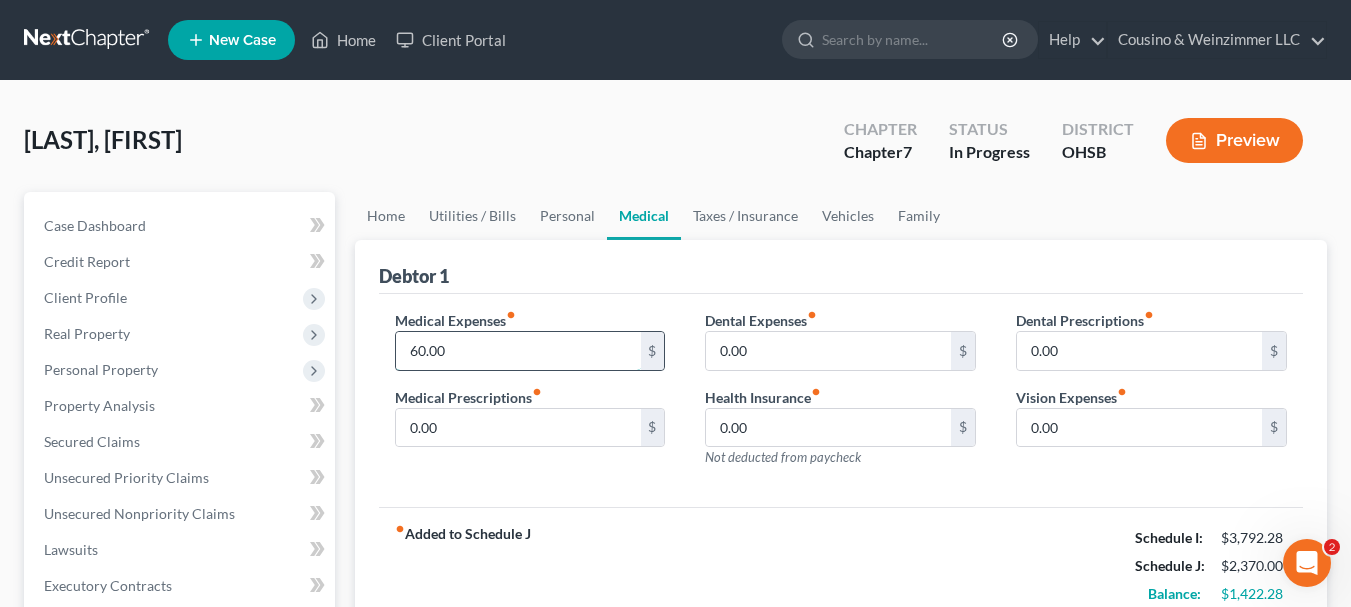 click on "60.00" at bounding box center [518, 351] 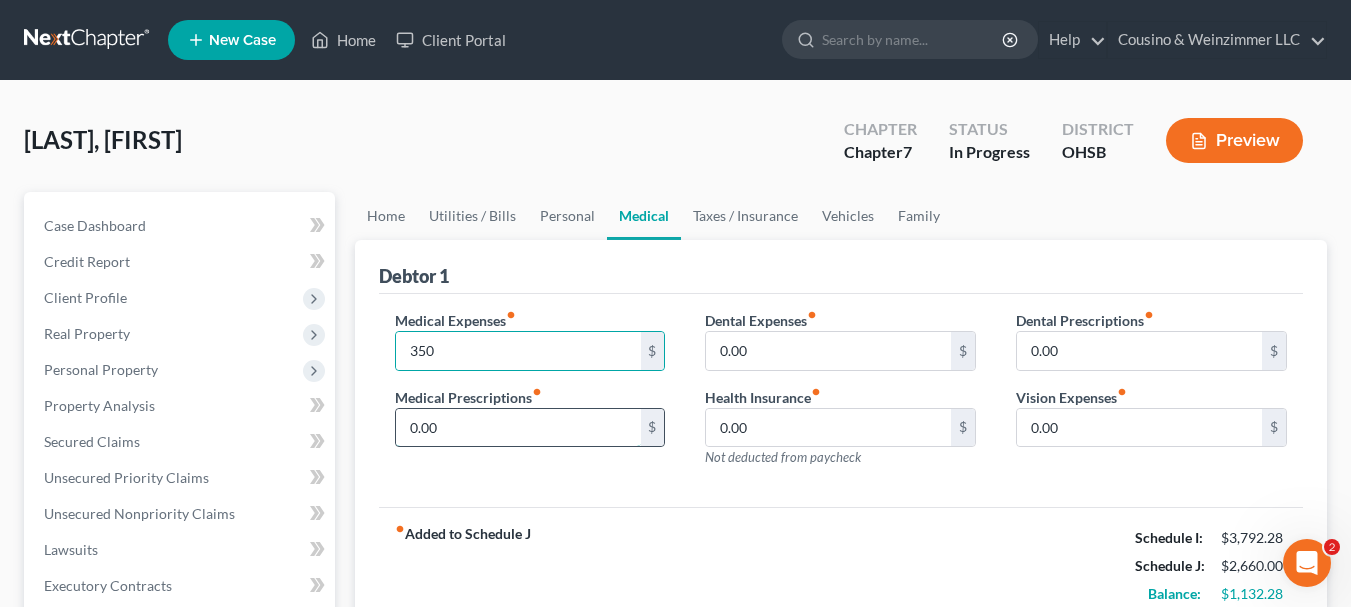 click on "0.00" at bounding box center [518, 428] 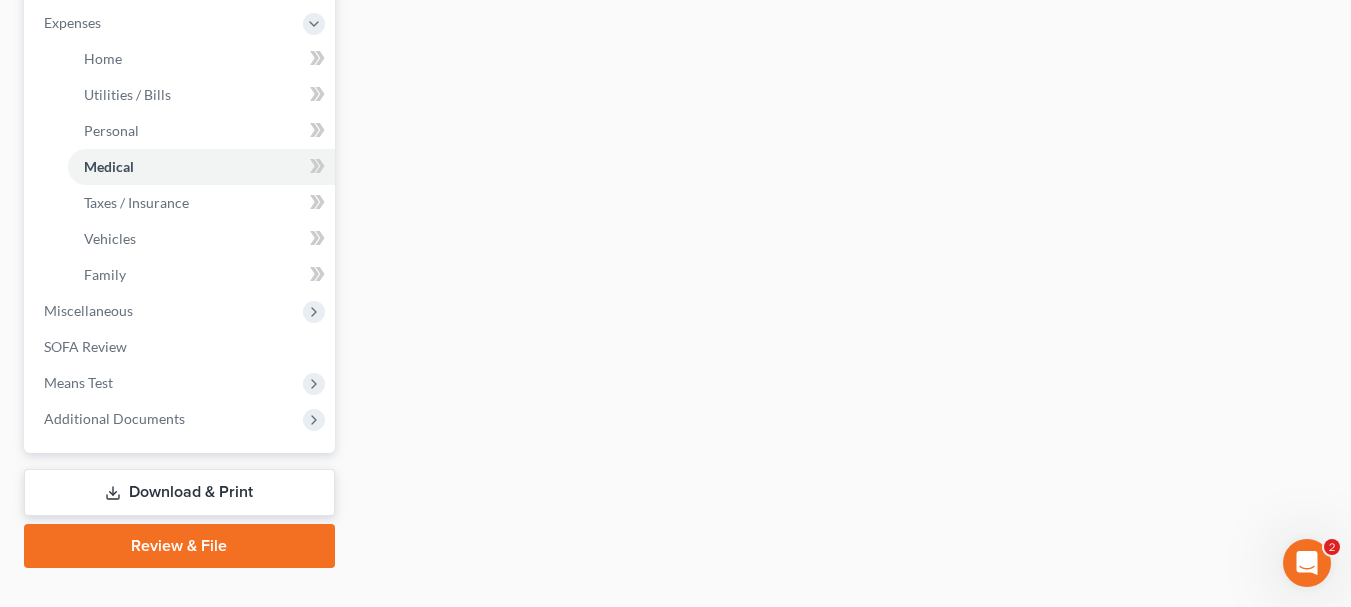 scroll, scrollTop: 700, scrollLeft: 0, axis: vertical 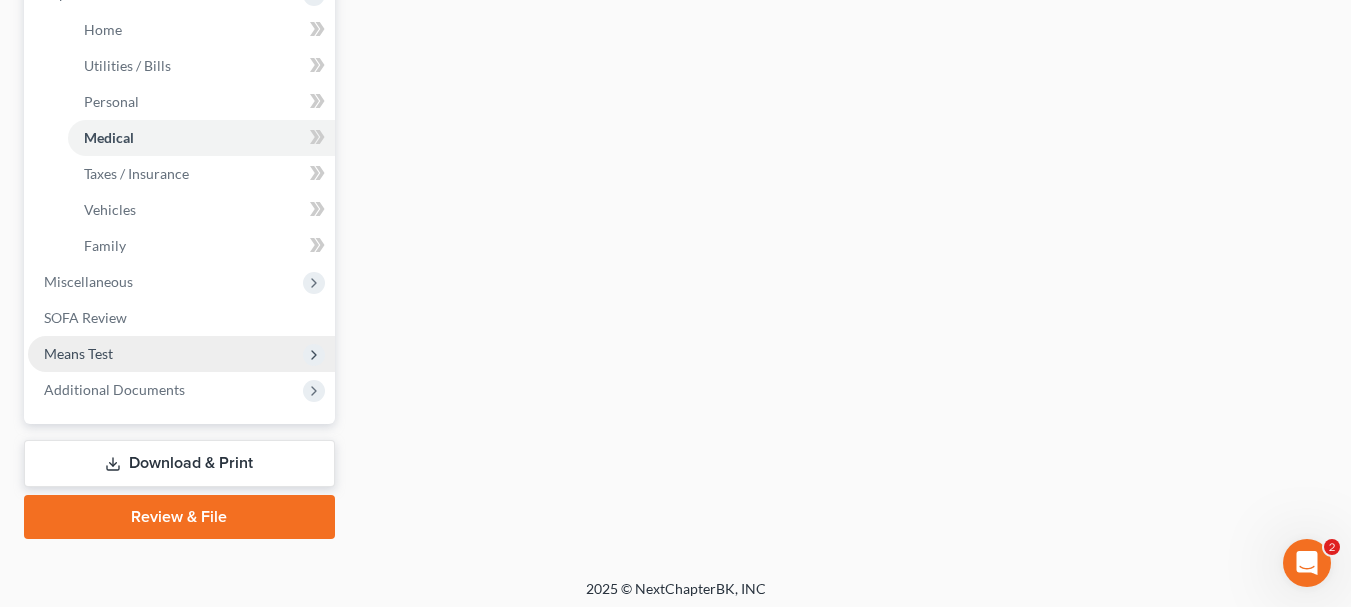 click on "Means Test" at bounding box center (78, 353) 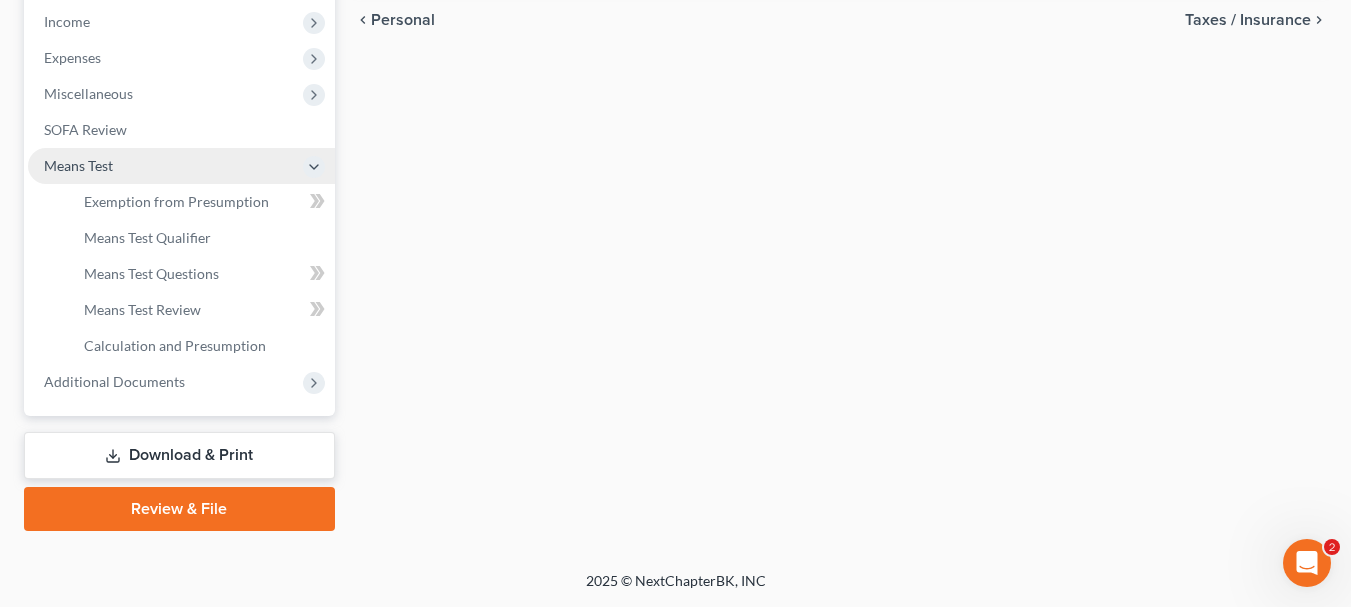 scroll, scrollTop: 636, scrollLeft: 0, axis: vertical 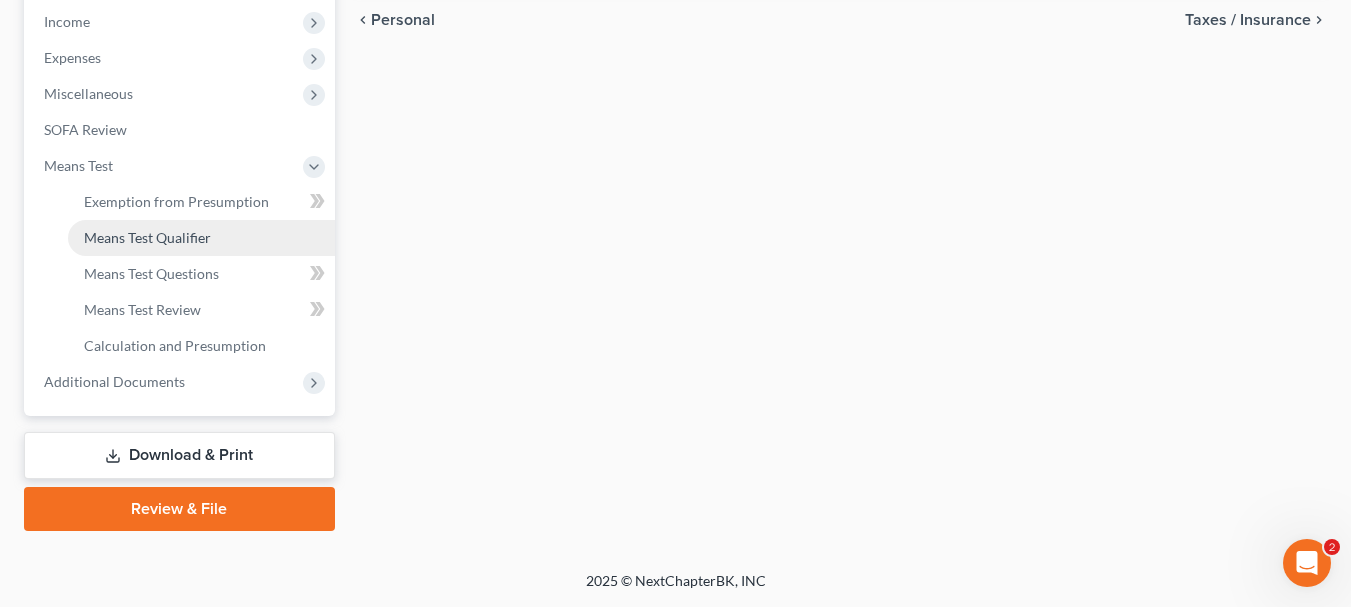 click on "Means Test Qualifier" at bounding box center [201, 238] 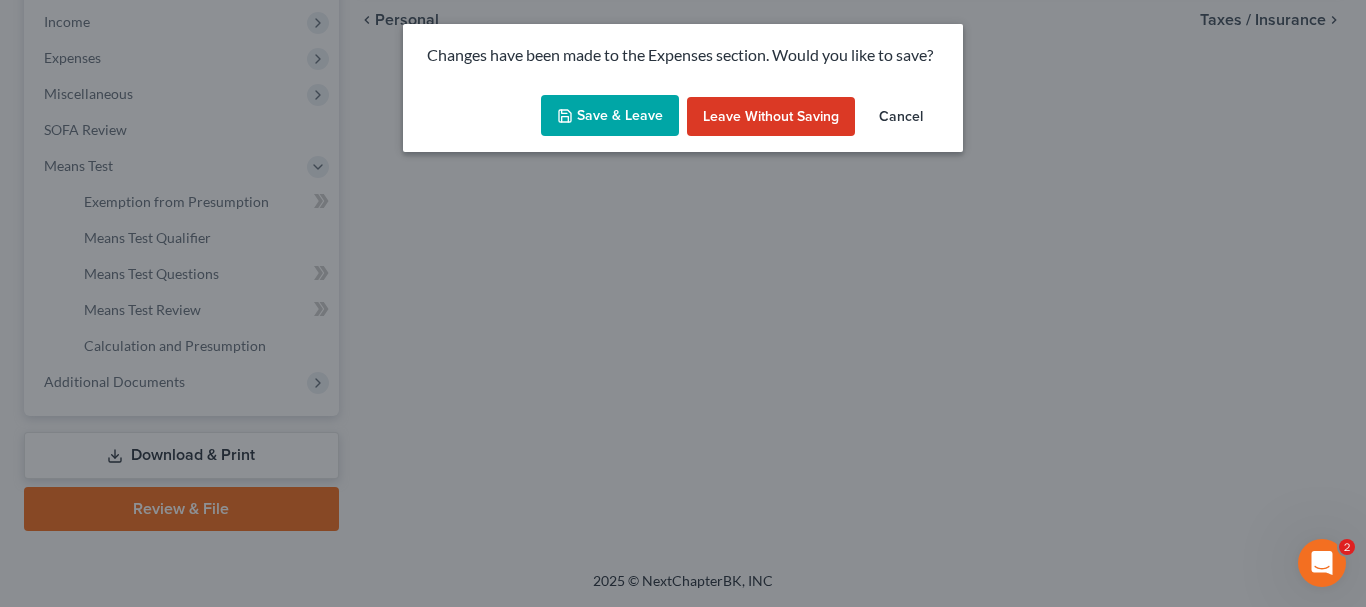 click on "Save & Leave" at bounding box center [610, 116] 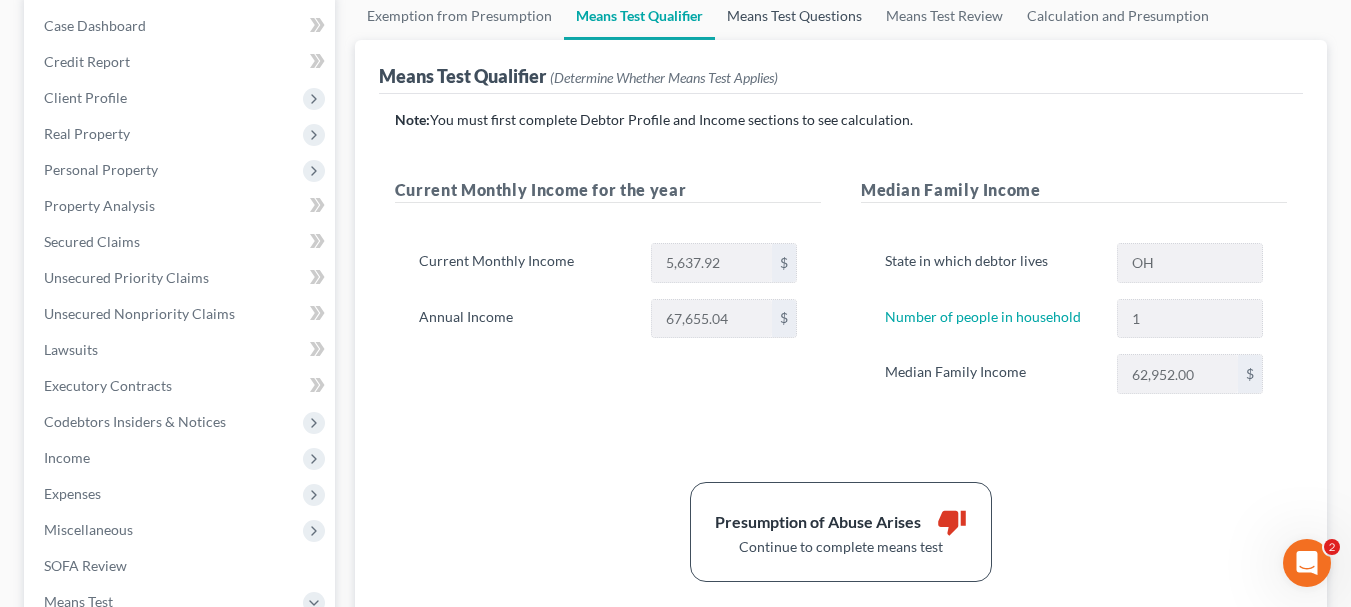 scroll, scrollTop: 0, scrollLeft: 0, axis: both 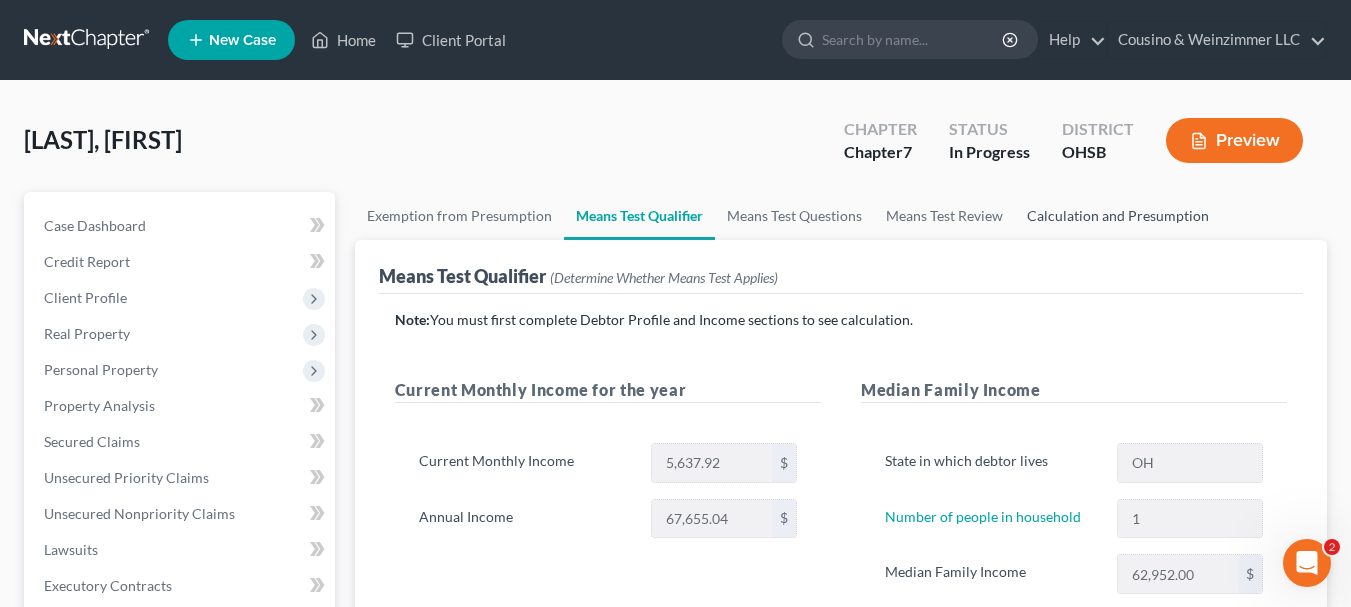 click on "Calculation and Presumption" at bounding box center (1118, 216) 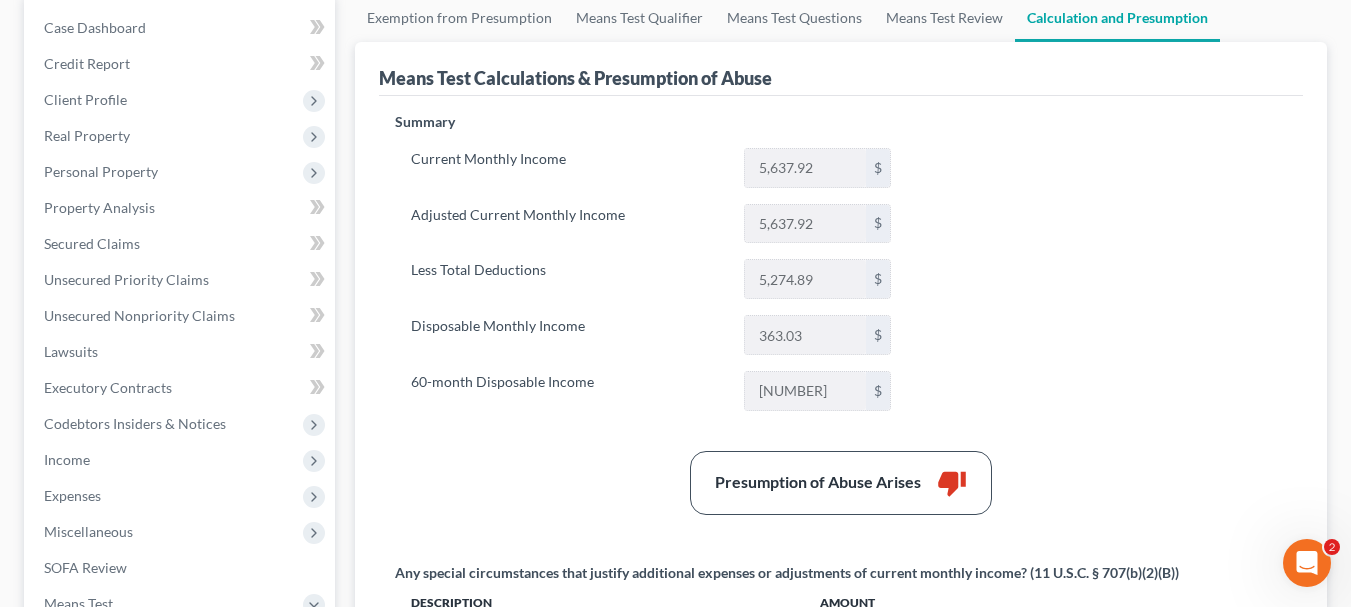 scroll, scrollTop: 200, scrollLeft: 0, axis: vertical 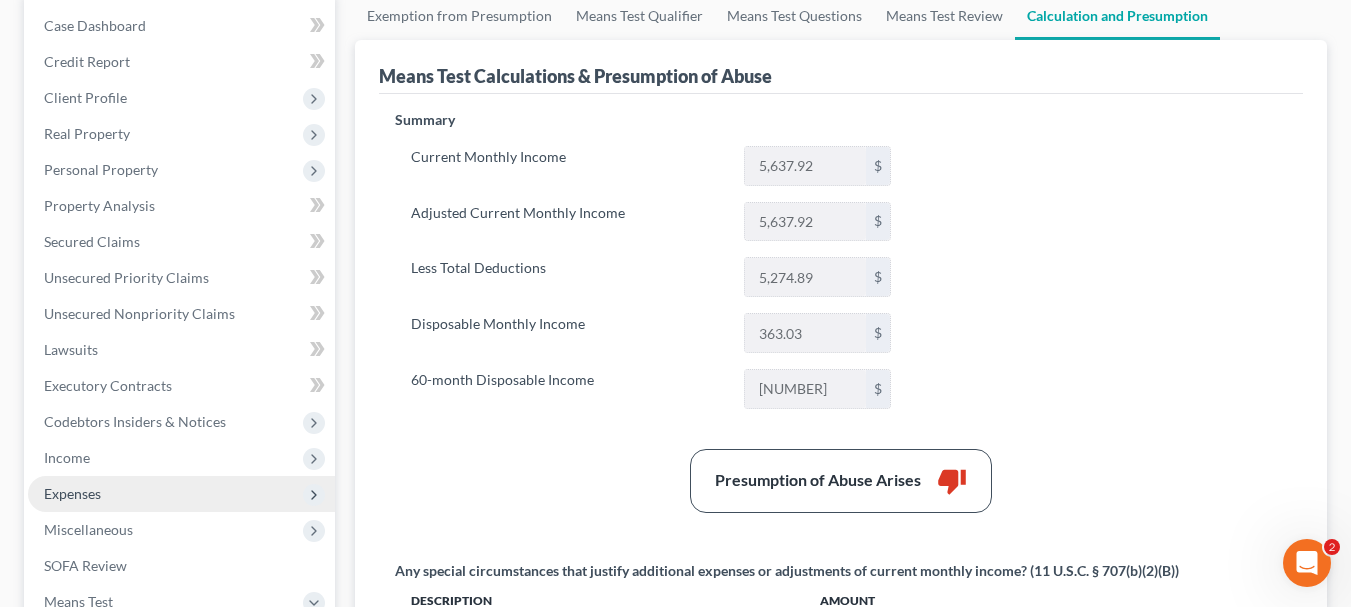 click on "Expenses" at bounding box center (72, 493) 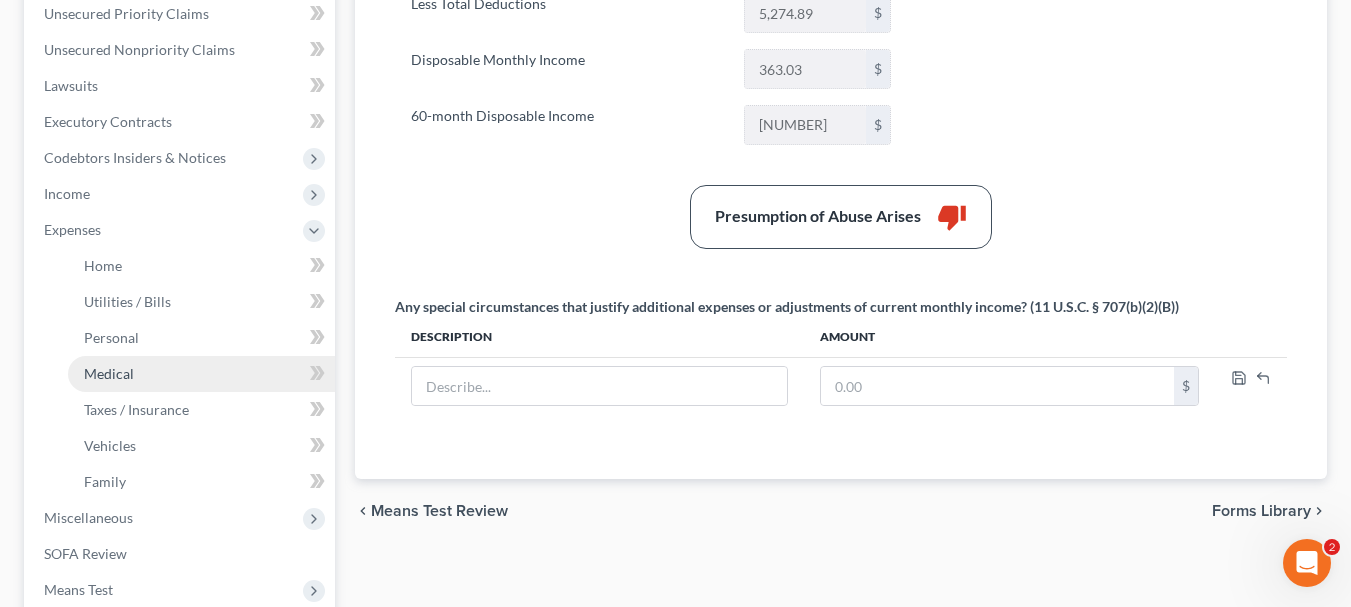 scroll, scrollTop: 500, scrollLeft: 0, axis: vertical 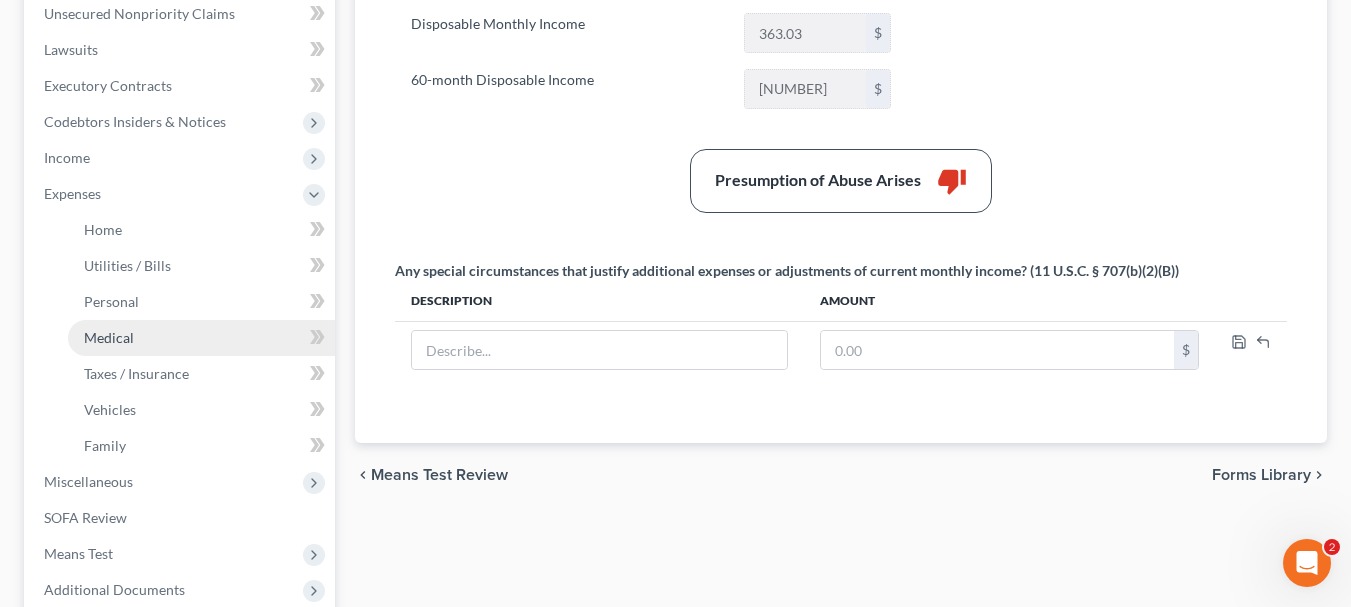 click on "Medical" at bounding box center (109, 337) 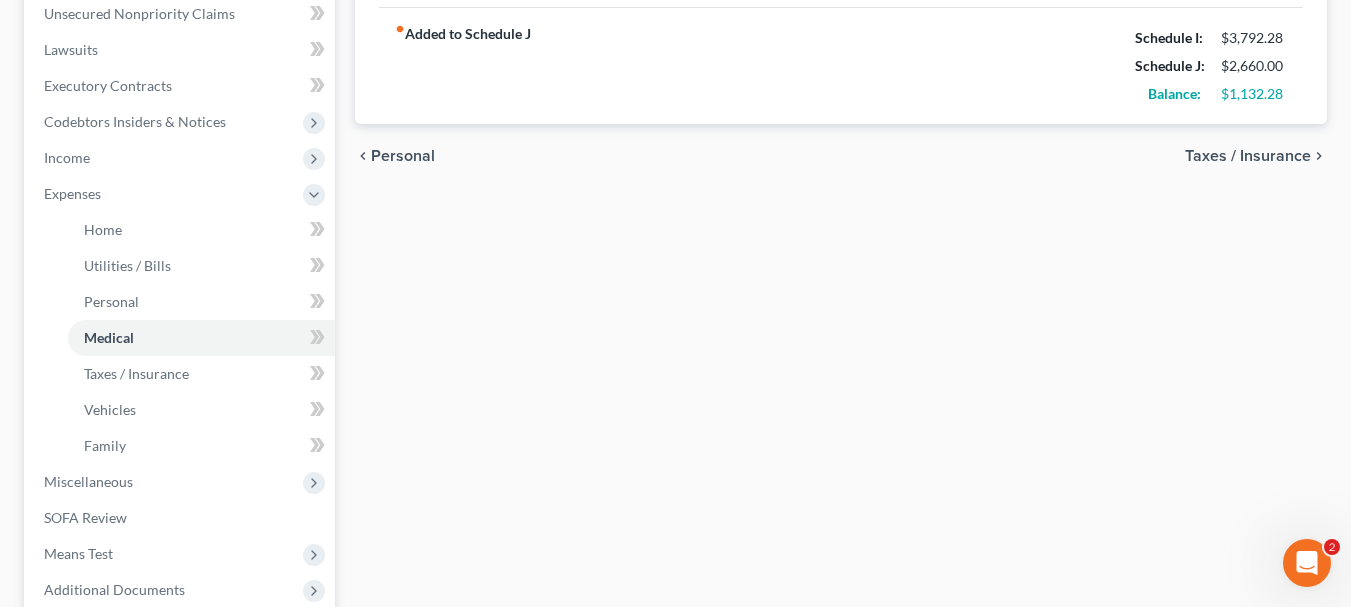 scroll, scrollTop: 700, scrollLeft: 0, axis: vertical 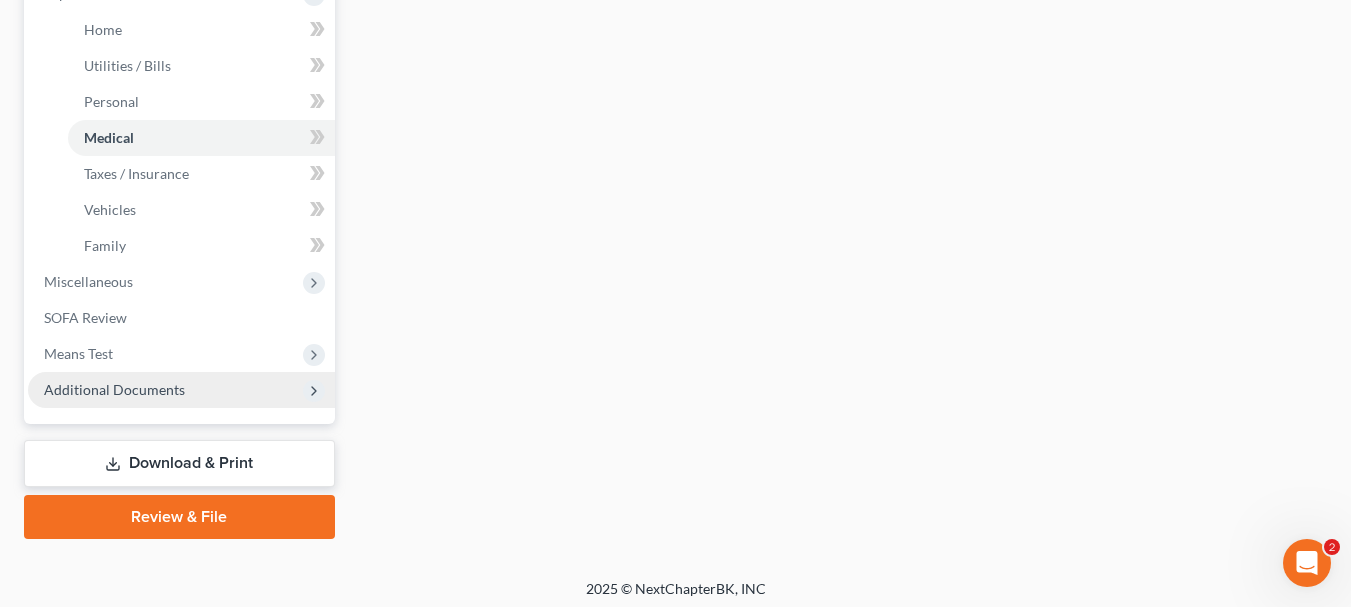 click on "Additional Documents" at bounding box center [114, 389] 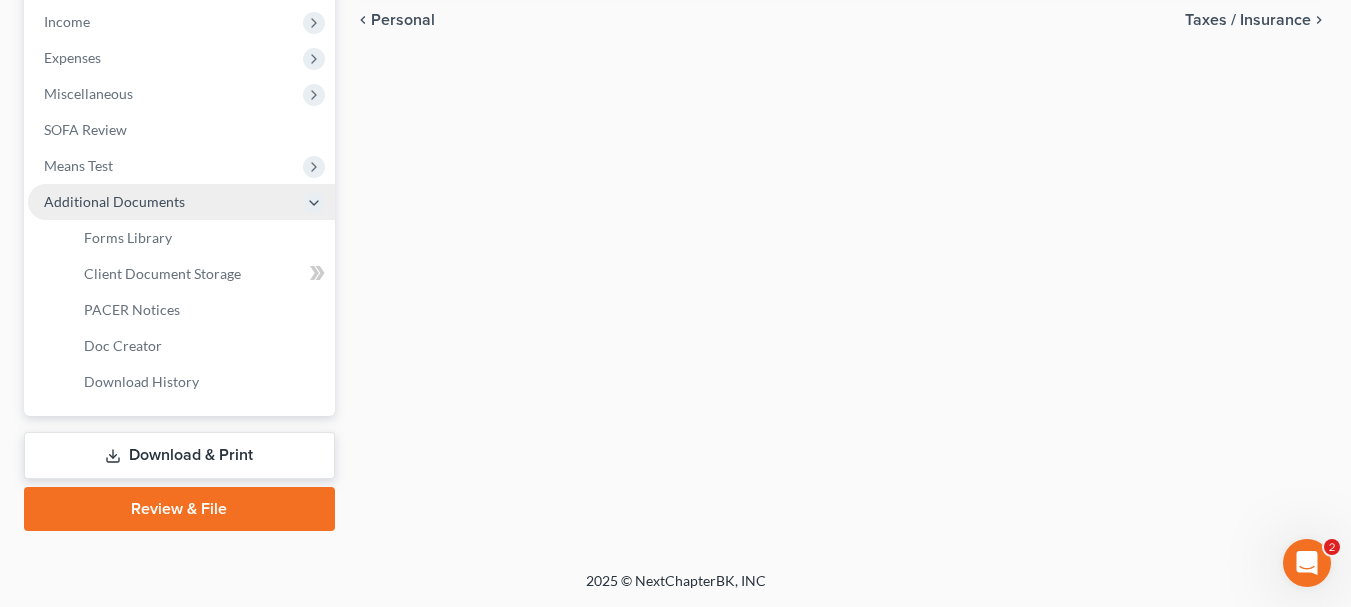 scroll, scrollTop: 636, scrollLeft: 0, axis: vertical 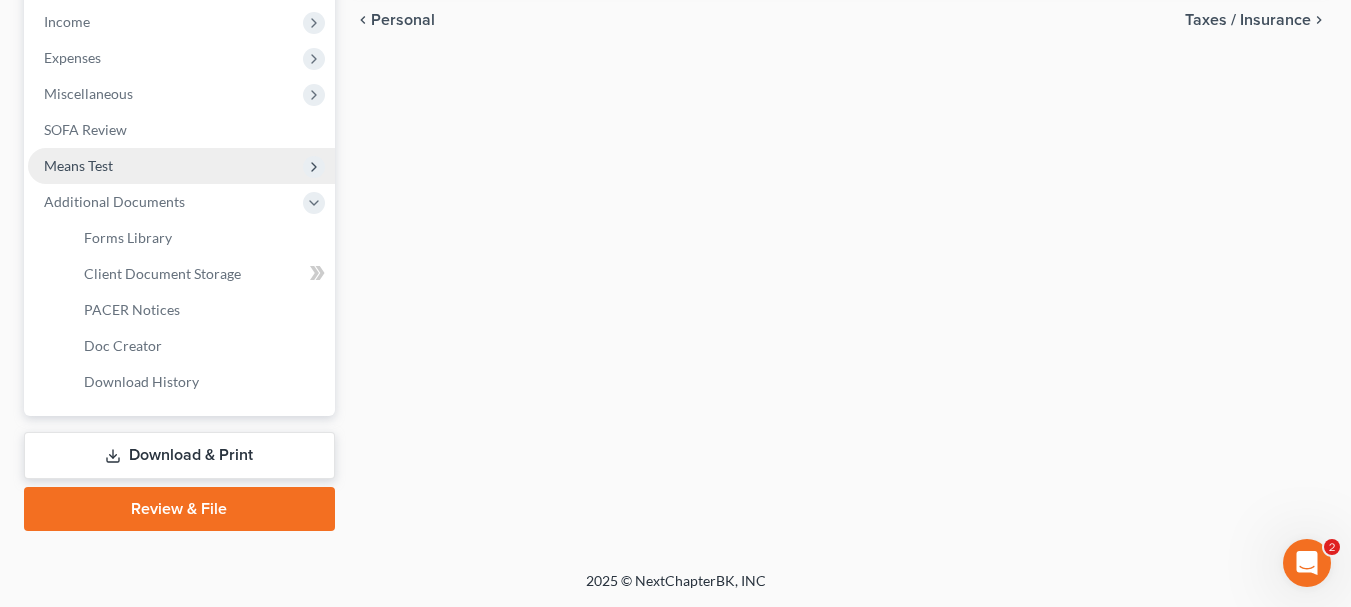 click on "Means Test" at bounding box center [78, 165] 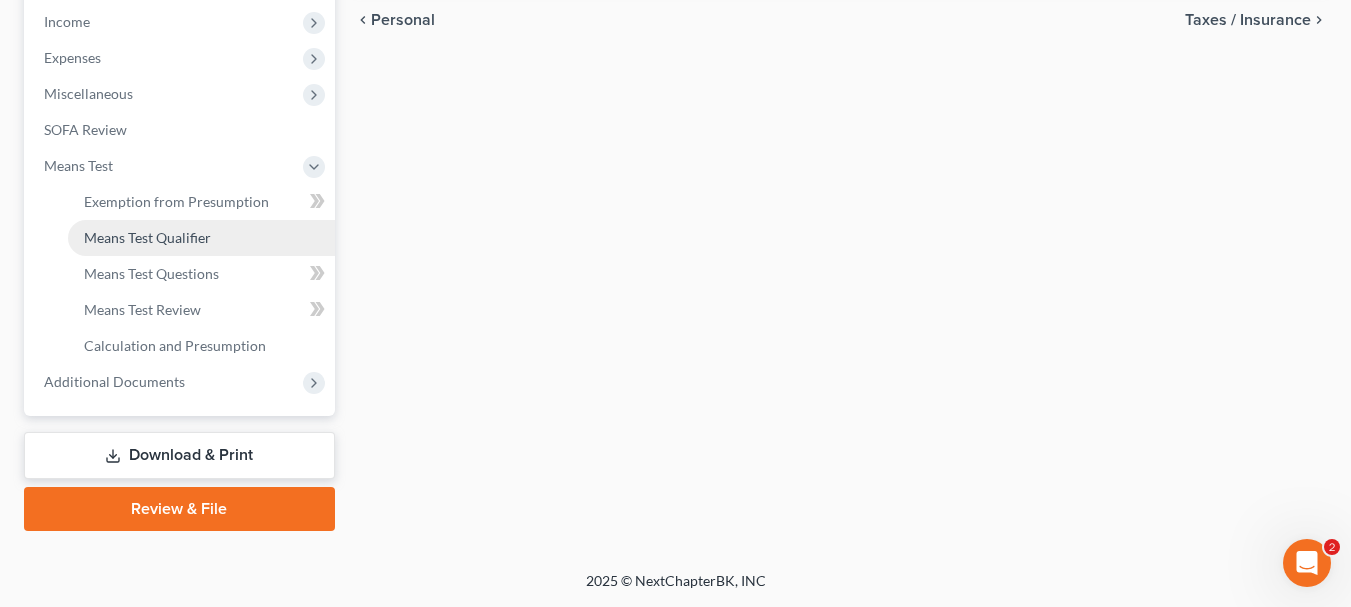 click on "Means Test Qualifier" at bounding box center (147, 237) 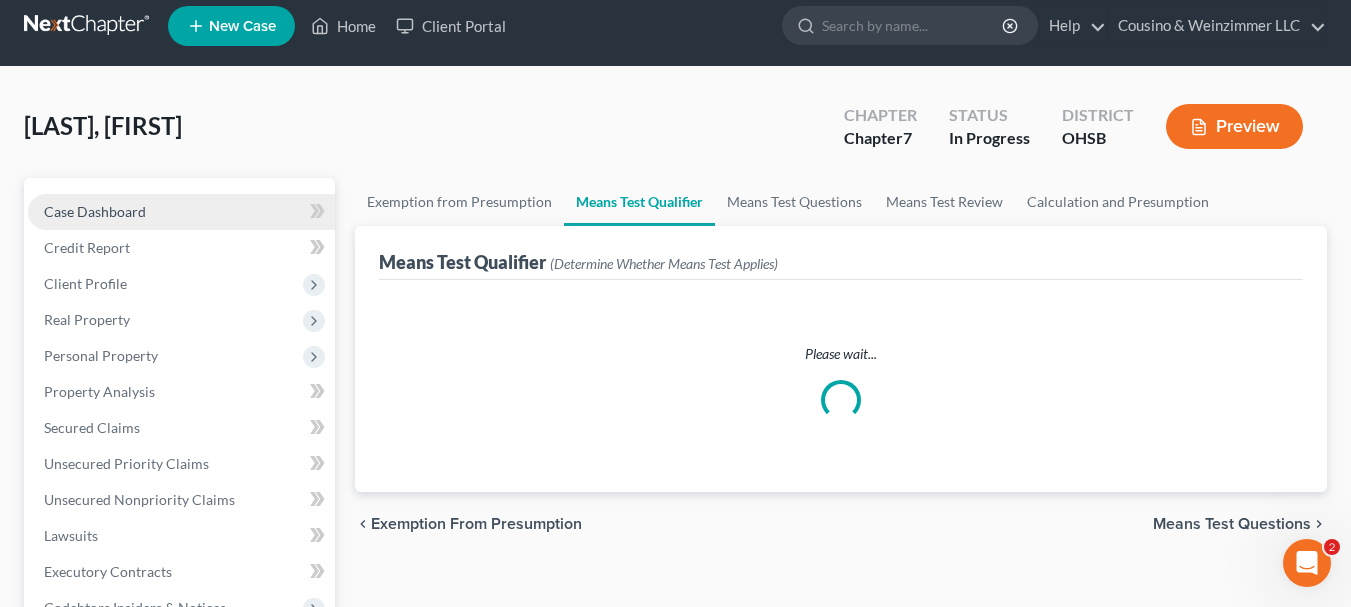 scroll, scrollTop: 0, scrollLeft: 0, axis: both 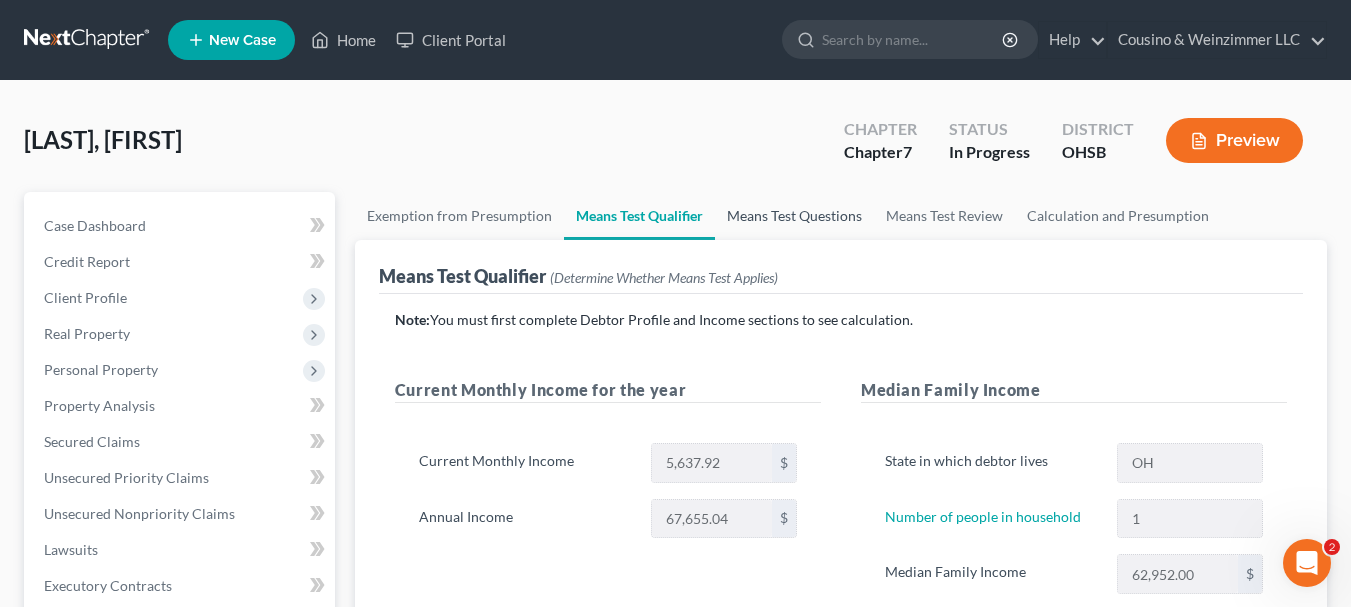 click on "Means Test Questions" at bounding box center [794, 216] 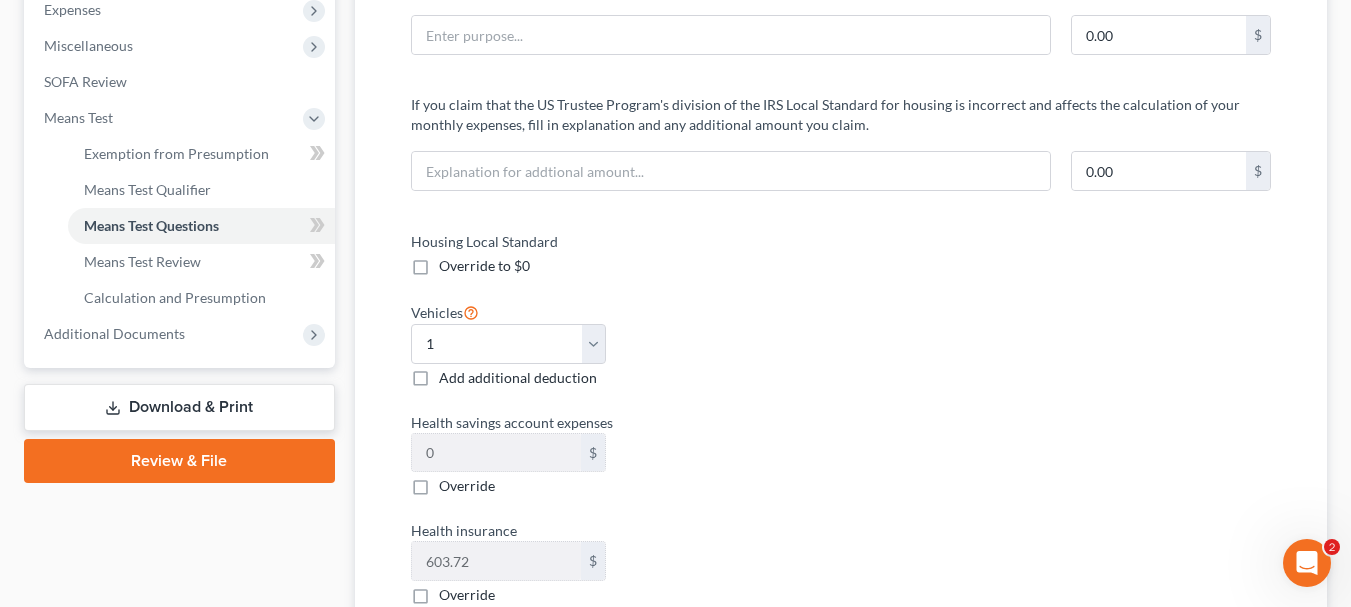 scroll, scrollTop: 800, scrollLeft: 0, axis: vertical 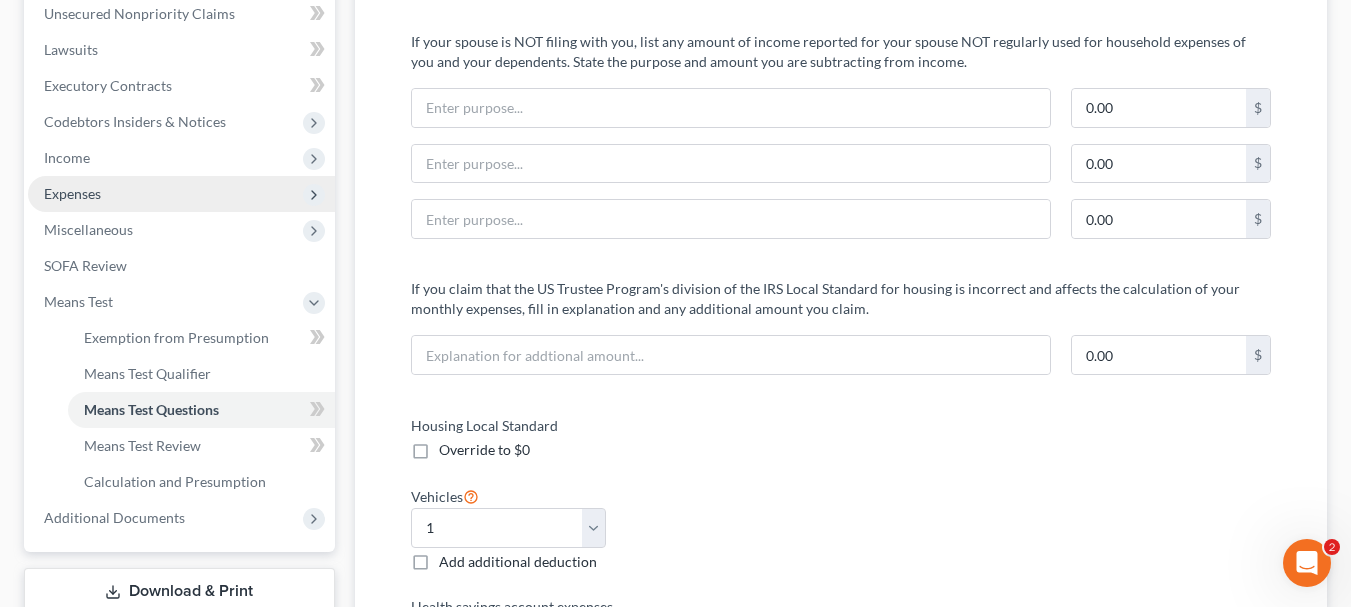 click on "Expenses" at bounding box center (72, 193) 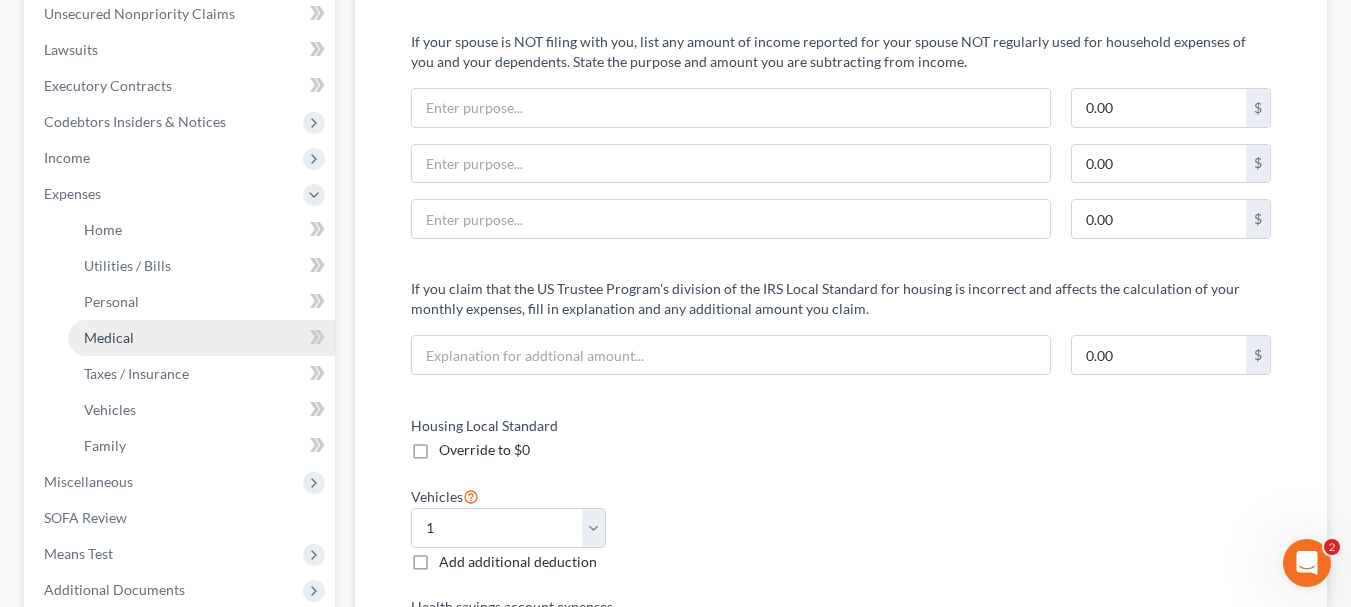 click on "Medical" at bounding box center (109, 337) 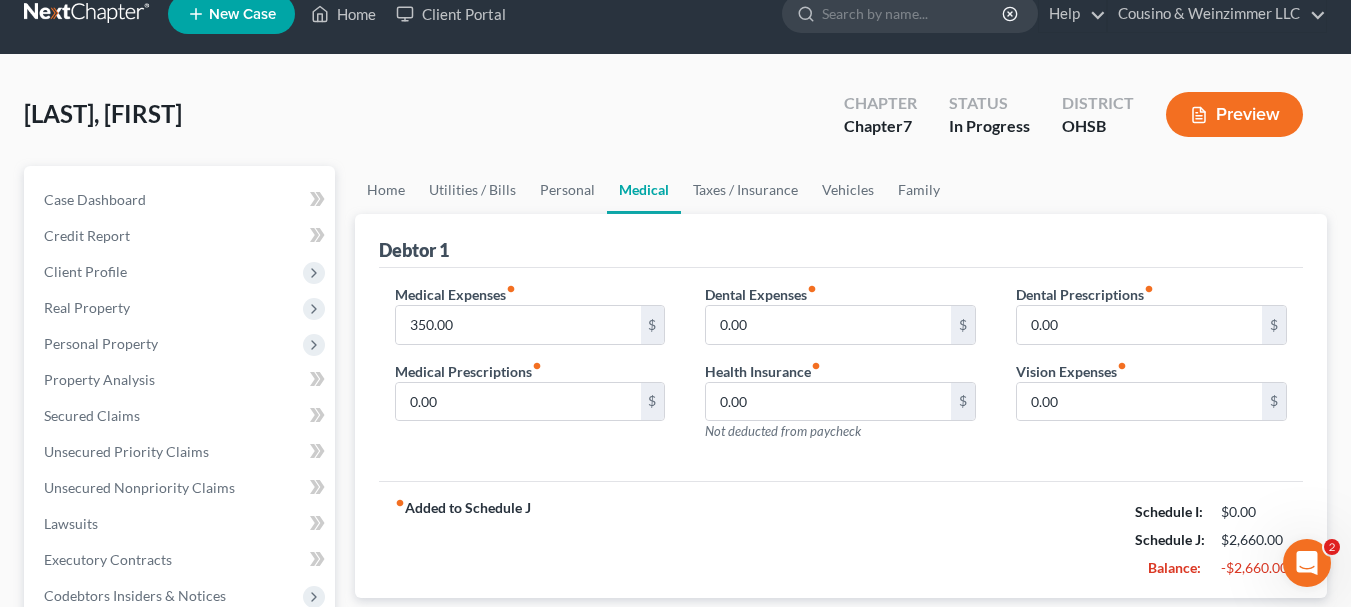 scroll, scrollTop: 0, scrollLeft: 0, axis: both 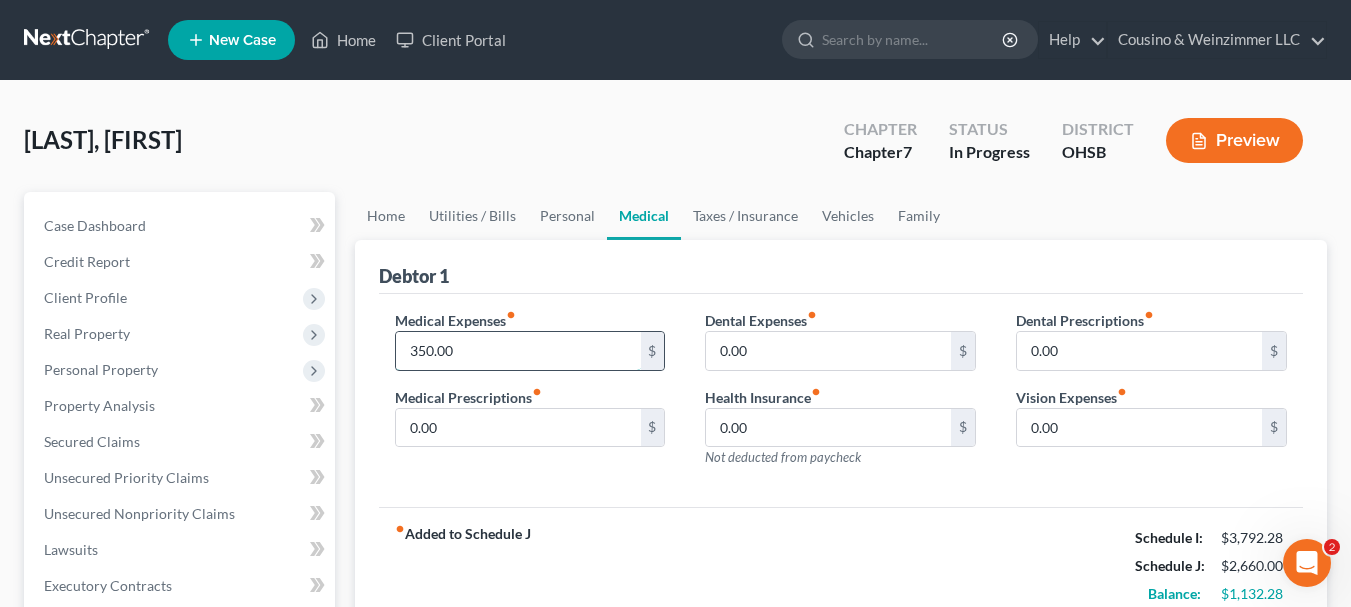 click on "350.00" at bounding box center [518, 351] 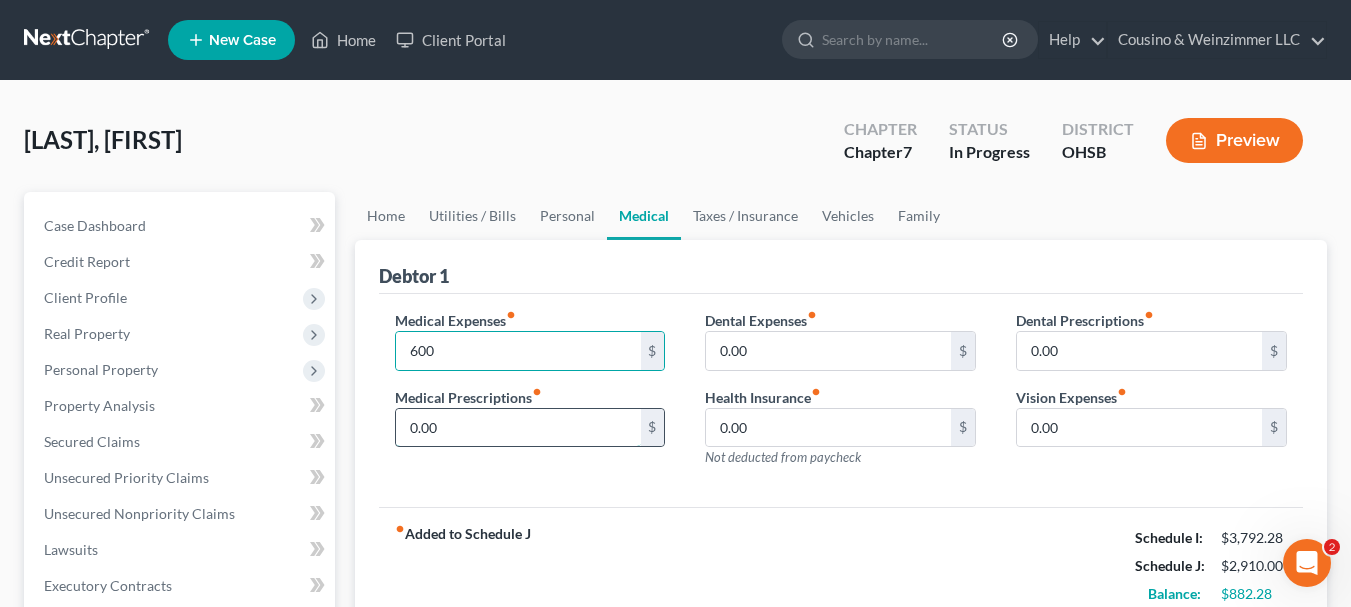 click on "0.00" at bounding box center (518, 428) 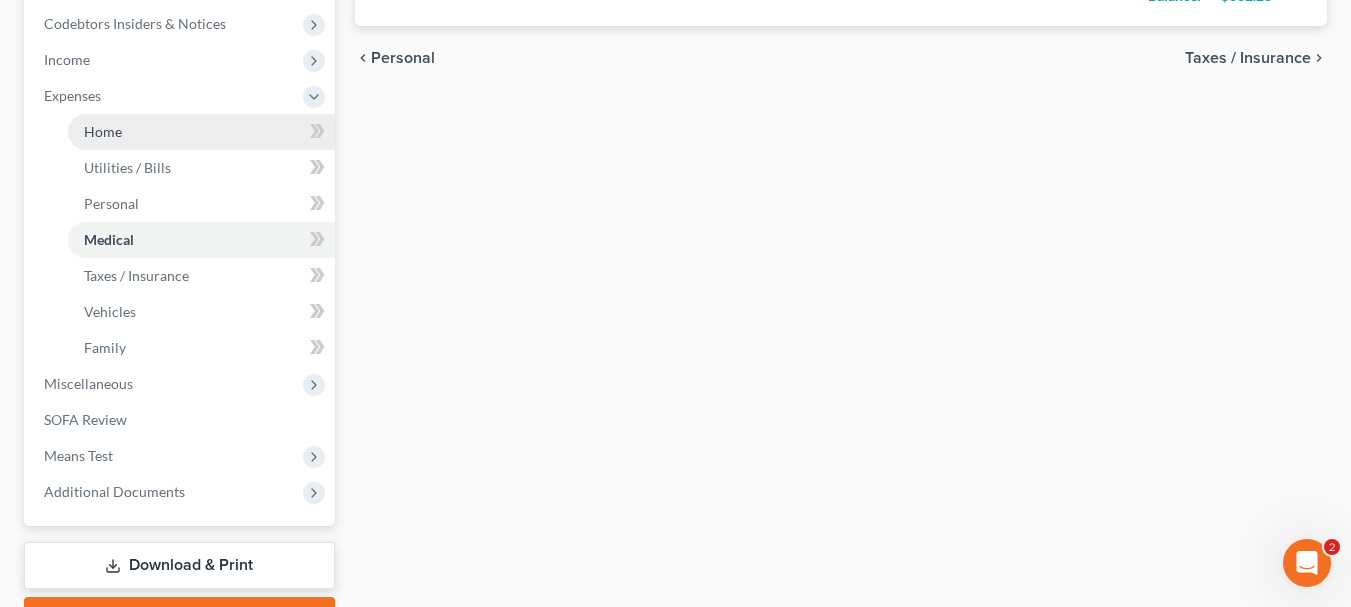 scroll, scrollTop: 600, scrollLeft: 0, axis: vertical 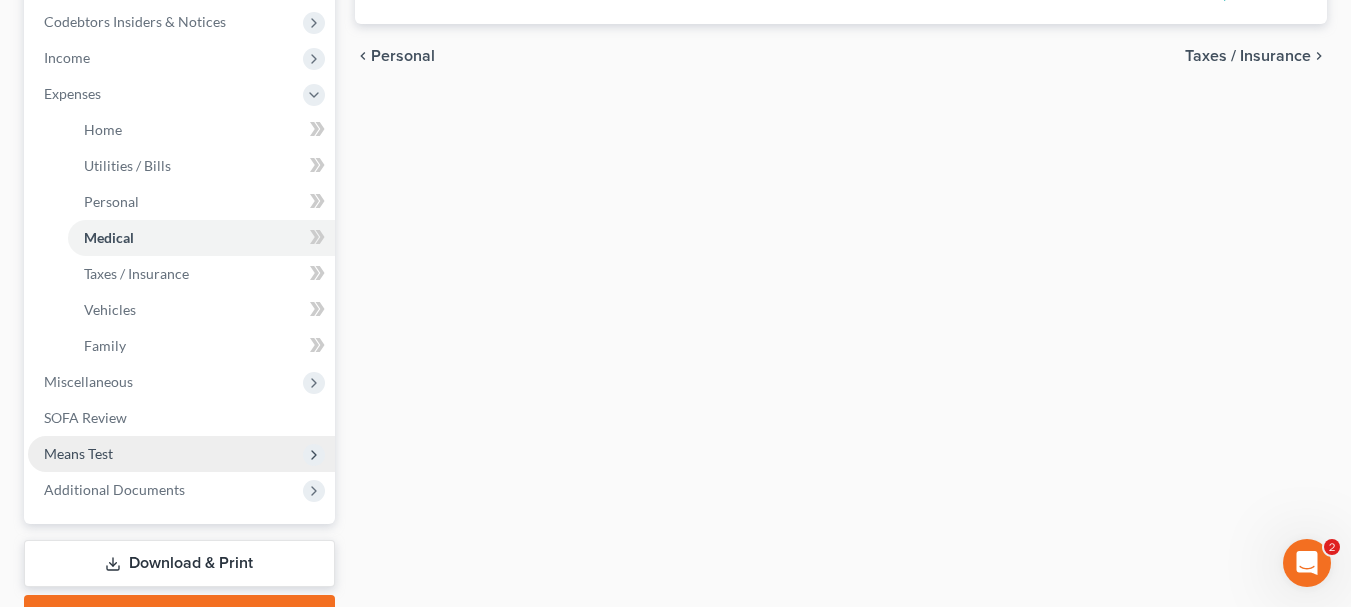 click on "Means Test" at bounding box center [181, 454] 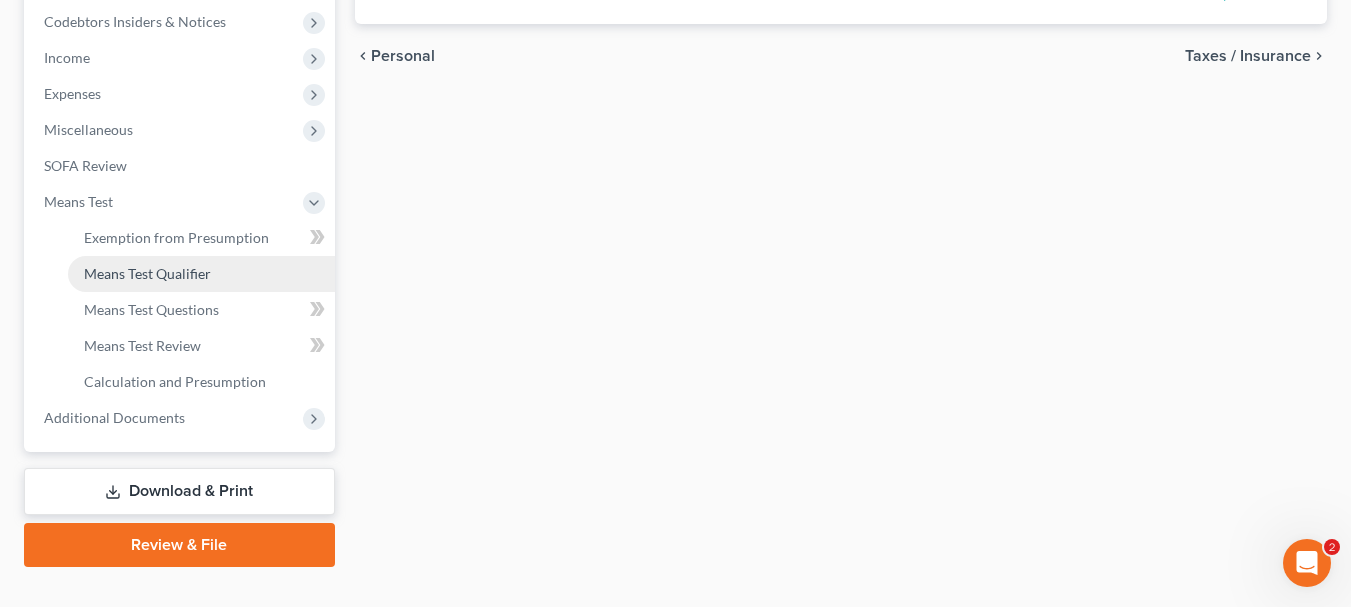 click on "Means Test Qualifier" at bounding box center [147, 273] 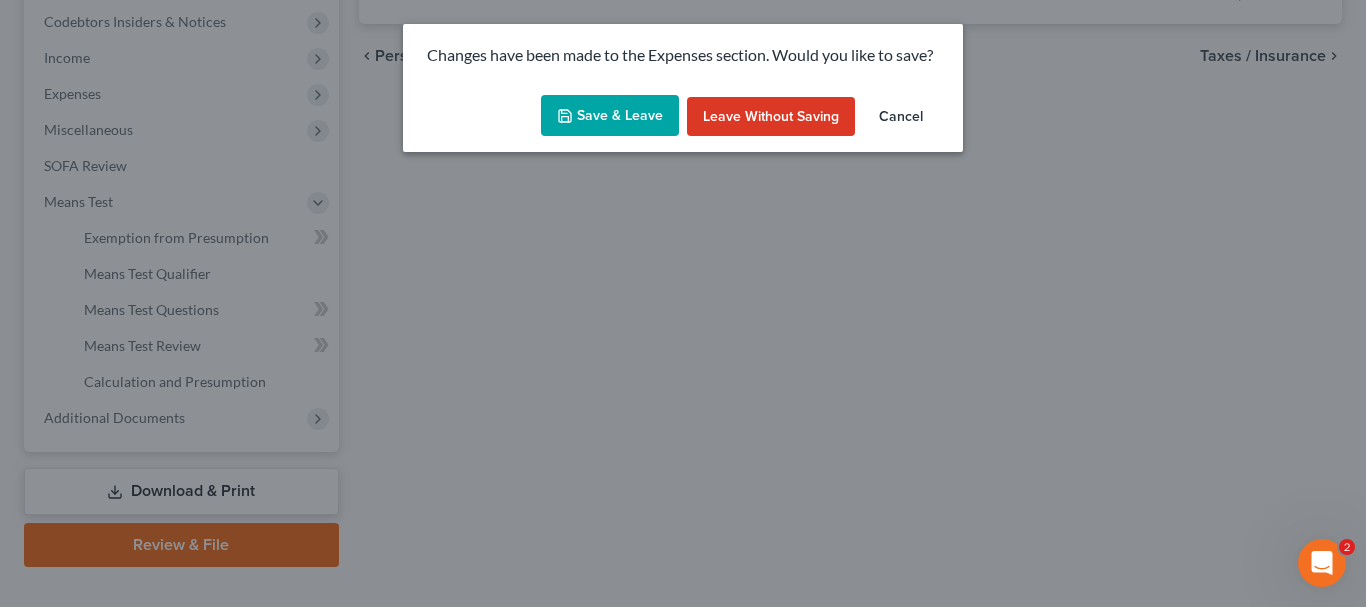 click on "Save & Leave" at bounding box center [610, 116] 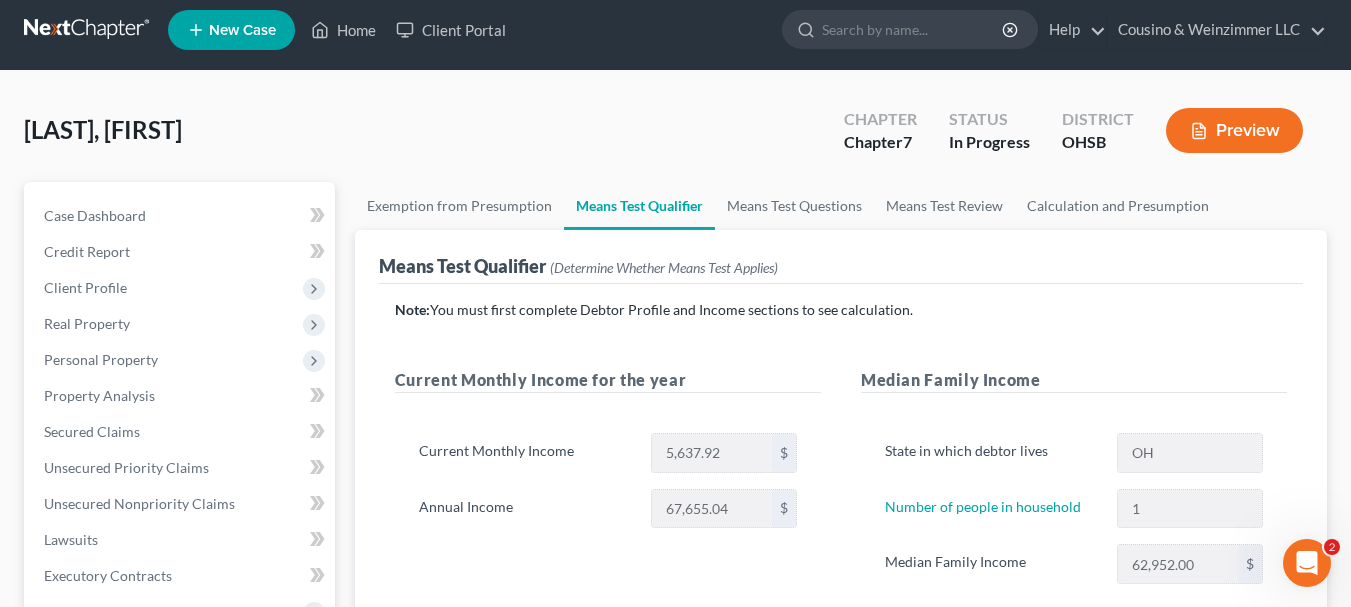 scroll, scrollTop: 0, scrollLeft: 0, axis: both 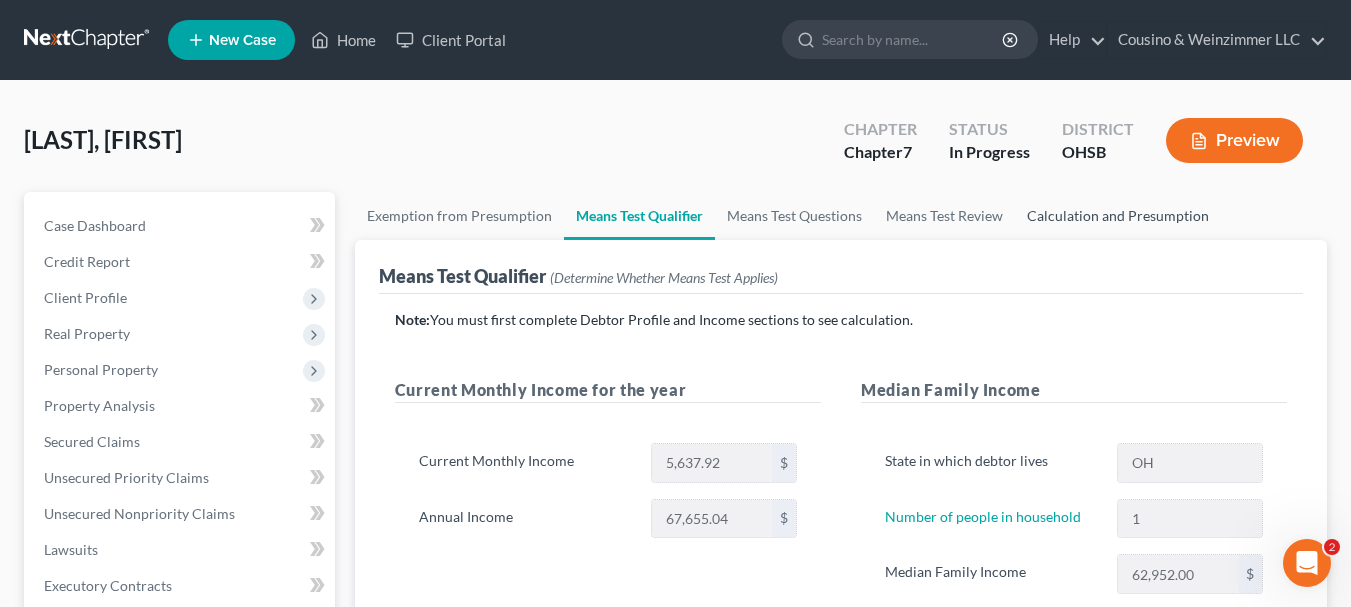 click on "Calculation and Presumption" at bounding box center [1118, 216] 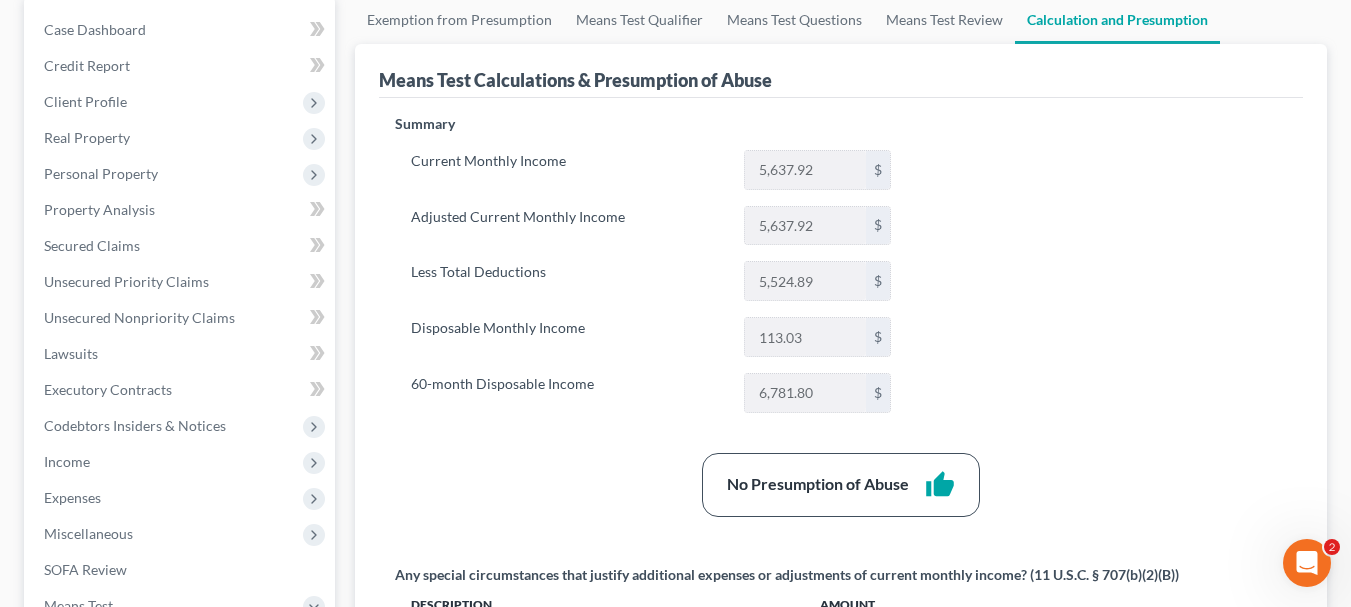 scroll, scrollTop: 200, scrollLeft: 0, axis: vertical 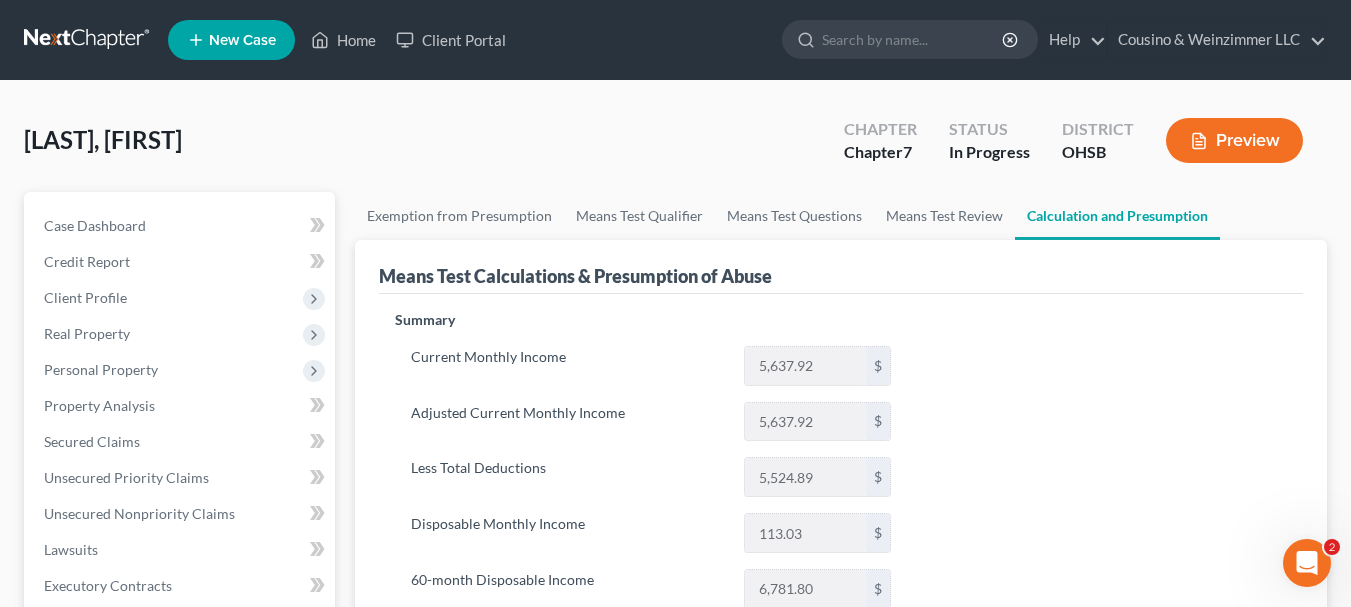 click on "Preview" at bounding box center [1234, 140] 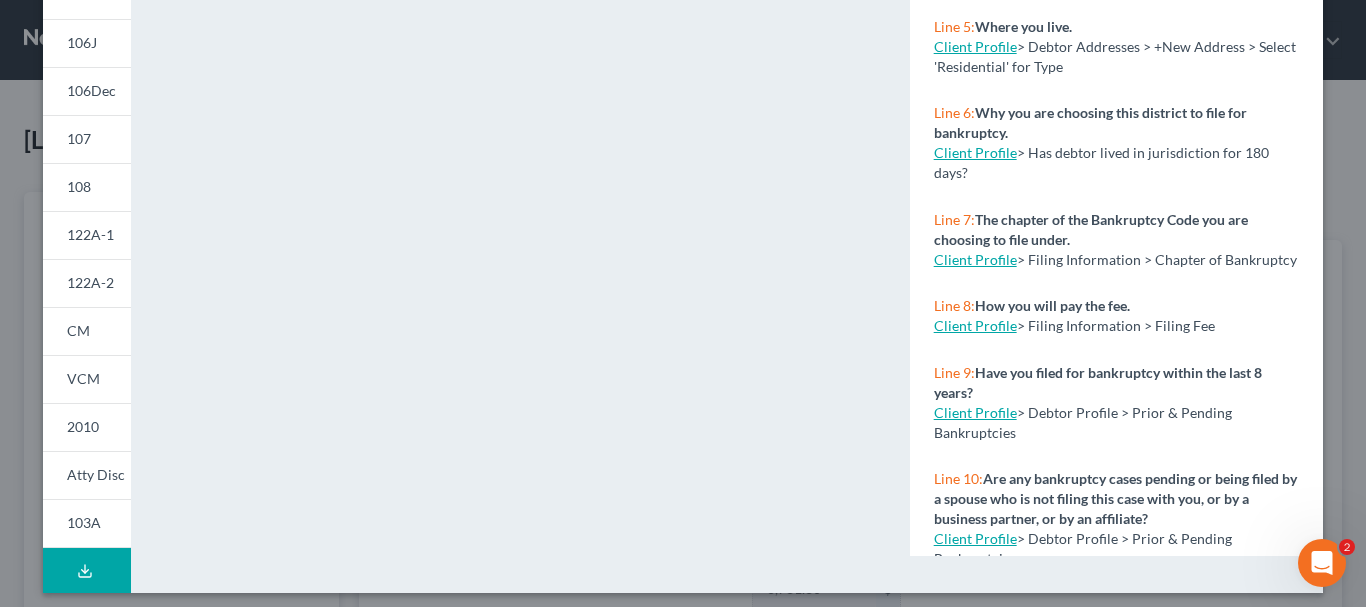 scroll, scrollTop: 539, scrollLeft: 0, axis: vertical 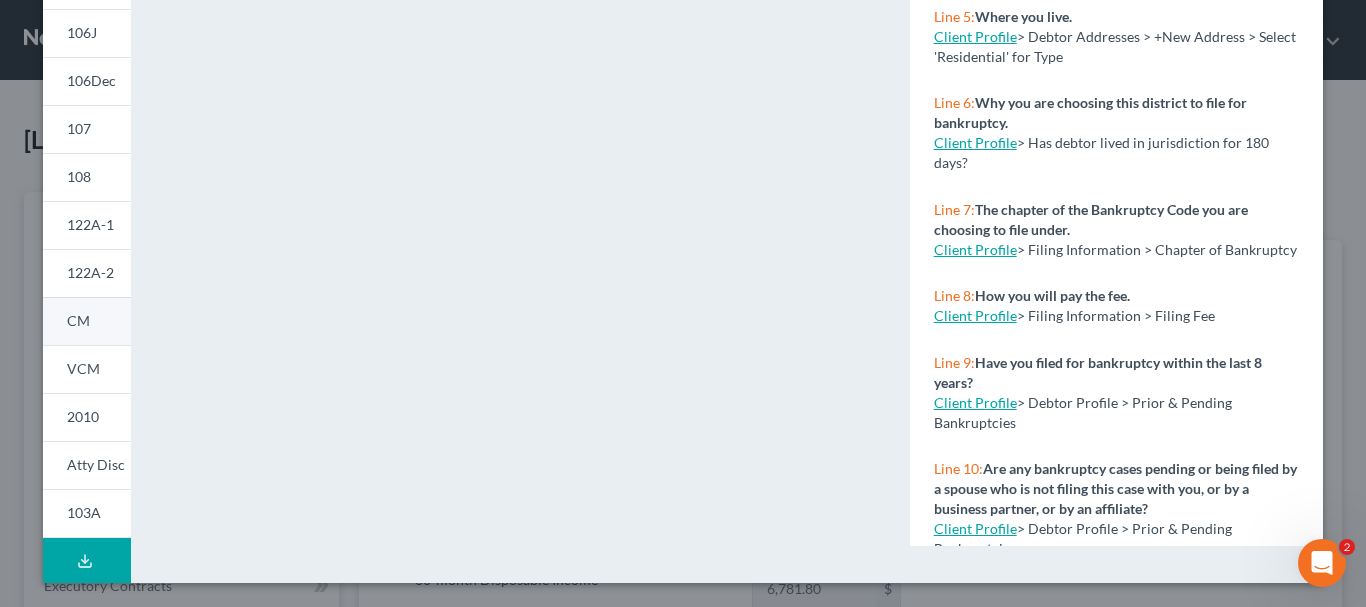 click on "CM" at bounding box center [78, 320] 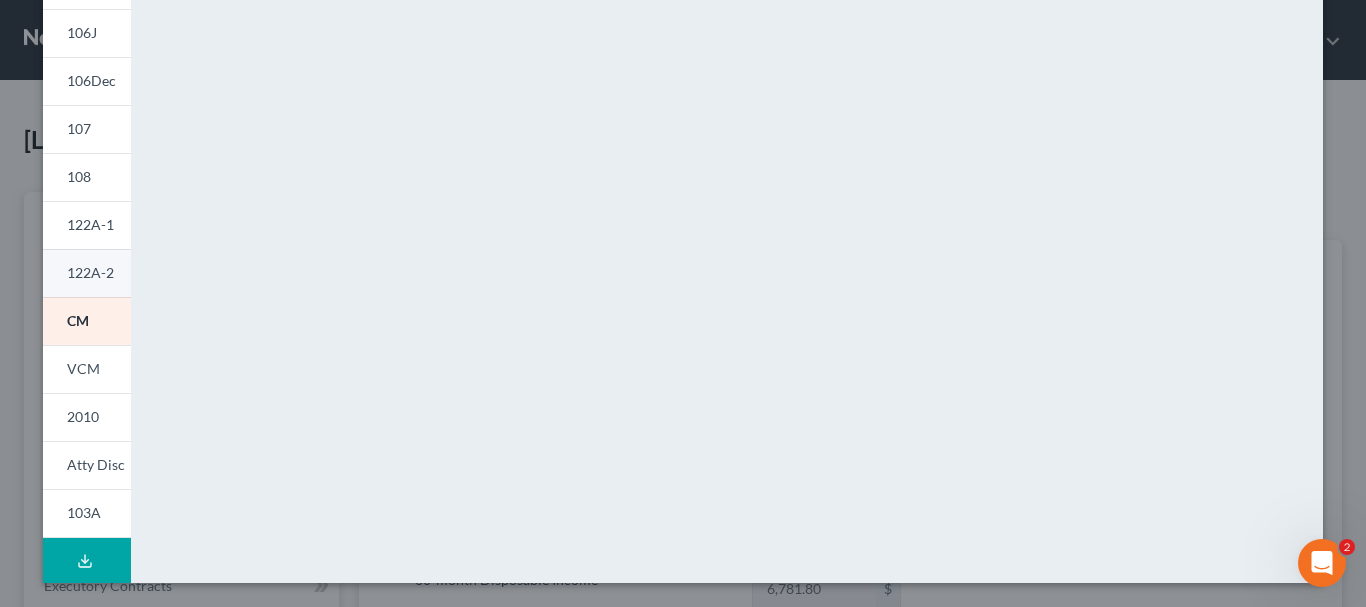click on "122A-2" at bounding box center (90, 272) 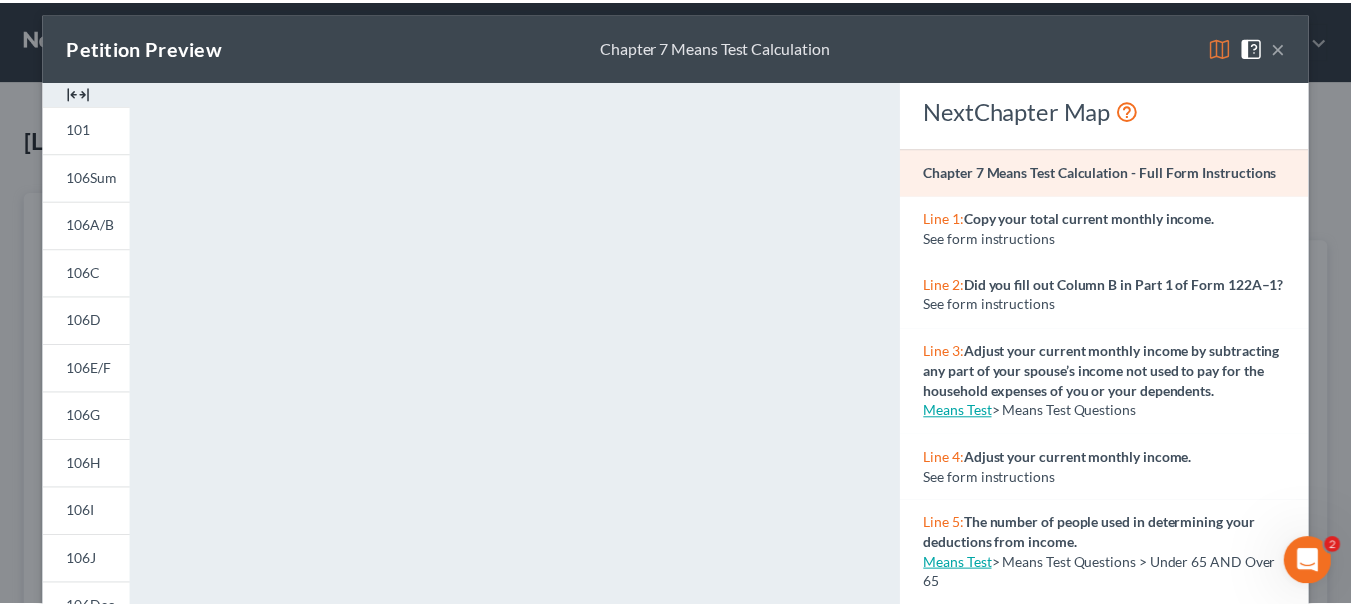 scroll, scrollTop: 0, scrollLeft: 0, axis: both 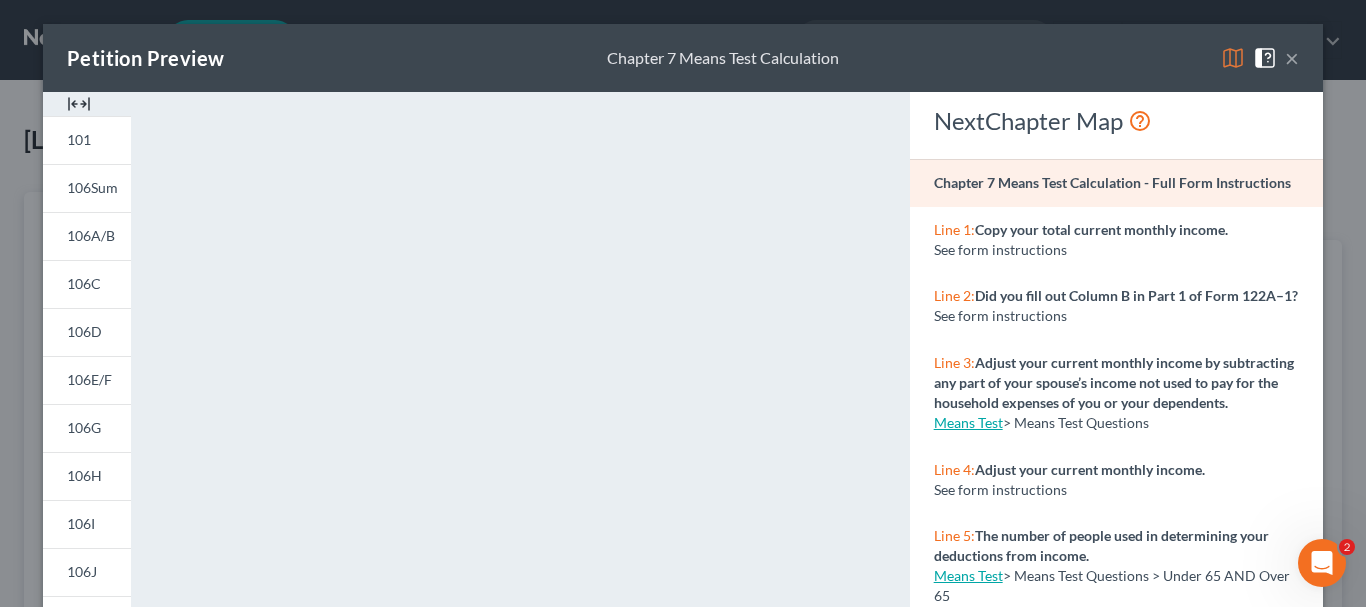 click on "×" at bounding box center (1292, 58) 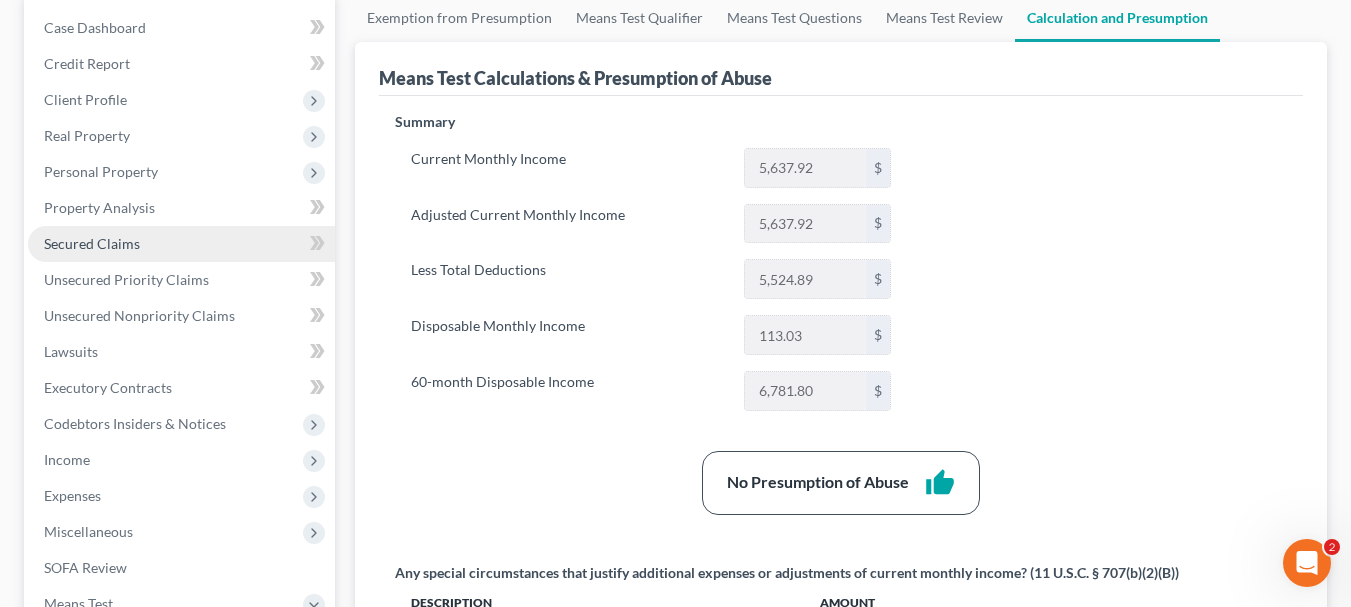 scroll, scrollTop: 200, scrollLeft: 0, axis: vertical 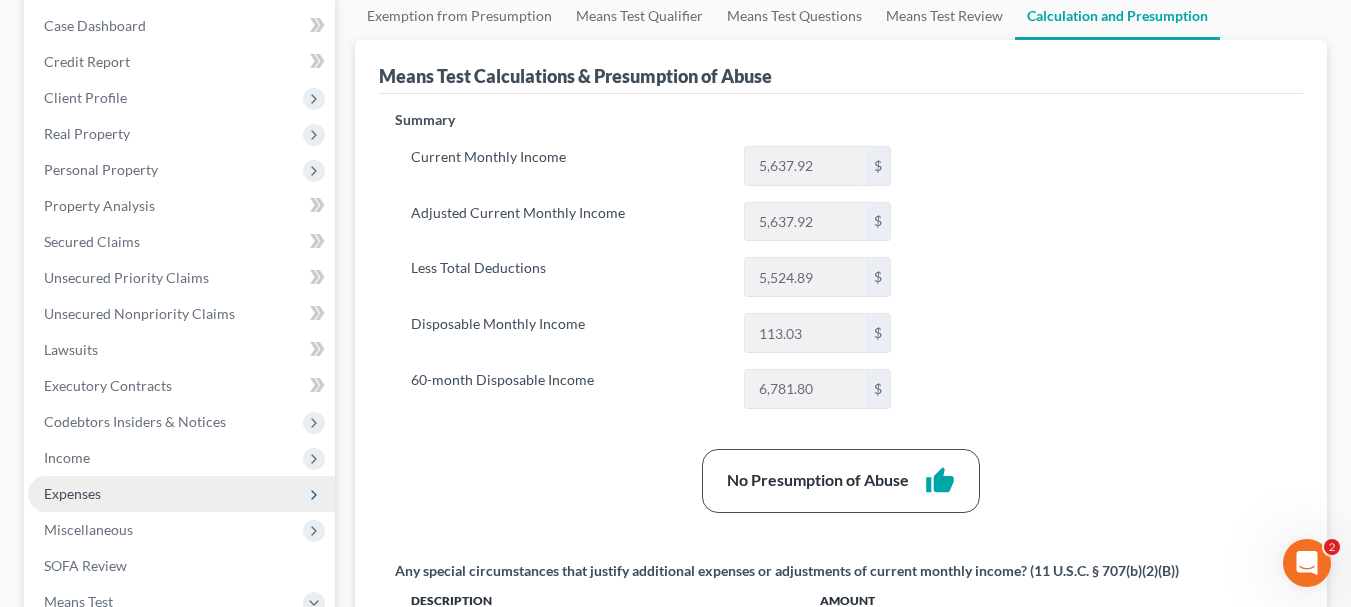 click on "Expenses" at bounding box center [181, 494] 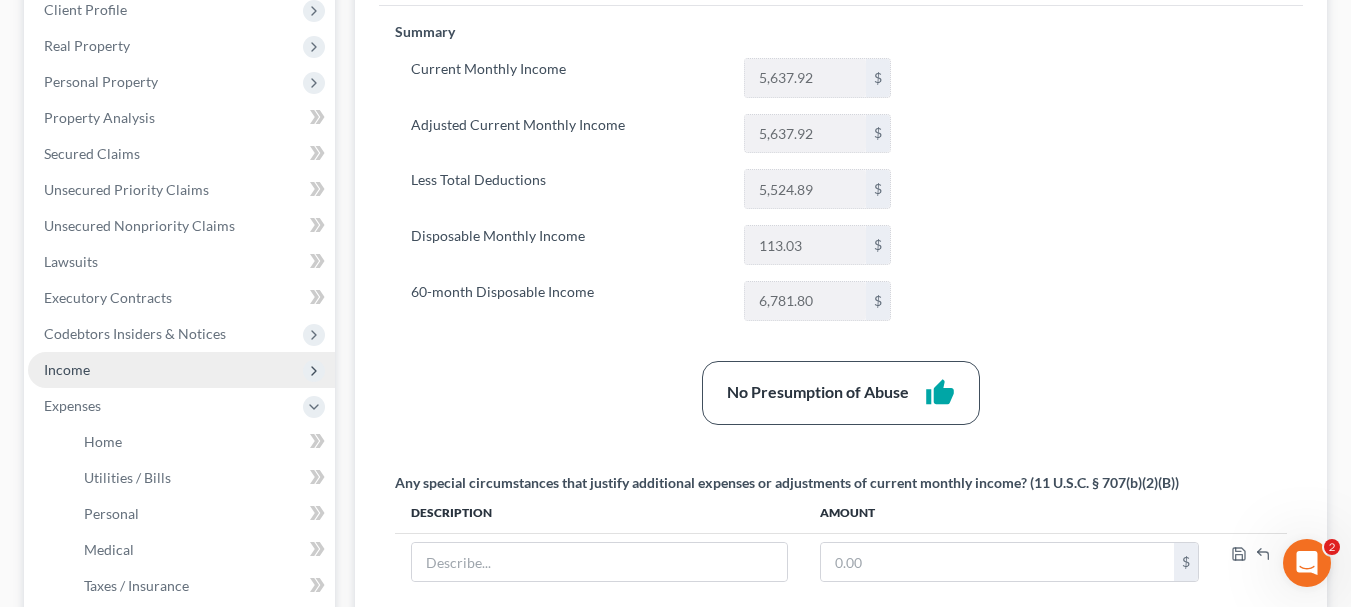 scroll, scrollTop: 500, scrollLeft: 0, axis: vertical 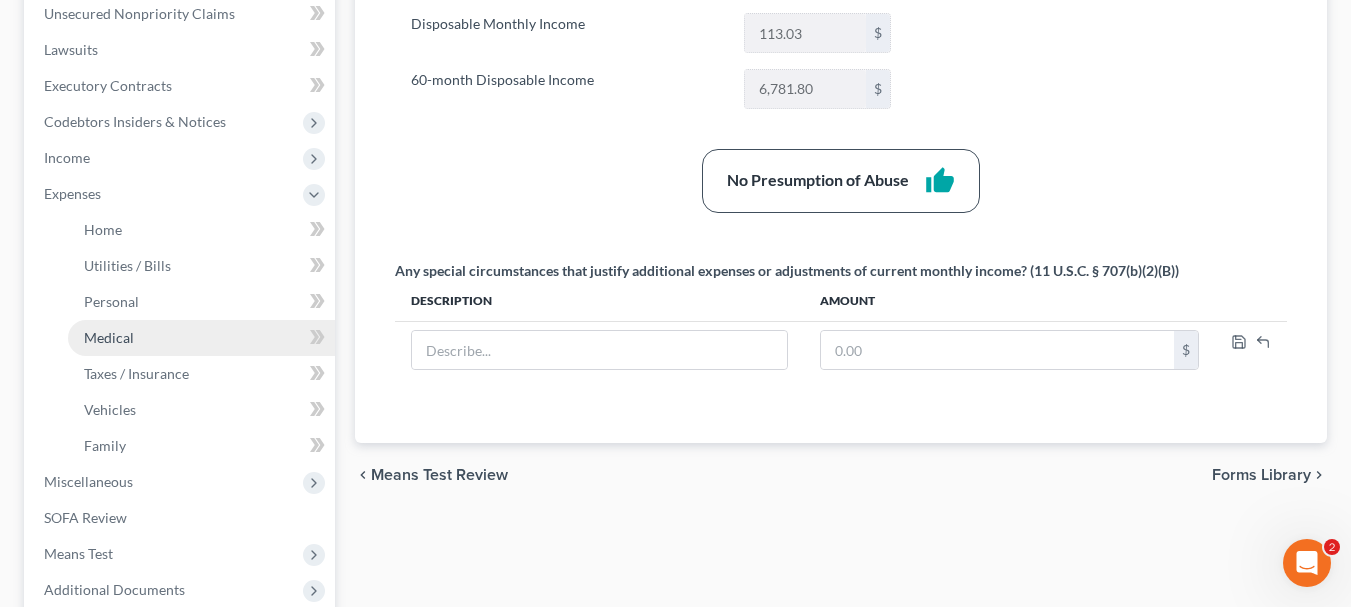 click on "Medical" at bounding box center [201, 338] 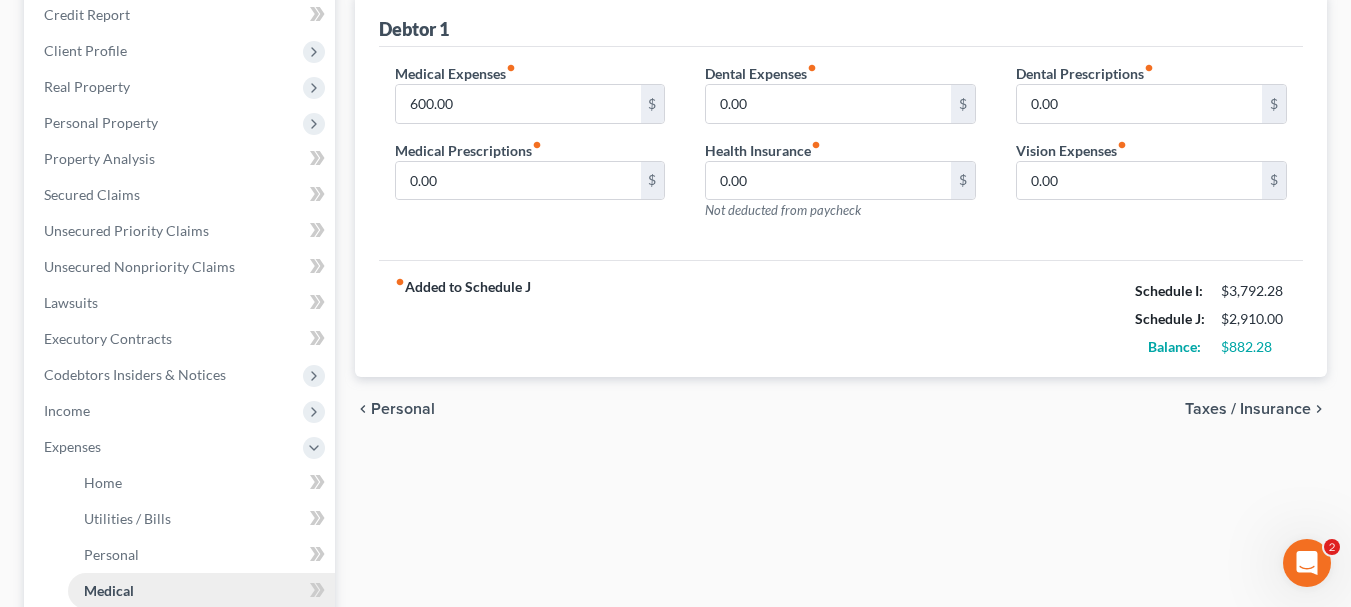 scroll, scrollTop: 0, scrollLeft: 0, axis: both 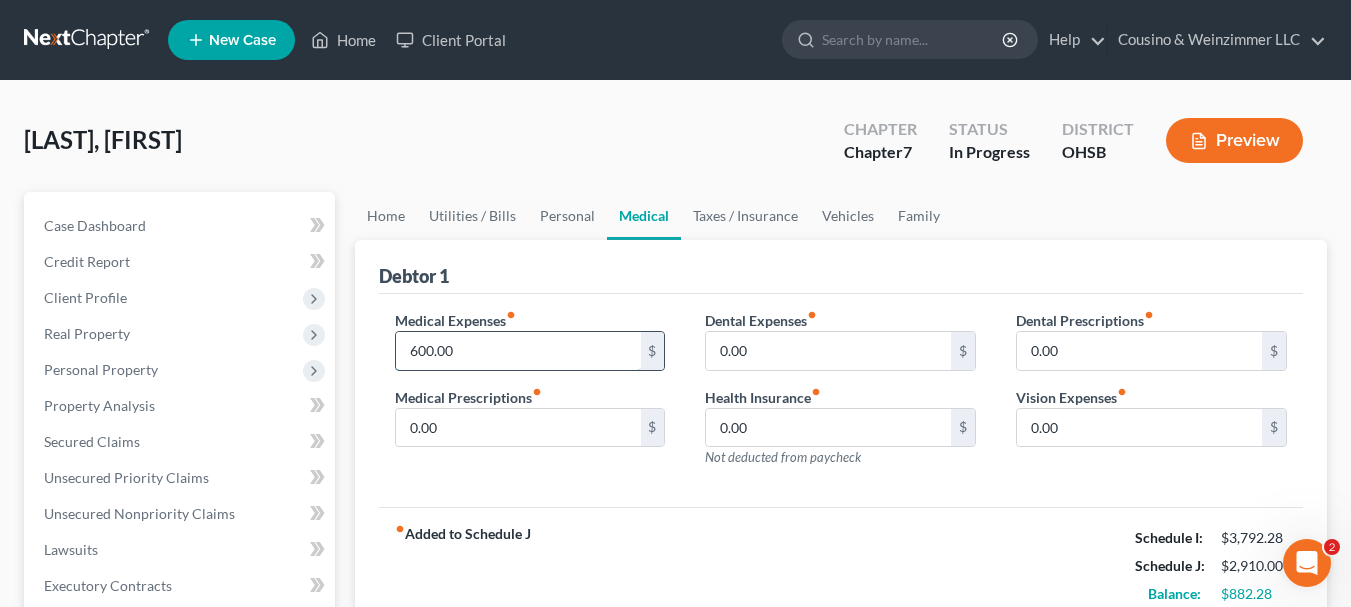 click on "600.00" at bounding box center (518, 351) 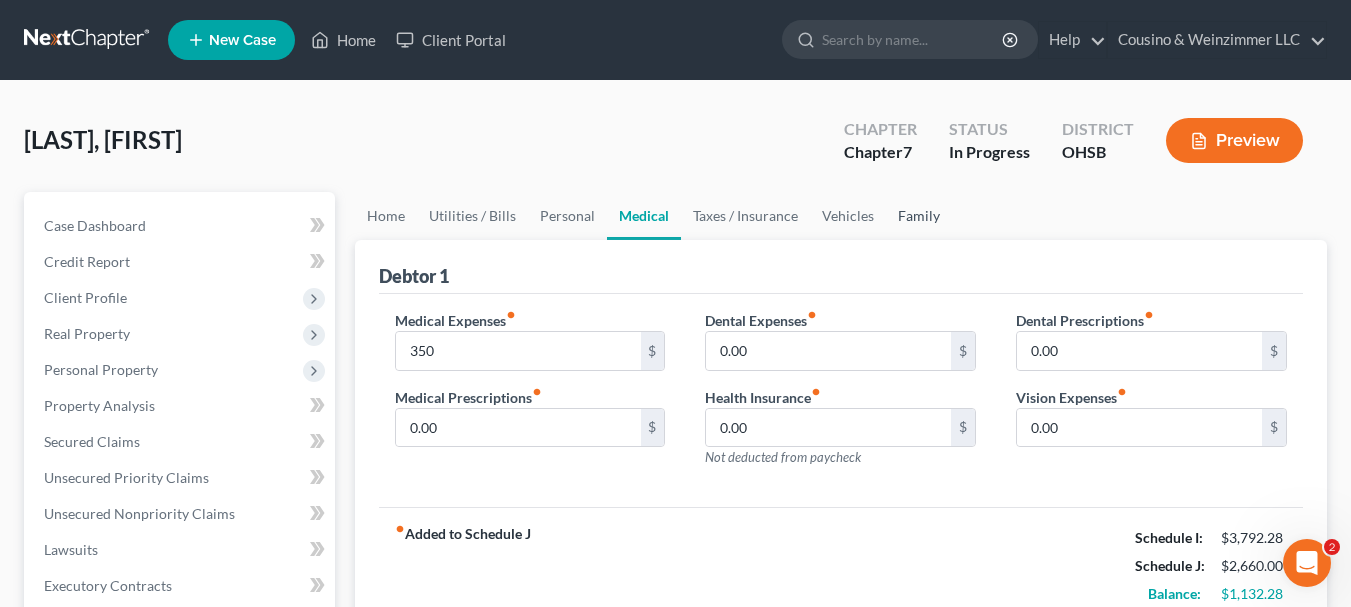 click on "Family" at bounding box center [919, 216] 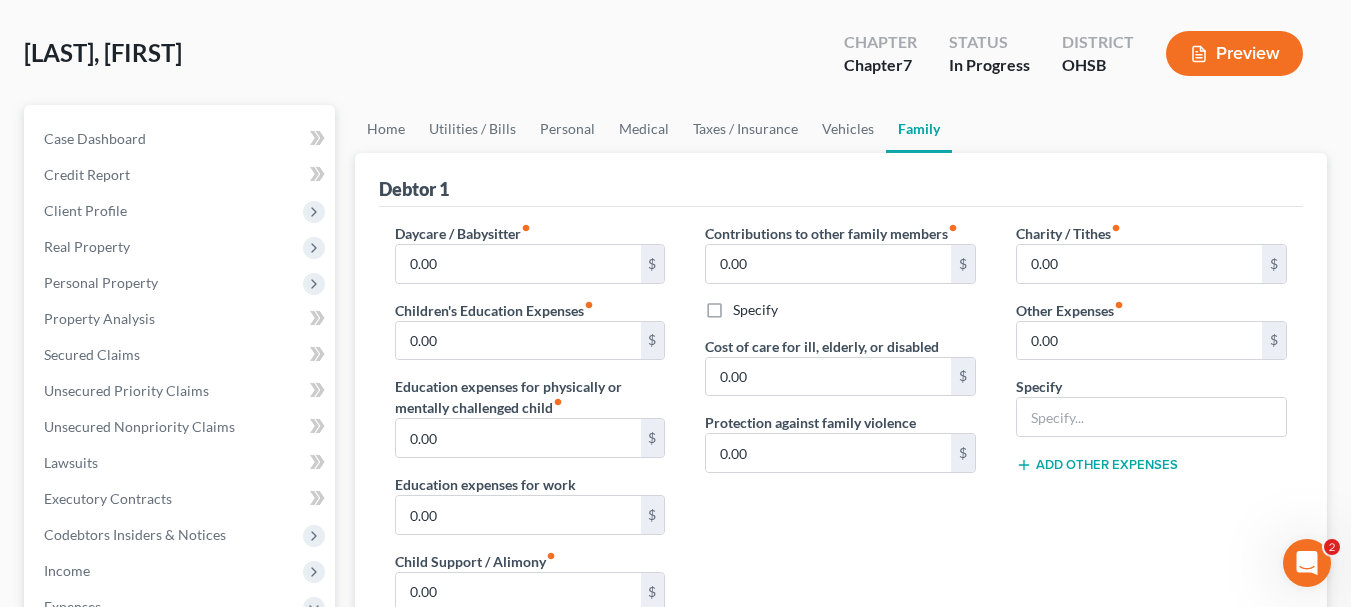 scroll, scrollTop: 200, scrollLeft: 0, axis: vertical 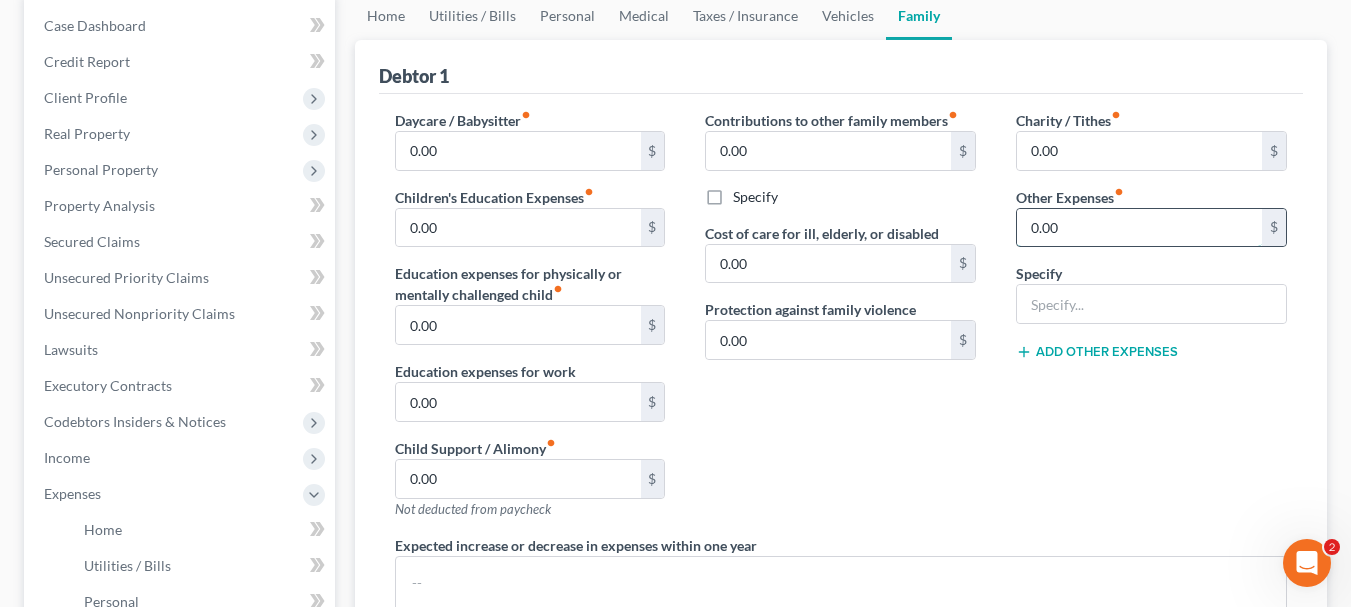 click on "0.00" at bounding box center (1139, 228) 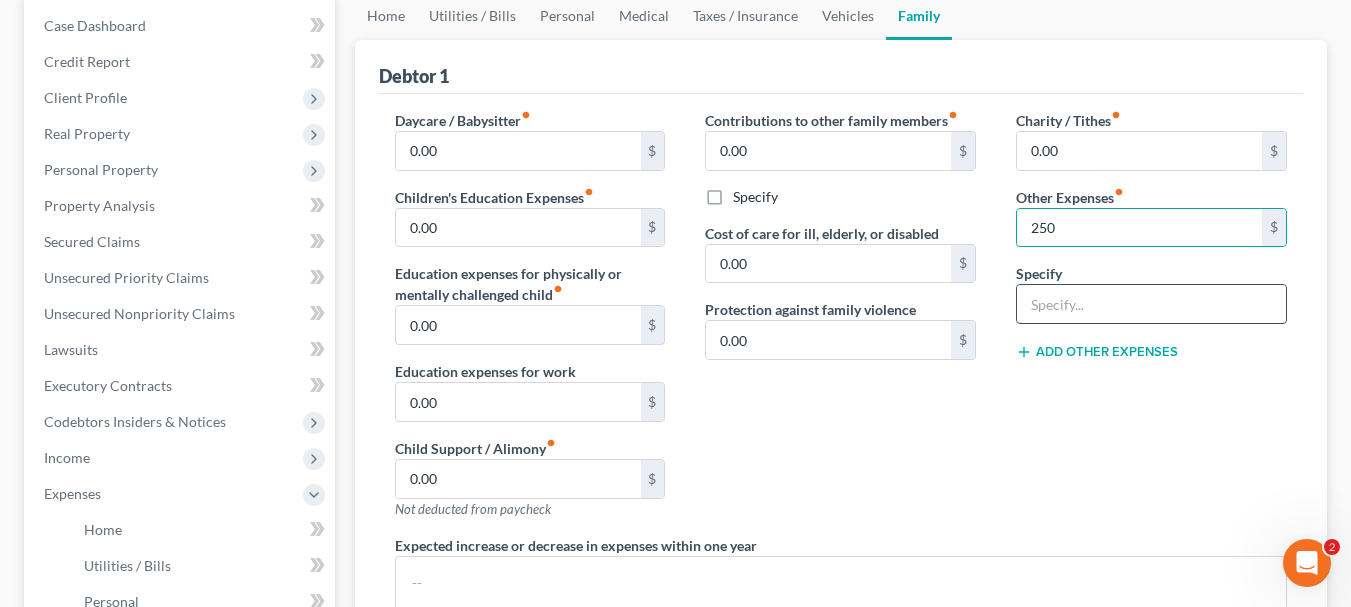 click at bounding box center (1151, 304) 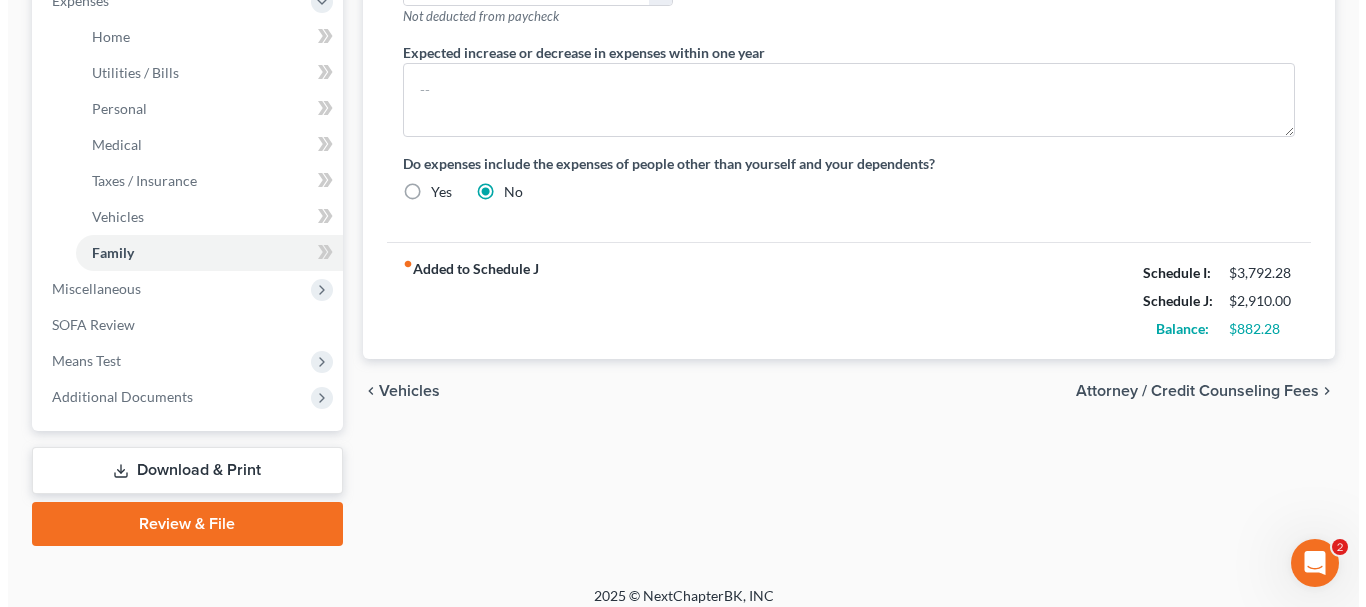 scroll, scrollTop: 700, scrollLeft: 0, axis: vertical 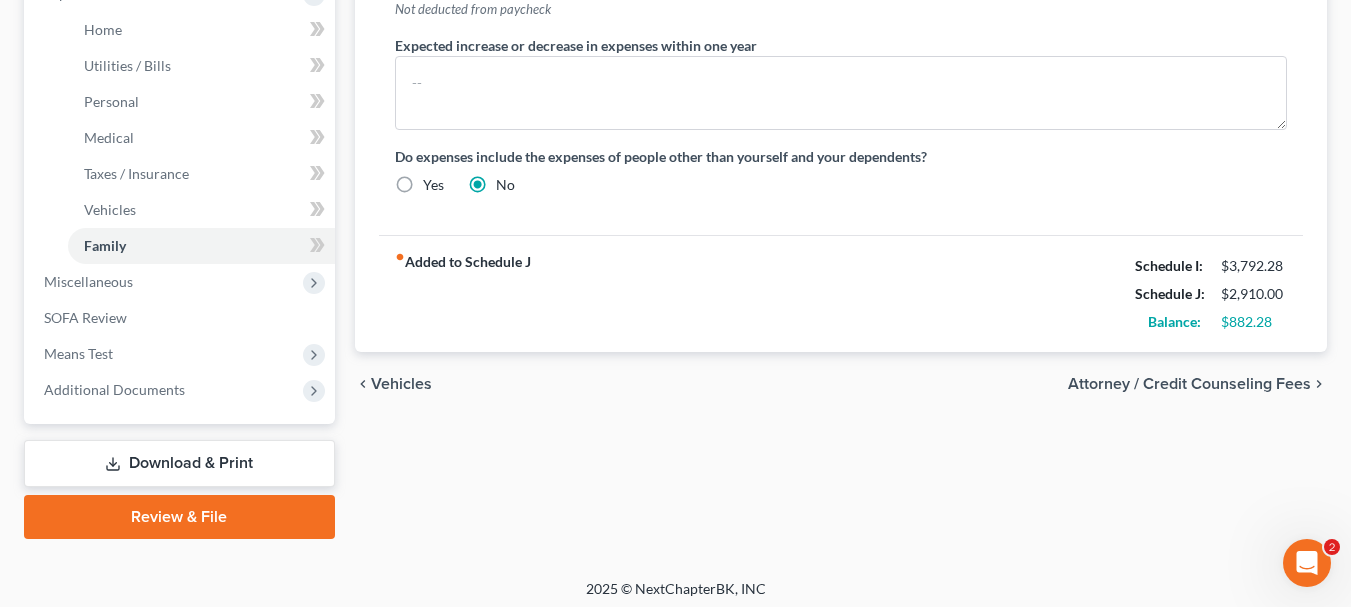 click on "Attorney / Credit Counseling Fees" at bounding box center [1189, 384] 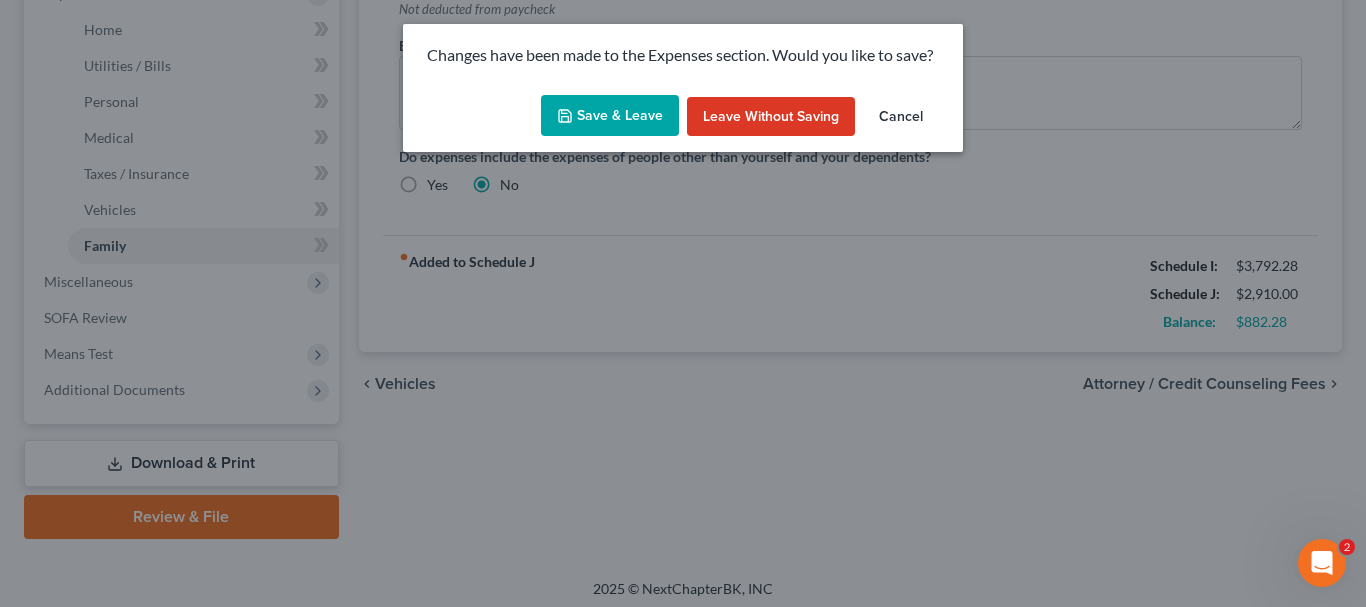 click on "Save & Leave" at bounding box center [610, 116] 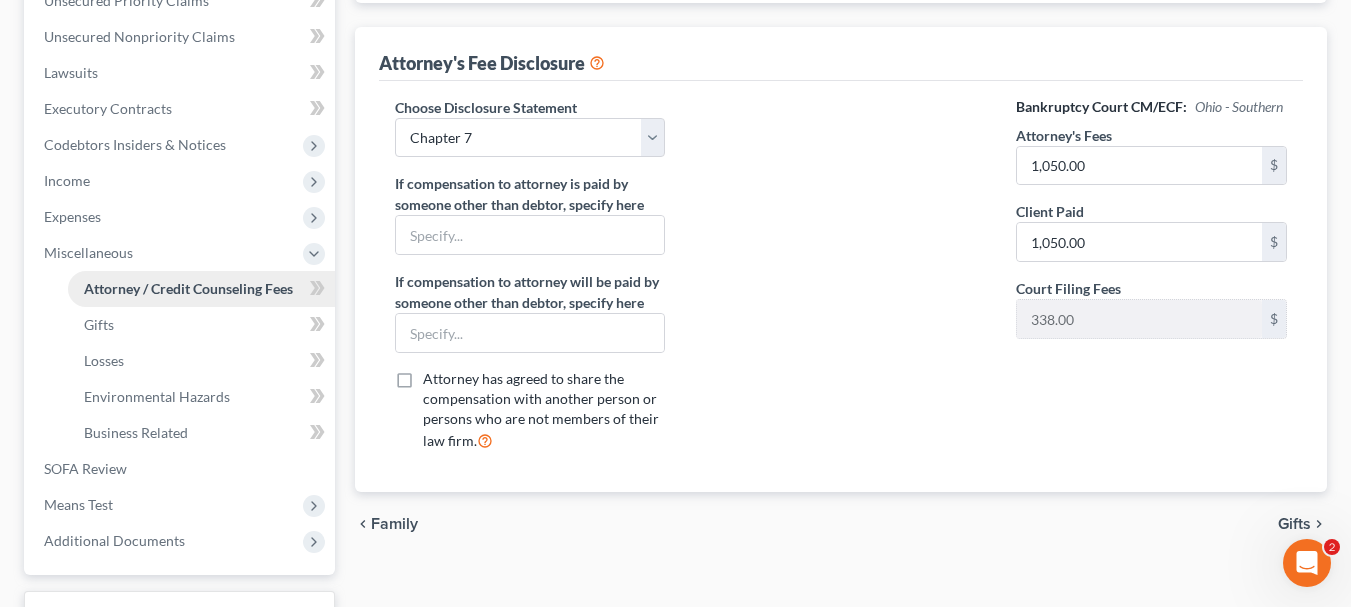 scroll, scrollTop: 500, scrollLeft: 0, axis: vertical 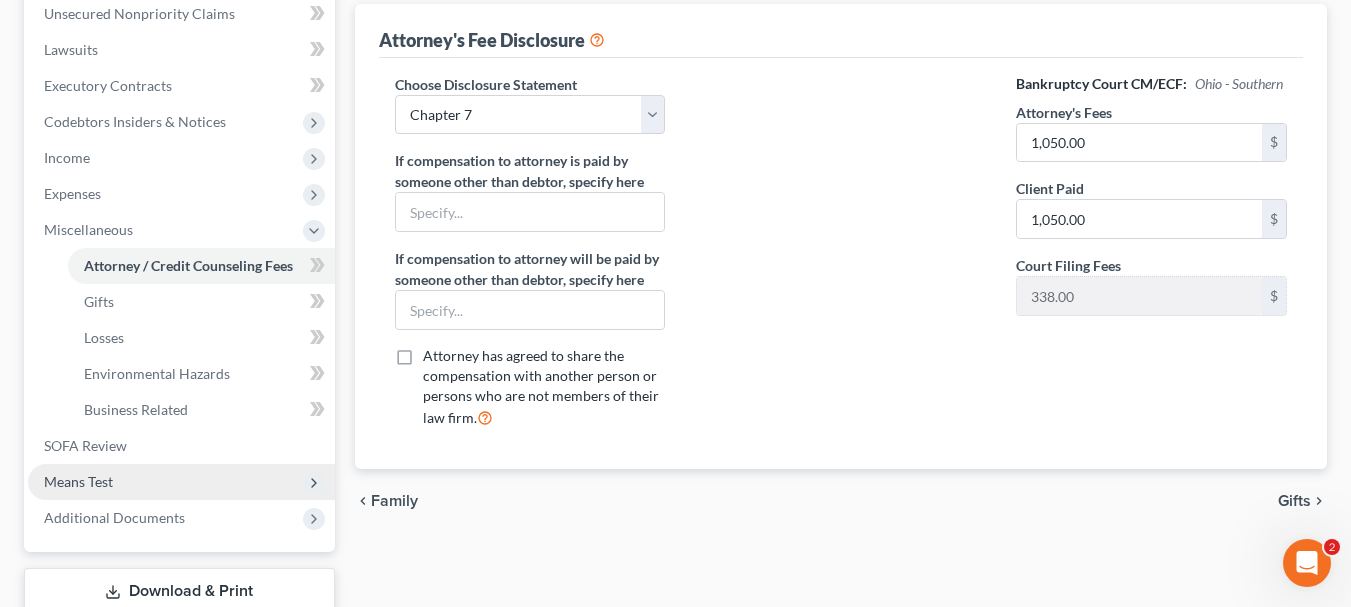 click on "Means Test" at bounding box center [181, 482] 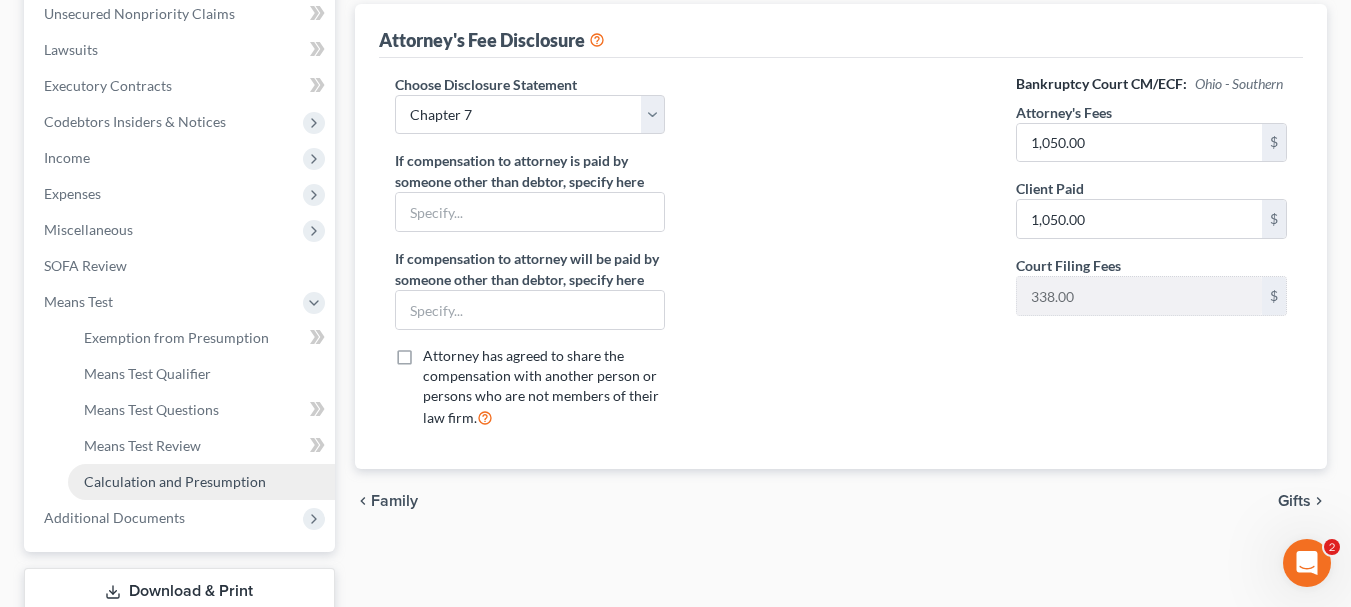 click on "Calculation and Presumption" at bounding box center [175, 481] 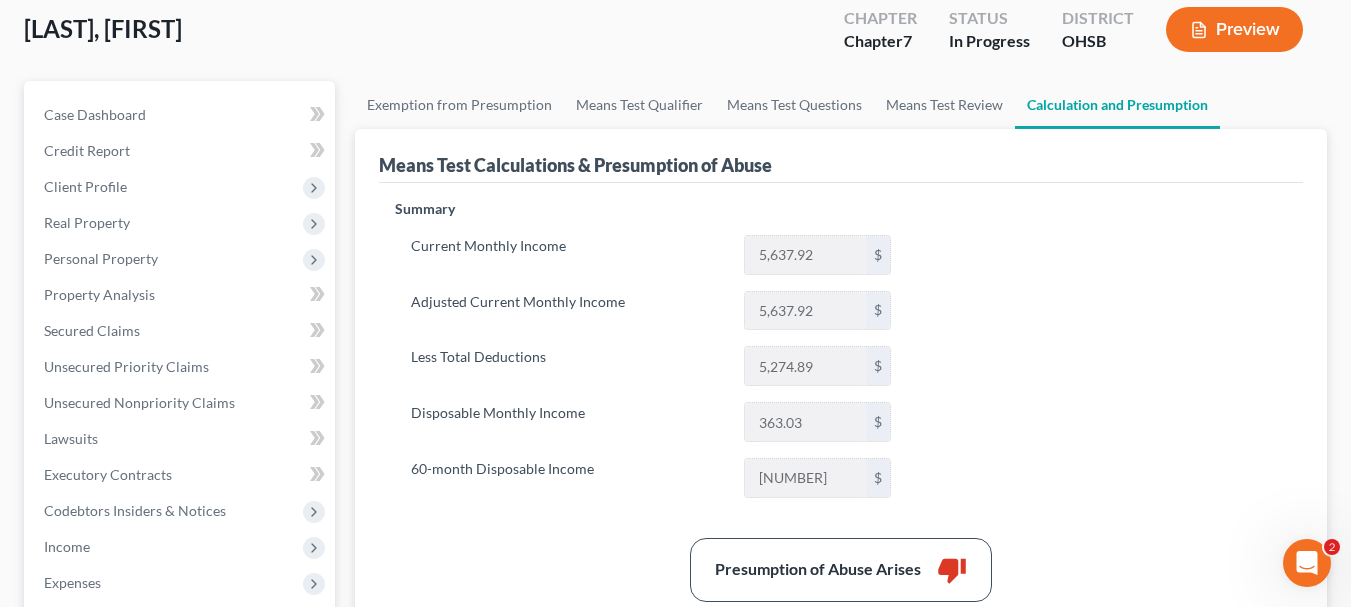 scroll, scrollTop: 100, scrollLeft: 0, axis: vertical 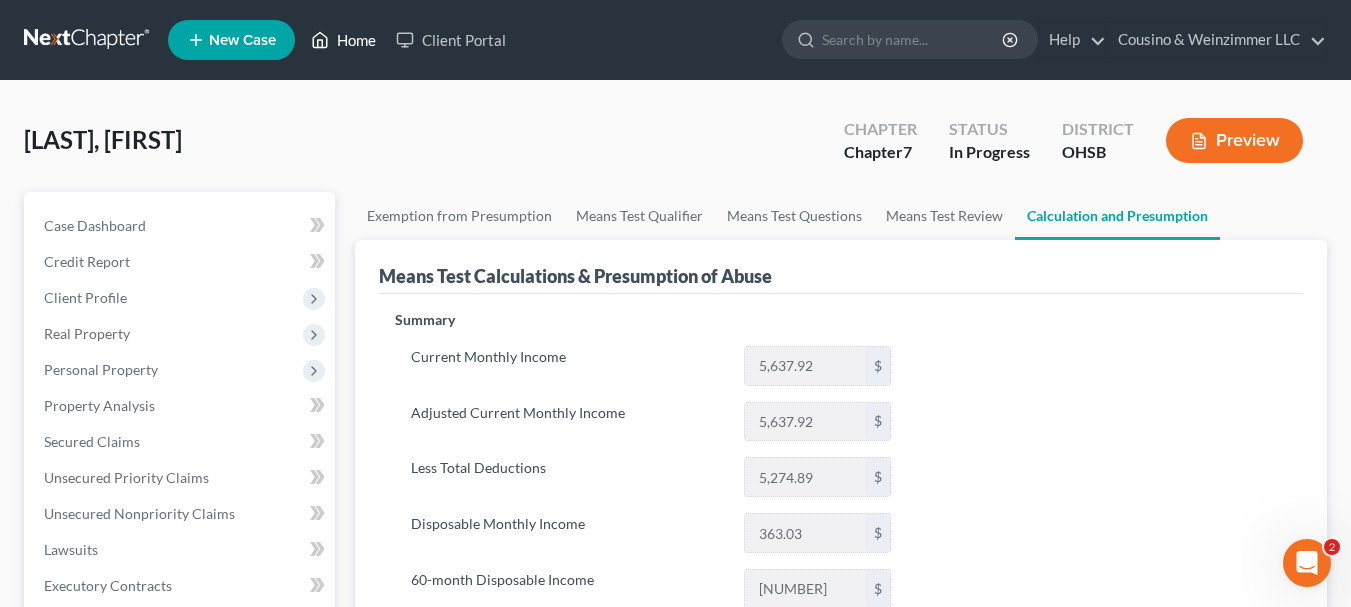 click on "Home" at bounding box center (343, 40) 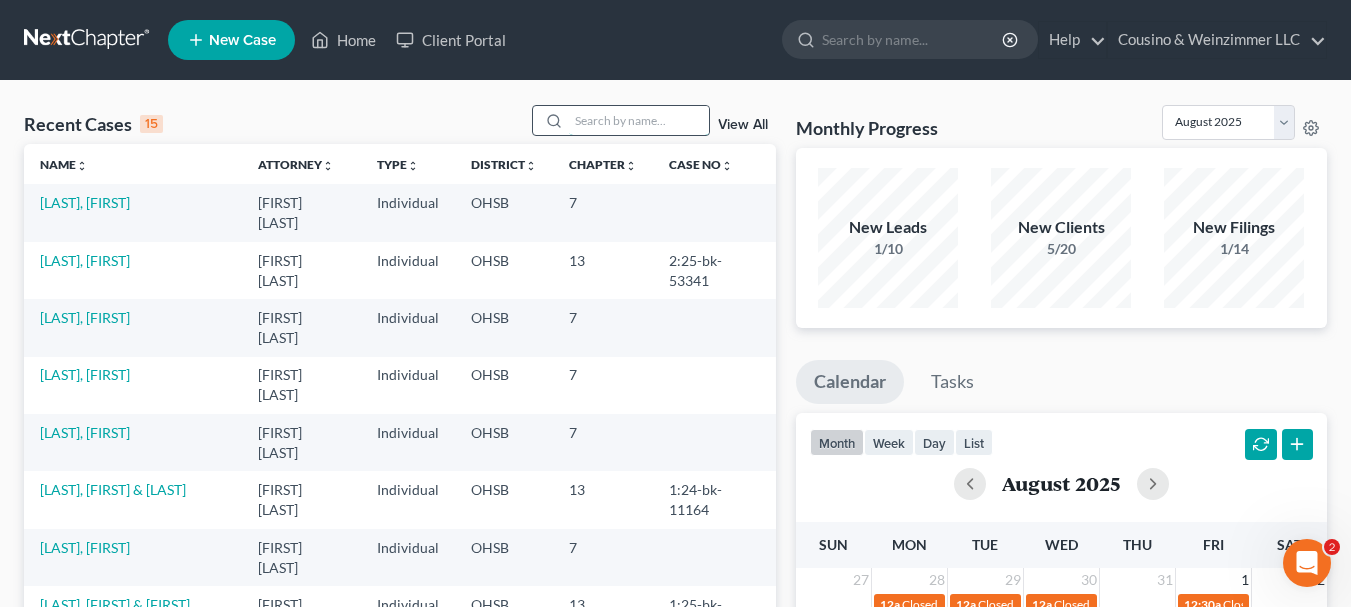 click at bounding box center (639, 120) 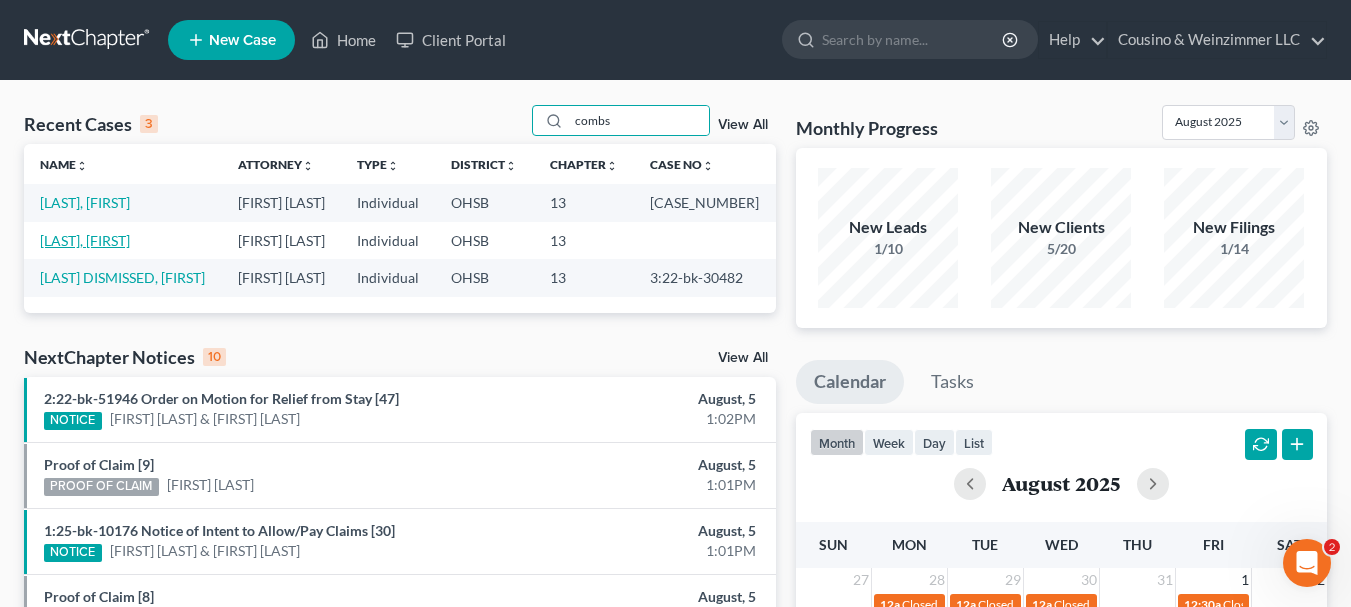 click on "[LAST], [FIRST]" at bounding box center [85, 240] 